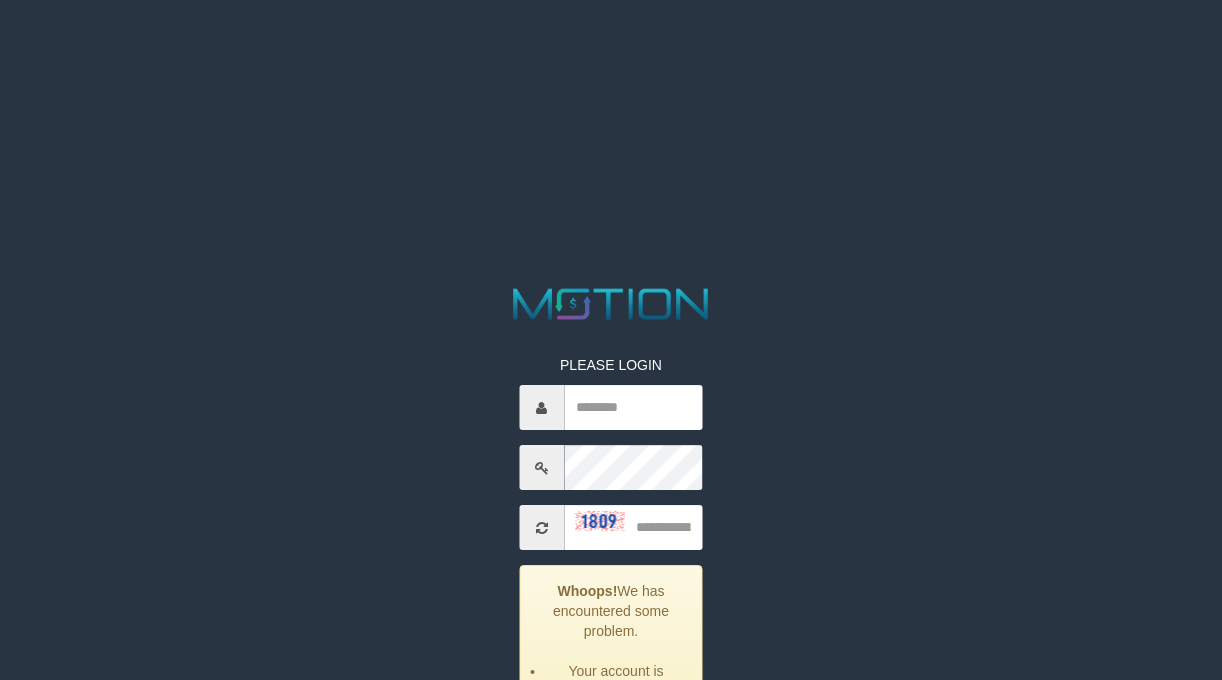 scroll, scrollTop: 0, scrollLeft: 0, axis: both 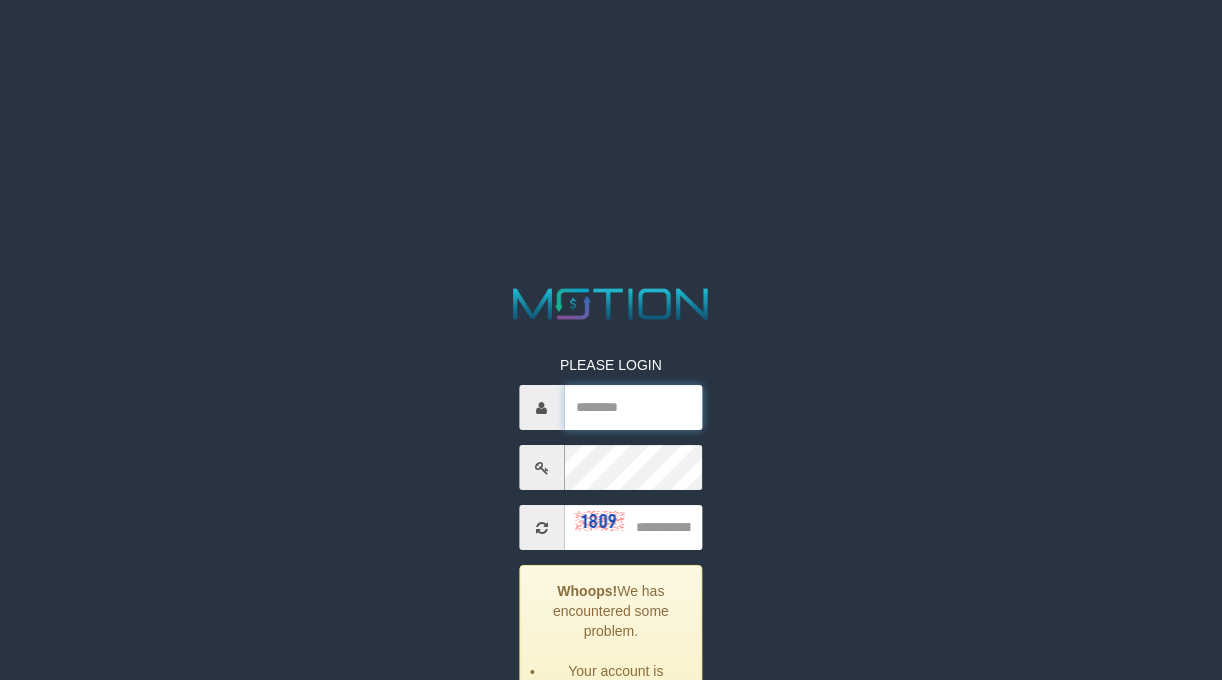 type on "**********" 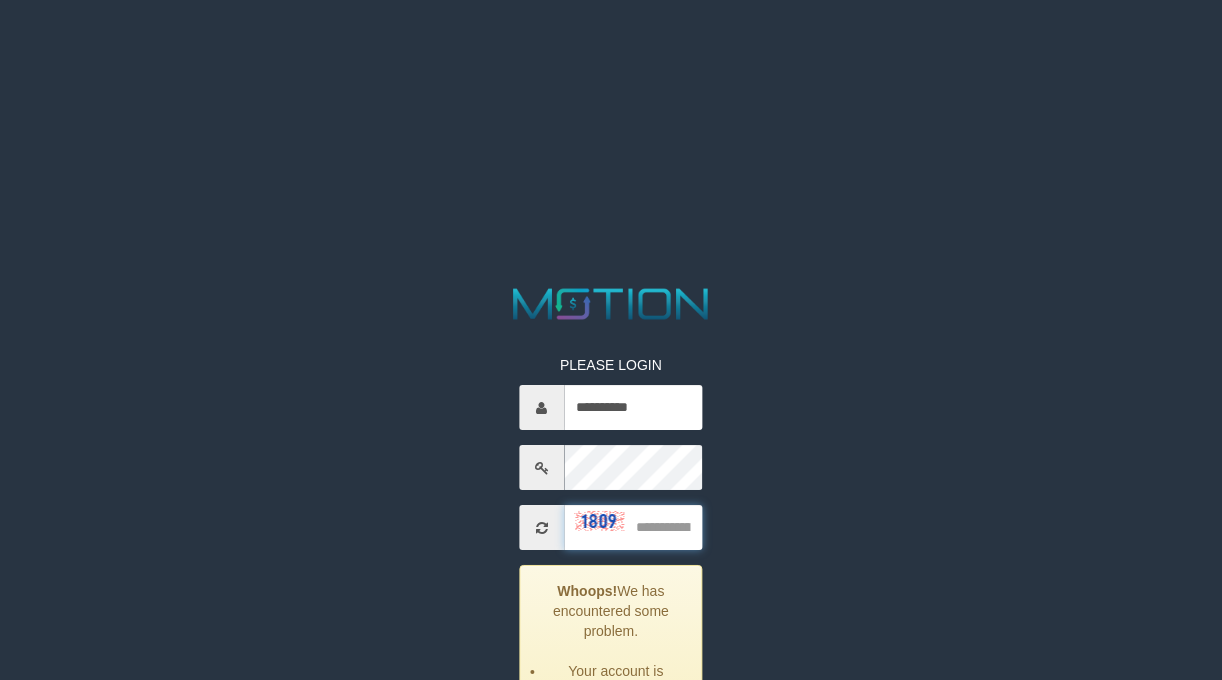 click at bounding box center (633, 527) 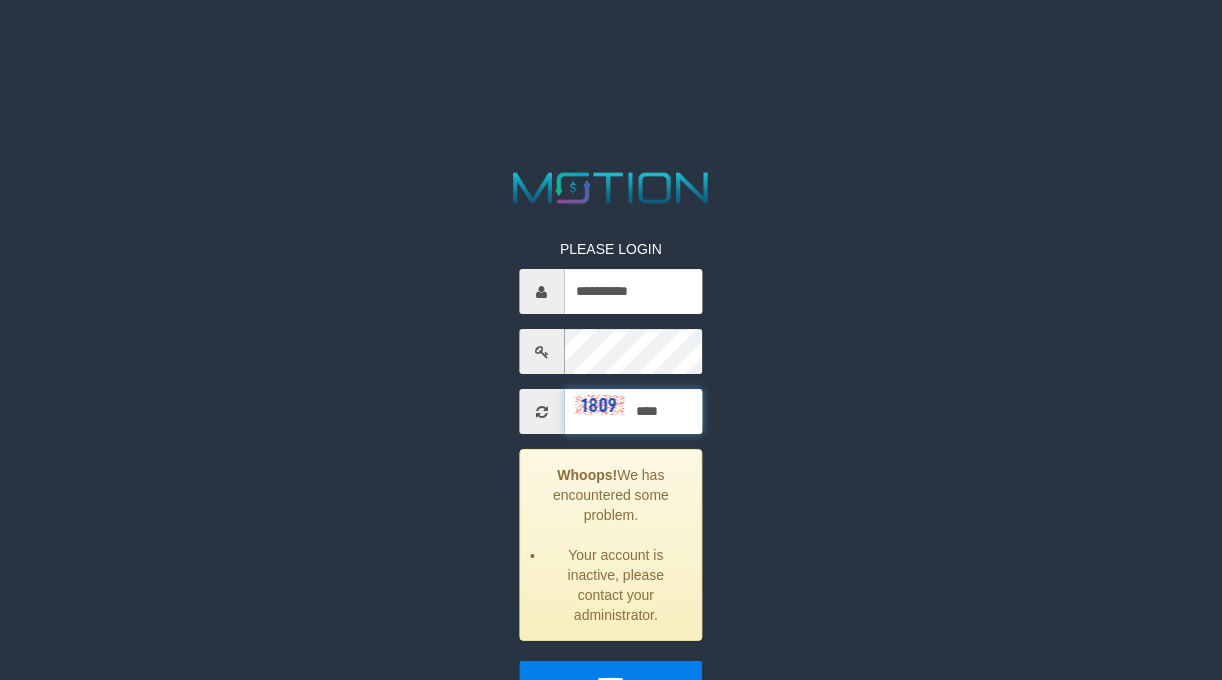 scroll, scrollTop: 170, scrollLeft: 0, axis: vertical 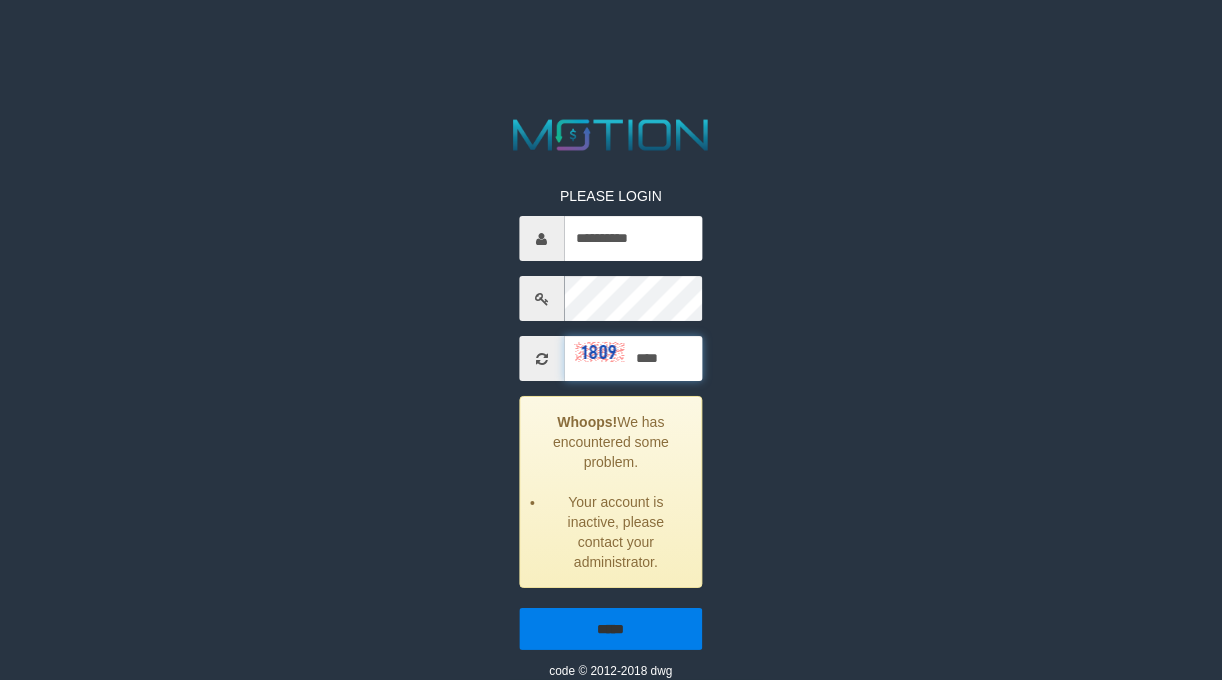 type on "****" 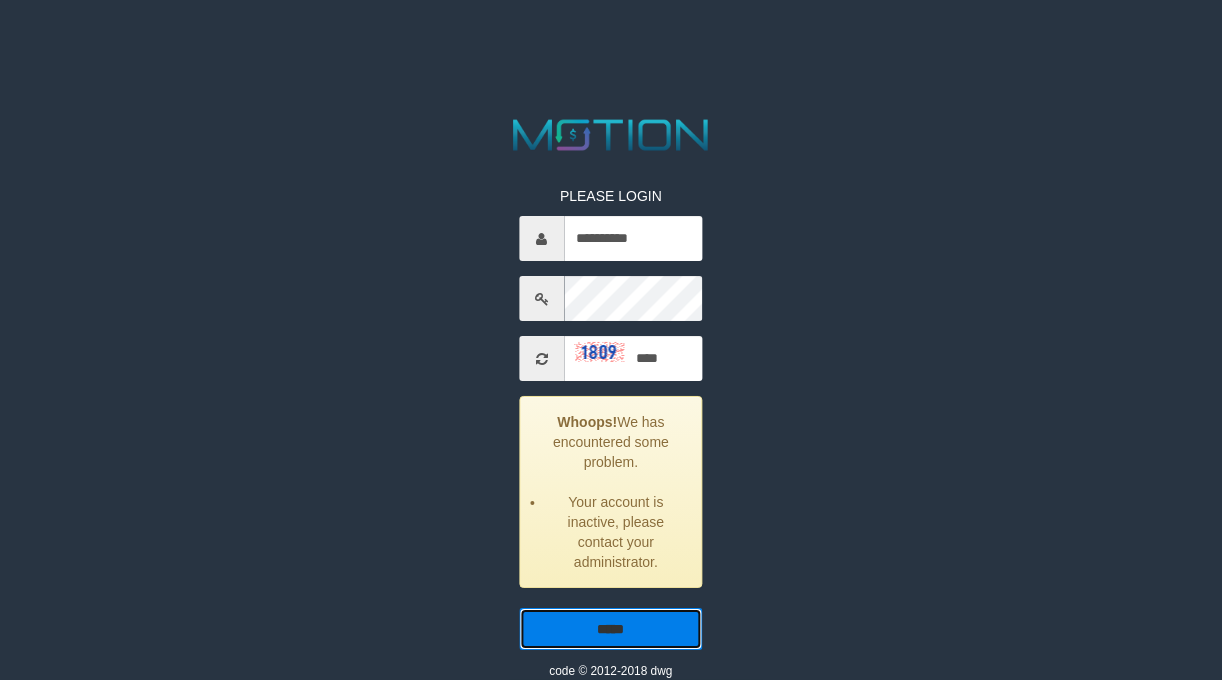 click on "*****" at bounding box center (611, 629) 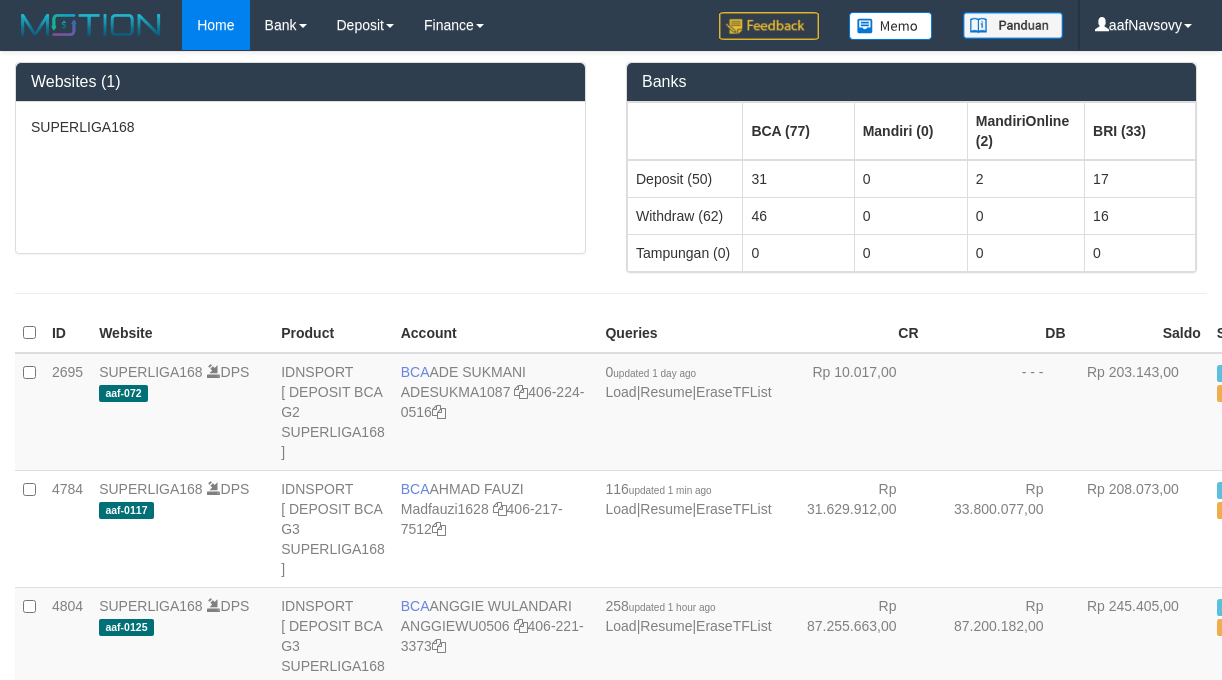 scroll, scrollTop: 0, scrollLeft: 0, axis: both 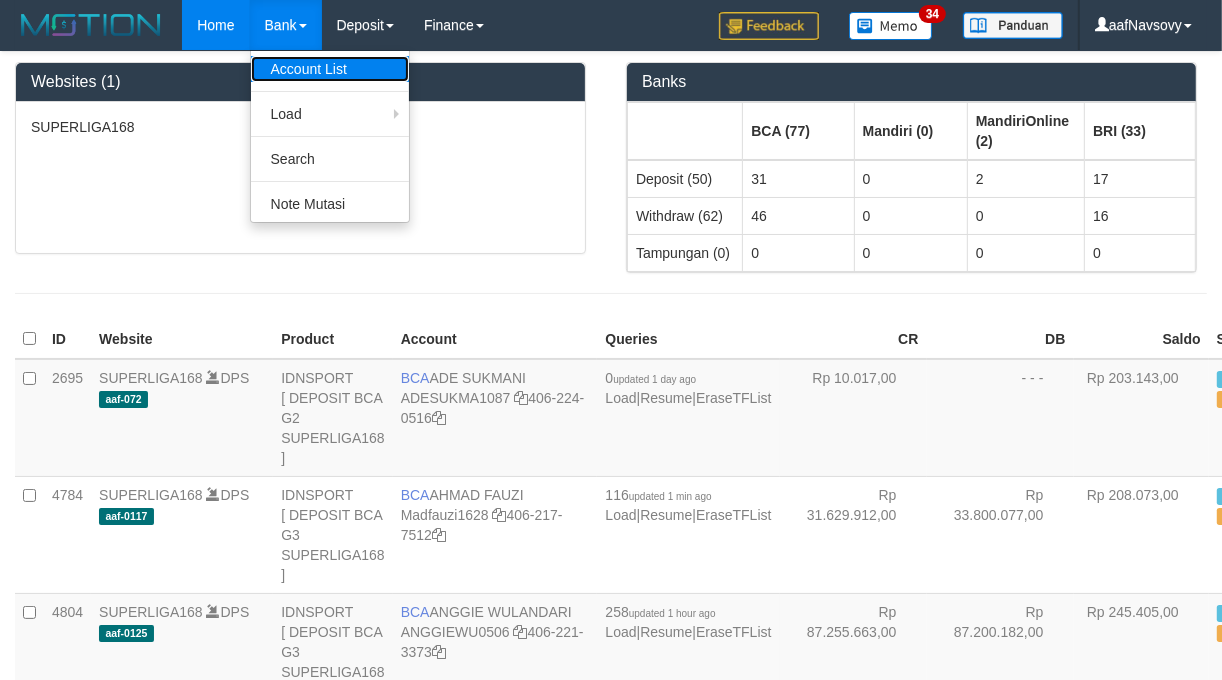 click on "Account List" at bounding box center [330, 69] 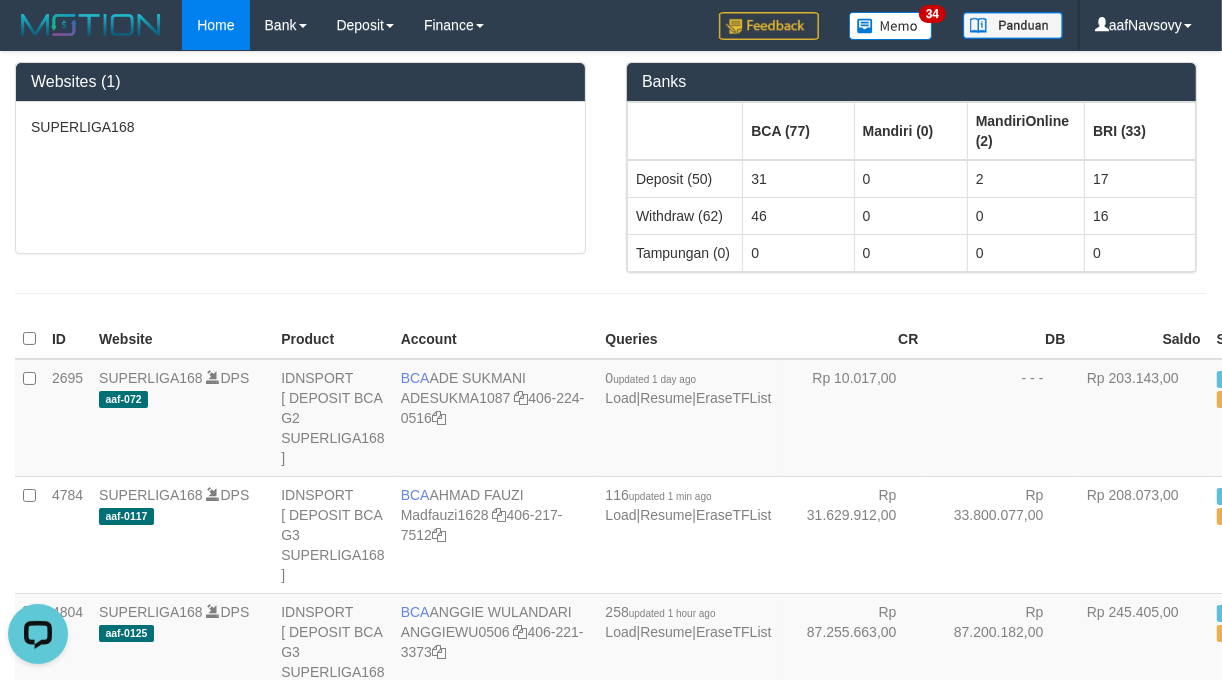 scroll, scrollTop: 0, scrollLeft: 0, axis: both 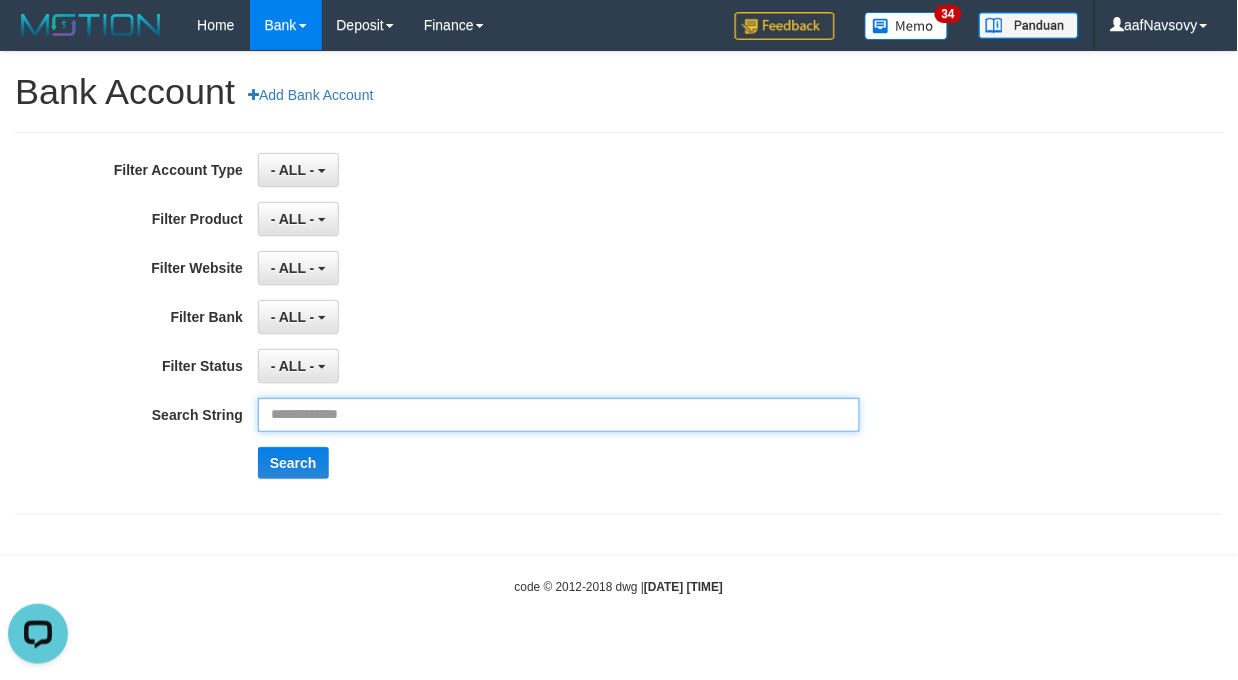 click at bounding box center [559, 415] 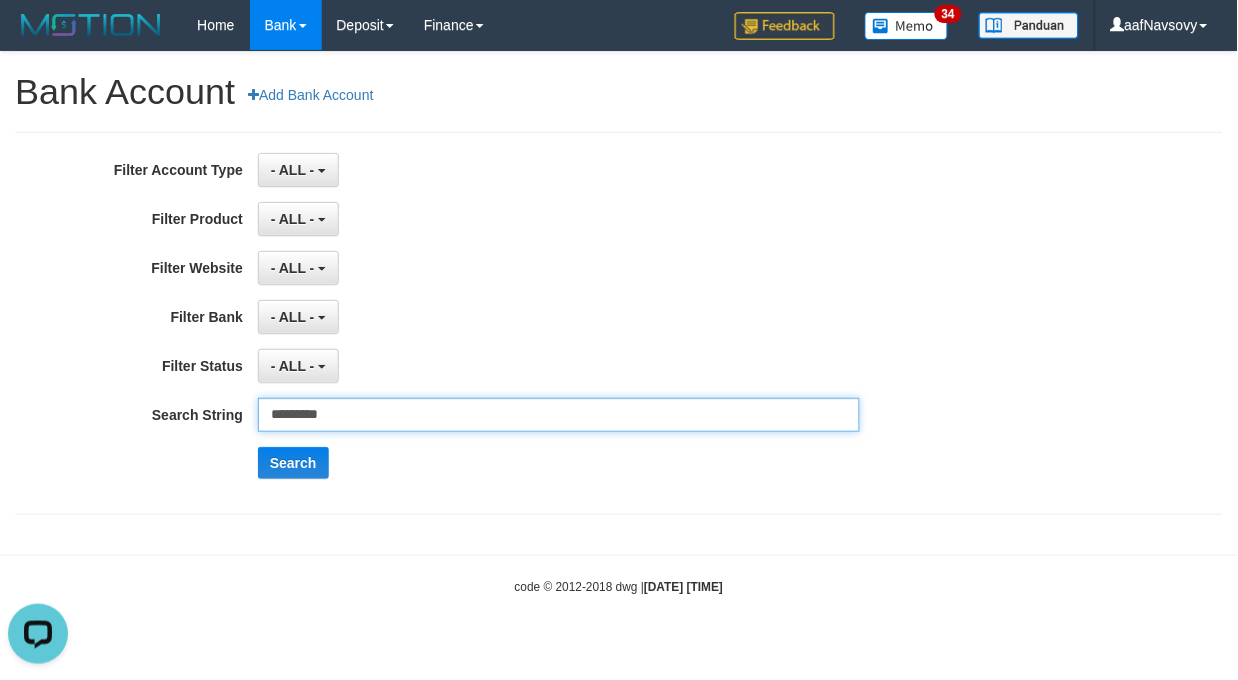 drag, startPoint x: 281, startPoint y: 410, endPoint x: 336, endPoint y: 384, distance: 60.835846 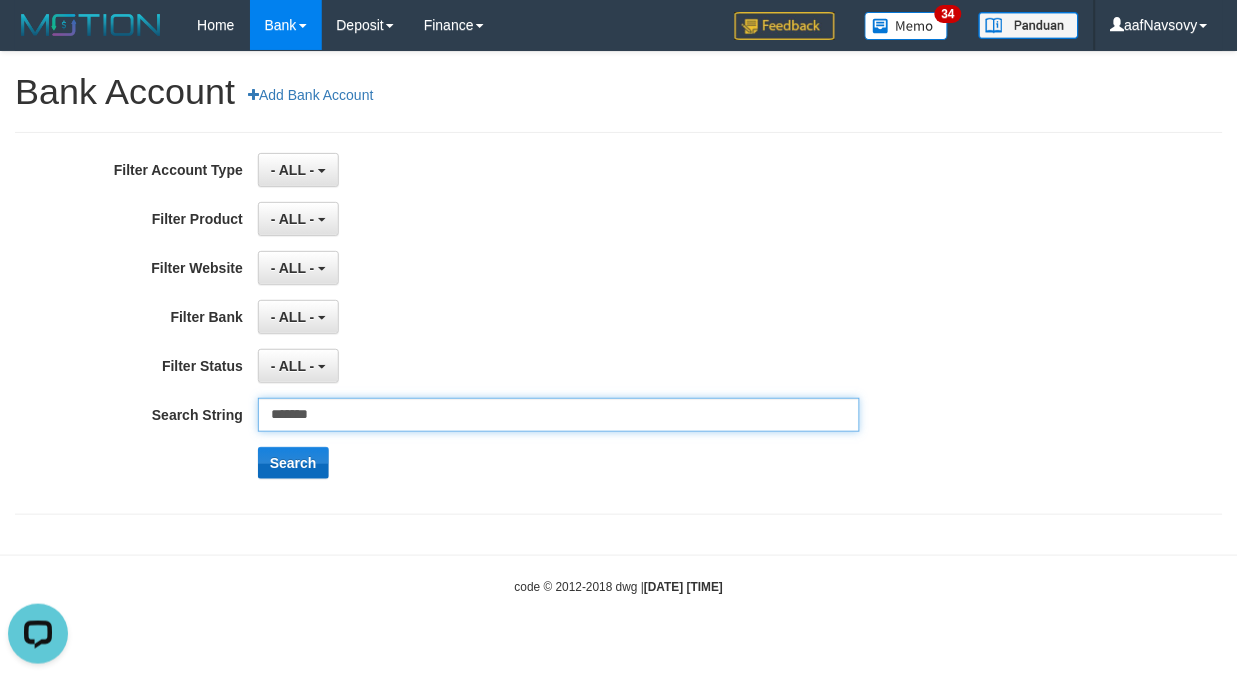 type on "*******" 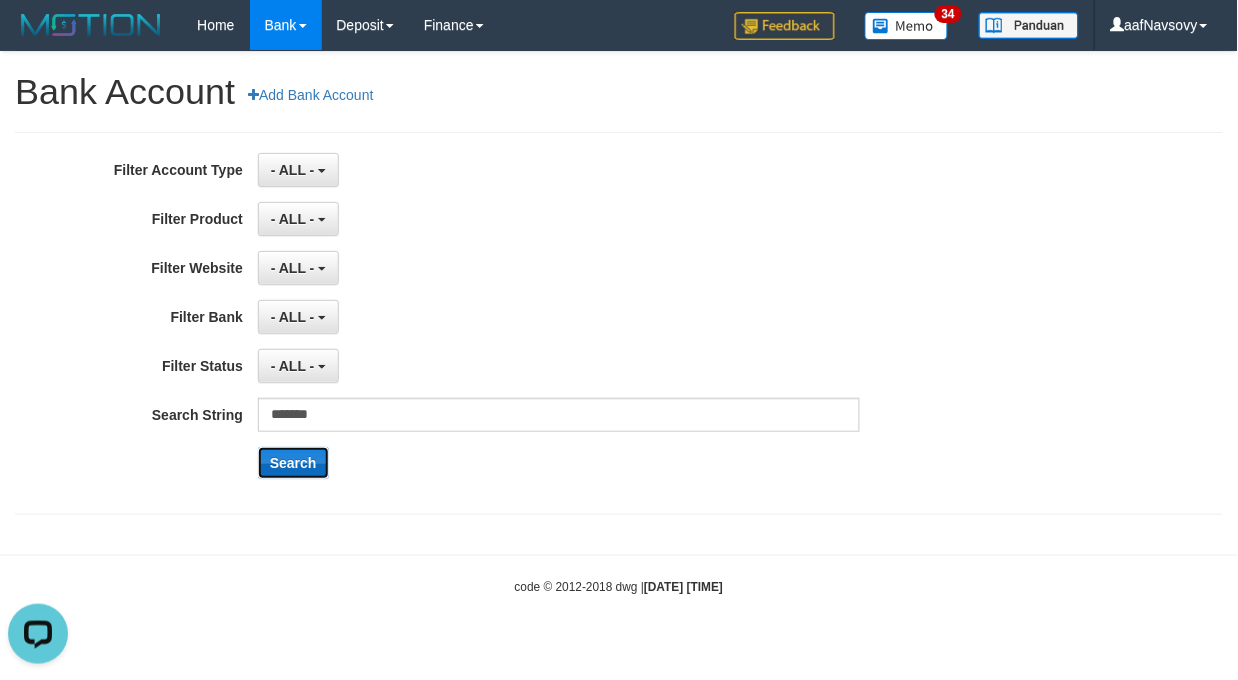 click on "Search" at bounding box center [293, 463] 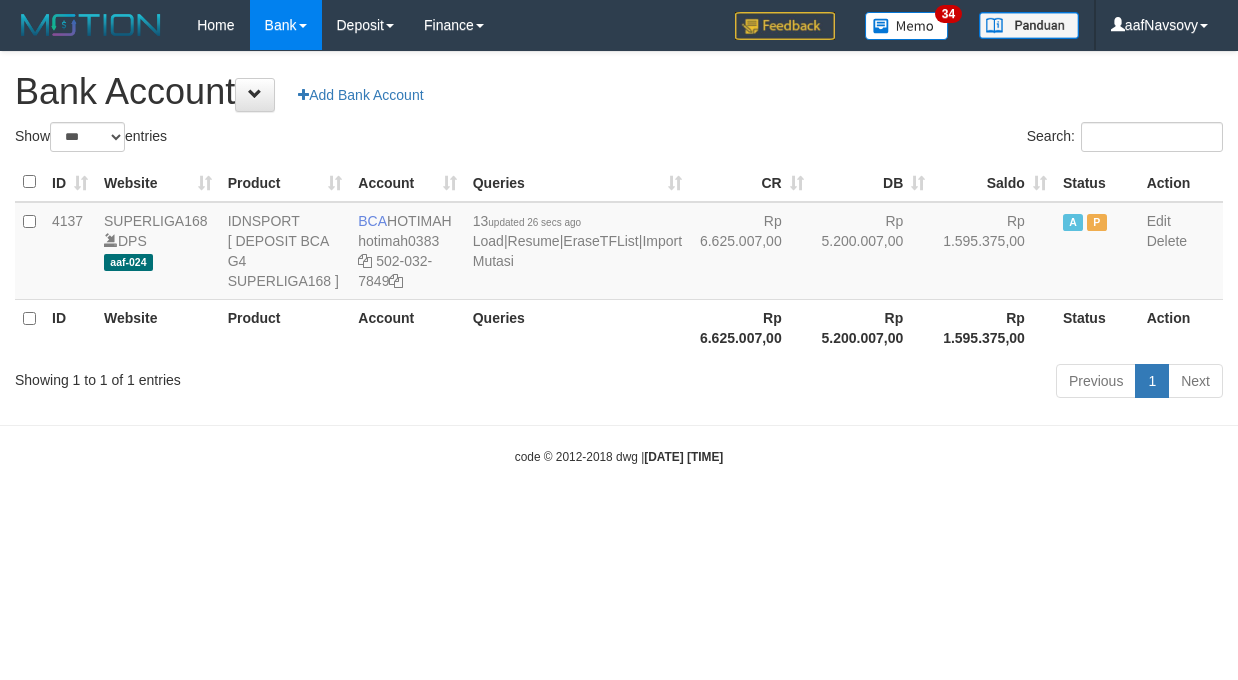 select on "***" 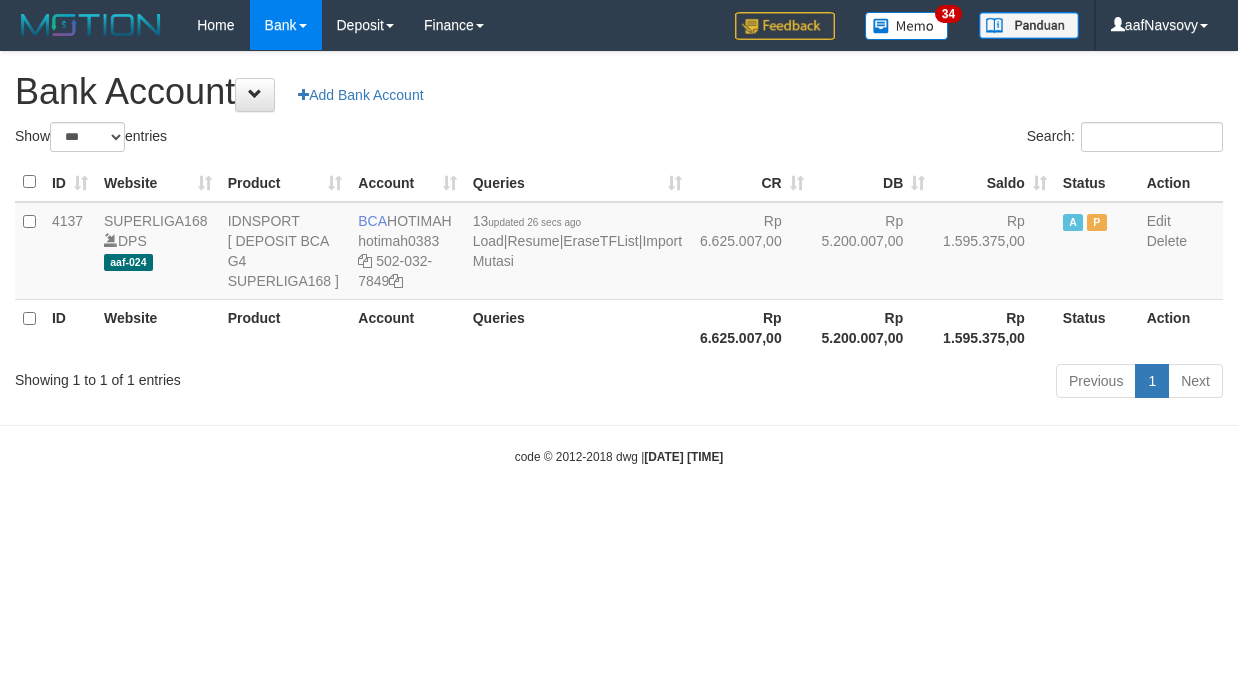 scroll, scrollTop: 0, scrollLeft: 0, axis: both 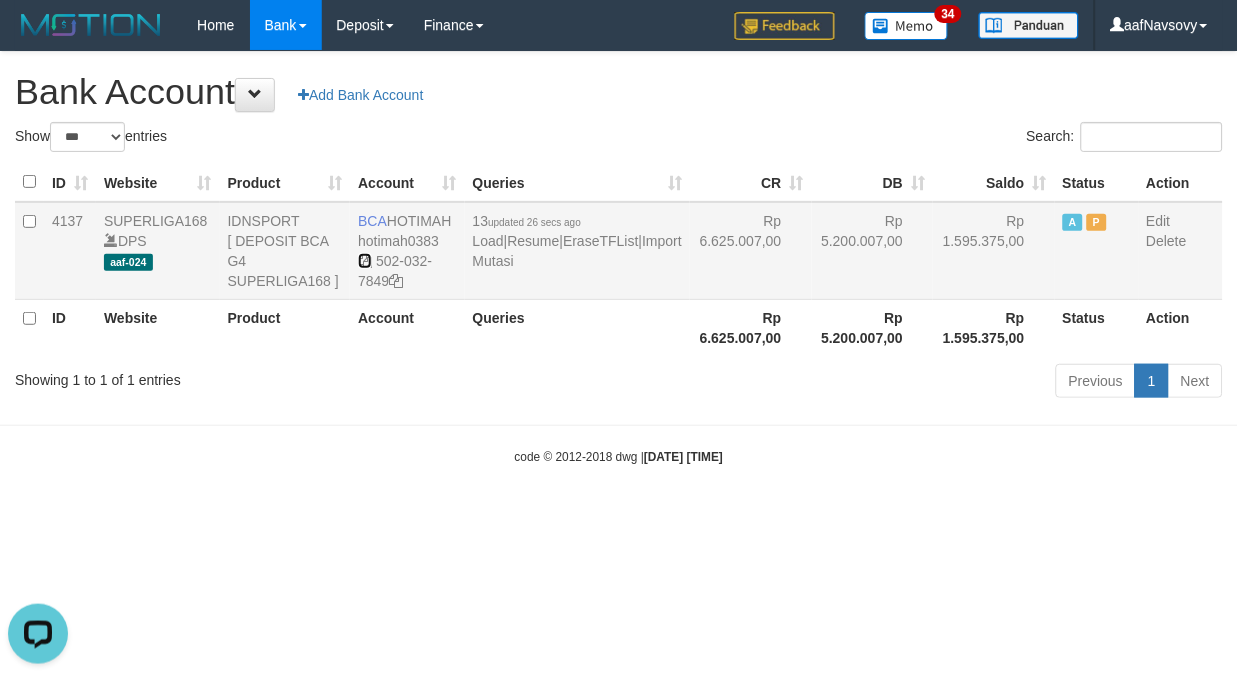 click at bounding box center [365, 261] 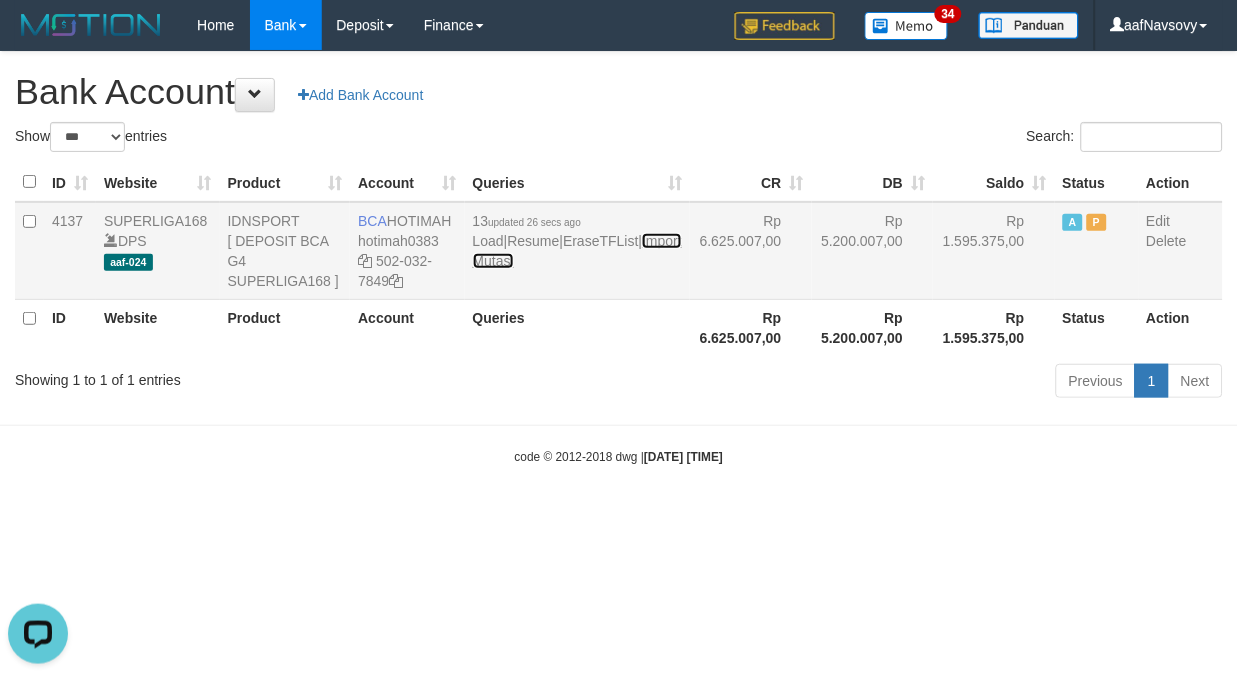 click on "Import Mutasi" at bounding box center [577, 251] 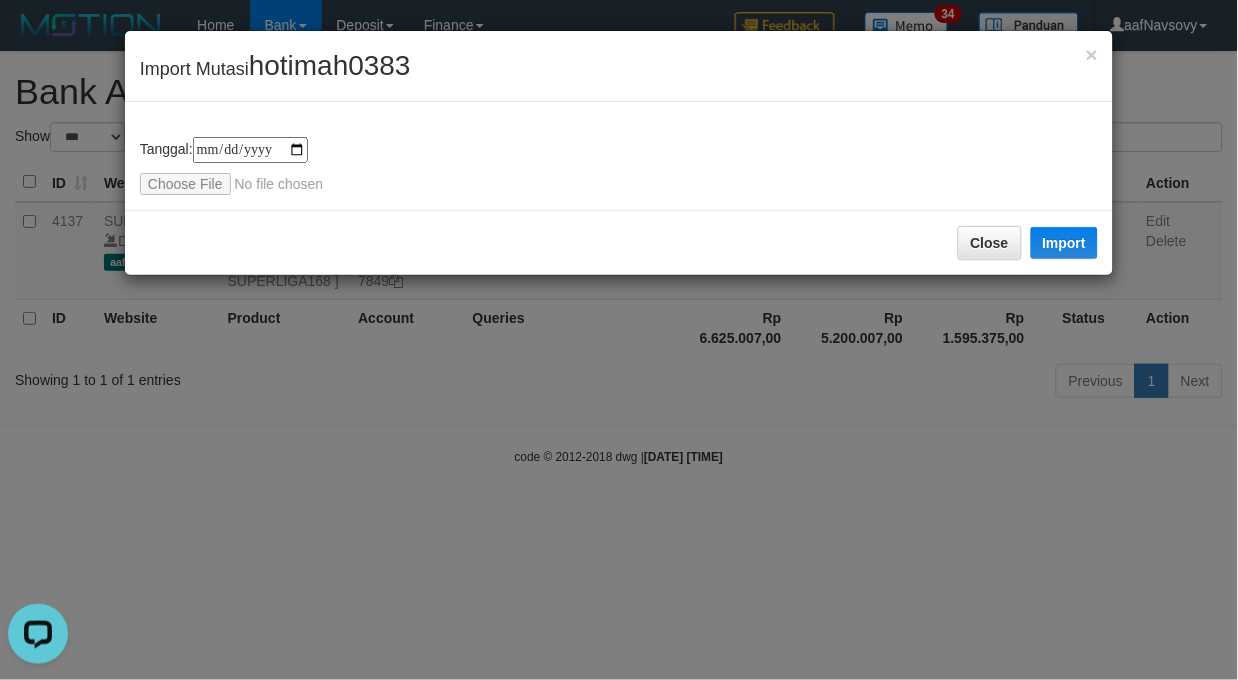 type on "**********" 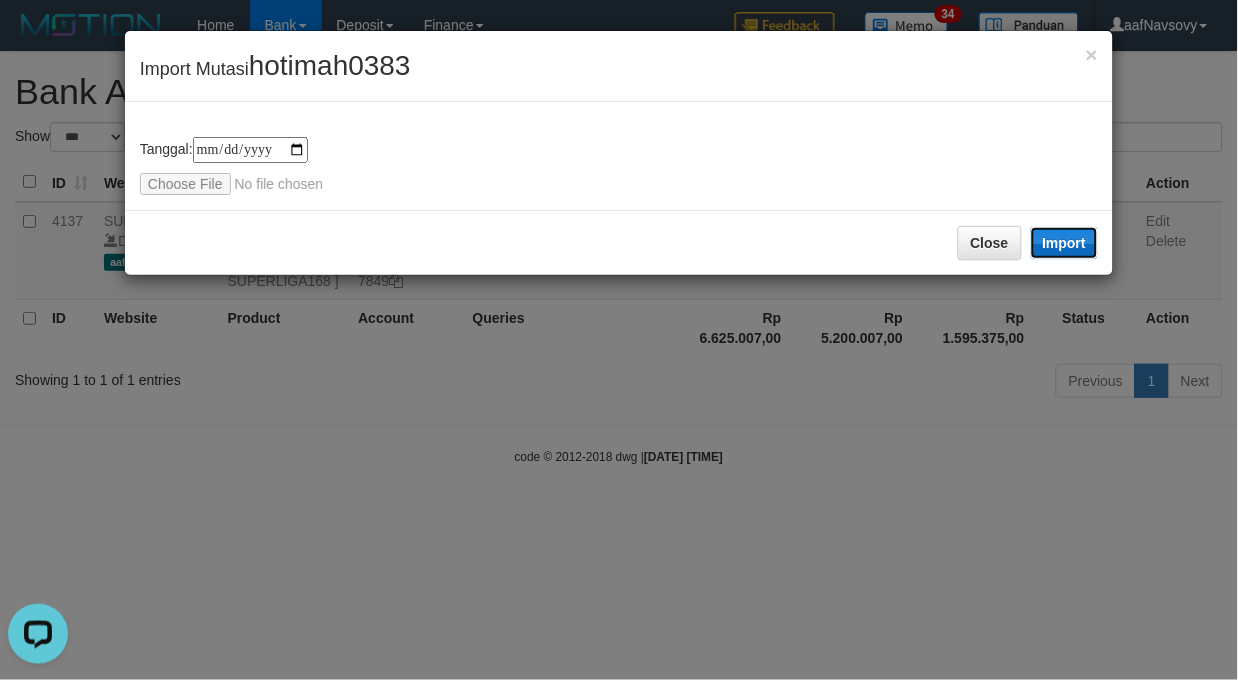 click on "Import" at bounding box center [1065, 243] 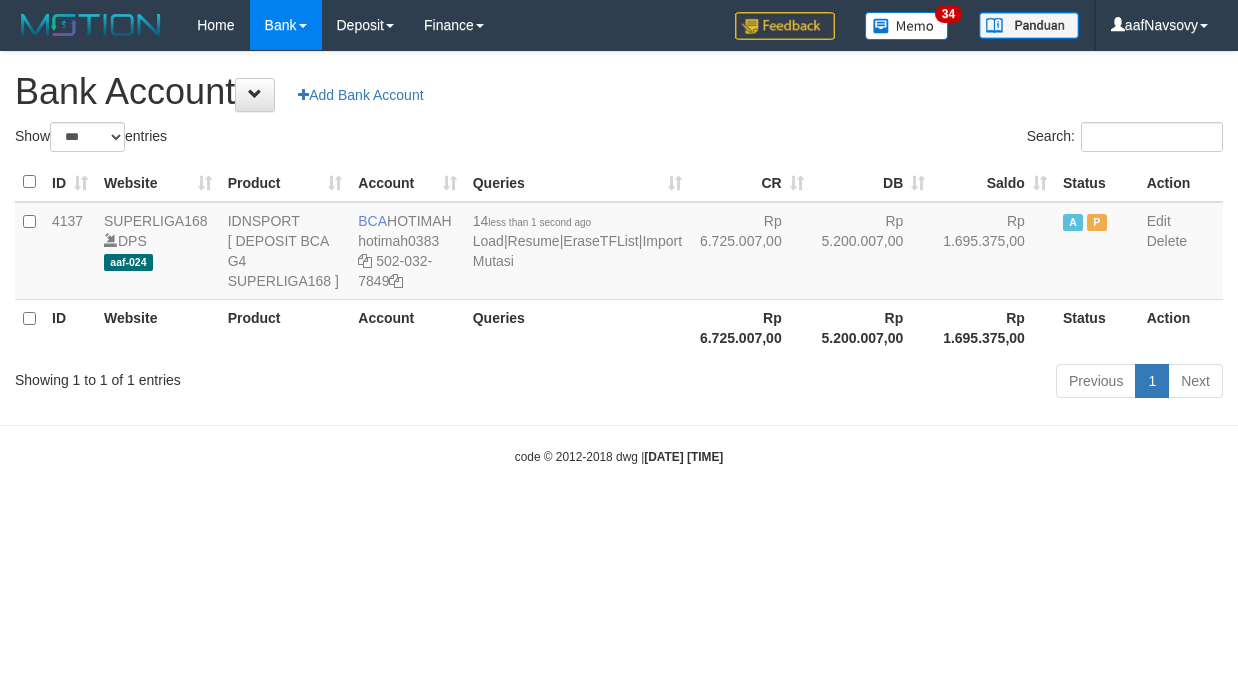 select on "***" 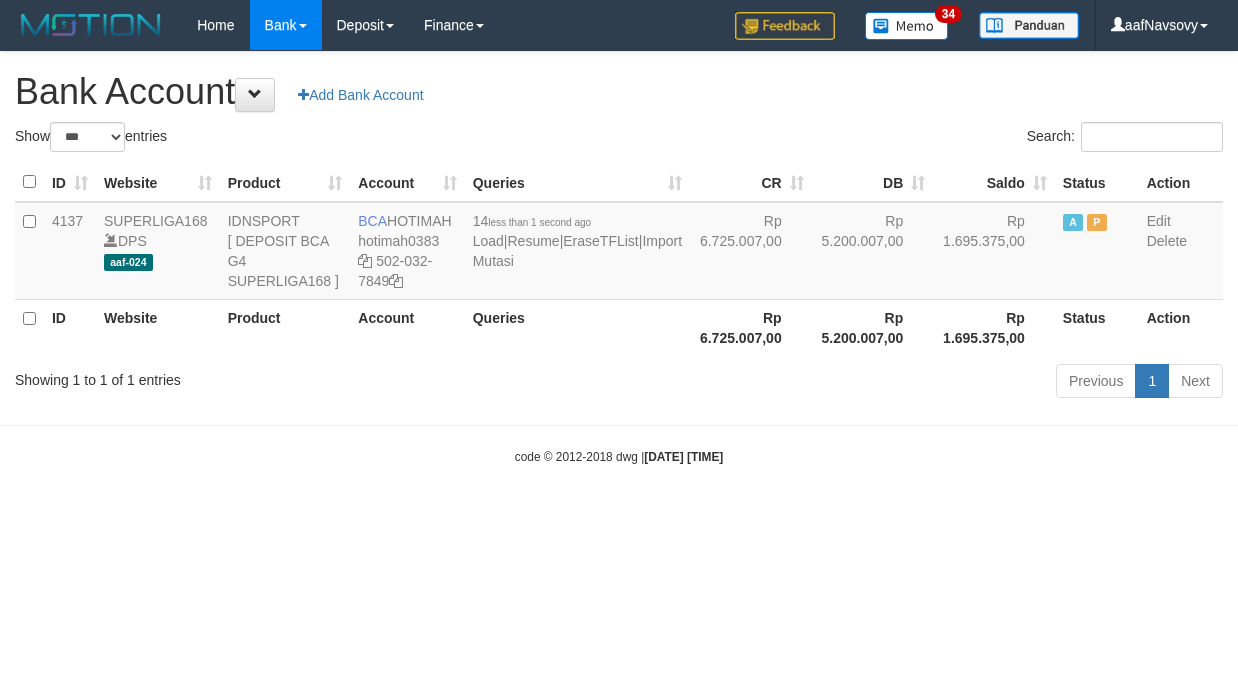 scroll, scrollTop: 0, scrollLeft: 0, axis: both 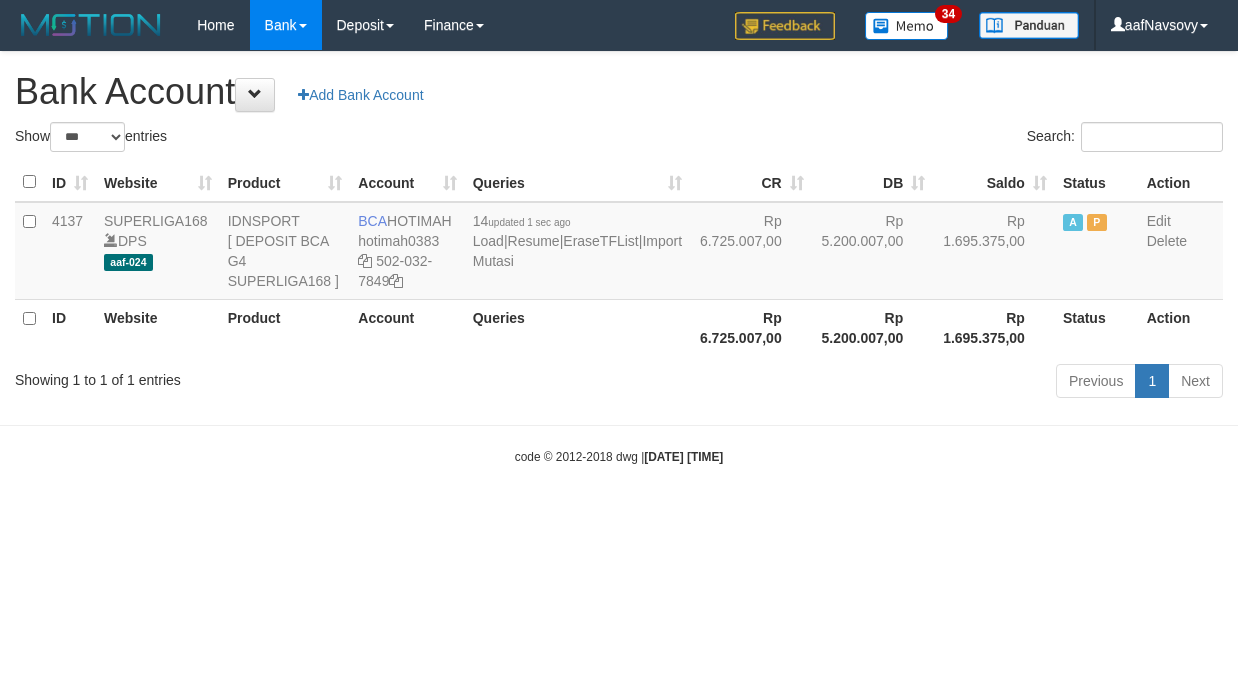 select on "***" 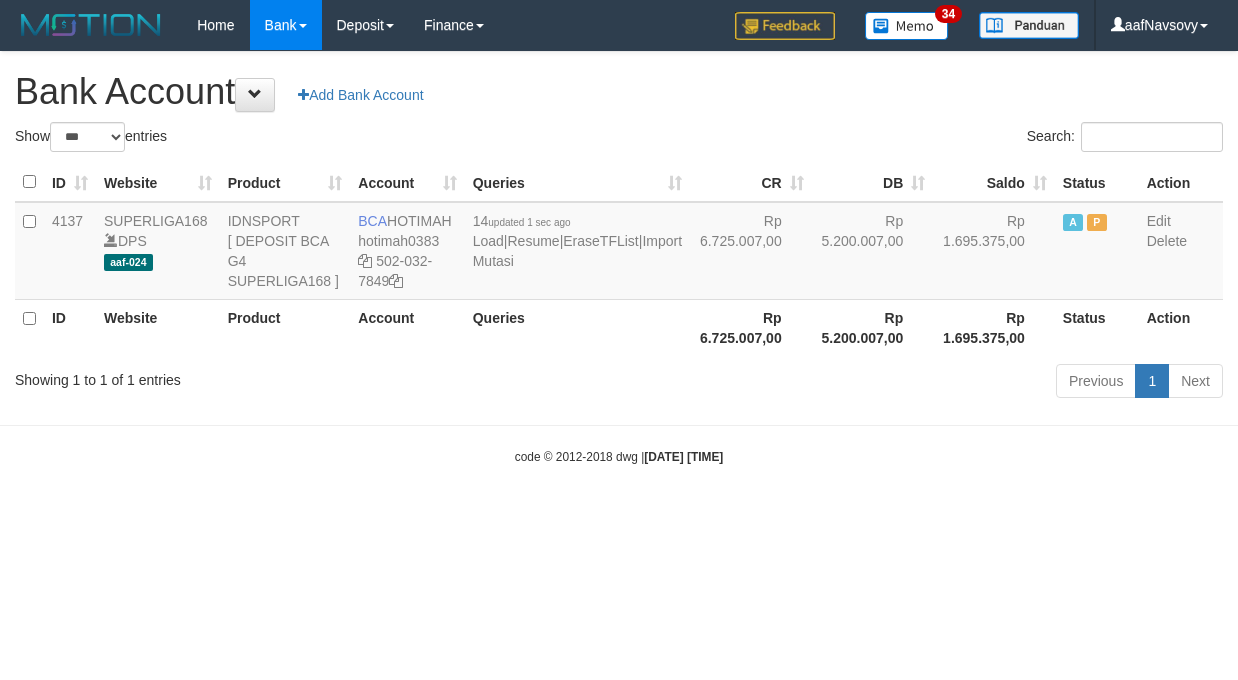 scroll, scrollTop: 0, scrollLeft: 0, axis: both 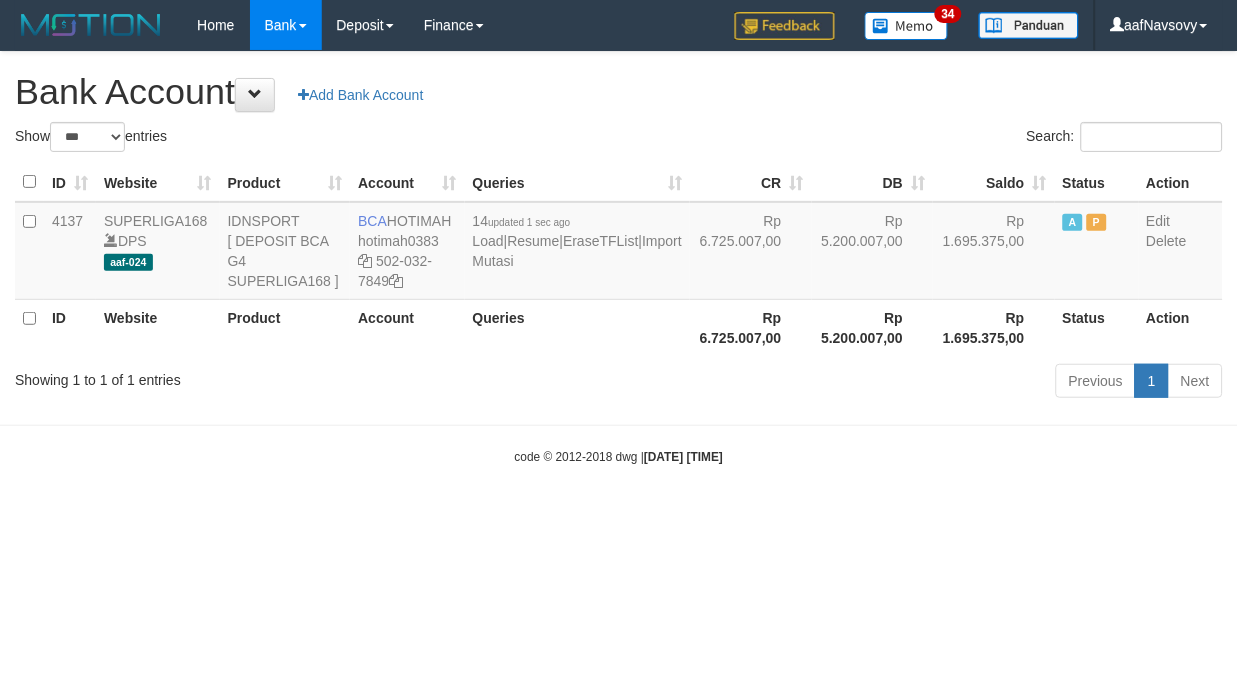 click on "Toggle navigation
Home
Bank
Account List
Load
By Website
Group
[ISPORT]													SUPERLIGA168
By Load Group (DPS)
34" at bounding box center [619, 258] 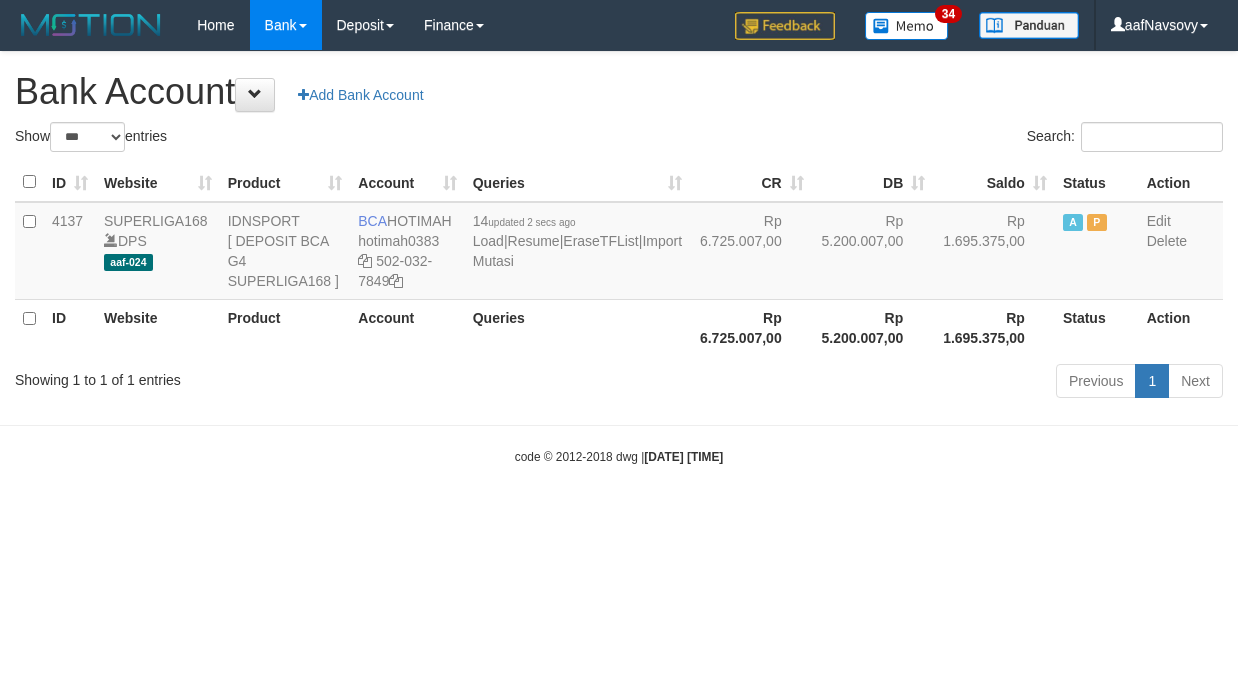 select on "***" 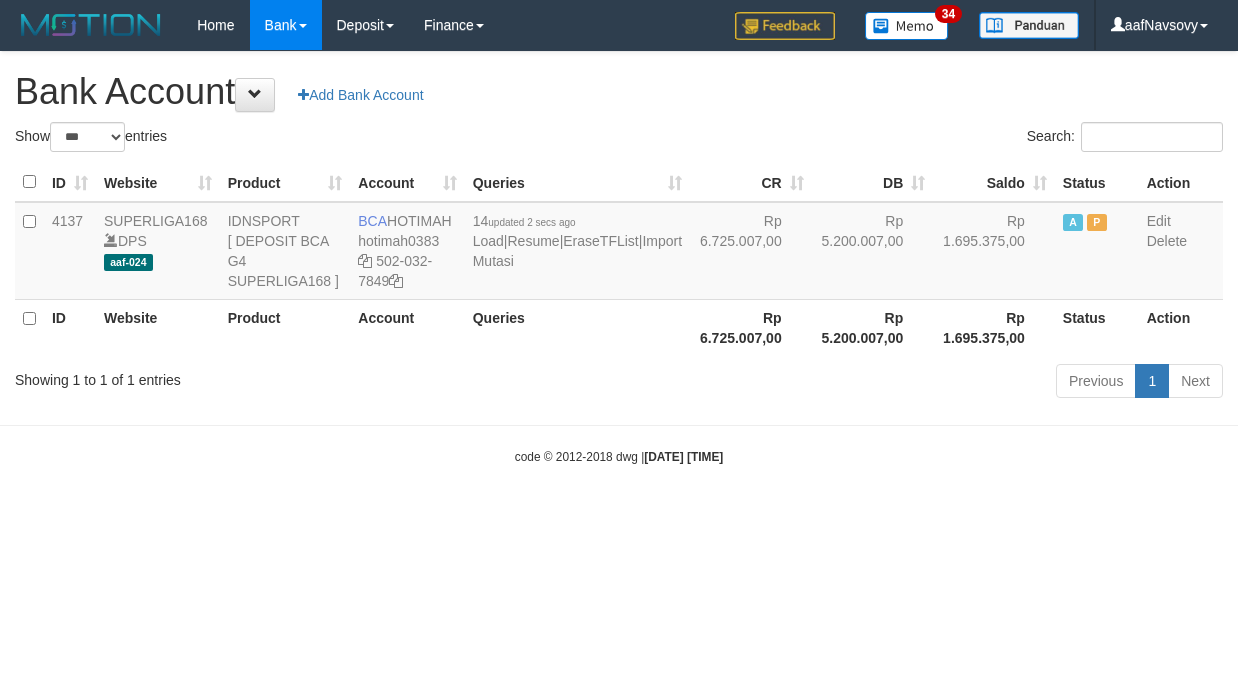scroll, scrollTop: 0, scrollLeft: 0, axis: both 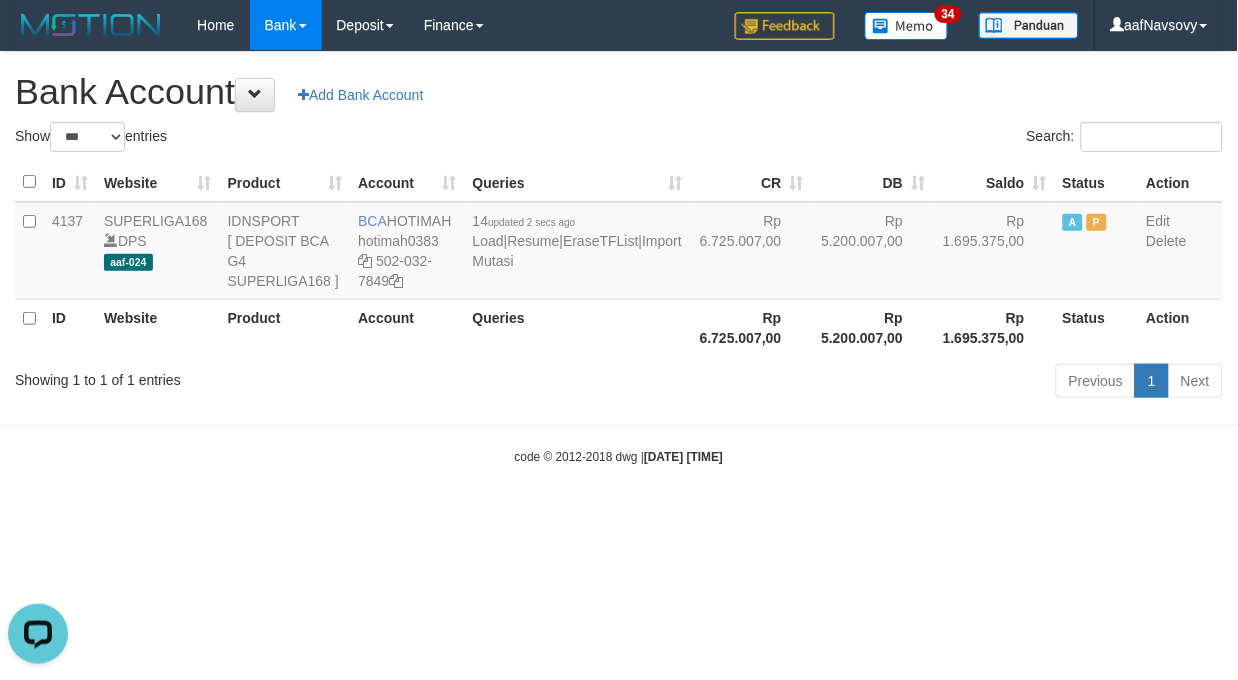 click on "Toggle navigation
Home
Bank
Account List
Load
By Website
Group
[ISPORT]													SUPERLIGA168
By Load Group (DPS)" at bounding box center [619, 258] 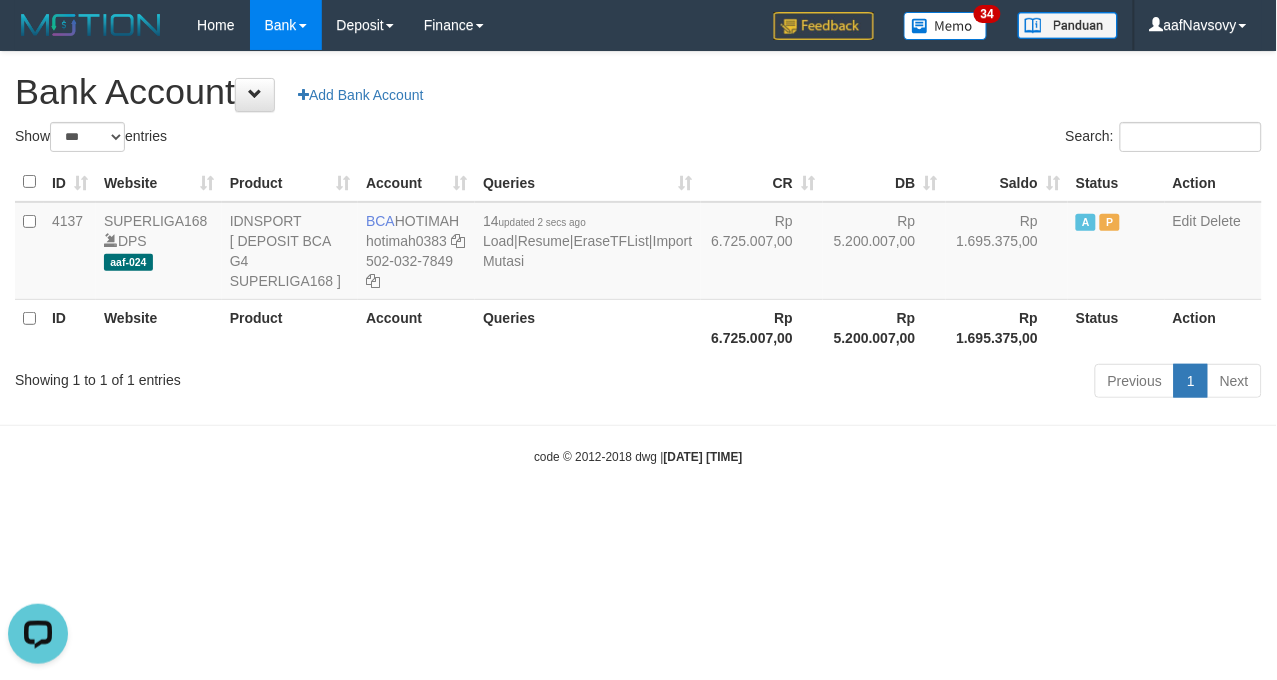 click on "Toggle navigation
Home
Bank
Account List
Load
By Website
Group
[ISPORT]													SUPERLIGA168
By Load Group (DPS)" at bounding box center [638, 258] 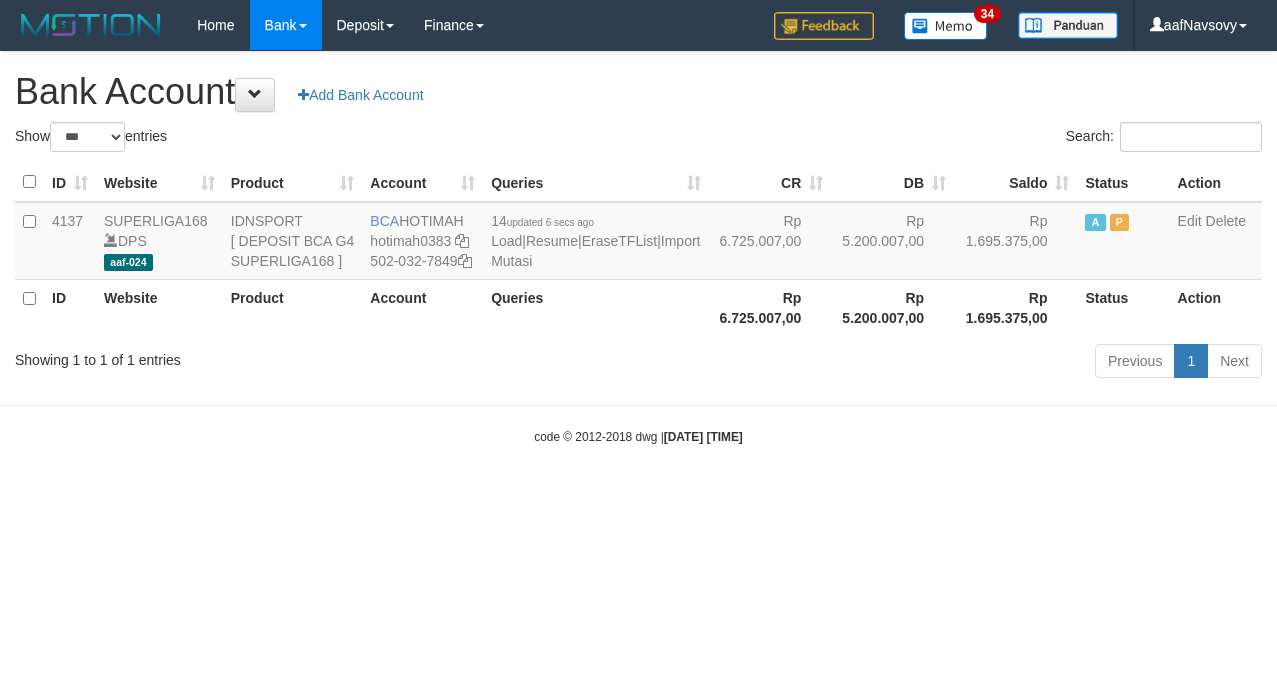 select on "***" 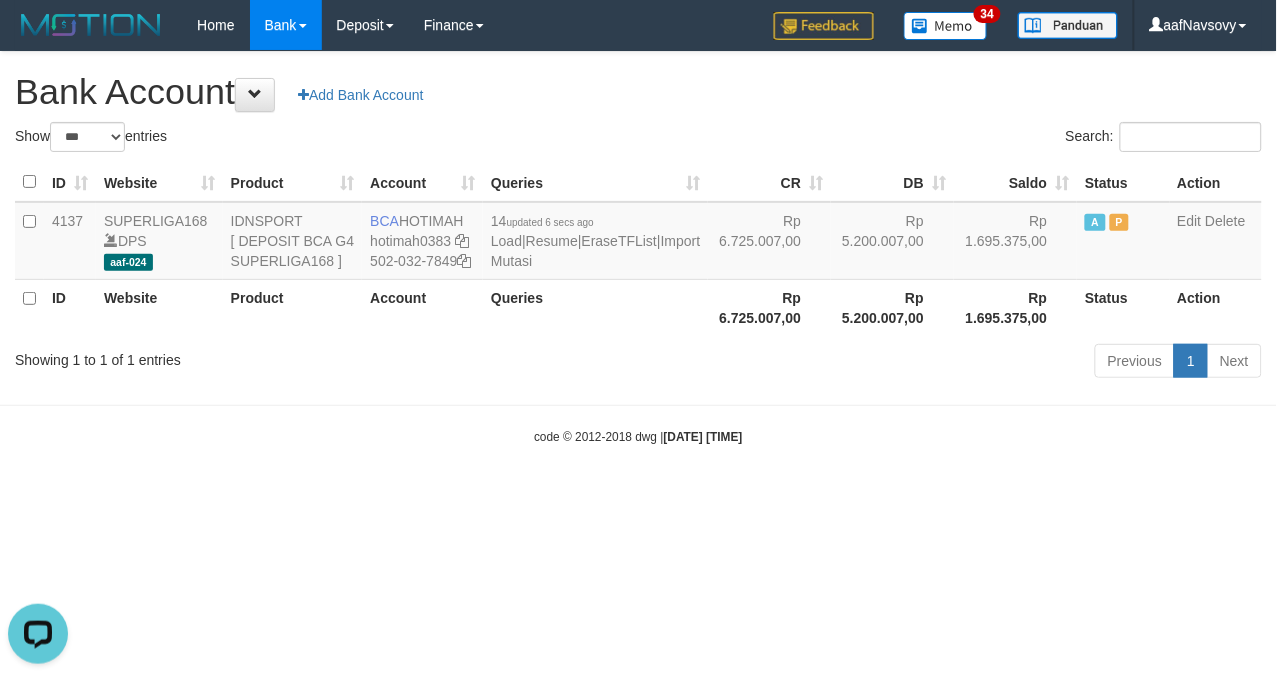 scroll, scrollTop: 0, scrollLeft: 0, axis: both 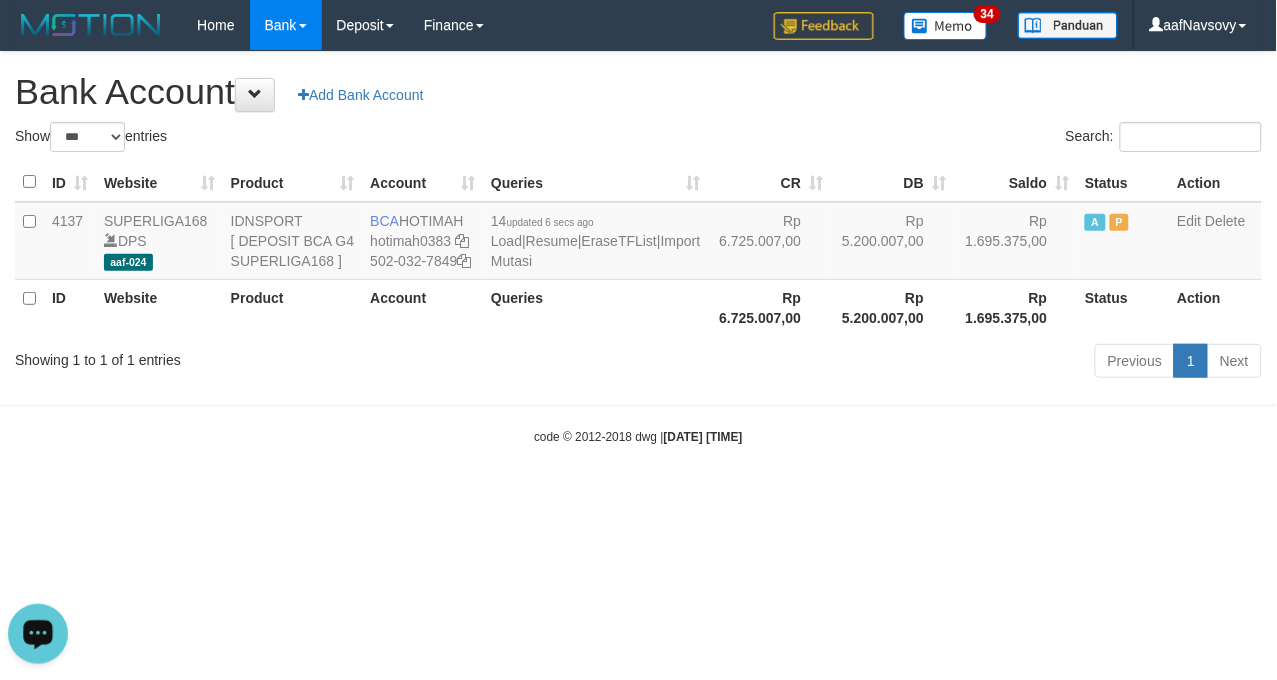 click on "Toggle navigation
Home
Bank
Account List
Load
By Website
Group
[ISPORT]													SUPERLIGA168
By Load Group (DPS)" at bounding box center [638, 248] 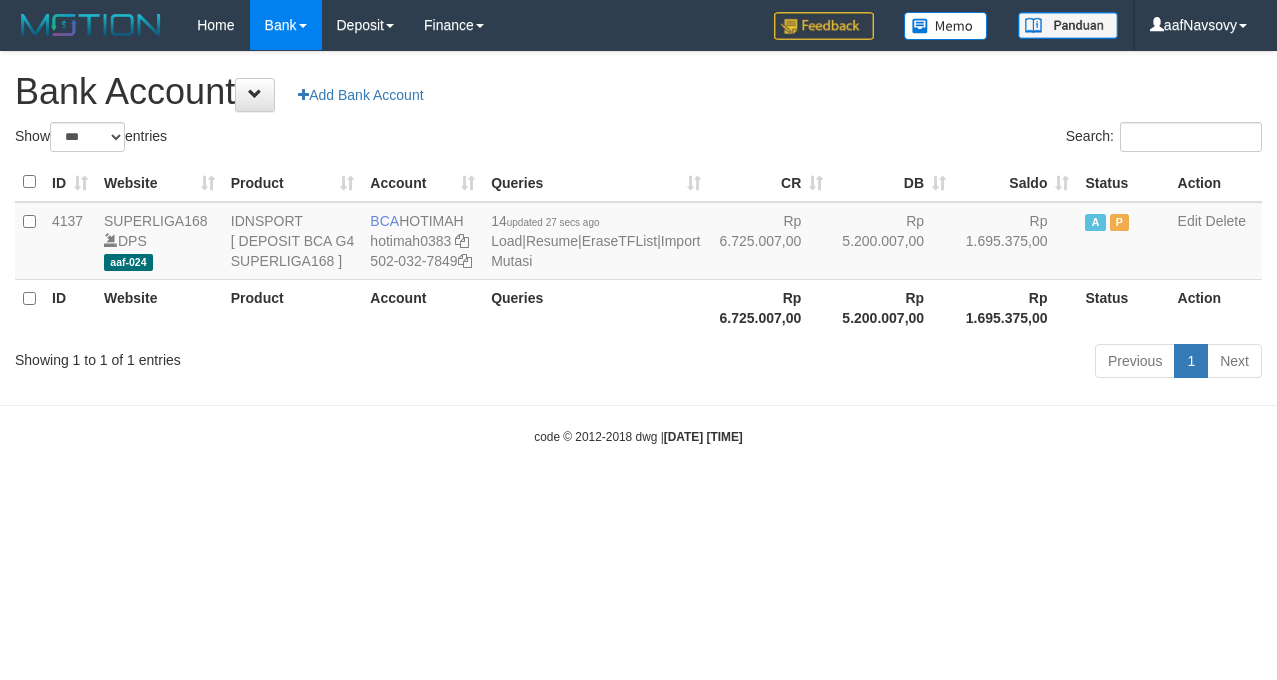 select on "***" 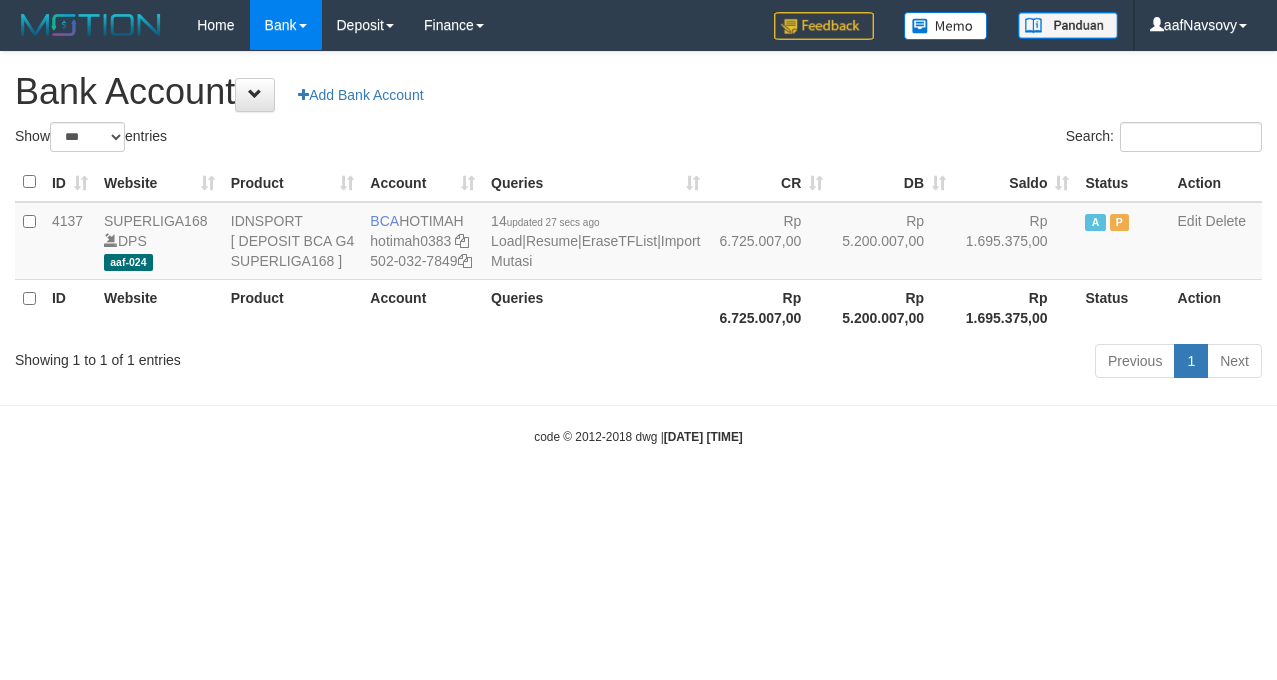 scroll, scrollTop: 0, scrollLeft: 0, axis: both 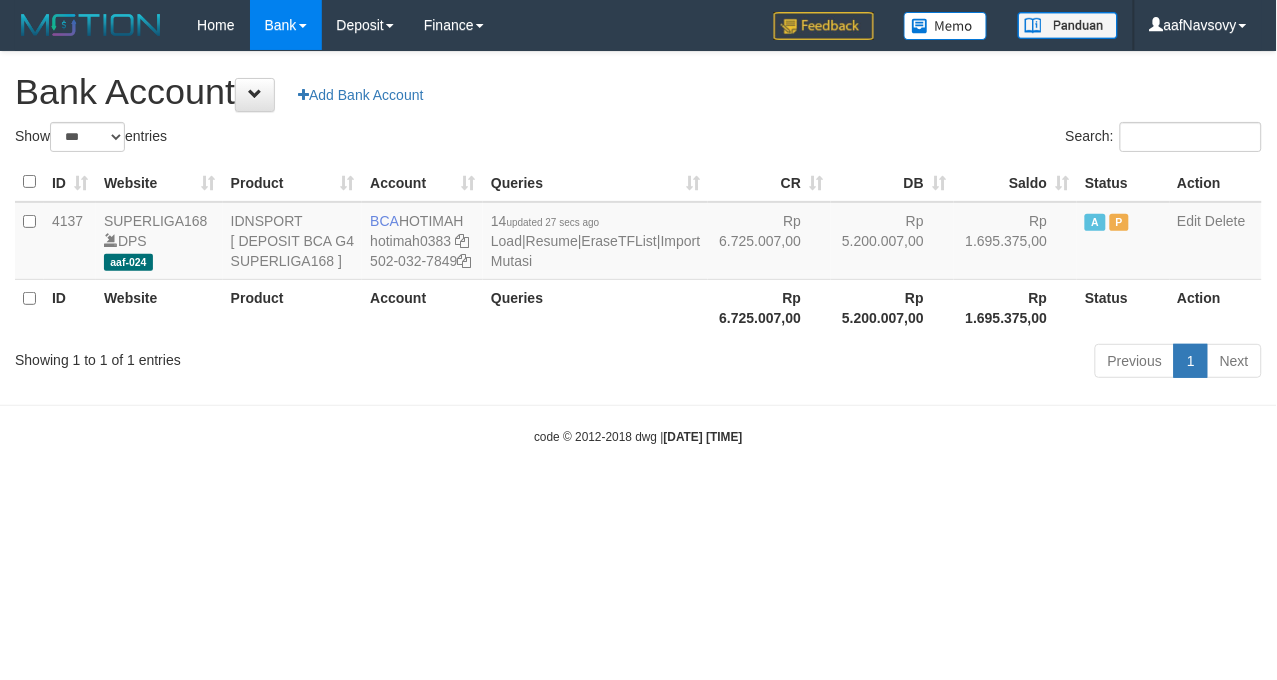 click on "Toggle navigation
Home
Bank
Account List
Load
By Website
Group
[ISPORT]													SUPERLIGA168
By Load Group (DPS)" at bounding box center (638, 248) 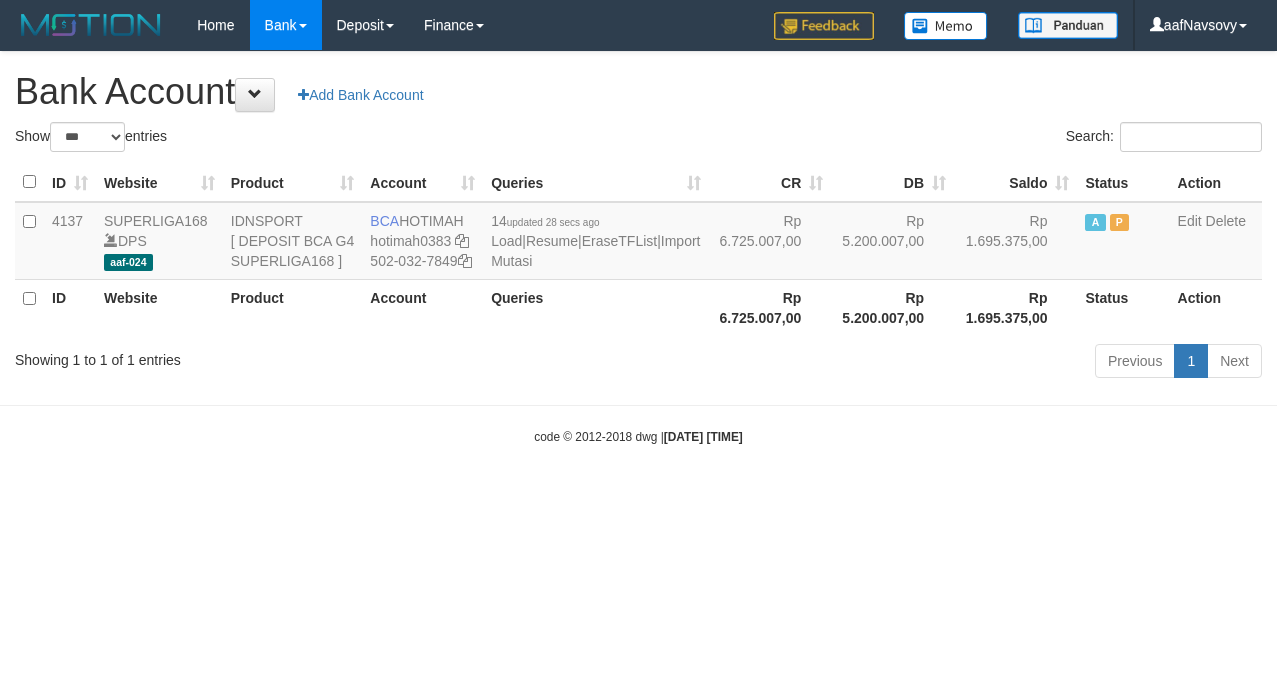 select on "***" 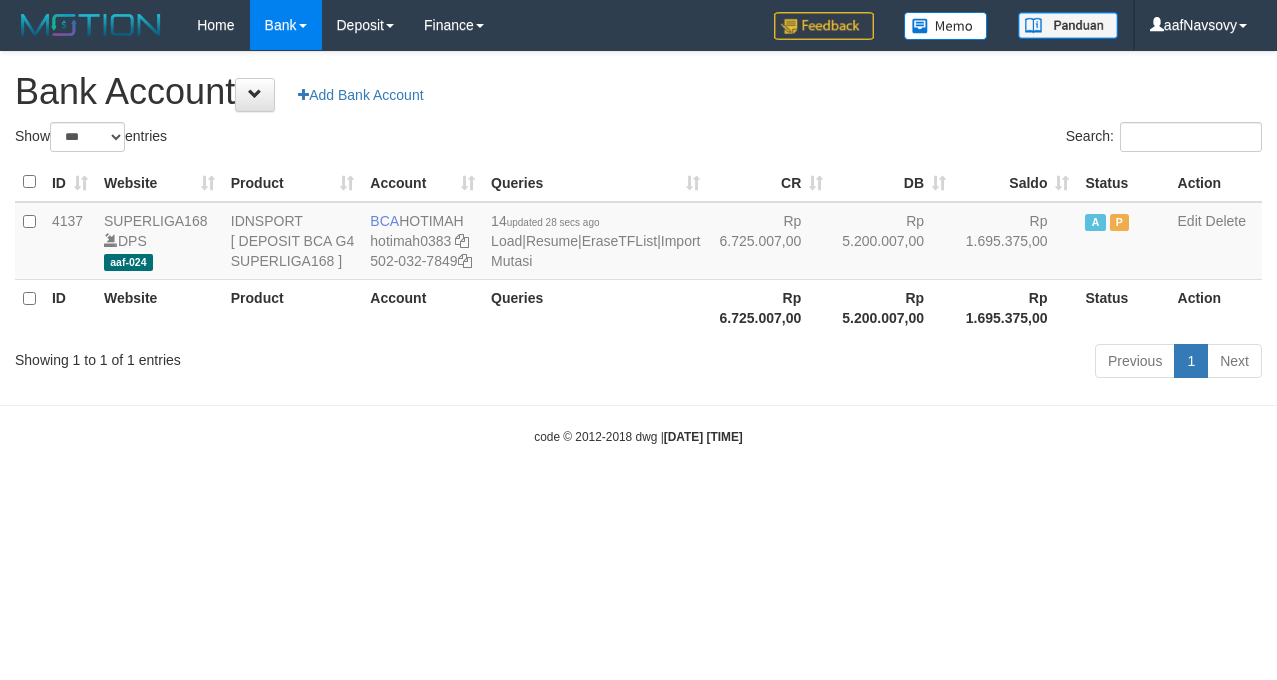scroll, scrollTop: 0, scrollLeft: 0, axis: both 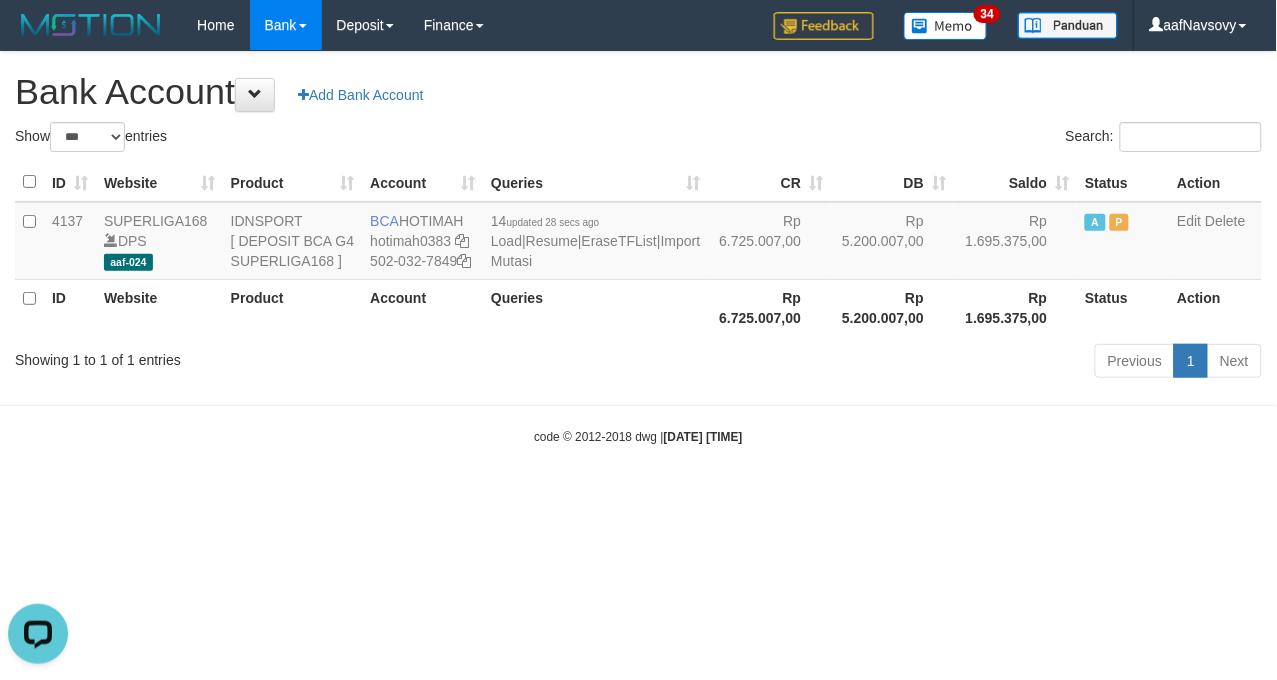 click on "Toggle navigation
Home
Bank
Account List
Load
By Website
Group
[ISPORT]													SUPERLIGA168
By Load Group (DPS)" at bounding box center [638, 248] 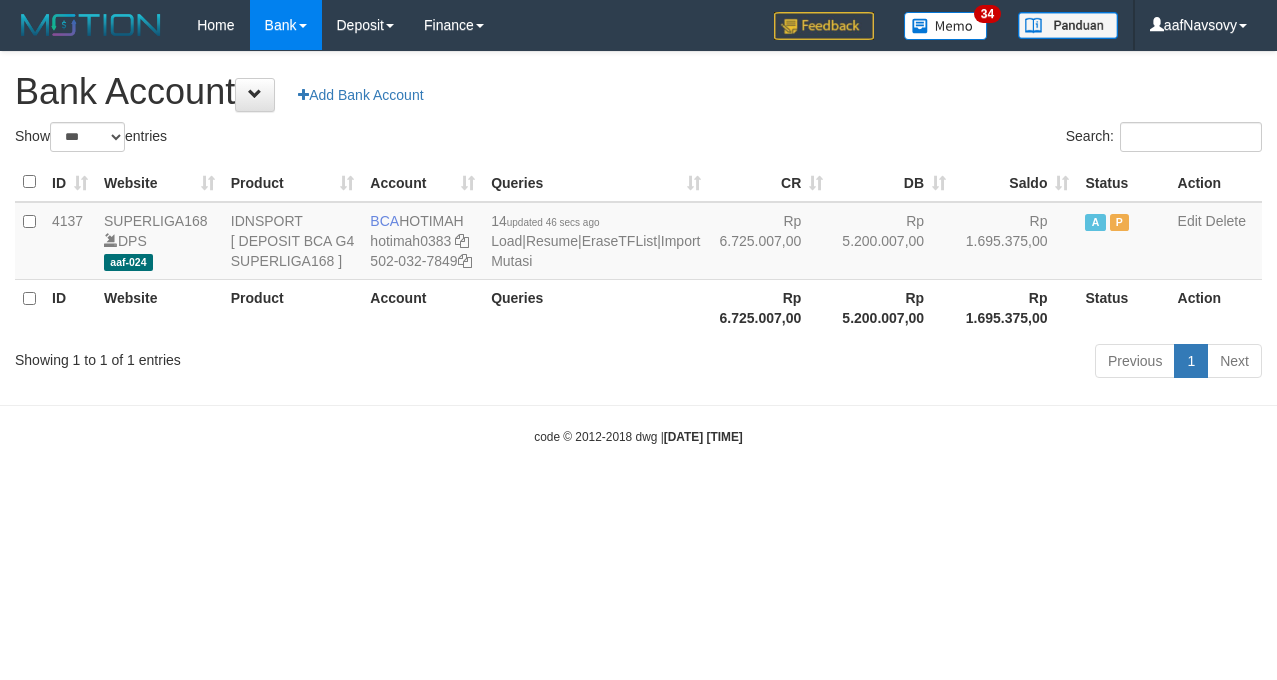 select on "***" 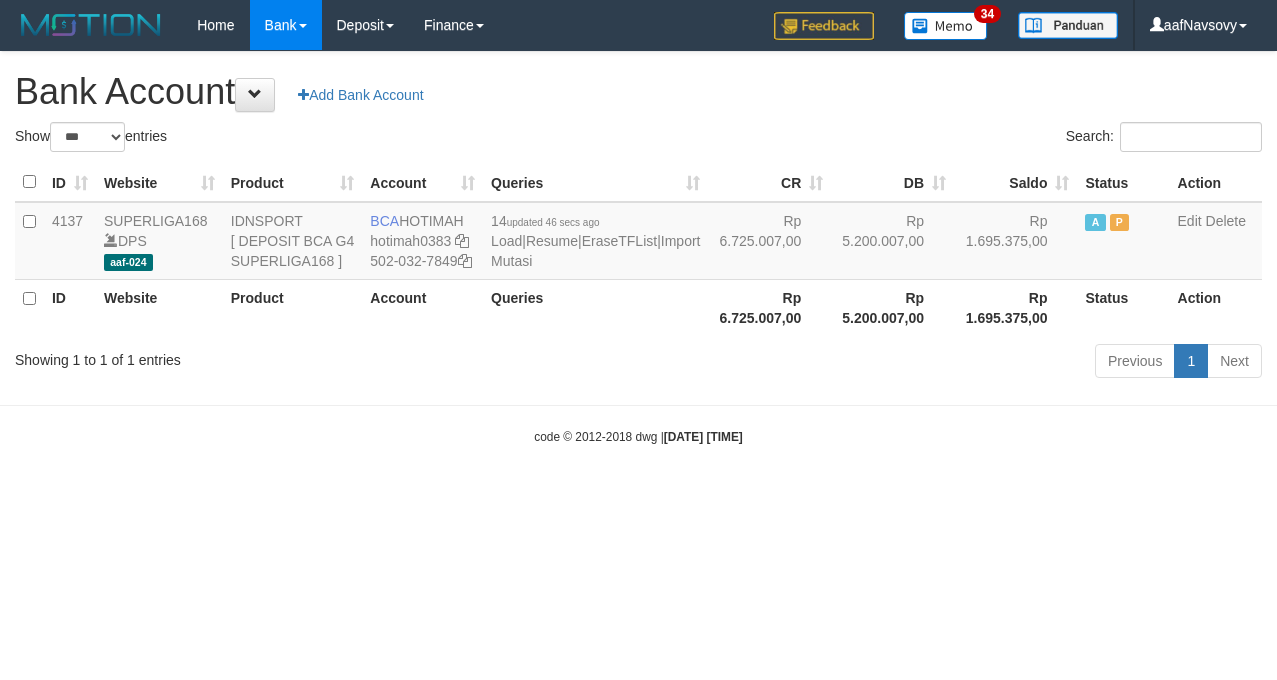 scroll, scrollTop: 0, scrollLeft: 0, axis: both 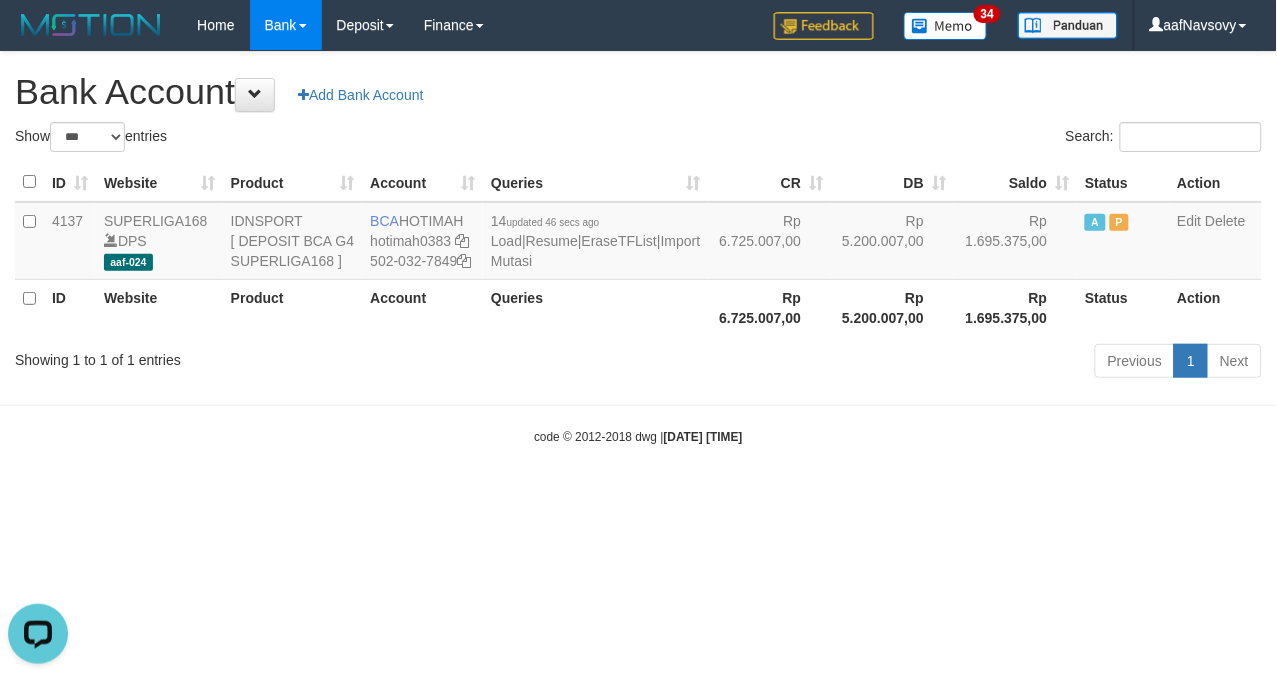click on "Toggle navigation
Home
Bank
Account List
Load
By Website
Group
[ISPORT]													SUPERLIGA168
By Load Group (DPS)" at bounding box center [638, 248] 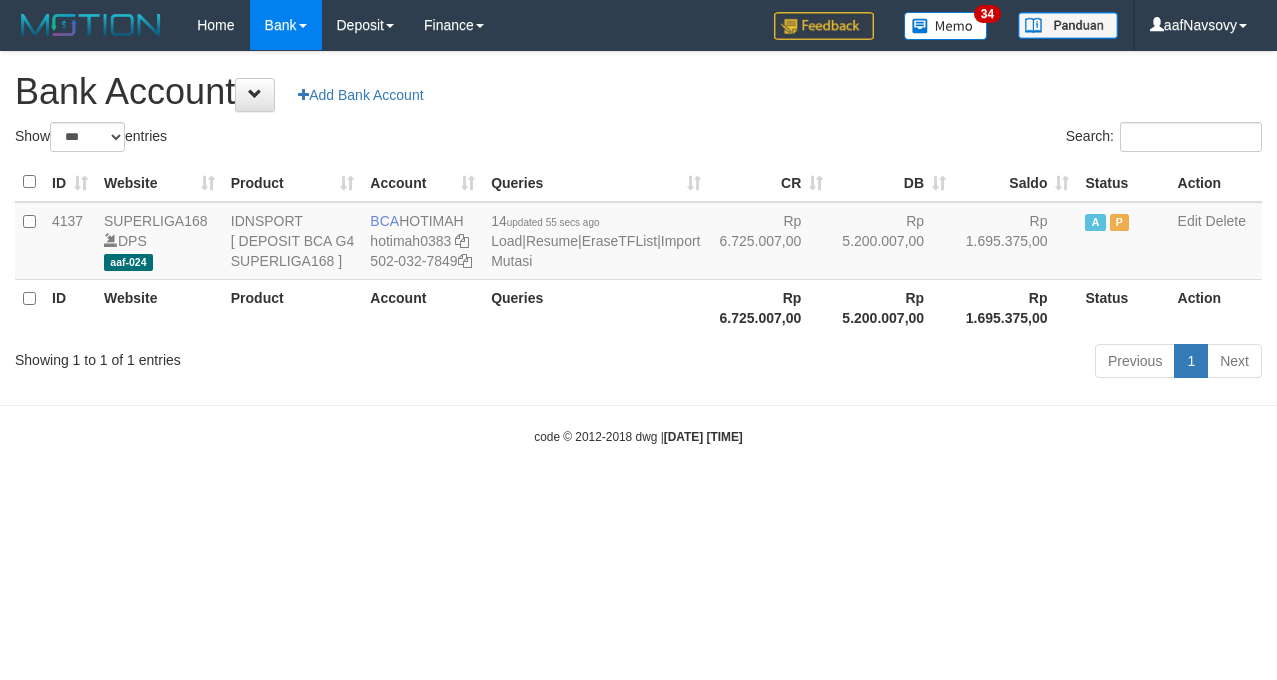 select on "***" 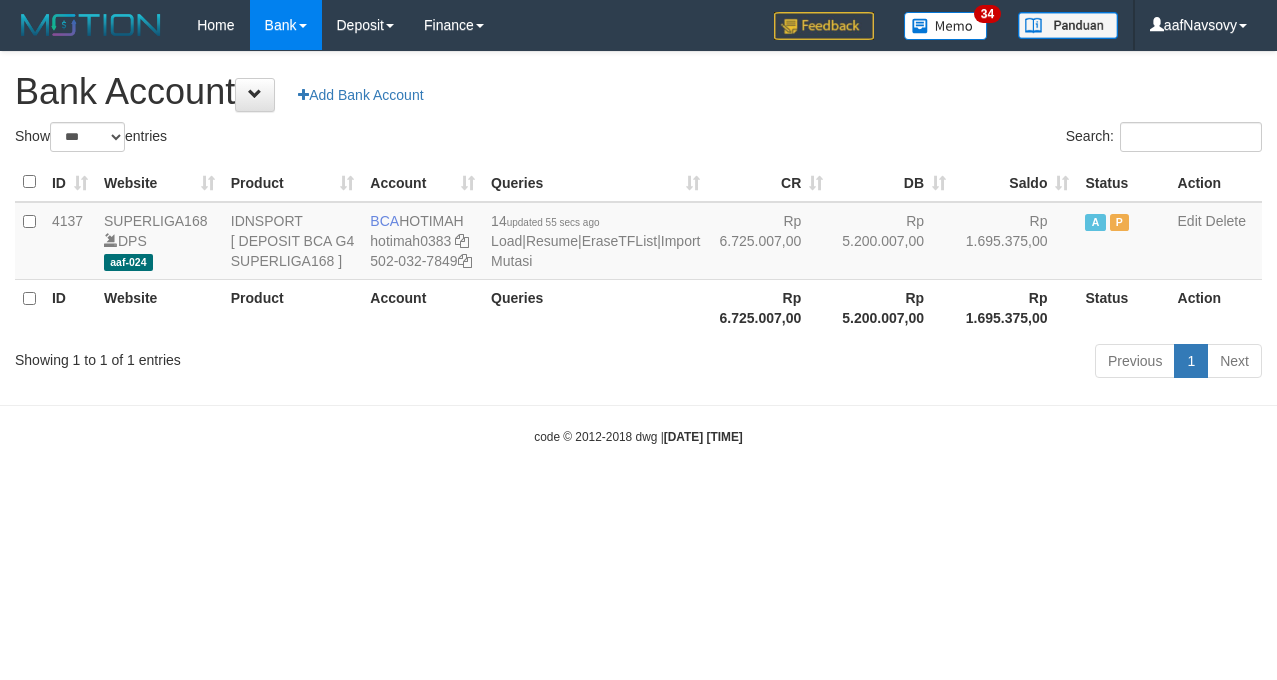 scroll, scrollTop: 0, scrollLeft: 0, axis: both 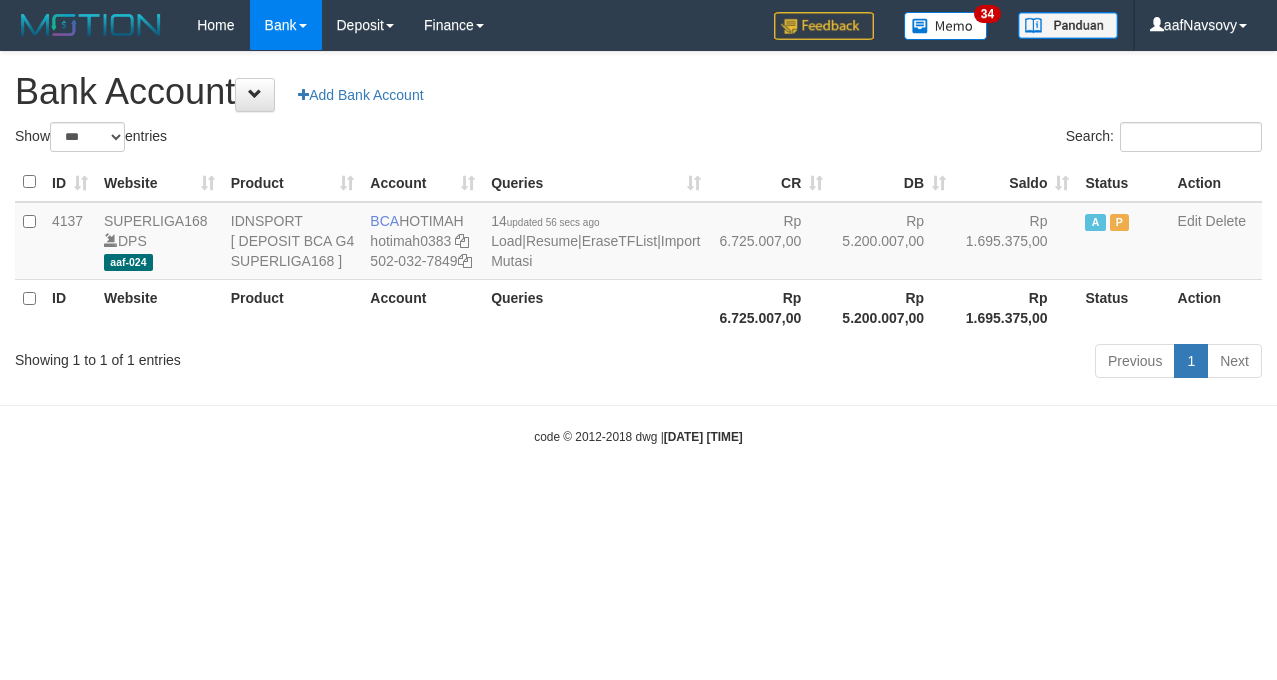 select on "***" 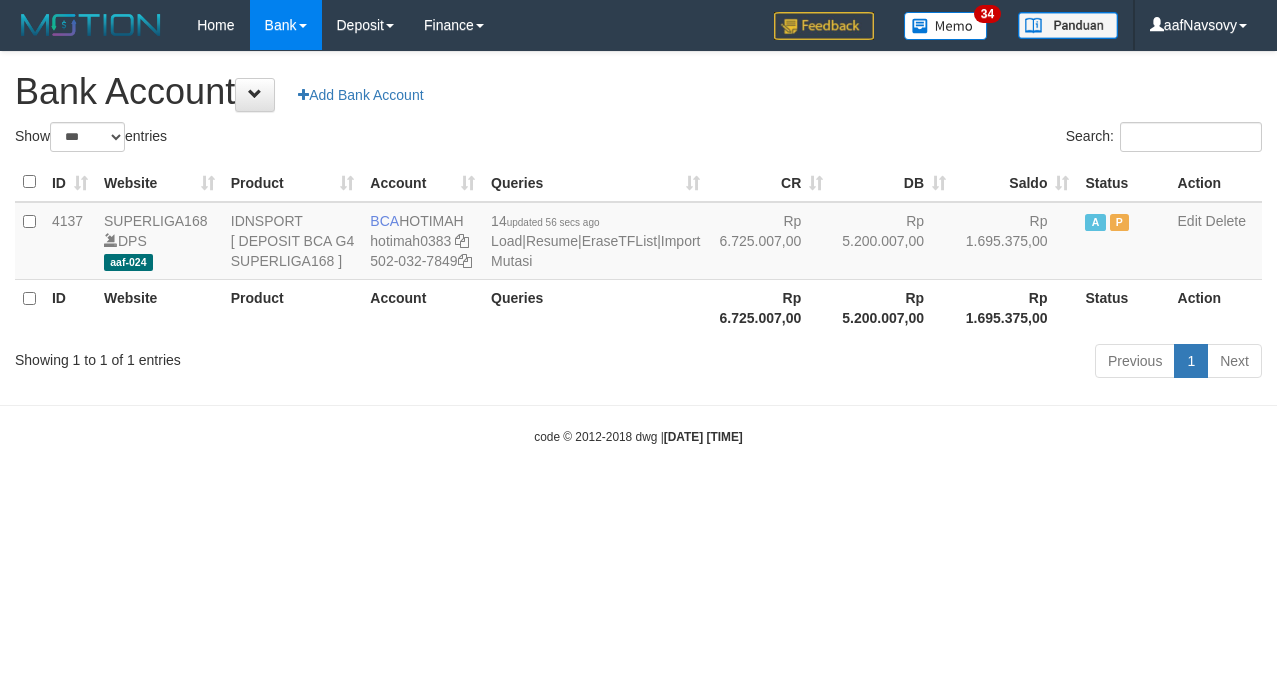 scroll, scrollTop: 0, scrollLeft: 0, axis: both 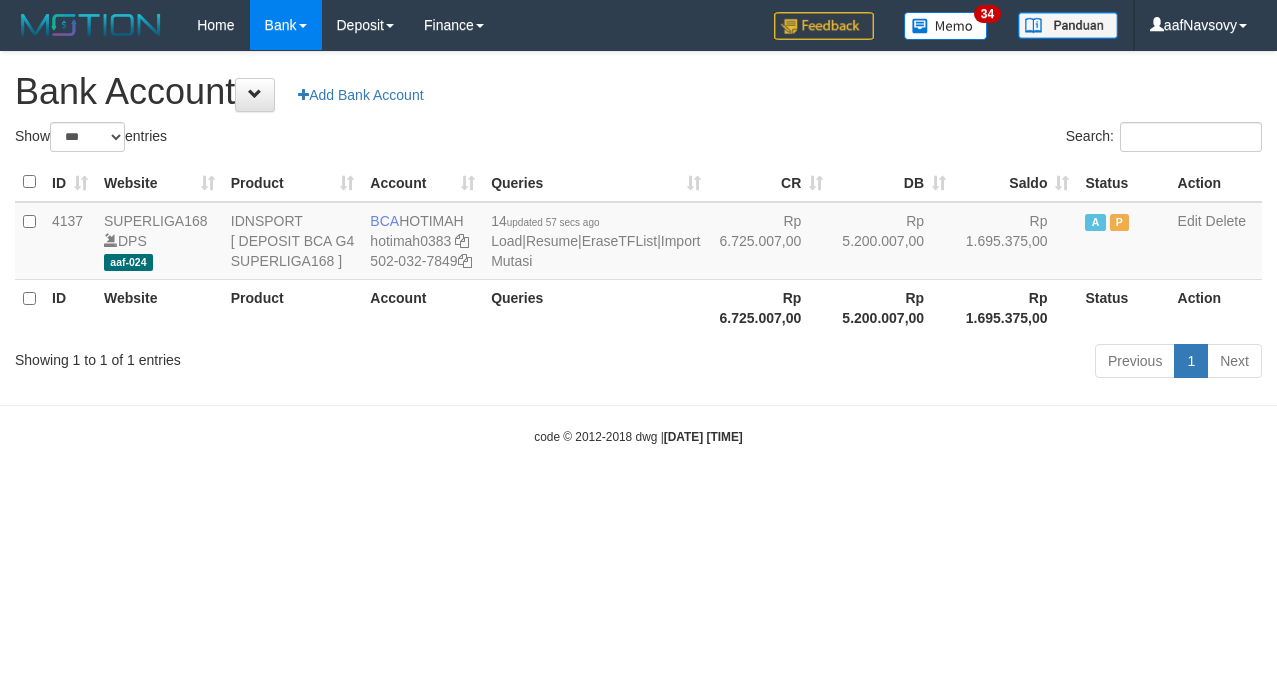 select on "***" 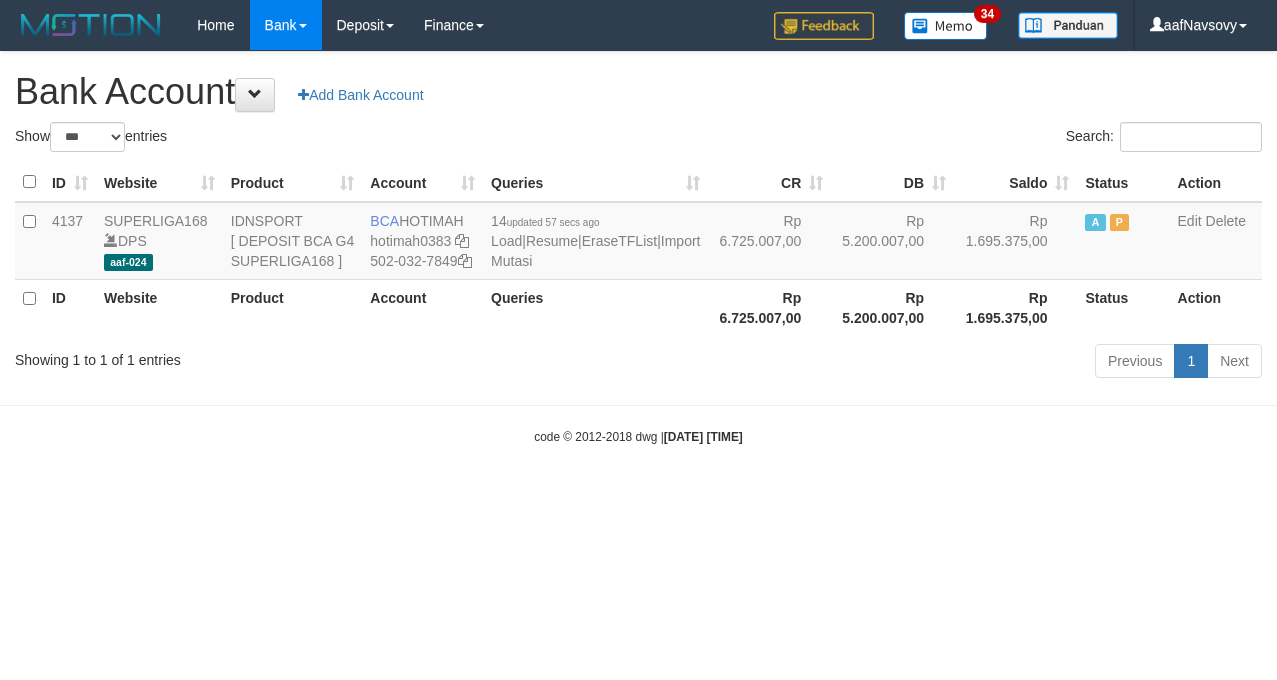 scroll, scrollTop: 0, scrollLeft: 0, axis: both 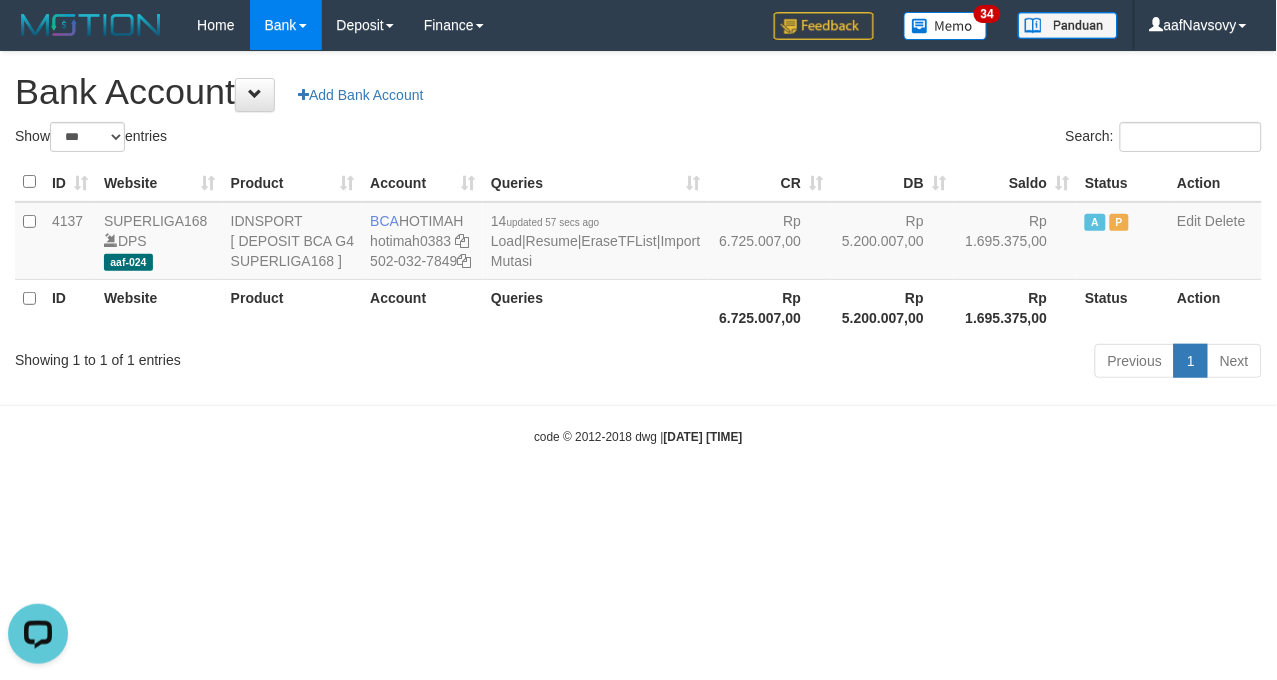 click on "Toggle navigation
Home
Bank
Account List
Load
By Website
Group
[ISPORT]													SUPERLIGA168
By Load Group (DPS)" at bounding box center (638, 248) 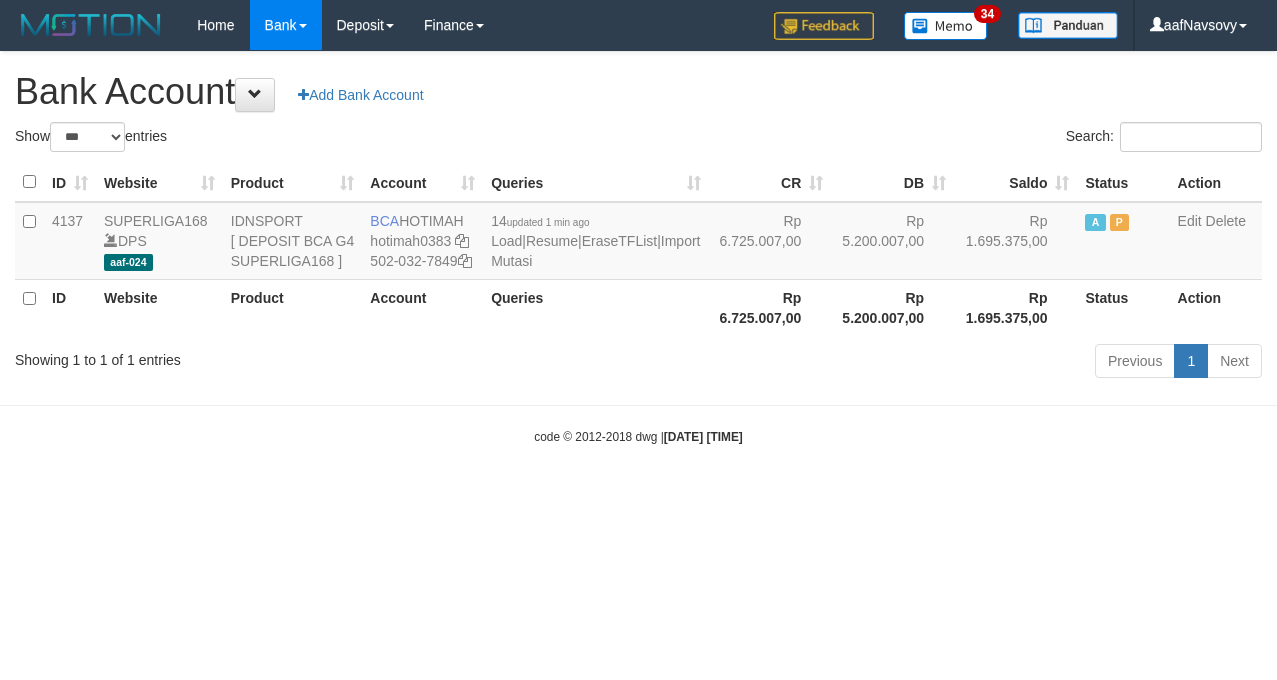select on "***" 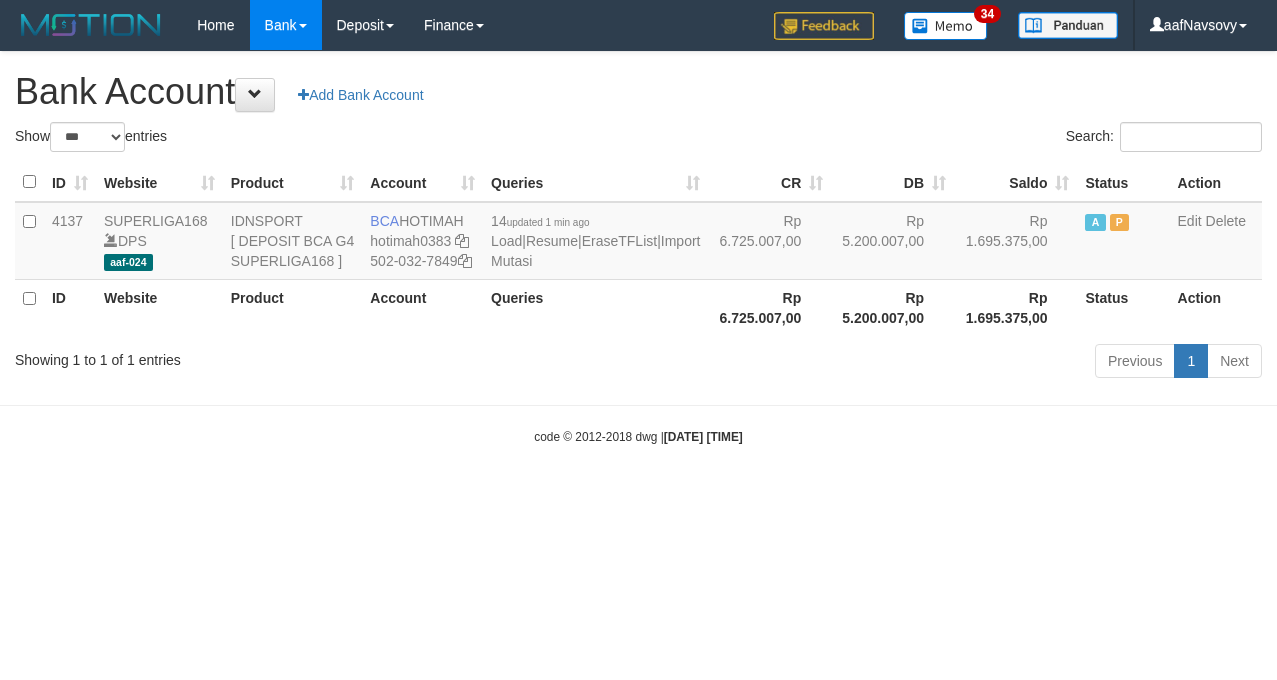 scroll, scrollTop: 0, scrollLeft: 0, axis: both 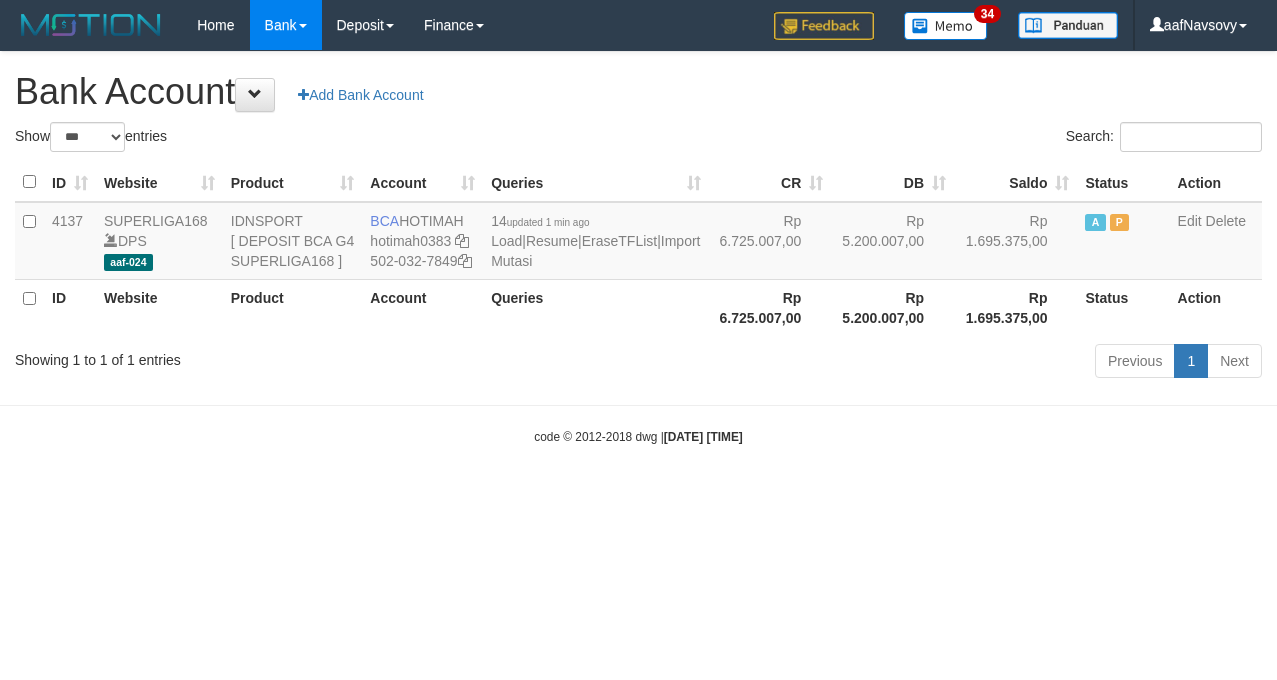select on "***" 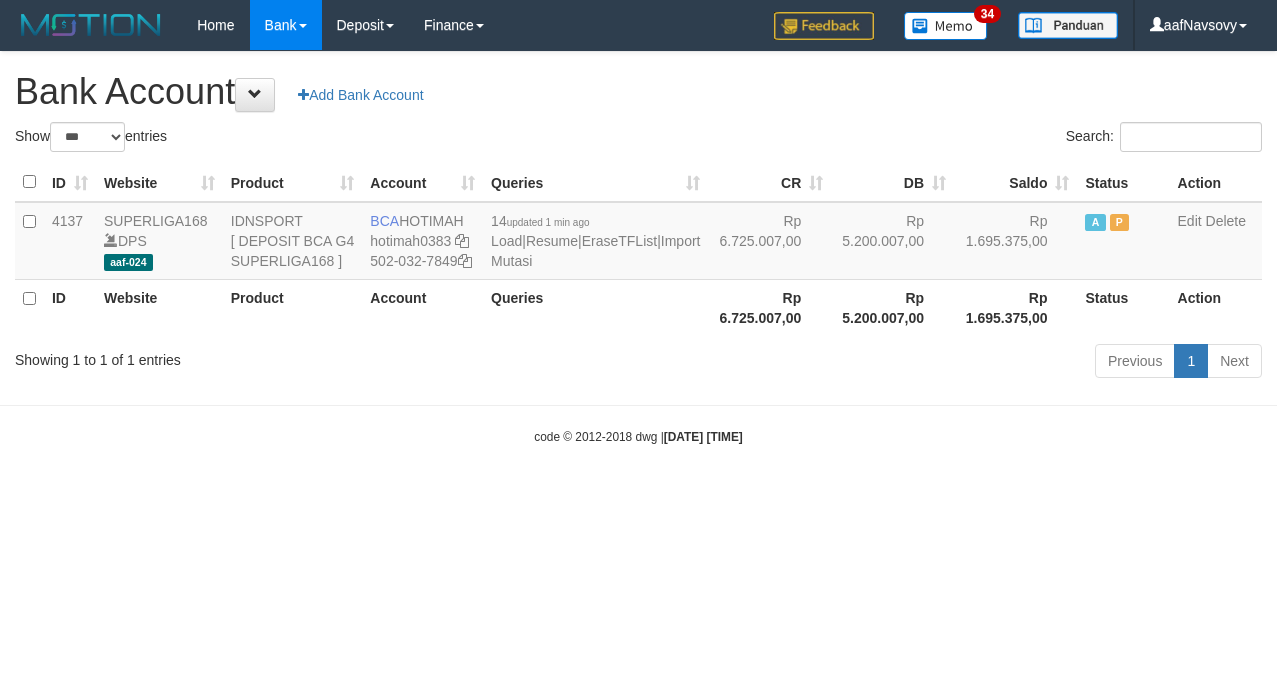 scroll, scrollTop: 0, scrollLeft: 0, axis: both 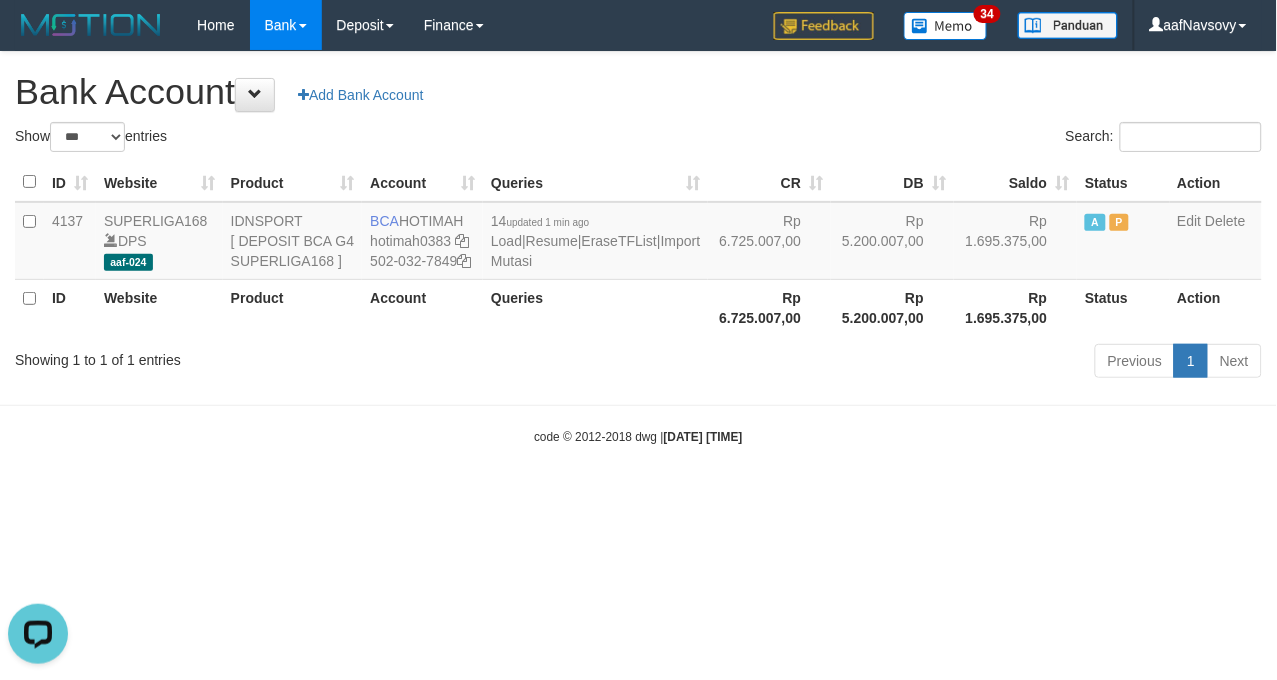 click on "Toggle navigation
Home
Bank
Account List
Load
By Website
Group
[ISPORT]													SUPERLIGA168
By Load Group (DPS)
34" at bounding box center (638, 248) 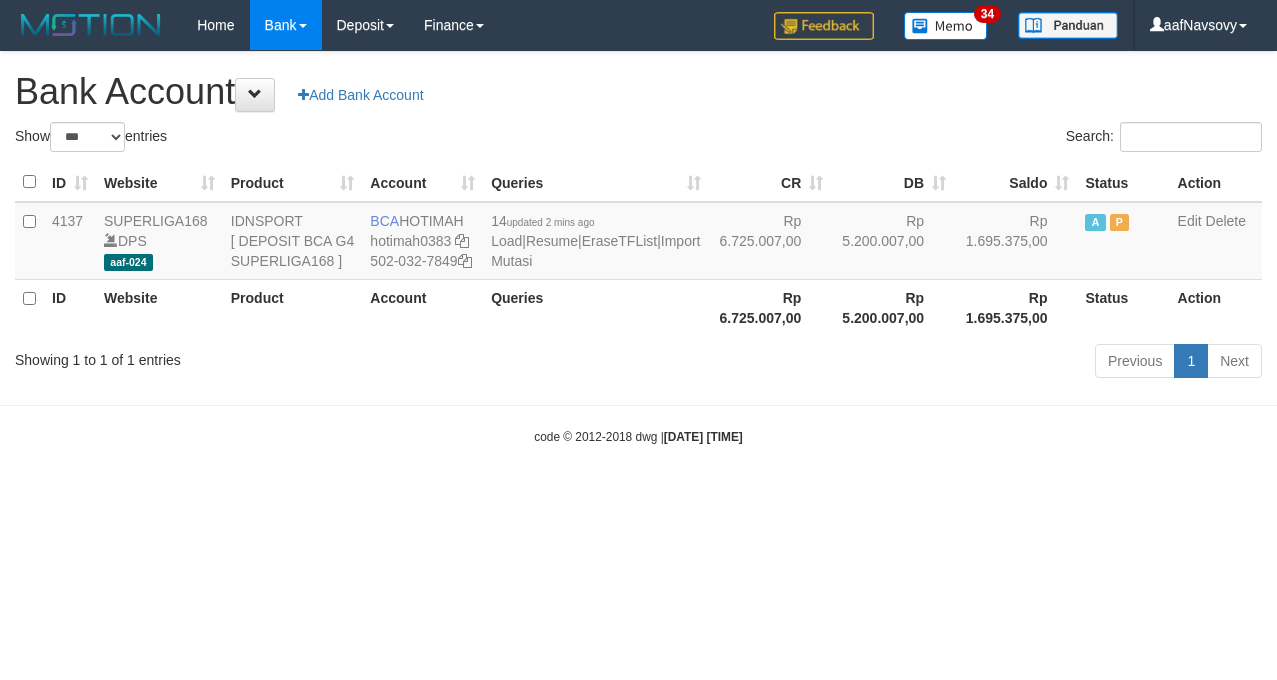 select on "***" 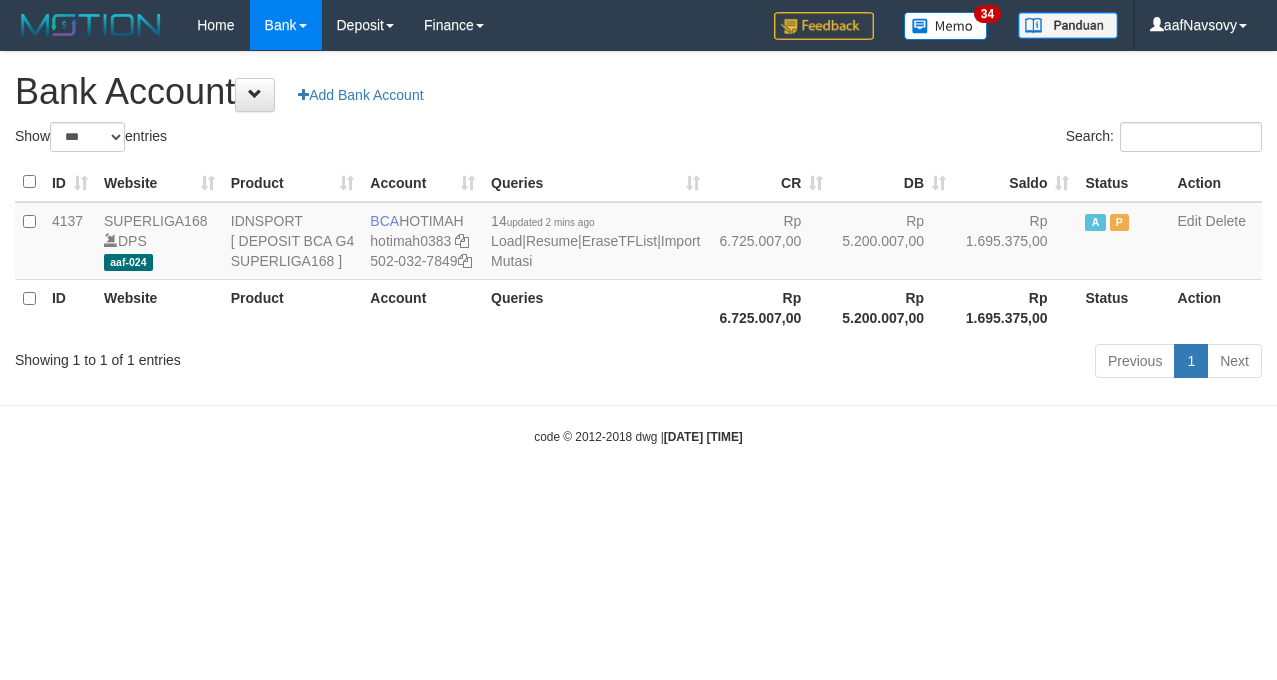 scroll, scrollTop: 0, scrollLeft: 0, axis: both 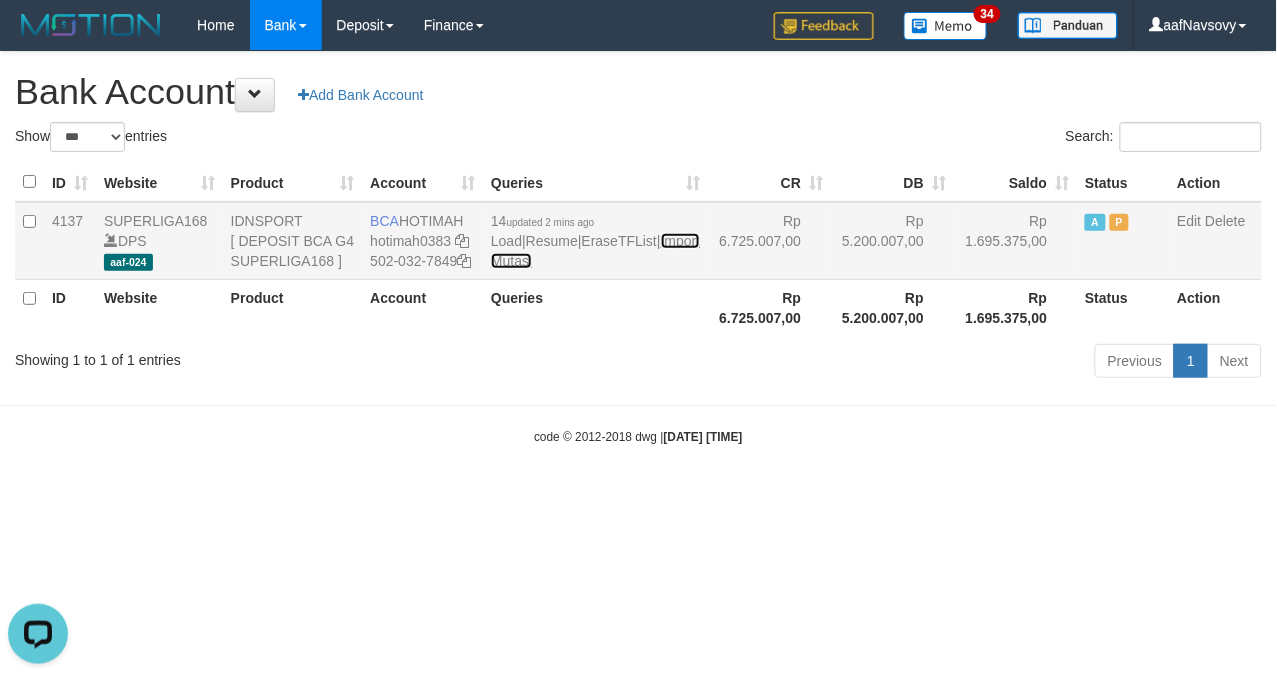 click on "Import Mutasi" at bounding box center (595, 251) 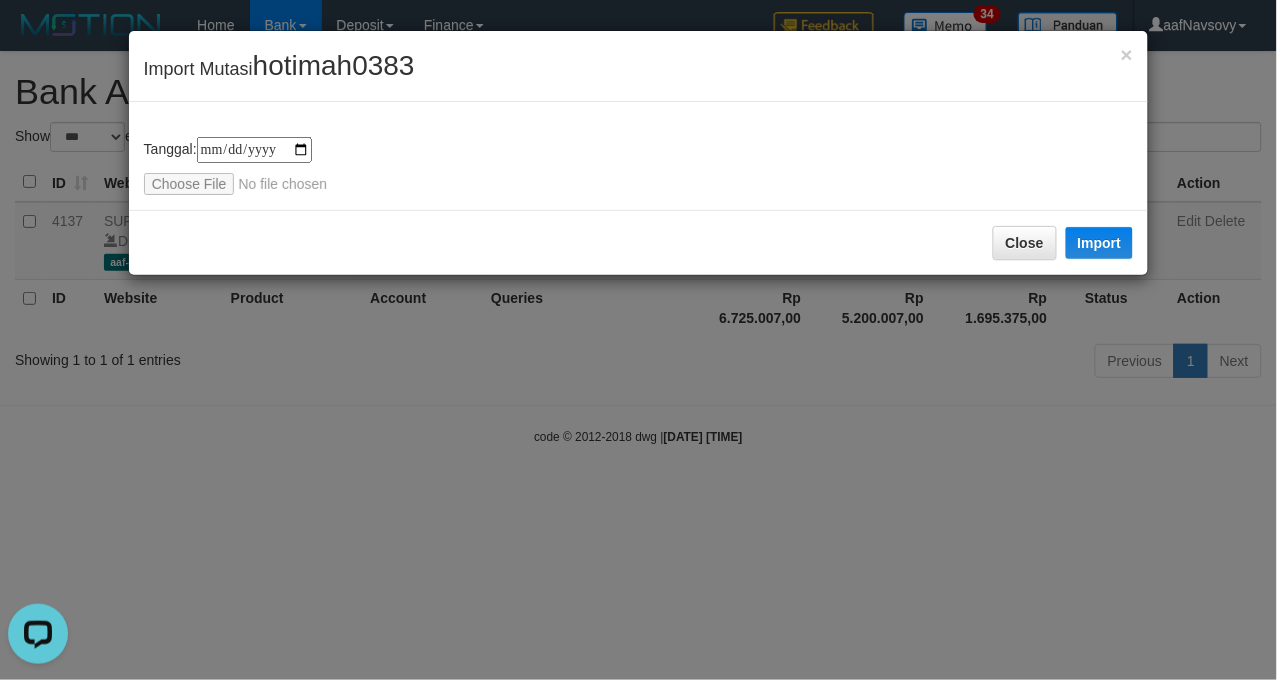 type on "**********" 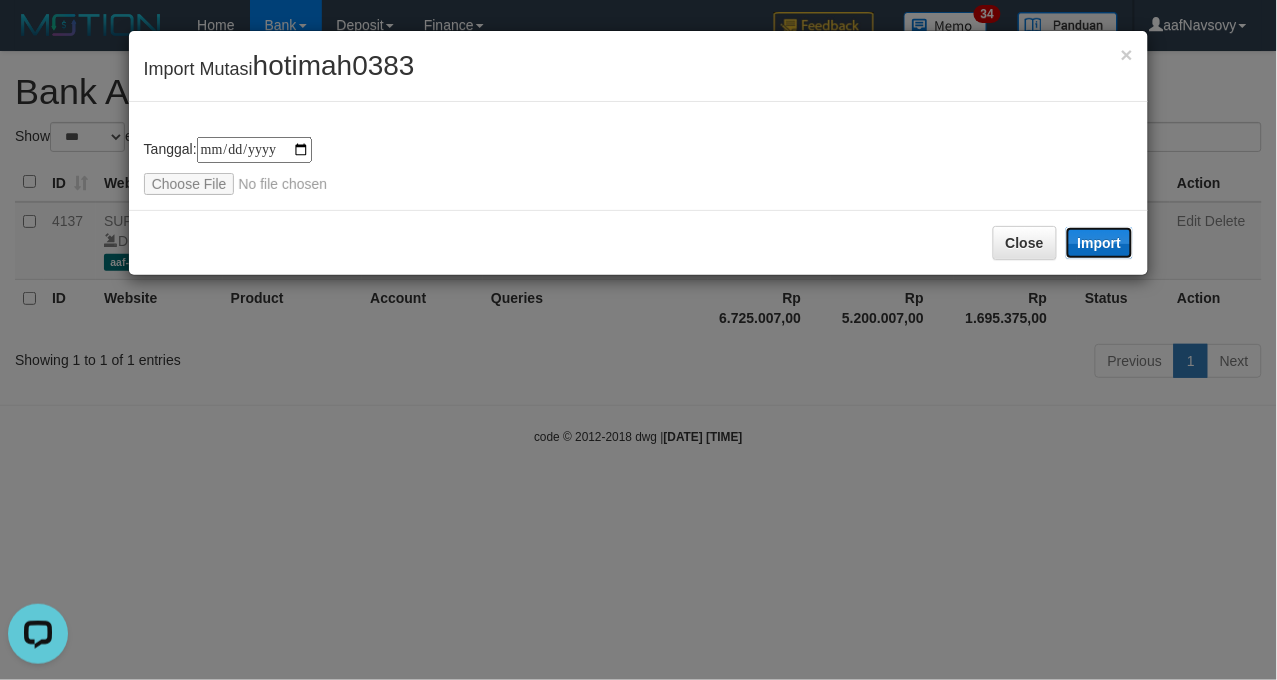 click on "Import" at bounding box center [1100, 243] 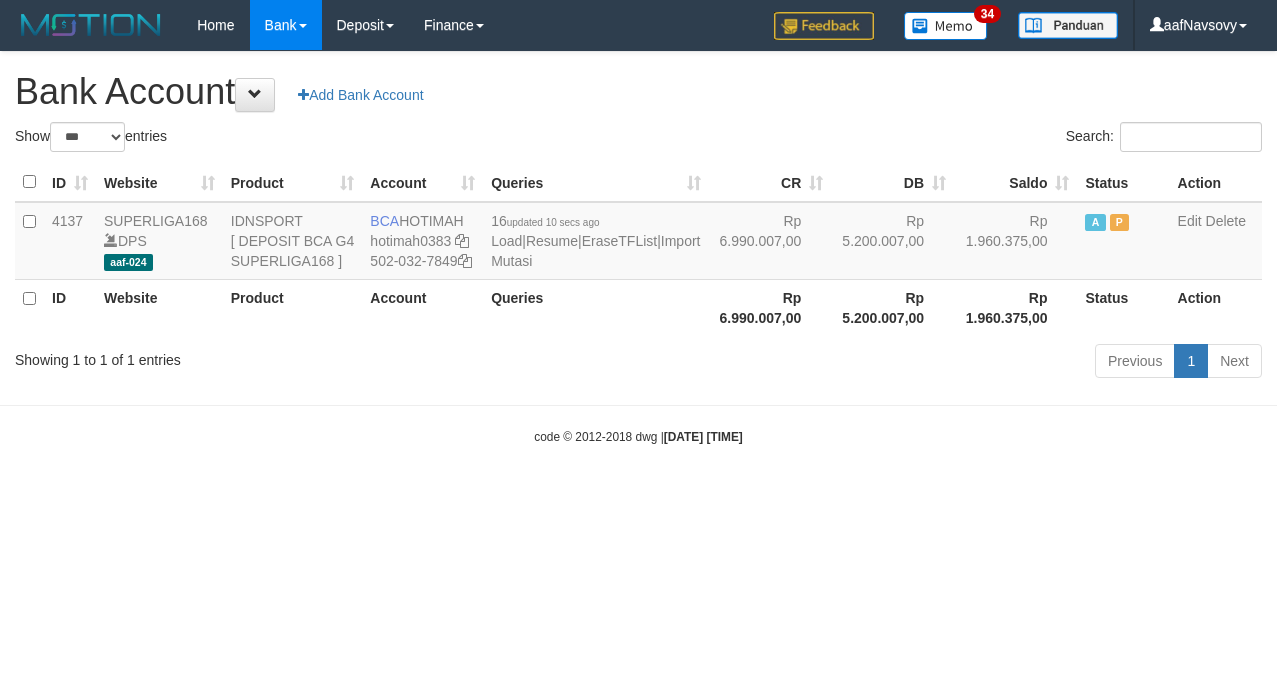 select on "***" 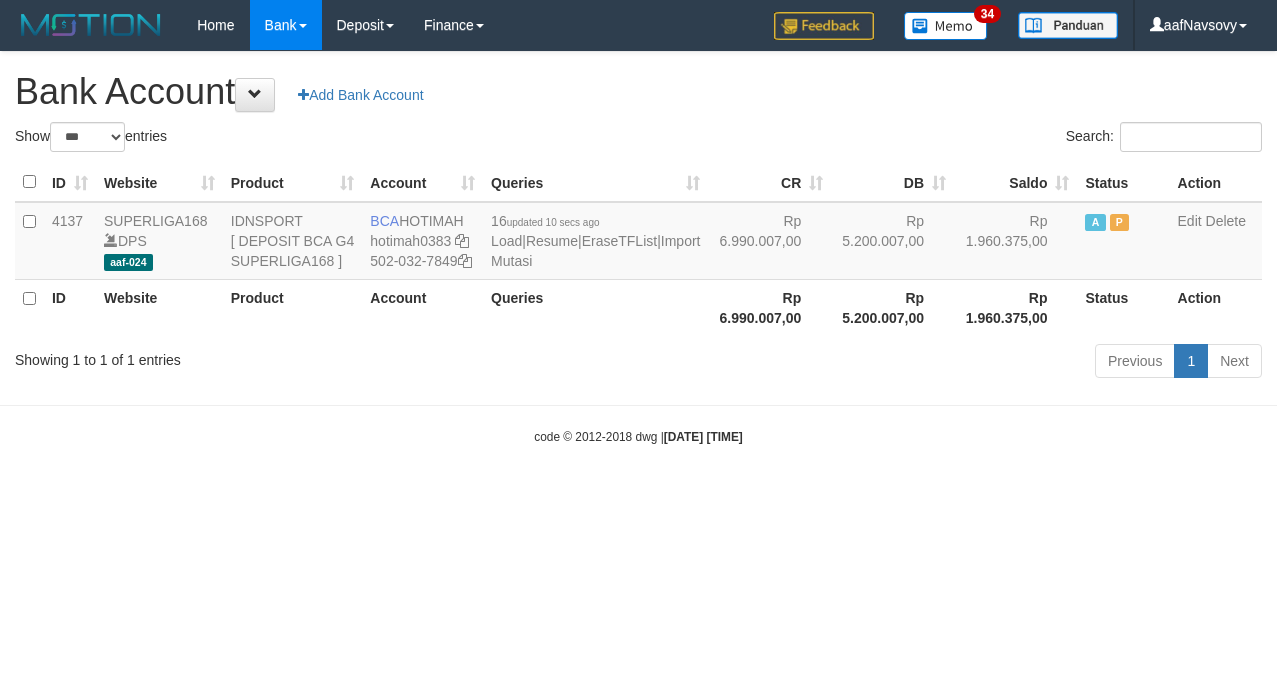 scroll, scrollTop: 0, scrollLeft: 0, axis: both 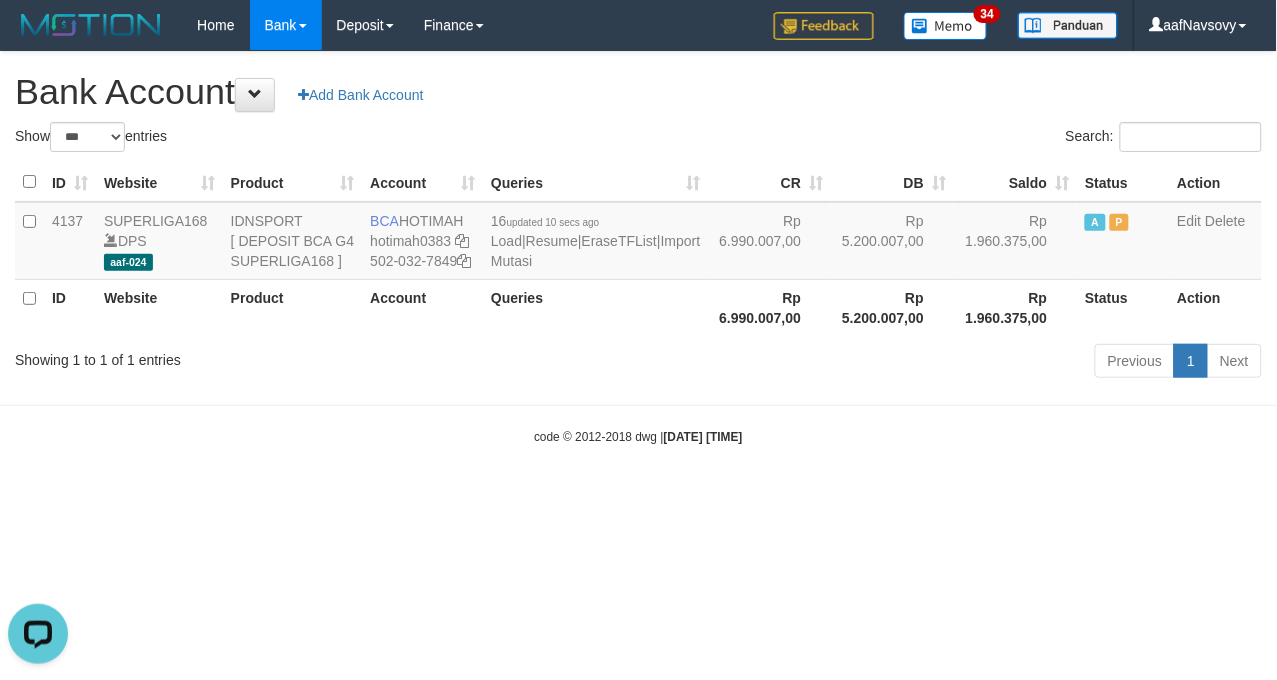 click on "Toggle navigation
Home
Bank
Account List
Load
By Website
Group
[ISPORT]													SUPERLIGA168
By Load Group (DPS)
34" at bounding box center [638, 248] 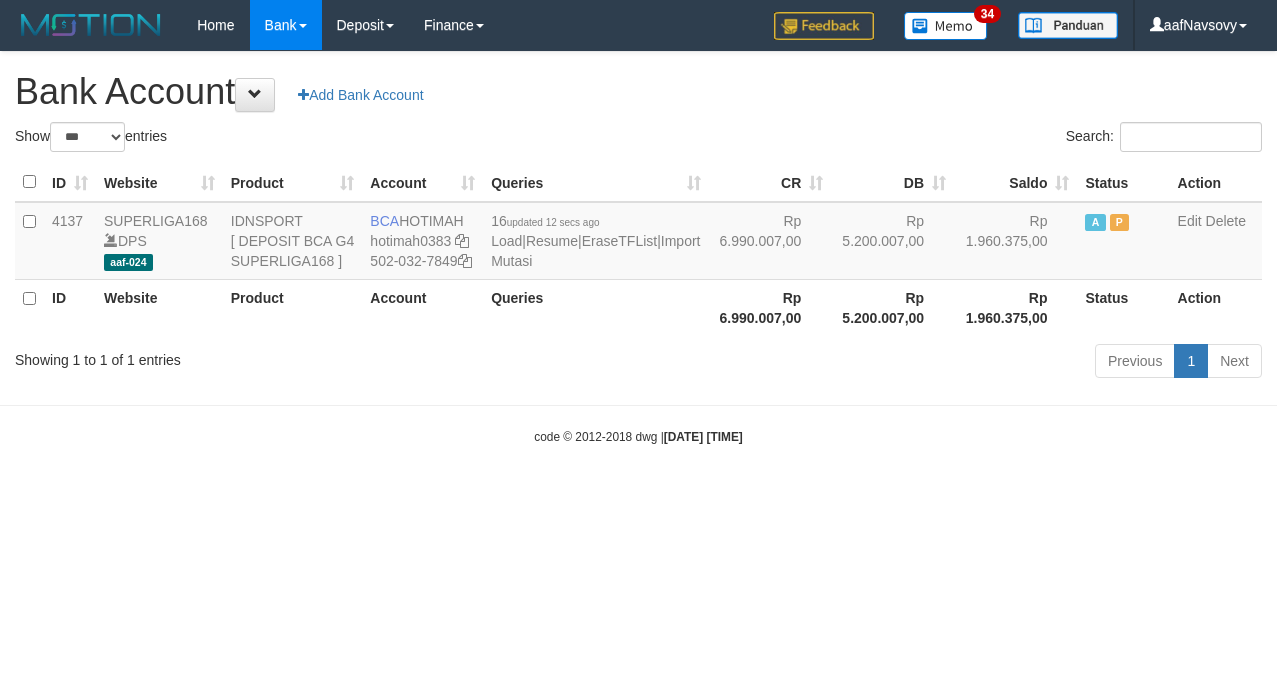 select on "***" 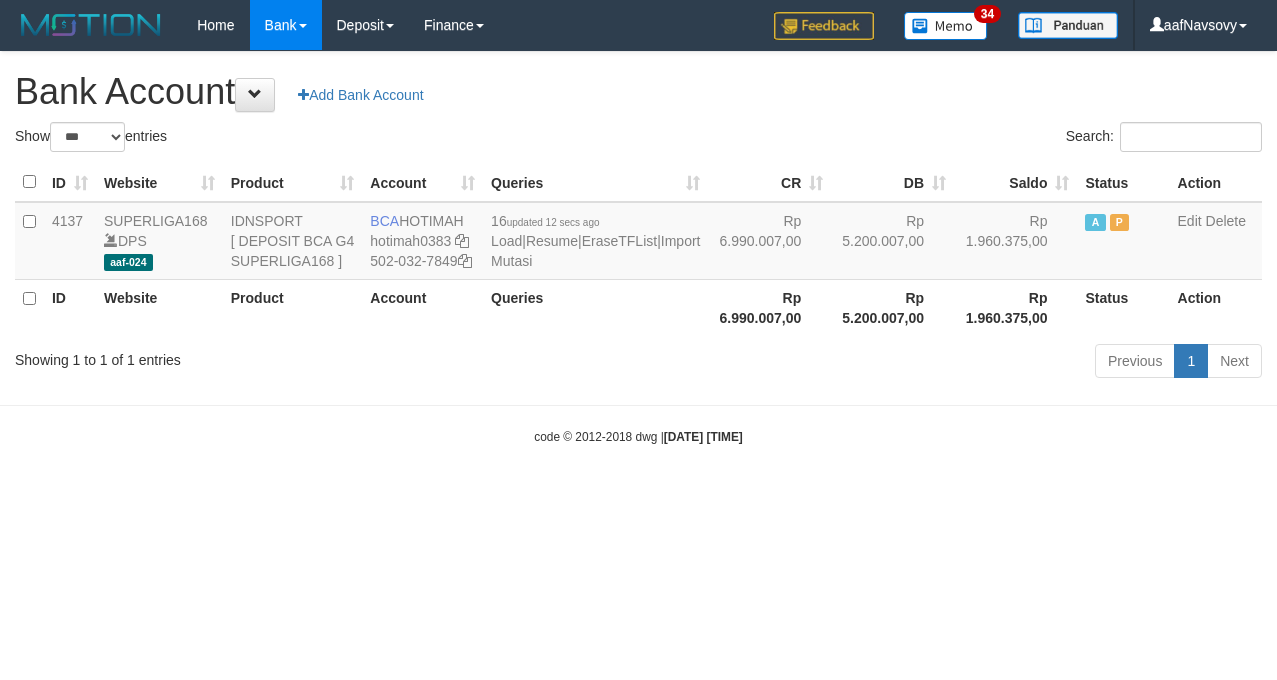 scroll, scrollTop: 0, scrollLeft: 0, axis: both 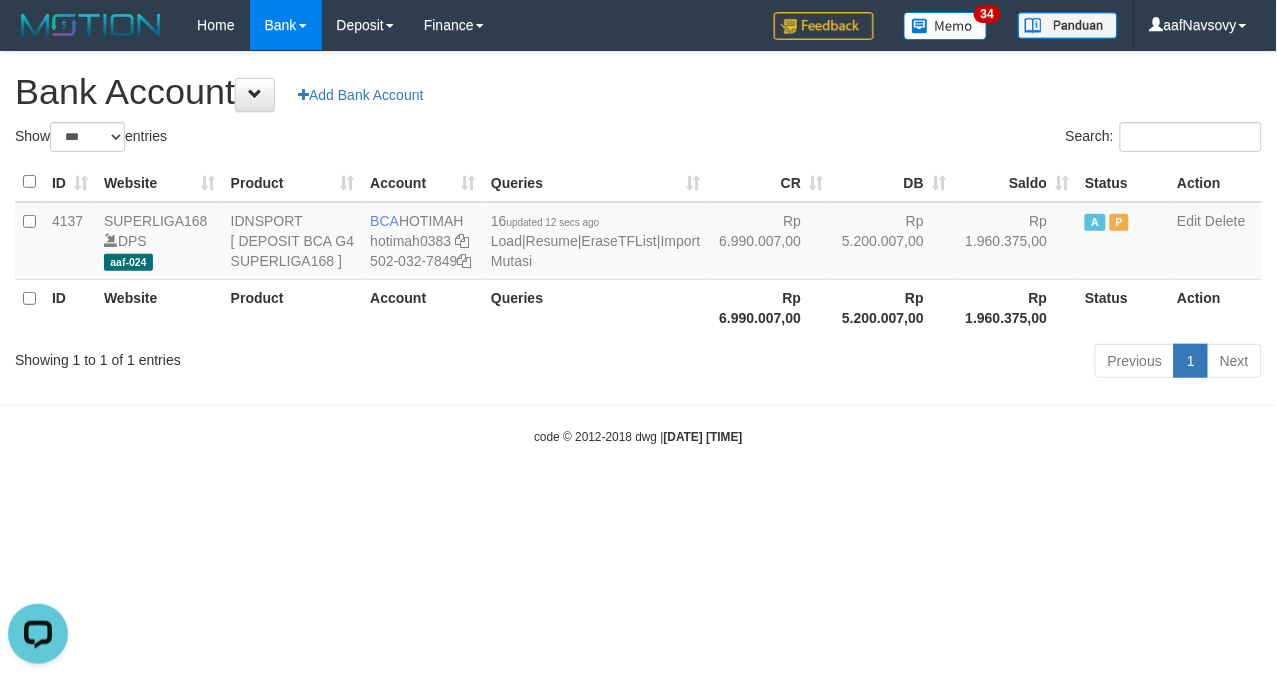drag, startPoint x: 372, startPoint y: 482, endPoint x: 385, endPoint y: 485, distance: 13.341664 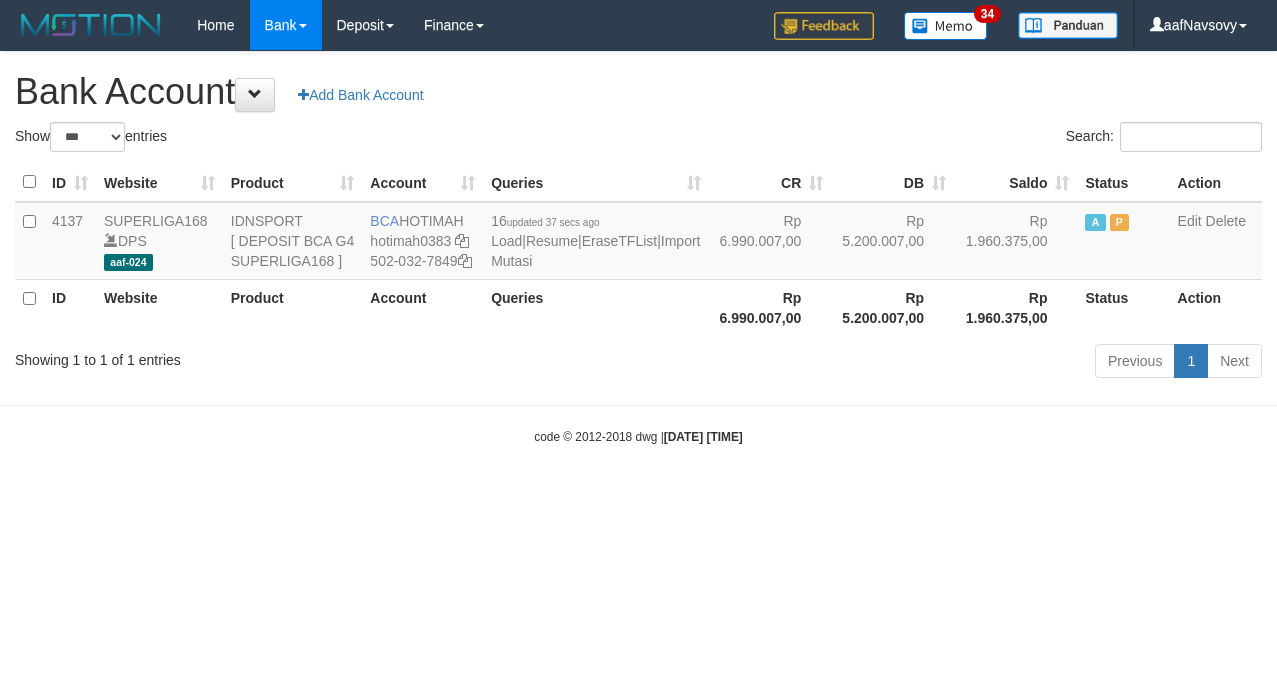 select on "***" 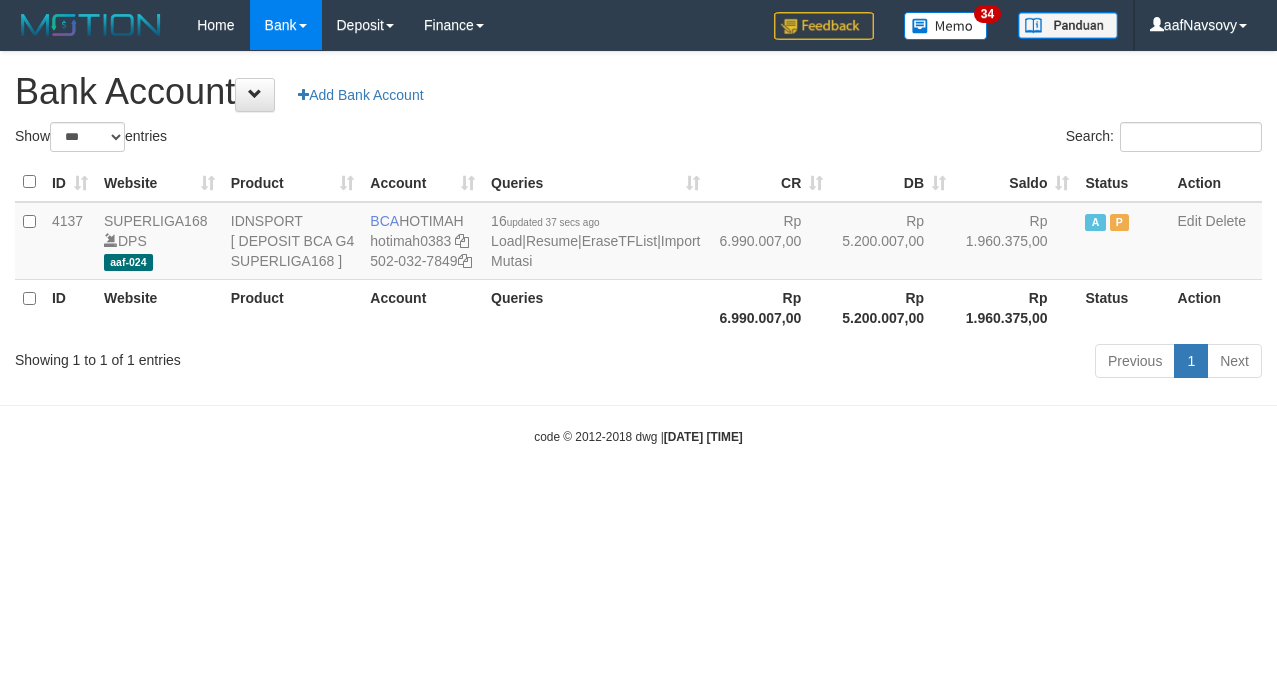scroll, scrollTop: 0, scrollLeft: 0, axis: both 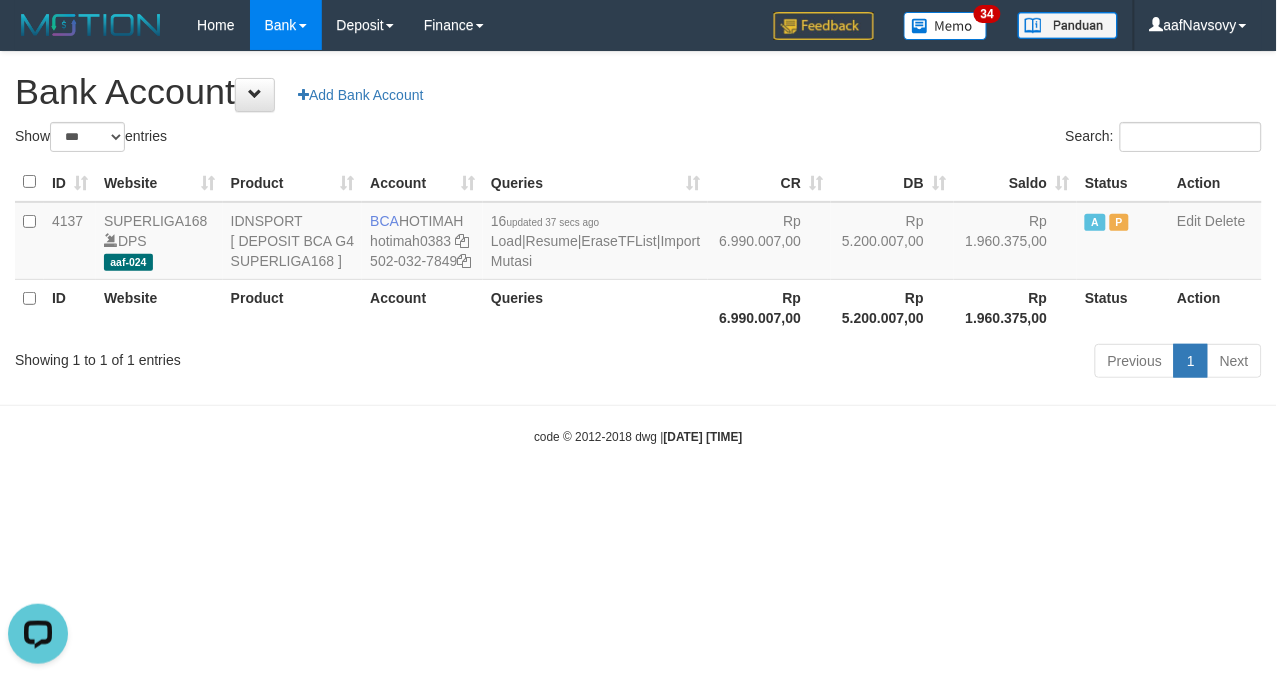 click on "Toggle navigation
Home
Bank
Account List
Load
By Website
Group
[ISPORT]													SUPERLIGA168
By Load Group (DPS)" at bounding box center (638, 248) 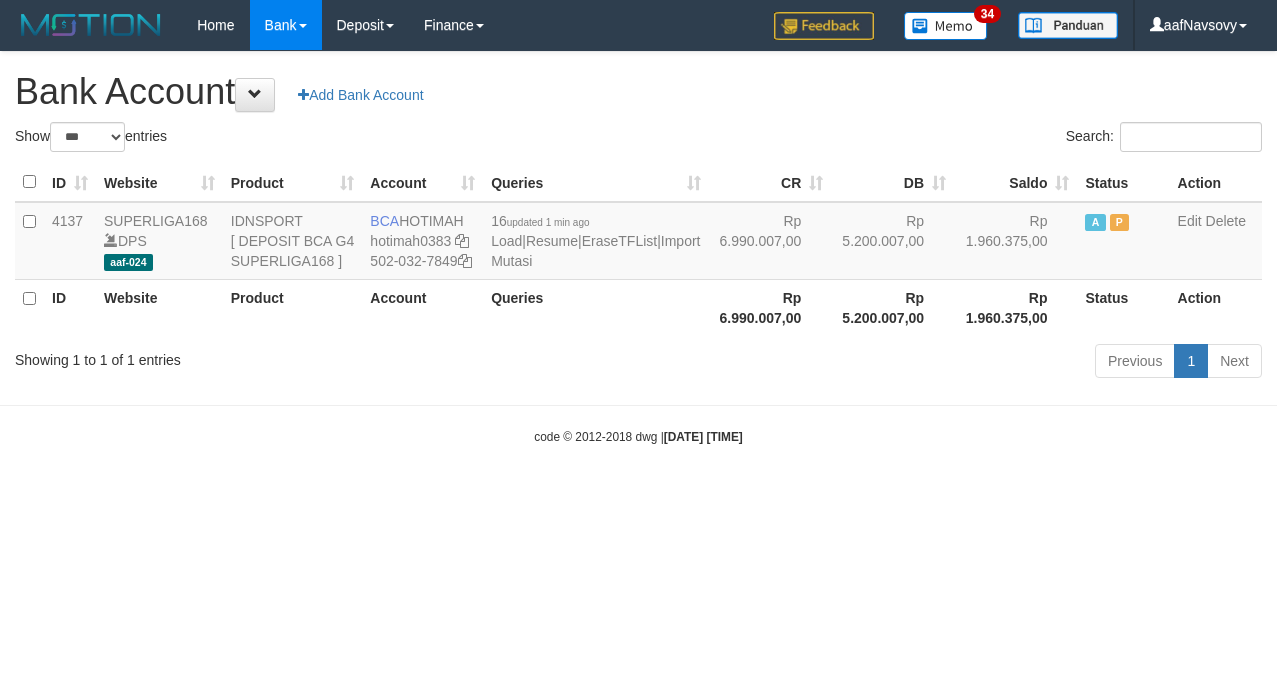 select on "***" 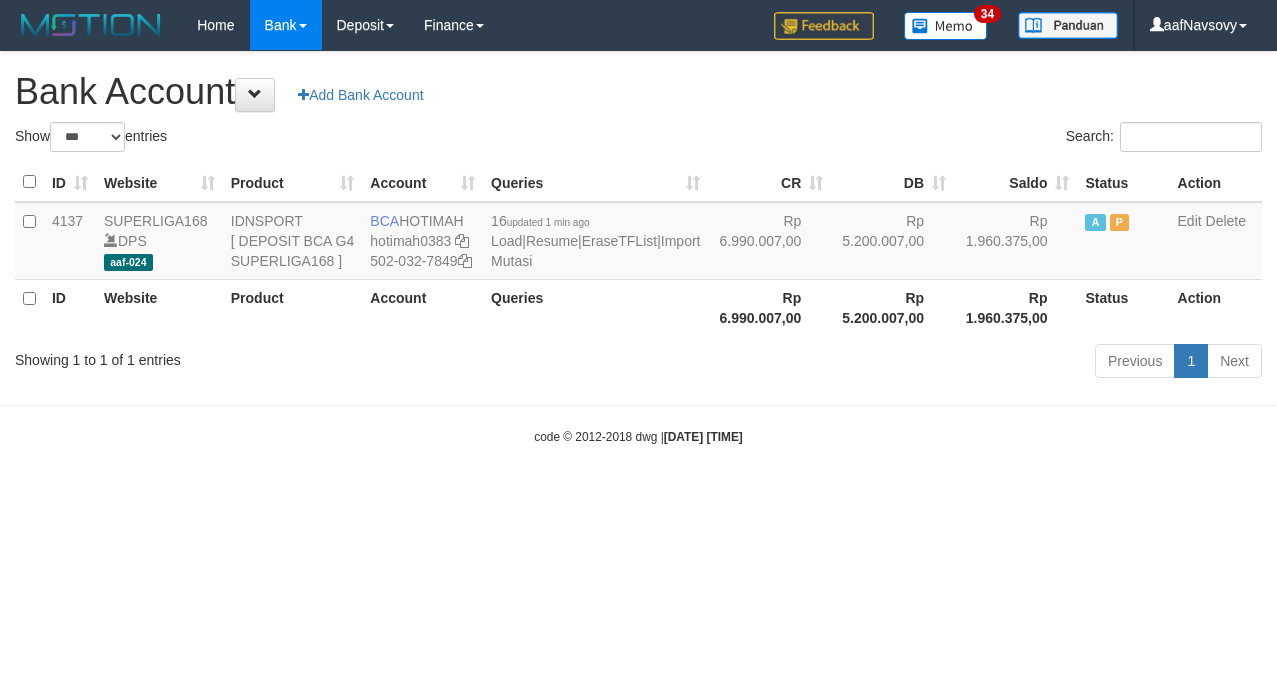 scroll, scrollTop: 0, scrollLeft: 0, axis: both 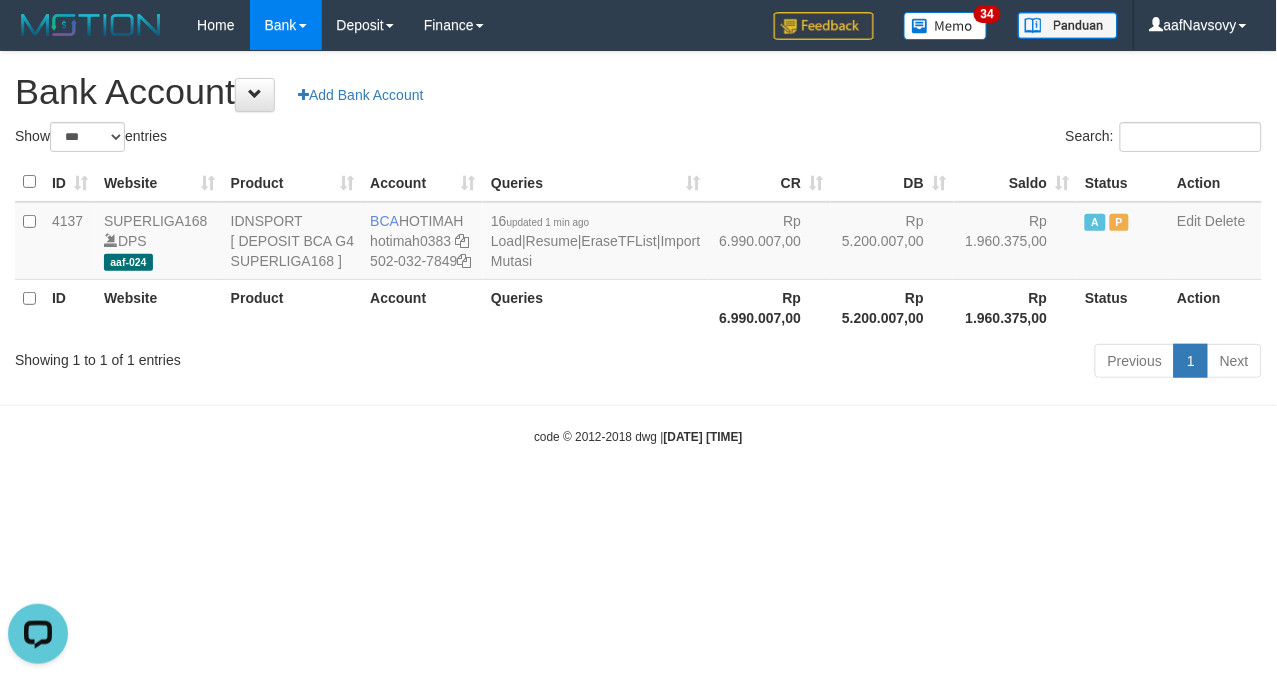 click on "Toggle navigation
Home
Bank
Account List
Load
By Website
Group
[ISPORT]													SUPERLIGA168
By Load Group (DPS)" at bounding box center (638, 248) 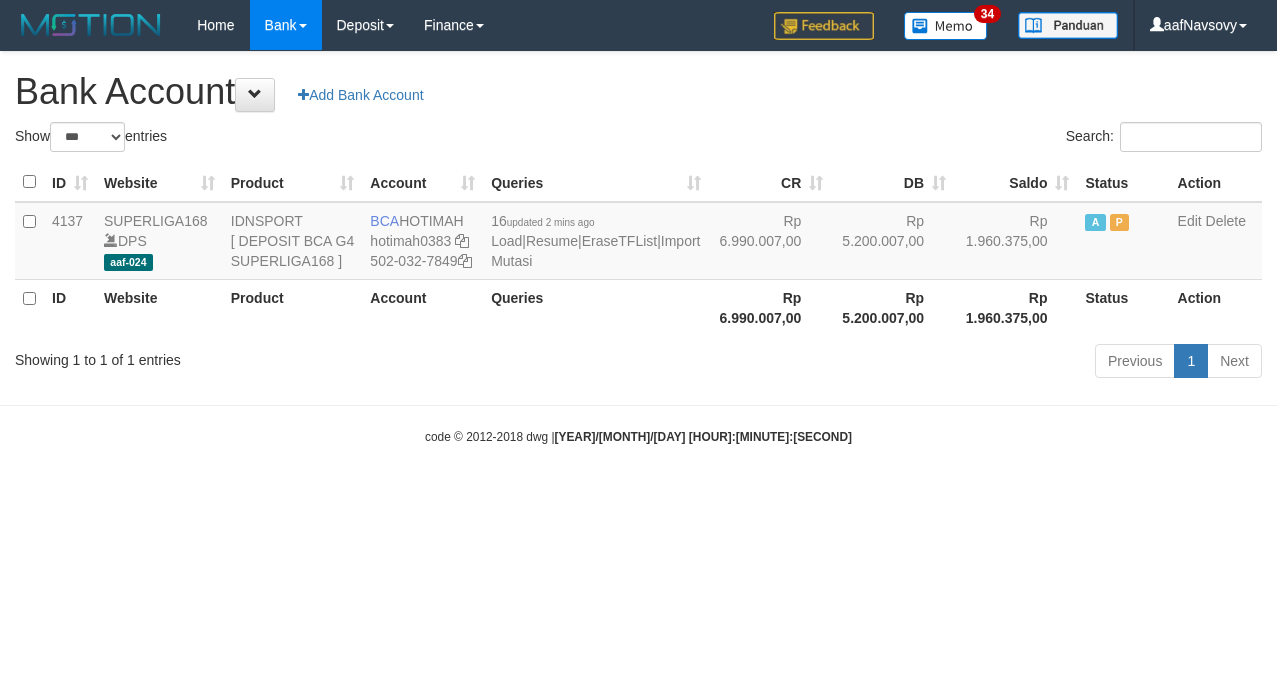 select on "***" 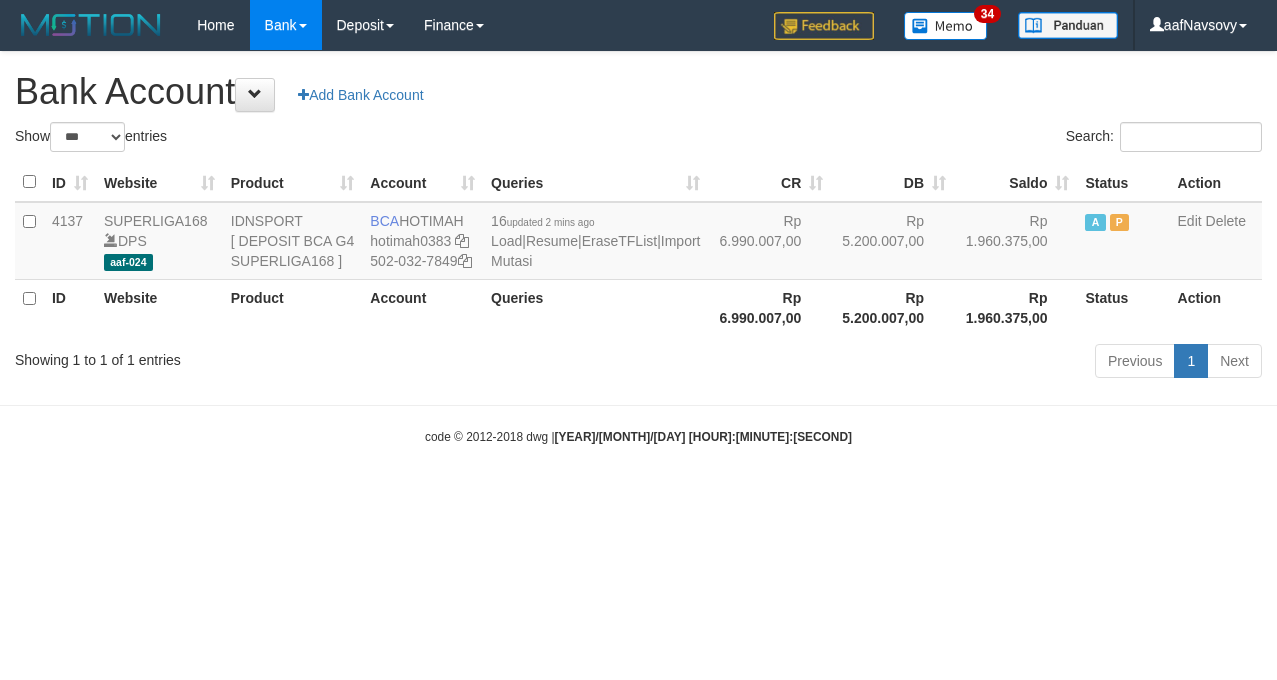 scroll, scrollTop: 0, scrollLeft: 0, axis: both 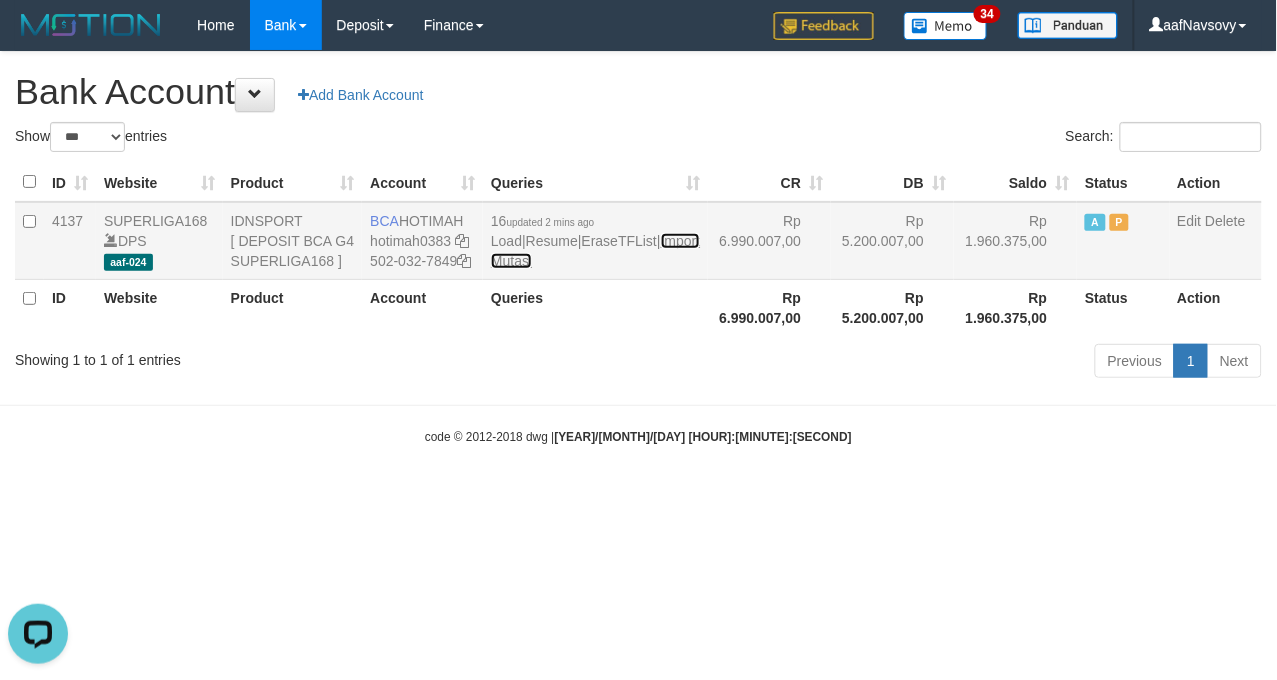 click on "Import Mutasi" at bounding box center (595, 251) 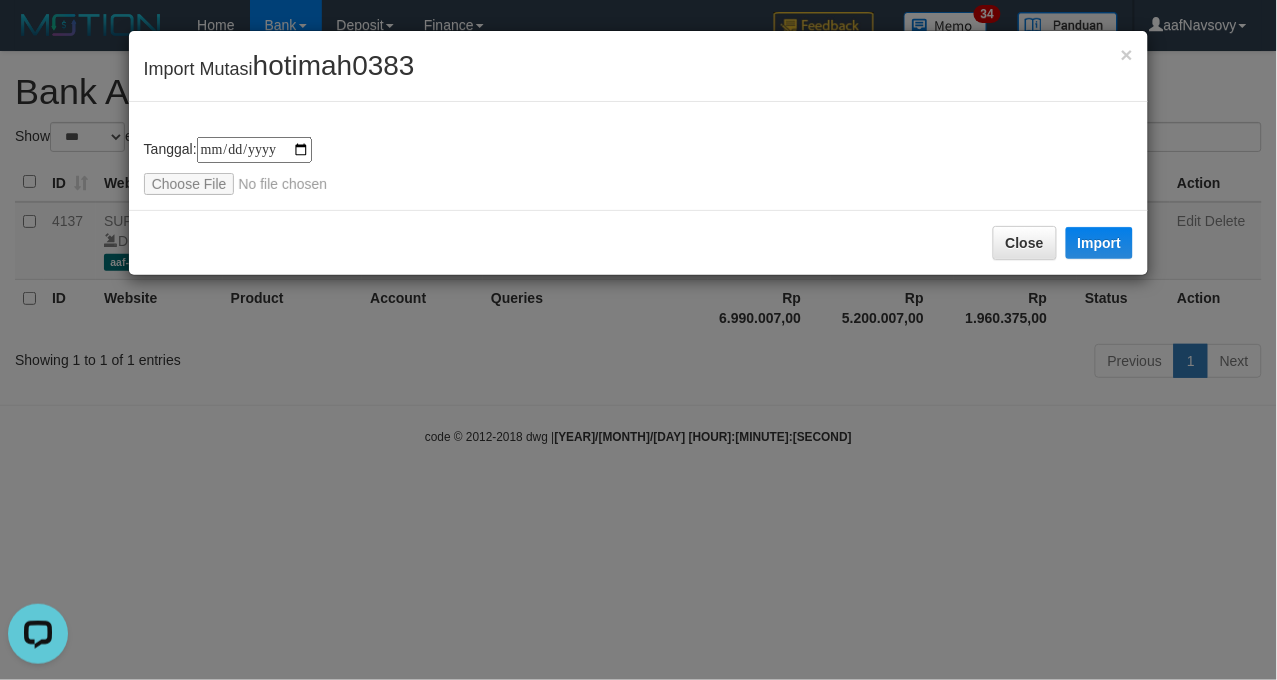 type on "**********" 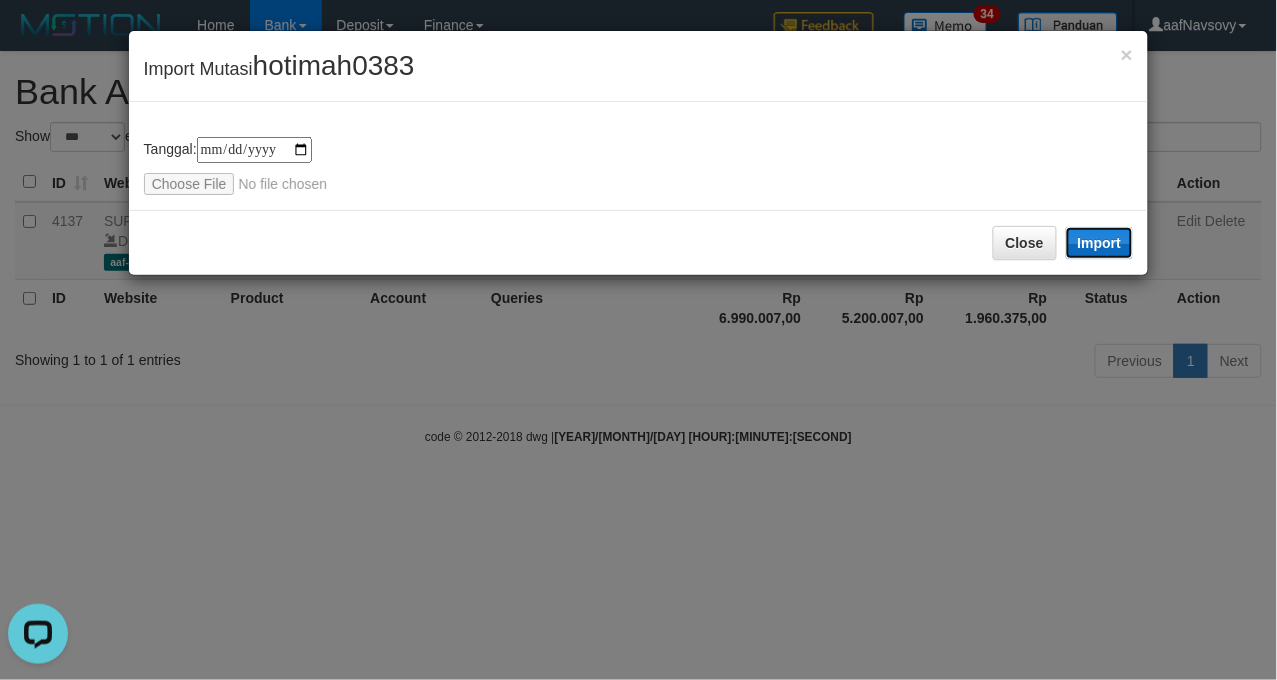 click on "Import" at bounding box center [1100, 243] 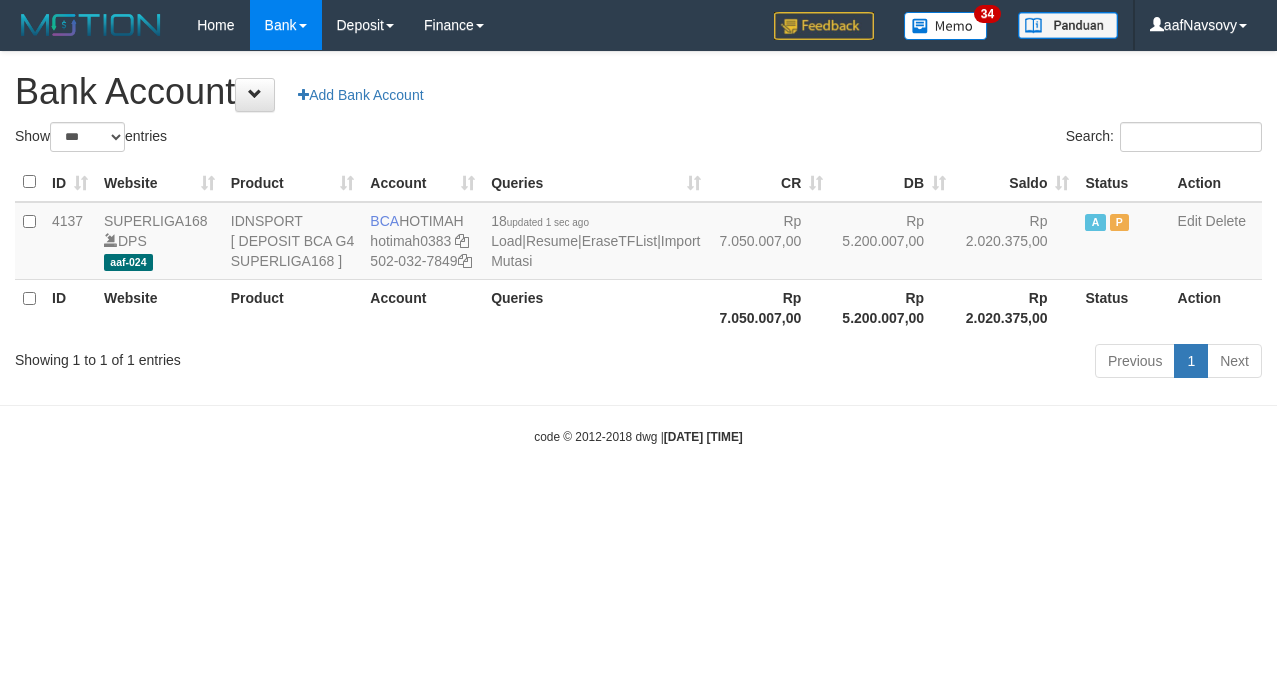 select on "***" 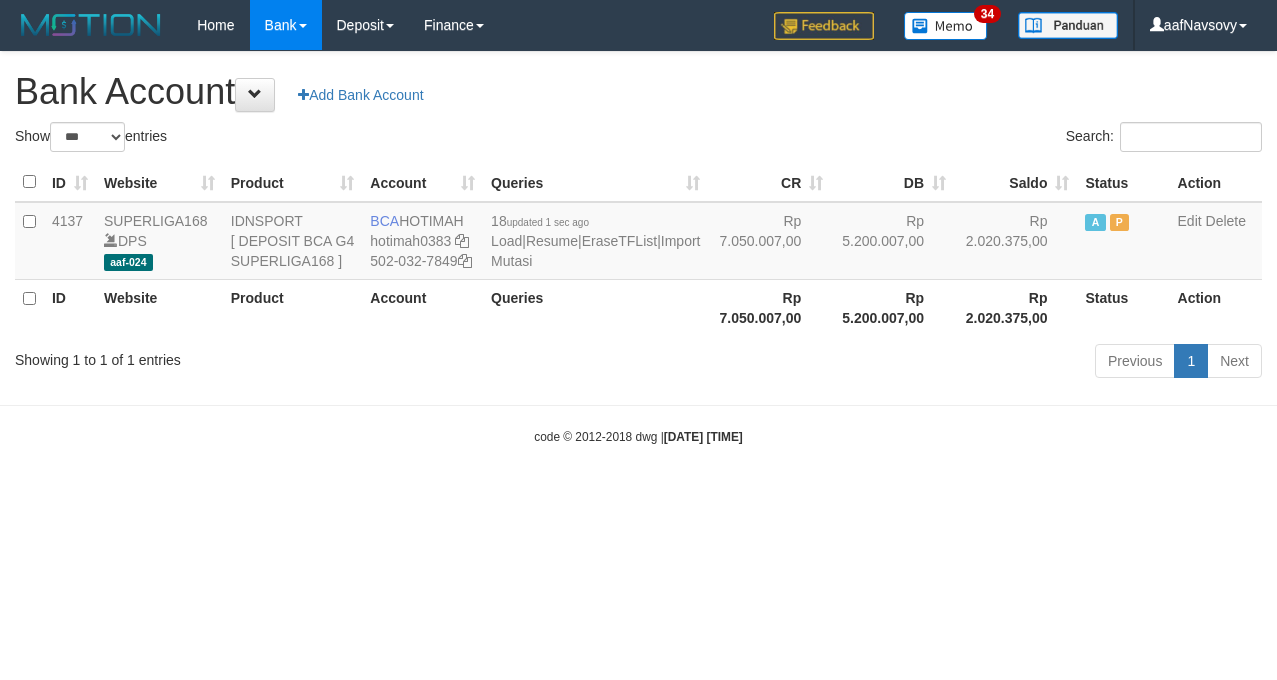 scroll, scrollTop: 0, scrollLeft: 0, axis: both 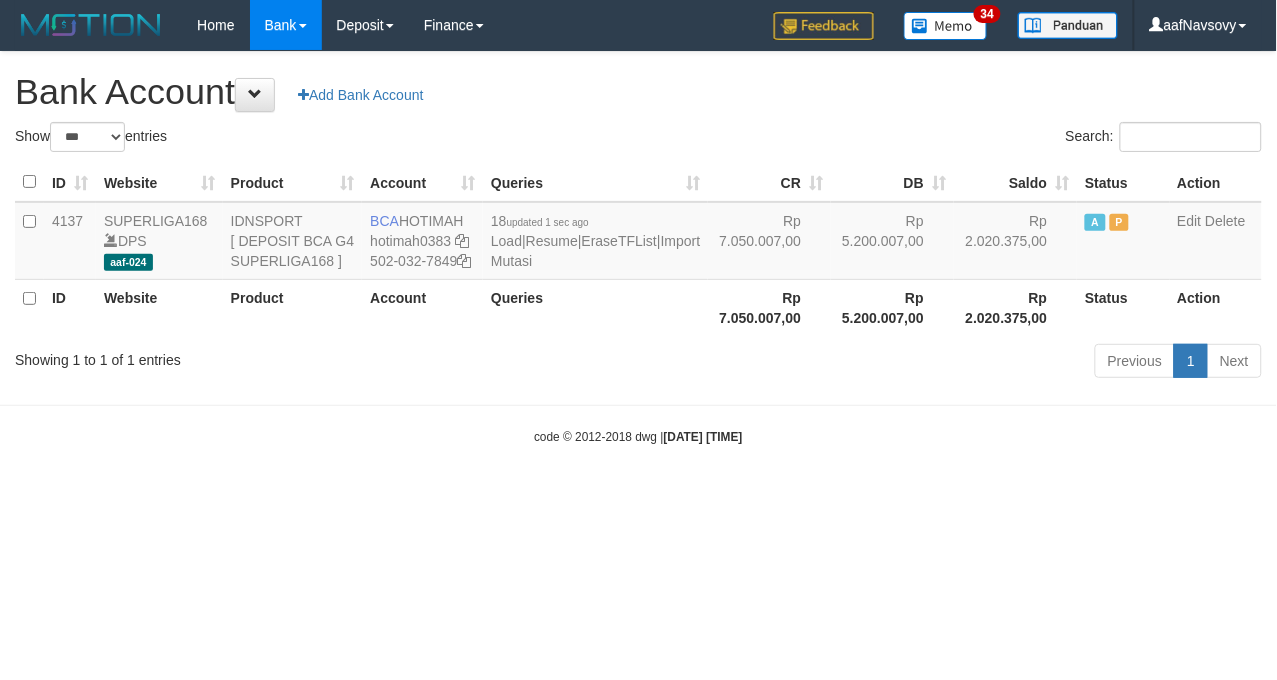 click on "Toggle navigation
Home
Bank
Account List
Load
By Website
Group
[ISPORT]													SUPERLIGA168
By Load Group (DPS)" at bounding box center [638, 248] 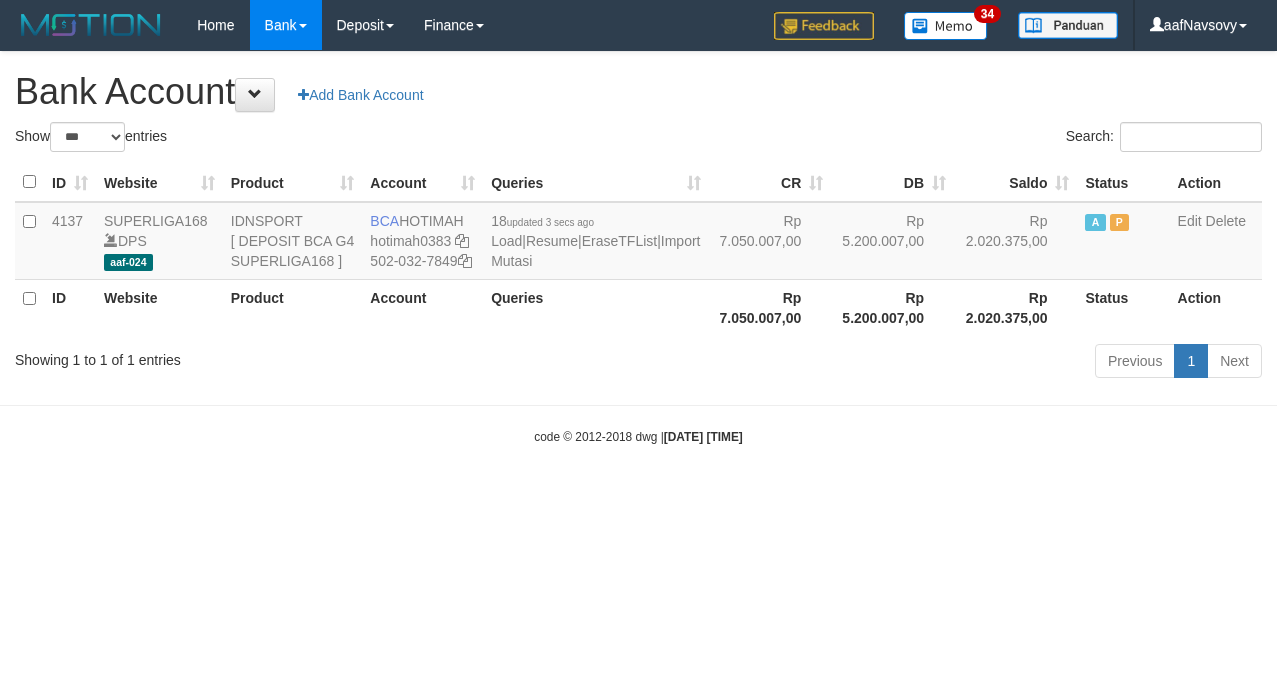 select on "***" 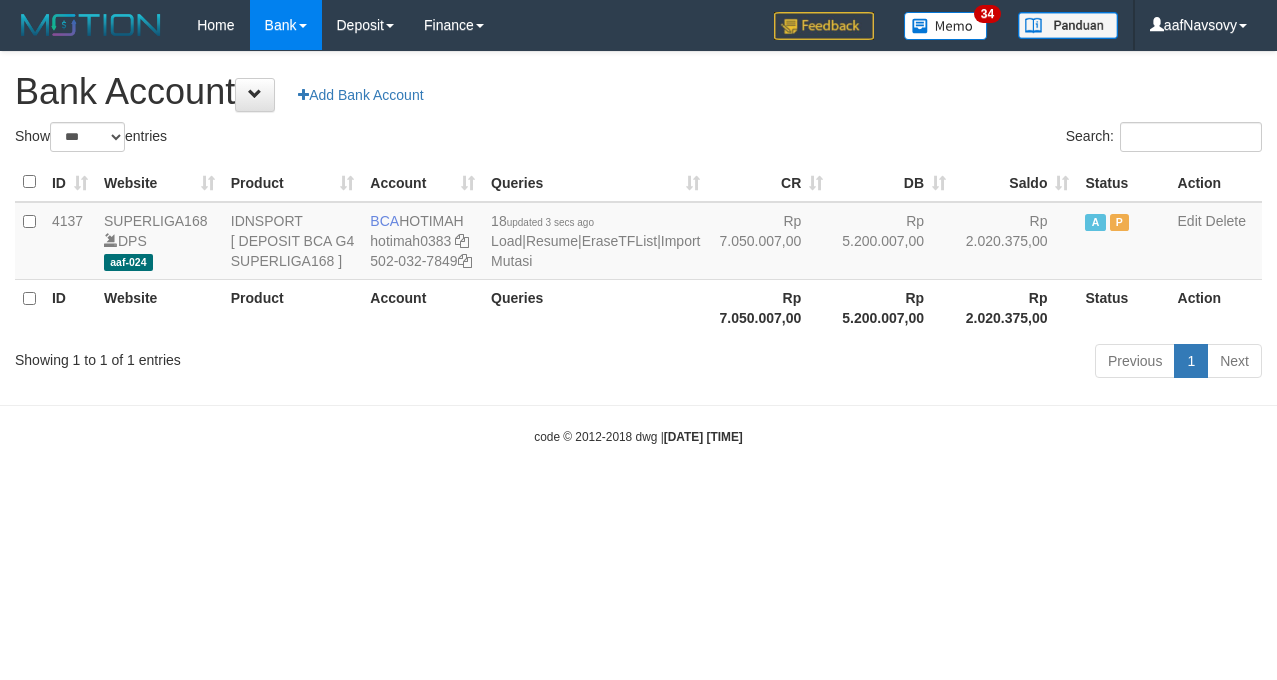 scroll, scrollTop: 0, scrollLeft: 0, axis: both 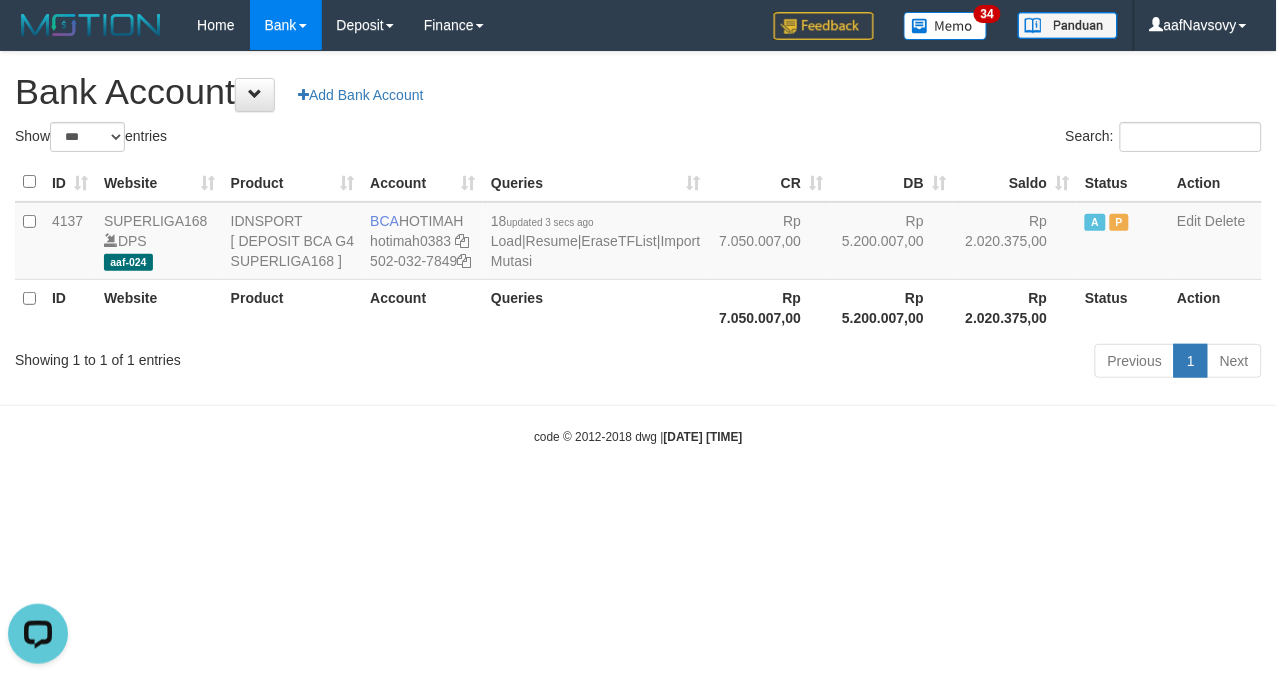 click on "Toggle navigation
Home
Bank
Account List
Load
By Website
Group
[ISPORT]													SUPERLIGA168
By Load Group (DPS)" at bounding box center (638, 248) 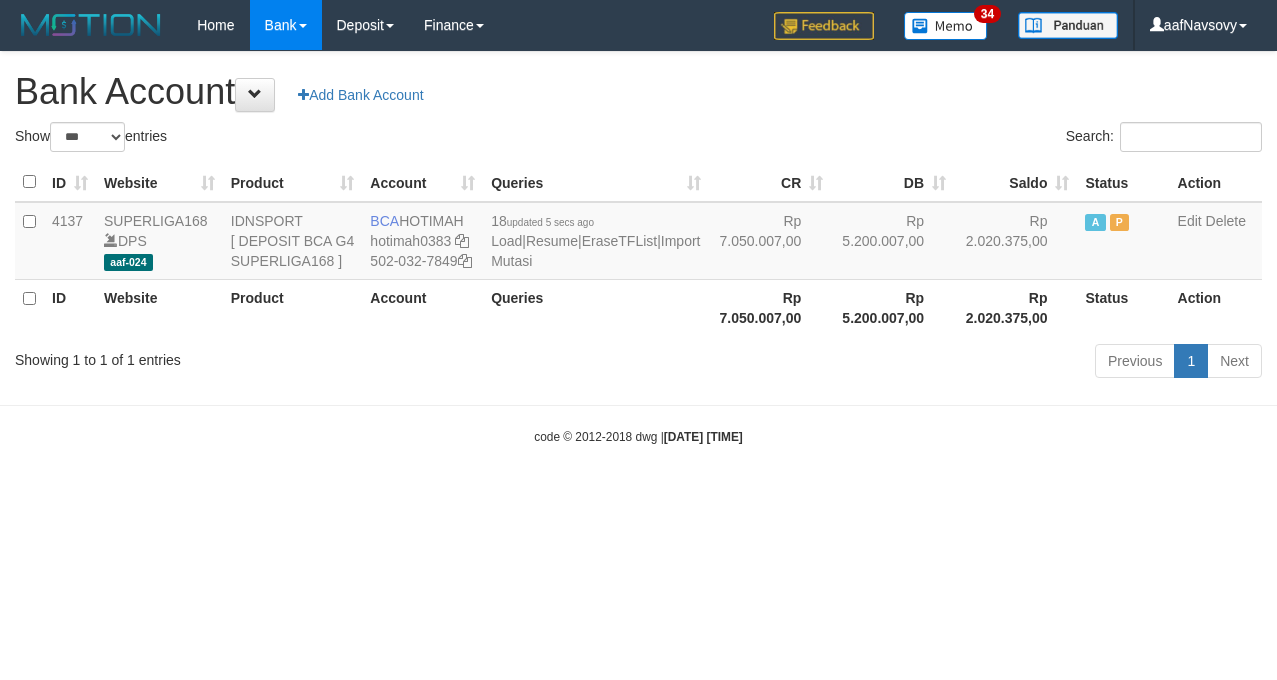 select on "***" 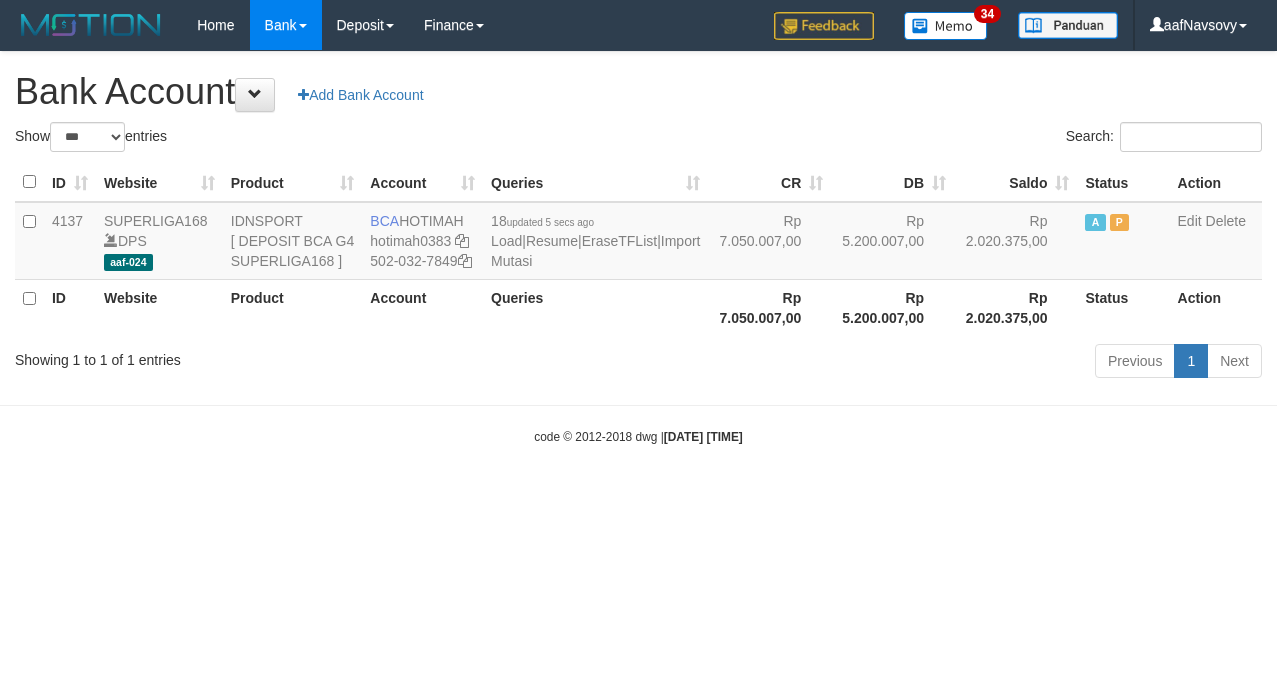 scroll, scrollTop: 0, scrollLeft: 0, axis: both 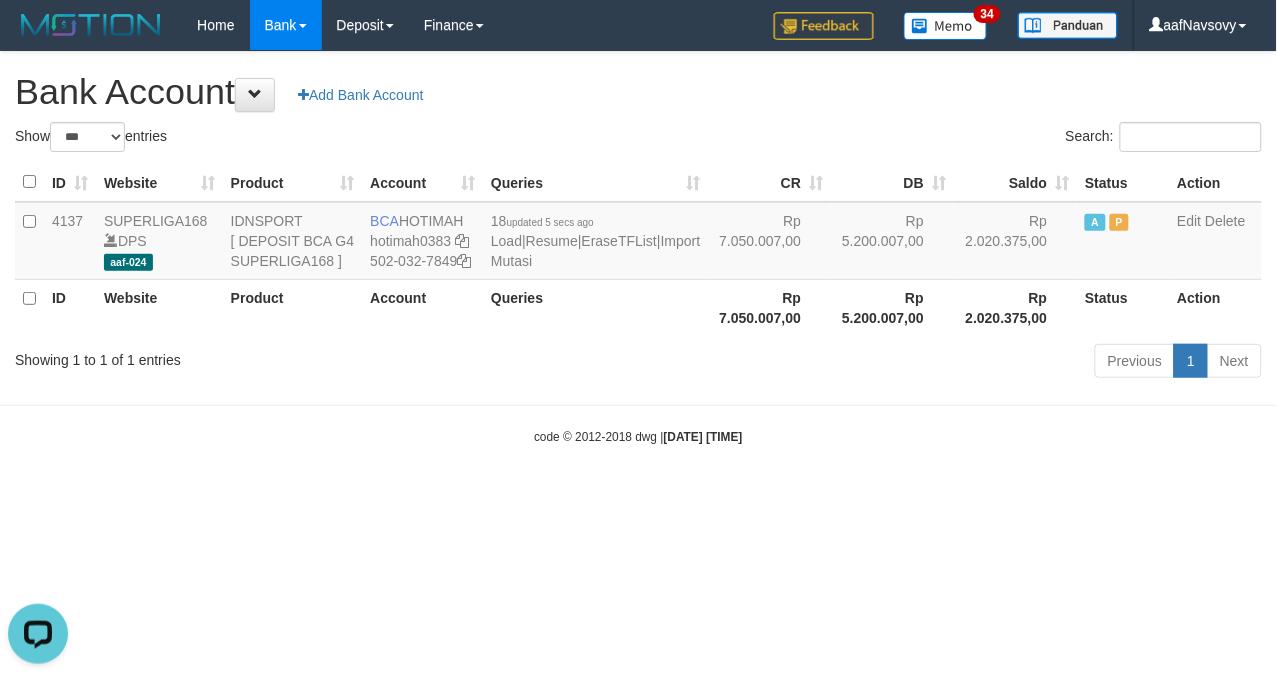 click on "Toggle navigation
Home
Bank
Account List
Load
By Website
Group
[ISPORT]													SUPERLIGA168
By Load Group (DPS)" at bounding box center (638, 248) 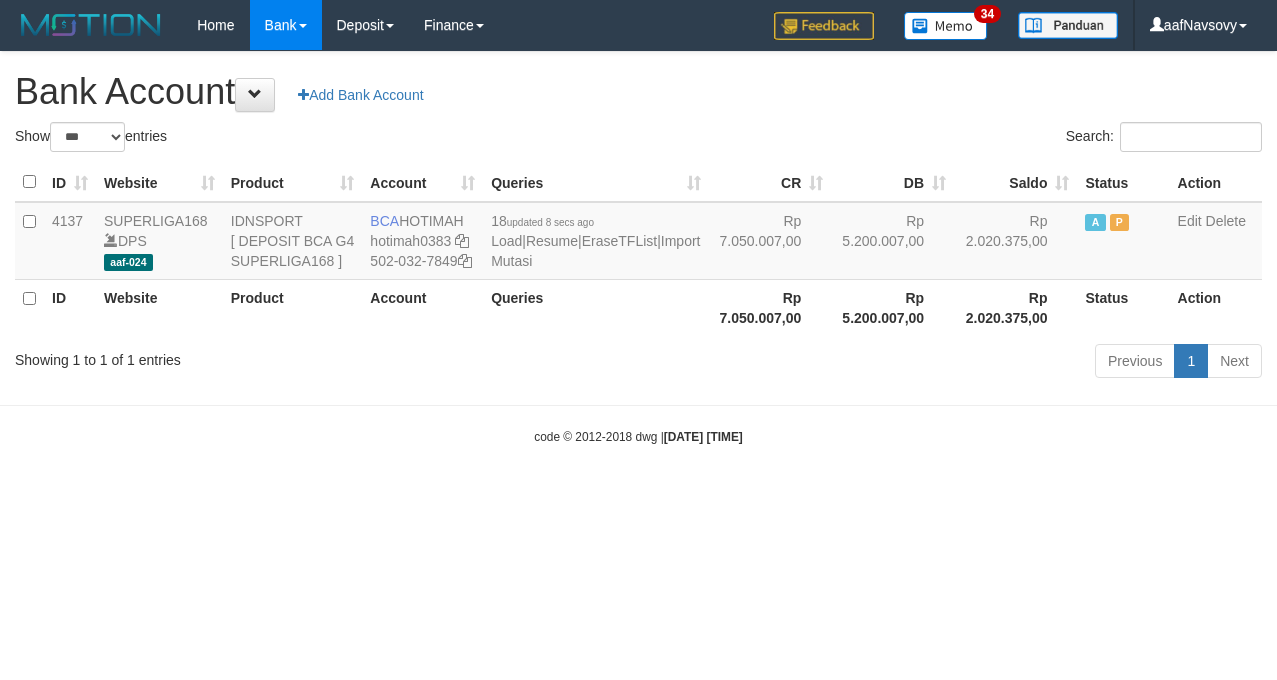 select on "***" 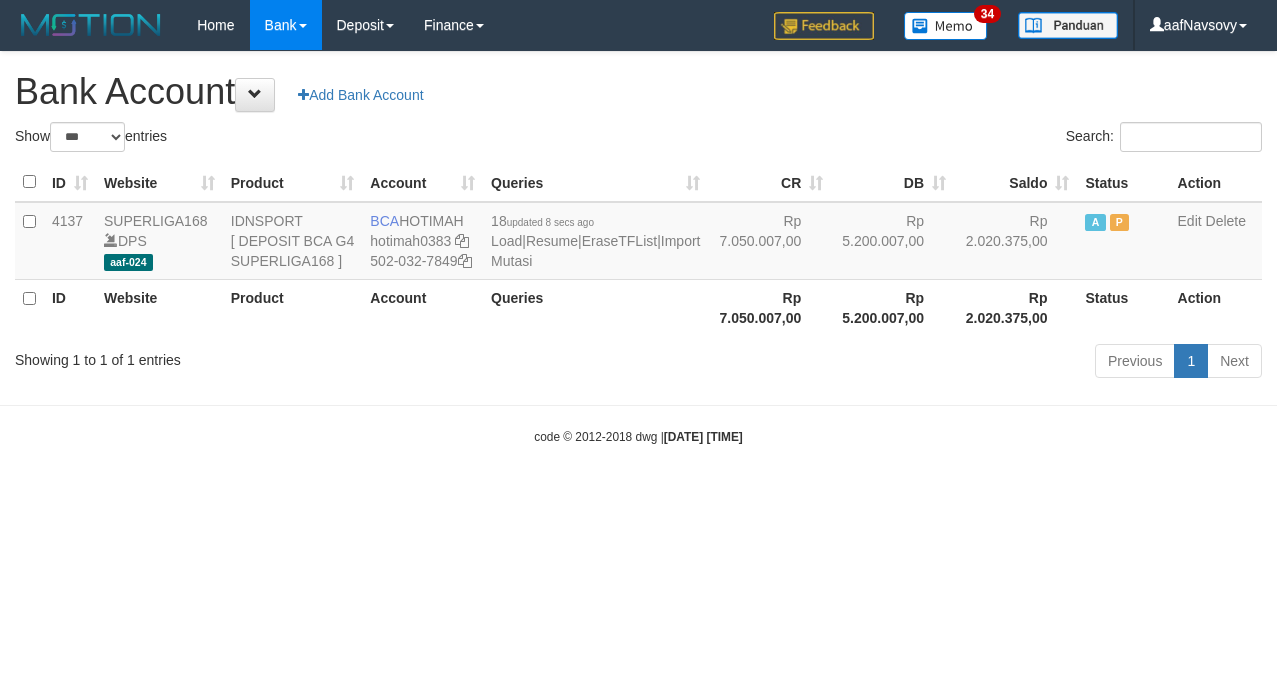 scroll, scrollTop: 0, scrollLeft: 0, axis: both 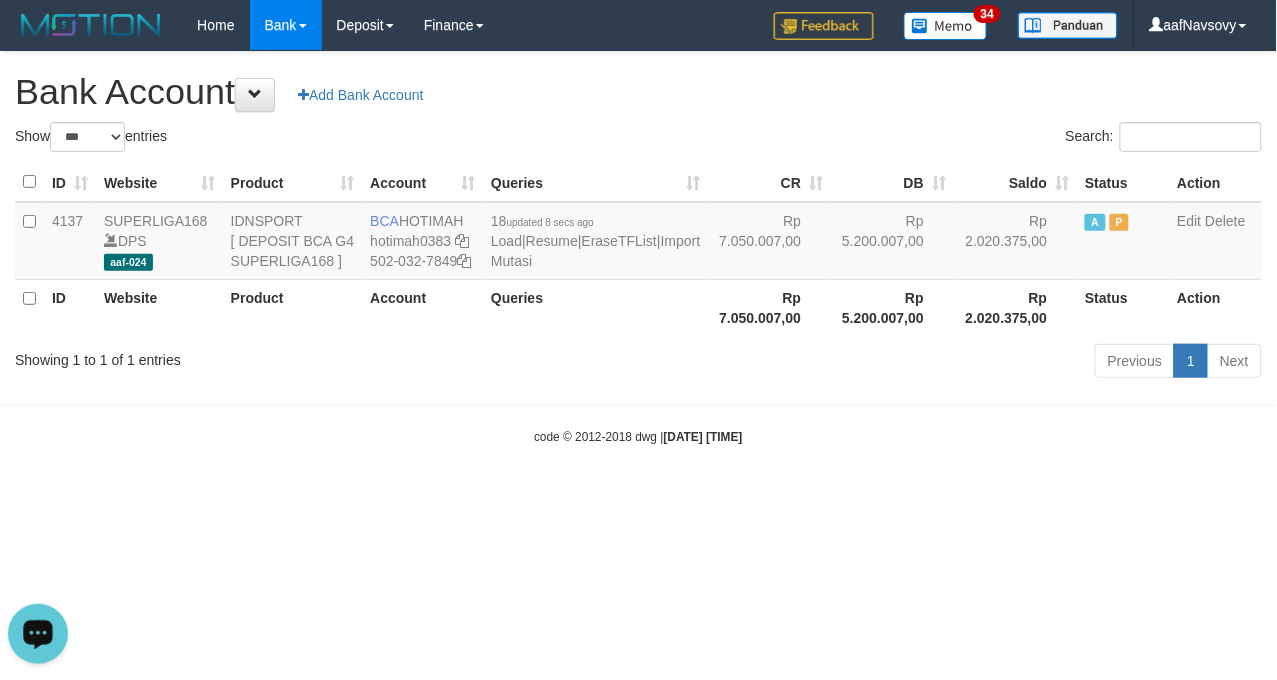 click on "Toggle navigation
Home
Bank
Account List
Load
By Website
Group
[ISPORT]													SUPERLIGA168
By Load Group (DPS)
34" at bounding box center (638, 248) 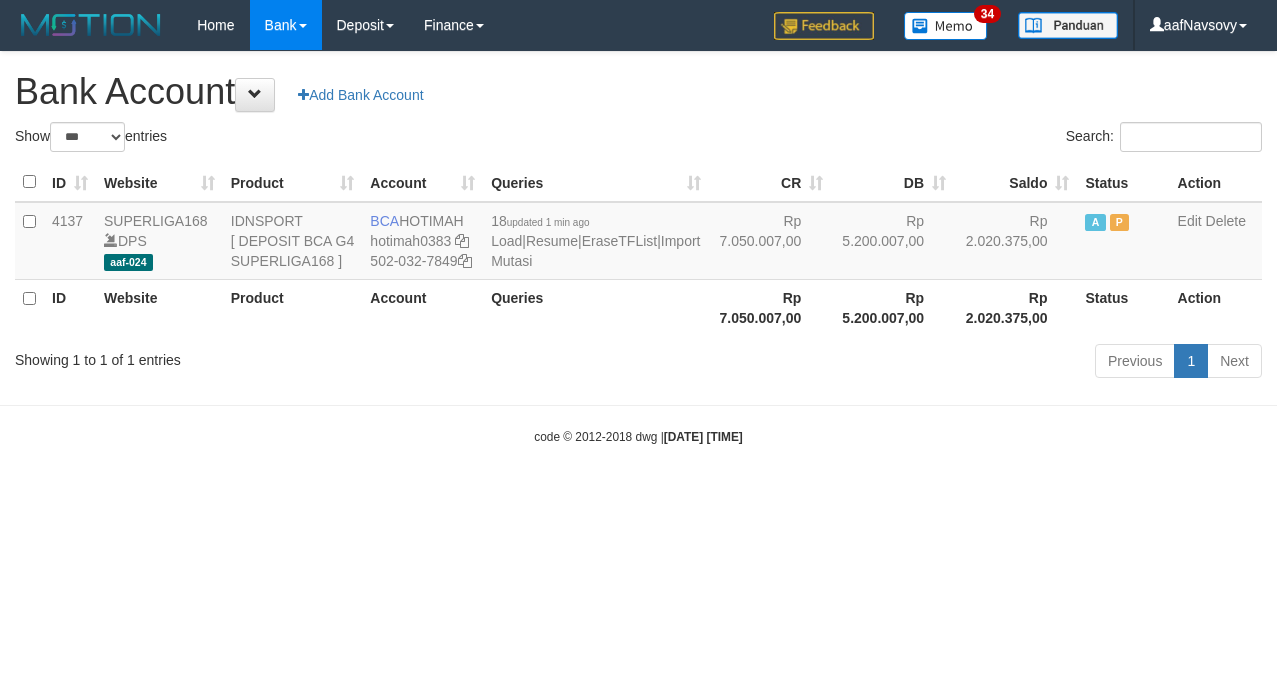 select on "***" 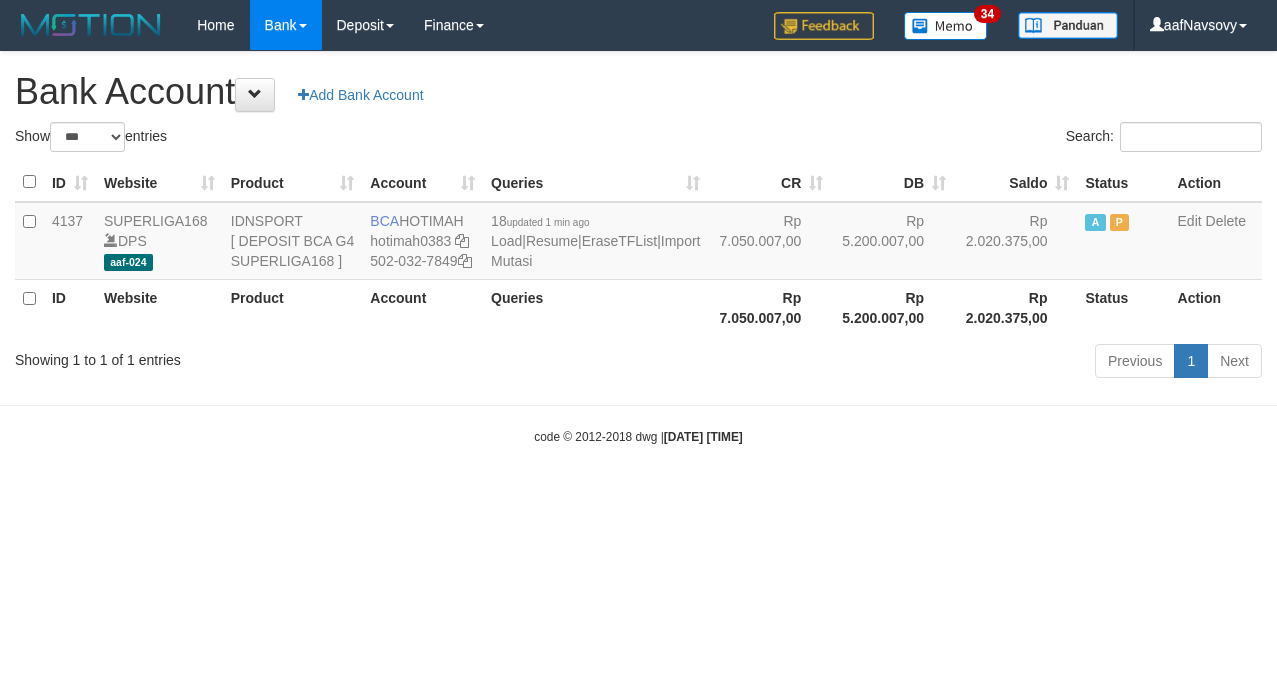 scroll, scrollTop: 0, scrollLeft: 0, axis: both 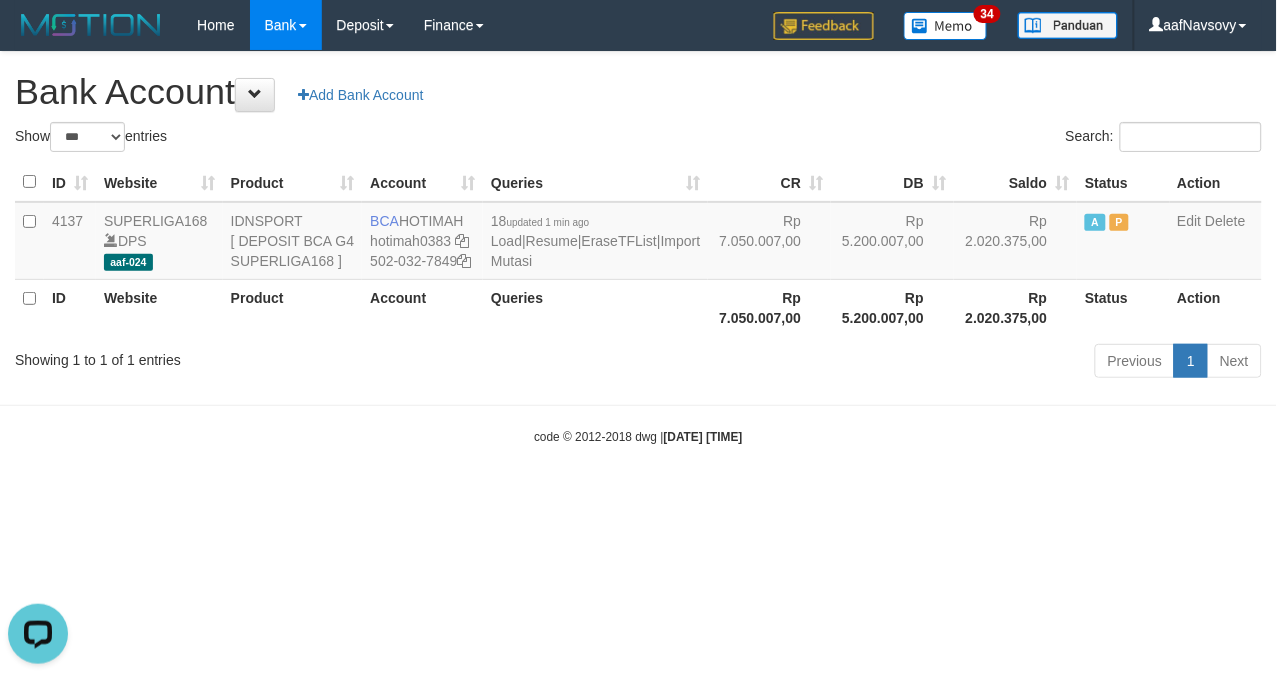click on "Toggle navigation
Home
Bank
Account List
Load
By Website
Group
[ISPORT]													SUPERLIGA168
By Load Group (DPS)" at bounding box center [638, 248] 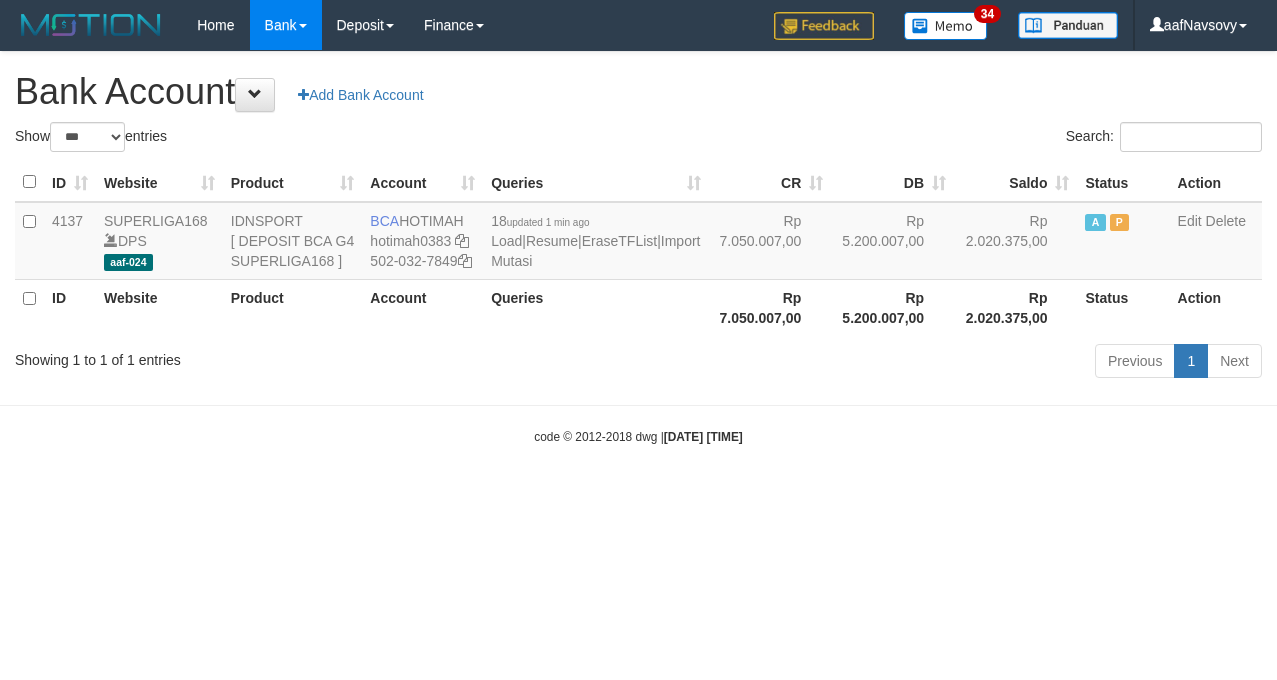 select on "***" 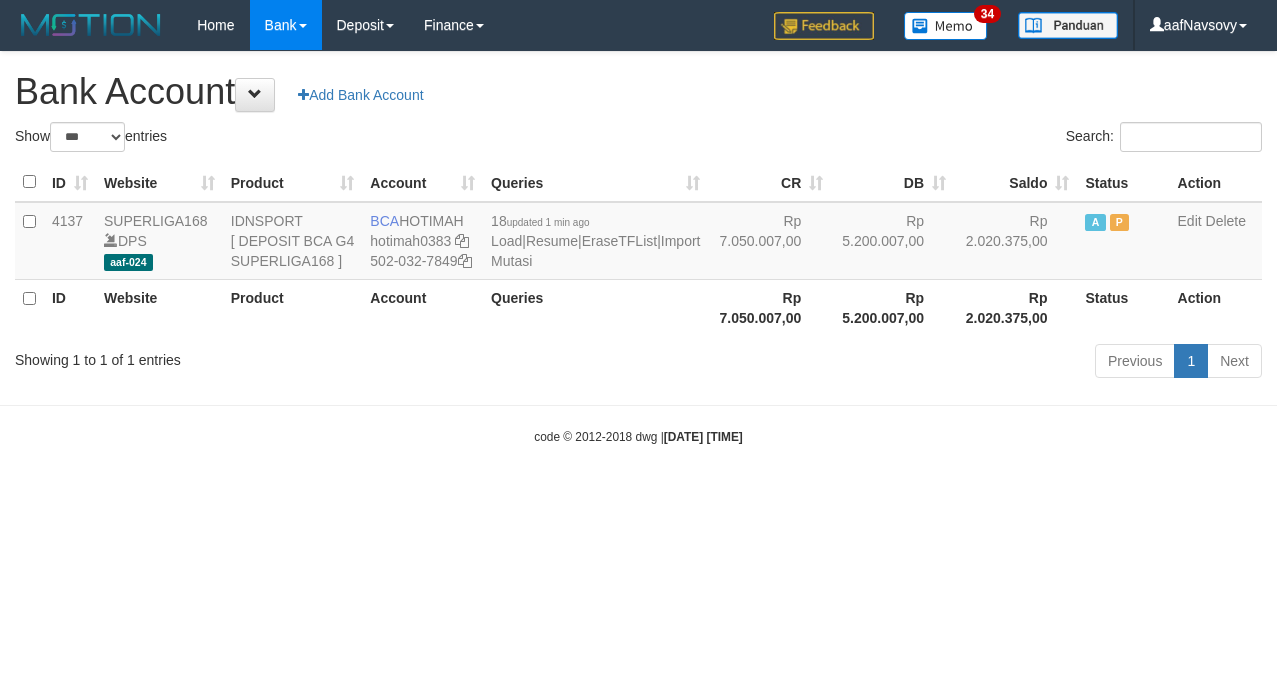 scroll, scrollTop: 0, scrollLeft: 0, axis: both 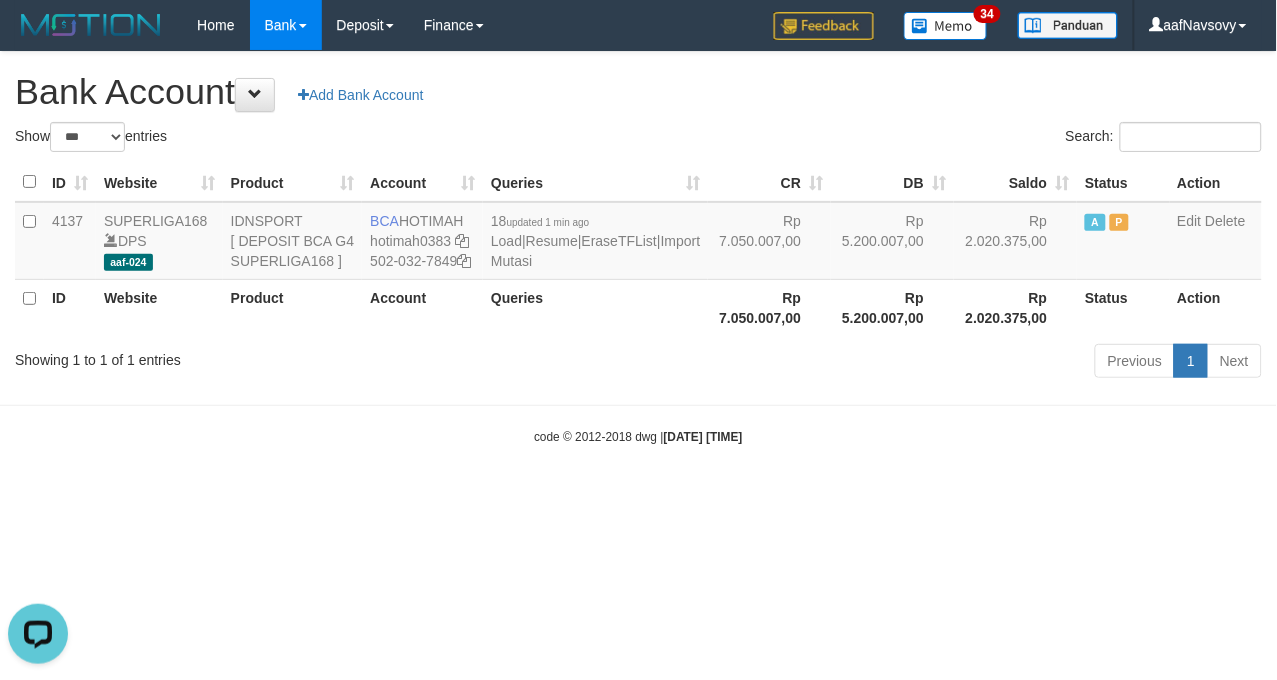 drag, startPoint x: 434, startPoint y: 478, endPoint x: 441, endPoint y: 496, distance: 19.313208 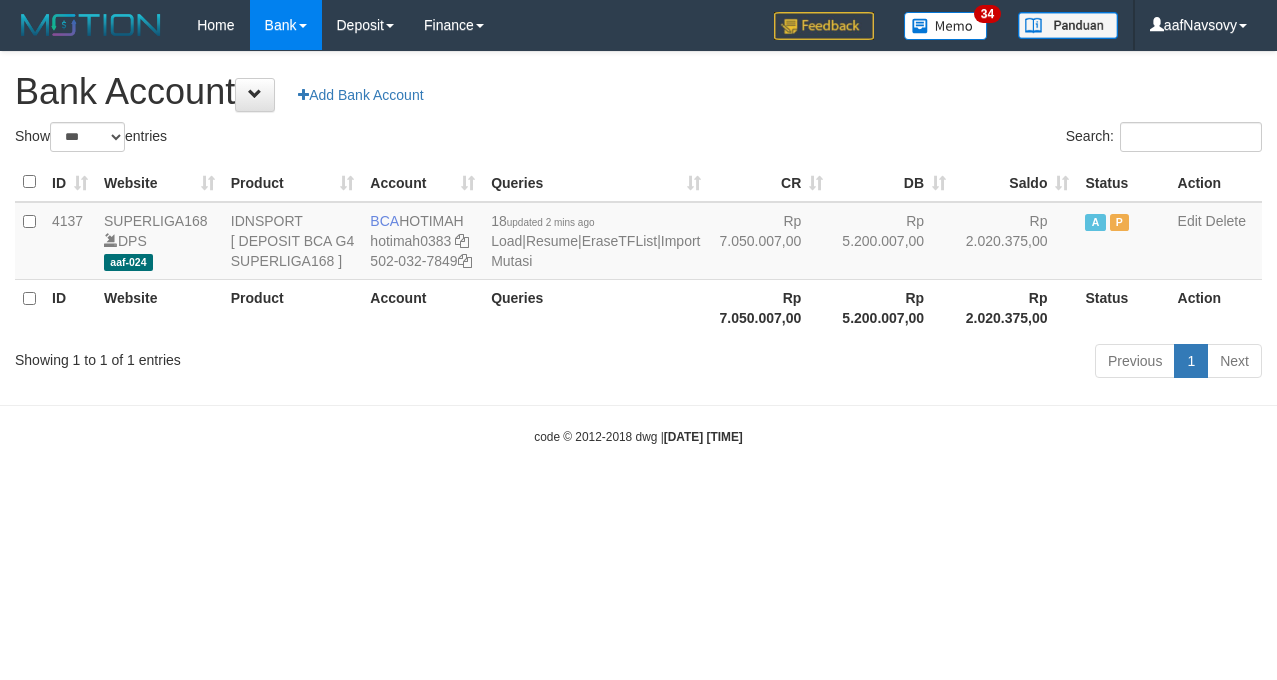 select on "***" 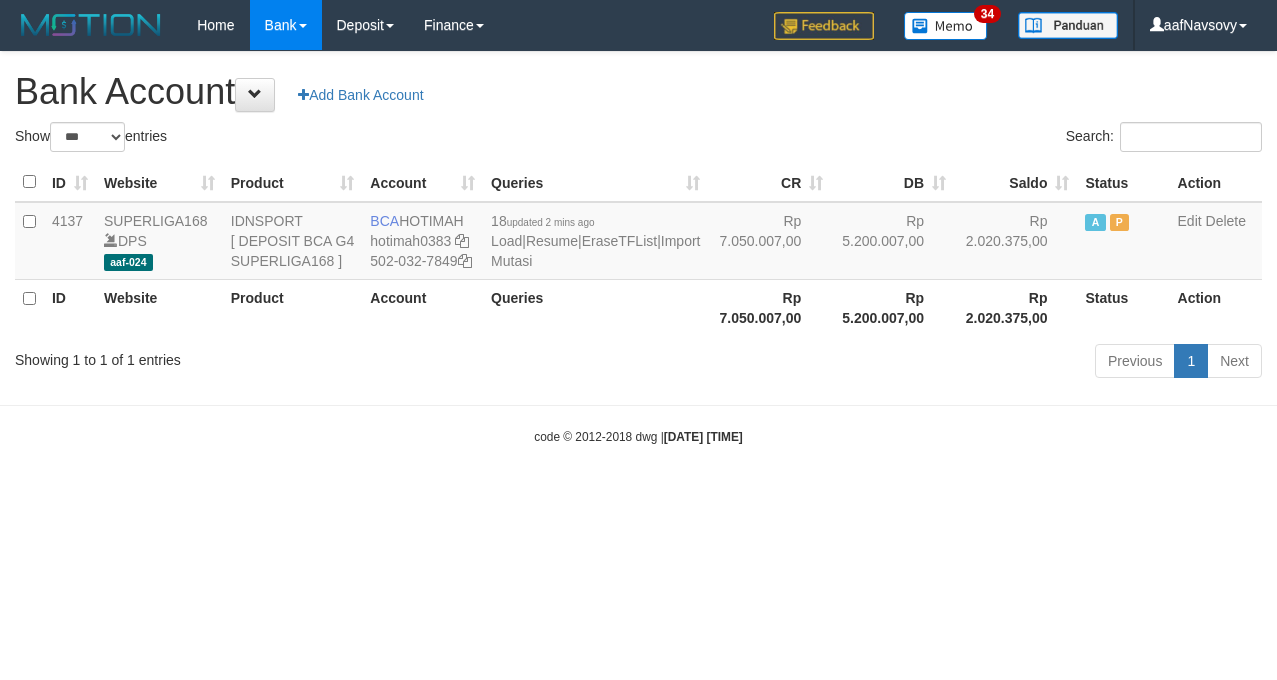 scroll, scrollTop: 0, scrollLeft: 0, axis: both 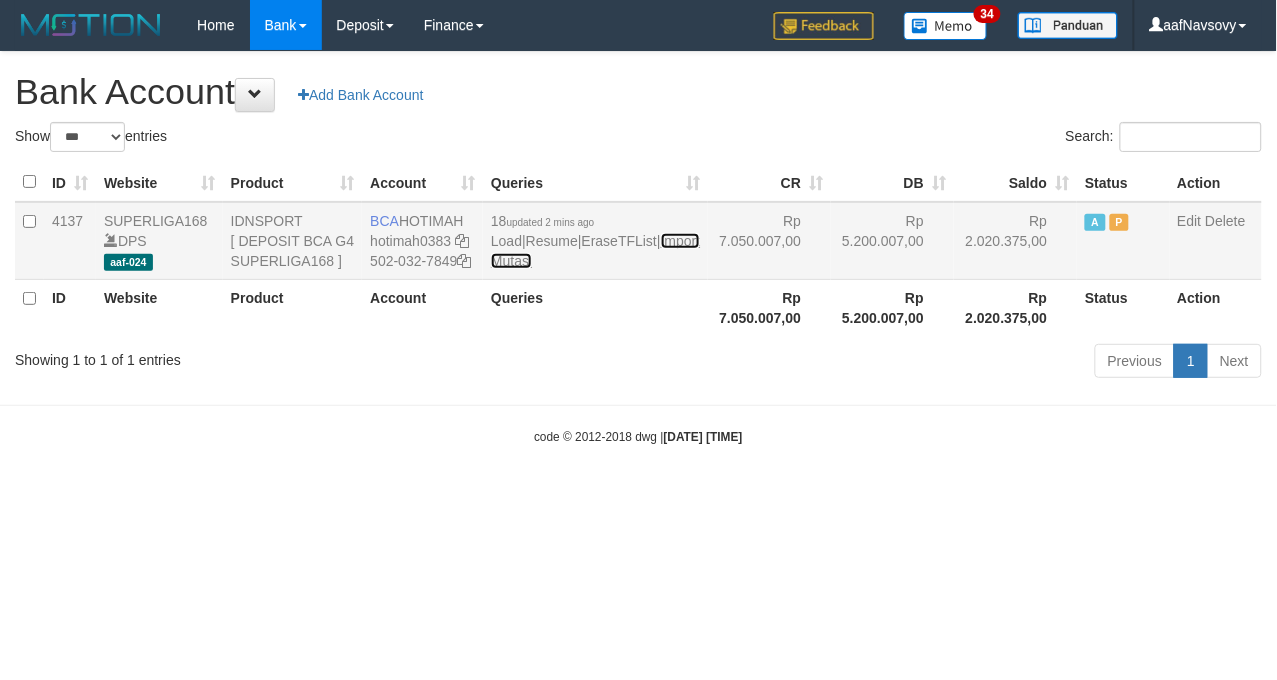 click on "Import Mutasi" at bounding box center [595, 251] 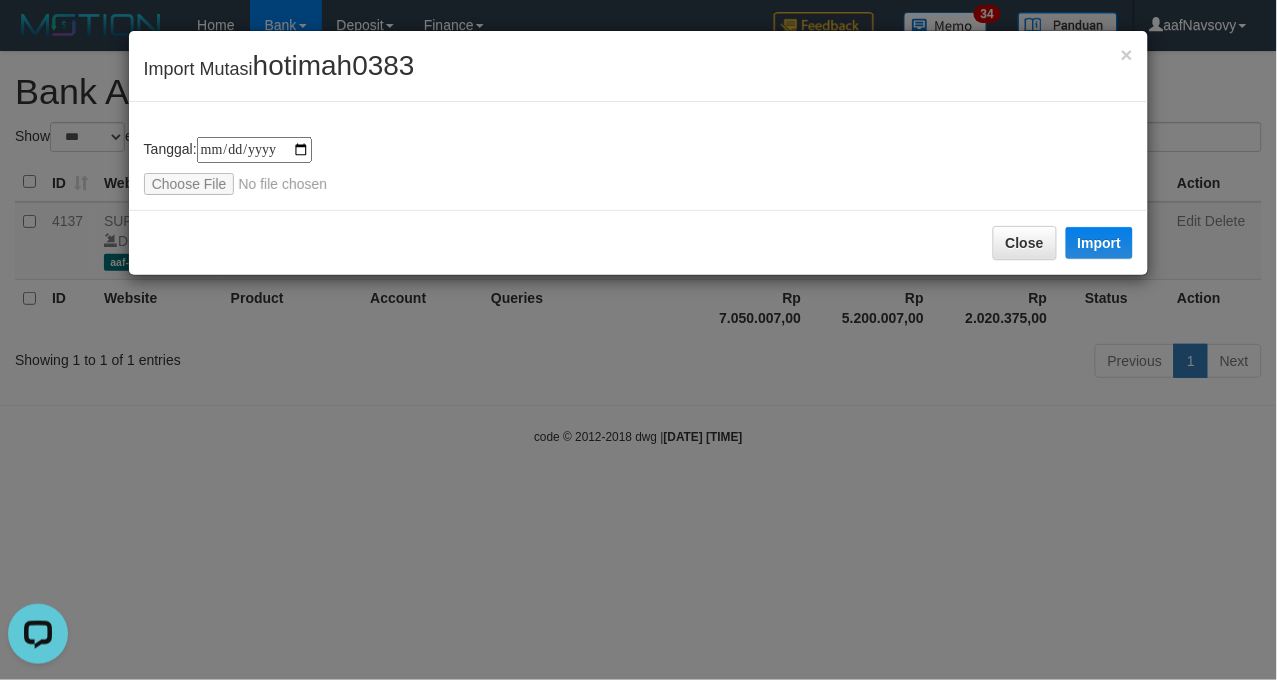 scroll, scrollTop: 0, scrollLeft: 0, axis: both 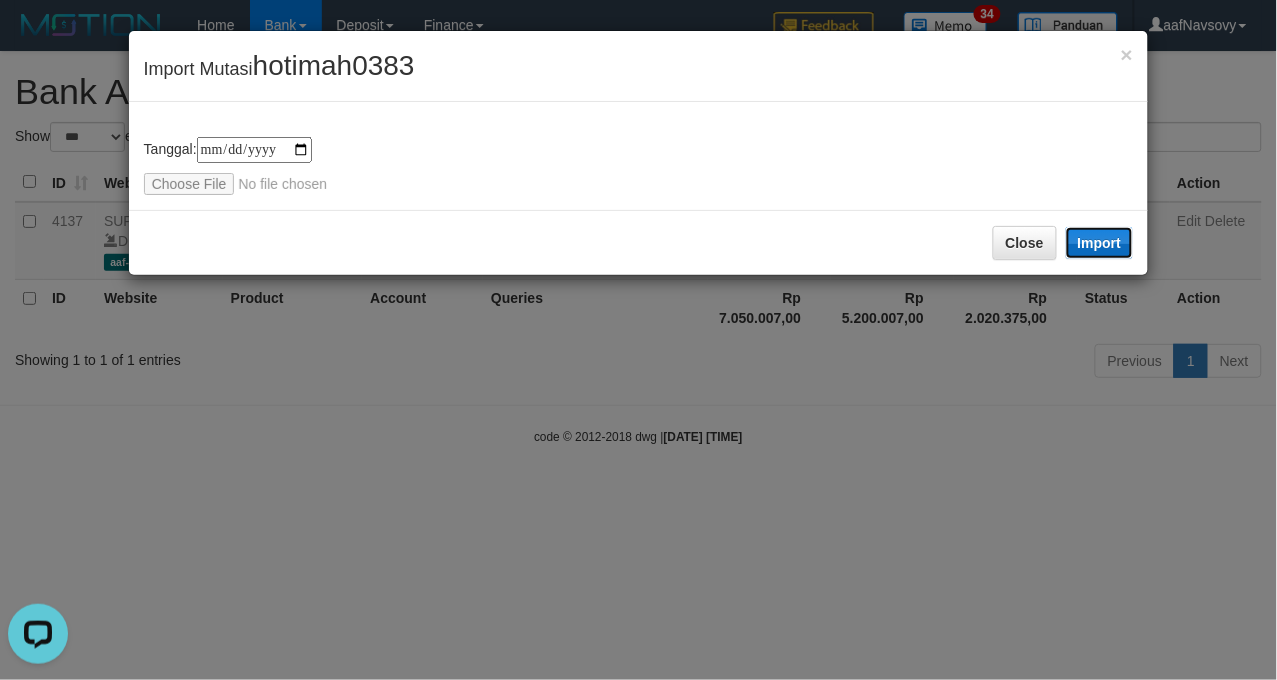 click on "Import" at bounding box center [1100, 243] 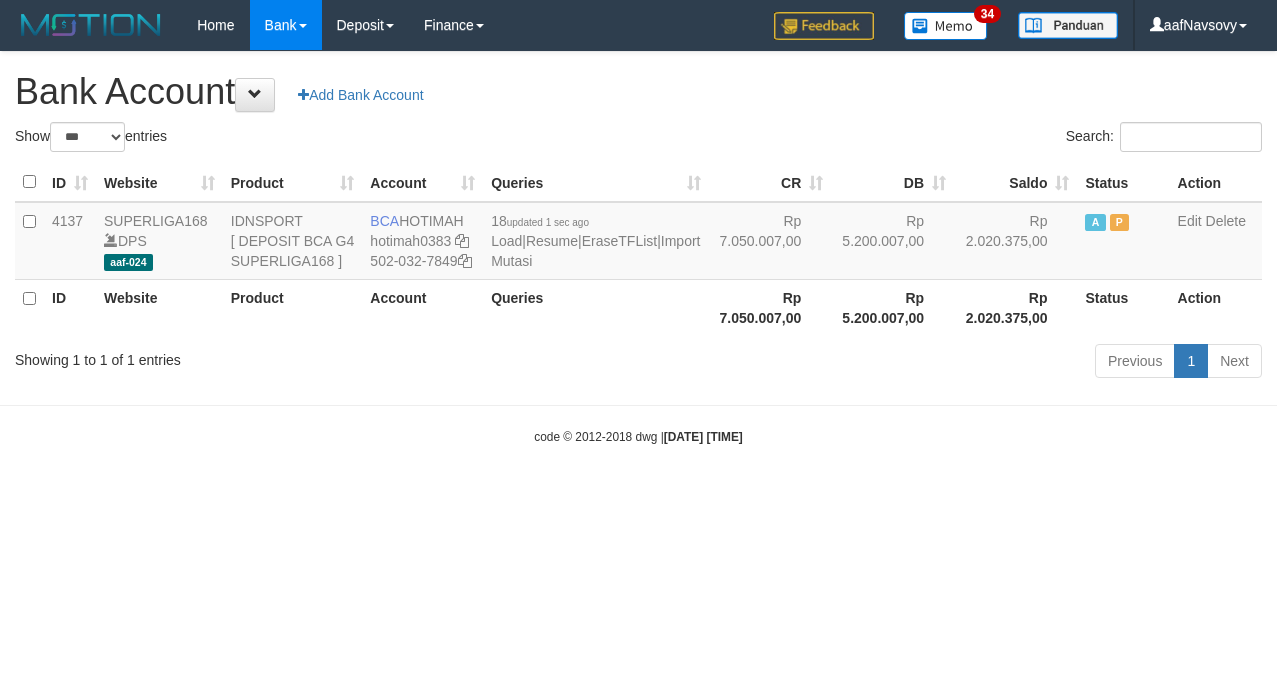 select on "***" 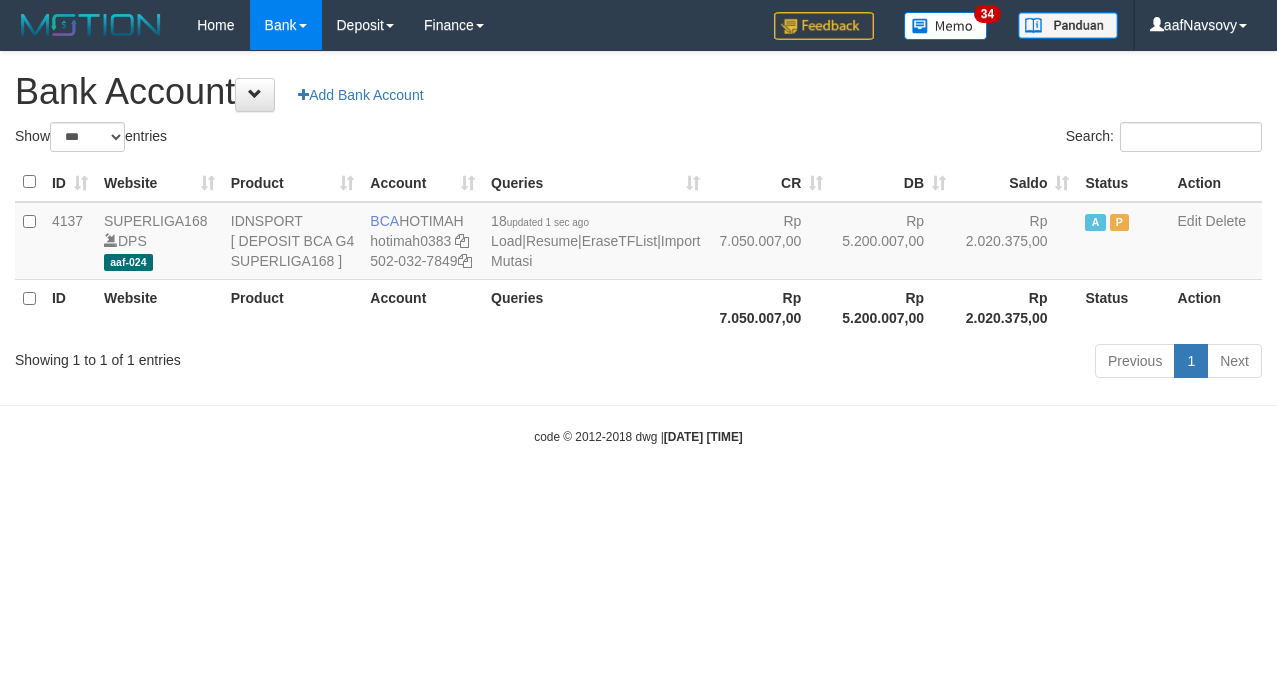 scroll, scrollTop: 0, scrollLeft: 0, axis: both 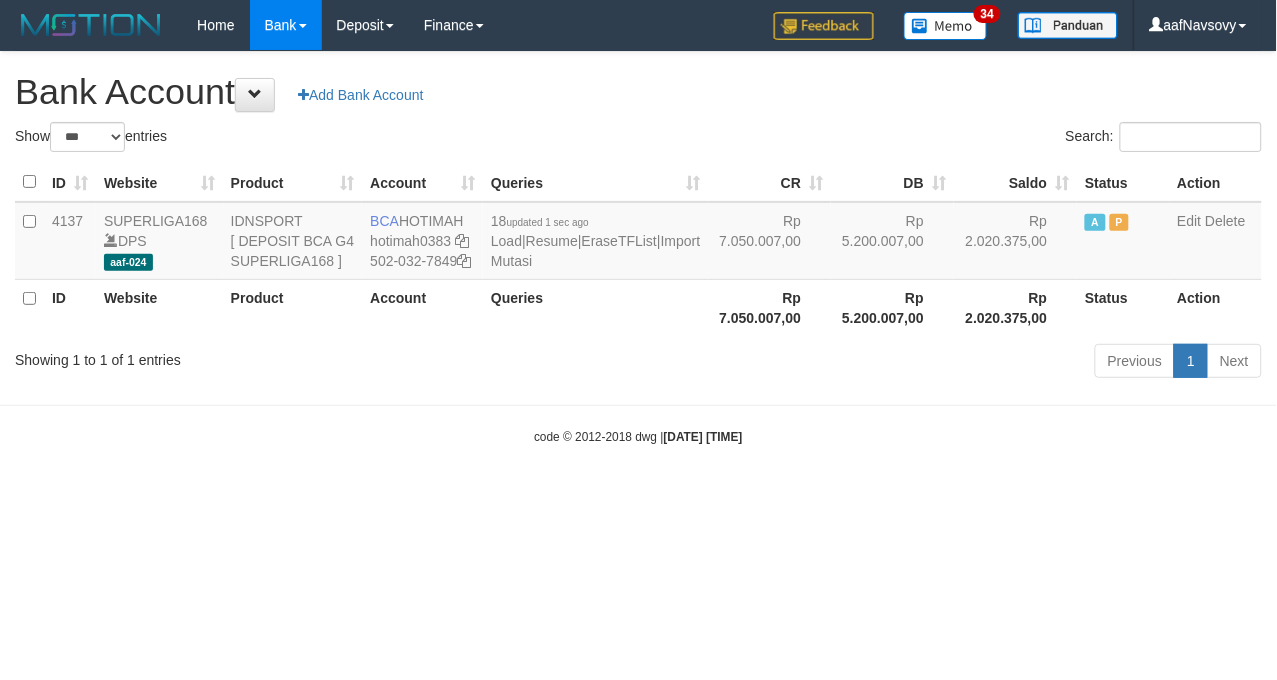 click on "Previous 1 Next" at bounding box center [904, 363] 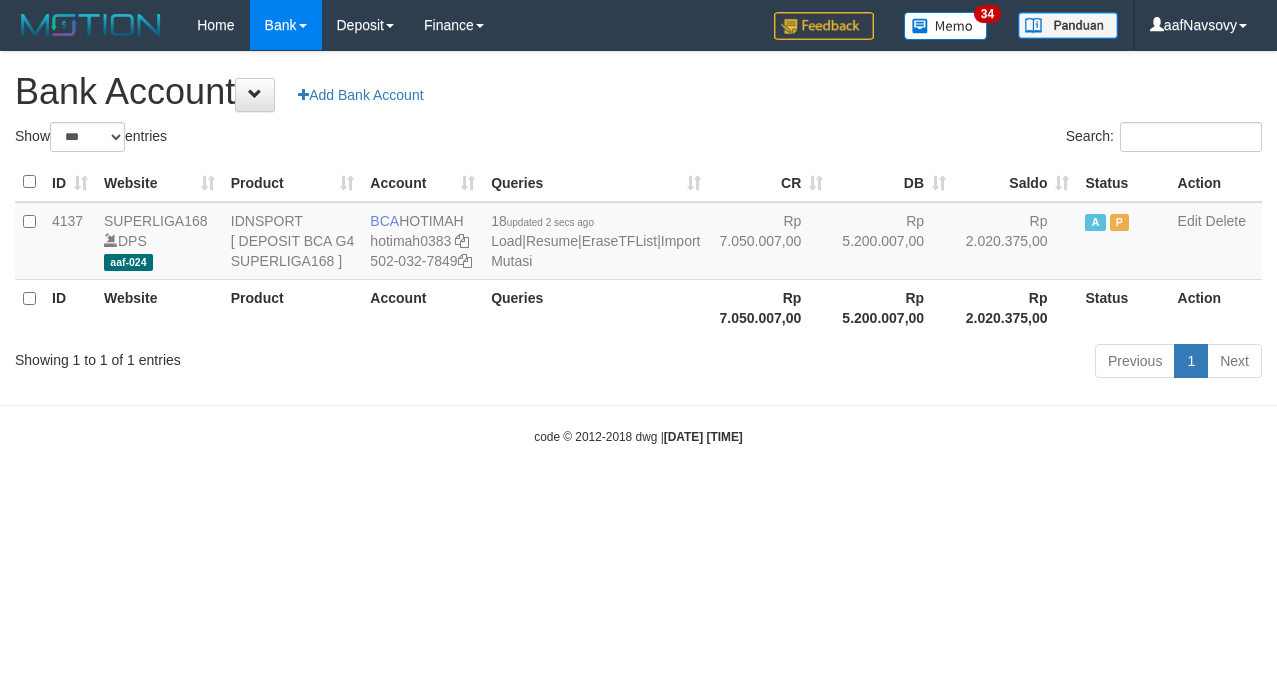 select on "***" 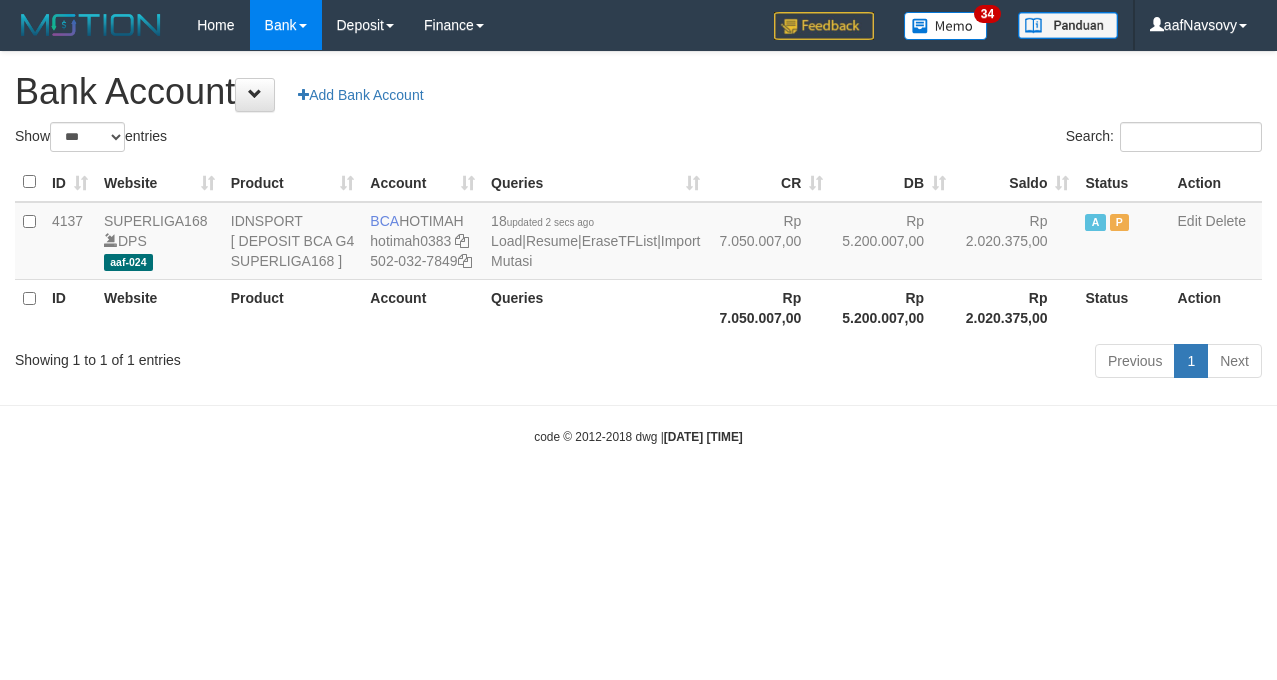 scroll, scrollTop: 0, scrollLeft: 0, axis: both 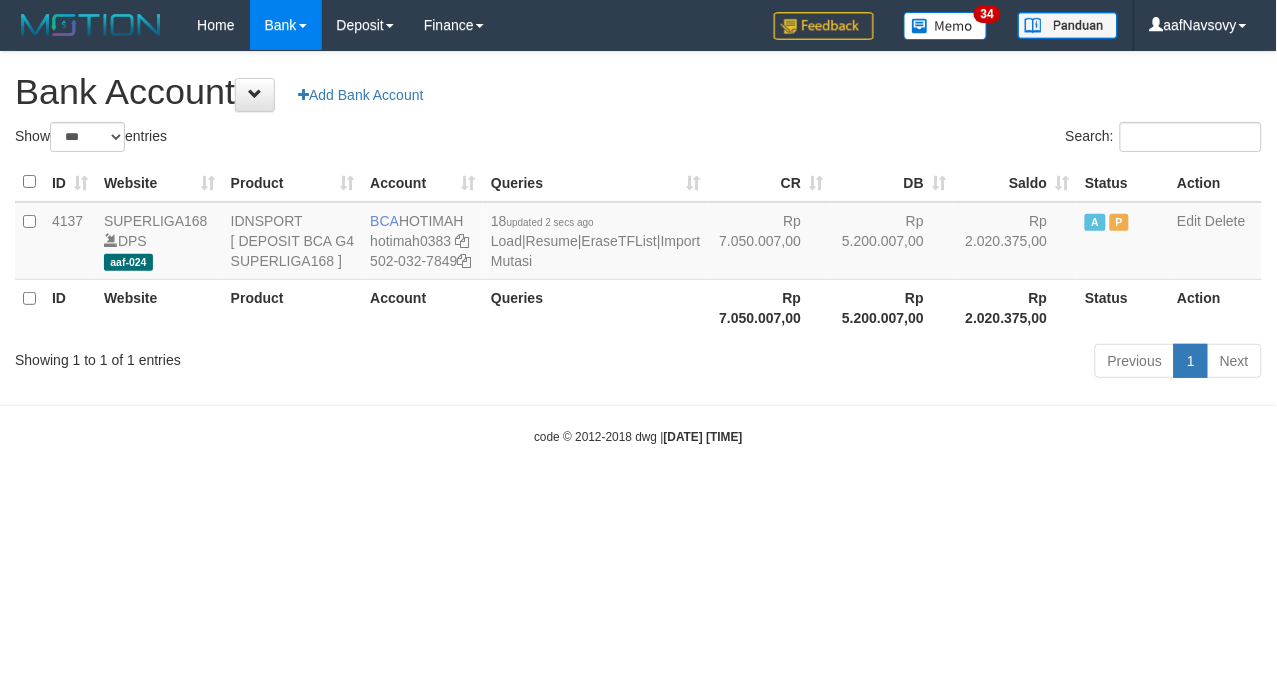 click on "Previous 1 Next" at bounding box center (904, 363) 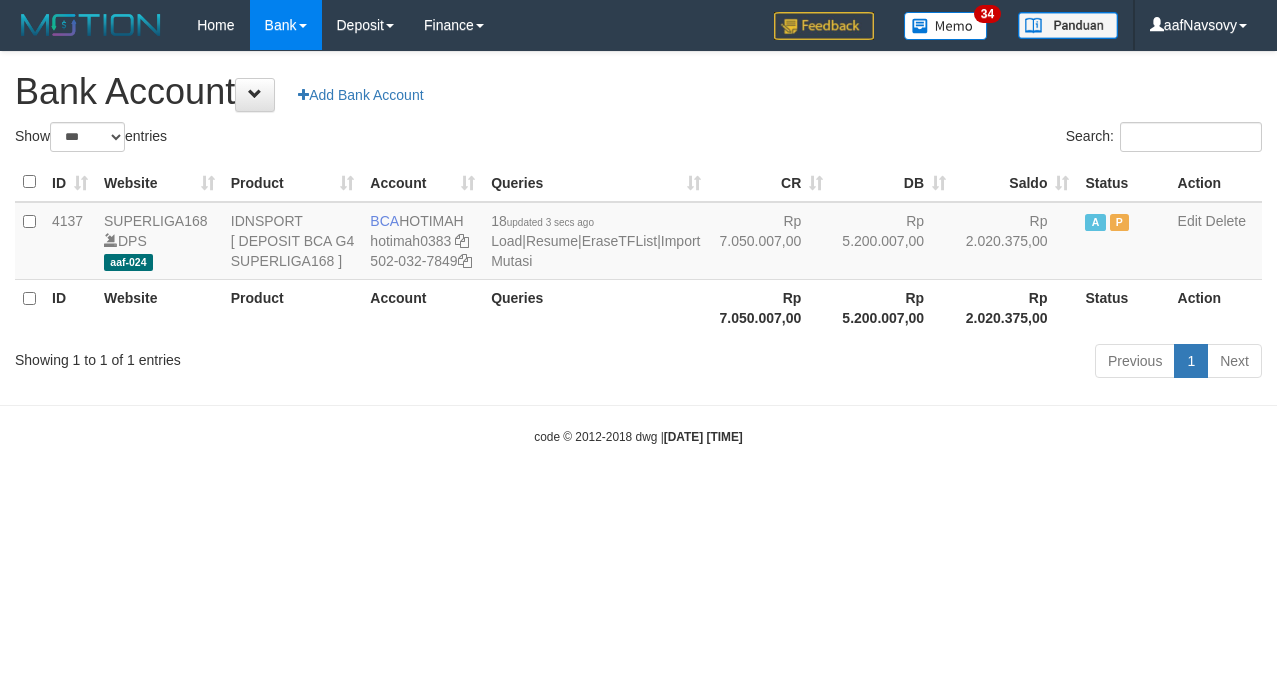 select on "***" 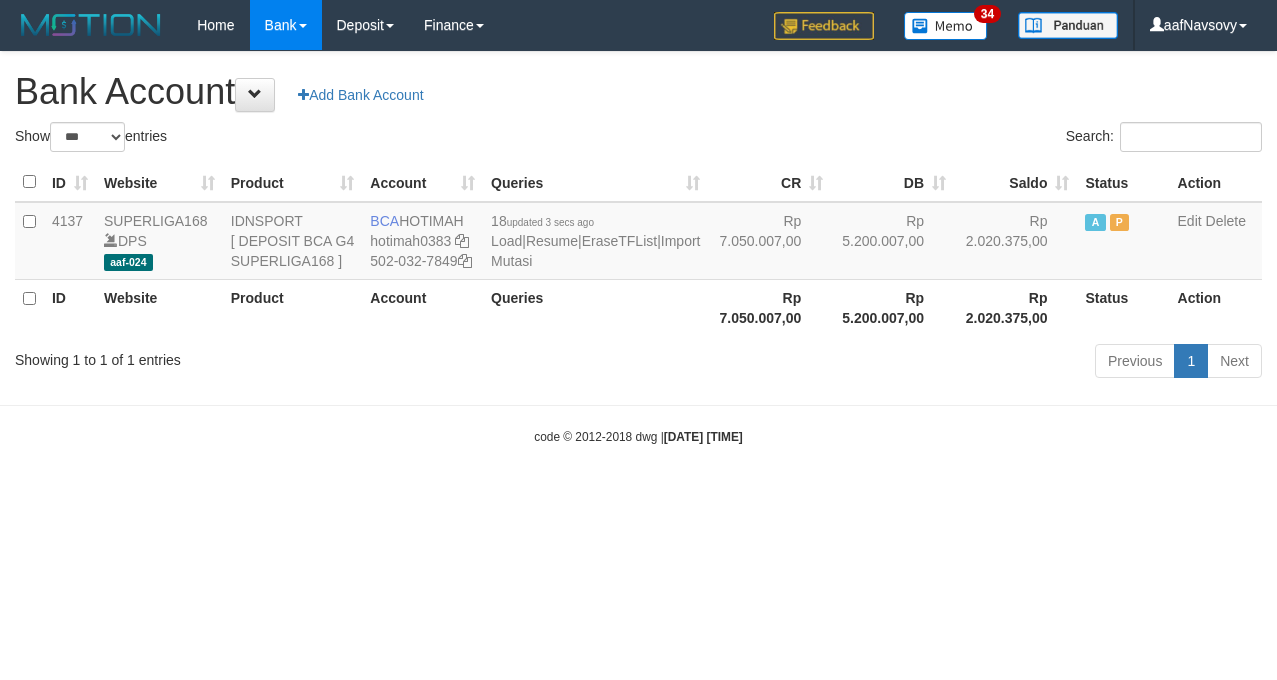 scroll, scrollTop: 0, scrollLeft: 0, axis: both 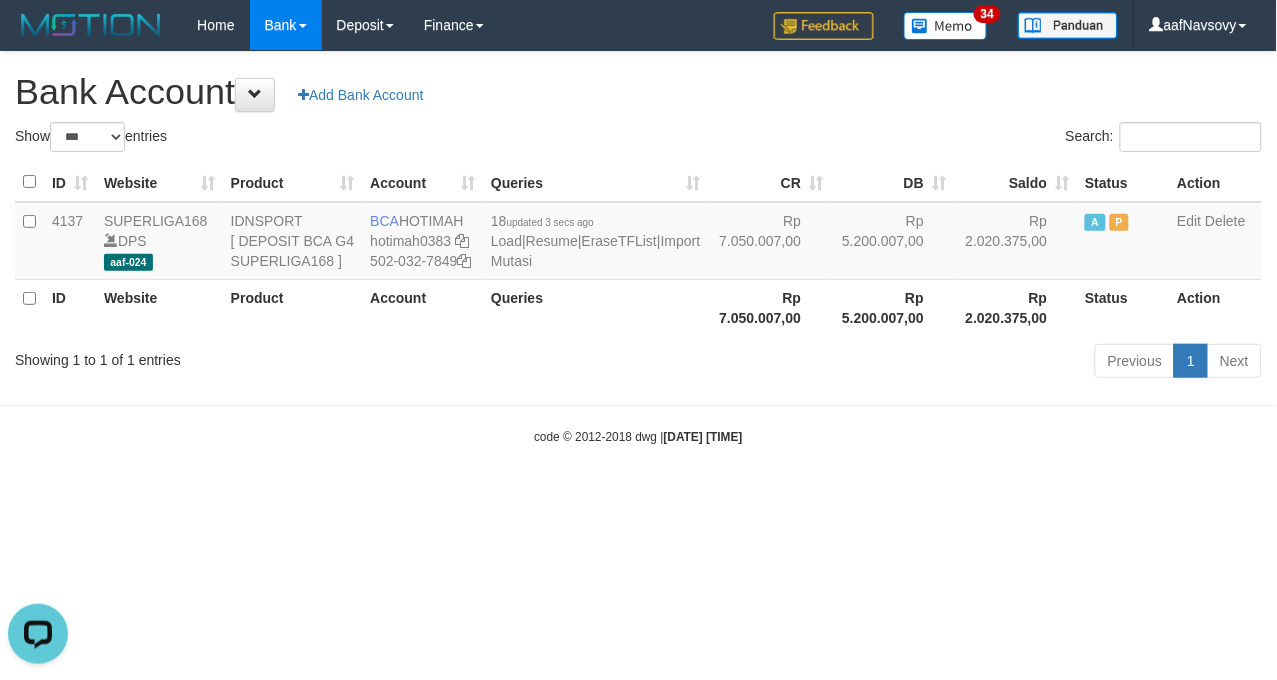 click on "Previous 1 Next" at bounding box center (904, 363) 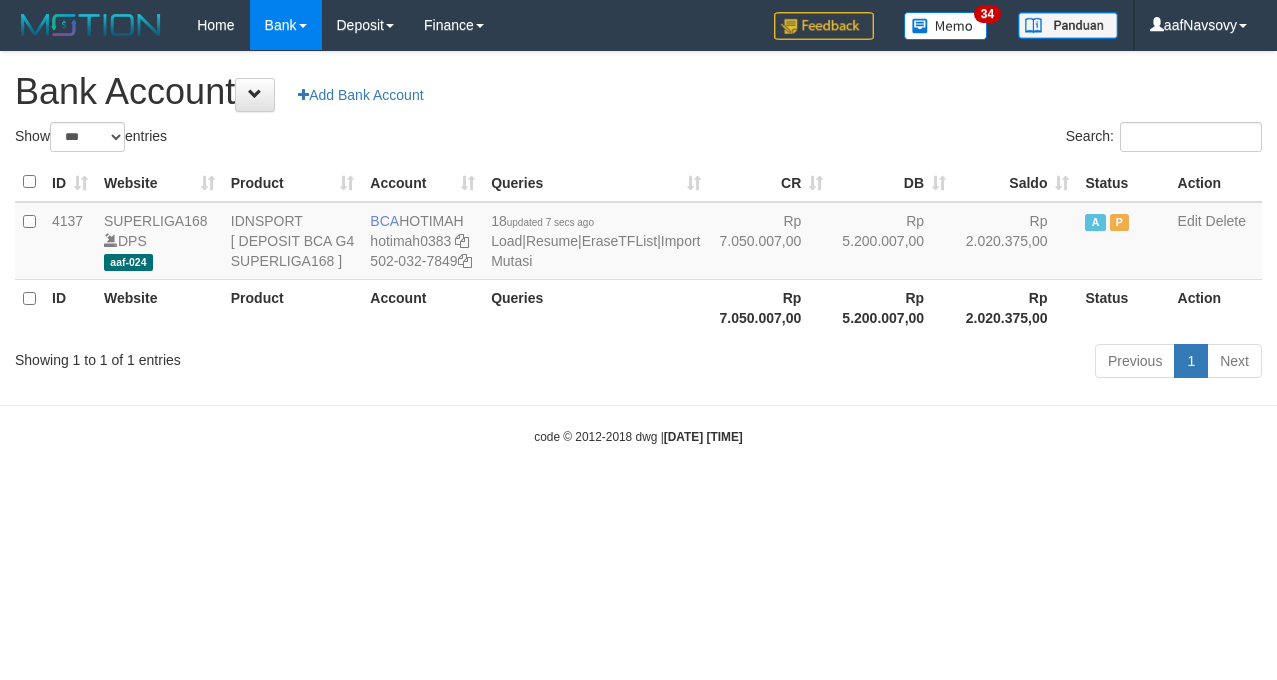 select on "***" 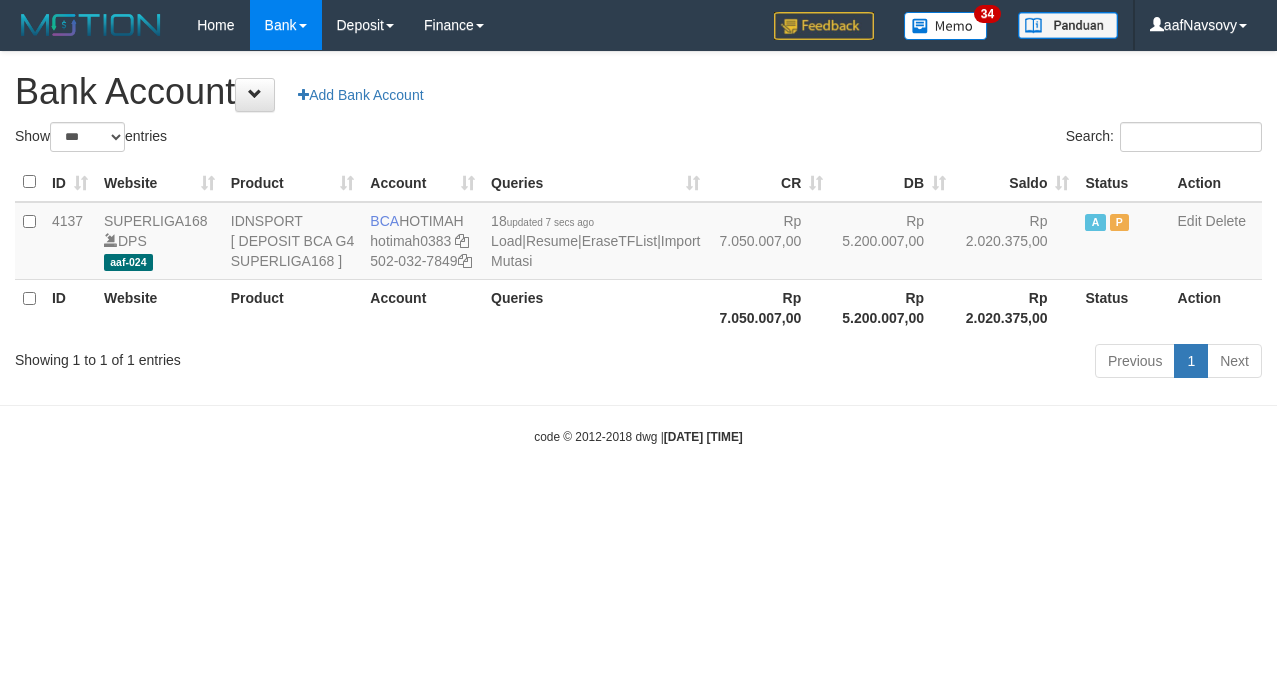 scroll, scrollTop: 0, scrollLeft: 0, axis: both 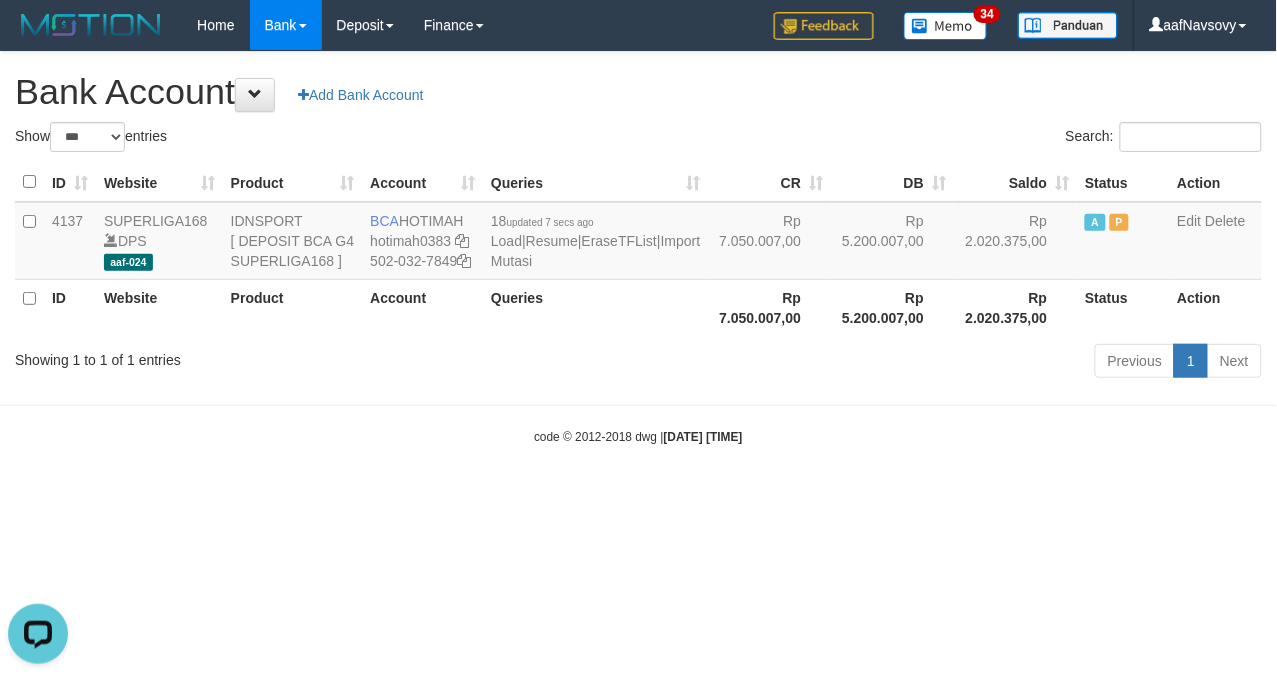 click on "Toggle navigation
Home
Bank
Account List
Load
By Website
Group
[ISPORT]													SUPERLIGA168
By Load Group (DPS)" at bounding box center [638, 248] 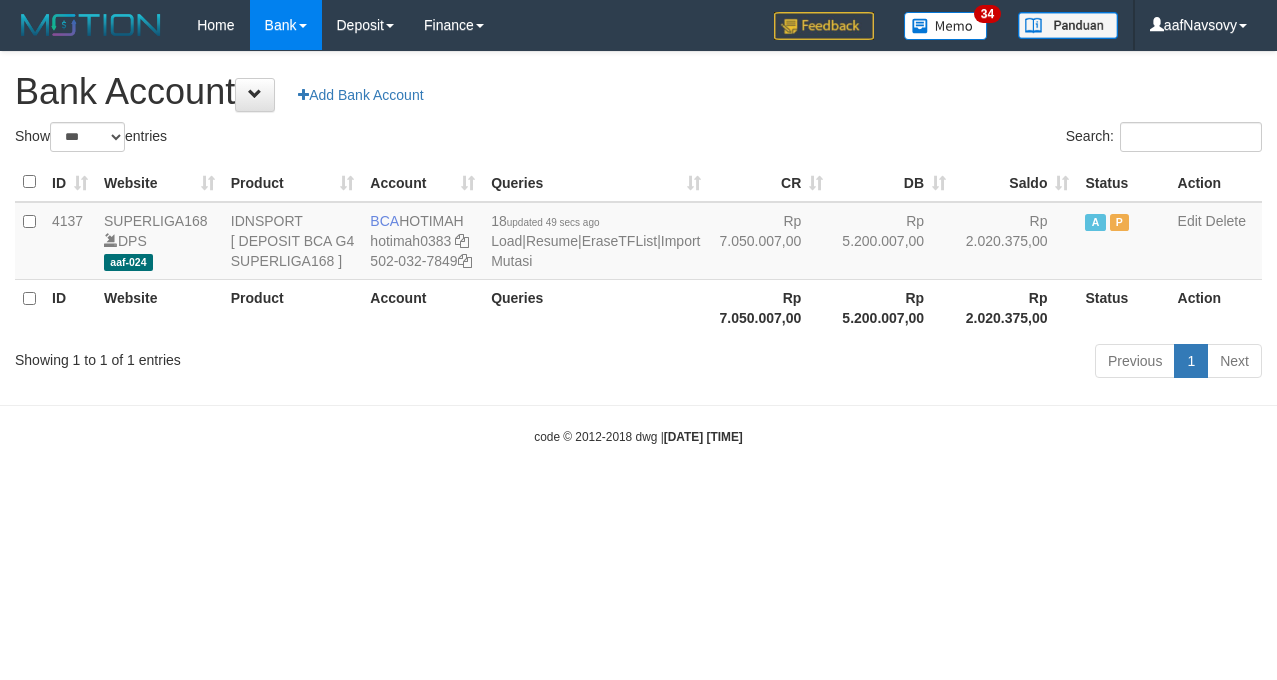 select on "***" 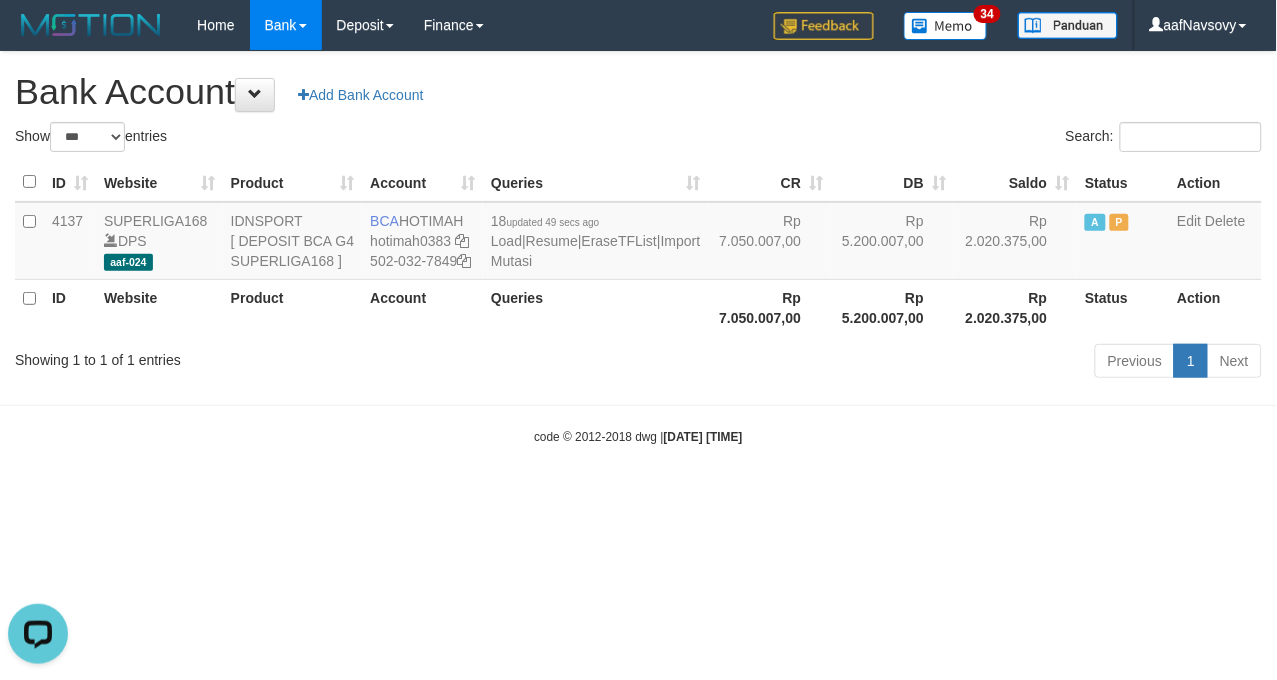 scroll, scrollTop: 0, scrollLeft: 0, axis: both 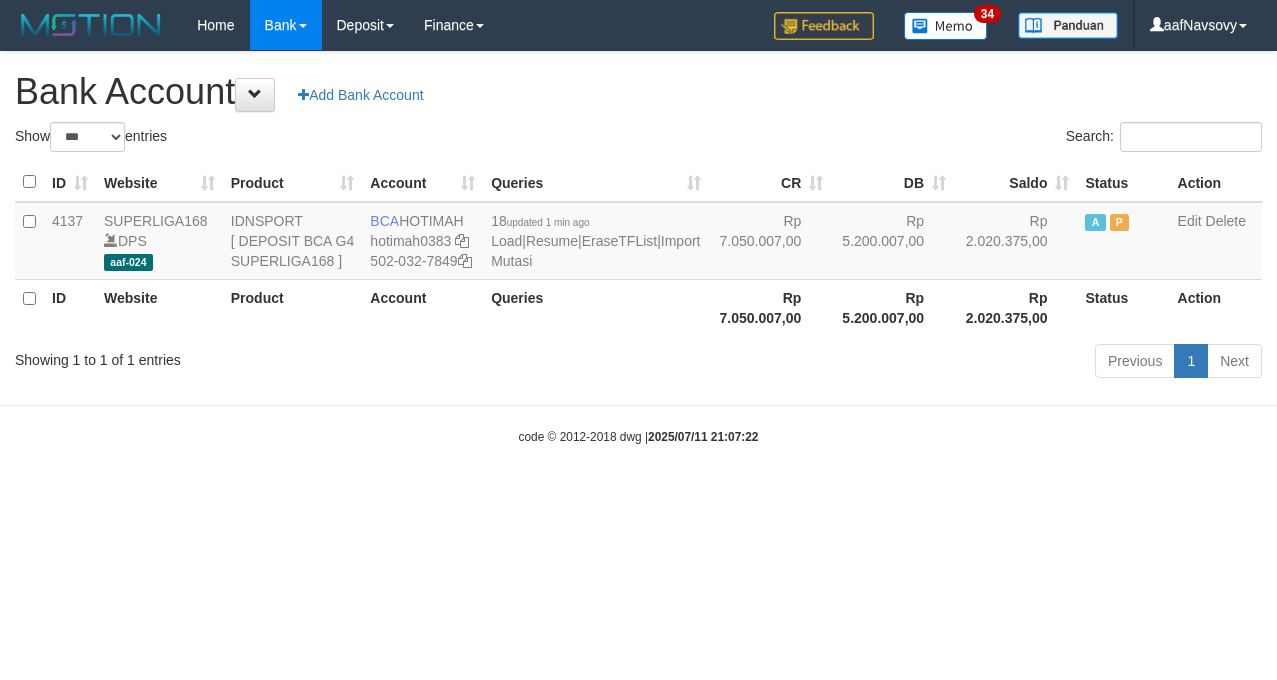 select on "***" 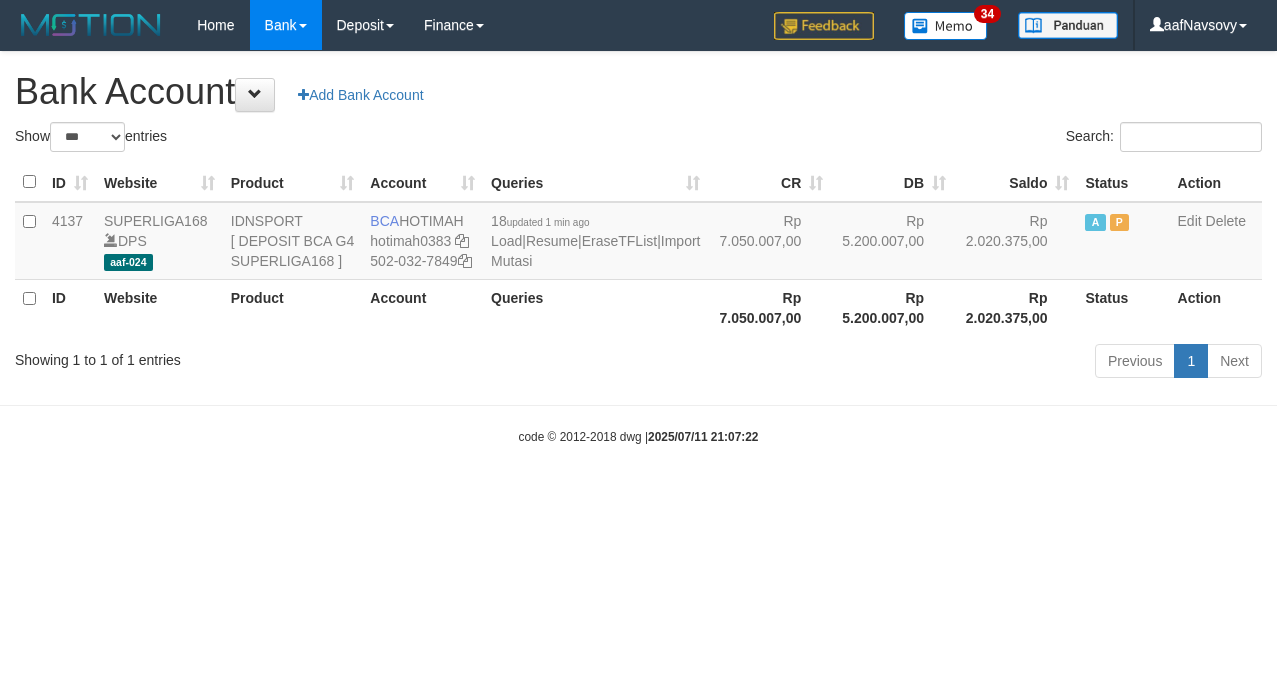 scroll, scrollTop: 0, scrollLeft: 0, axis: both 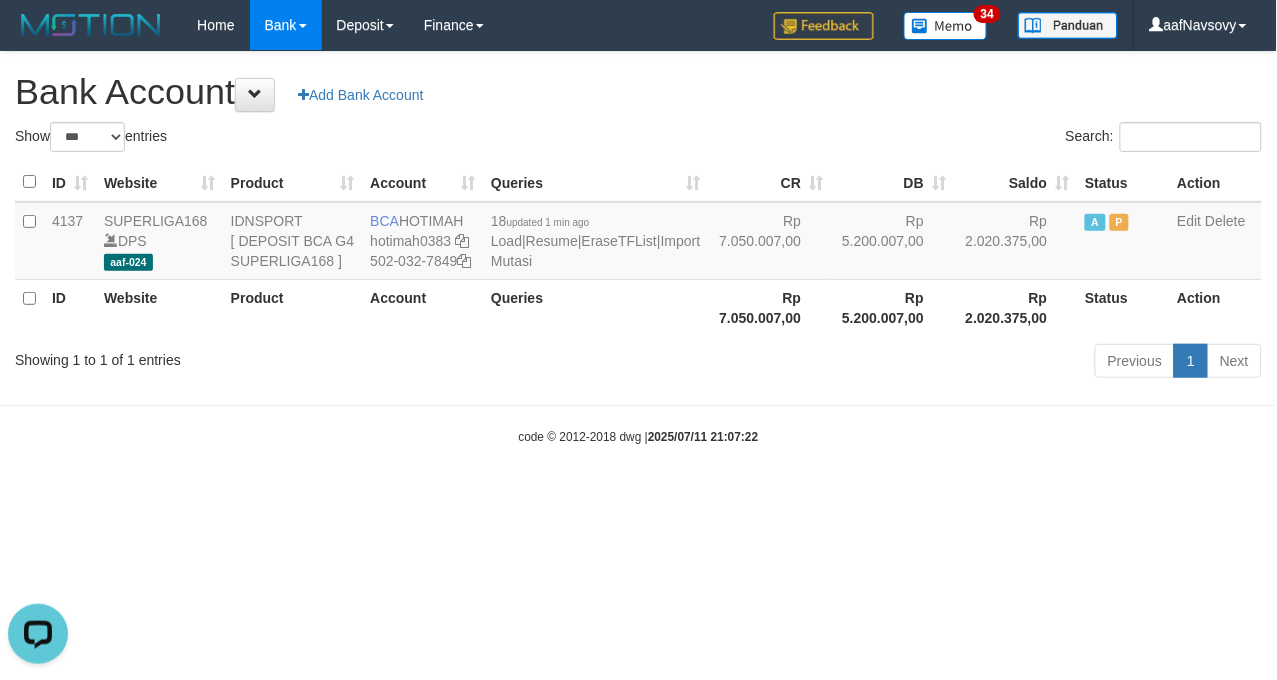 click on "code © 2012-2018 dwg |  2025/07/11 21:07:22" at bounding box center (638, 436) 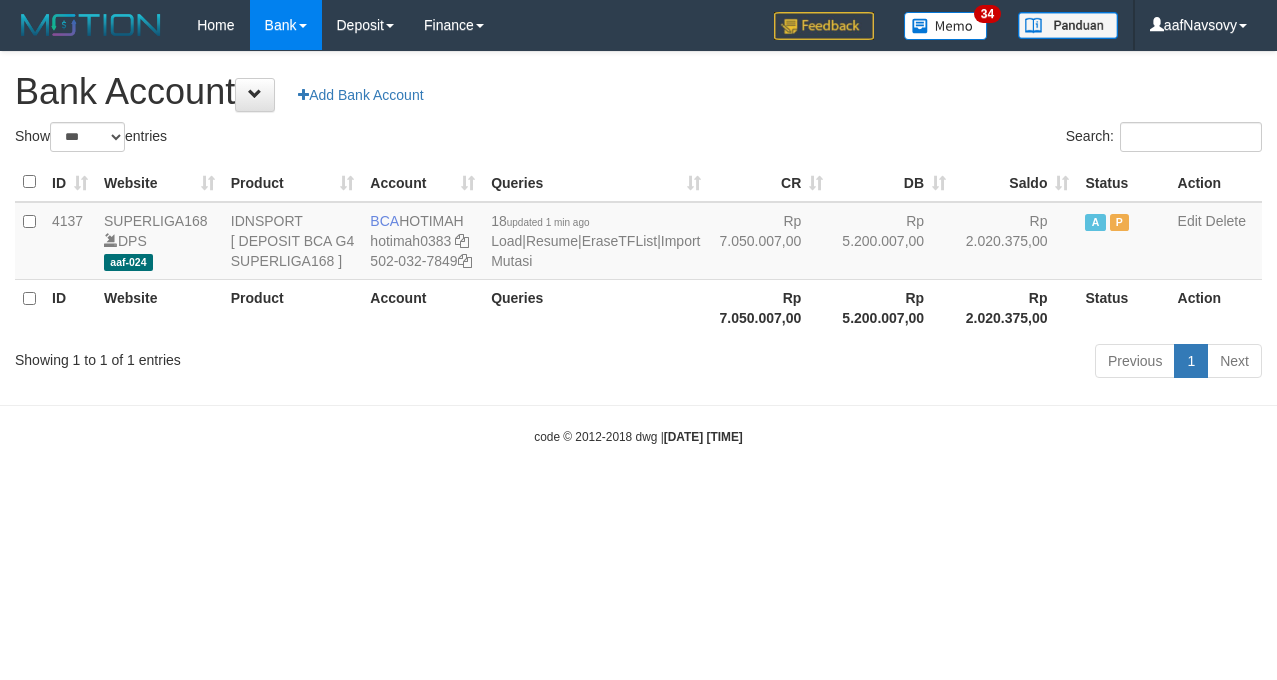 select on "***" 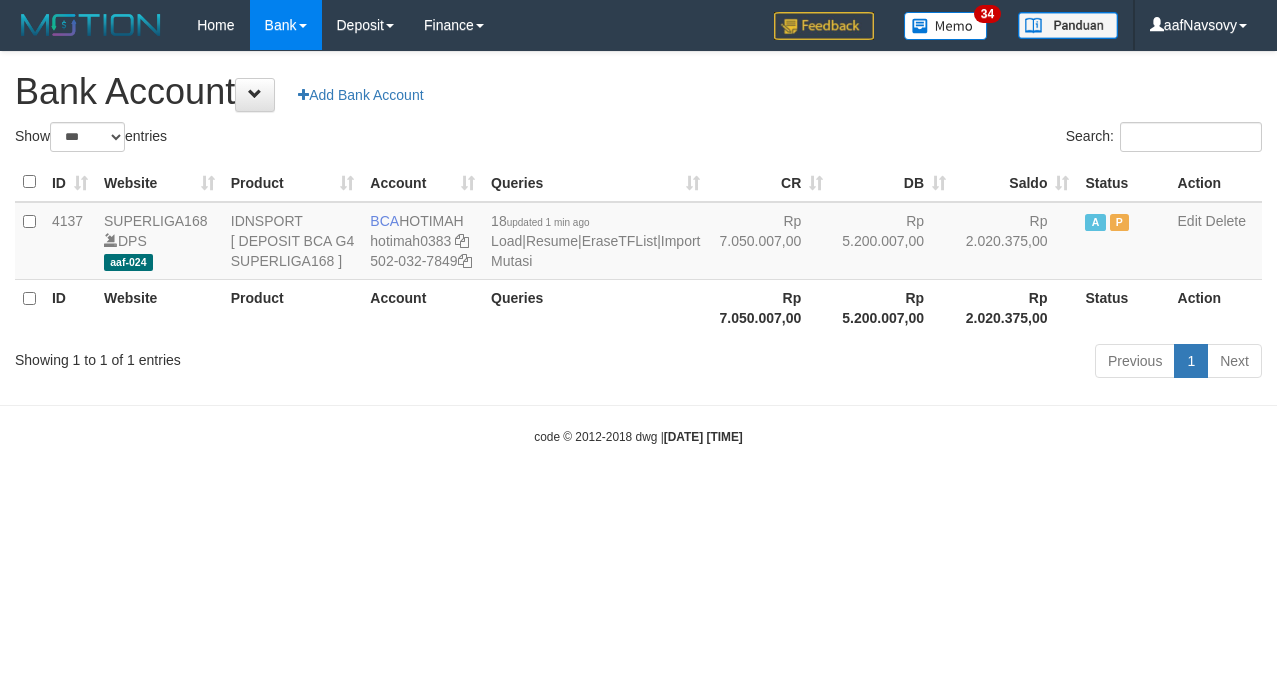 scroll, scrollTop: 0, scrollLeft: 0, axis: both 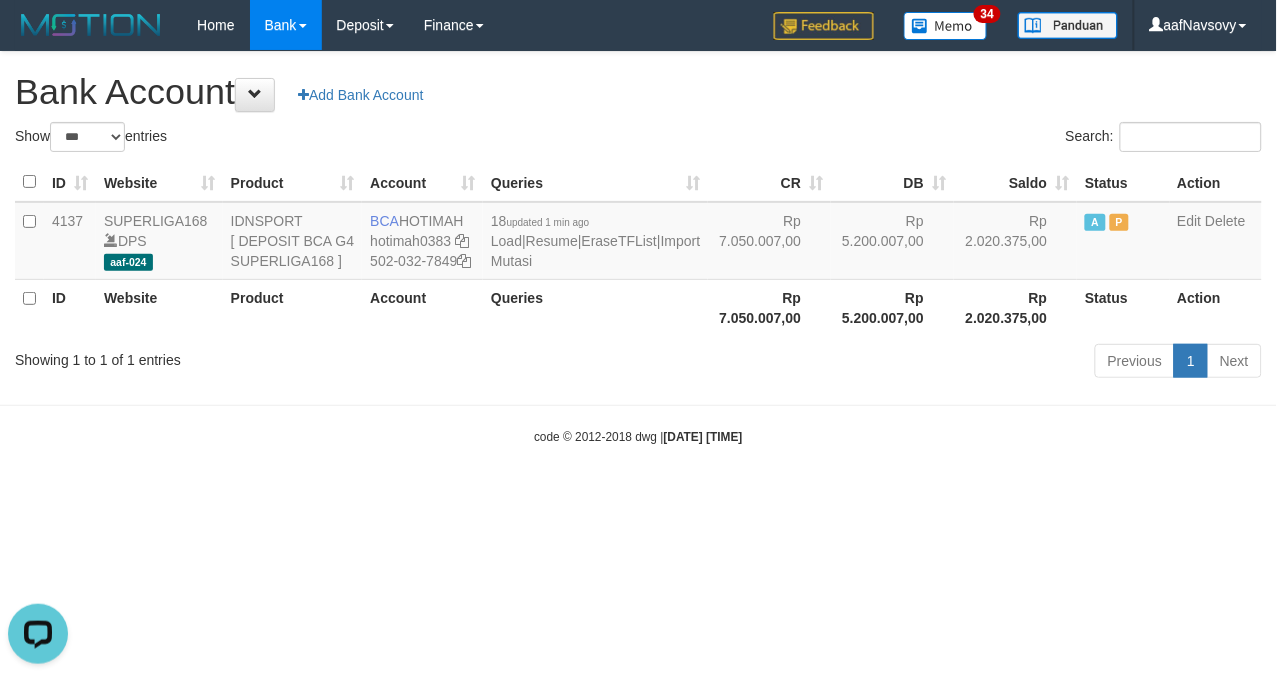 click on "Toggle navigation
Home
Bank
Account List
Load
By Website
Group
[ISPORT]													SUPERLIGA168
By Load Group (DPS)" at bounding box center (638, 248) 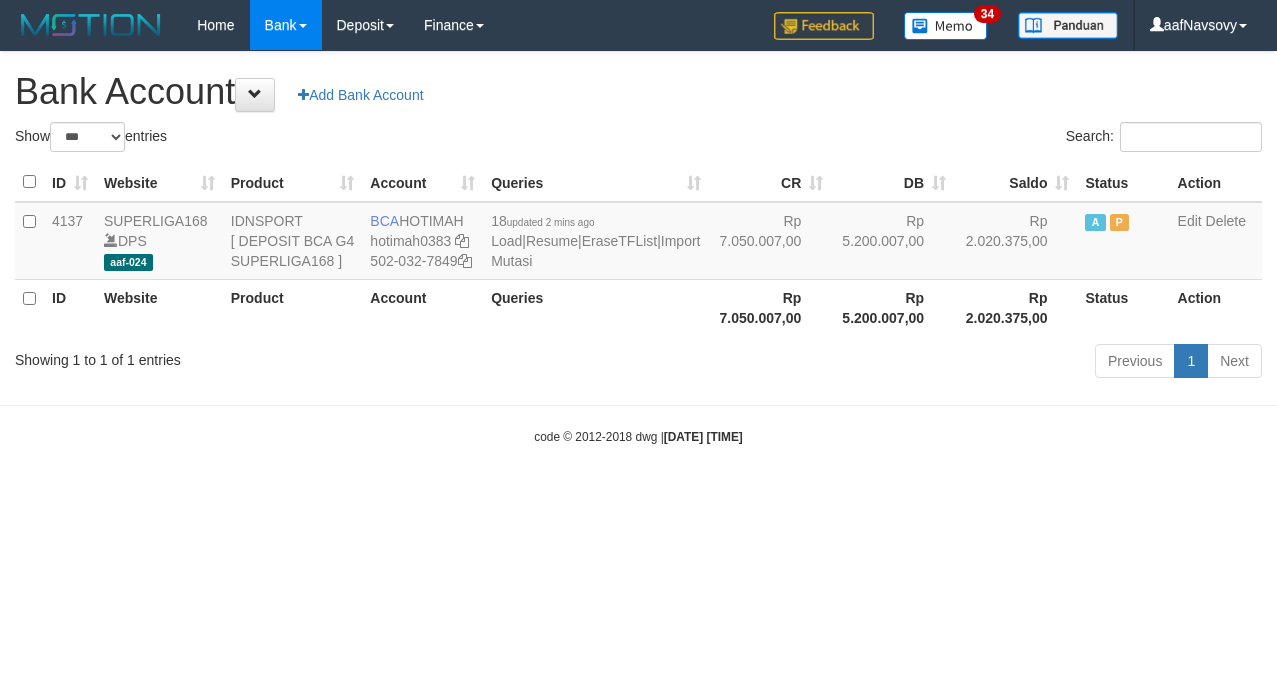 select on "***" 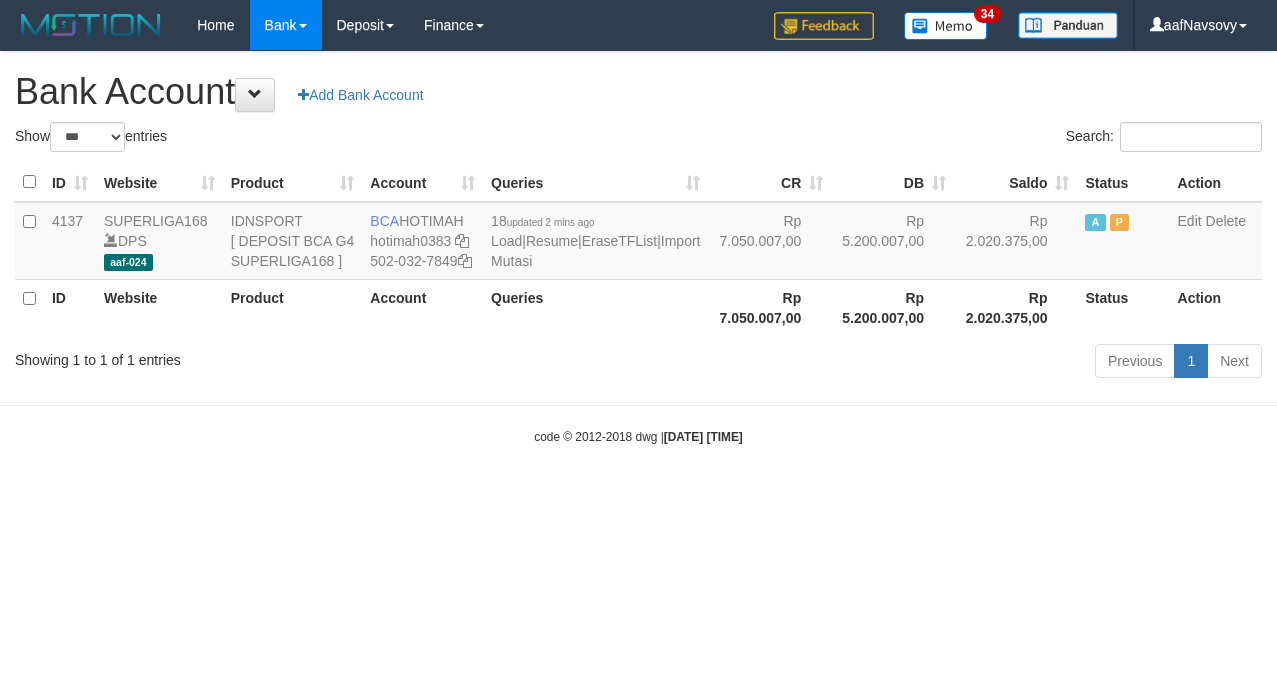 scroll, scrollTop: 0, scrollLeft: 0, axis: both 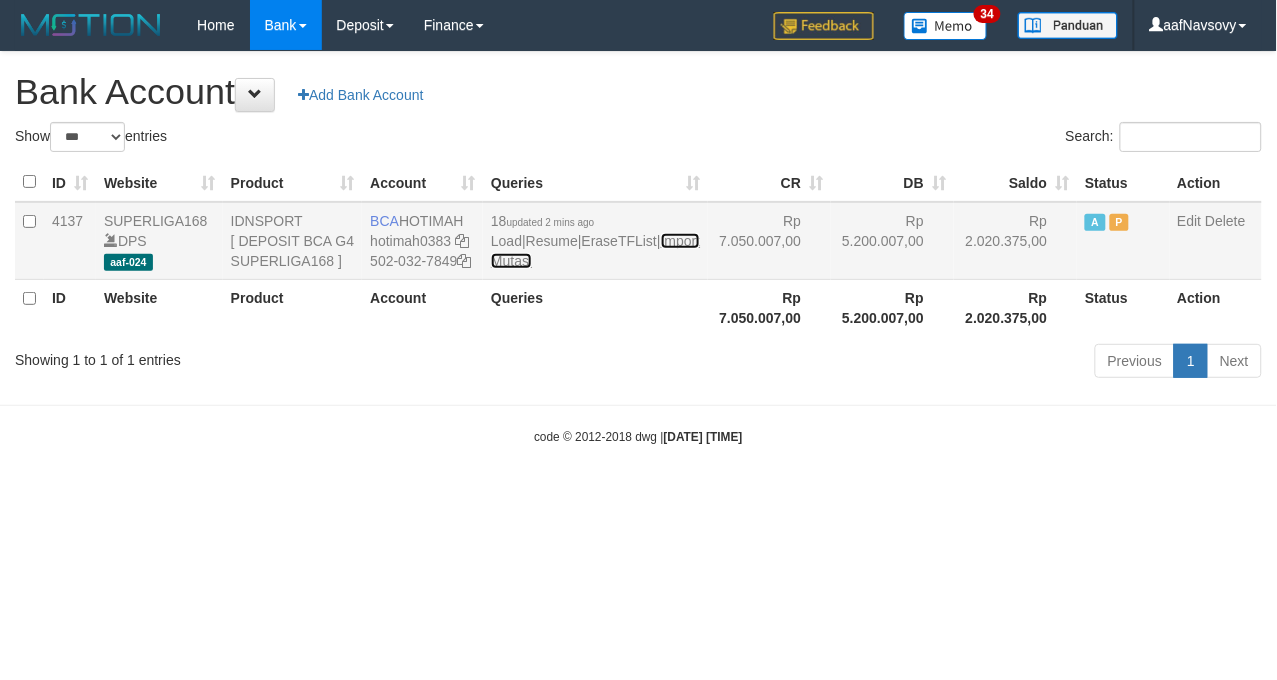 click on "Import Mutasi" at bounding box center (595, 251) 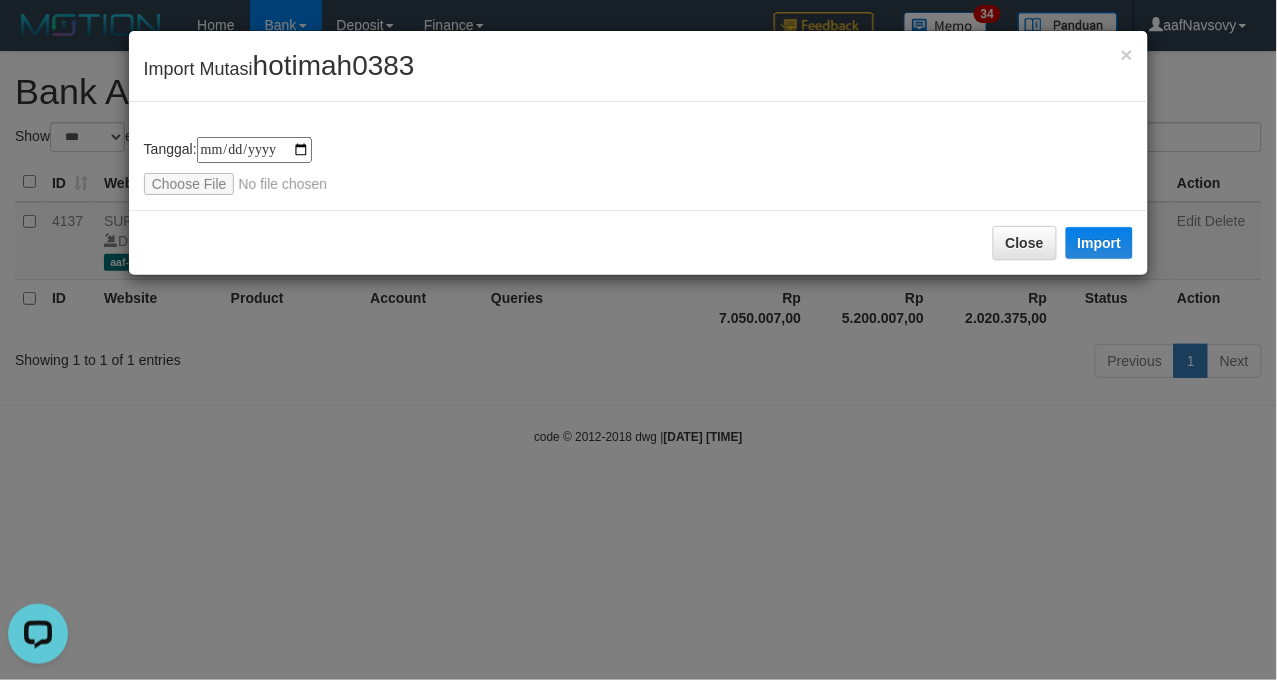 scroll, scrollTop: 0, scrollLeft: 0, axis: both 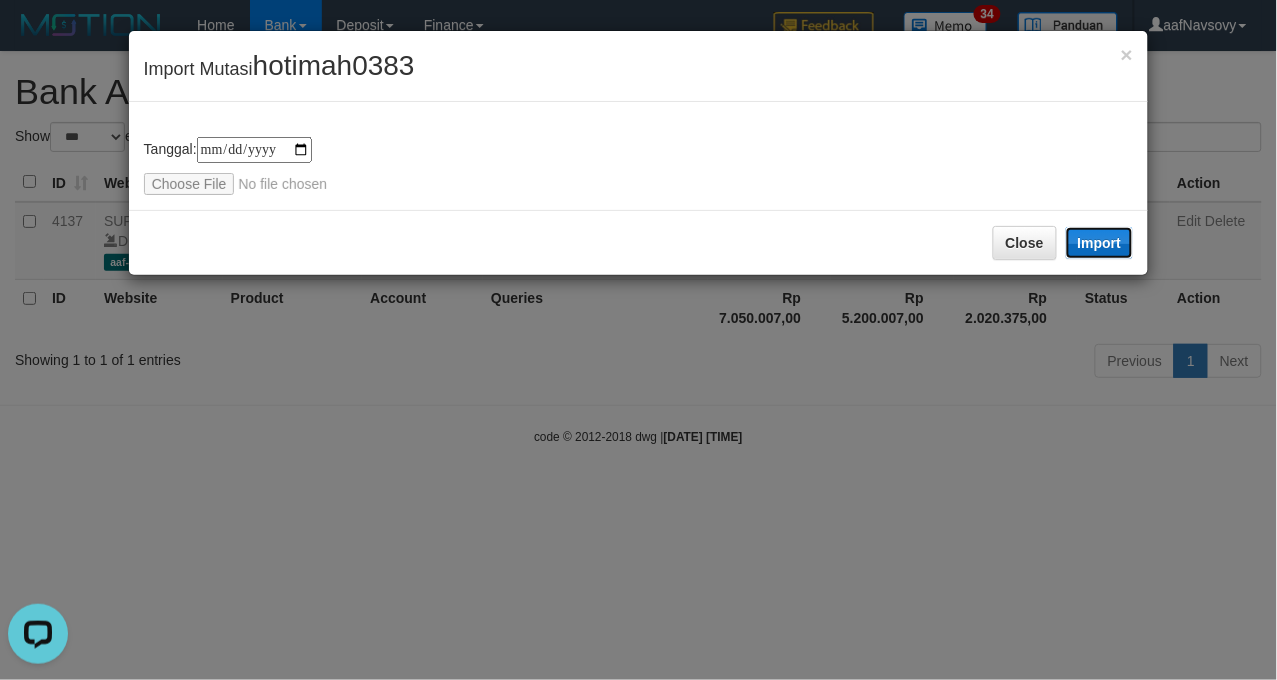 click on "Import" at bounding box center [1100, 243] 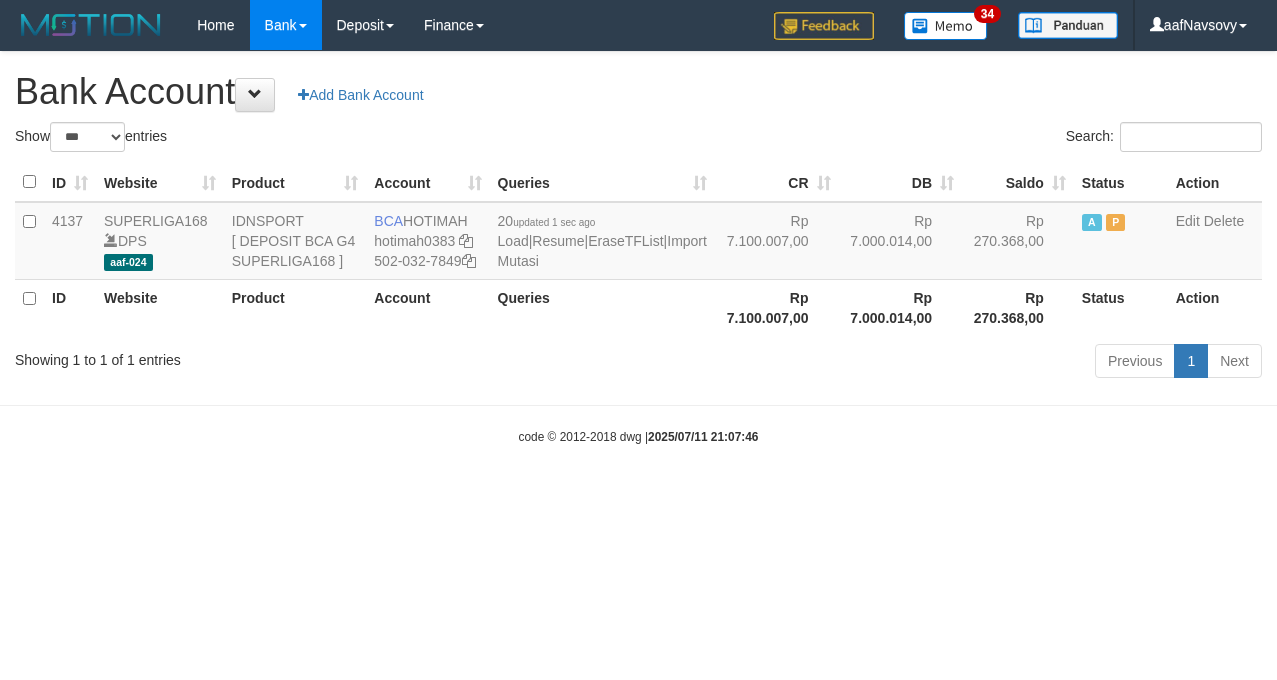 select on "***" 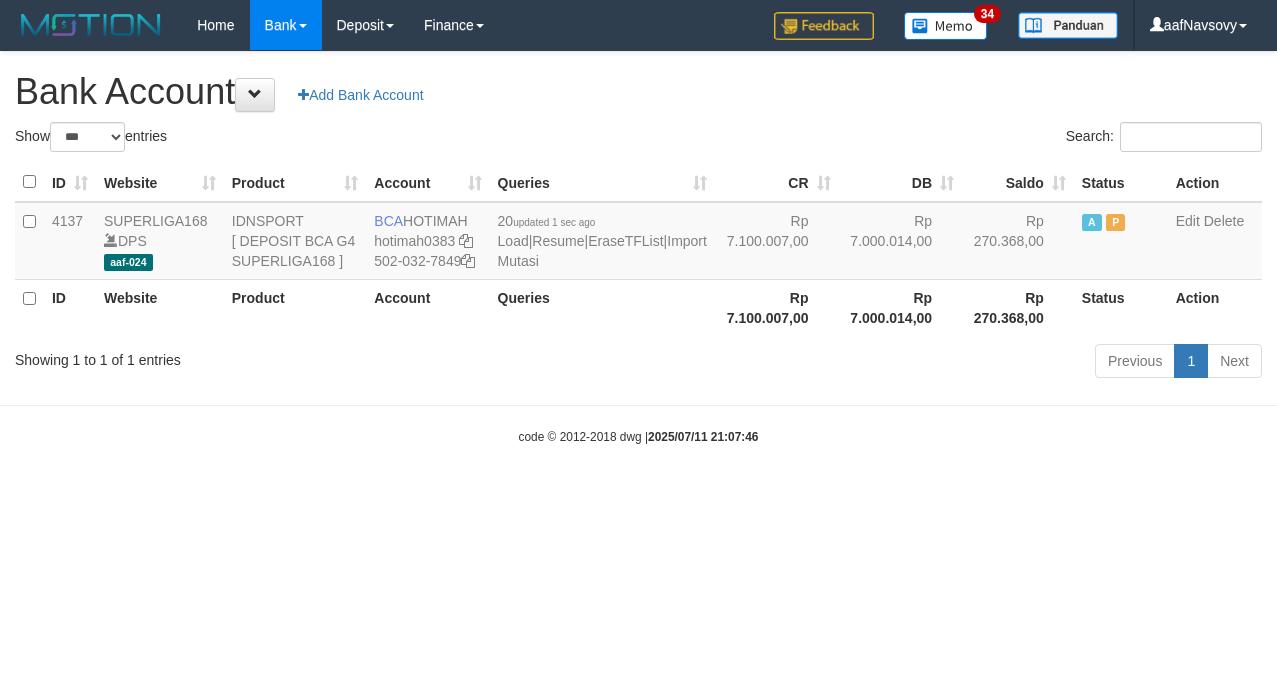 scroll, scrollTop: 0, scrollLeft: 0, axis: both 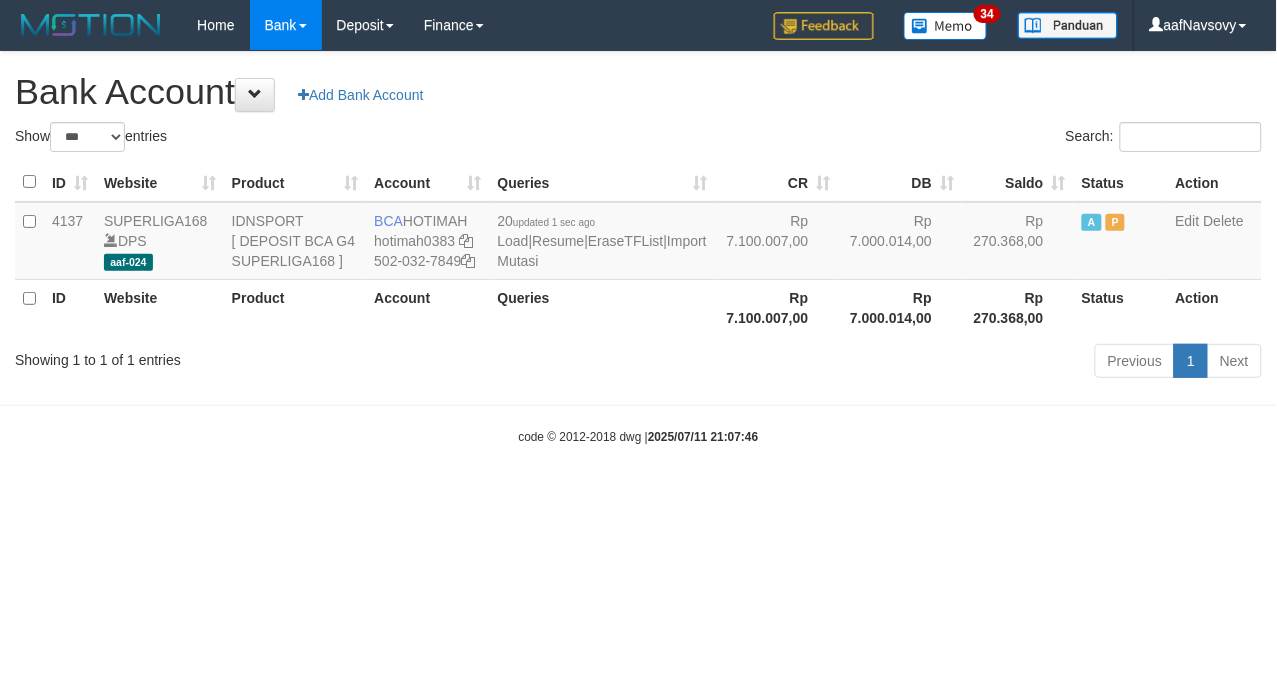 click on "Toggle navigation
Home
Bank
Account List
Load
By Website
Group
[ISPORT]													SUPERLIGA168
By Load Group (DPS)" at bounding box center [638, 248] 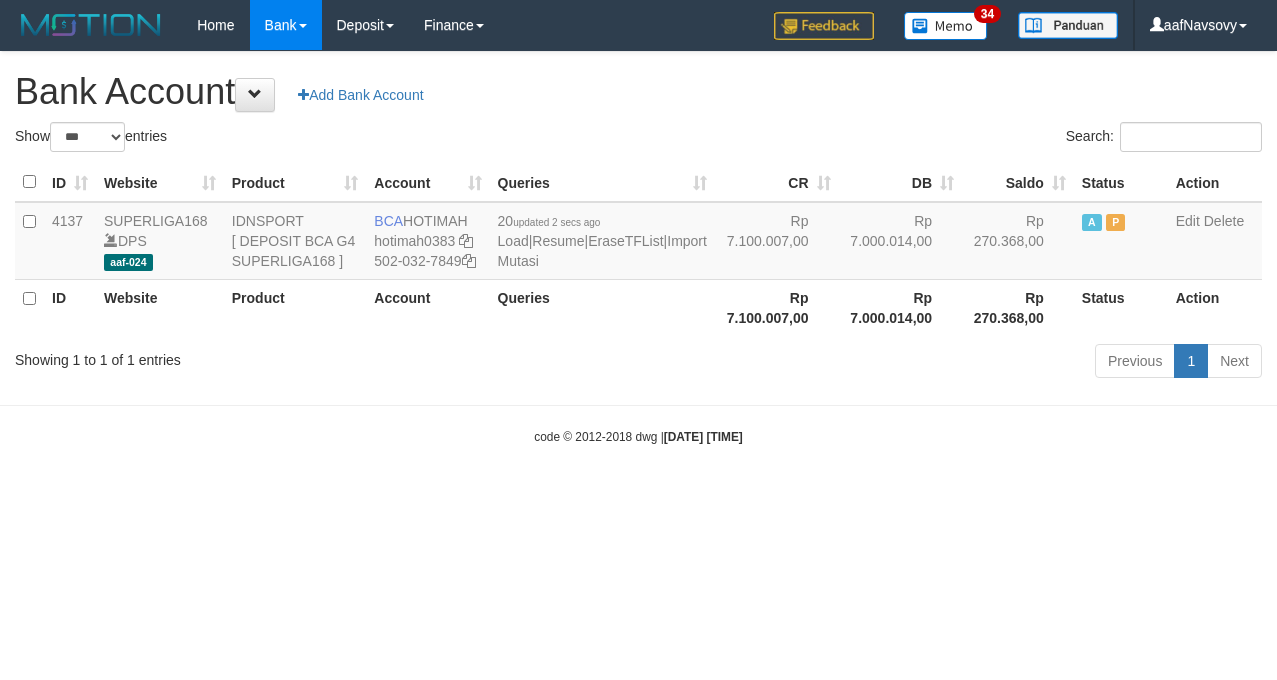 select on "***" 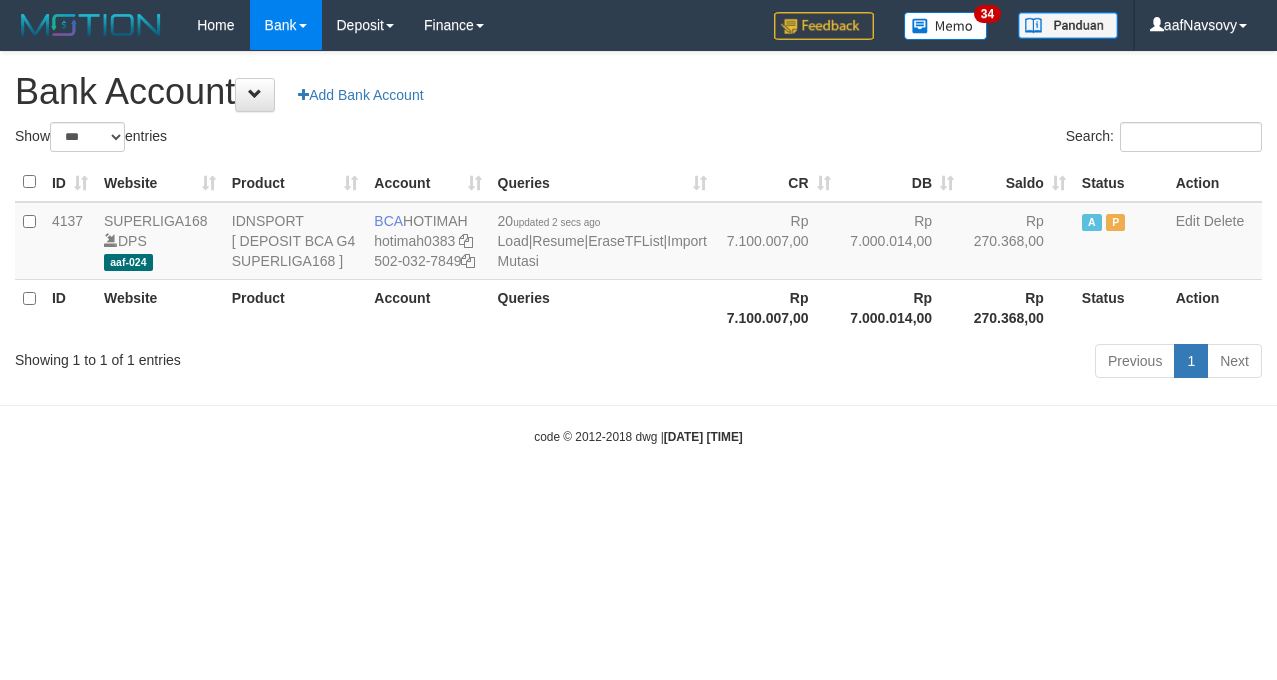 scroll, scrollTop: 0, scrollLeft: 0, axis: both 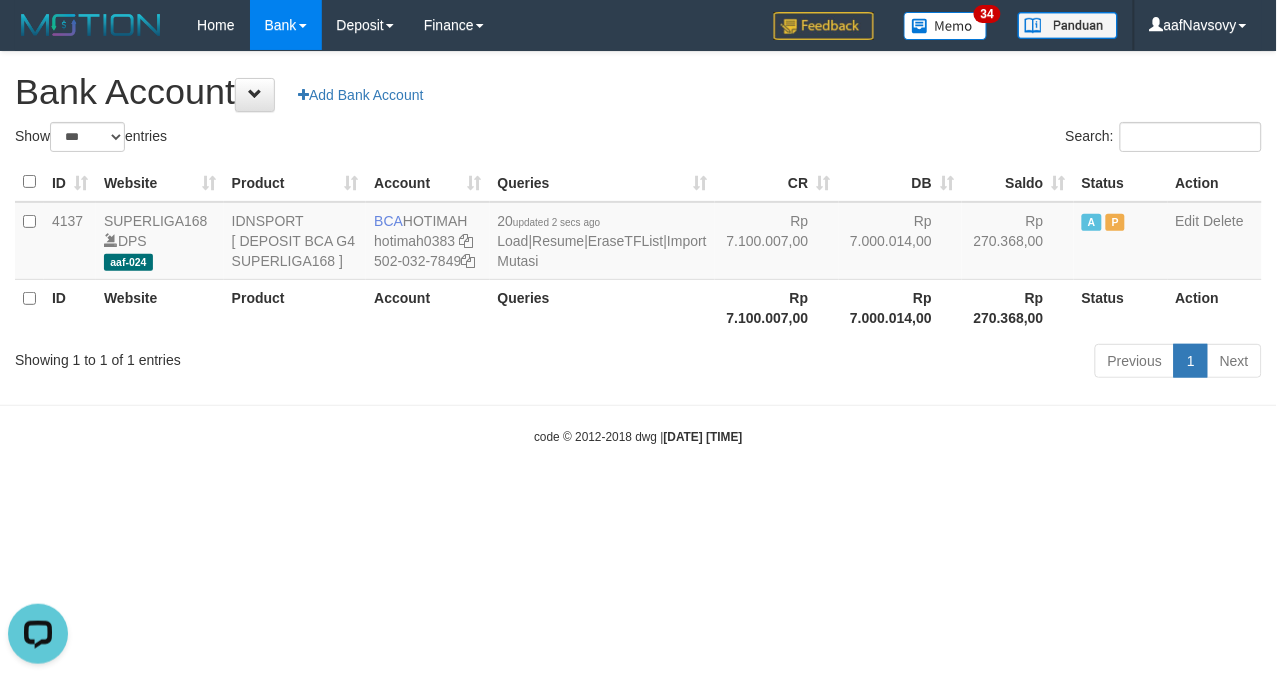 click on "Toggle navigation
Home
Bank
Account List
Load
By Website
Group
[ISPORT]													SUPERLIGA168
By Load Group (DPS)" at bounding box center [638, 248] 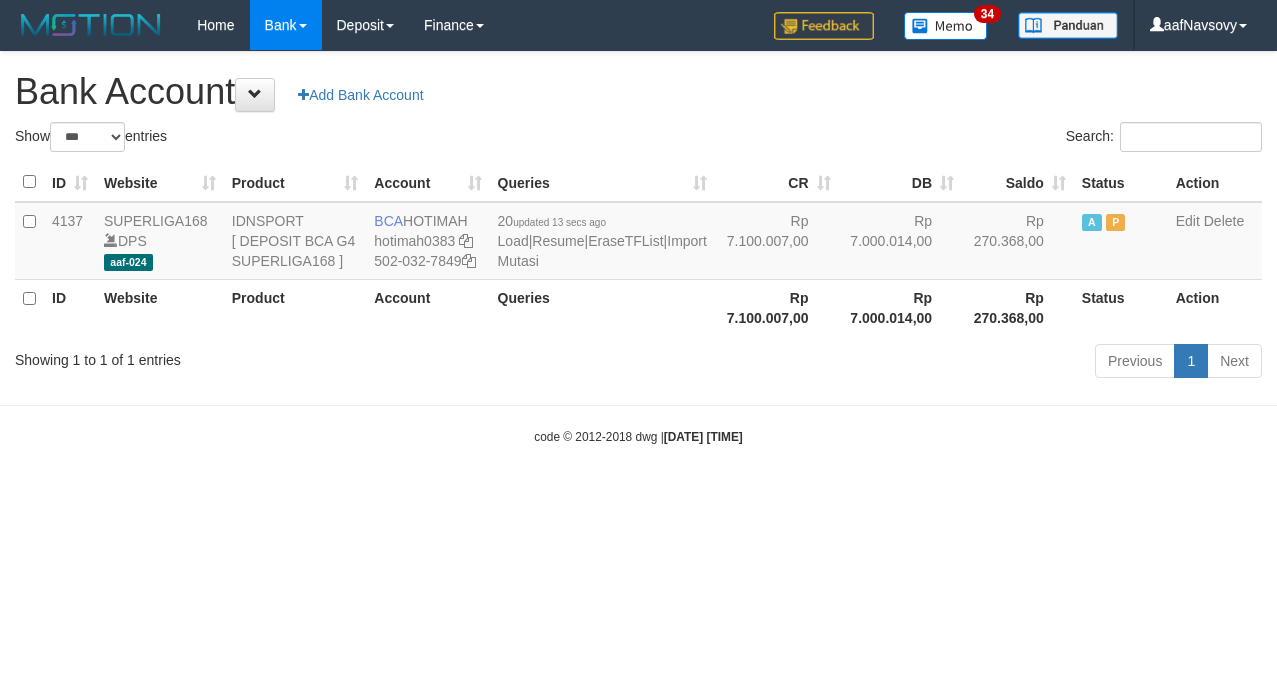 select on "***" 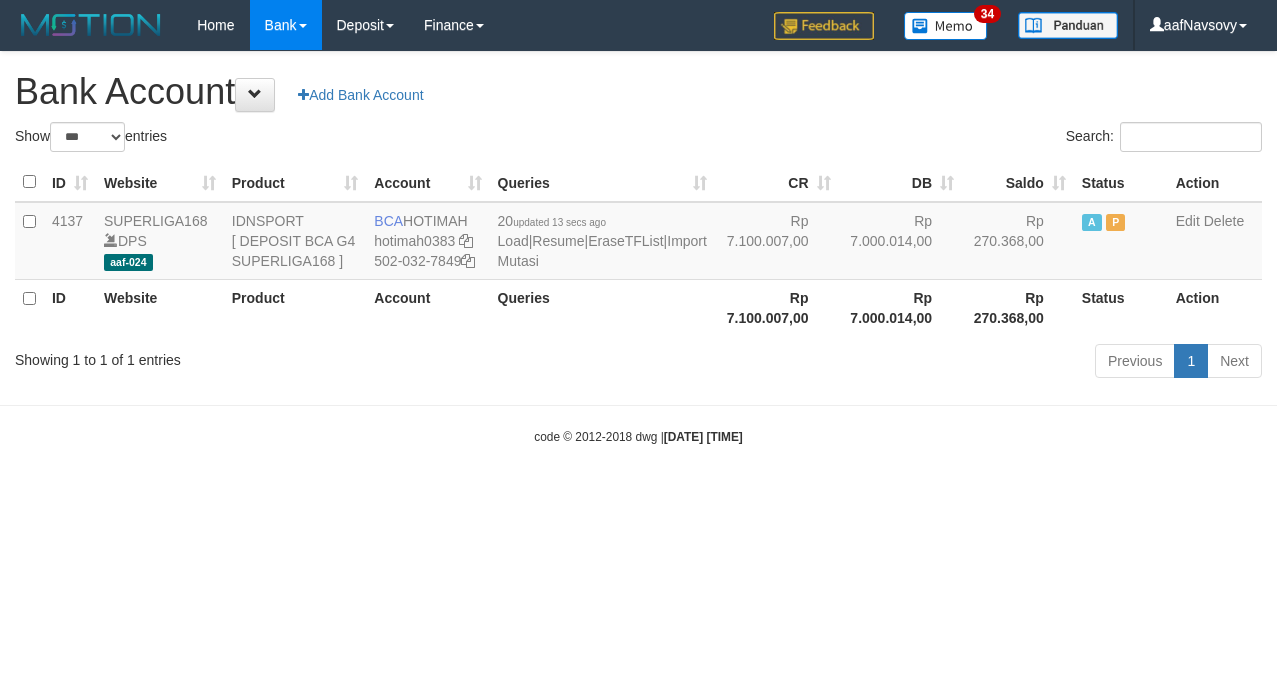 scroll, scrollTop: 0, scrollLeft: 0, axis: both 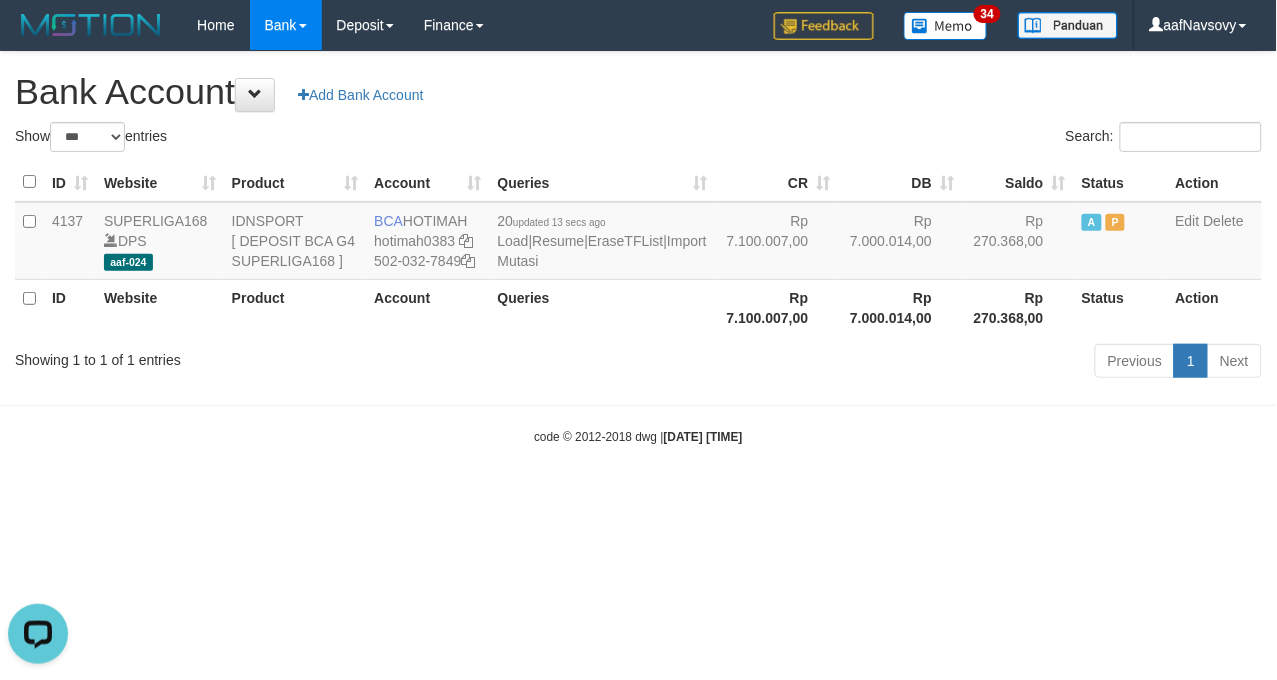click on "Toggle navigation
Home
Bank
Account List
Load
By Website
Group
[ISPORT]													SUPERLIGA168
By Load Group (DPS)
34" at bounding box center (638, 248) 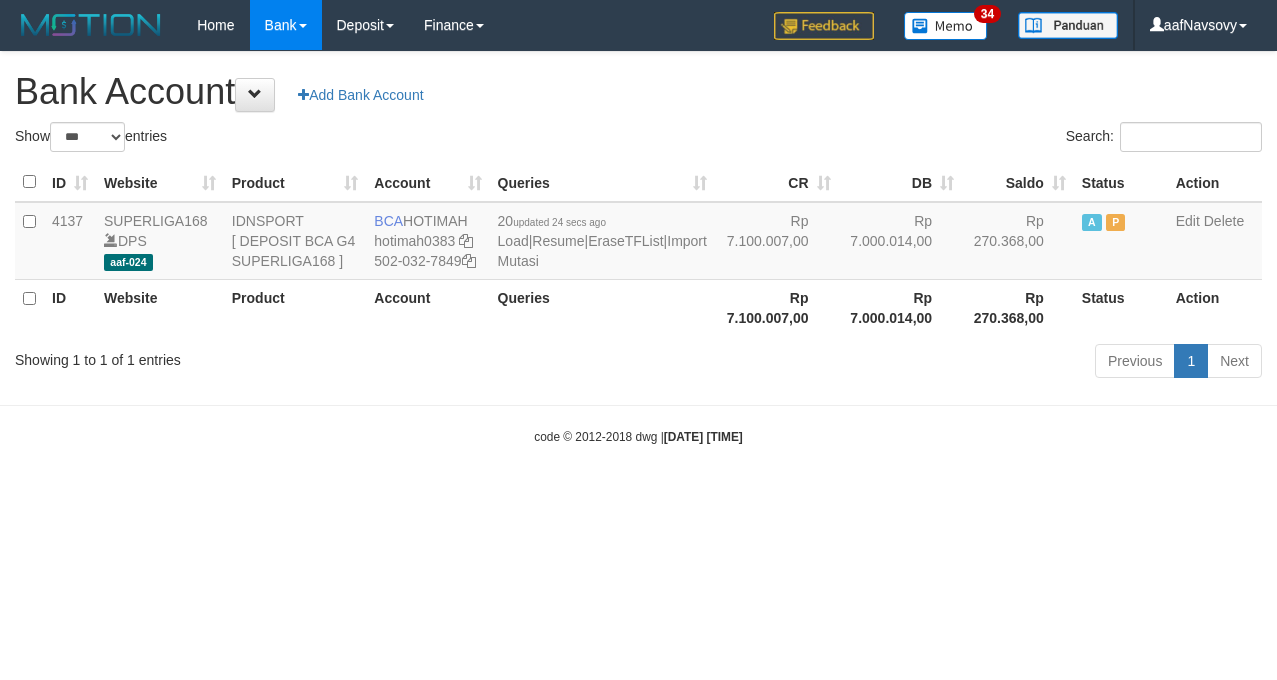 select on "***" 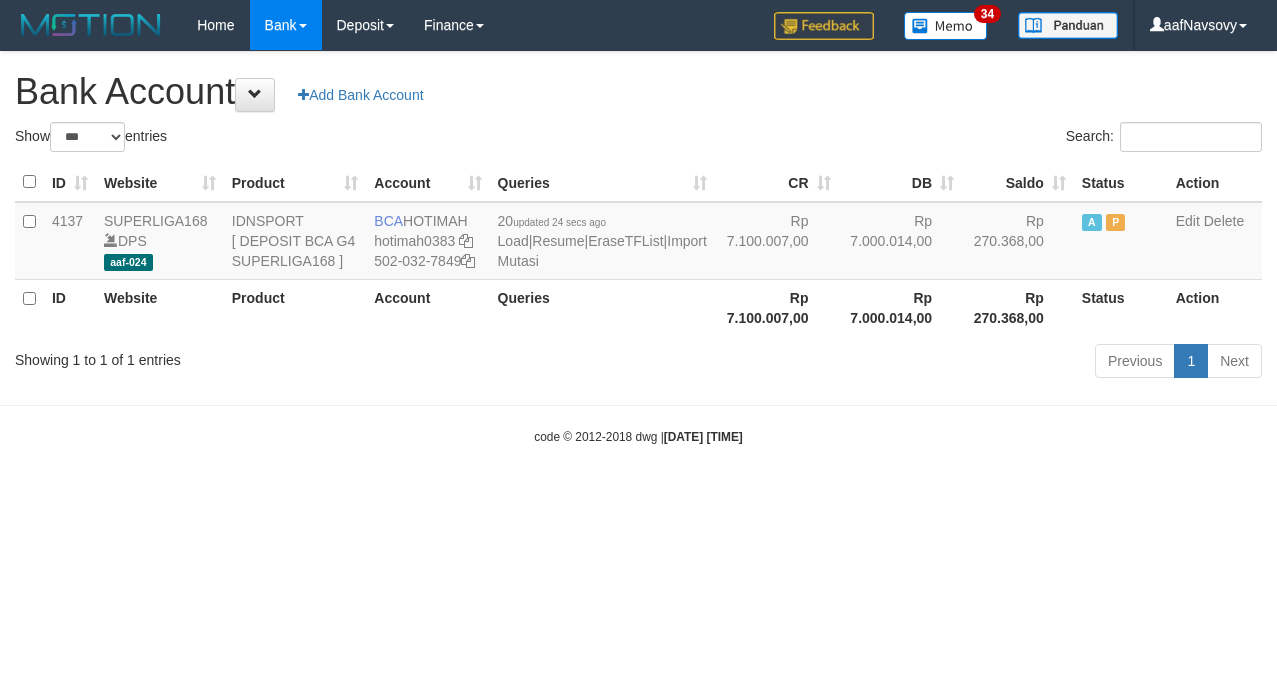 scroll, scrollTop: 0, scrollLeft: 0, axis: both 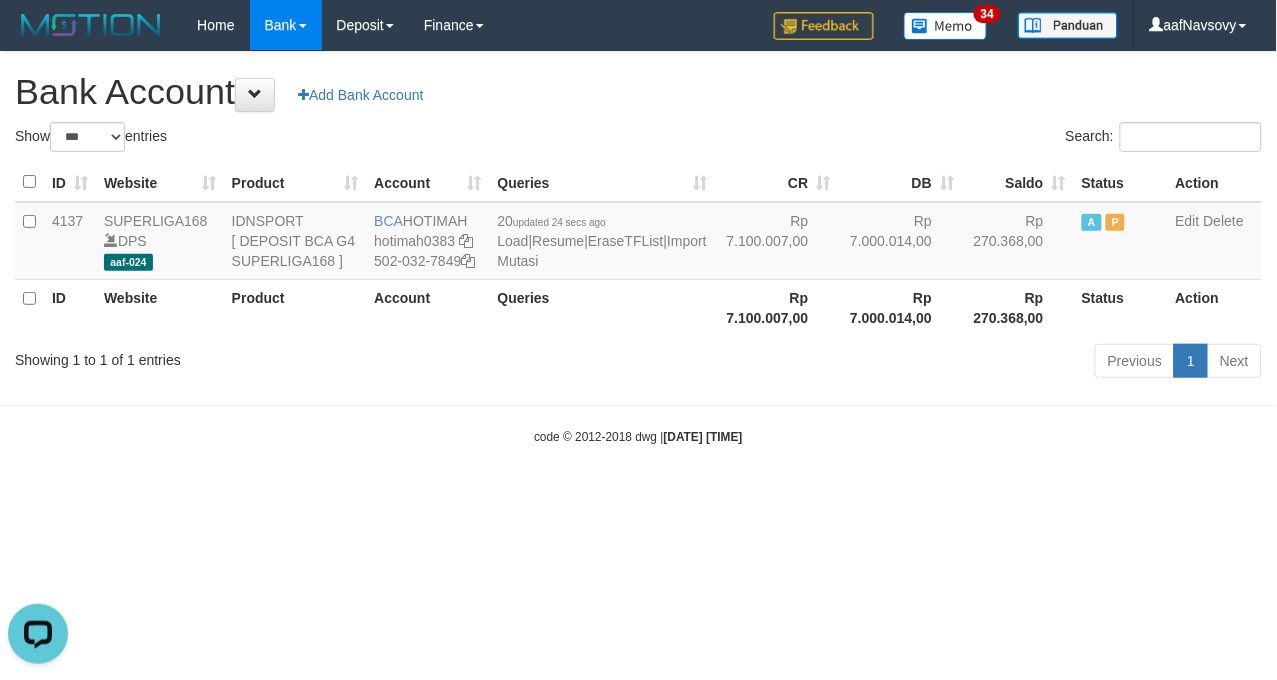 click on "Toggle navigation
Home
Bank
Account List
Load
By Website
Group
[ISPORT]													SUPERLIGA168
By Load Group (DPS)" at bounding box center (638, 248) 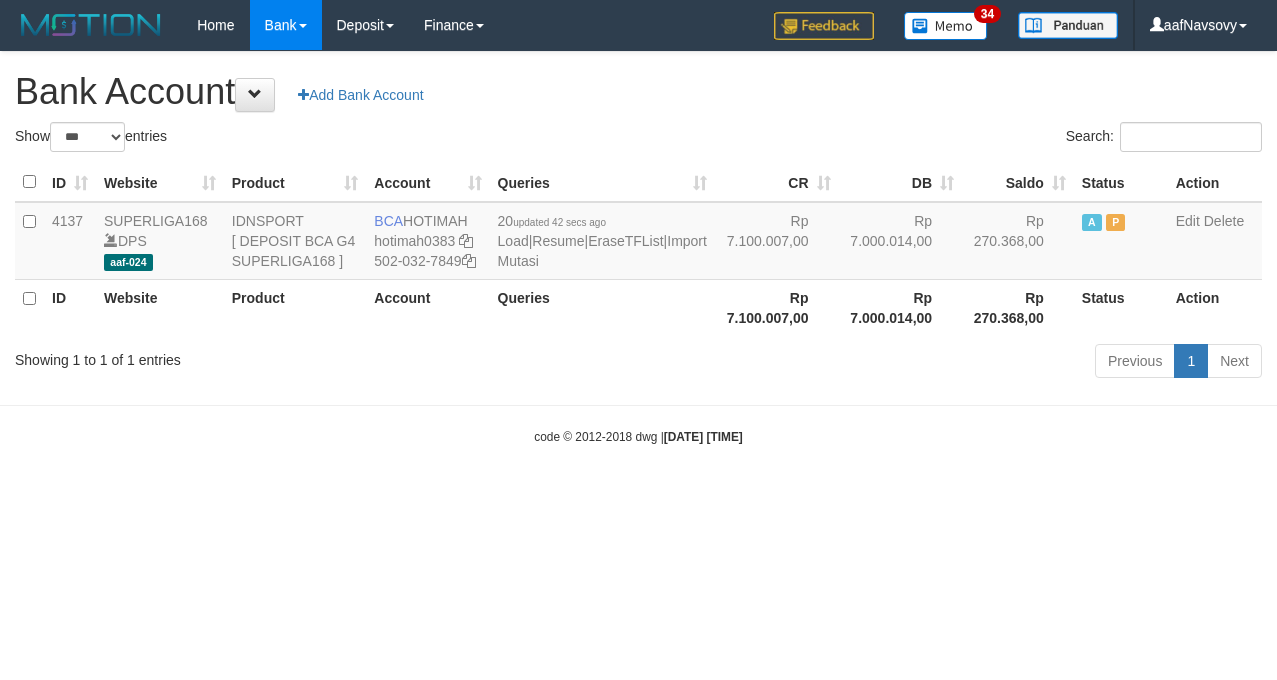 select on "***" 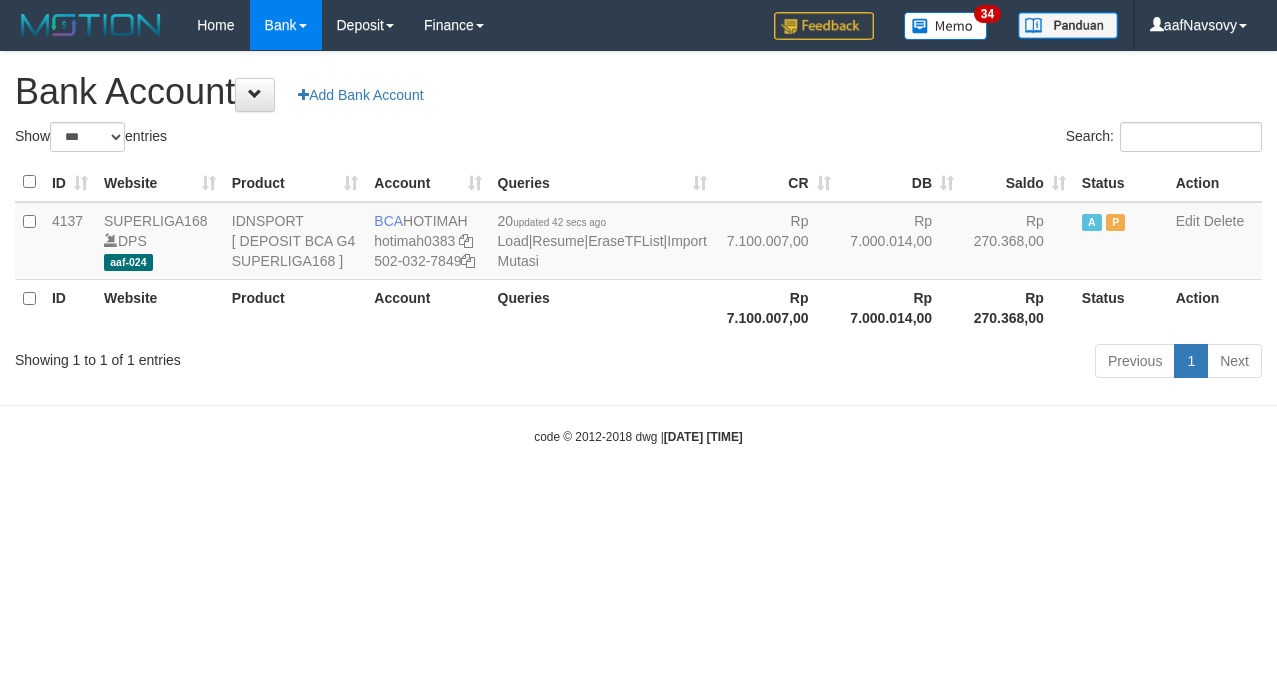 scroll, scrollTop: 0, scrollLeft: 0, axis: both 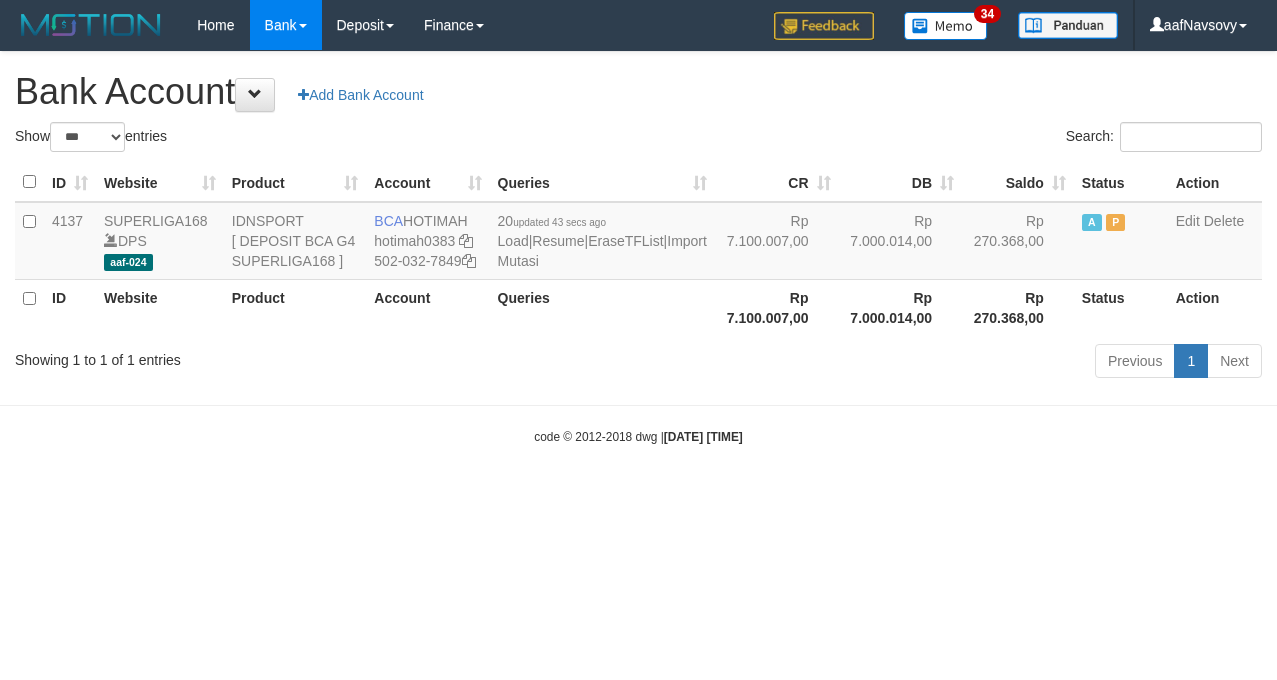 select on "***" 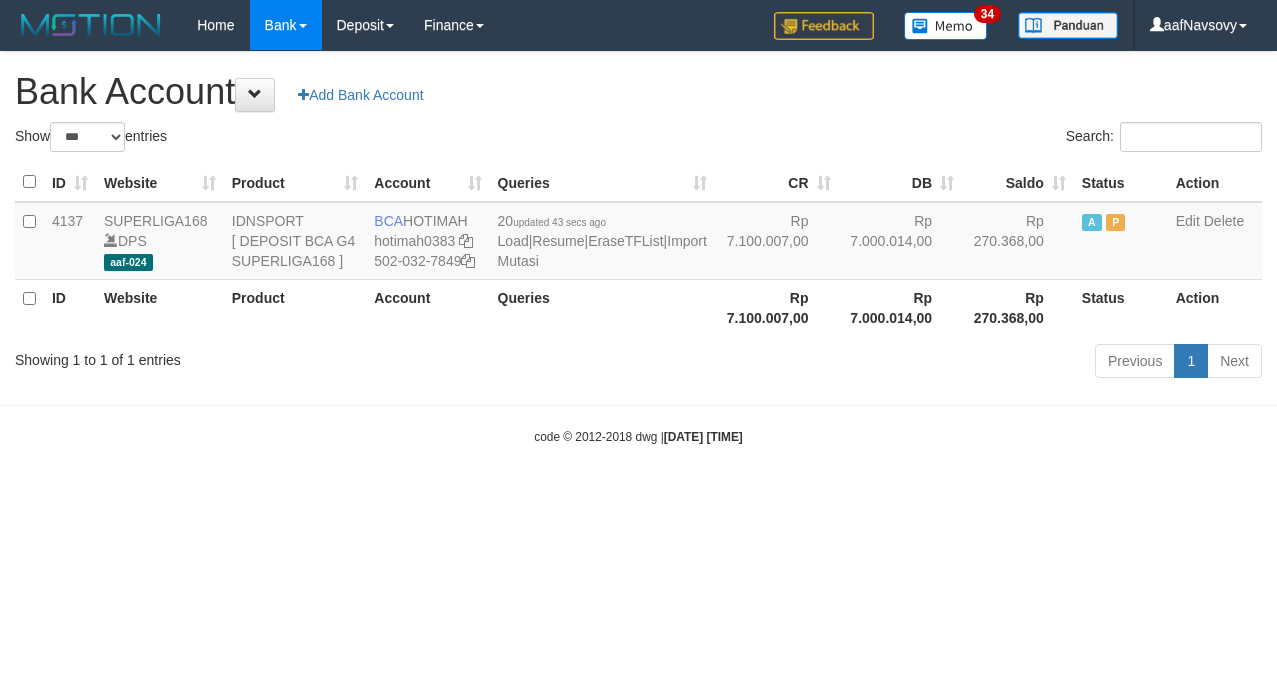 scroll, scrollTop: 0, scrollLeft: 0, axis: both 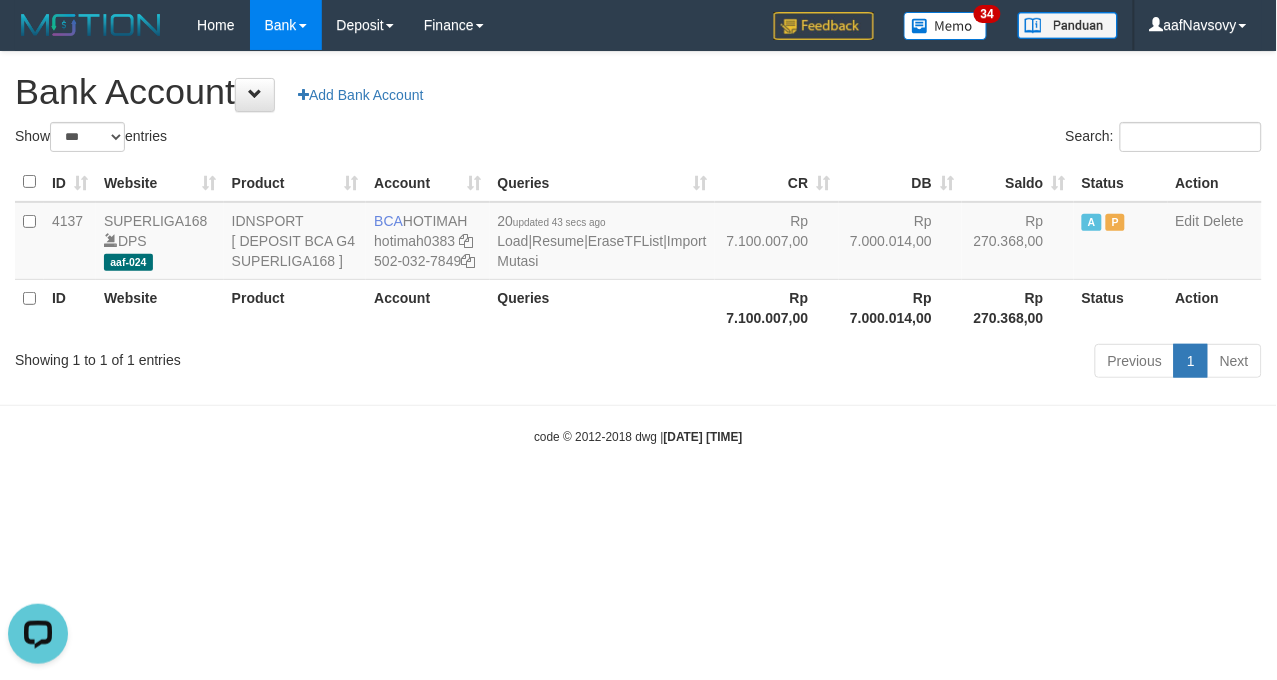 click on "Toggle navigation
Home
Bank
Account List
Load
By Website
Group
[ISPORT]													SUPERLIGA168
By Load Group (DPS)" at bounding box center (638, 248) 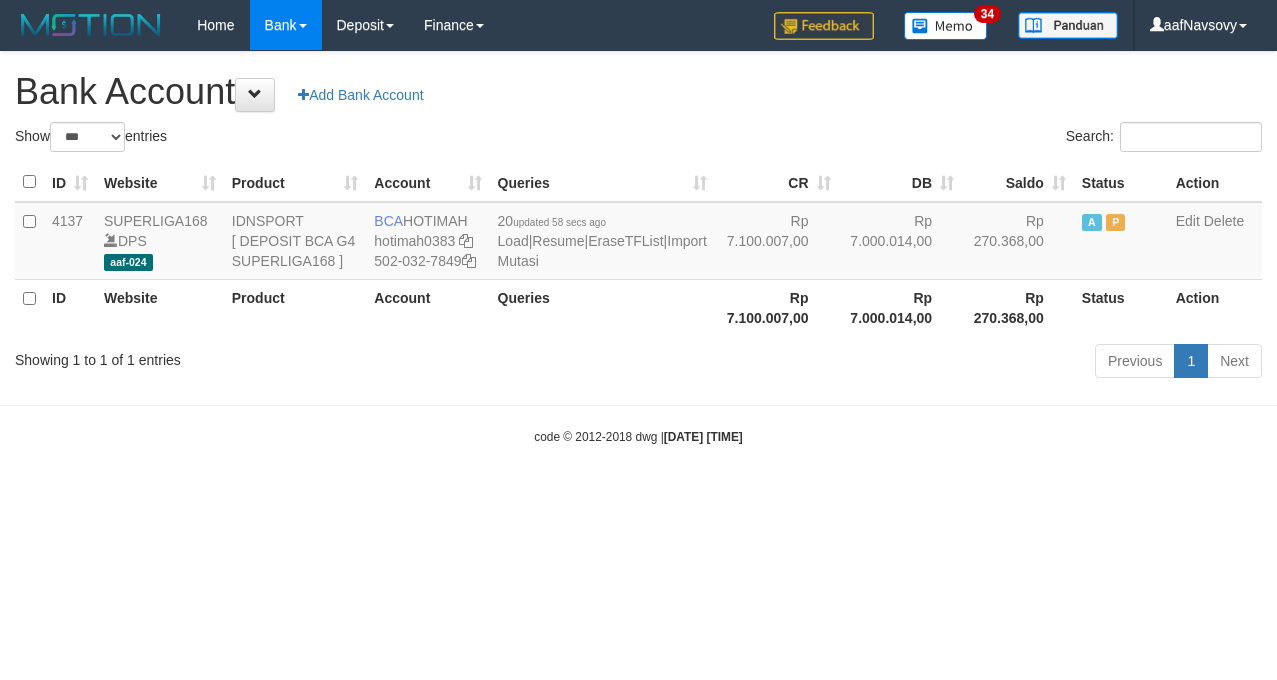 select on "***" 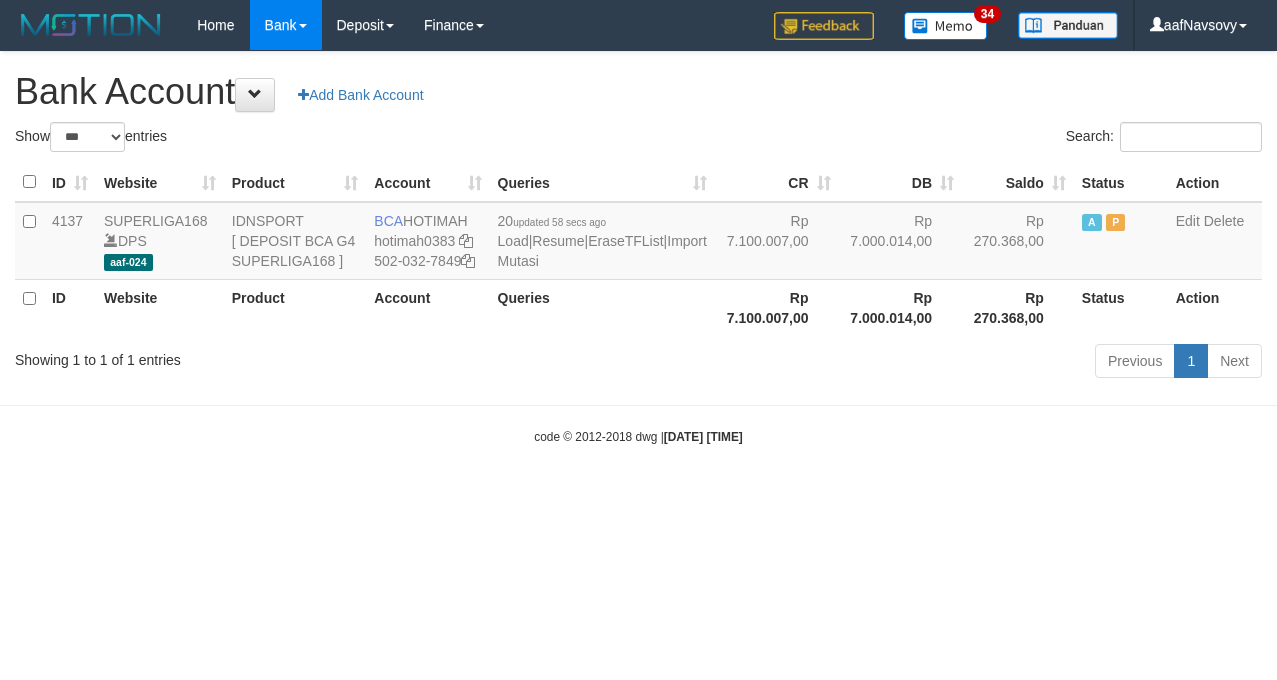scroll, scrollTop: 0, scrollLeft: 0, axis: both 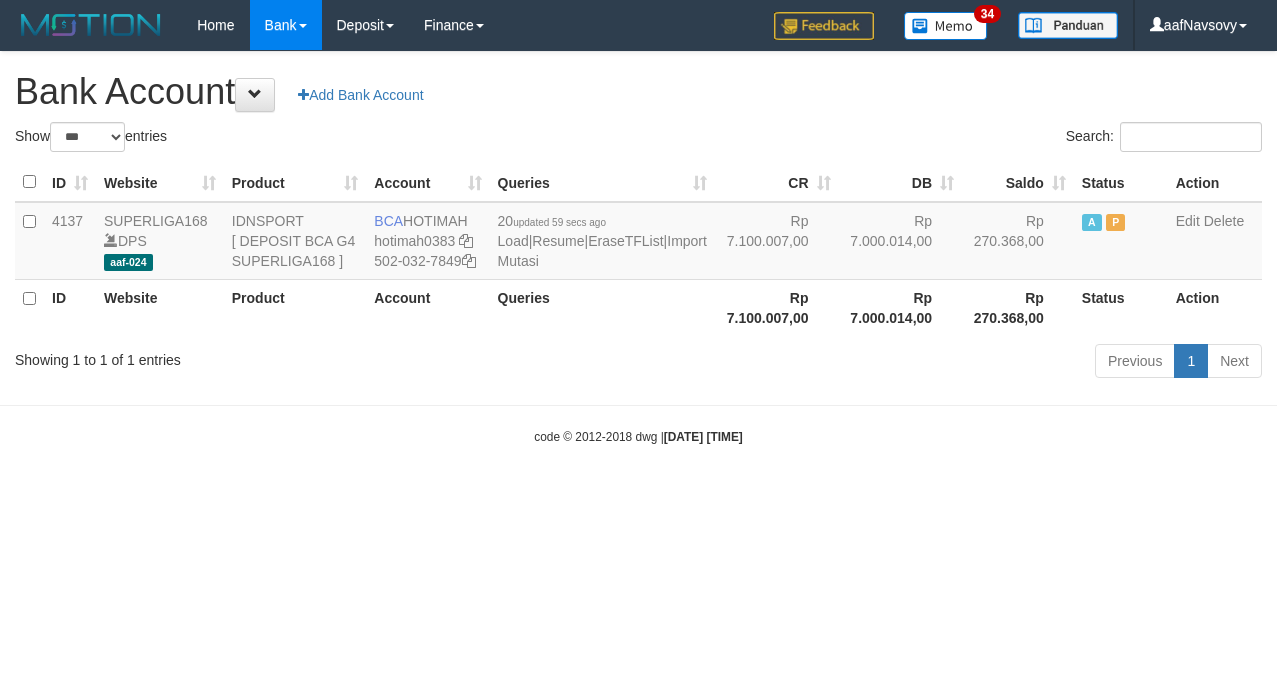 select on "***" 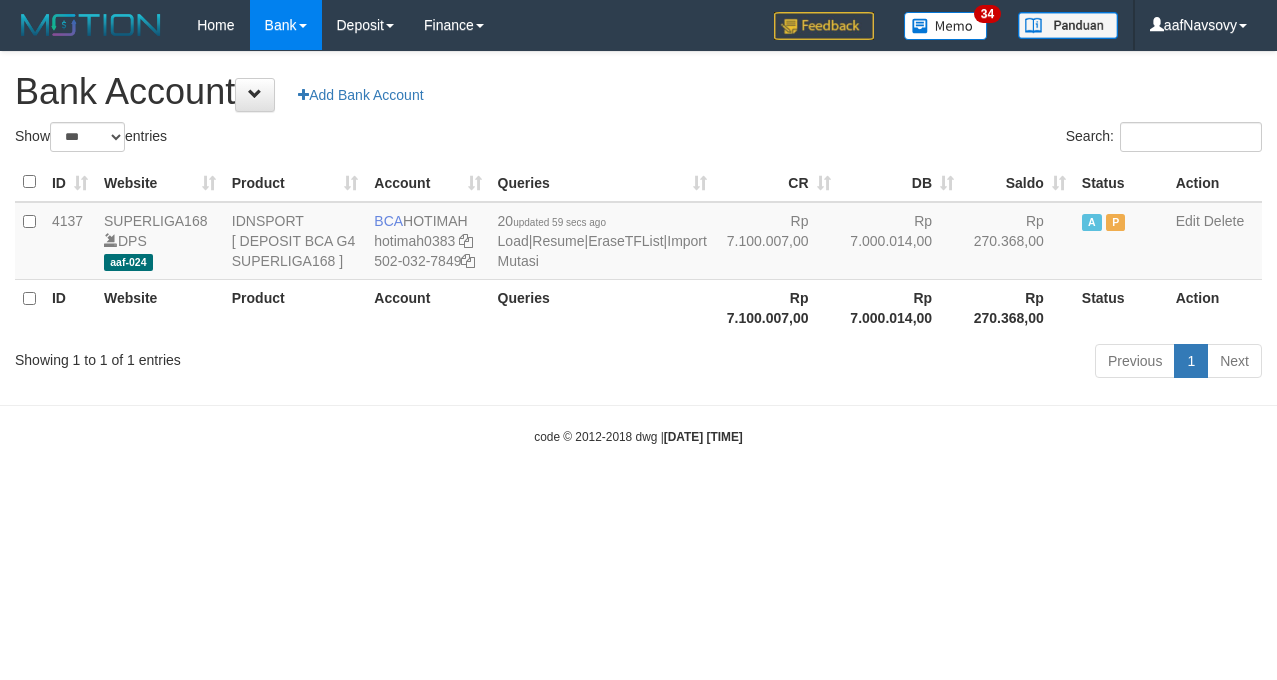 scroll, scrollTop: 0, scrollLeft: 0, axis: both 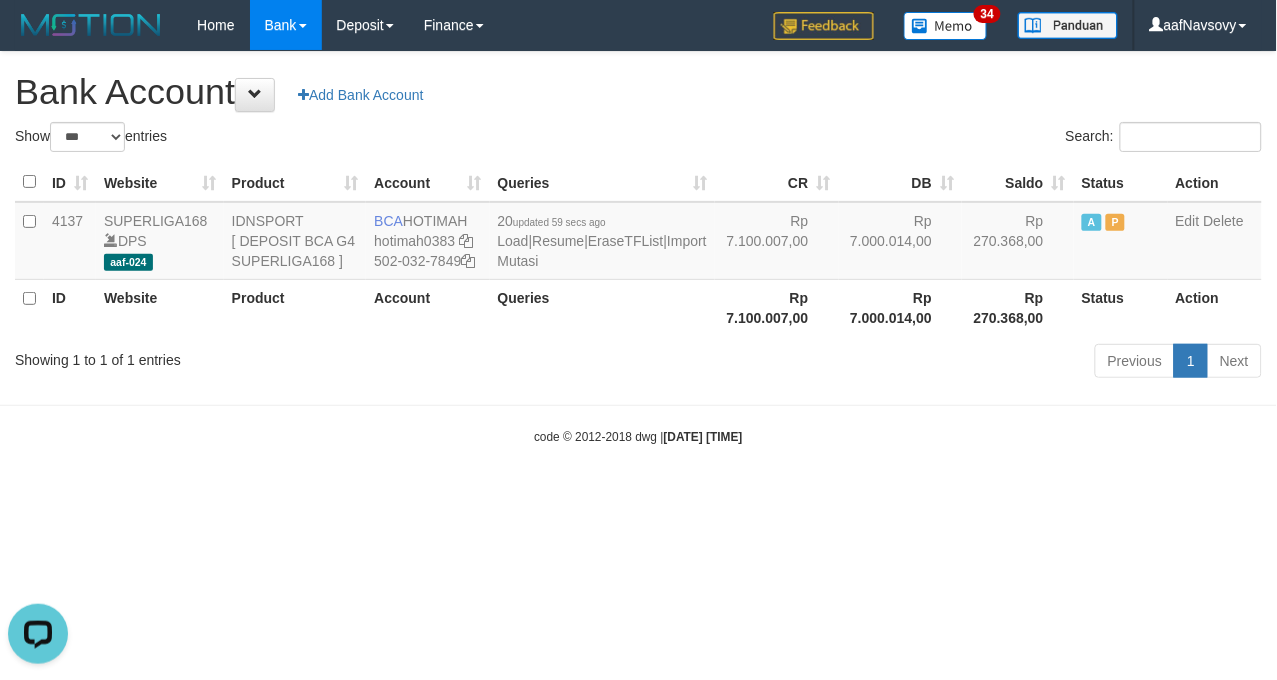 click on "Toggle navigation
Home
Bank
Account List
Load
By Website
Group
[ISPORT]													SUPERLIGA168
By Load Group (DPS)" at bounding box center (638, 248) 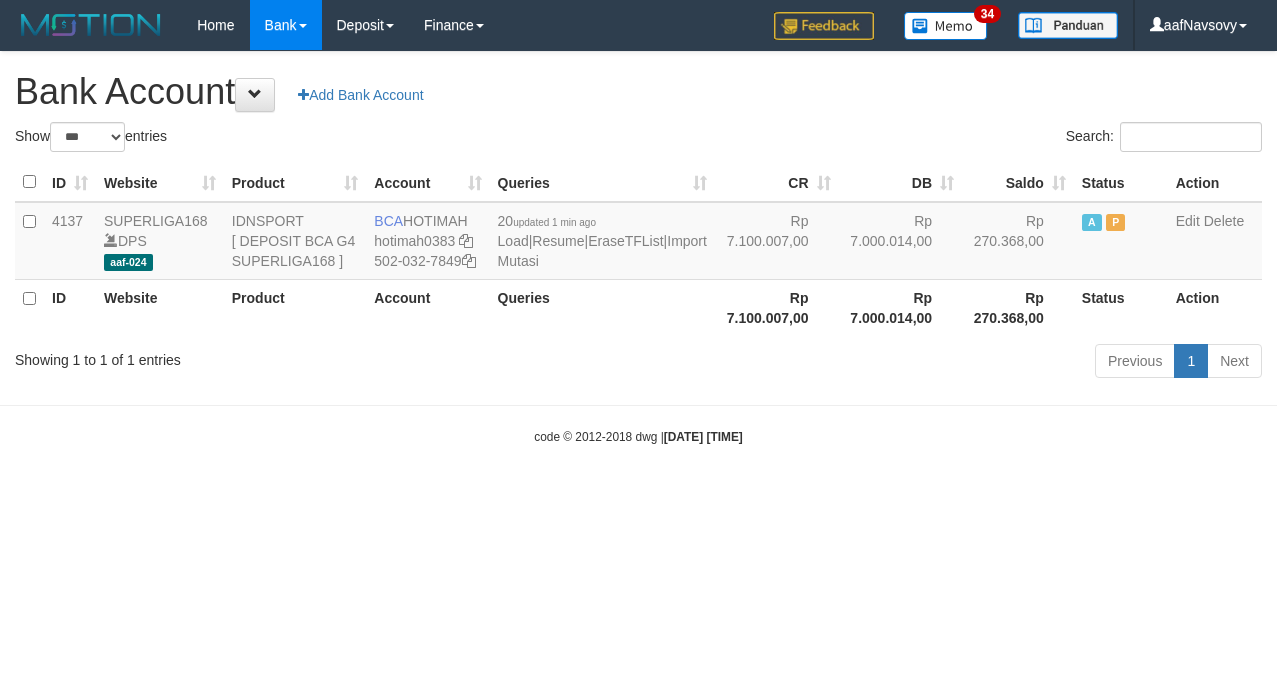 select on "***" 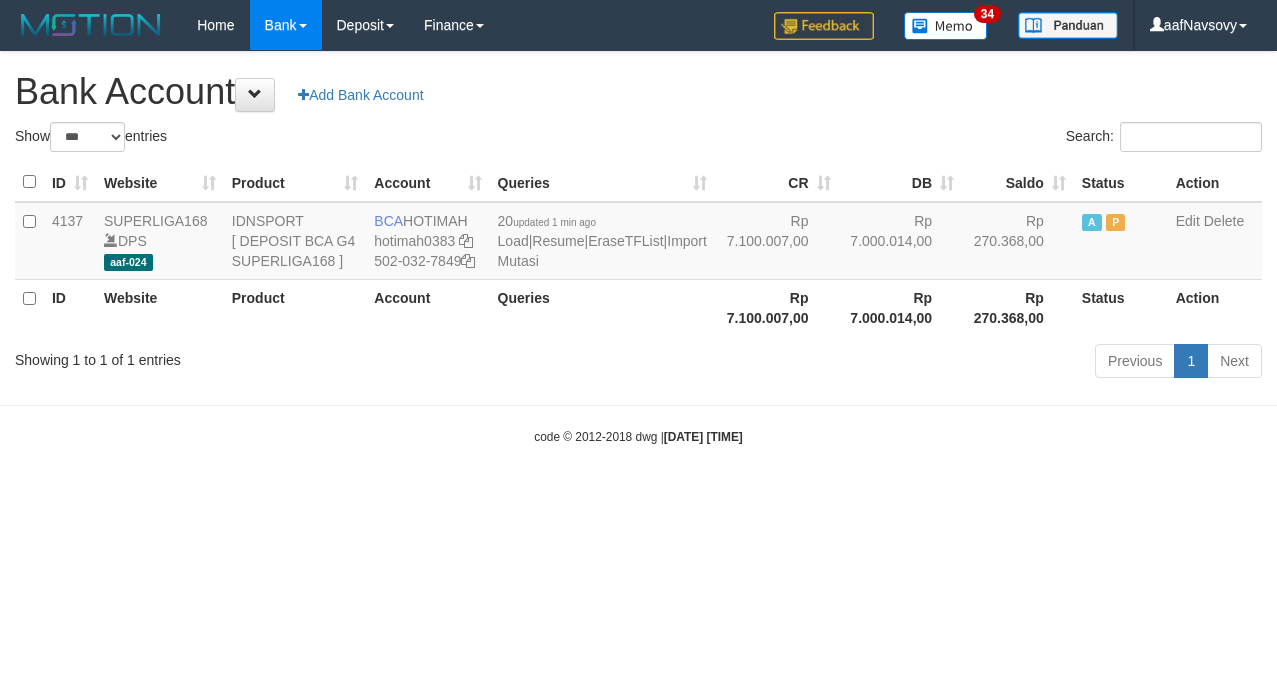 scroll, scrollTop: 0, scrollLeft: 0, axis: both 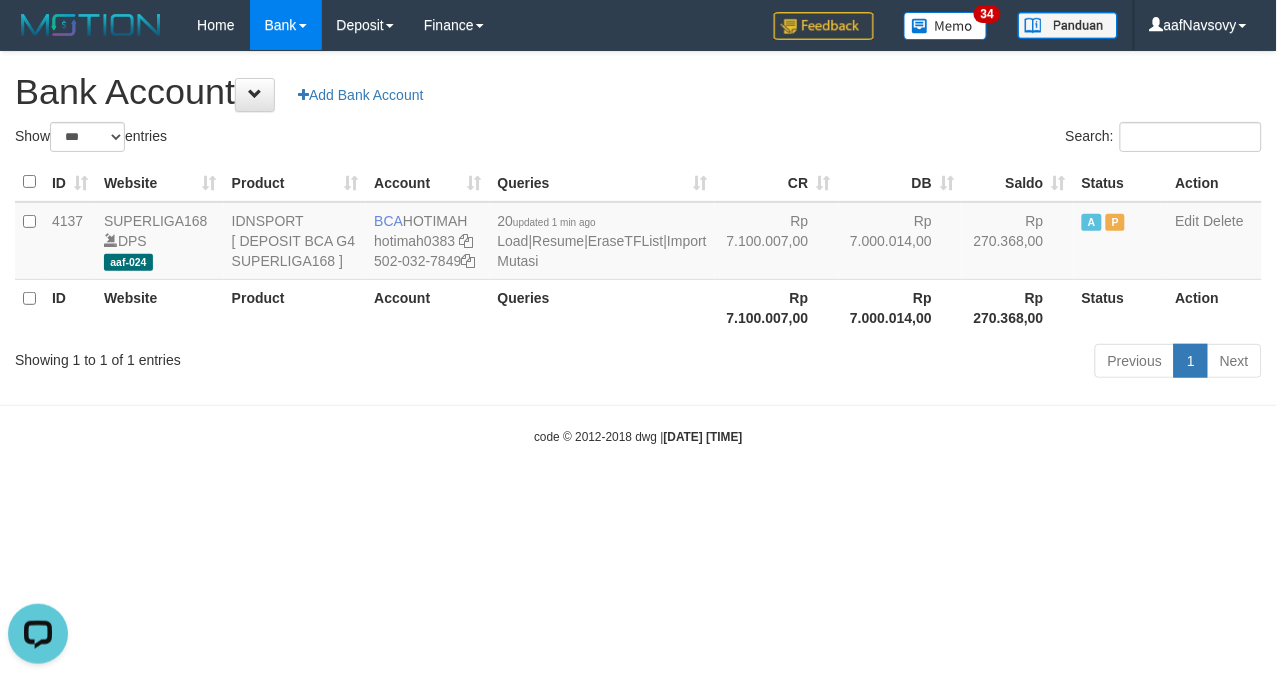 click on "Toggle navigation
Home
Bank
Account List
Load
By Website
Group
[ISPORT]													SUPERLIGA168
By Load Group (DPS)" at bounding box center (638, 248) 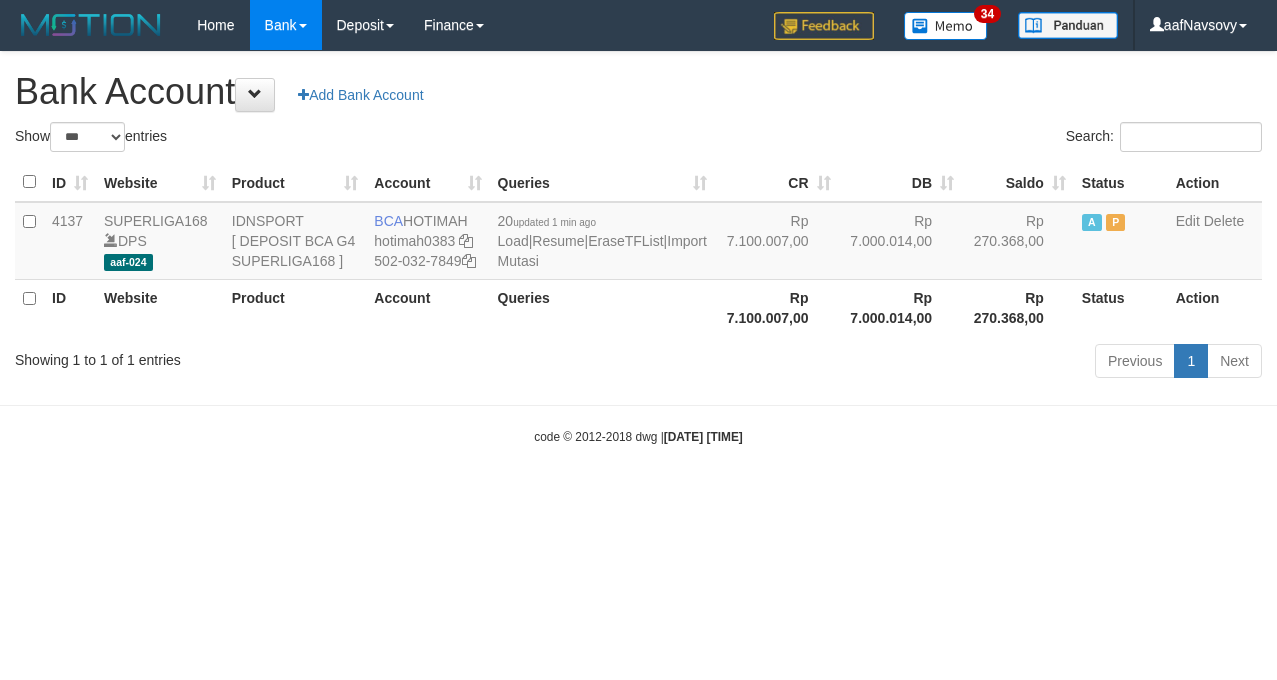 select on "***" 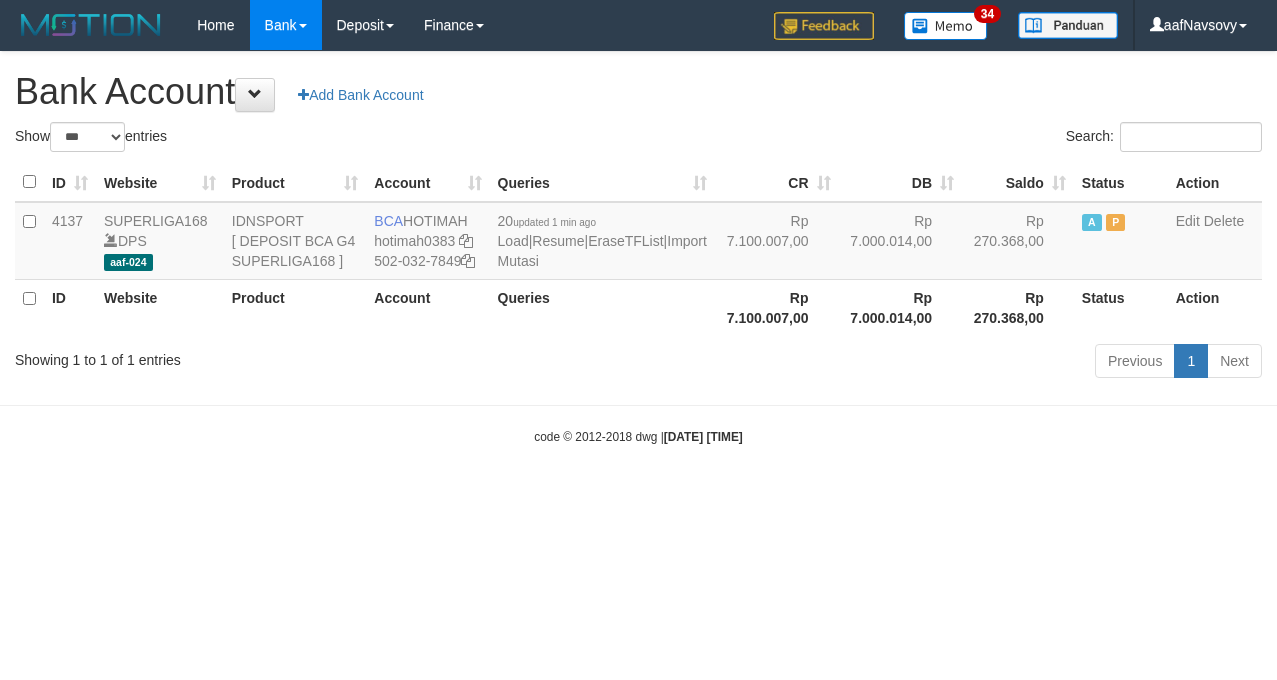 scroll, scrollTop: 0, scrollLeft: 0, axis: both 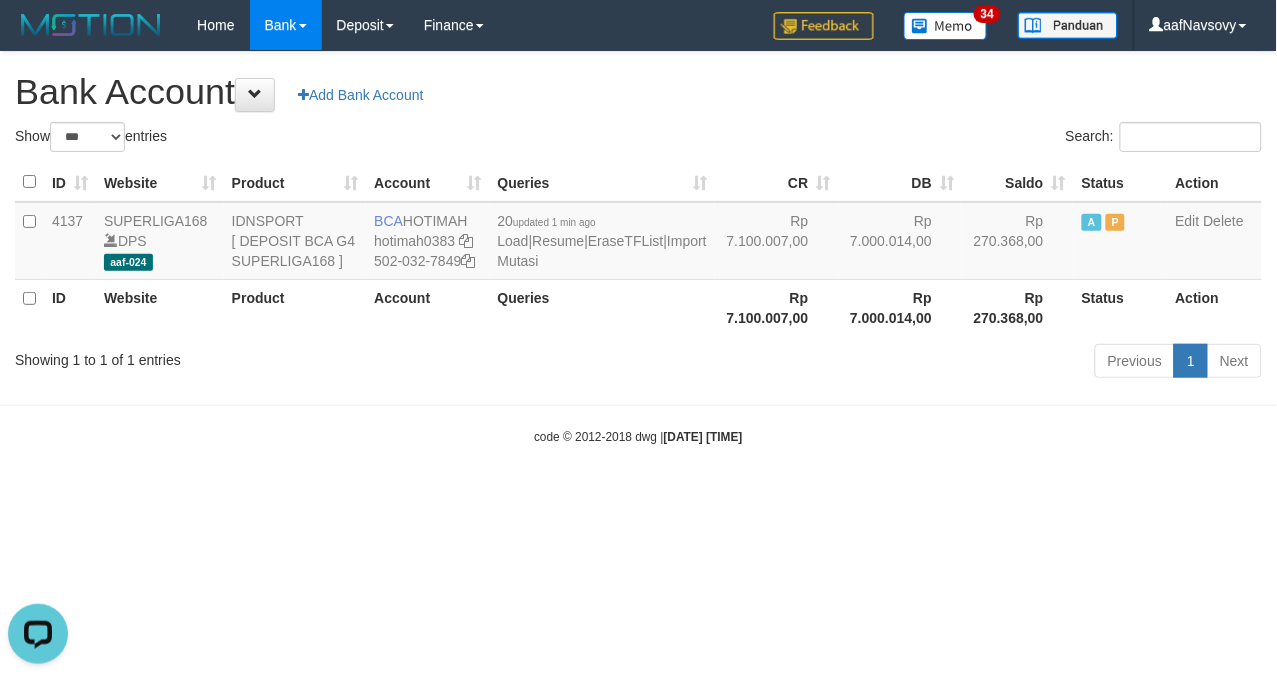 click on "Toggle navigation
Home
Bank
Account List
Load
By Website
Group
[ISPORT]													SUPERLIGA168
By Load Group (DPS)
34" at bounding box center (638, 248) 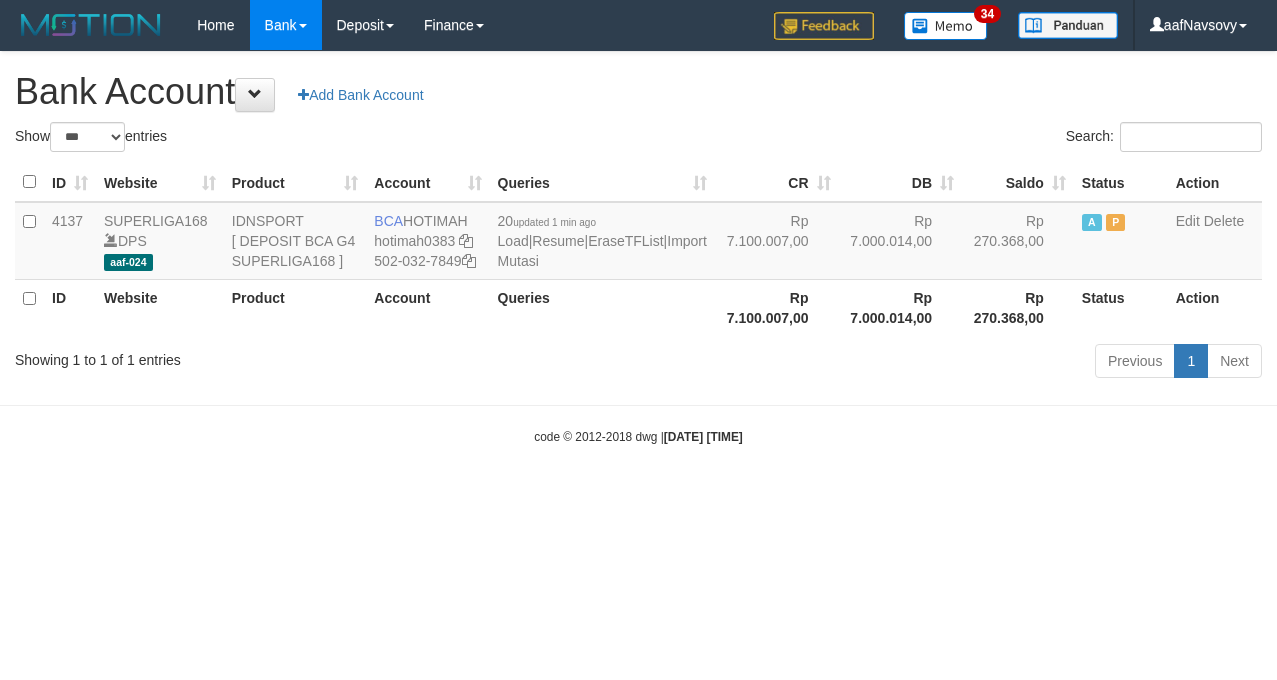 select on "***" 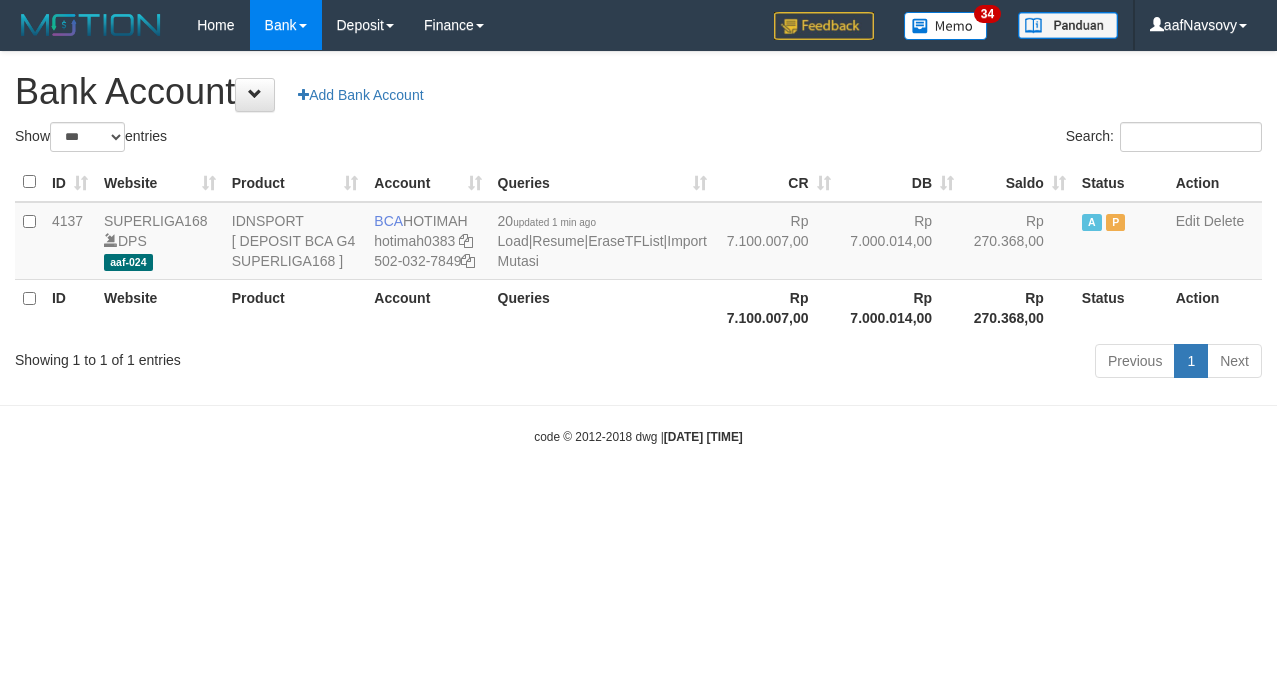 scroll, scrollTop: 0, scrollLeft: 0, axis: both 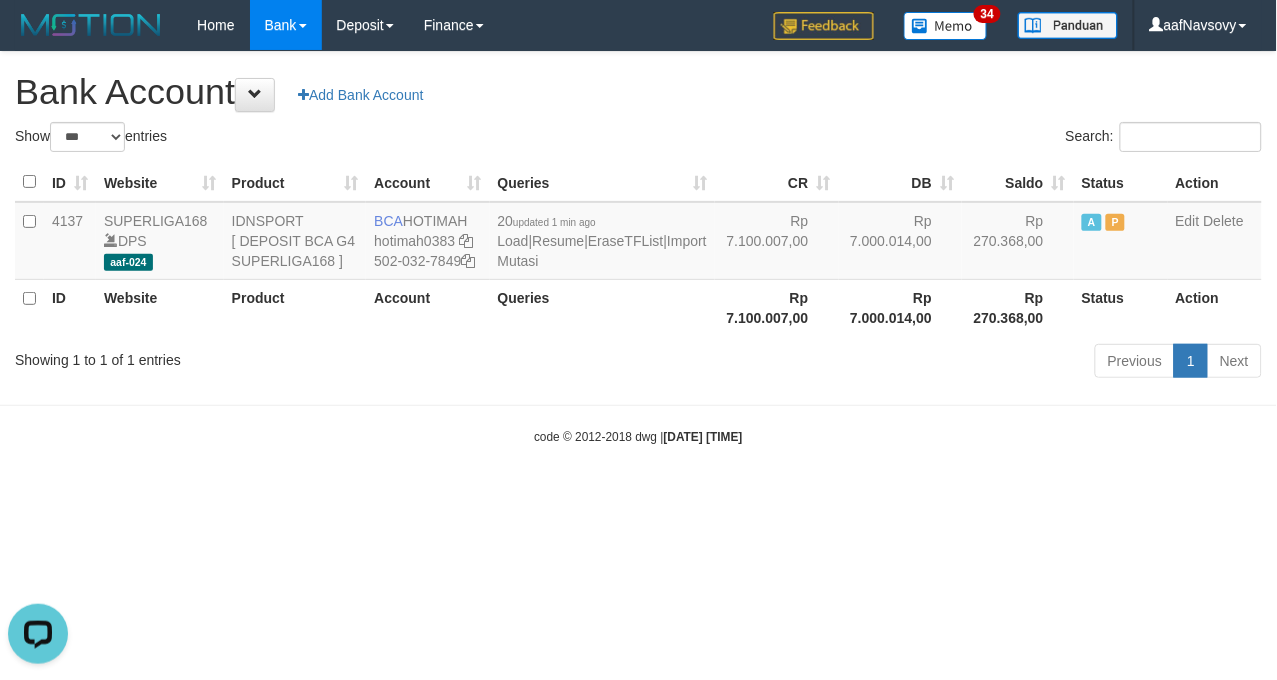 click on "Toggle navigation
Home
Bank
Account List
Load
By Website
Group
[ISPORT]													SUPERLIGA168
By Load Group (DPS)" at bounding box center [638, 248] 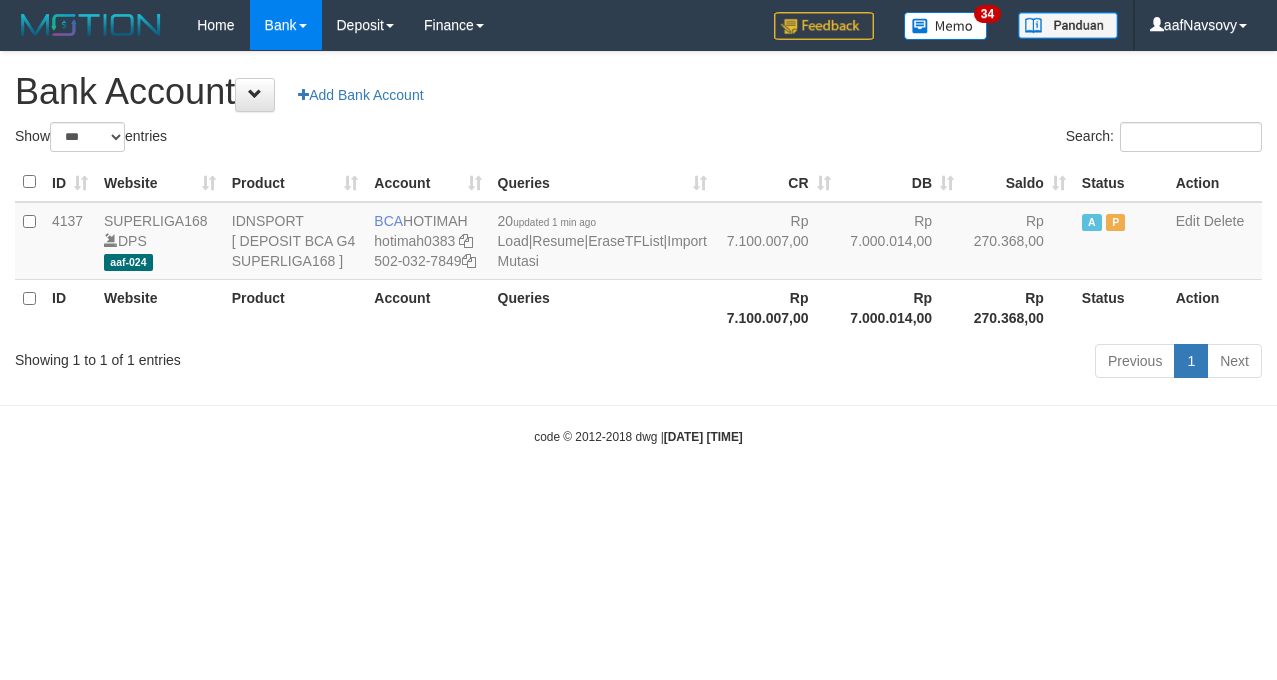 select on "***" 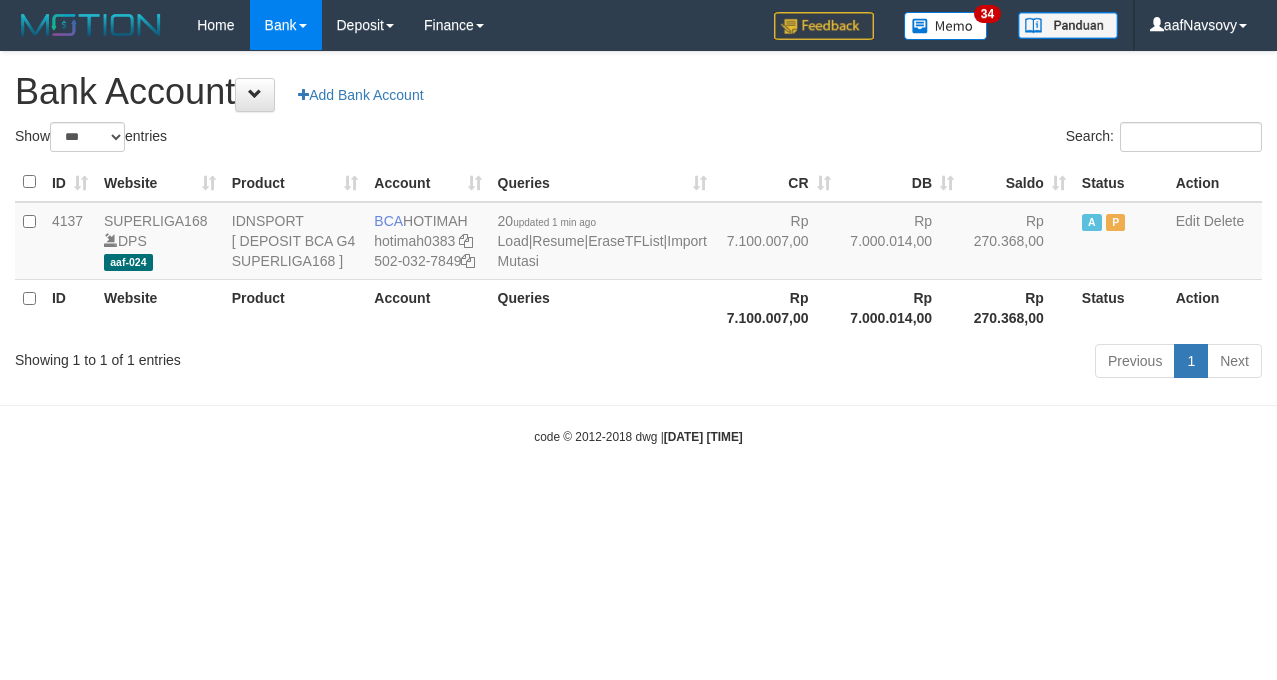 scroll, scrollTop: 0, scrollLeft: 0, axis: both 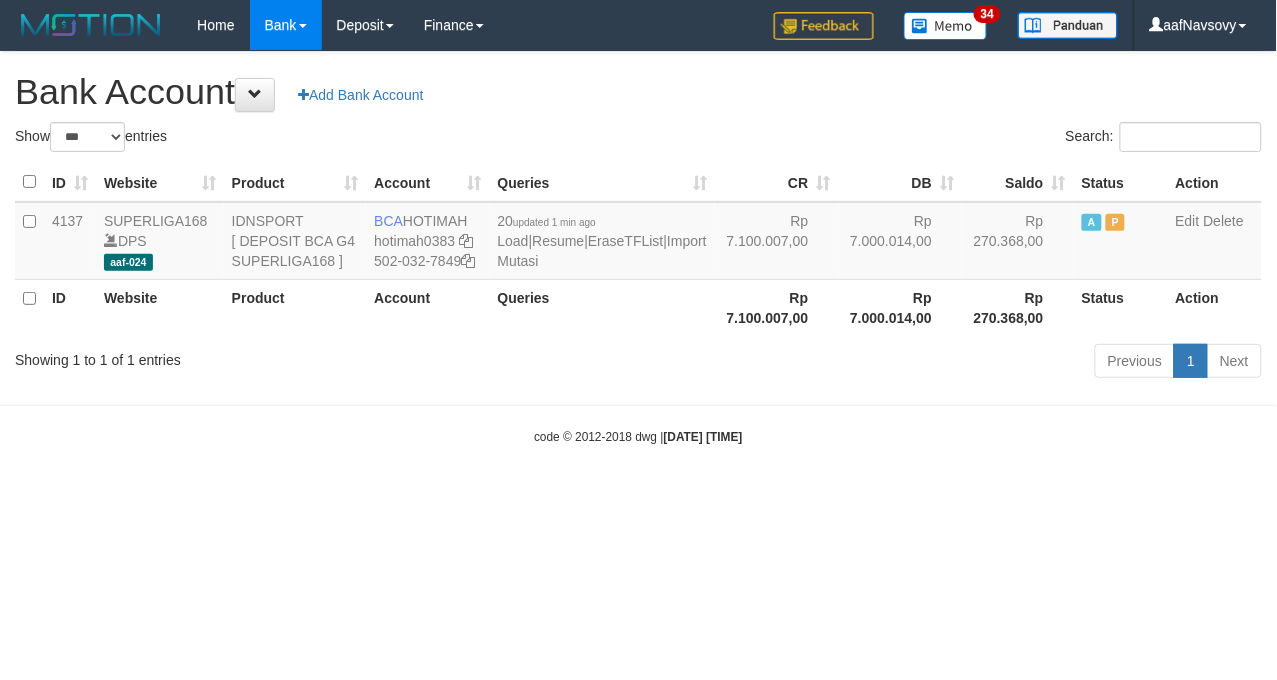 drag, startPoint x: 0, startPoint y: 0, endPoint x: 573, endPoint y: 587, distance: 820.3036 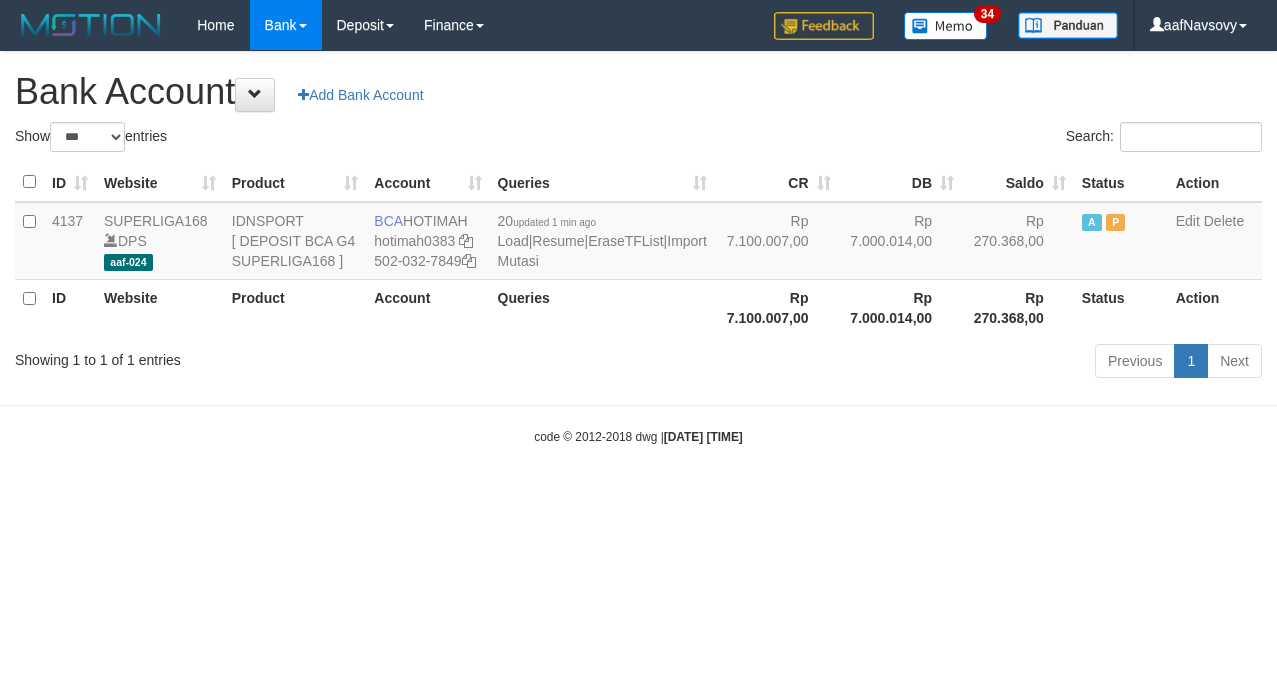 select on "***" 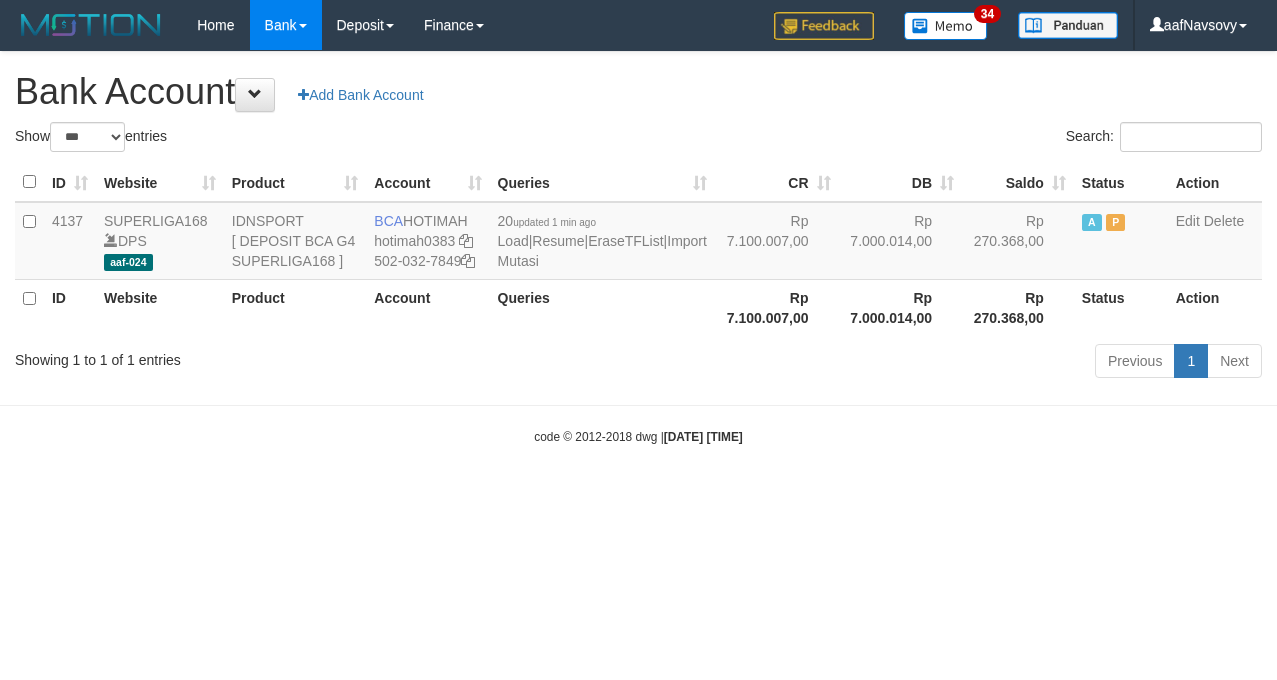 scroll, scrollTop: 0, scrollLeft: 0, axis: both 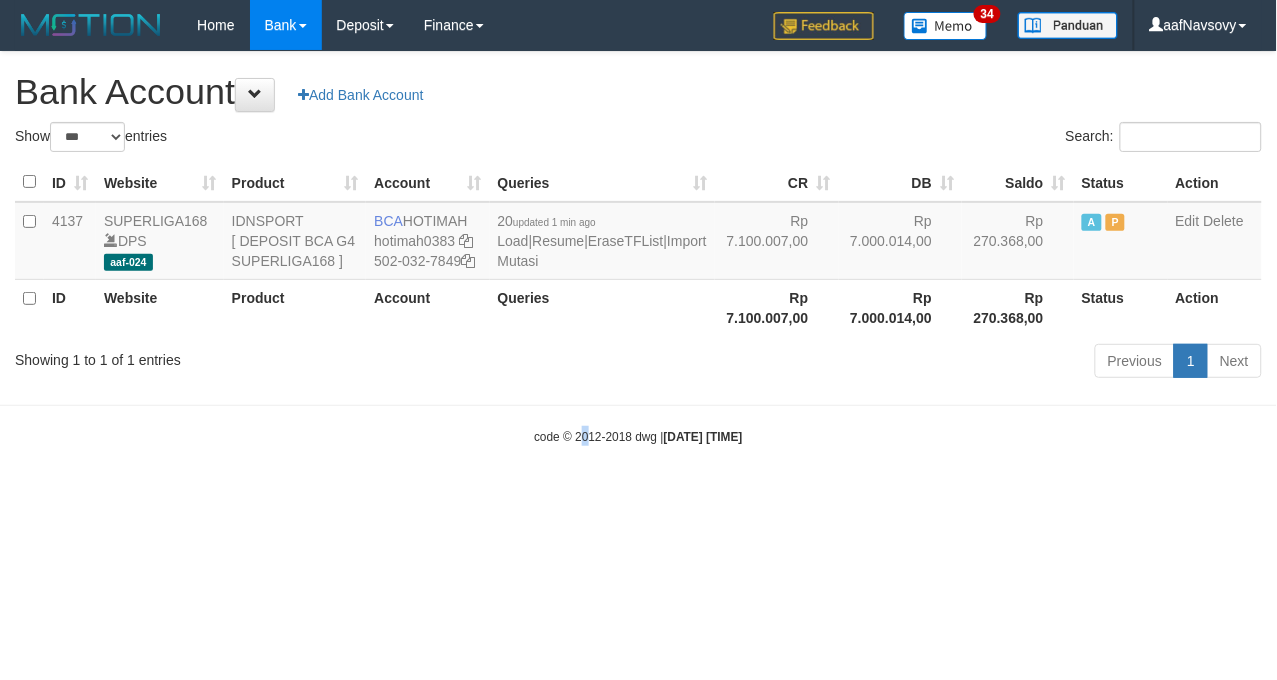 click on "Toggle navigation
Home
Bank
Account List
Load
By Website
Group
[ISPORT]													SUPERLIGA168
By Load Group (DPS)" at bounding box center (638, 248) 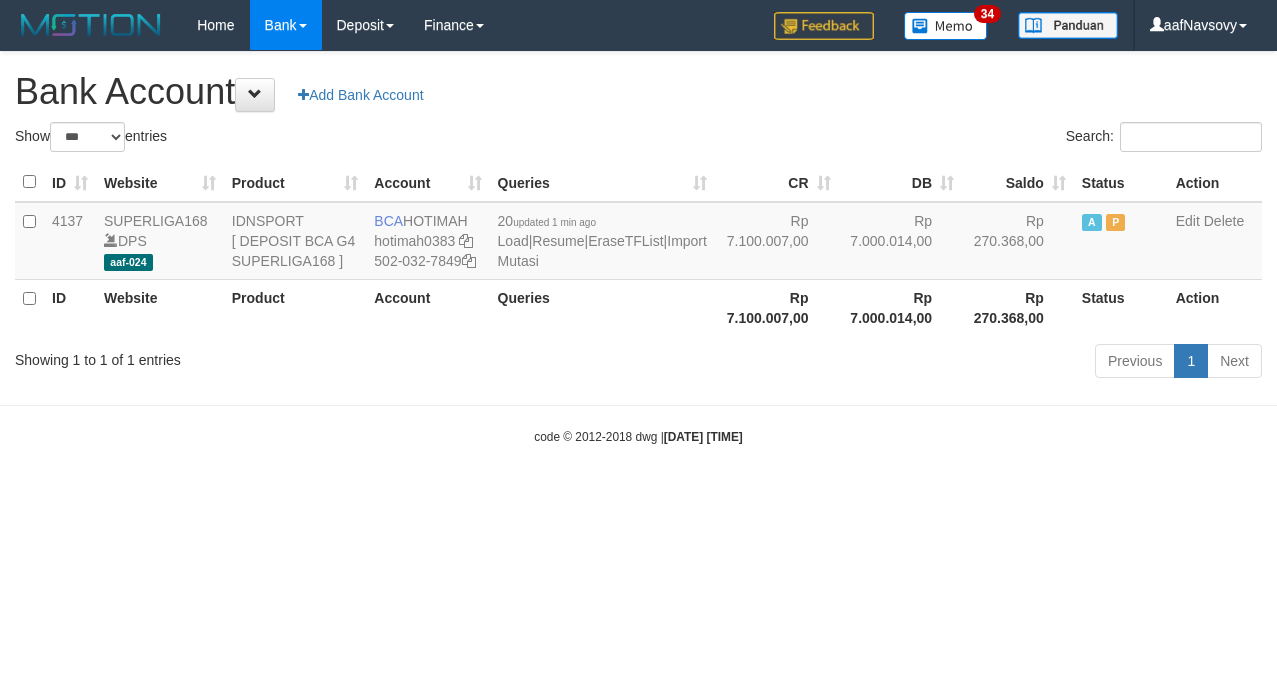 select on "***" 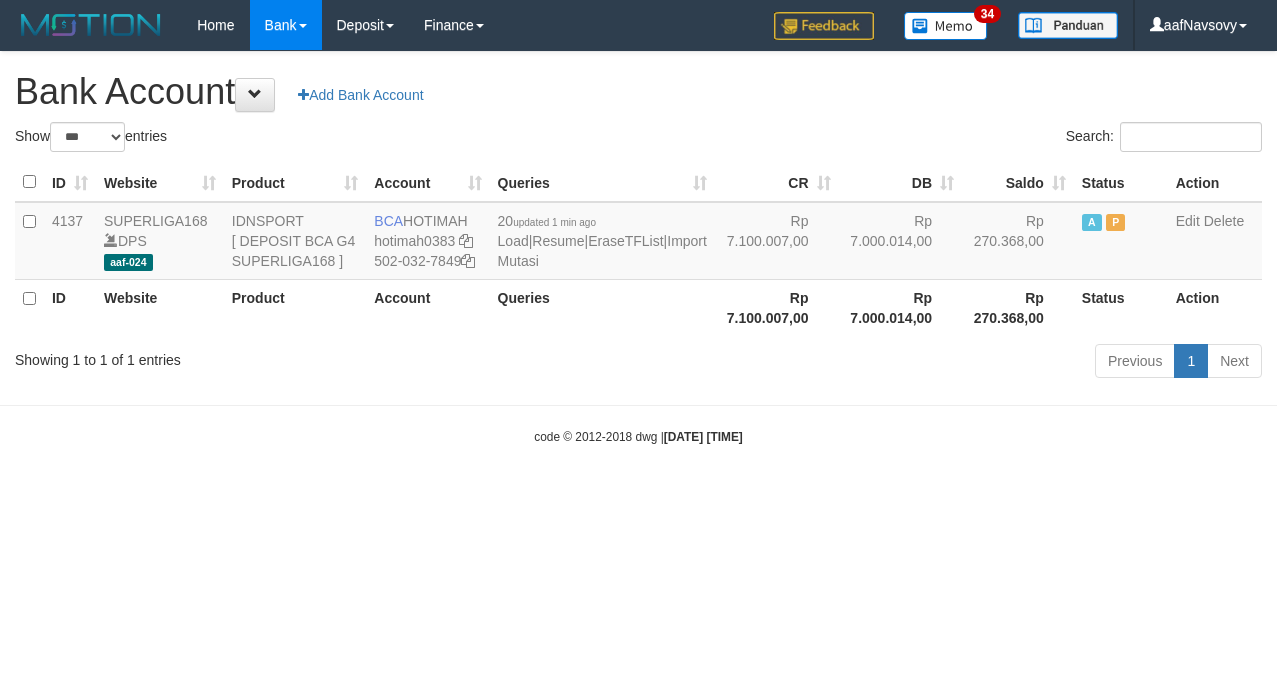 scroll, scrollTop: 0, scrollLeft: 0, axis: both 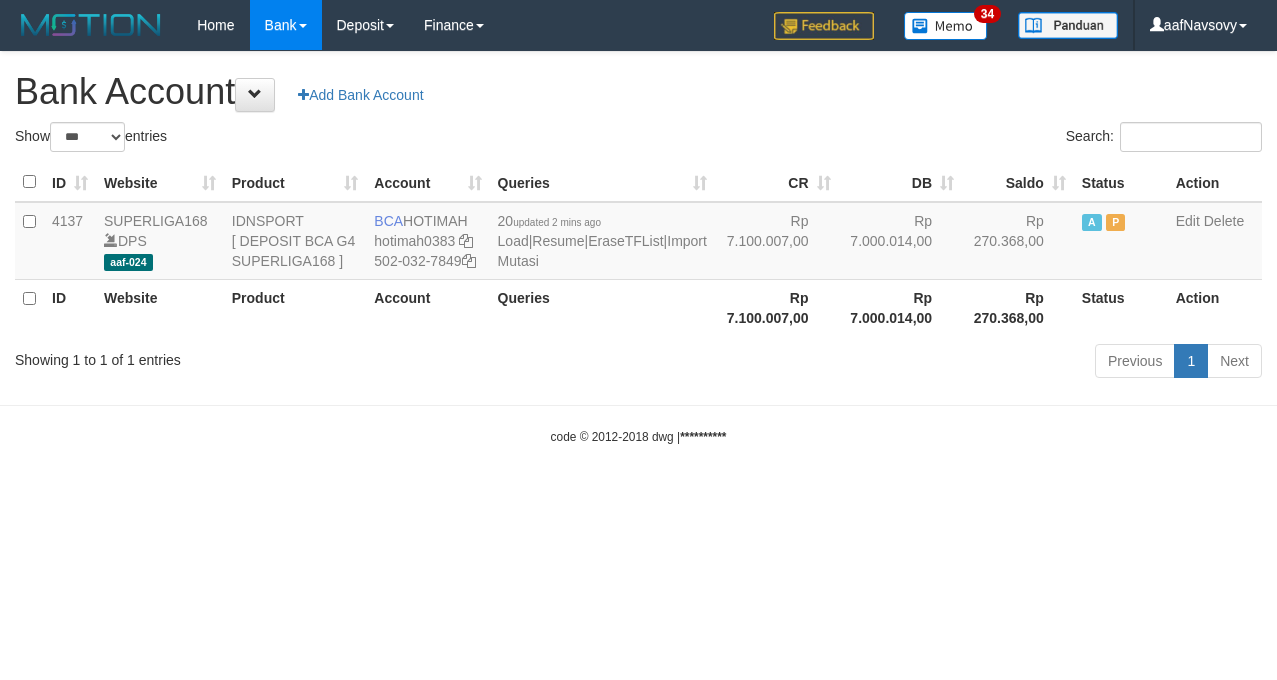 select on "***" 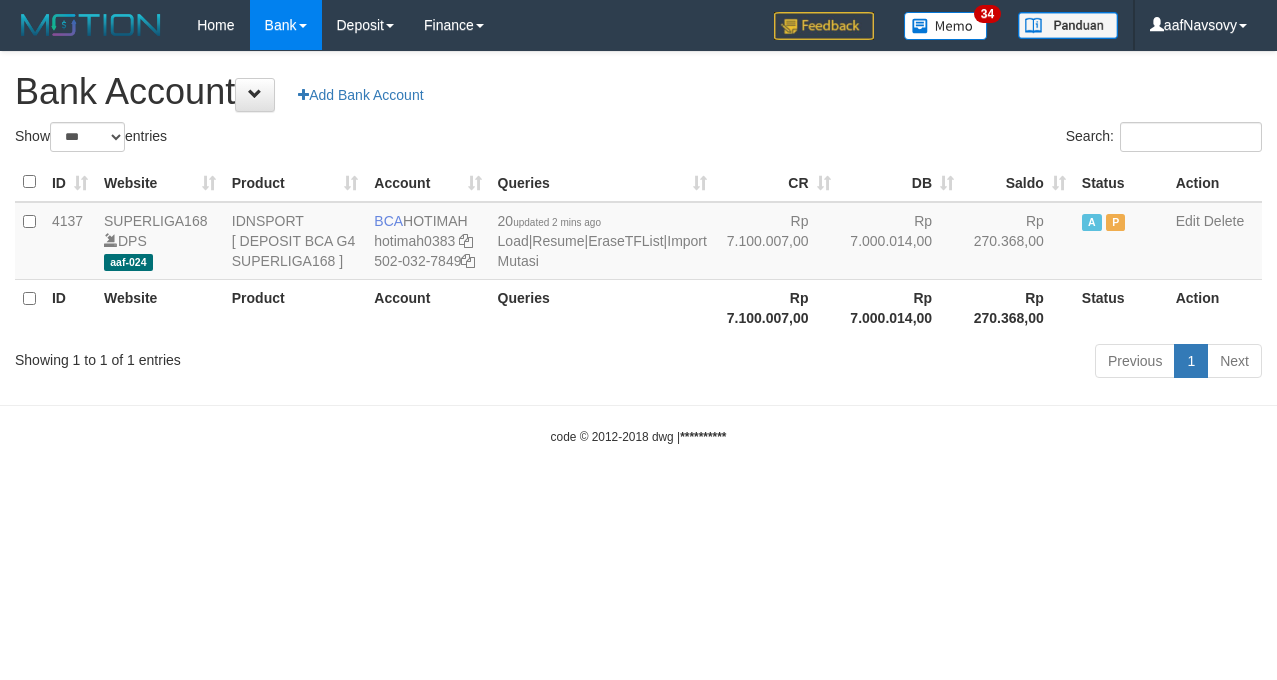 scroll, scrollTop: 0, scrollLeft: 0, axis: both 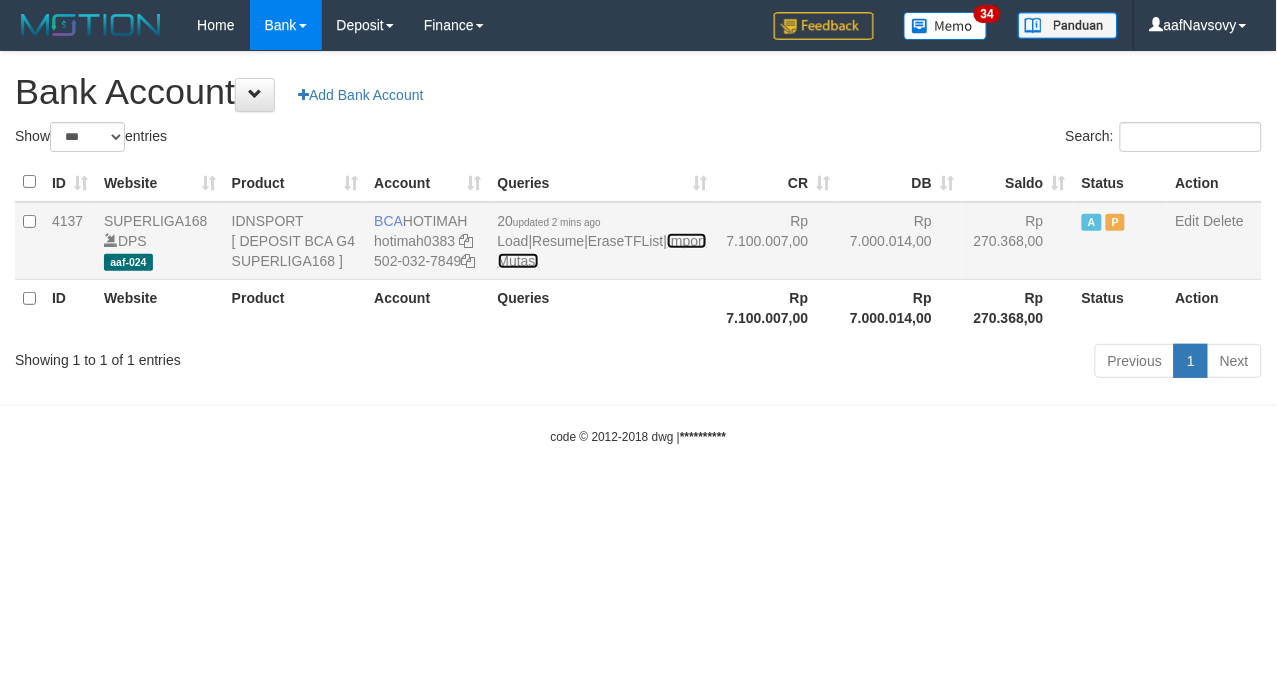 click on "Import Mutasi" at bounding box center [602, 251] 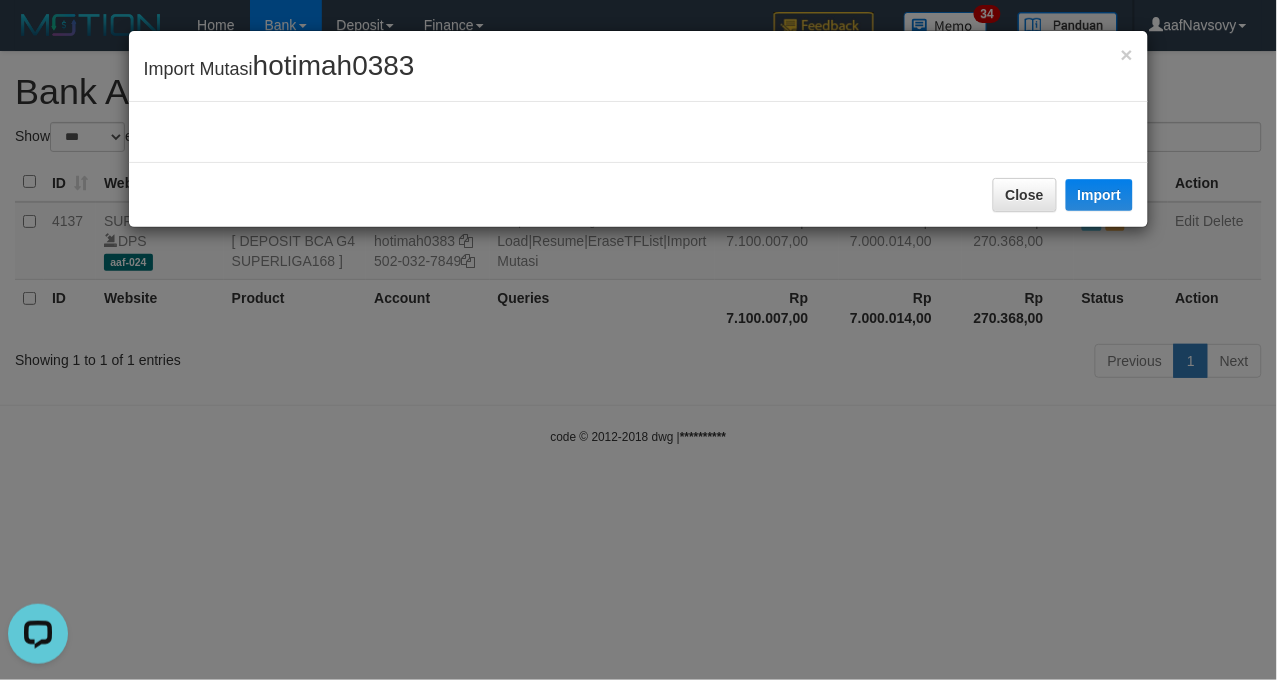 scroll, scrollTop: 0, scrollLeft: 0, axis: both 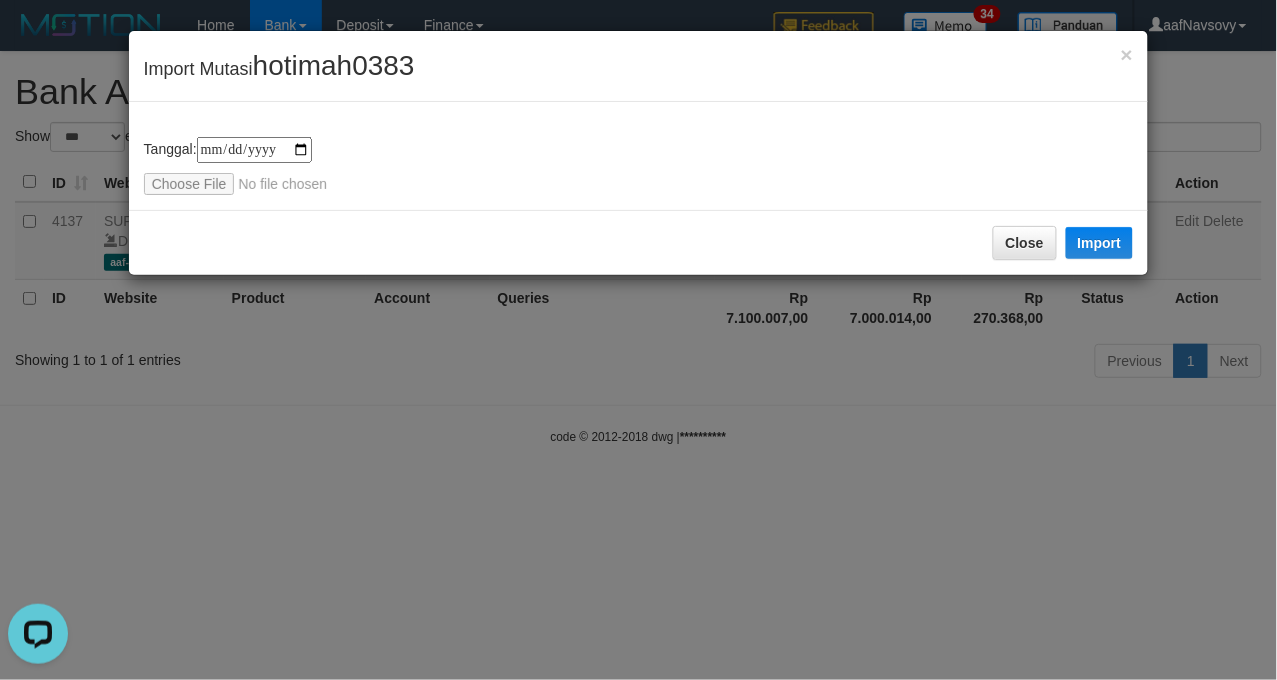 type on "**********" 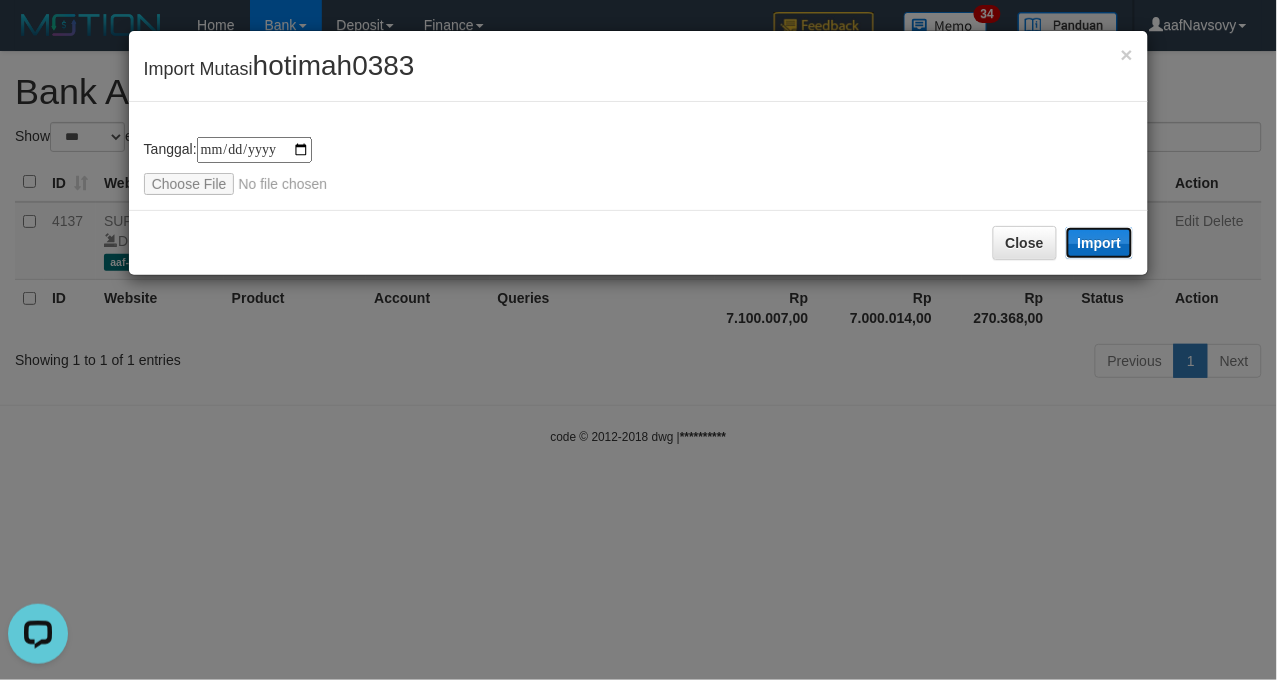 click on "Import" at bounding box center (1100, 243) 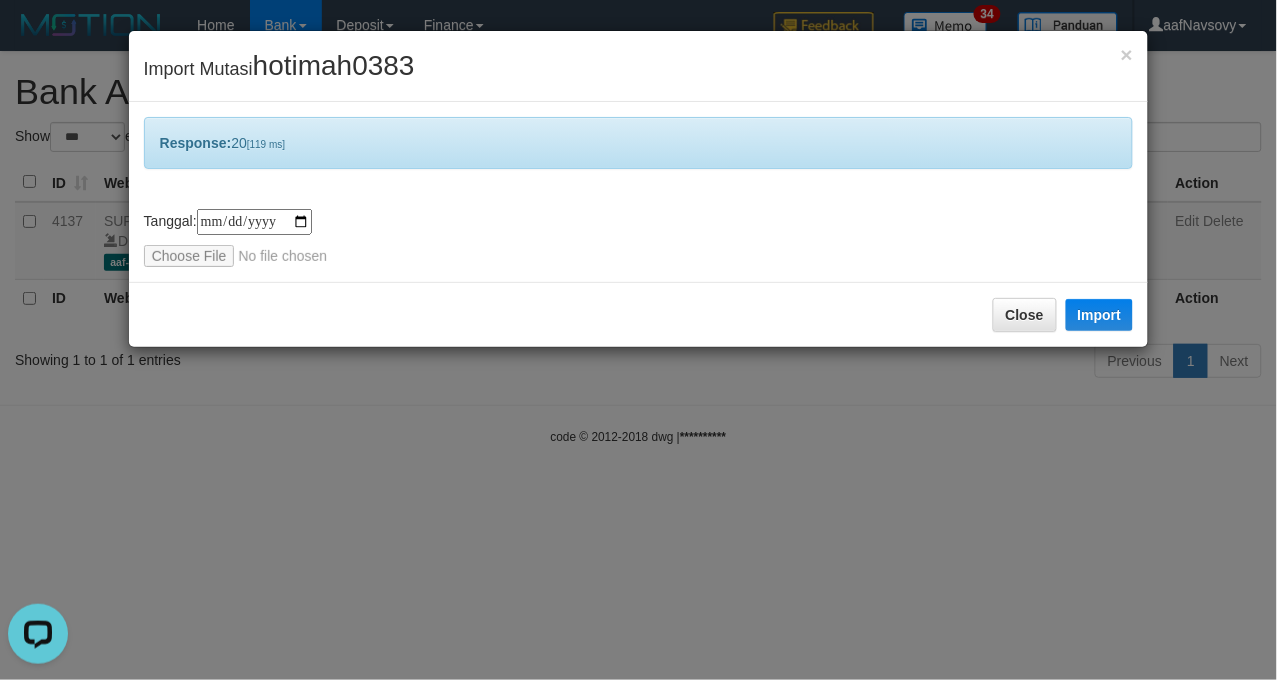 click on "**********" at bounding box center (638, 340) 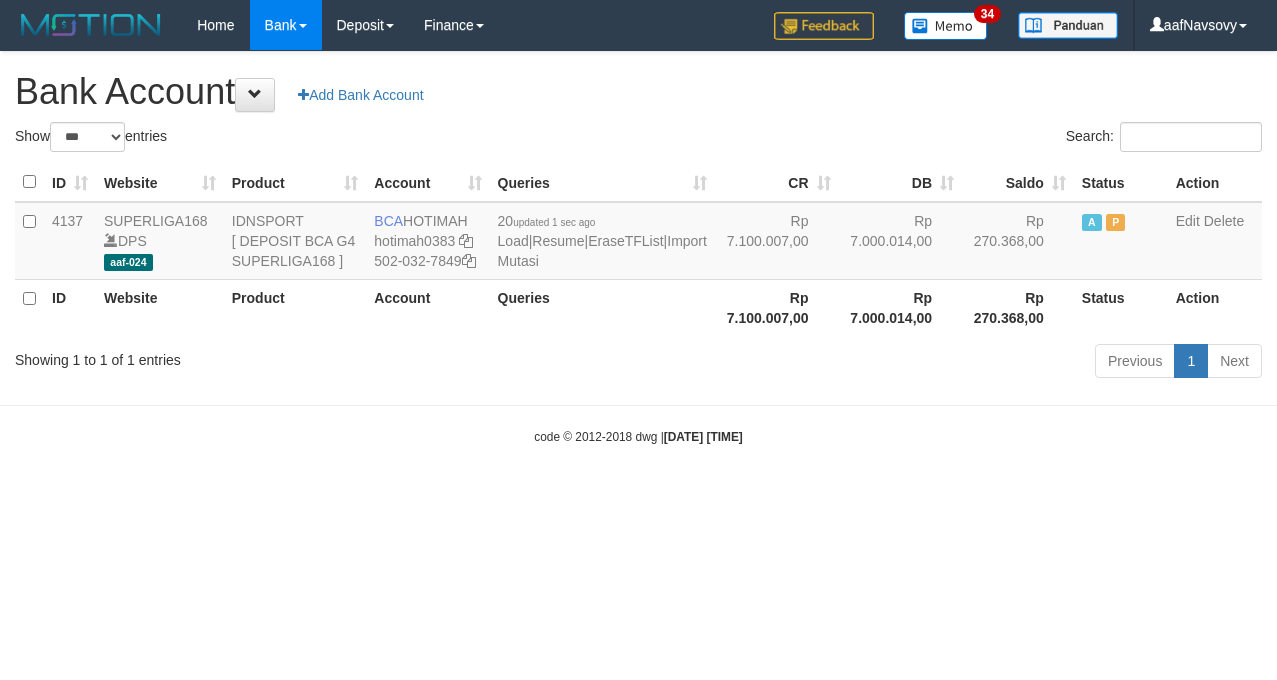 select on "***" 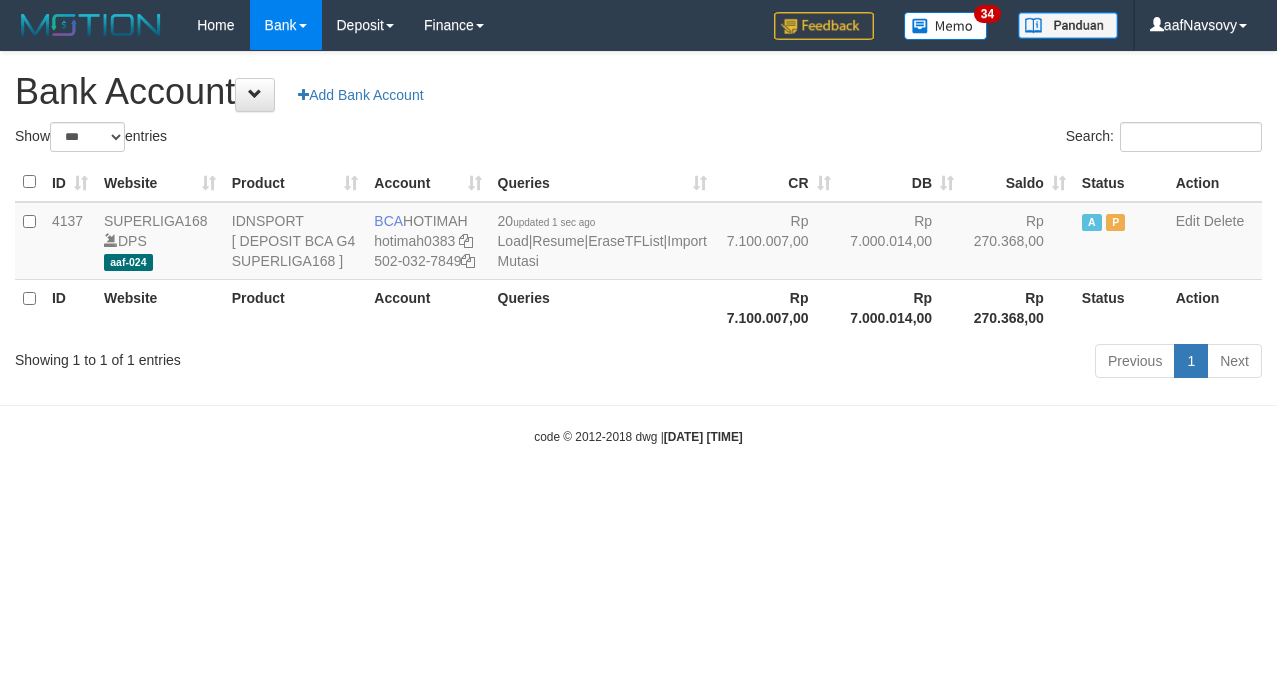 scroll, scrollTop: 0, scrollLeft: 0, axis: both 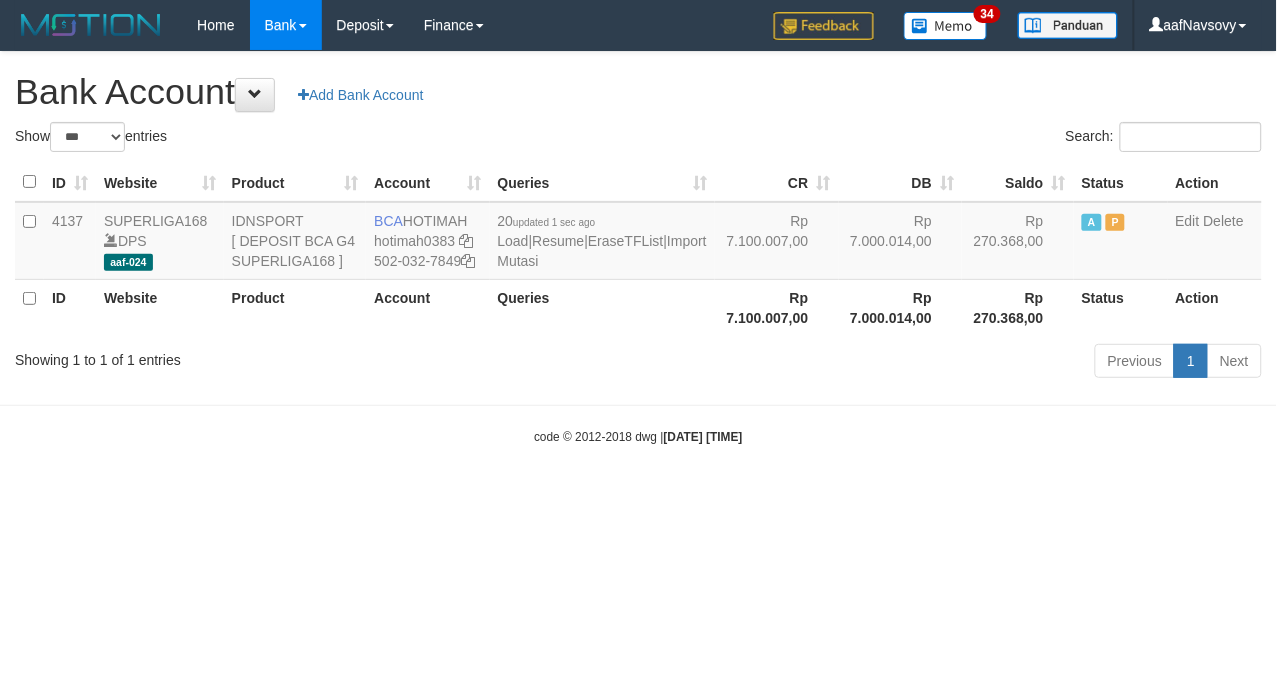 click on "Toggle navigation
Home
Bank
Account List
Load
By Website
Group
[ISPORT]													SUPERLIGA168
By Load Group (DPS)" at bounding box center (638, 248) 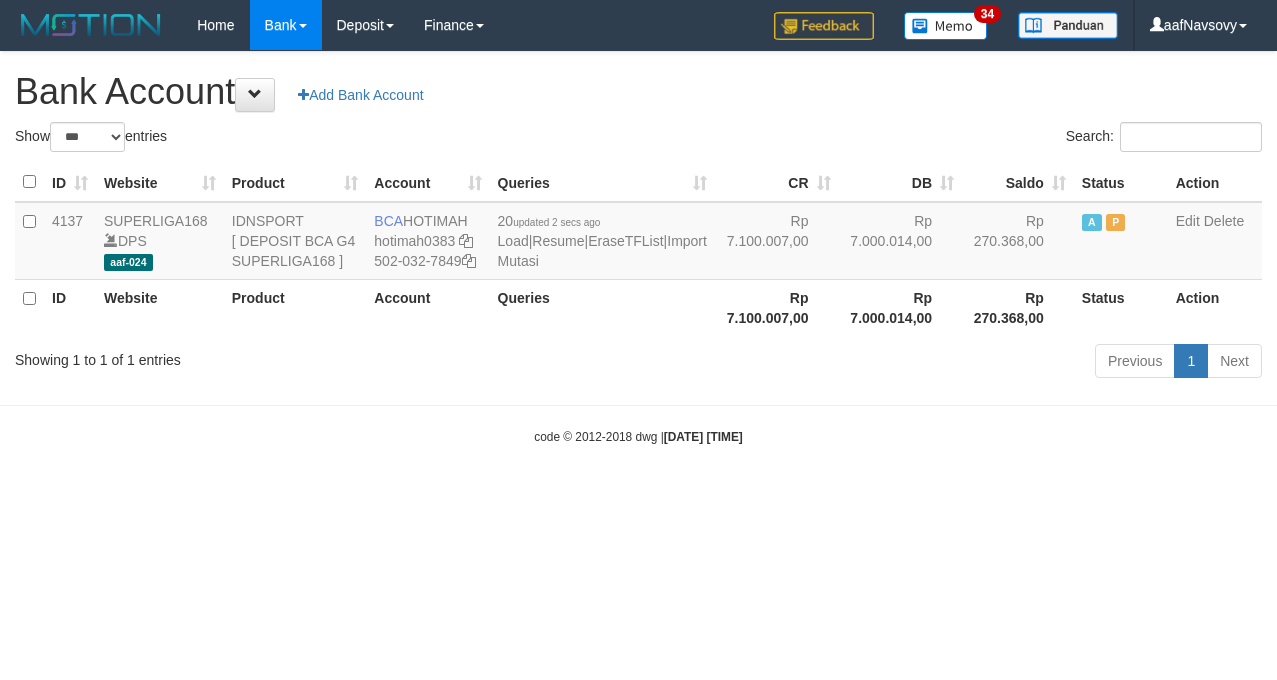 select on "***" 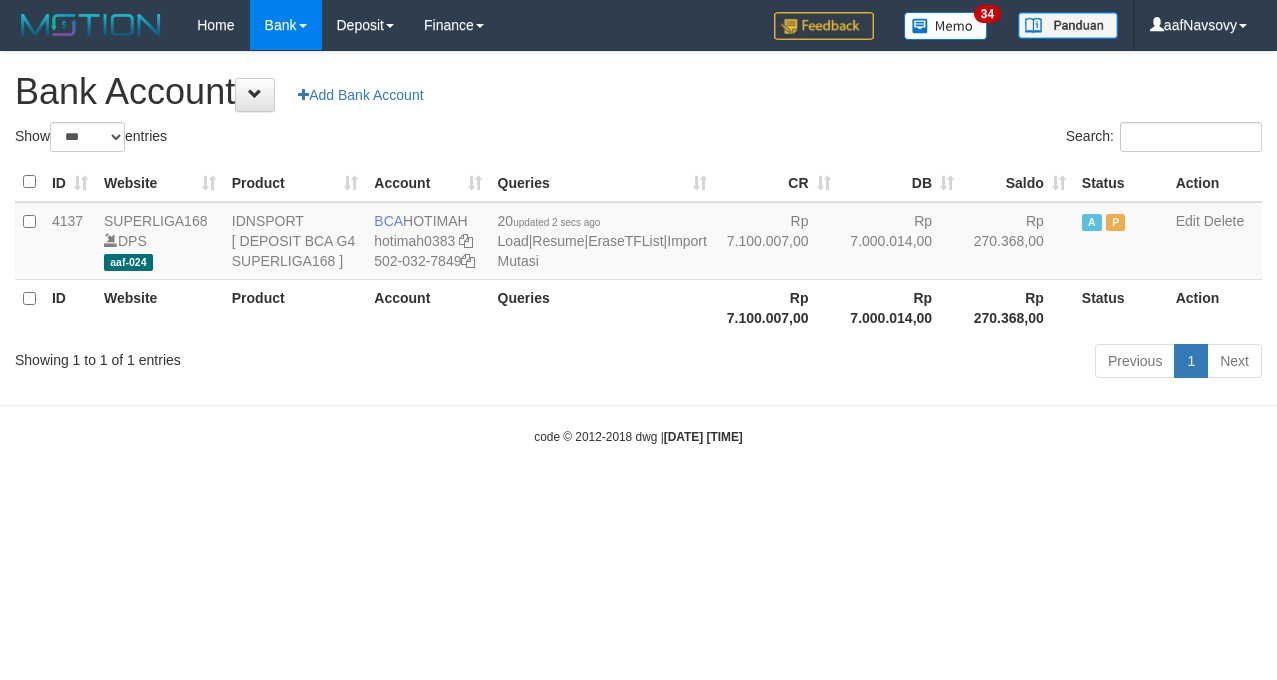 scroll, scrollTop: 0, scrollLeft: 0, axis: both 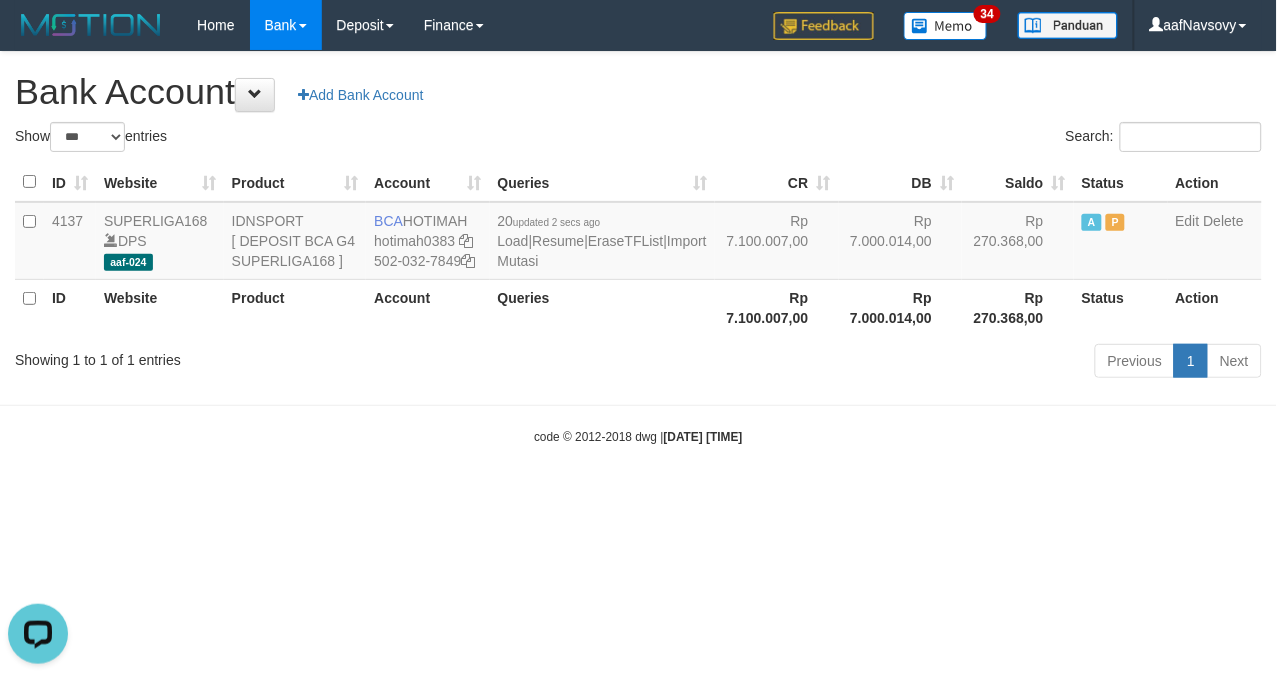 click on "Toggle navigation
Home
Bank
Account List
Load
By Website
Group
[ISPORT]													SUPERLIGA168
By Load Group (DPS)" at bounding box center [638, 248] 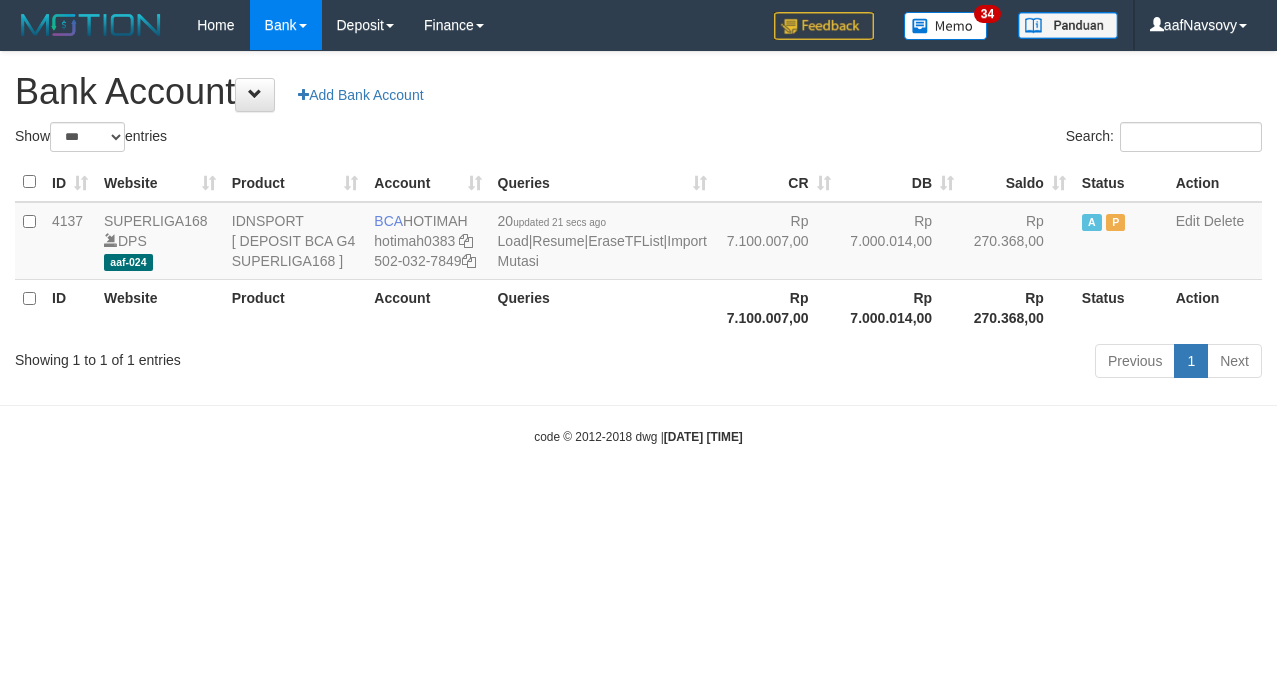select on "***" 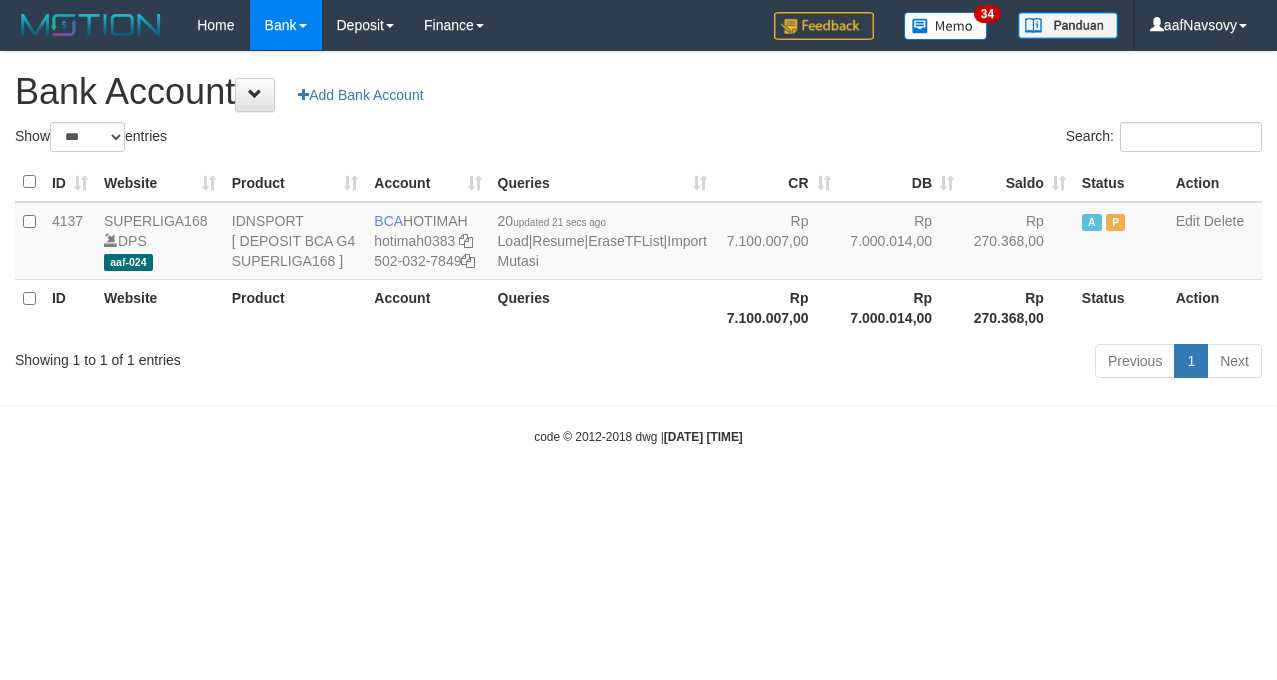 scroll, scrollTop: 0, scrollLeft: 0, axis: both 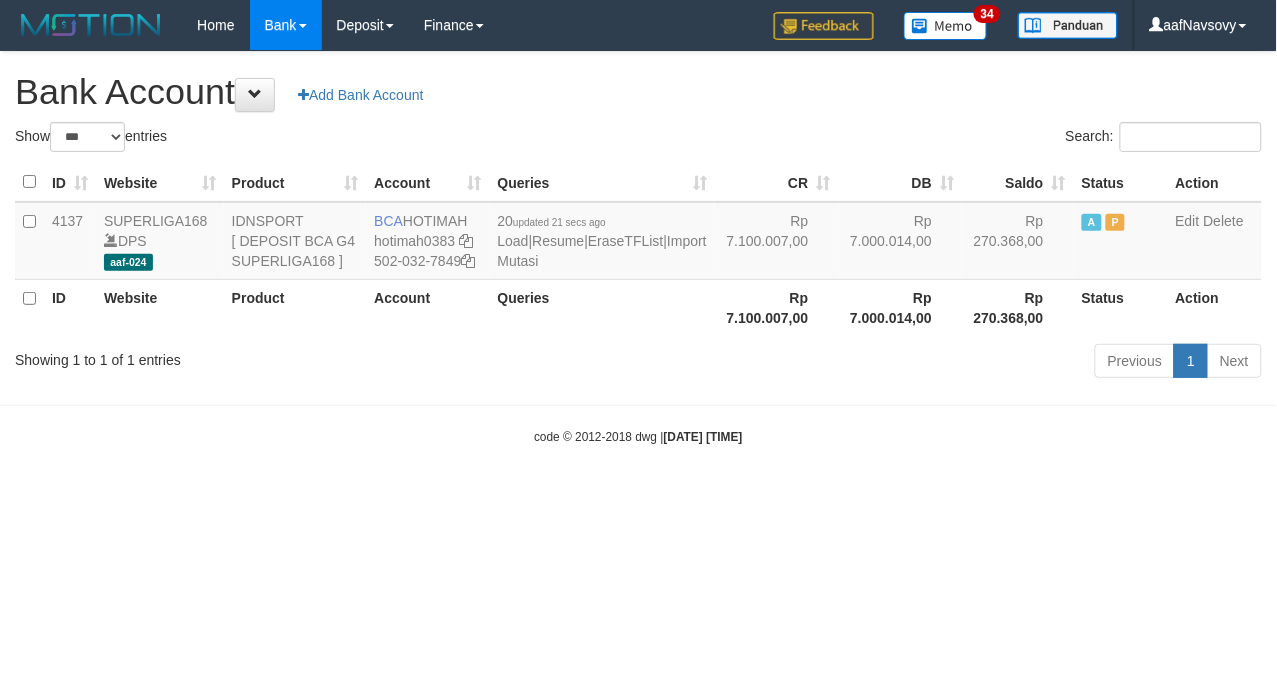 click on "Toggle navigation
Home
Bank
Account List
Load
By Website
Group
[ISPORT]													SUPERLIGA168
By Load Group (DPS)" at bounding box center [638, 248] 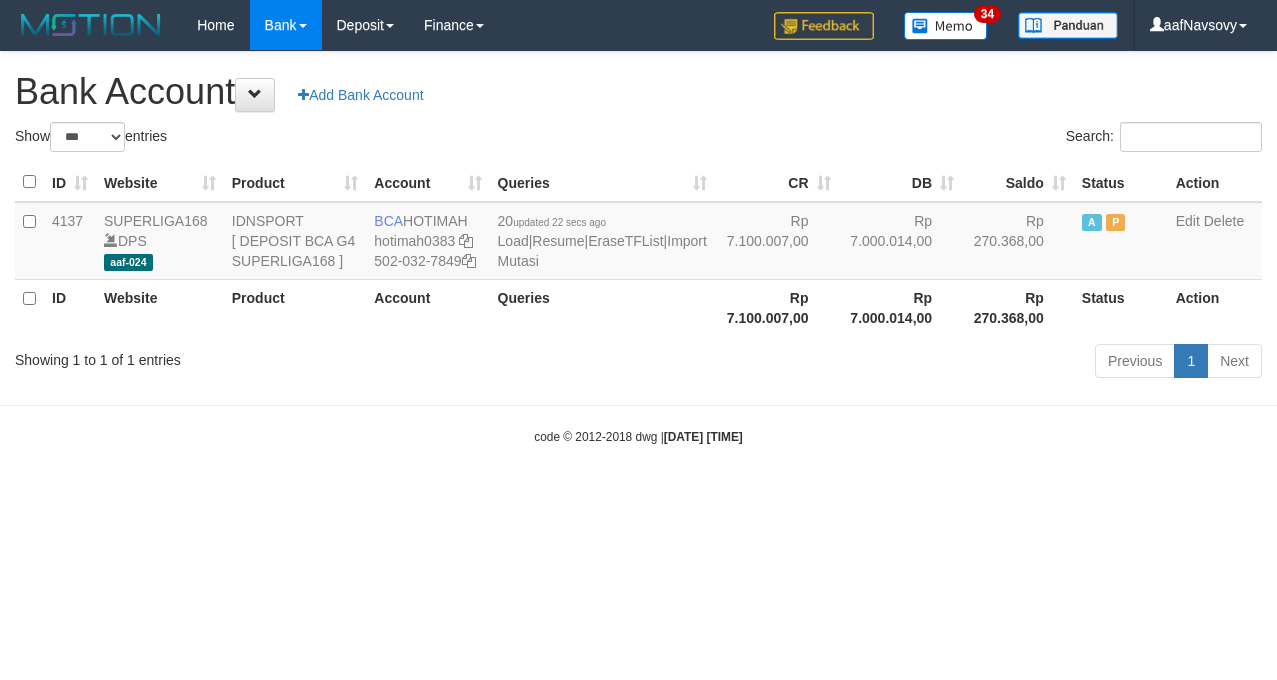 select on "***" 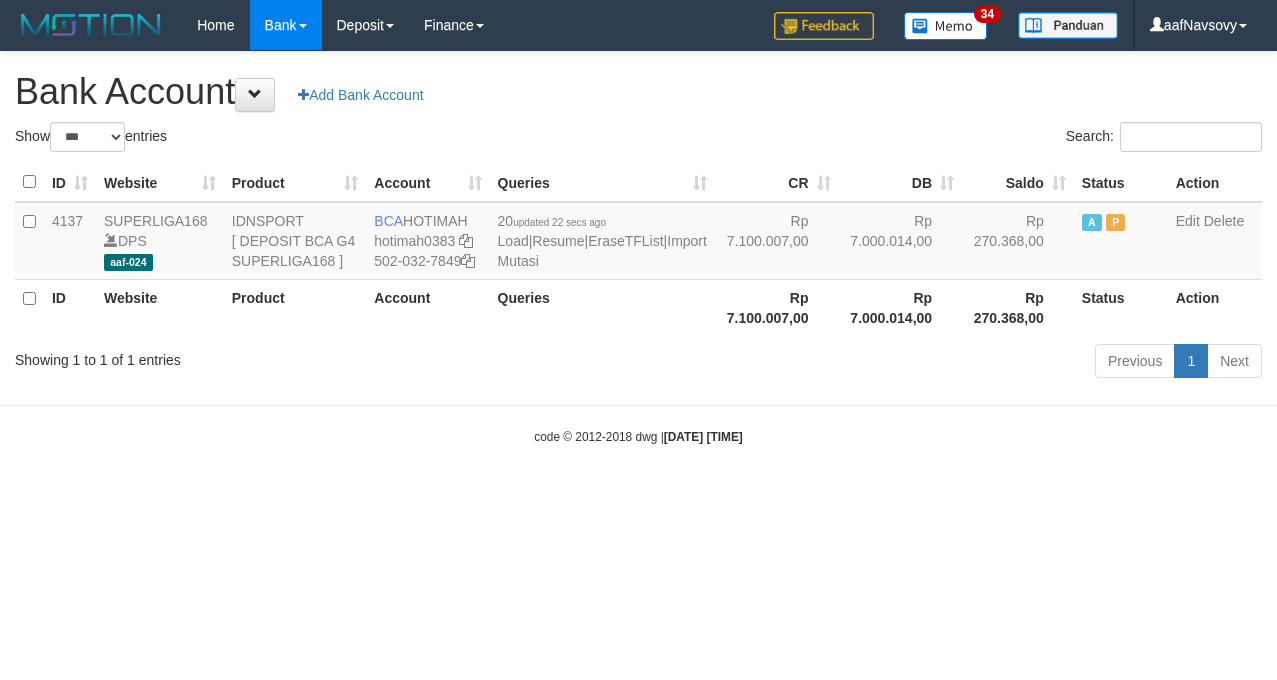 scroll, scrollTop: 0, scrollLeft: 0, axis: both 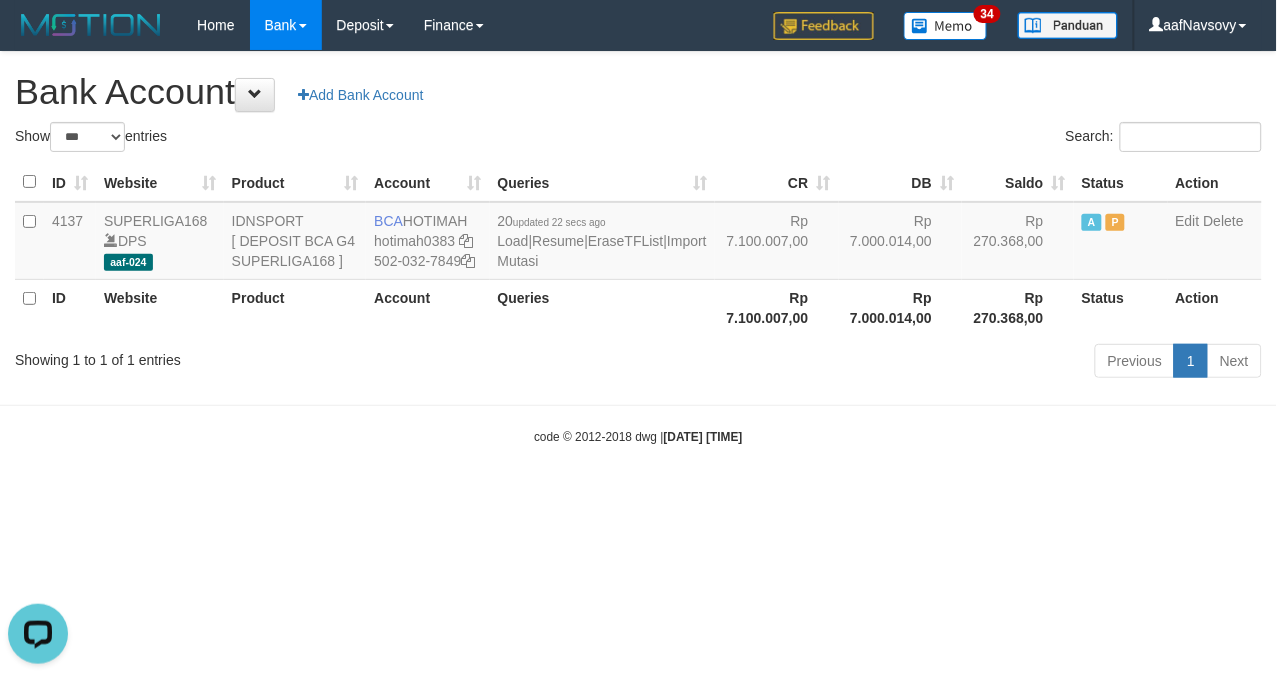 click on "Toggle navigation
Home
Bank
Account List
Load
By Website
Group
[ISPORT]													SUPERLIGA168
By Load Group (DPS)" at bounding box center (638, 248) 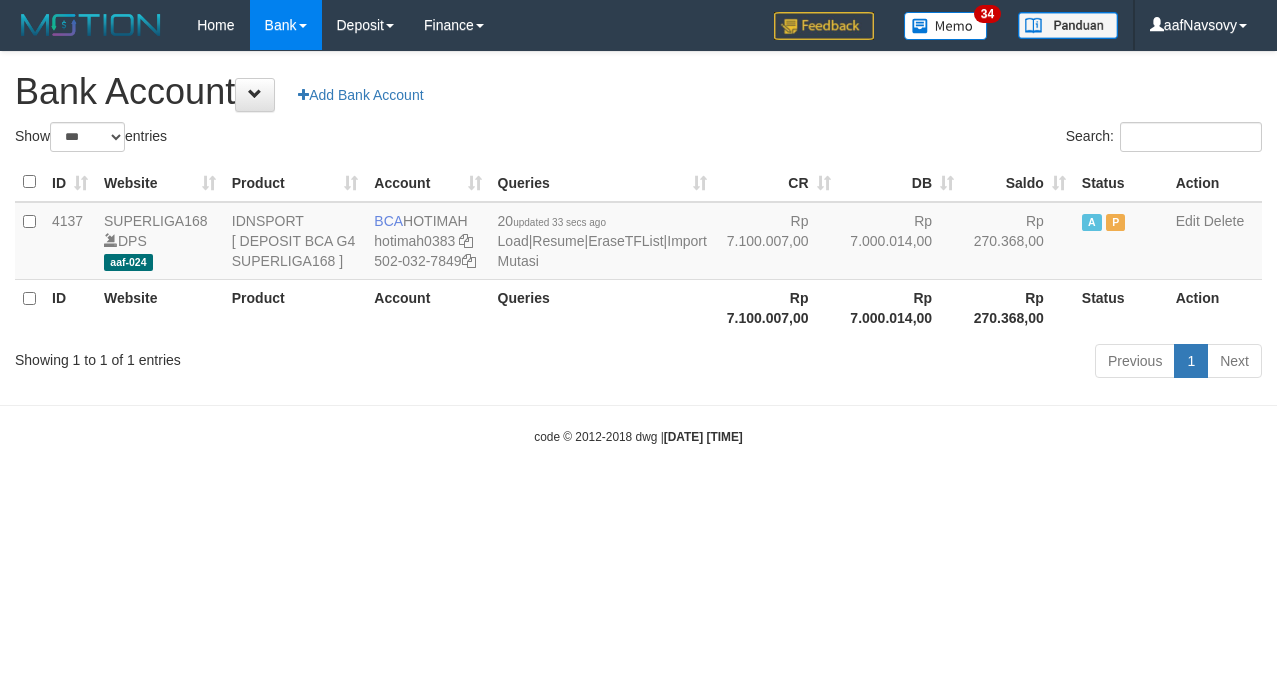 select on "***" 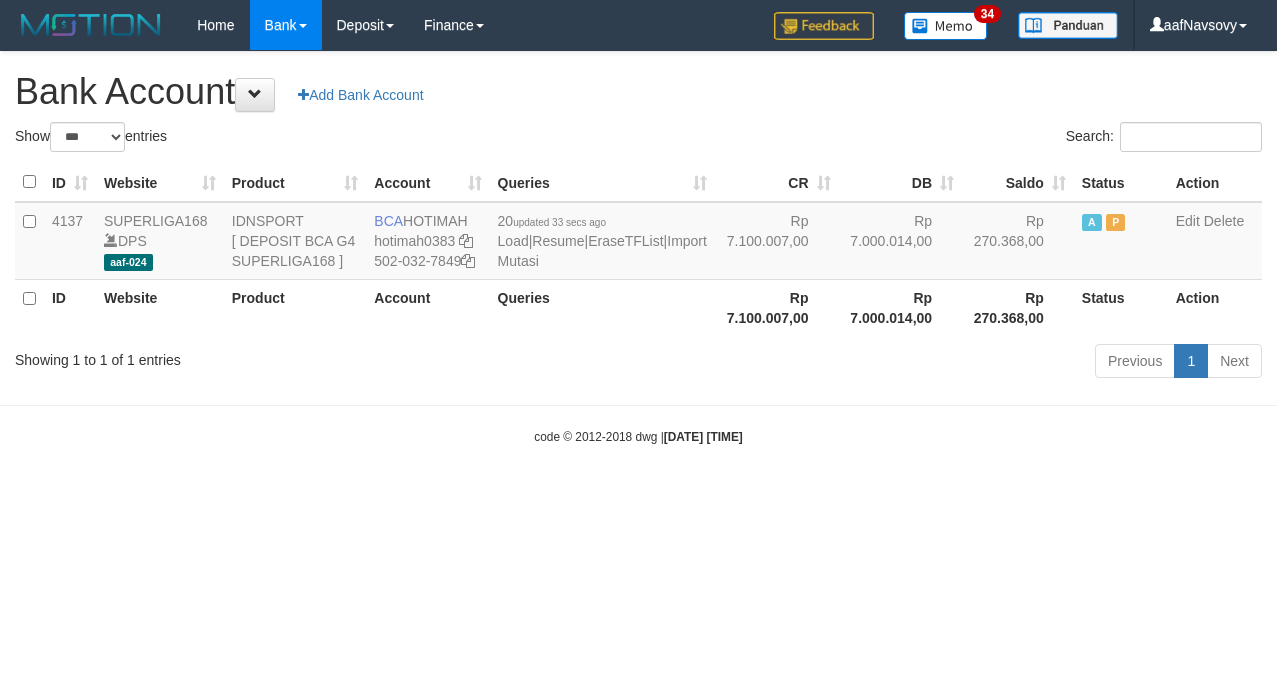 scroll, scrollTop: 0, scrollLeft: 0, axis: both 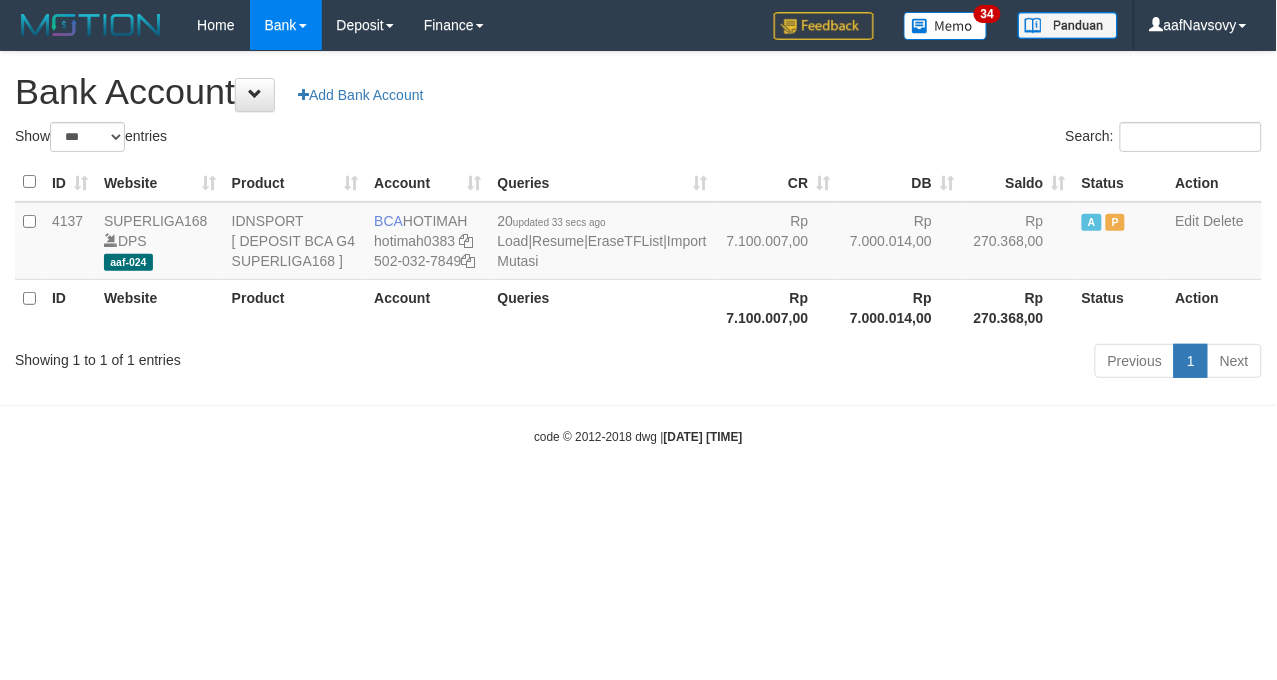 drag, startPoint x: 0, startPoint y: 0, endPoint x: 503, endPoint y: 563, distance: 754.9689 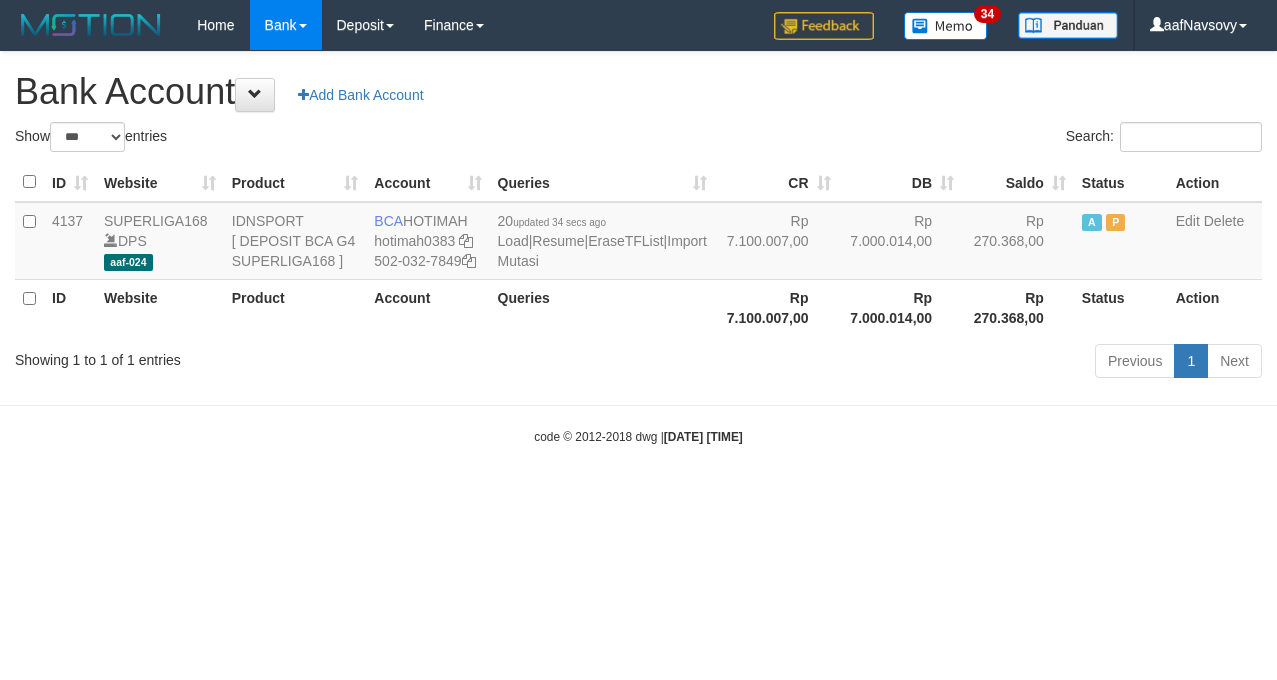select on "***" 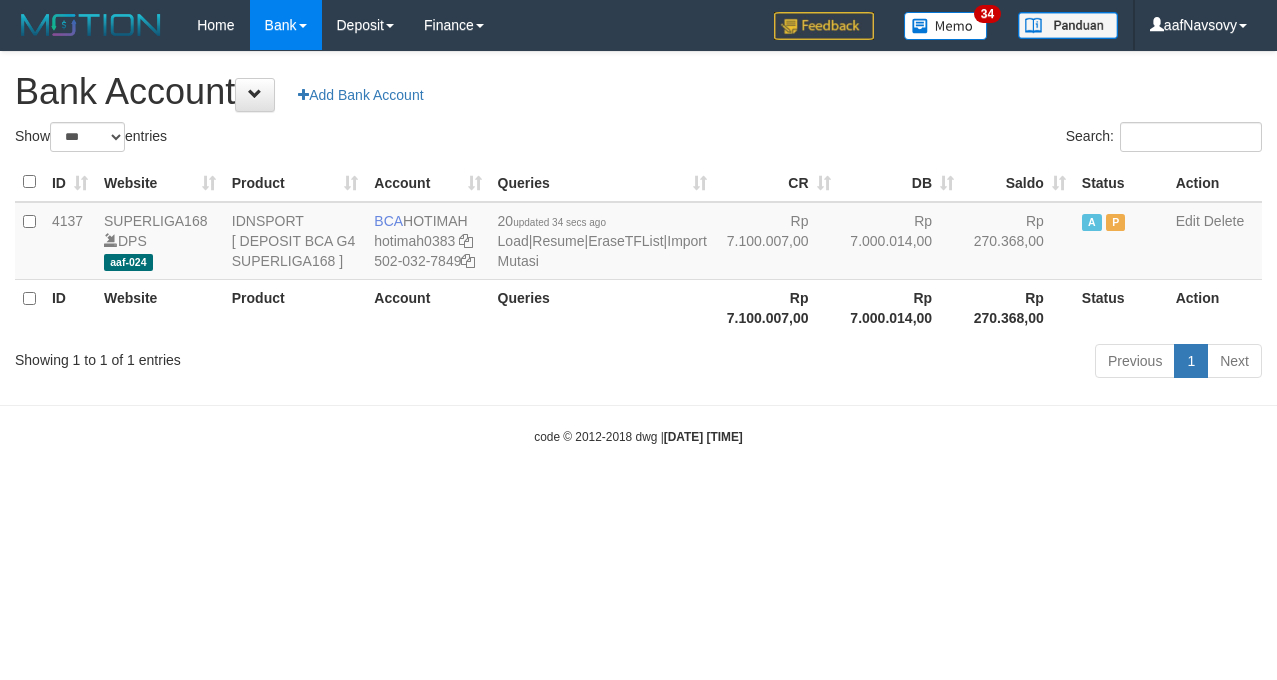 scroll, scrollTop: 0, scrollLeft: 0, axis: both 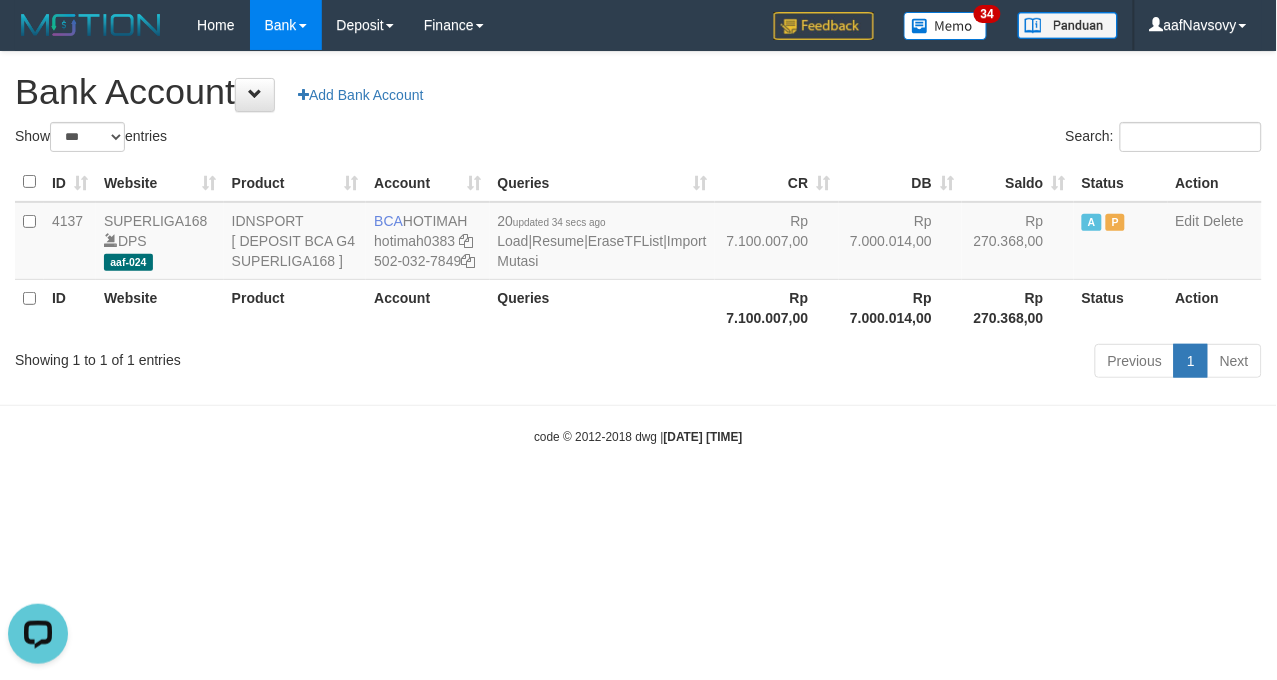 click on "Toggle navigation
Home
Bank
Account List
Load
By Website
Group
[ISPORT]													SUPERLIGA168
By Load Group (DPS)" at bounding box center (638, 248) 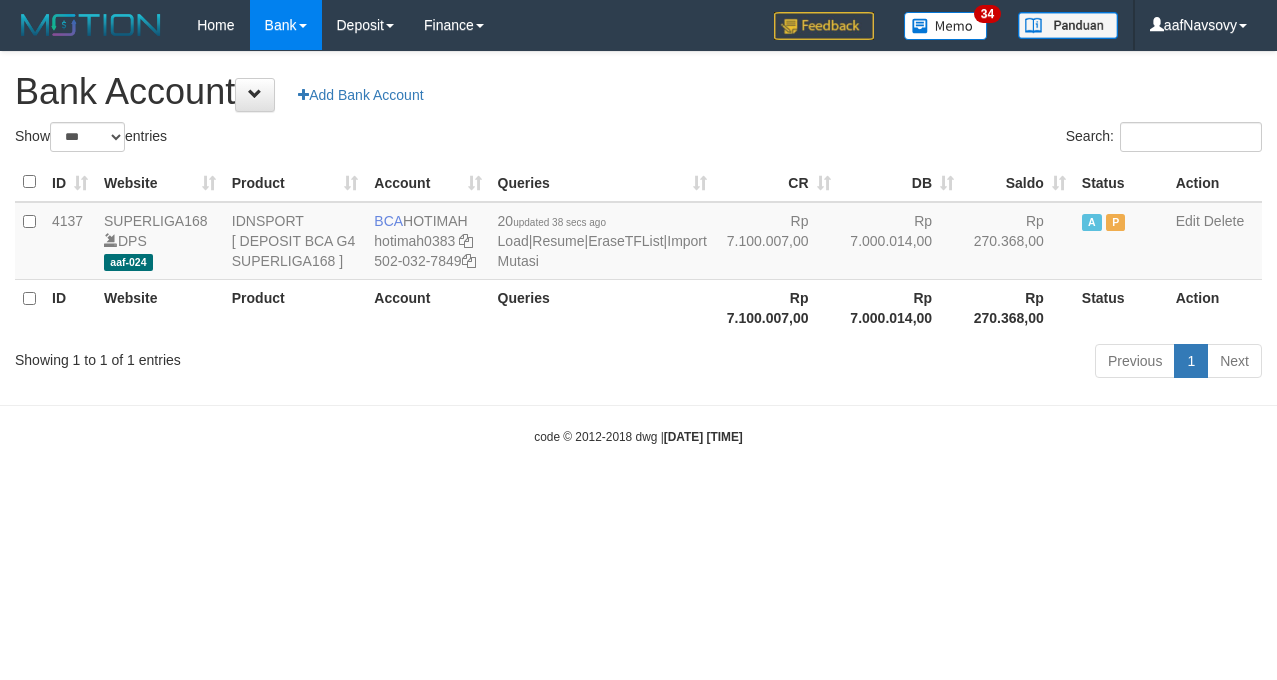 select on "***" 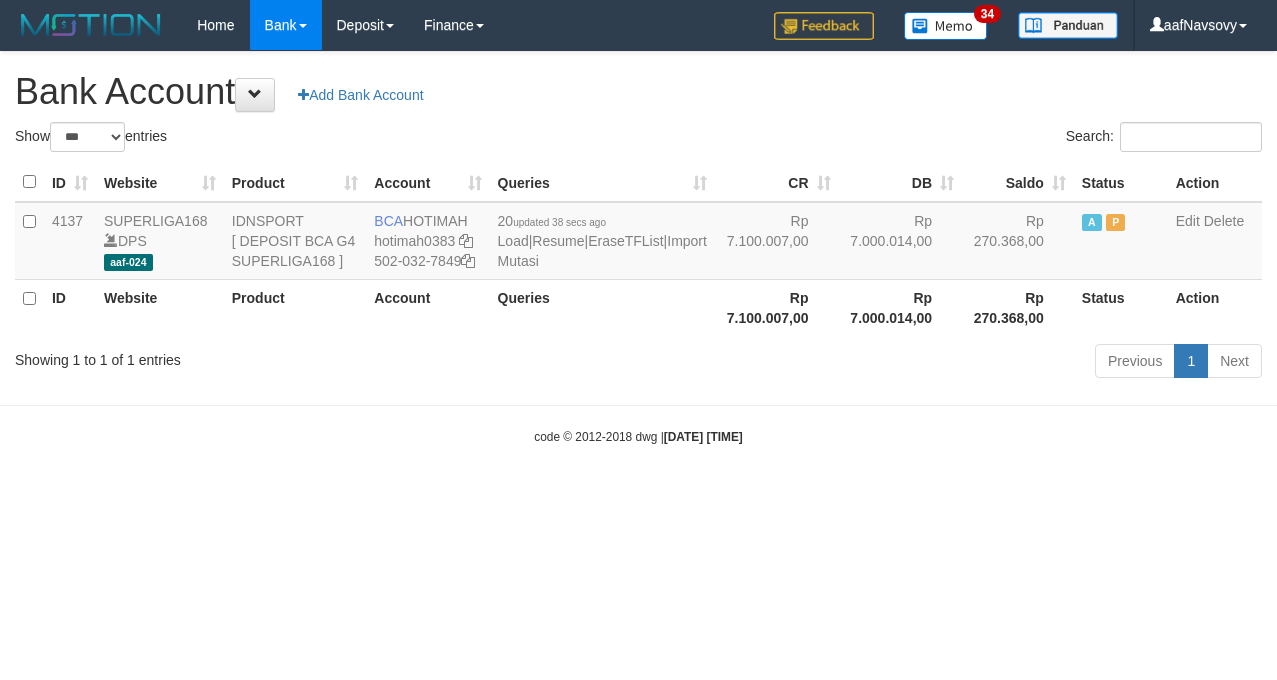scroll, scrollTop: 0, scrollLeft: 0, axis: both 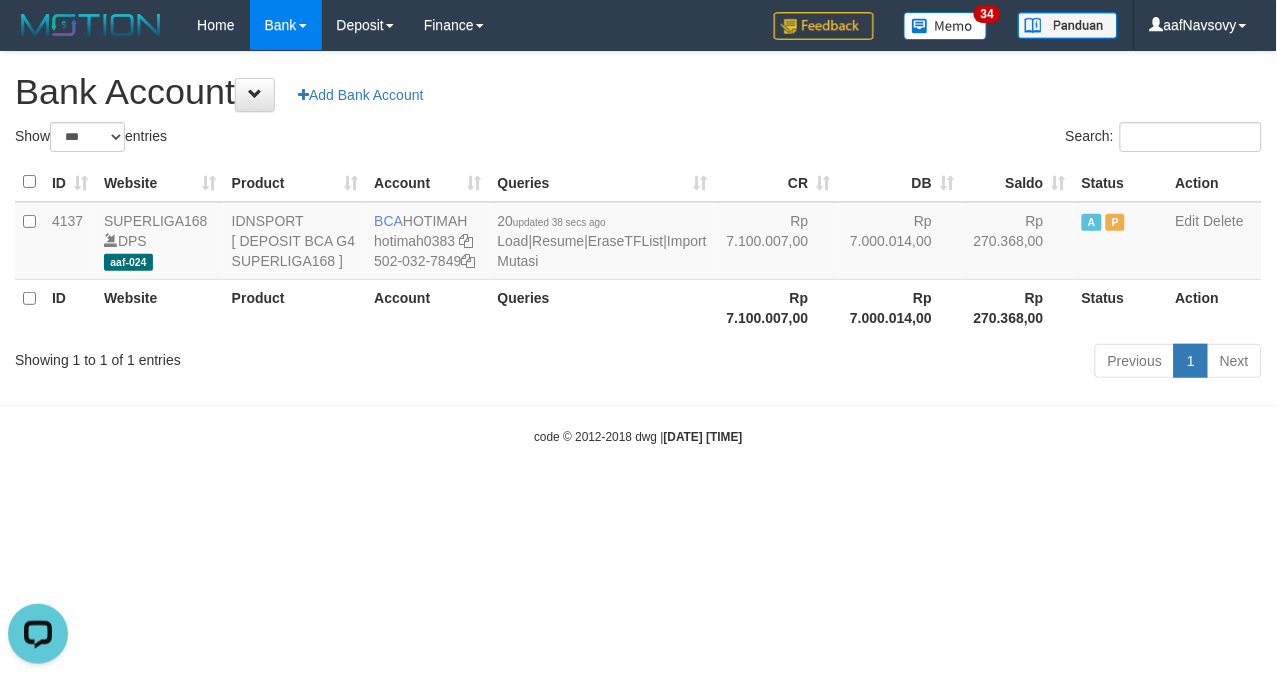click on "Toggle navigation
Home
Bank
Account List
Load
By Website
Group
[ISPORT]													SUPERLIGA168
By Load Group (DPS)" at bounding box center (638, 248) 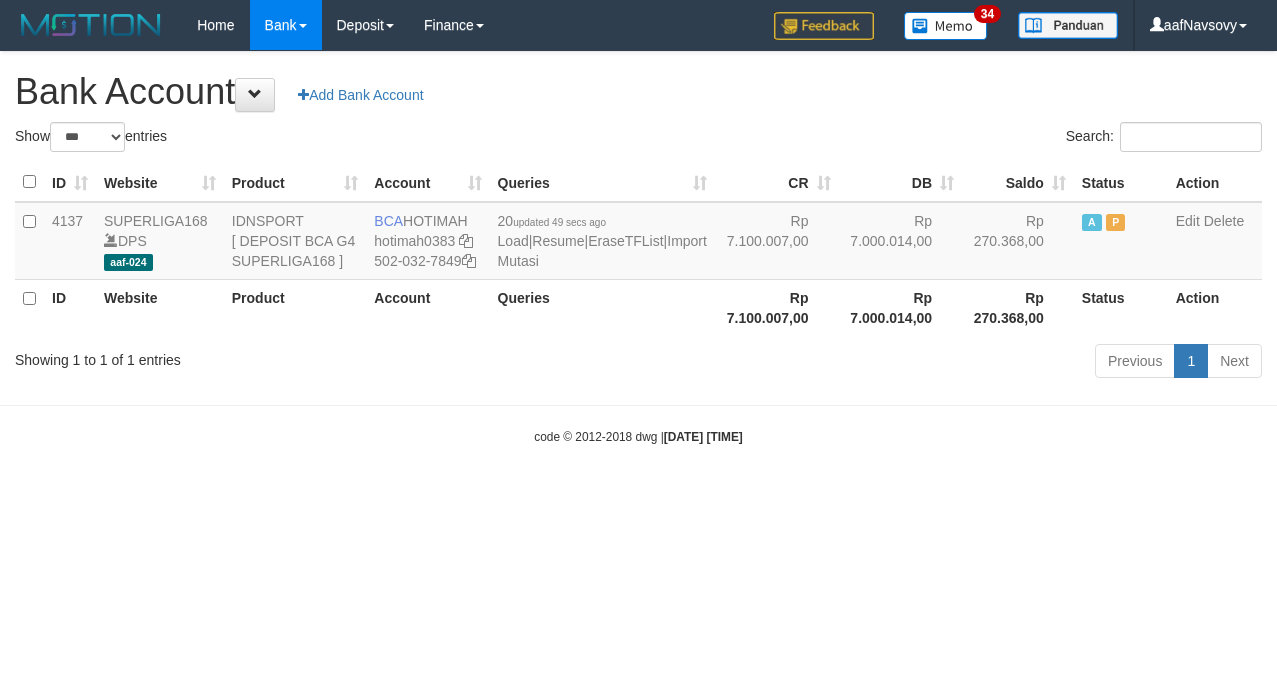 select on "***" 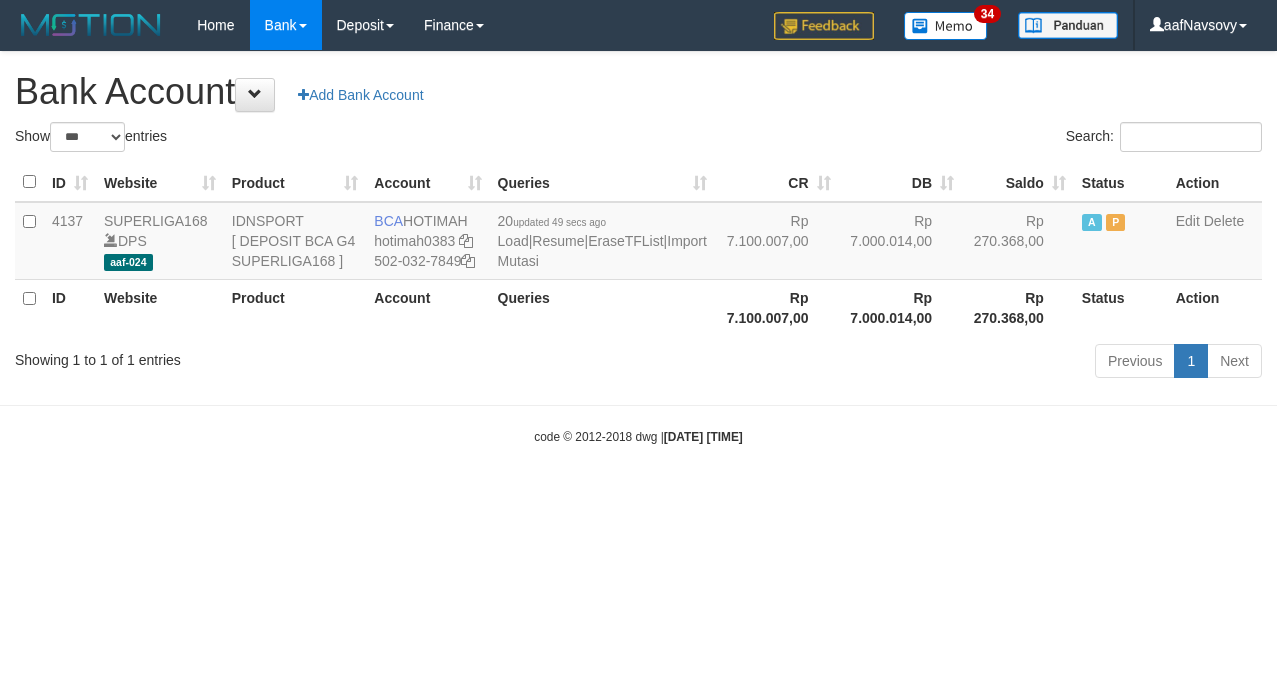 scroll, scrollTop: 0, scrollLeft: 0, axis: both 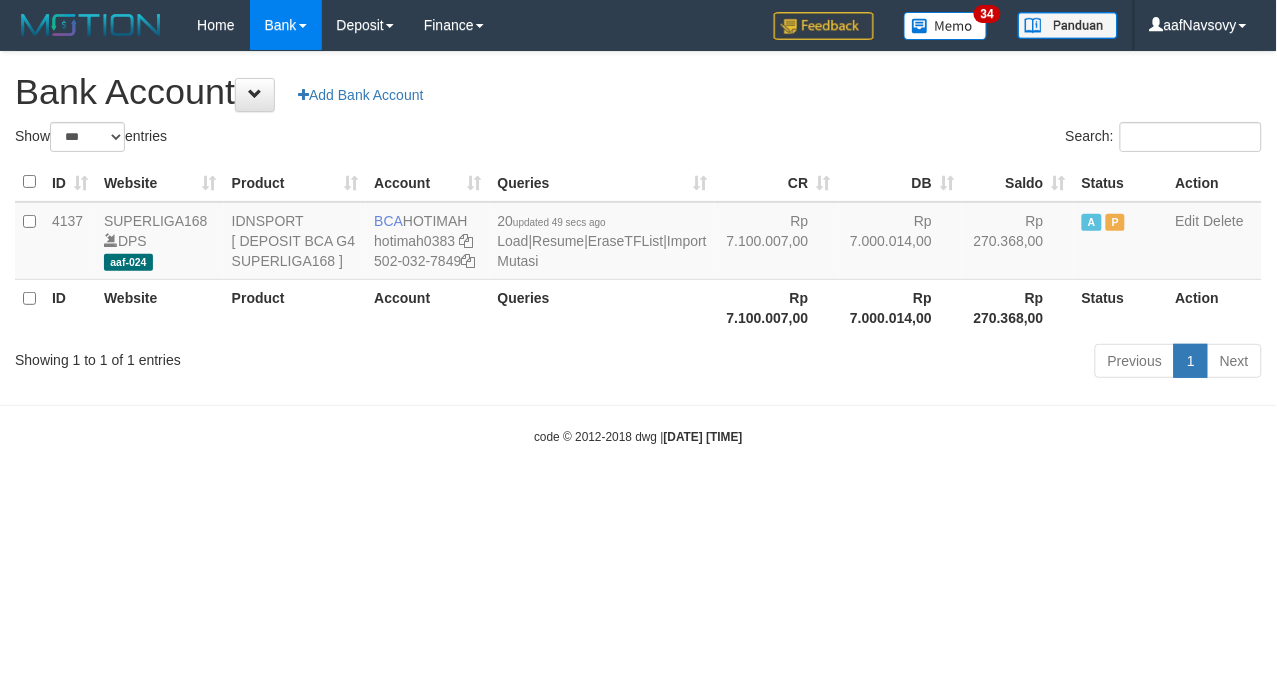 click on "Toggle navigation
Home
Bank
Account List
Load
By Website
Group
[ISPORT]													SUPERLIGA168
By Load Group (DPS)" at bounding box center [638, 248] 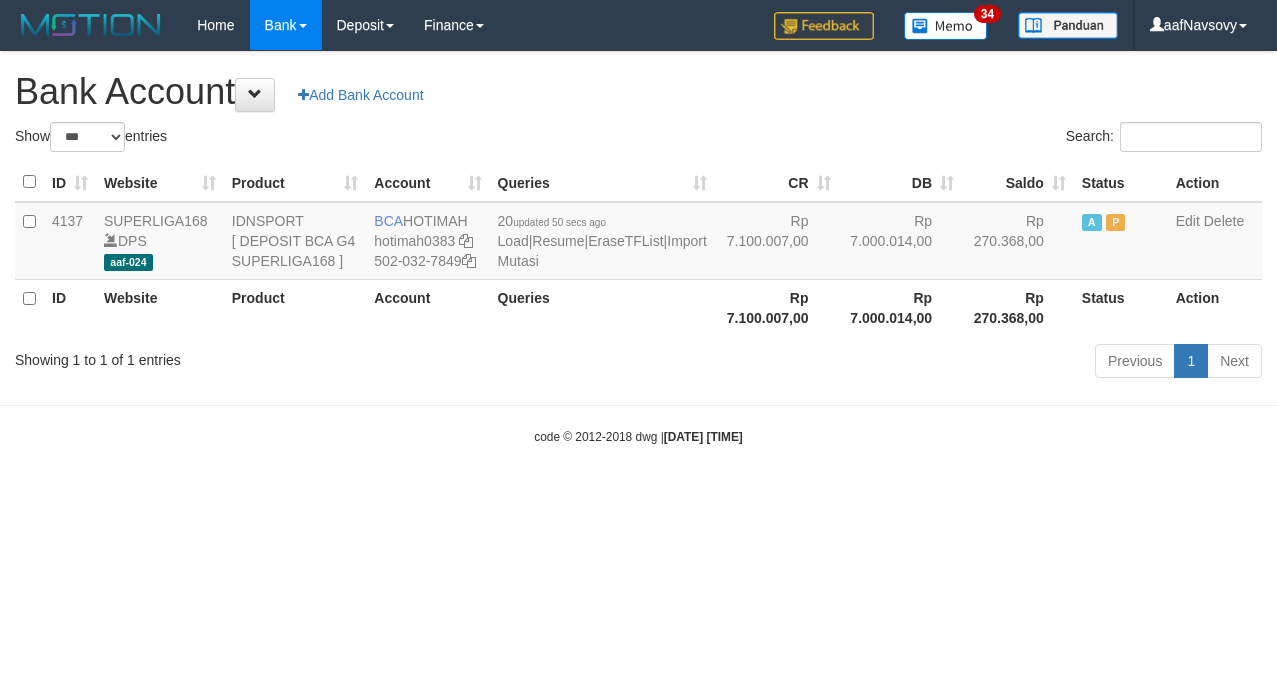select on "***" 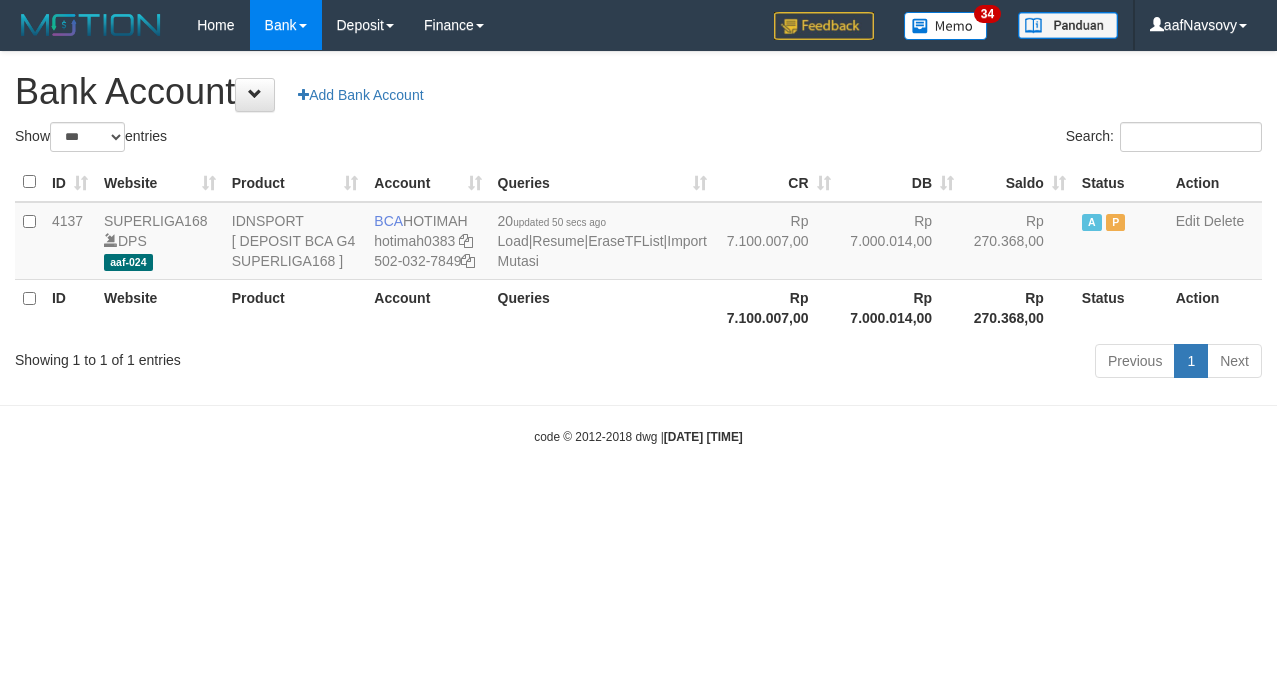 scroll, scrollTop: 0, scrollLeft: 0, axis: both 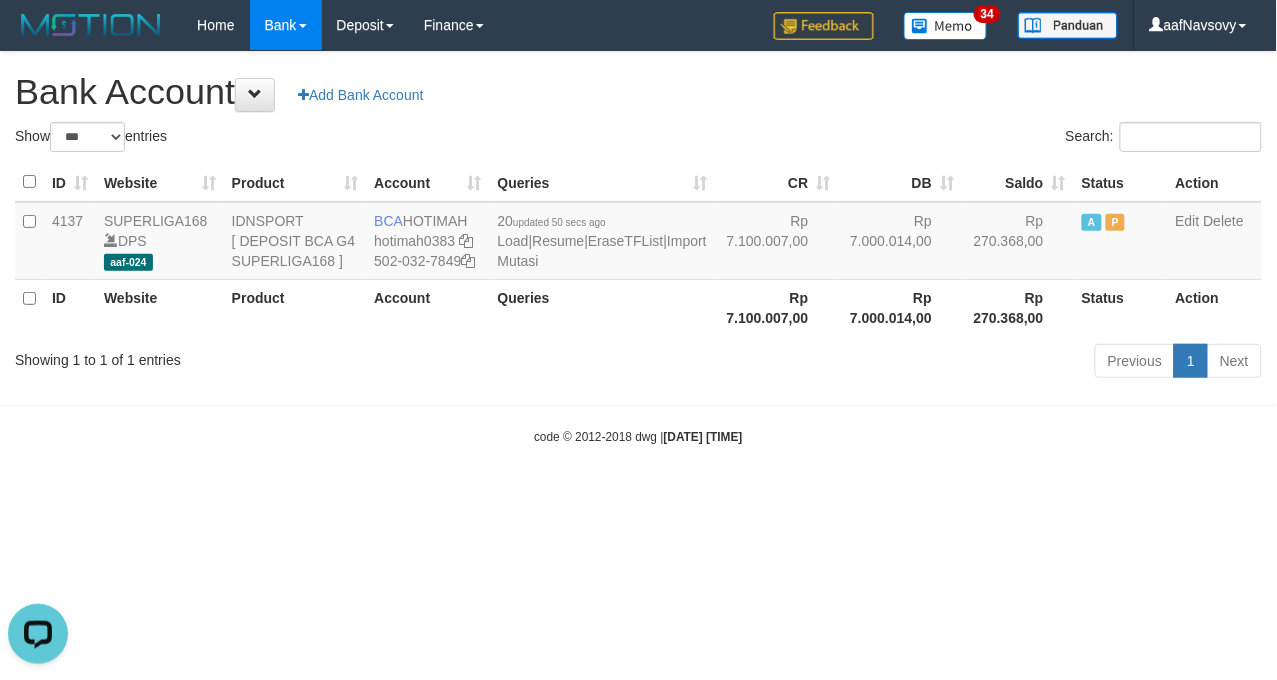 click on "Toggle navigation
Home
Bank
Account List
Load
By Website
Group
[ISPORT]													SUPERLIGA168
By Load Group (DPS)" at bounding box center (638, 248) 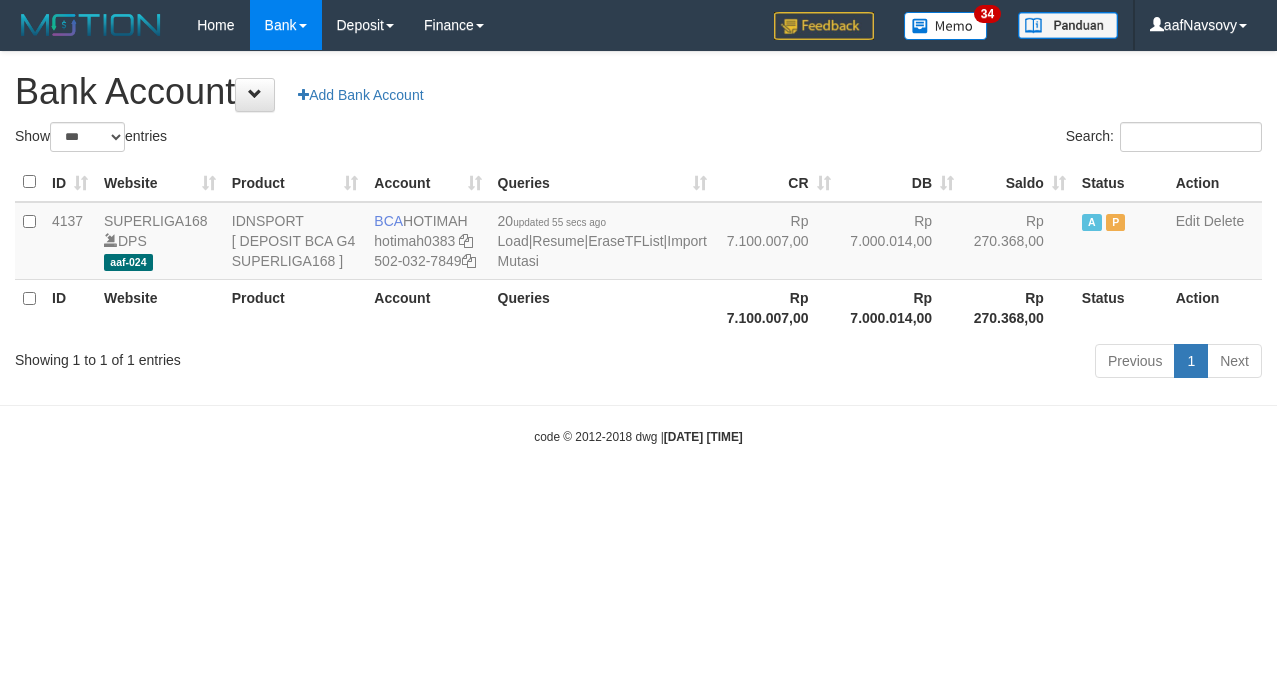 select on "***" 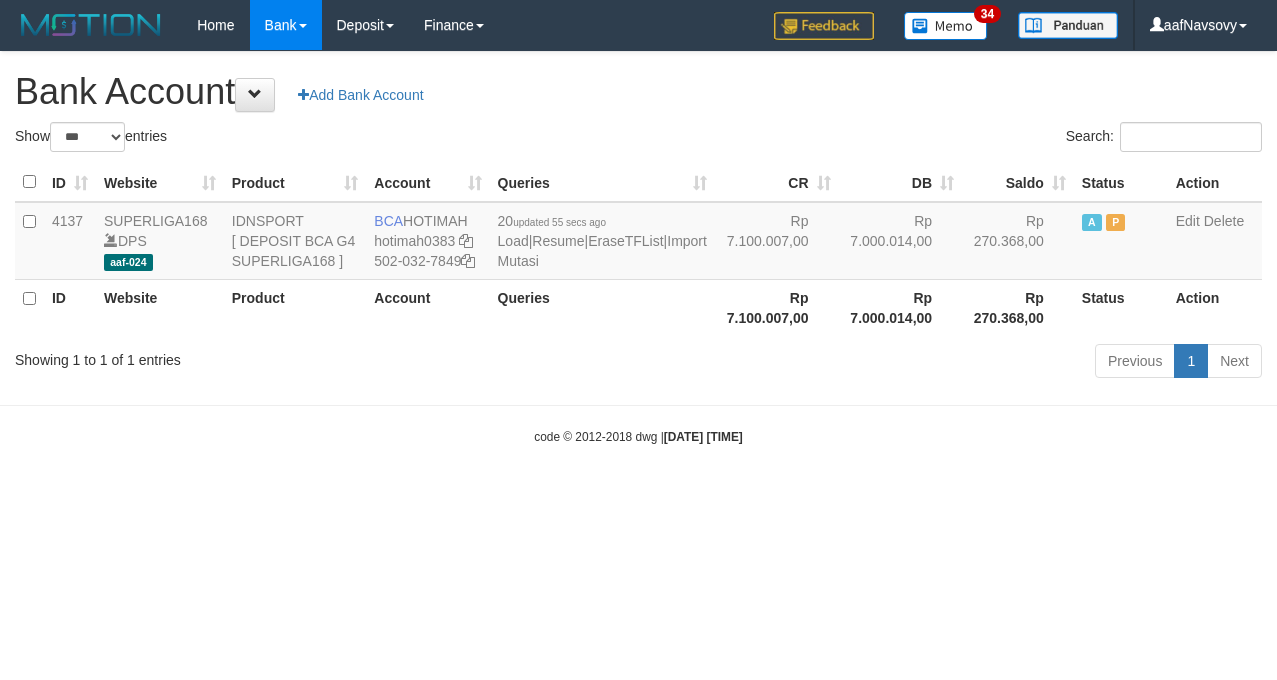 scroll, scrollTop: 0, scrollLeft: 0, axis: both 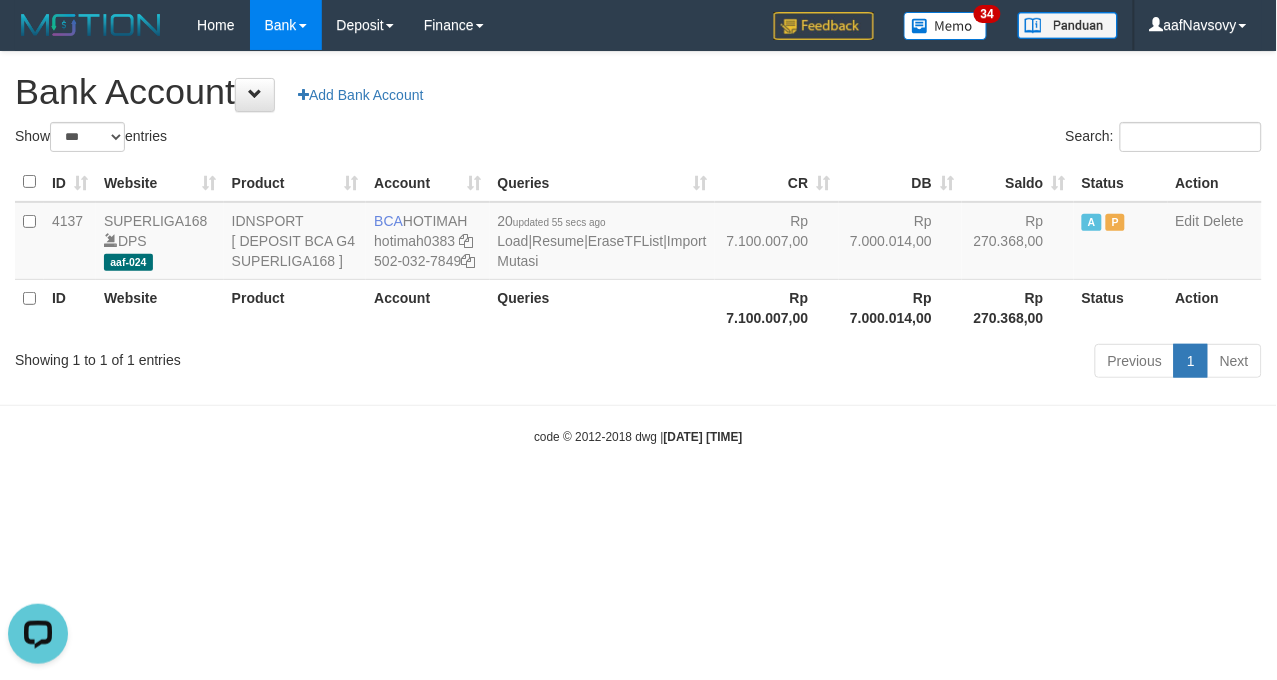 click on "Toggle navigation
Home
Bank
Account List
Load
By Website
Group
[ISPORT]													SUPERLIGA168
By Load Group (DPS)" at bounding box center (638, 248) 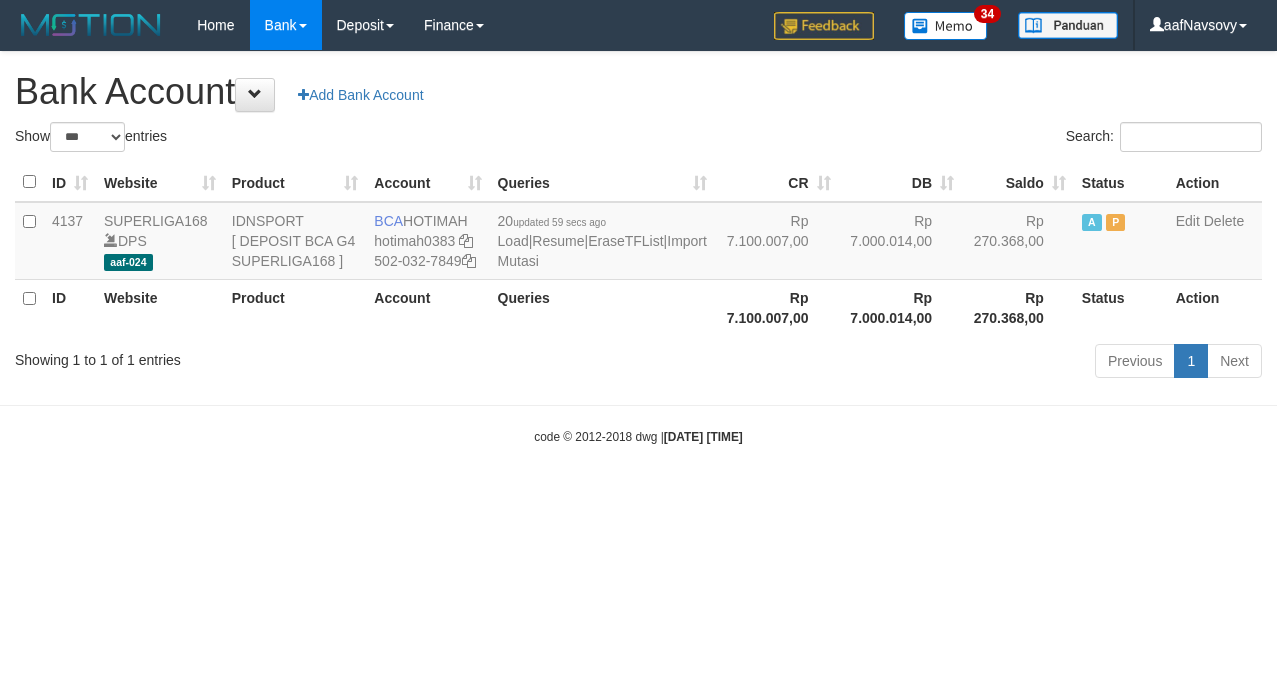 select on "***" 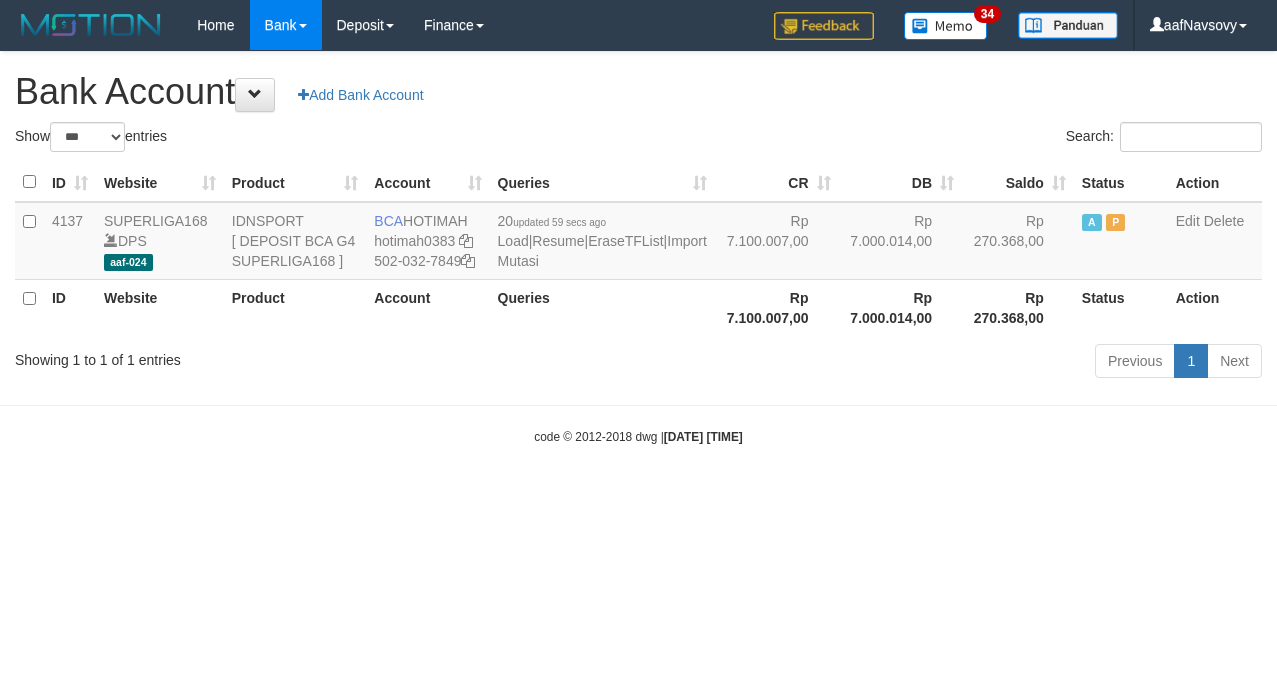 scroll, scrollTop: 0, scrollLeft: 0, axis: both 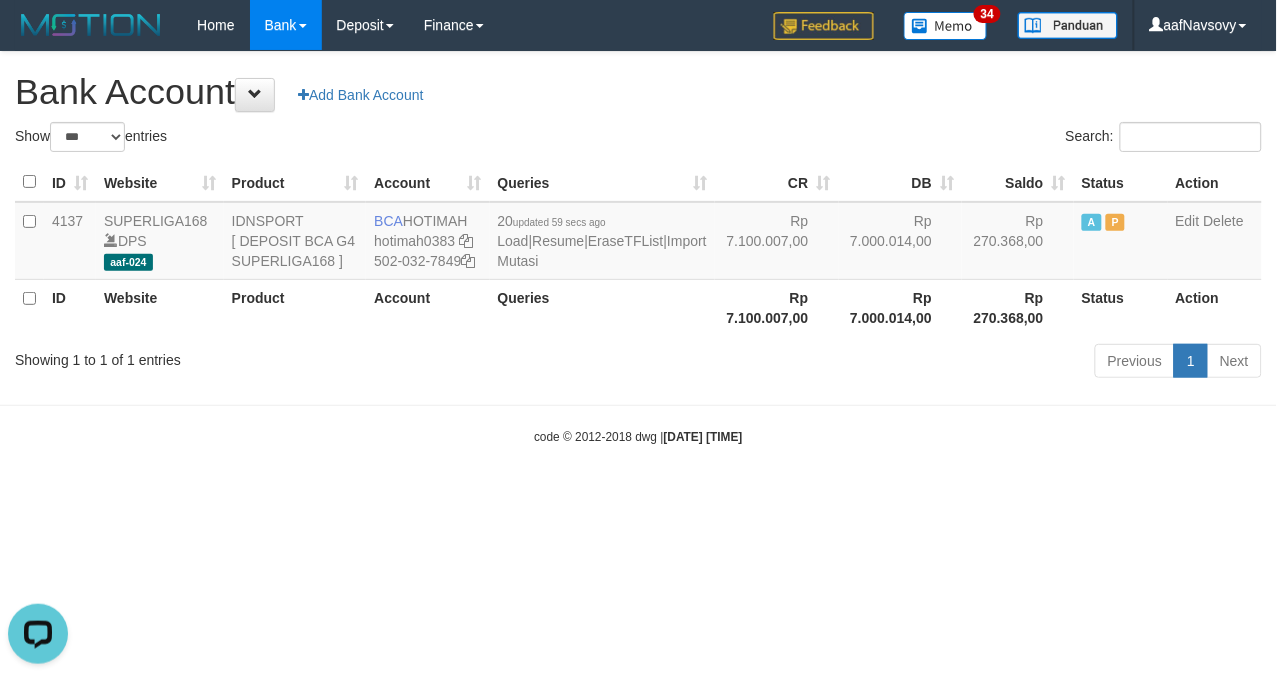 click on "Toggle navigation
Home
Bank
Account List
Load
By Website
Group
[ISPORT]													SUPERLIGA168
By Load Group (DPS)" at bounding box center (638, 248) 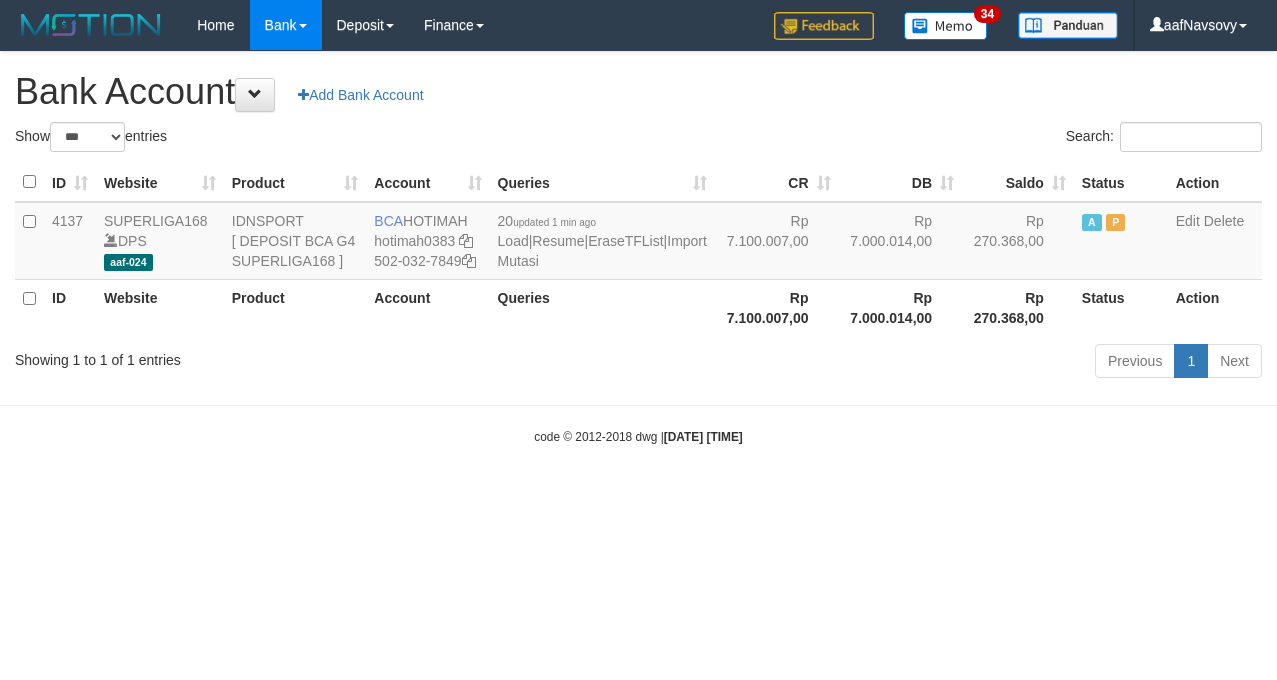 select on "***" 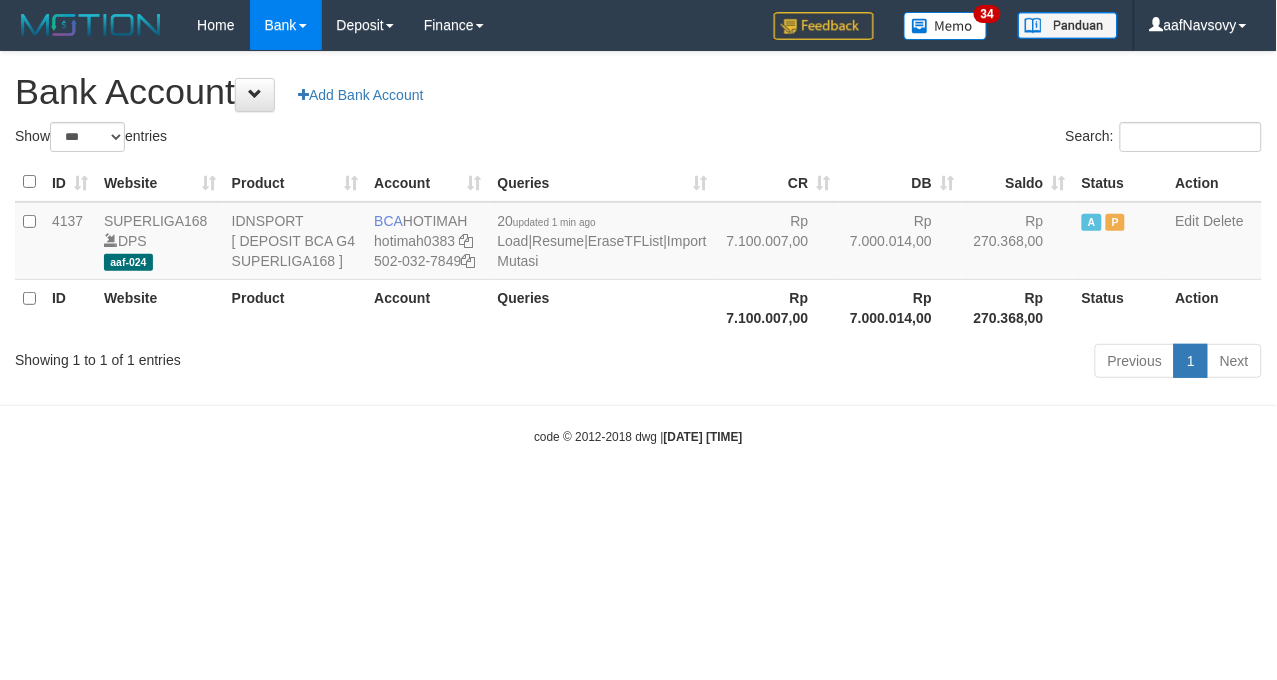 click on "Toggle navigation
Home
Bank
Account List
Load
By Website
Group
[ISPORT]													SUPERLIGA168
By Load Group (DPS)" at bounding box center (638, 248) 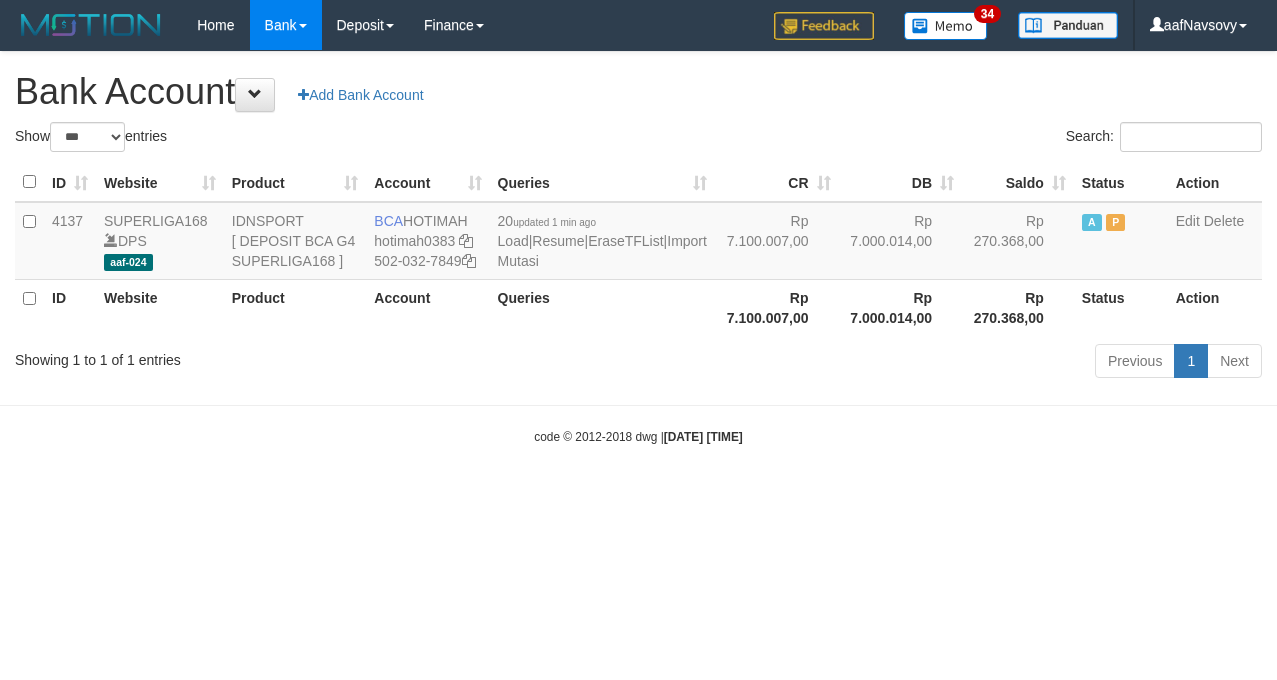select on "***" 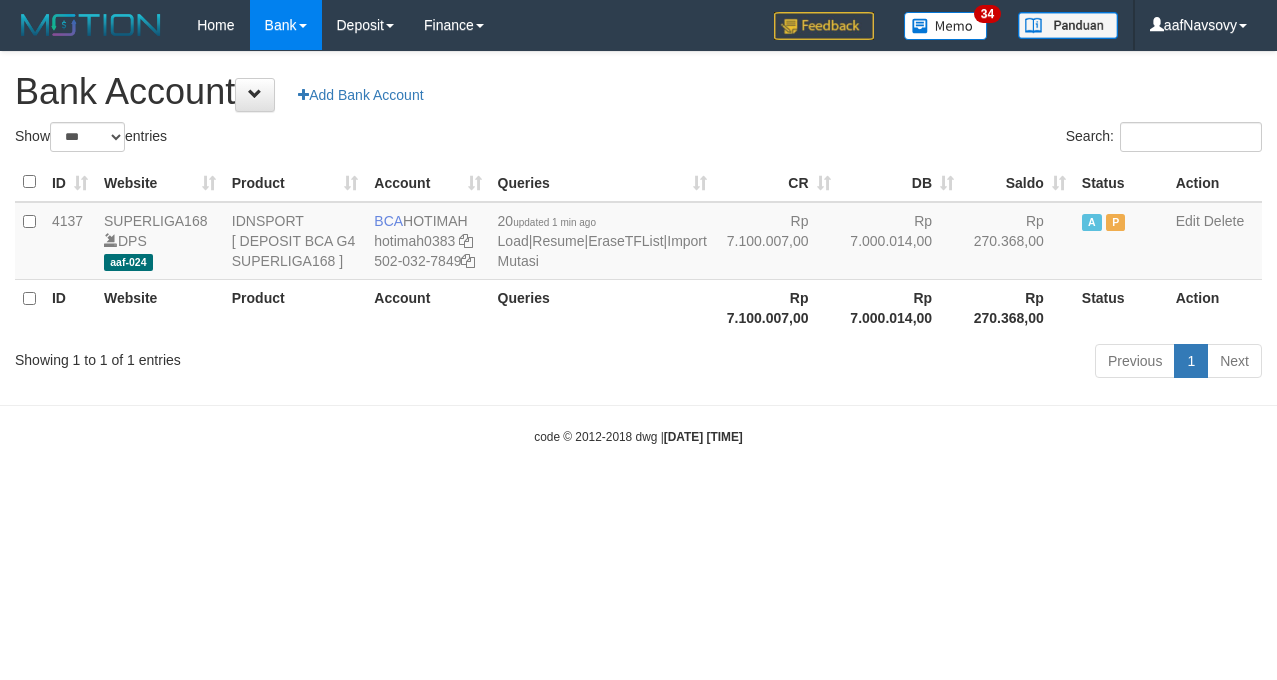 scroll, scrollTop: 0, scrollLeft: 0, axis: both 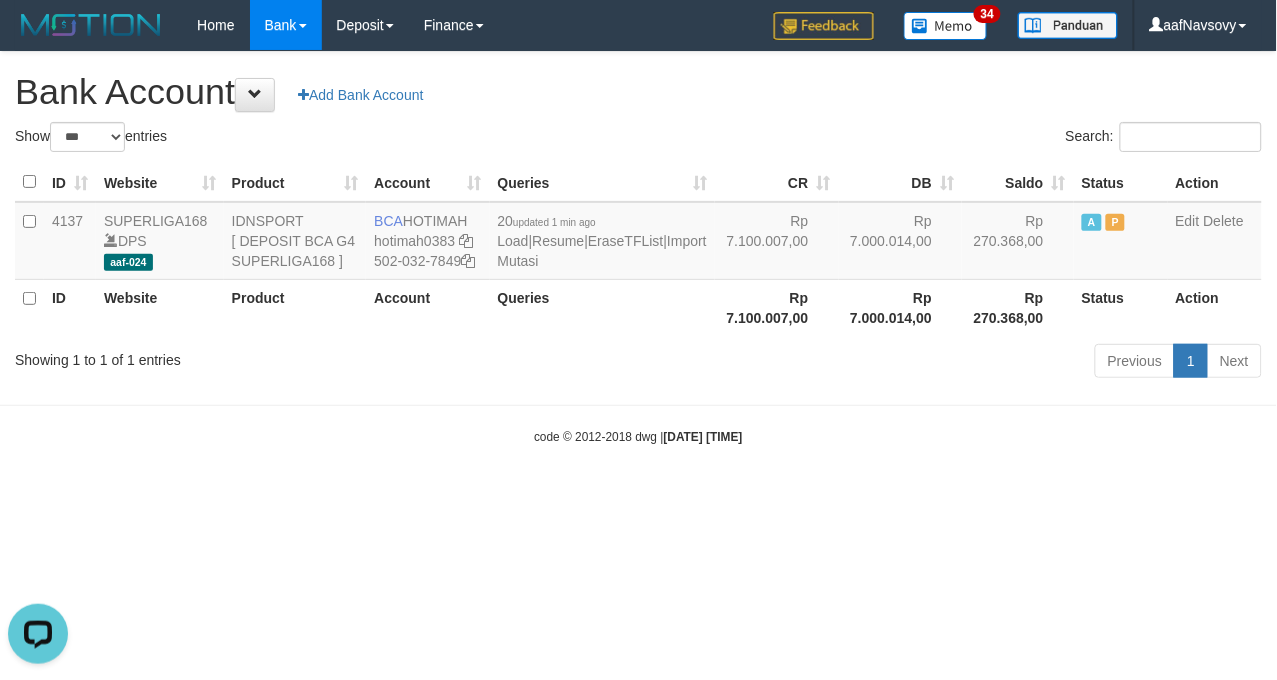 click on "Toggle navigation
Home
Bank
Account List
Load
By Website
Group
[ISPORT]													SUPERLIGA168
By Load Group (DPS)" at bounding box center [638, 248] 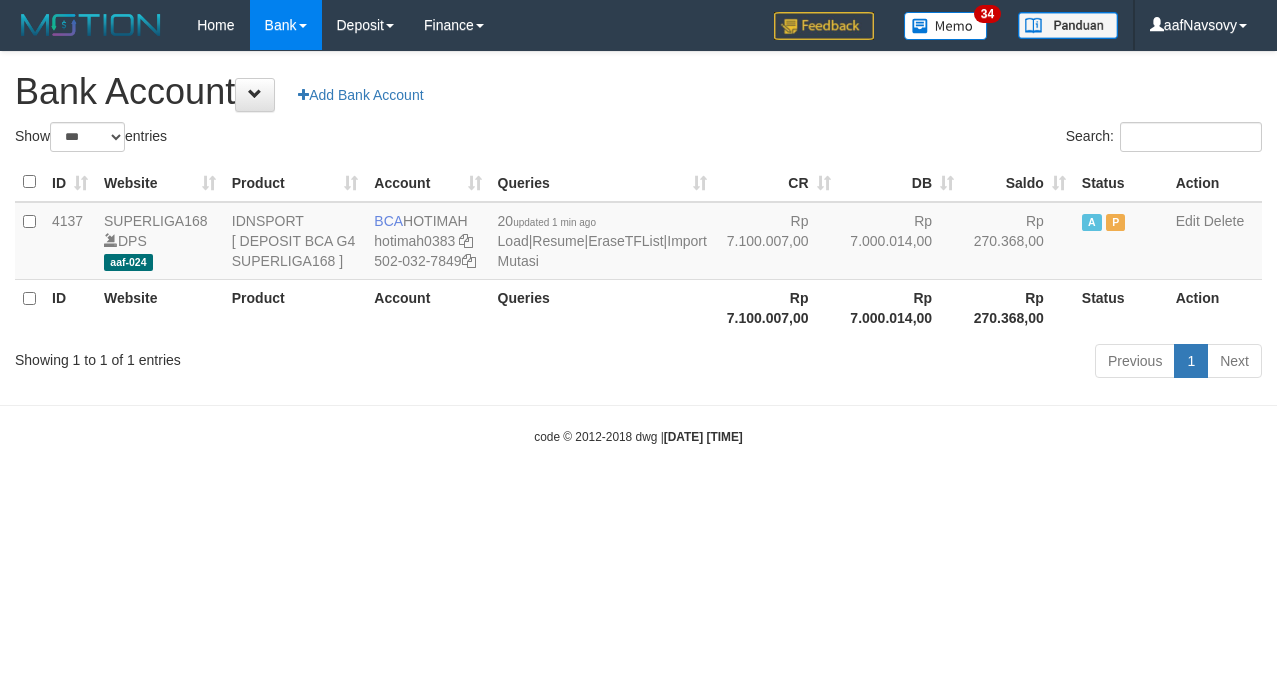 select on "***" 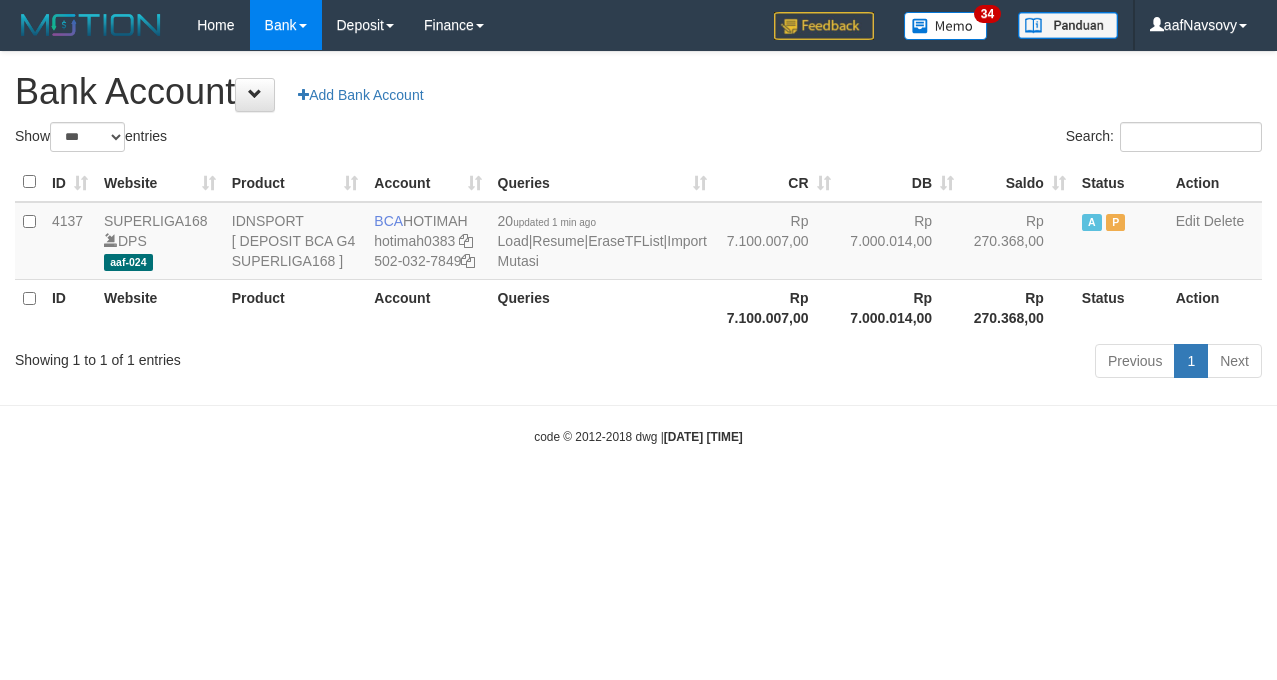 scroll, scrollTop: 0, scrollLeft: 0, axis: both 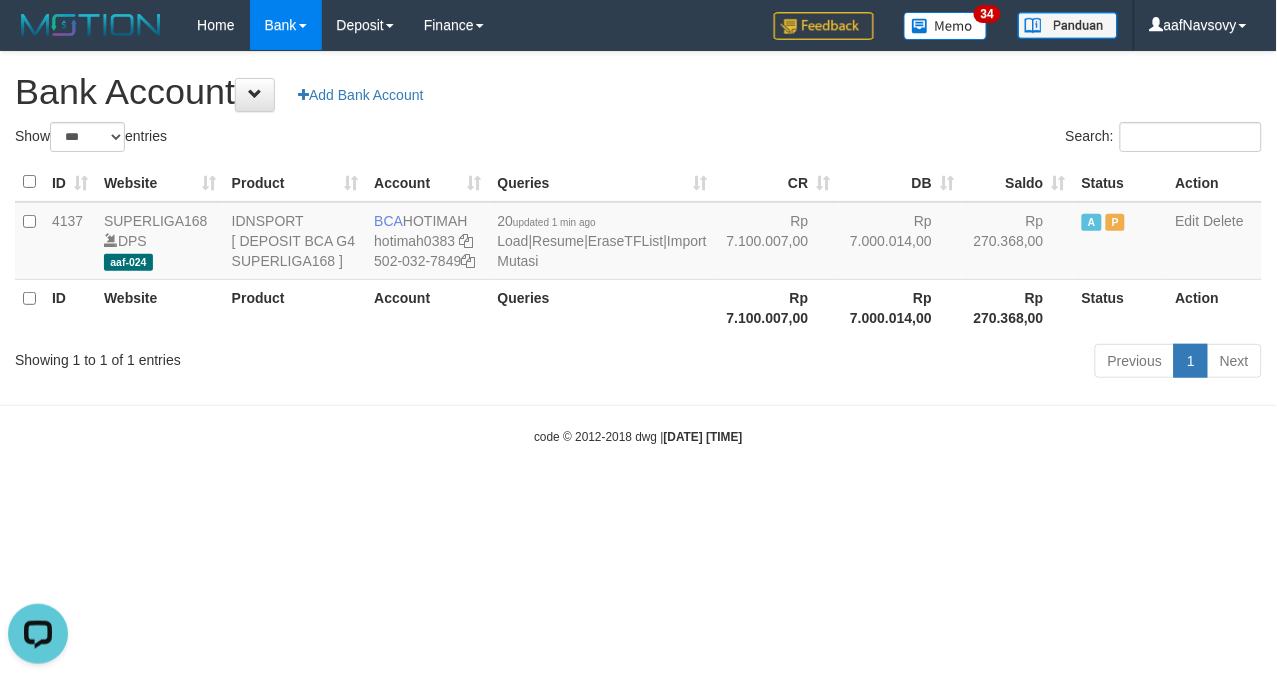 click on "Toggle navigation
Home
Bank
Account List
Load
By Website
Group
[ISPORT]													SUPERLIGA168
By Load Group (DPS)" at bounding box center (638, 248) 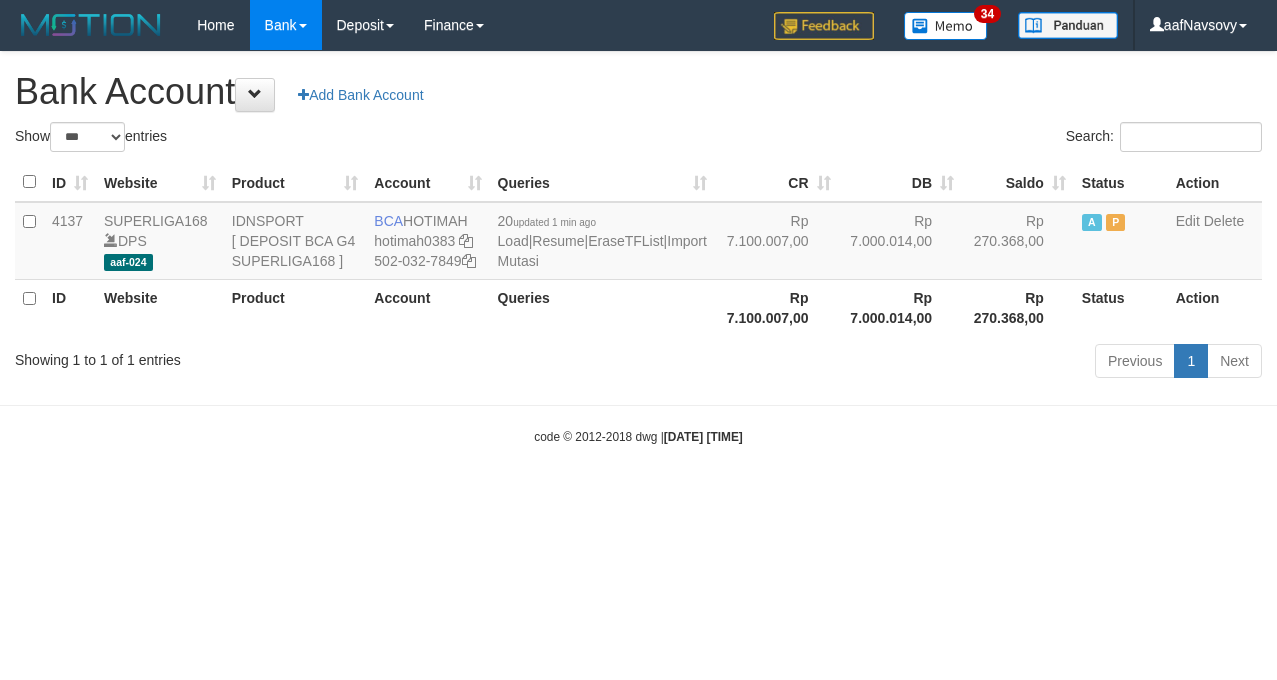 select on "***" 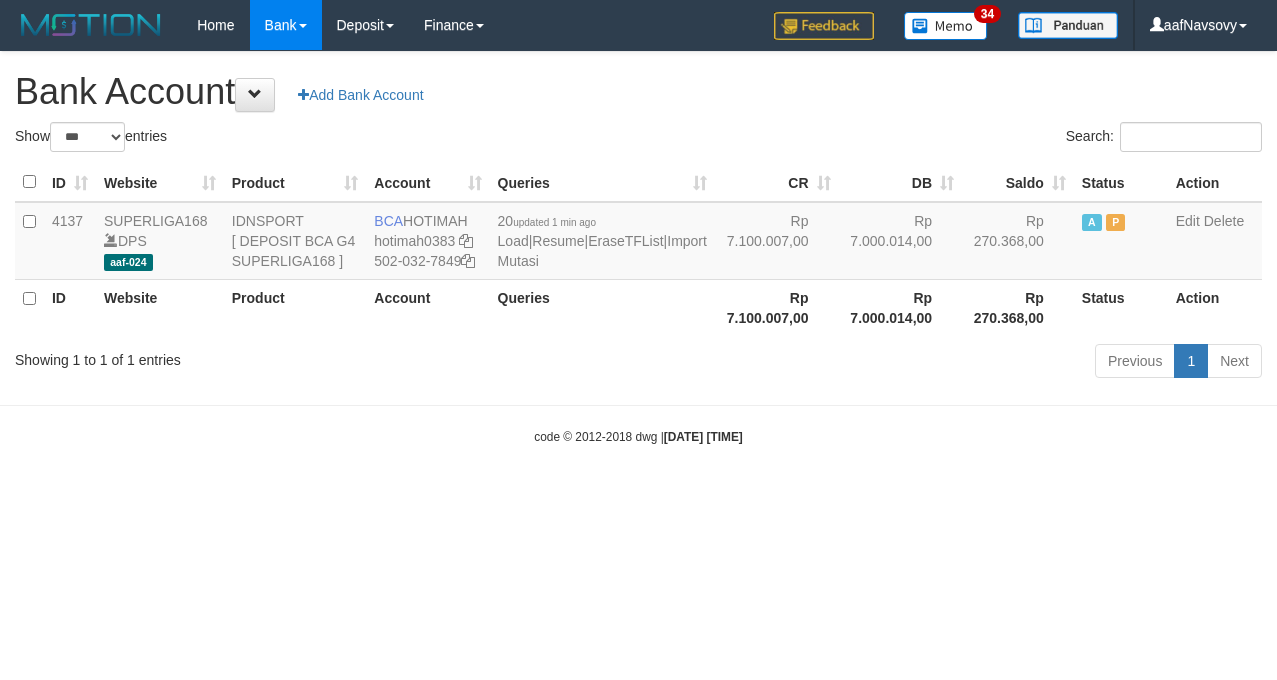 scroll, scrollTop: 0, scrollLeft: 0, axis: both 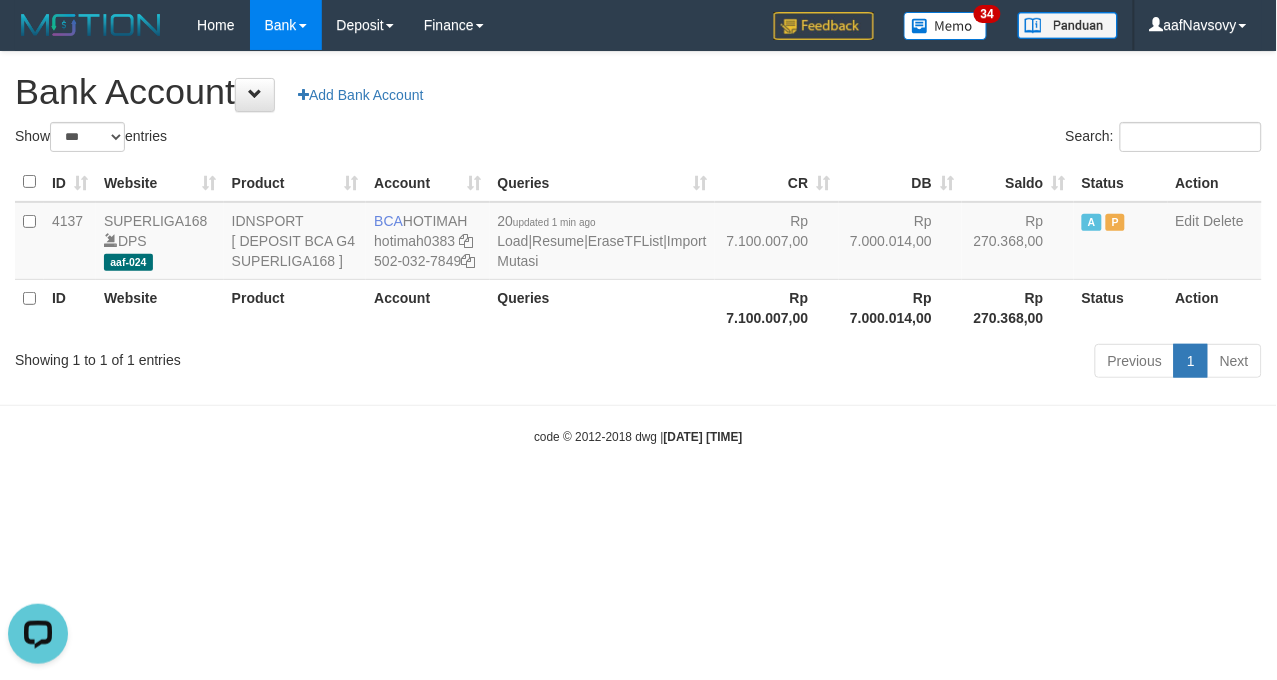 click on "Toggle navigation
Home
Bank
Account List
Load
By Website
Group
[ISPORT]													SUPERLIGA168
By Load Group (DPS)" at bounding box center (638, 248) 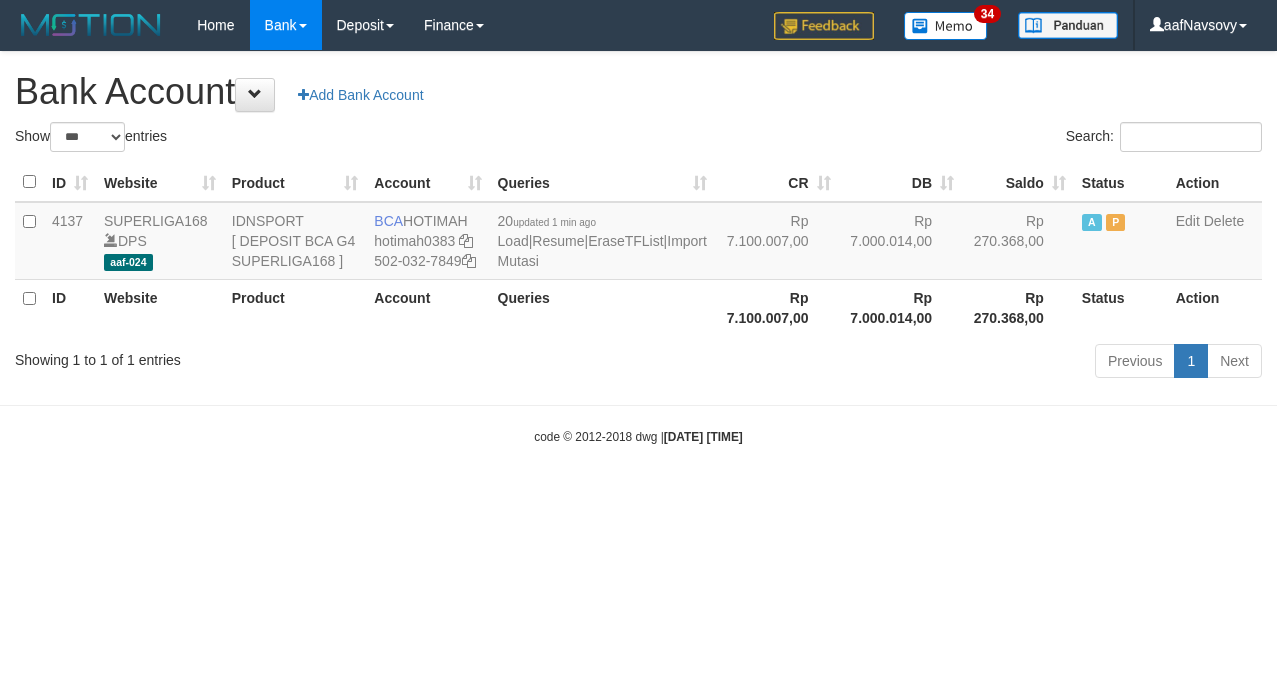 select on "***" 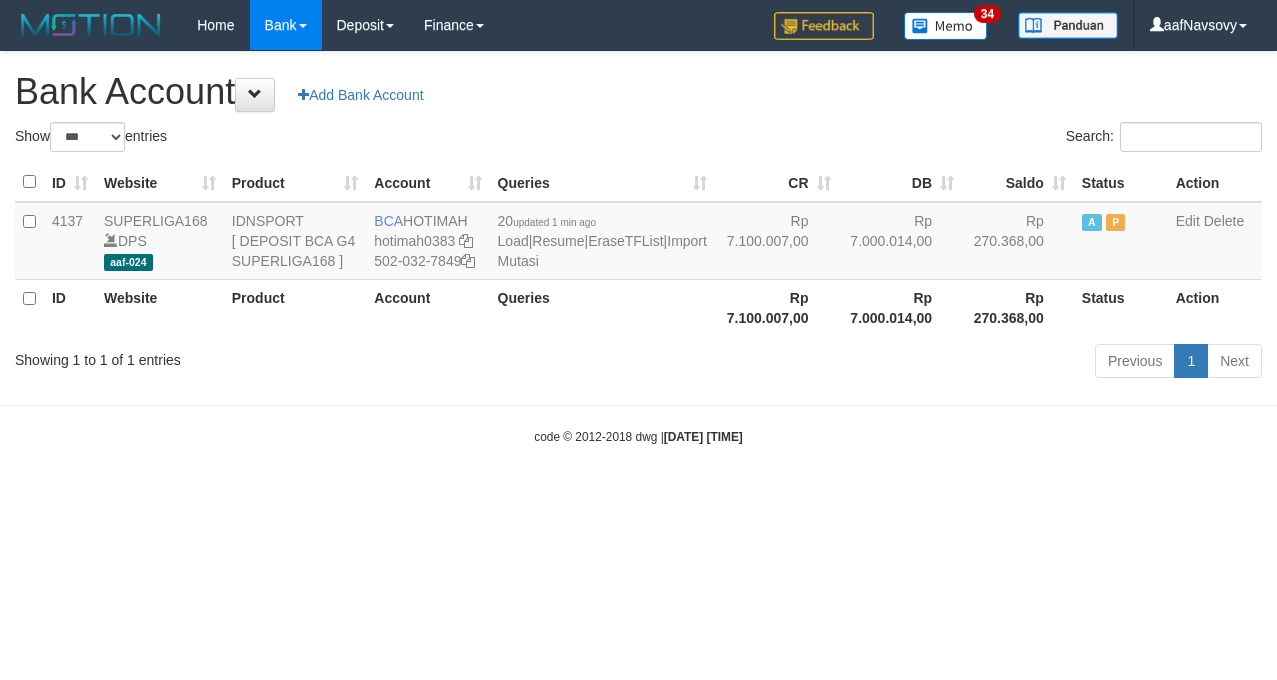 scroll, scrollTop: 0, scrollLeft: 0, axis: both 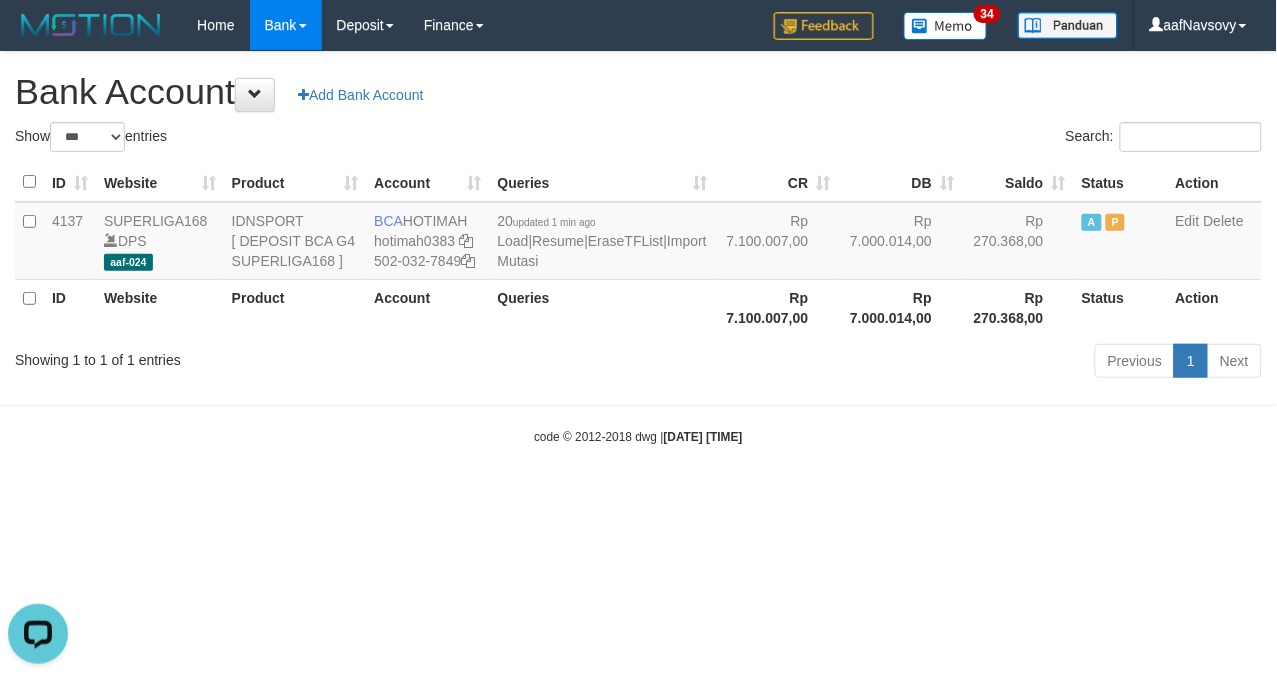 click on "Toggle navigation
Home
Bank
Account List
Load
By Website
Group
[ISPORT]													SUPERLIGA168
By Load Group (DPS)" at bounding box center (638, 248) 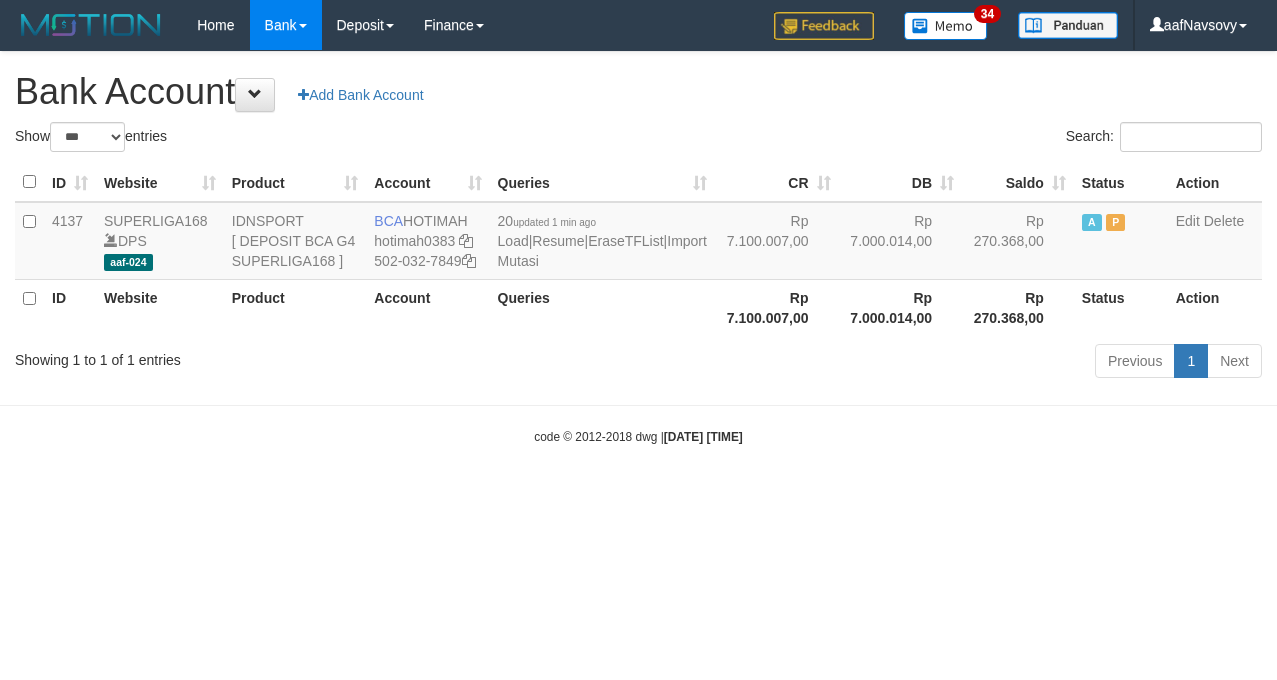 select on "***" 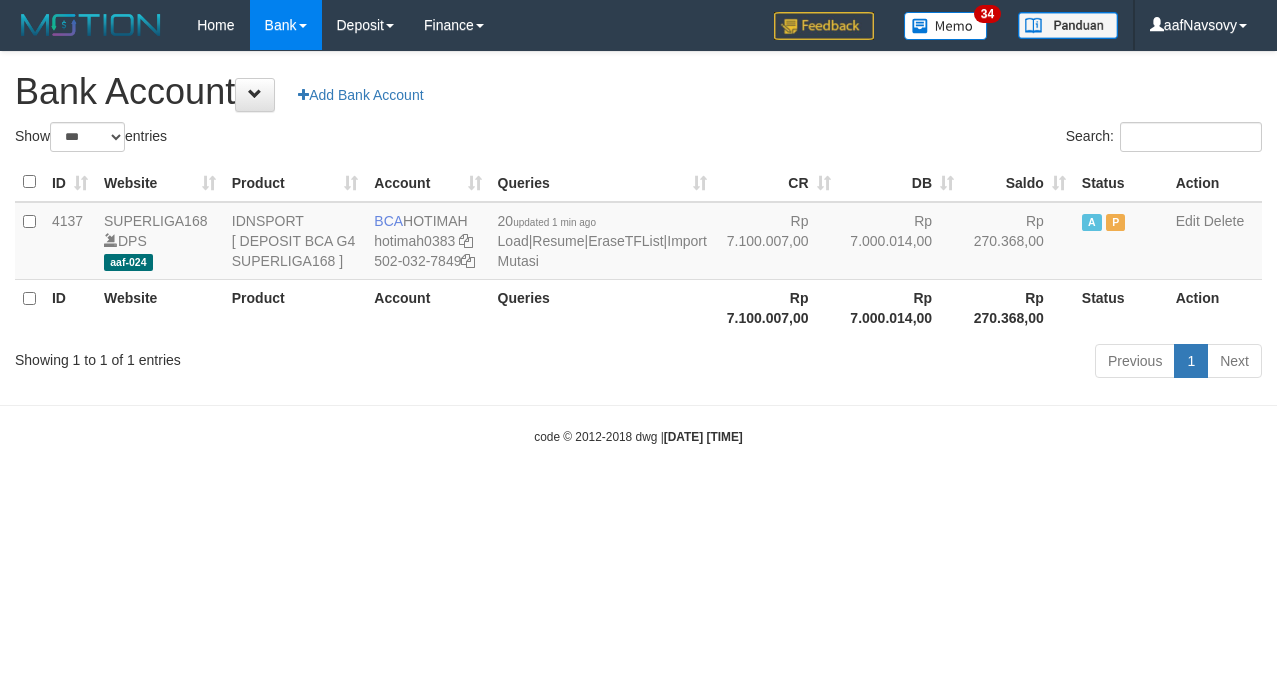 scroll, scrollTop: 0, scrollLeft: 0, axis: both 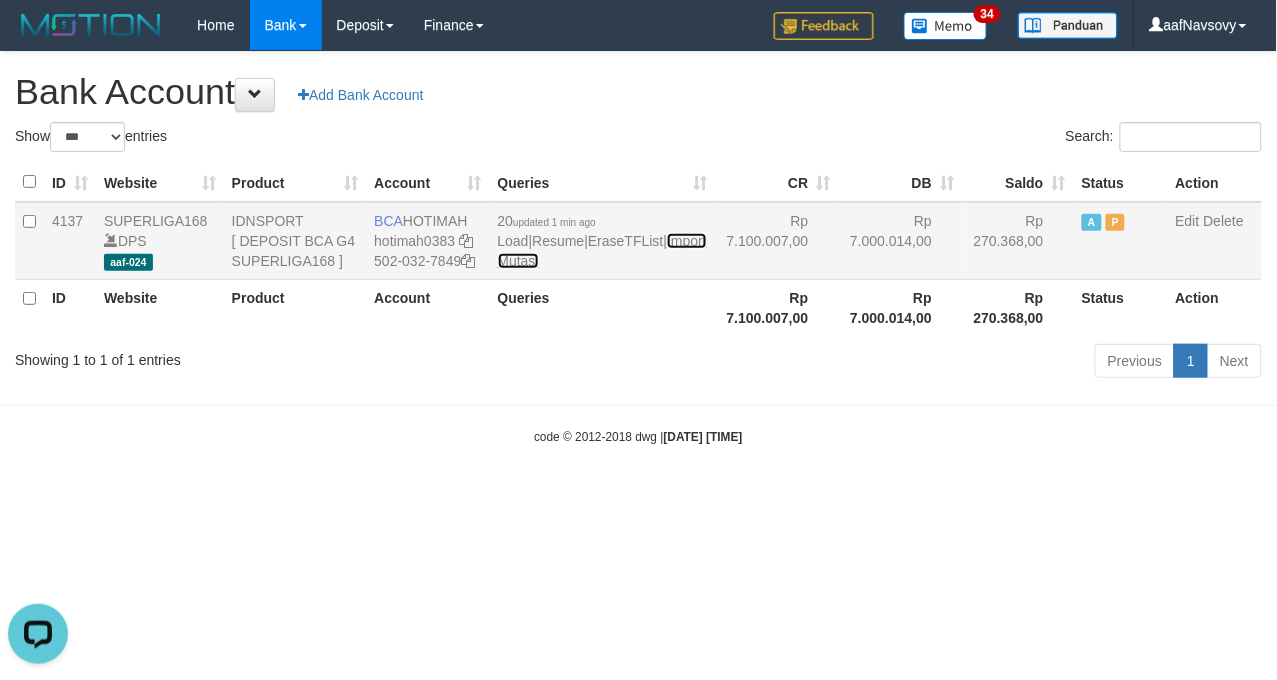 click on "Import Mutasi" at bounding box center (602, 251) 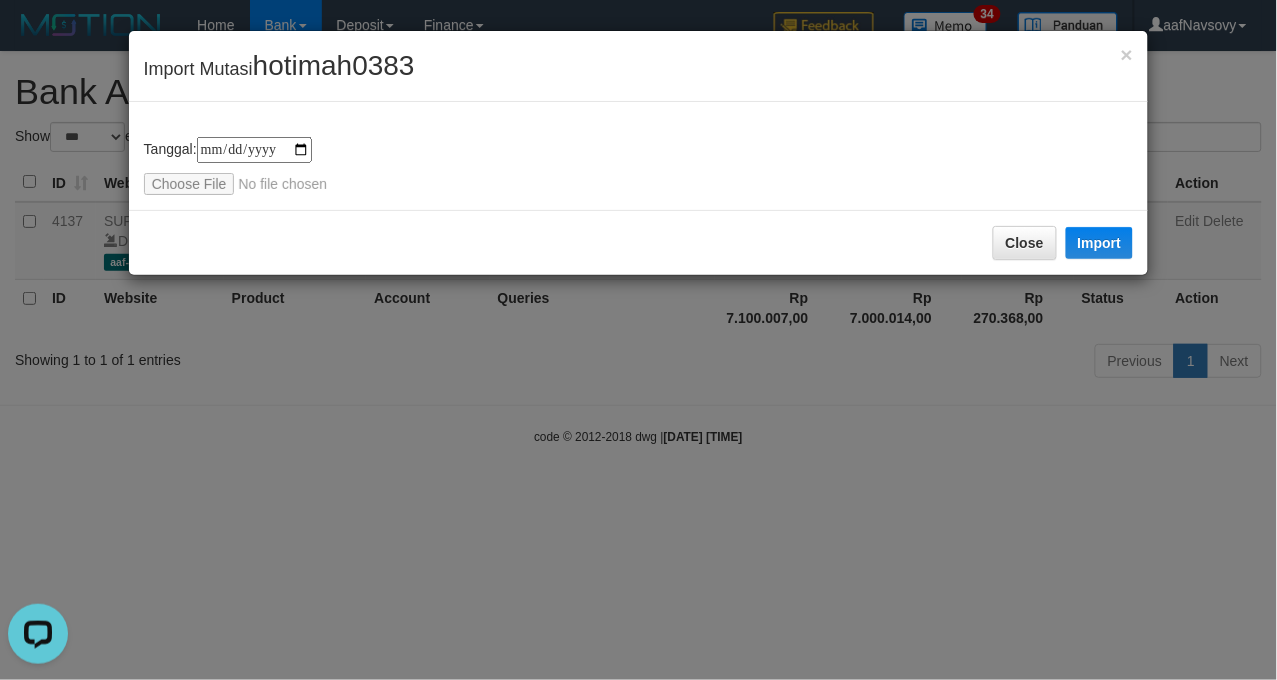 type on "**********" 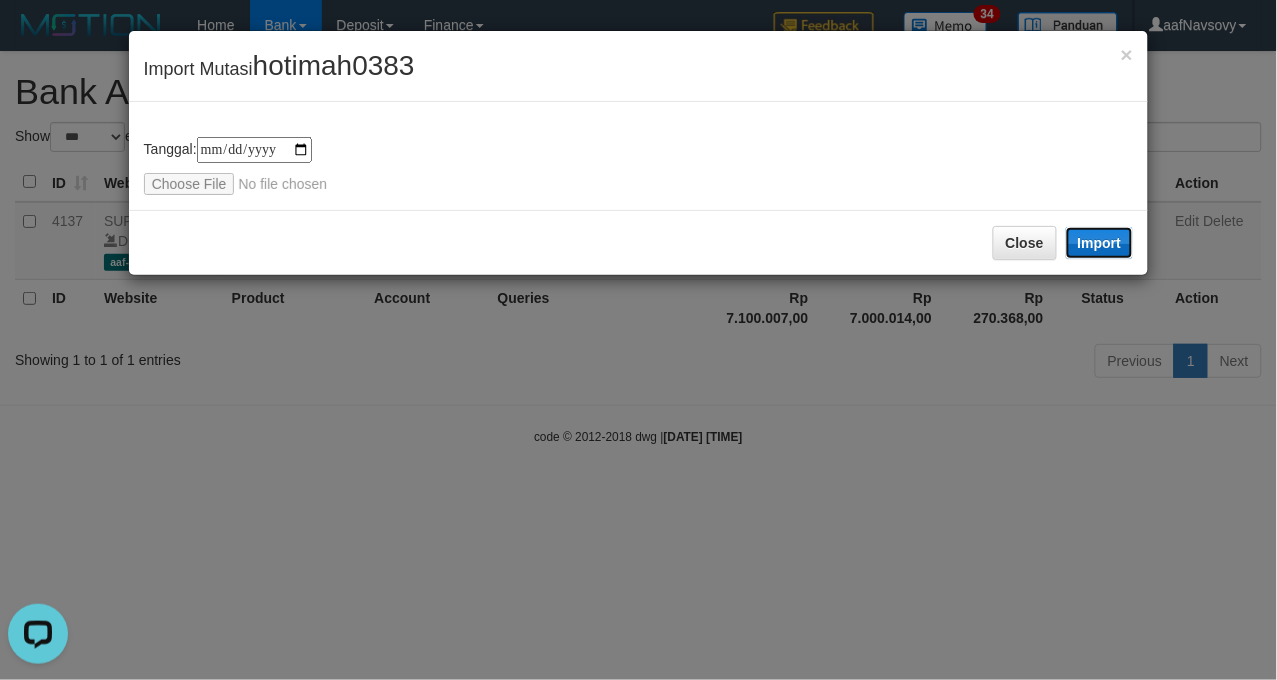 click on "Import" at bounding box center [1100, 243] 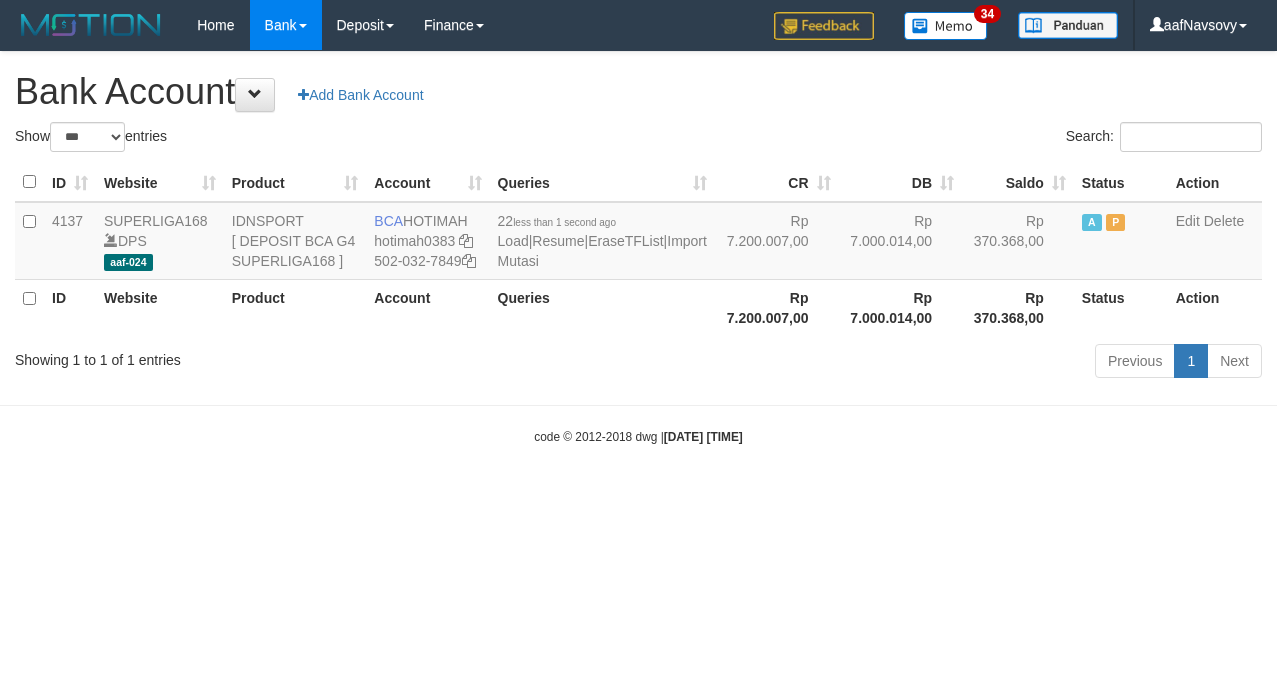 select on "***" 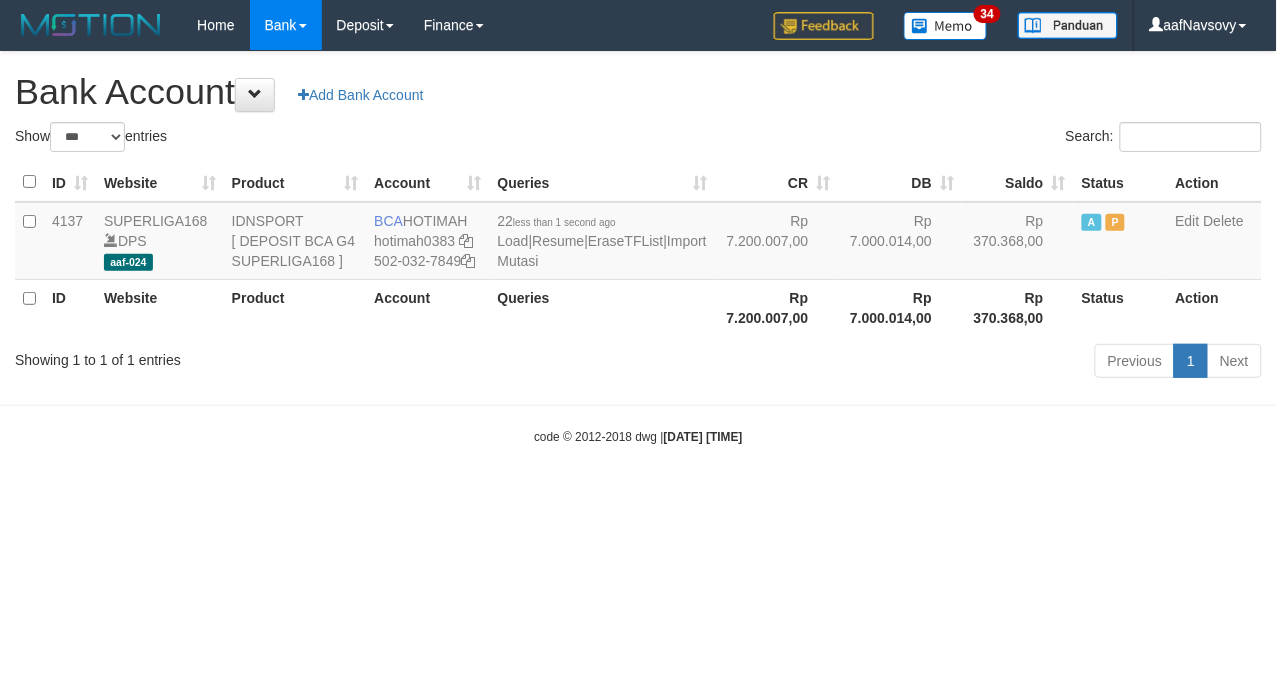 click on "Toggle navigation
Home
Bank
Account List
Load
By Website
Group
[ISPORT]													SUPERLIGA168
By Load Group (DPS)
34" at bounding box center [638, 248] 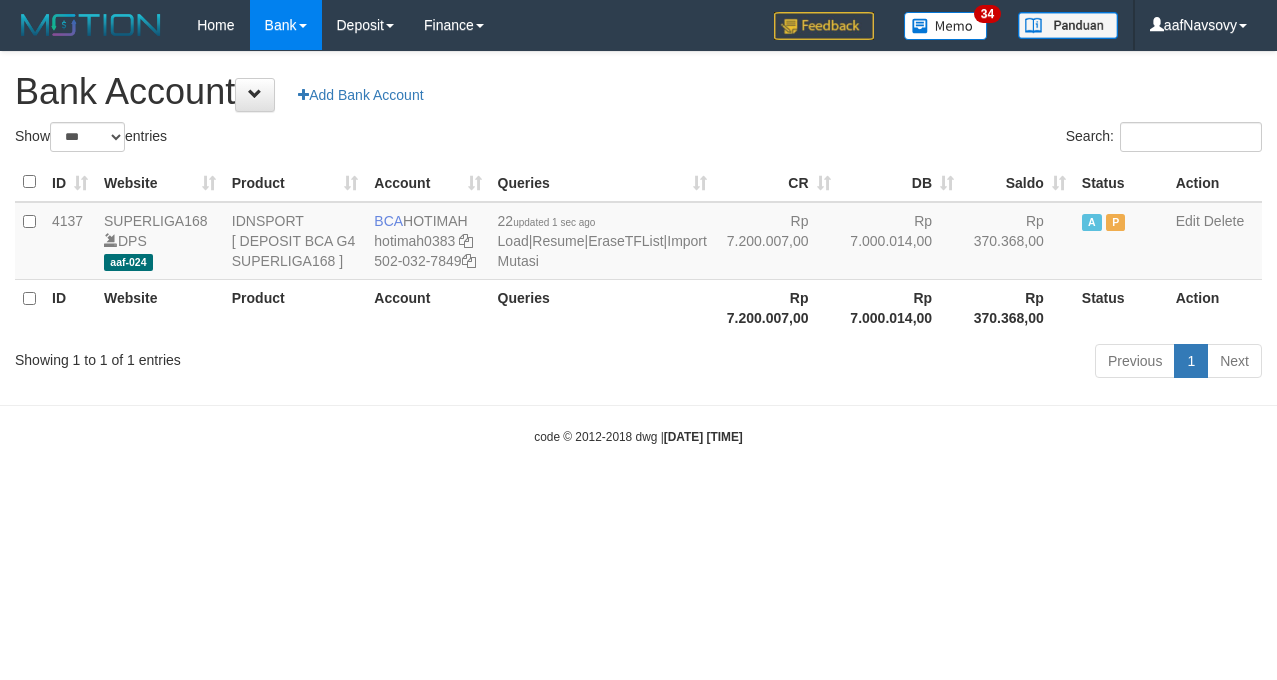 select on "***" 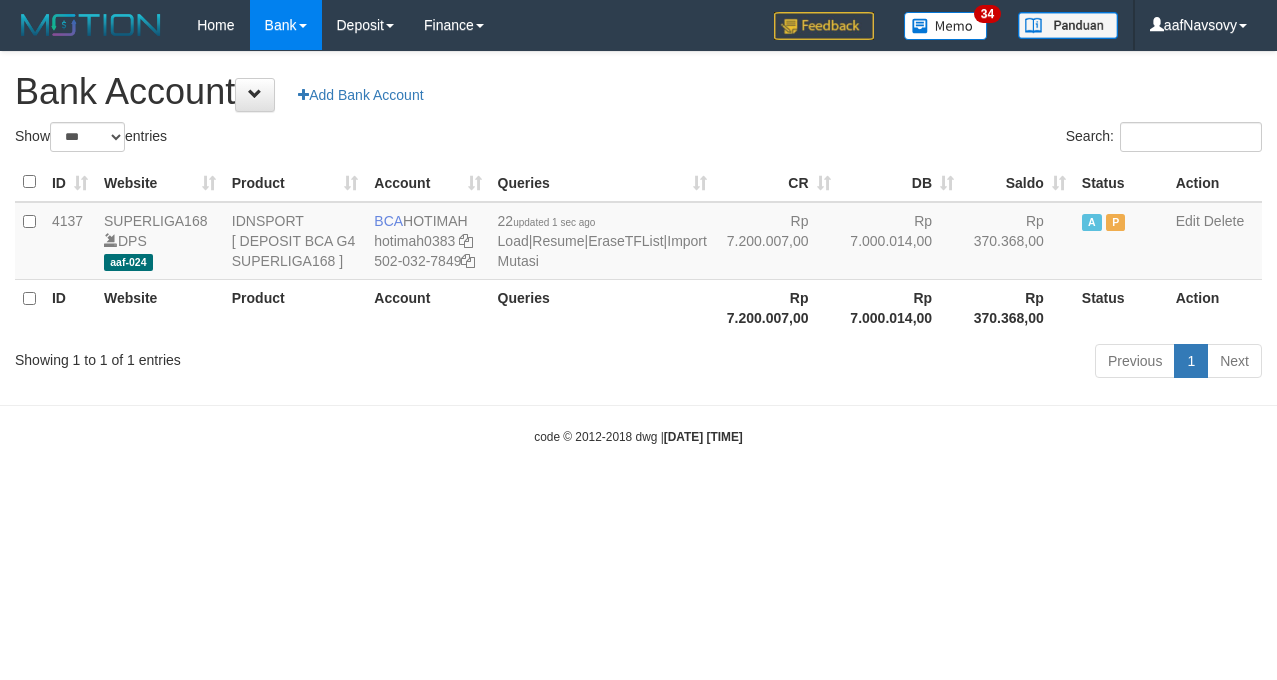 scroll, scrollTop: 0, scrollLeft: 0, axis: both 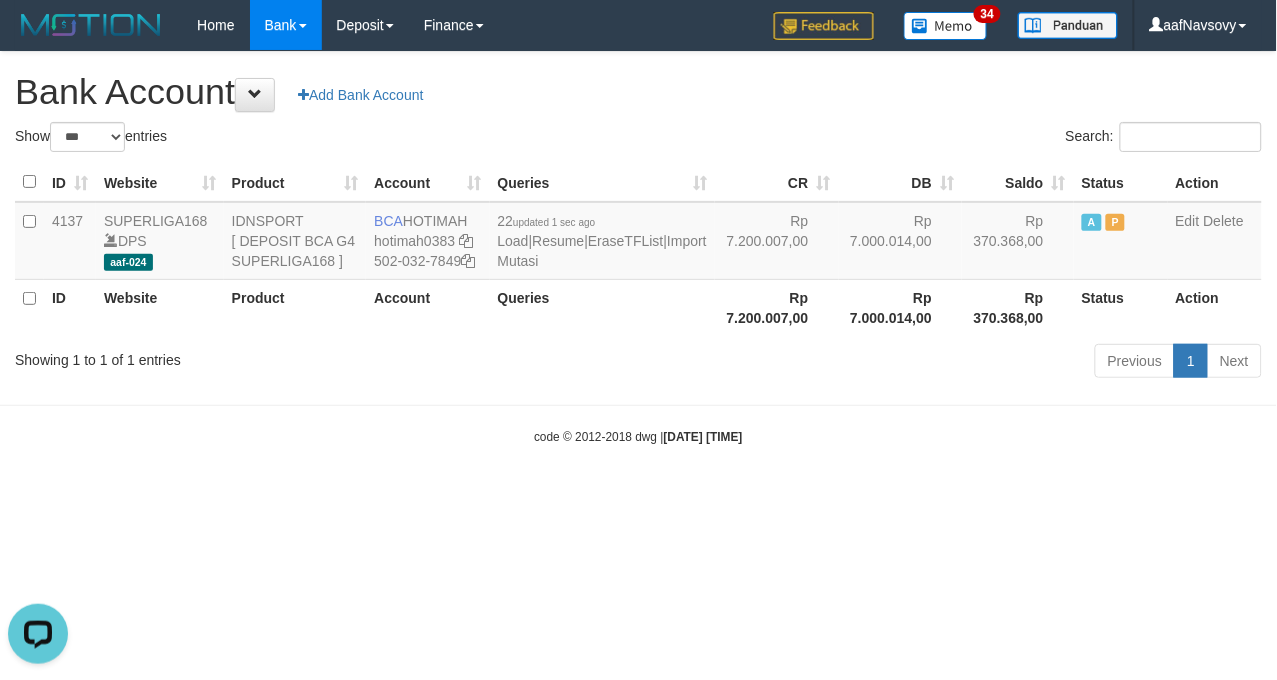click on "Toggle navigation
Home
Bank
Account List
Load
By Website
Group
[ISPORT]													SUPERLIGA168
By Load Group (DPS)
34" at bounding box center (638, 248) 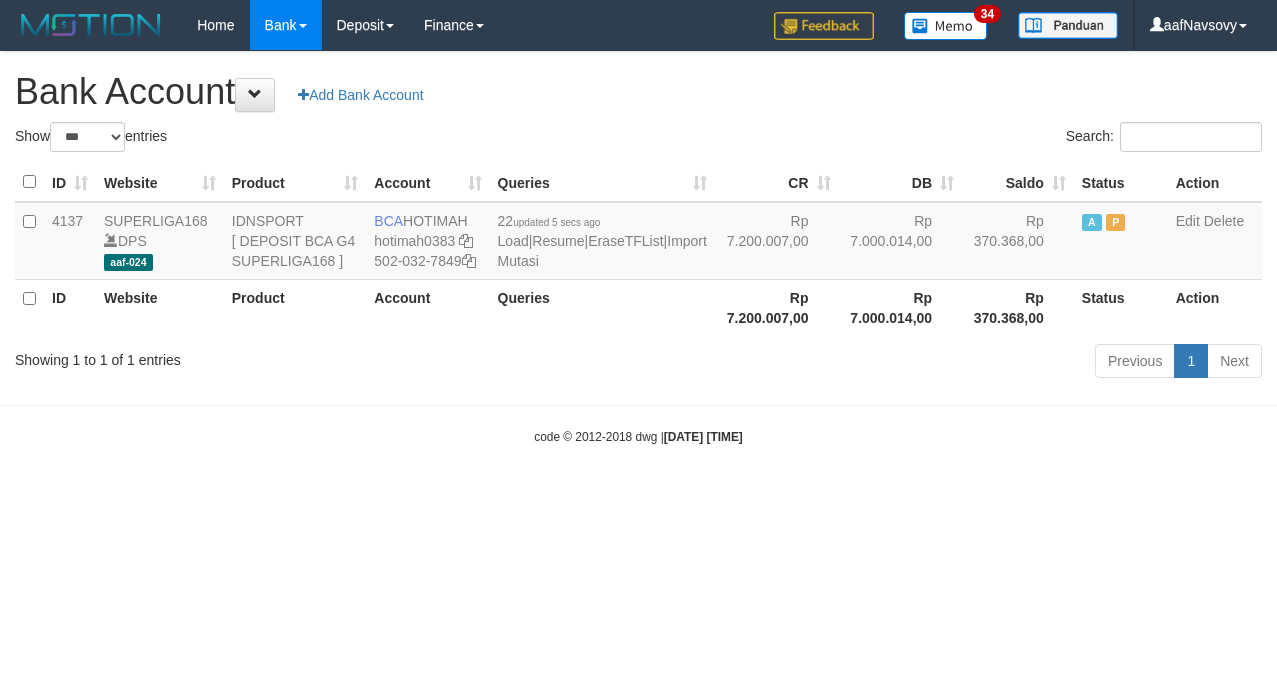 select on "***" 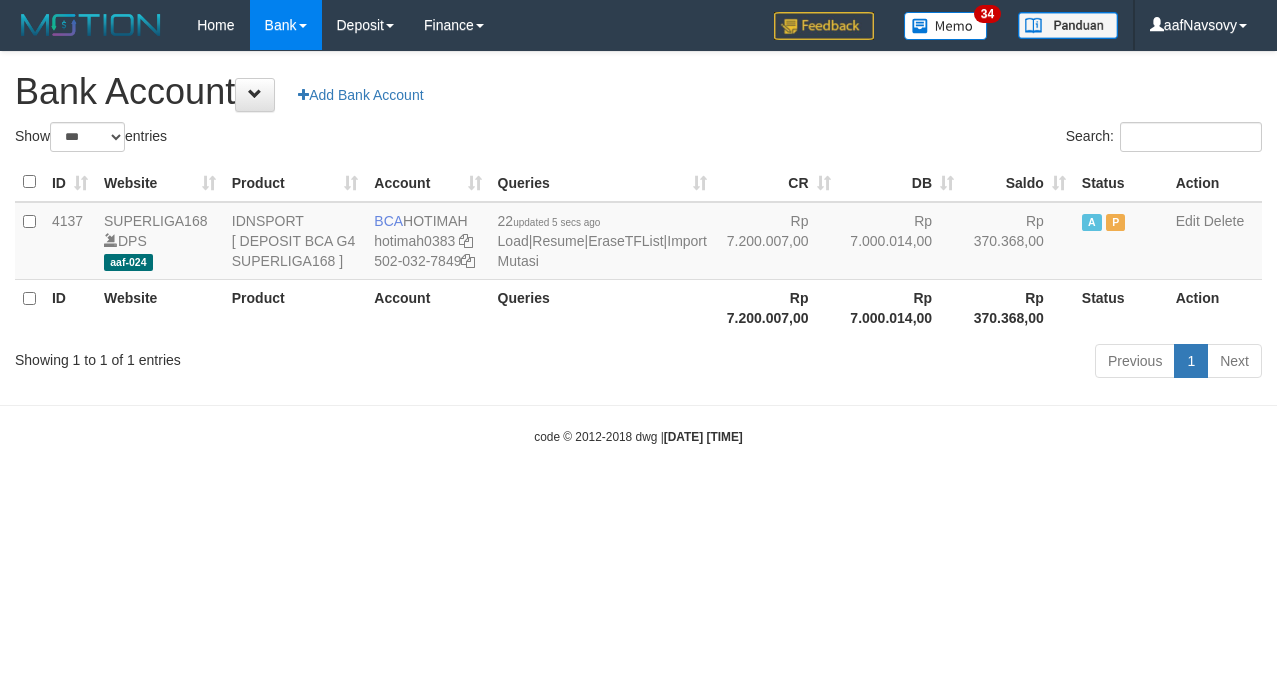 scroll, scrollTop: 0, scrollLeft: 0, axis: both 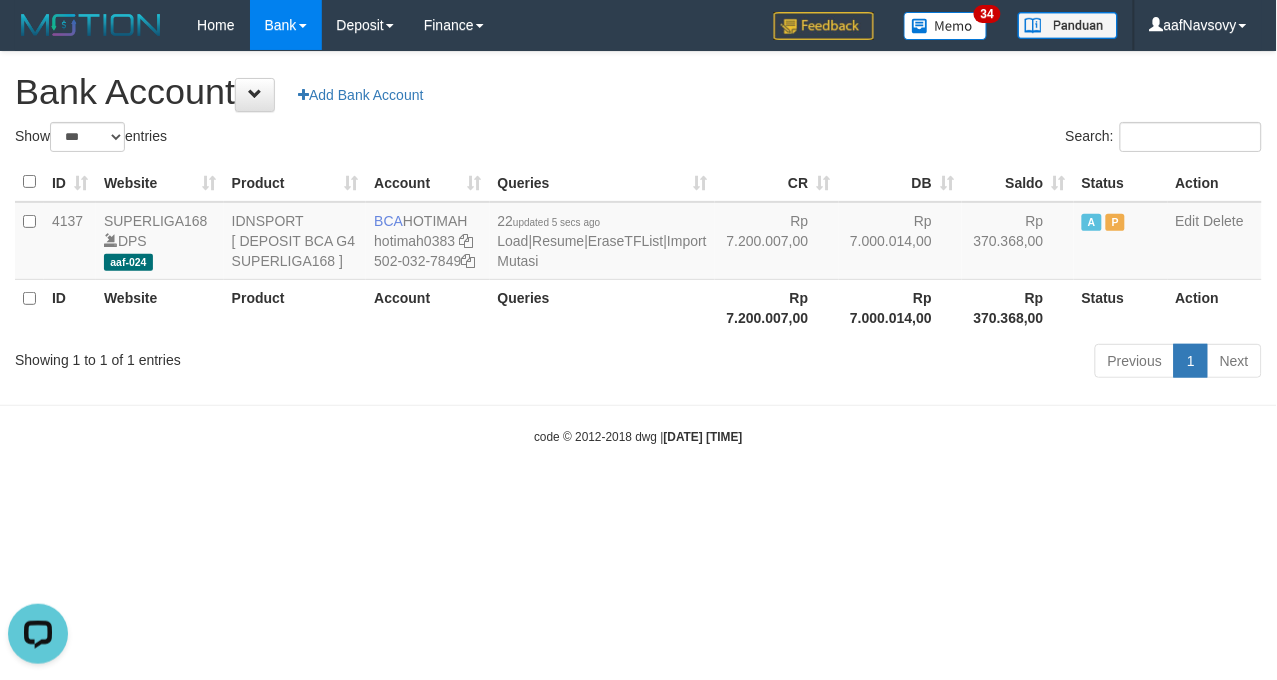 click on "Toggle navigation
Home
Bank
Account List
Load
By Website
Group
[ISPORT]													SUPERLIGA168
By Load Group (DPS)
34" at bounding box center [638, 248] 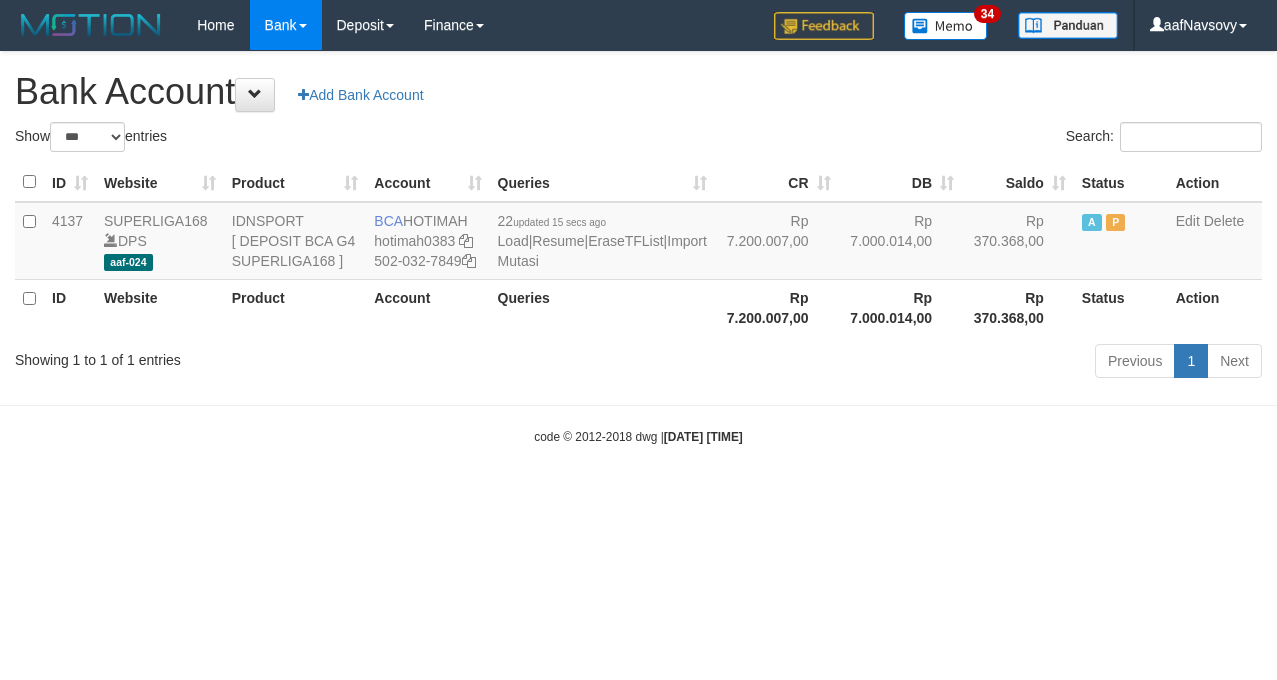 select on "***" 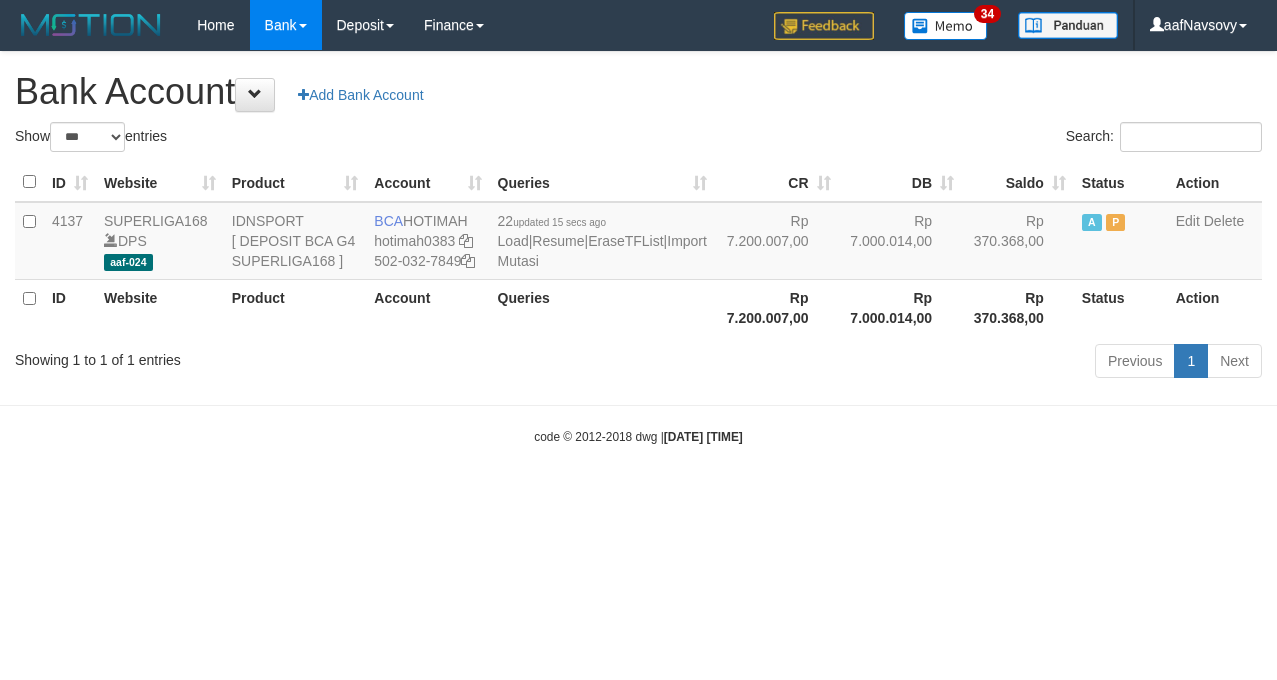 scroll, scrollTop: 0, scrollLeft: 0, axis: both 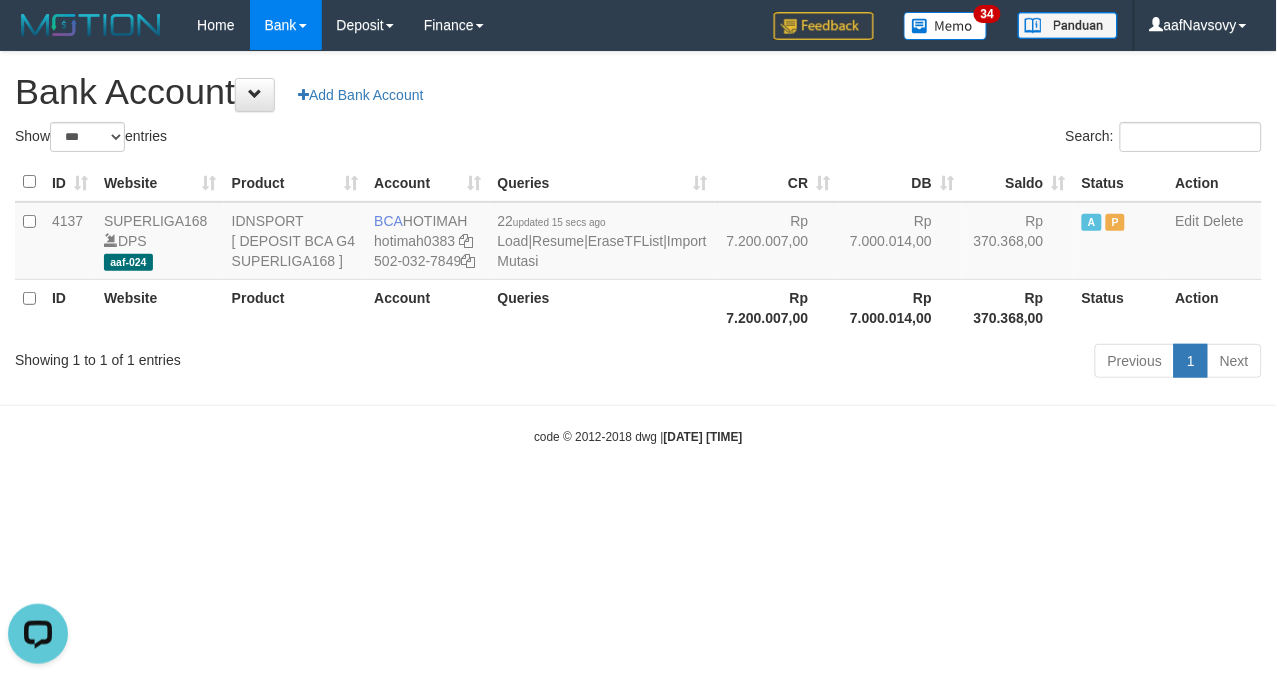 click on "Toggle navigation
Home
Bank
Account List
Load
By Website
Group
[ISPORT]													SUPERLIGA168
By Load Group (DPS)" at bounding box center [638, 248] 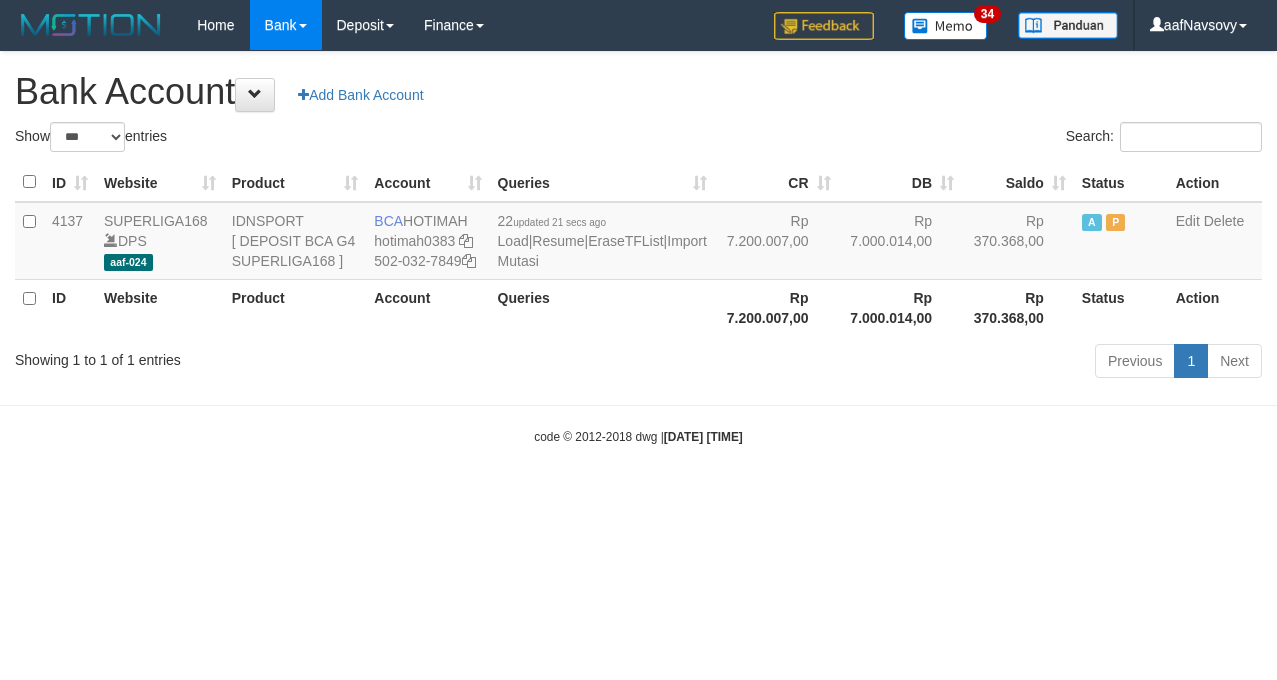 select on "***" 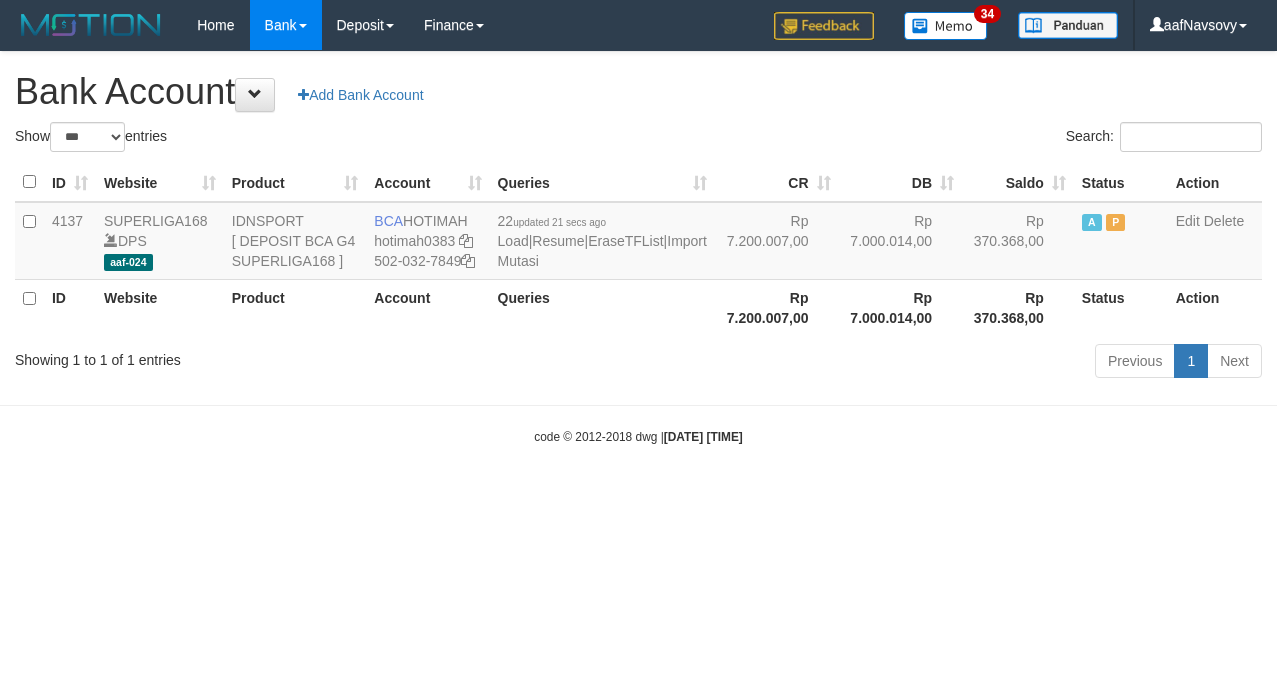 scroll, scrollTop: 0, scrollLeft: 0, axis: both 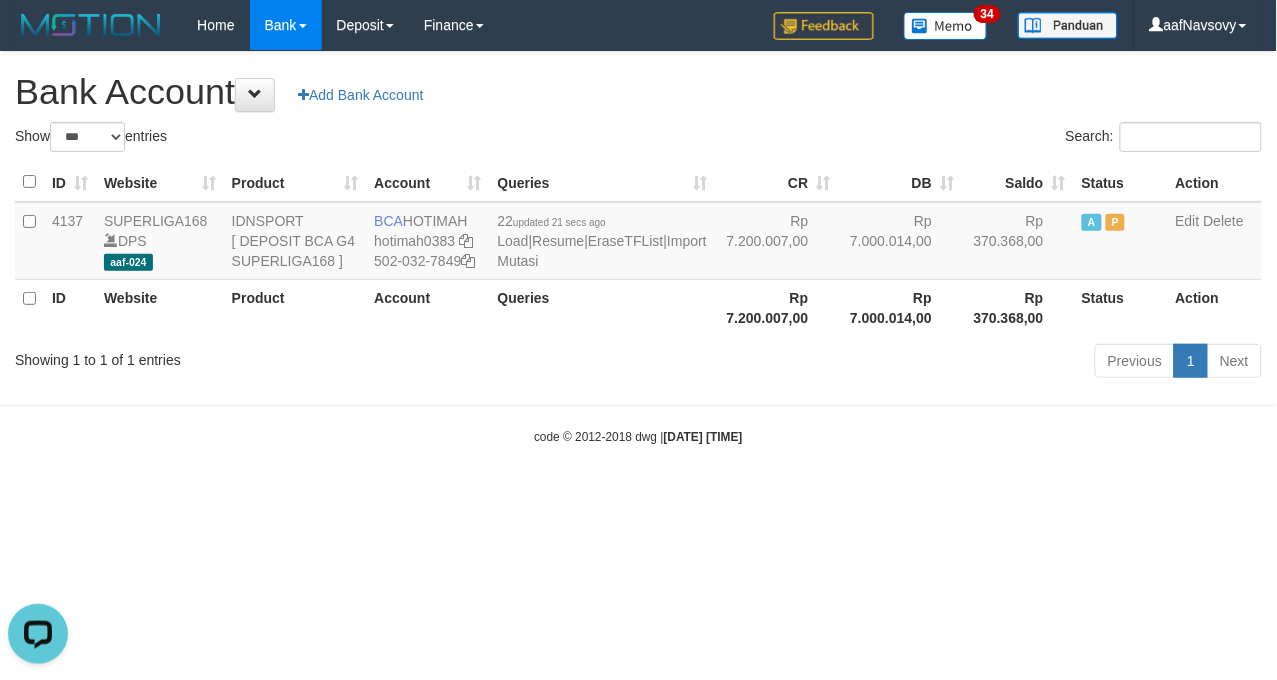 drag, startPoint x: 573, startPoint y: 567, endPoint x: 567, endPoint y: 558, distance: 10.816654 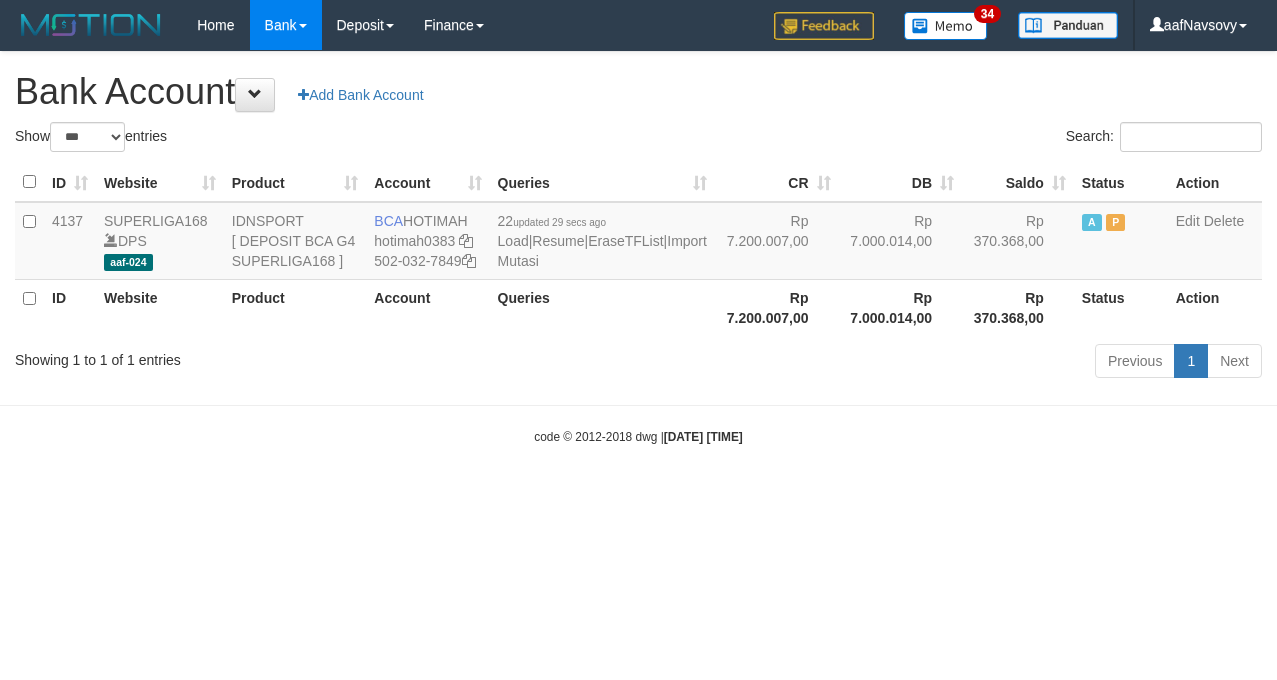 select on "***" 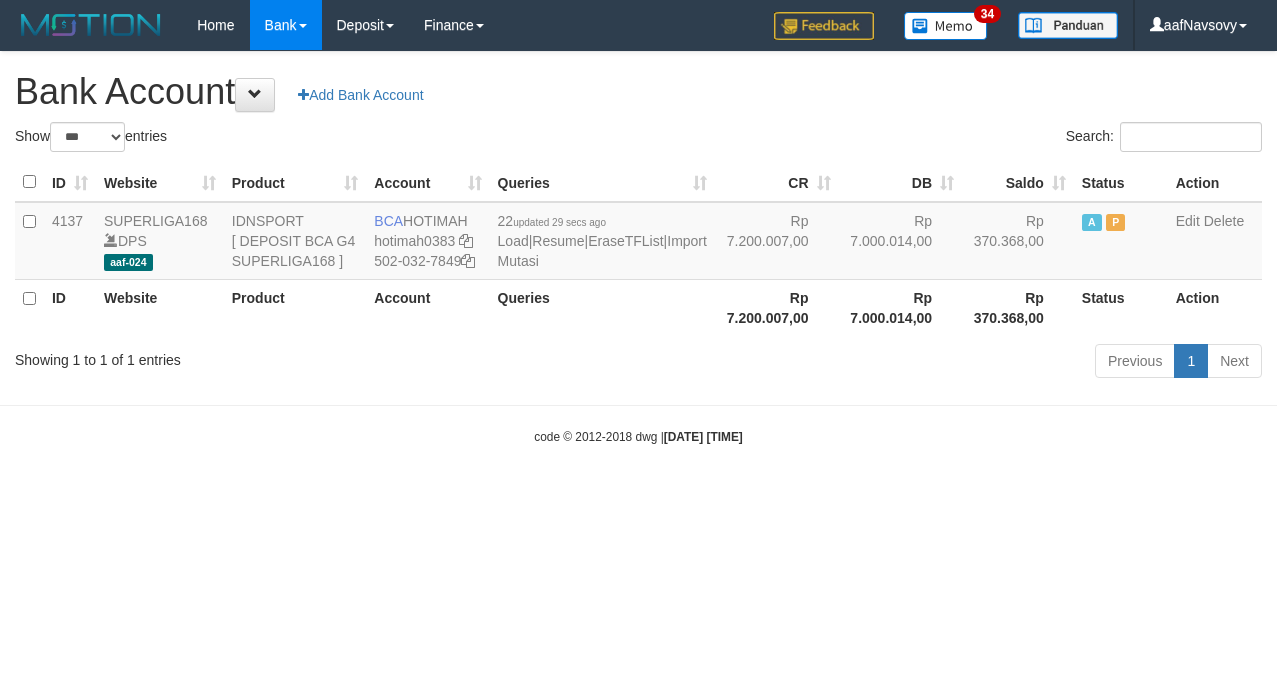 scroll, scrollTop: 0, scrollLeft: 0, axis: both 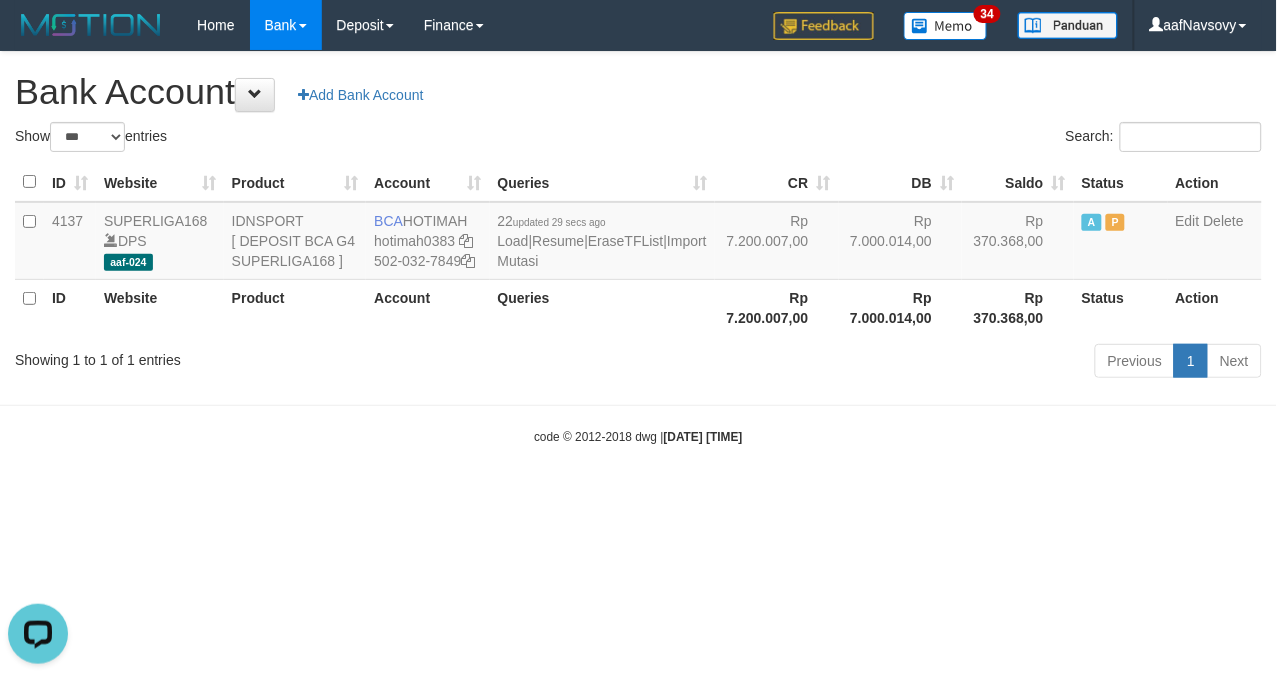 click on "Toggle navigation
Home
Bank
Account List
Load
By Website
Group
[ISPORT]													SUPERLIGA168
By Load Group (DPS)" at bounding box center (638, 248) 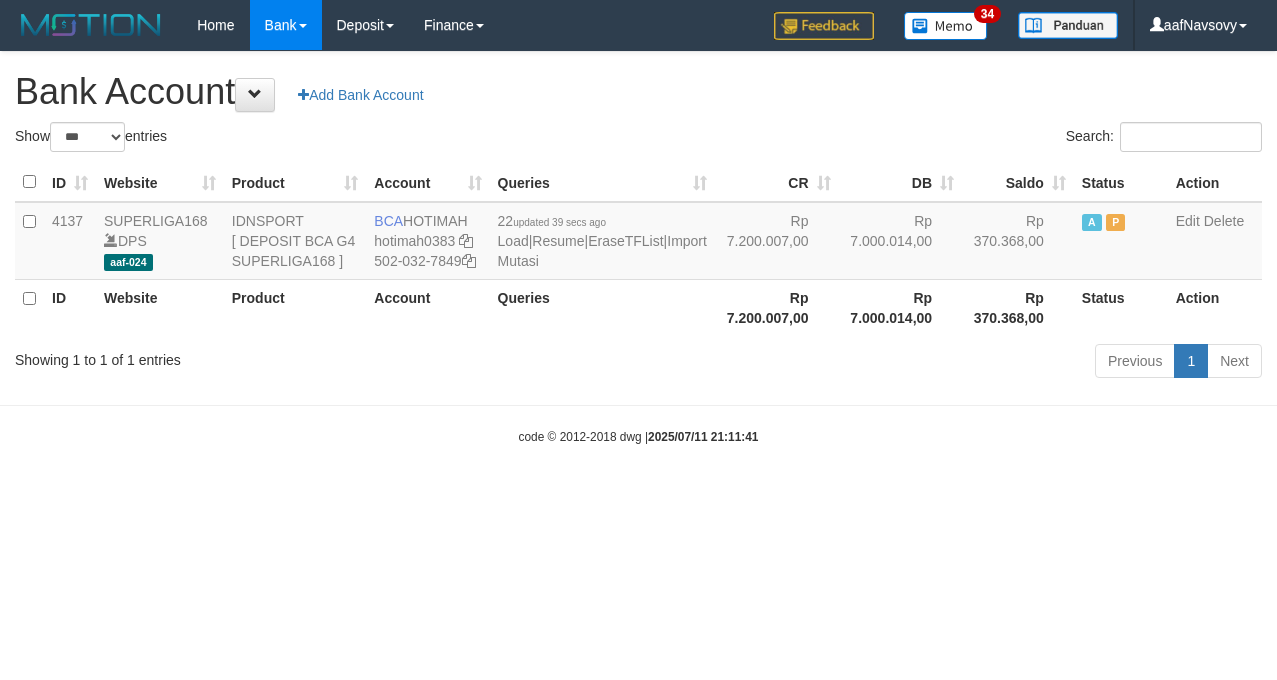 select on "***" 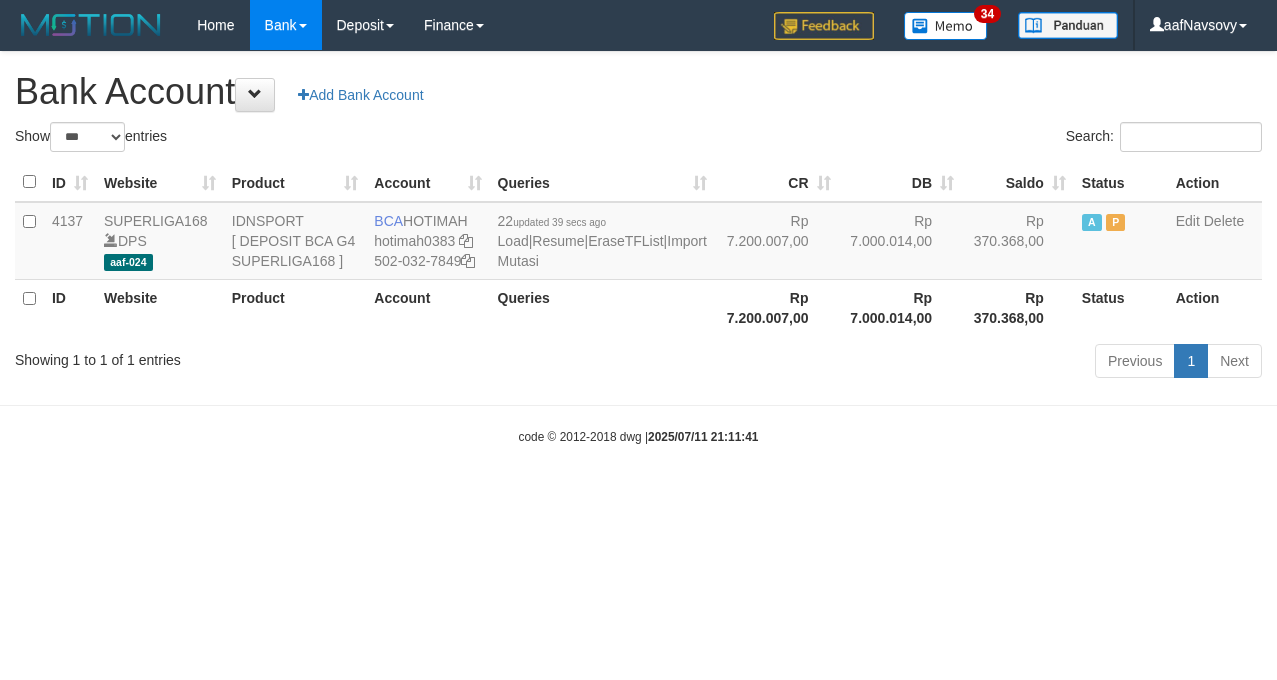 scroll, scrollTop: 0, scrollLeft: 0, axis: both 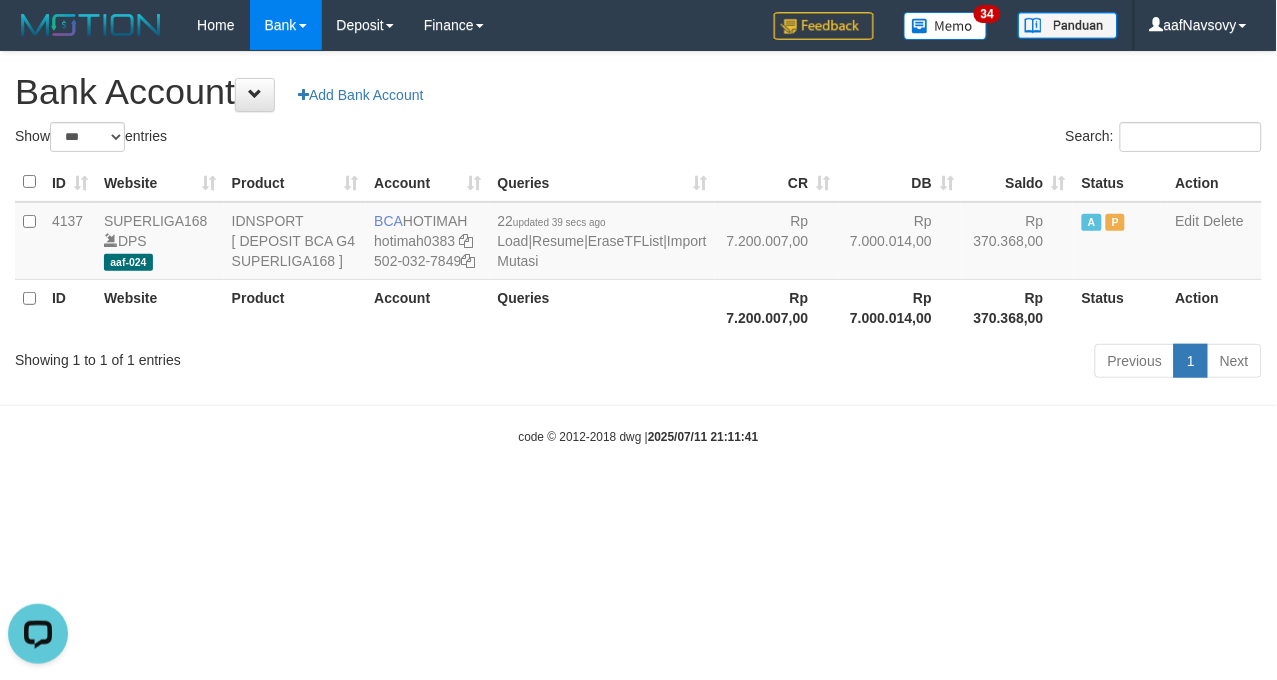 click on "Toggle navigation
Home
Bank
Account List
Load
By Website
Group
[ISPORT]													SUPERLIGA168
By Load Group (DPS)" at bounding box center (638, 248) 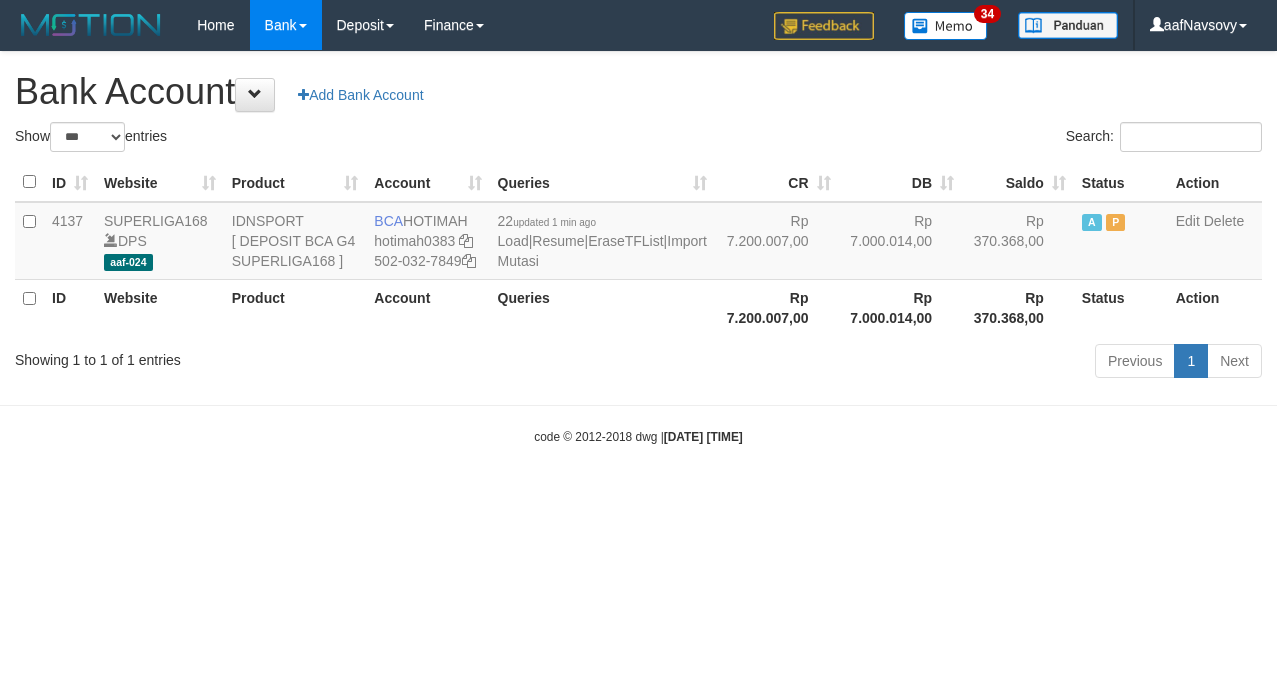 select on "***" 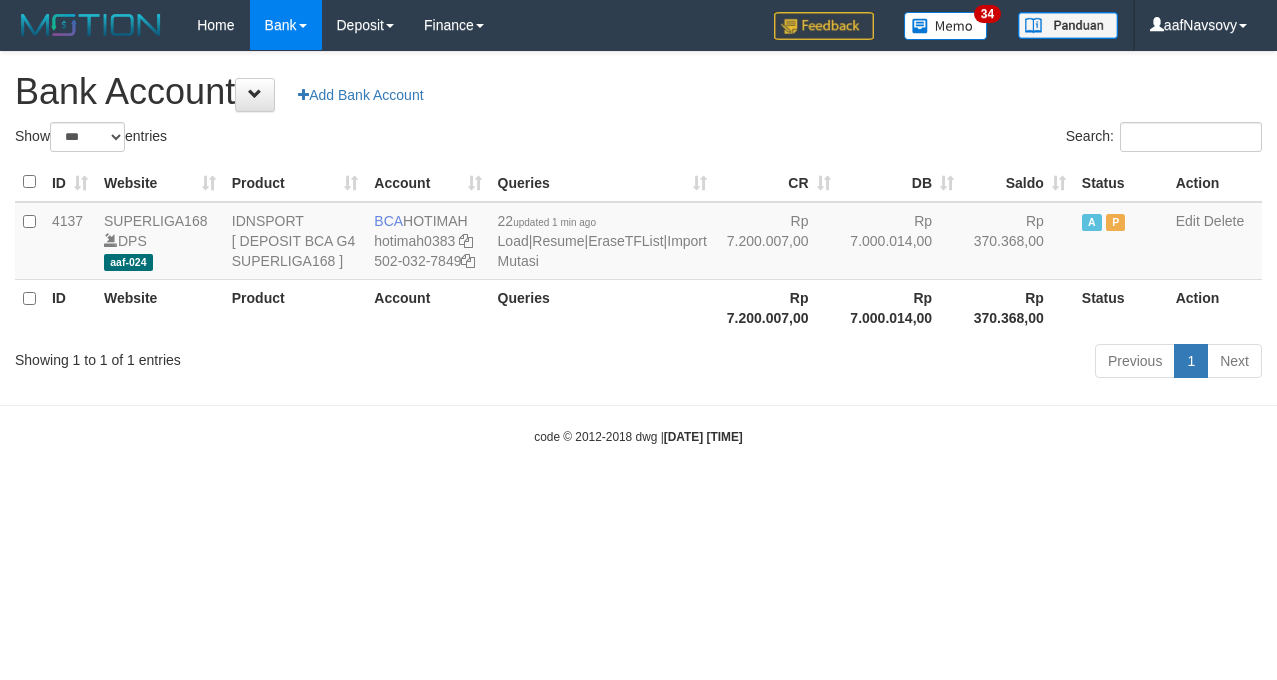 scroll, scrollTop: 0, scrollLeft: 0, axis: both 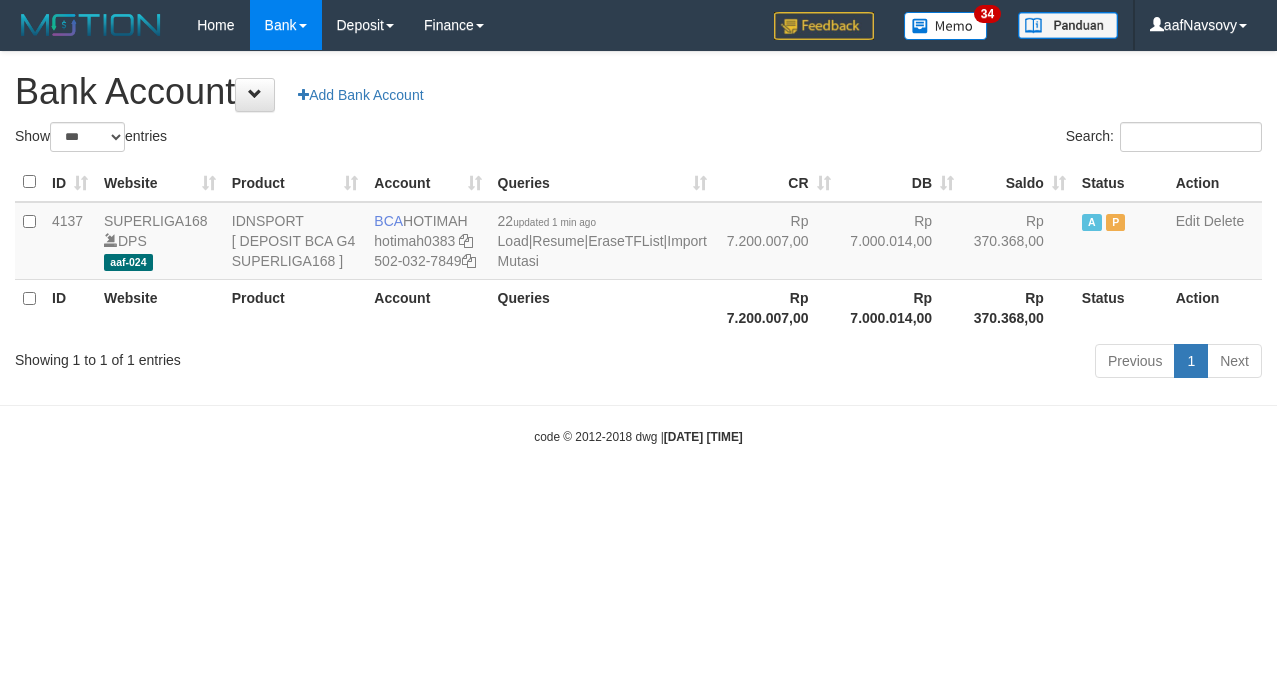 select on "***" 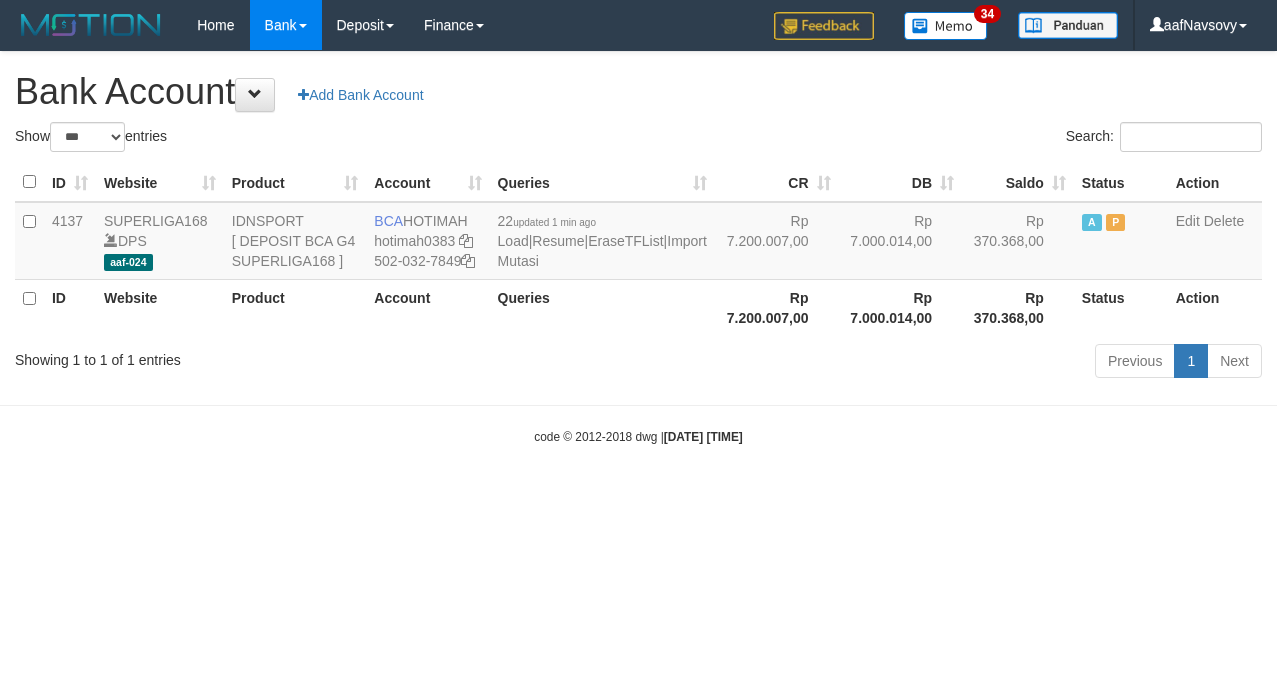 scroll, scrollTop: 0, scrollLeft: 0, axis: both 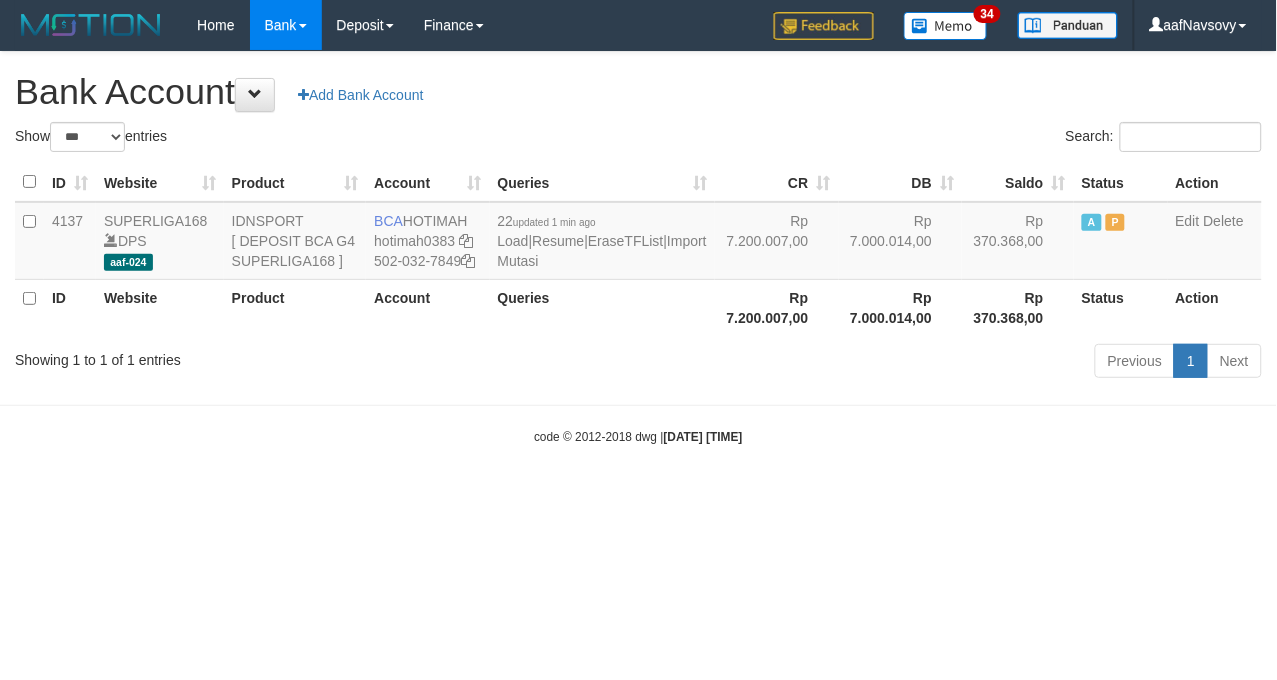 click on "Toggle navigation
Home
Bank
Account List
Load
By Website
Group
[ISPORT]													SUPERLIGA168
By Load Group (DPS)" at bounding box center (638, 248) 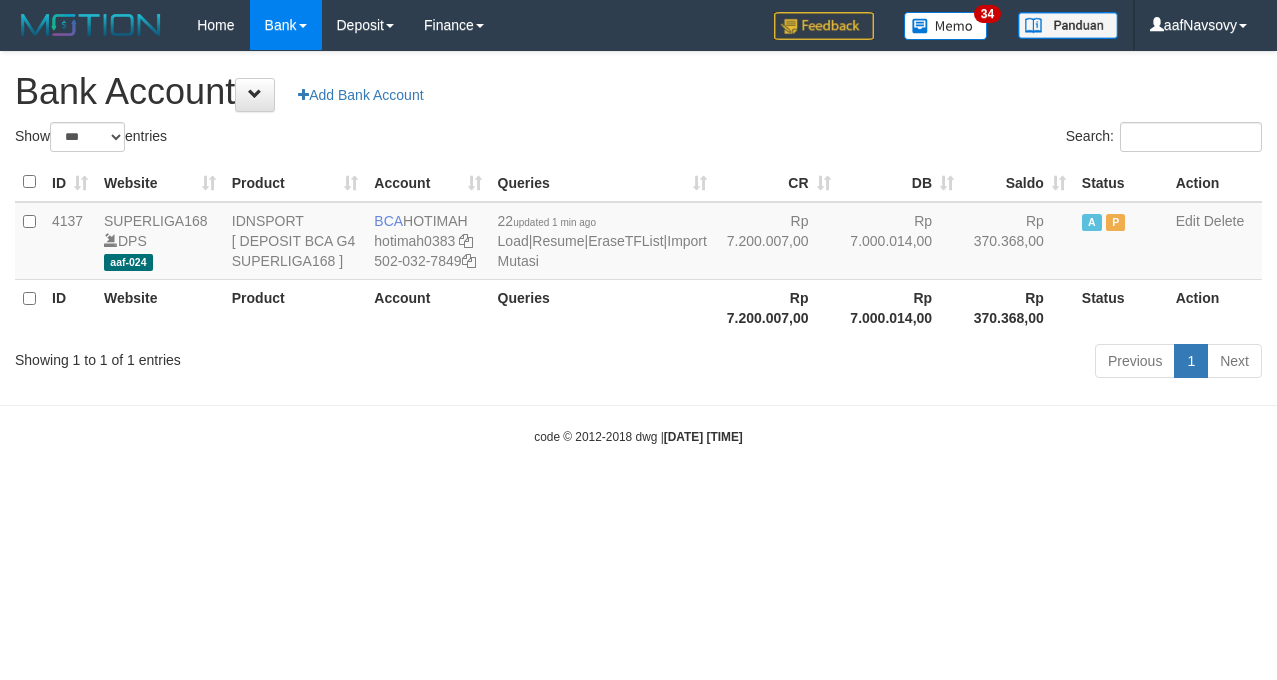 select on "***" 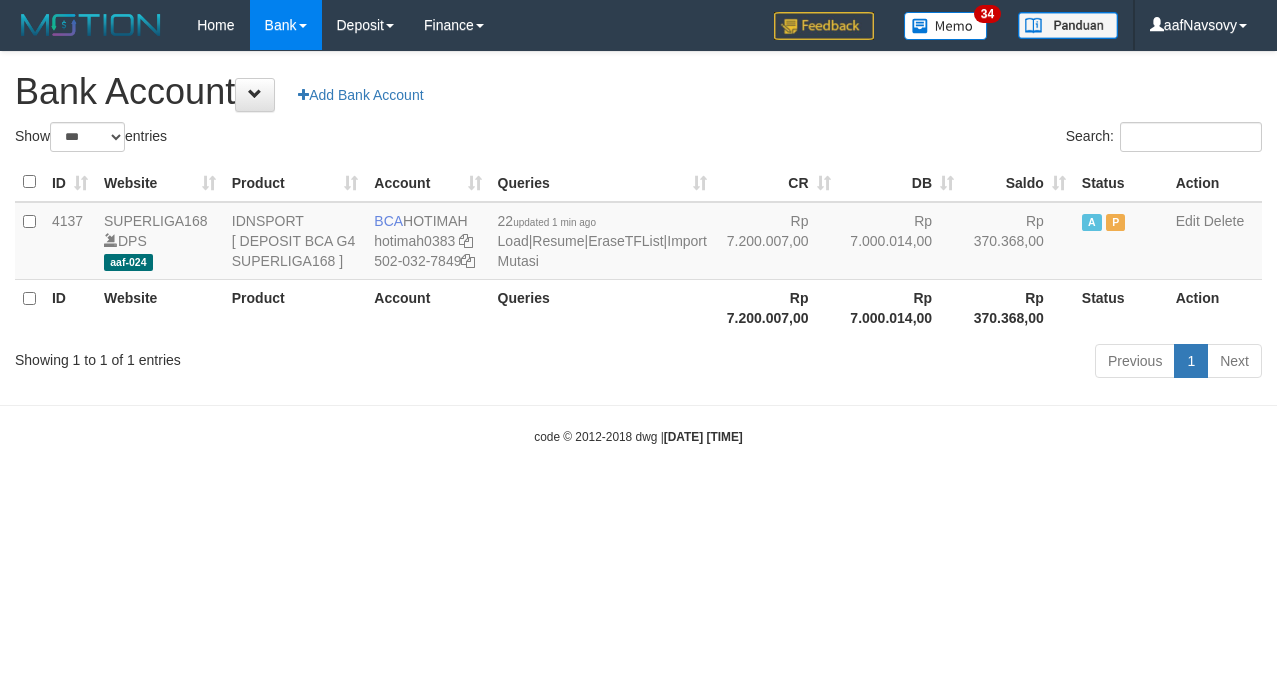 scroll, scrollTop: 0, scrollLeft: 0, axis: both 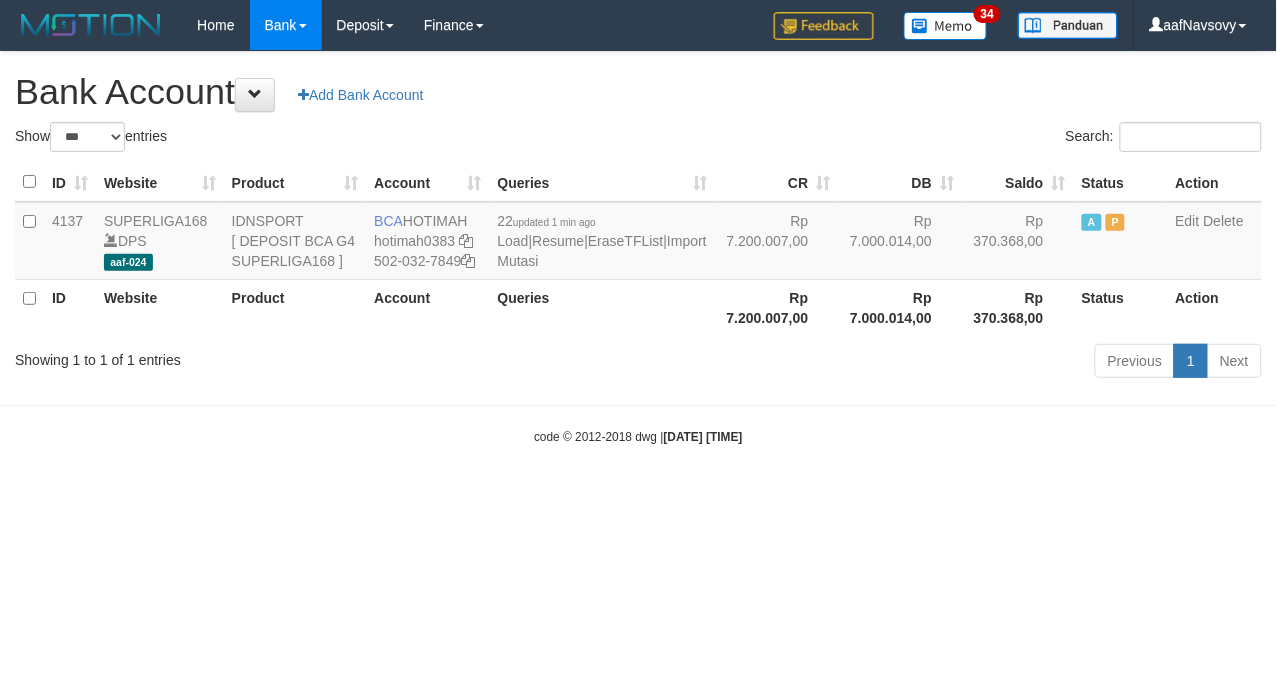 click on "Toggle navigation
Home
Bank
Account List
Load
By Website
Group
[ISPORT]													SUPERLIGA168
By Load Group (DPS)" at bounding box center (638, 248) 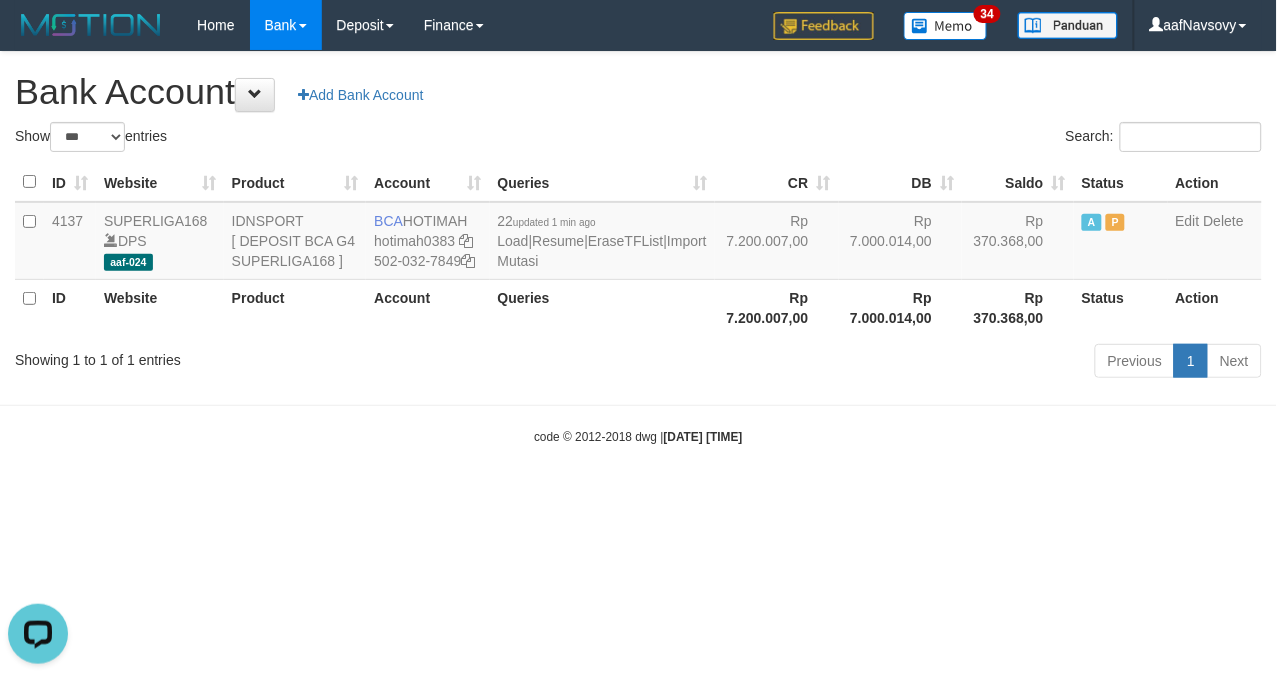 scroll, scrollTop: 0, scrollLeft: 0, axis: both 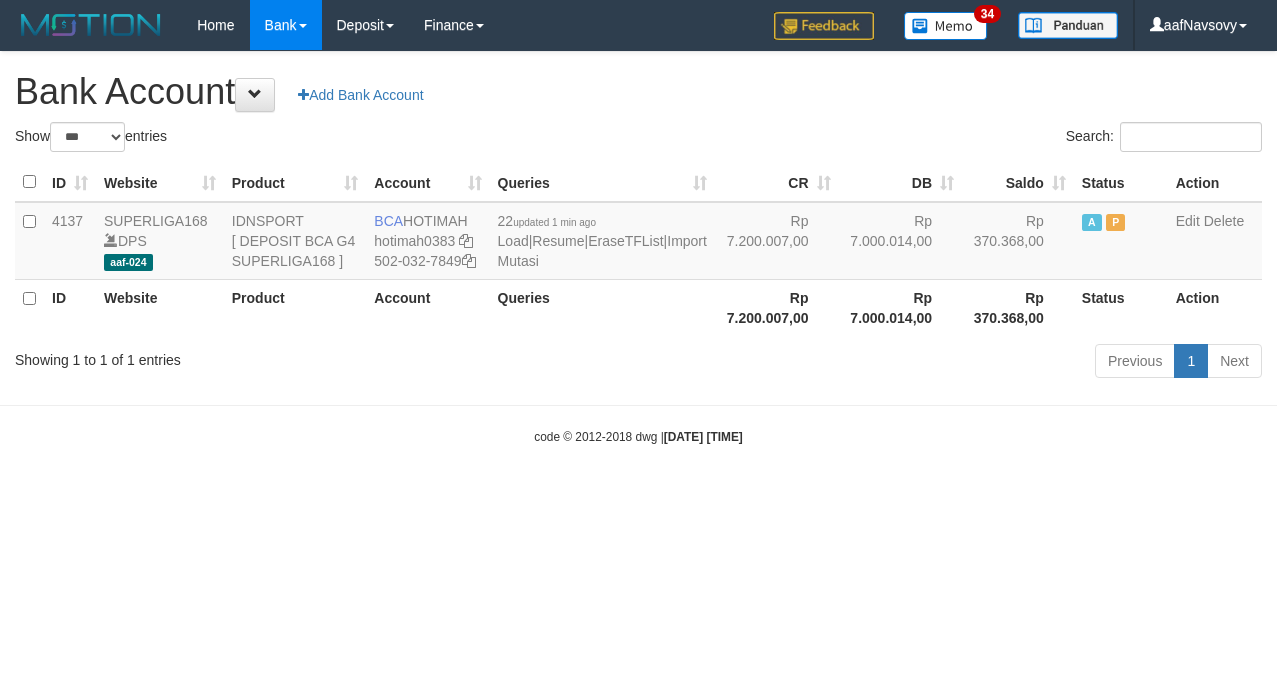 select on "***" 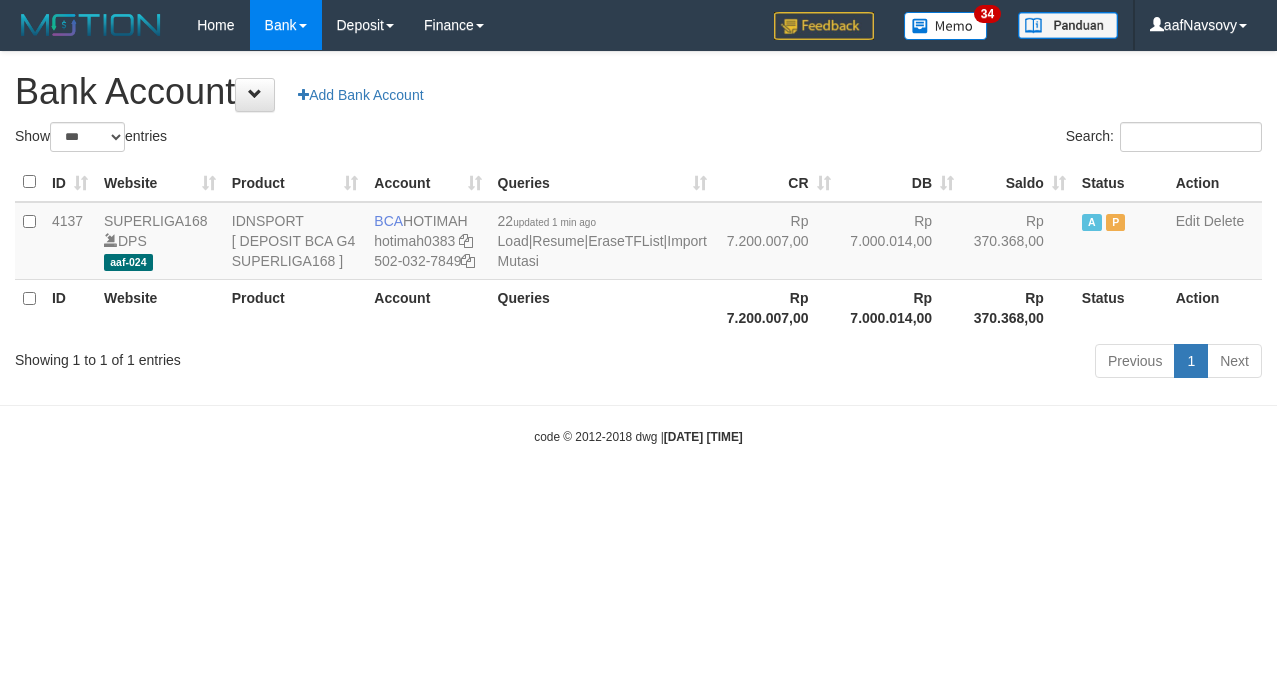 scroll, scrollTop: 0, scrollLeft: 0, axis: both 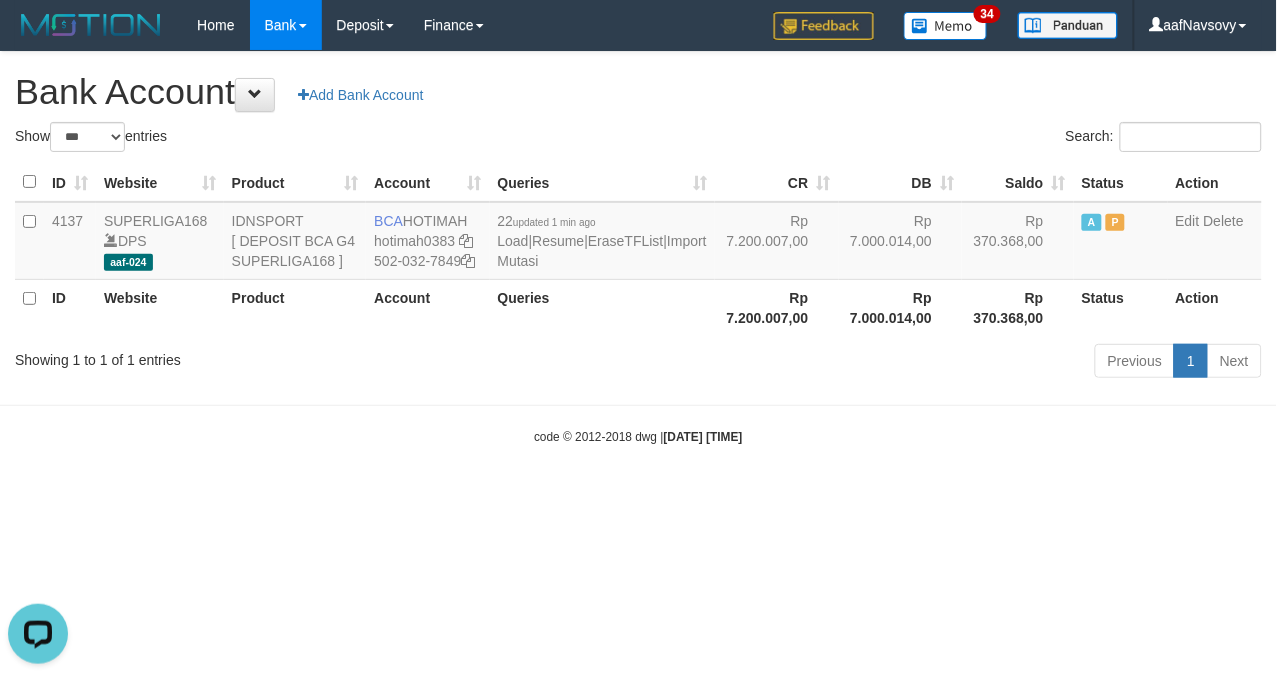 click on "Toggle navigation
Home
Bank
Account List
Load
By Website
Group
[ISPORT]													SUPERLIGA168
By Load Group (DPS)" at bounding box center [638, 248] 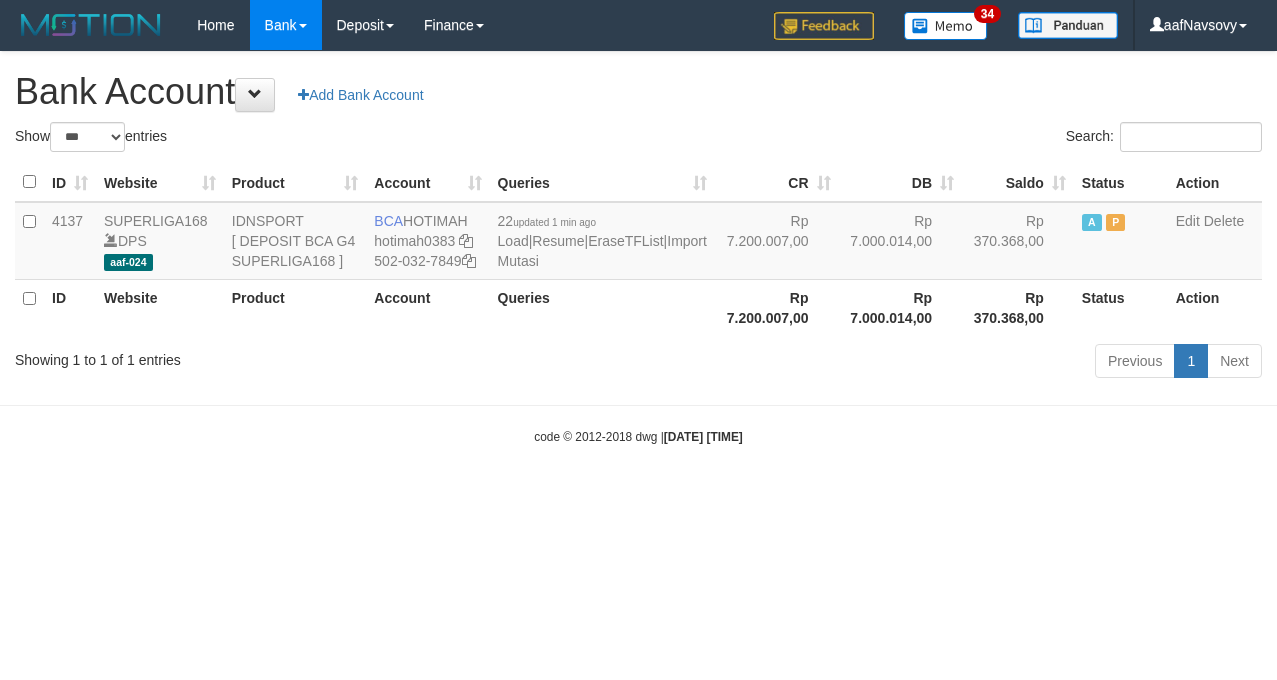 select on "***" 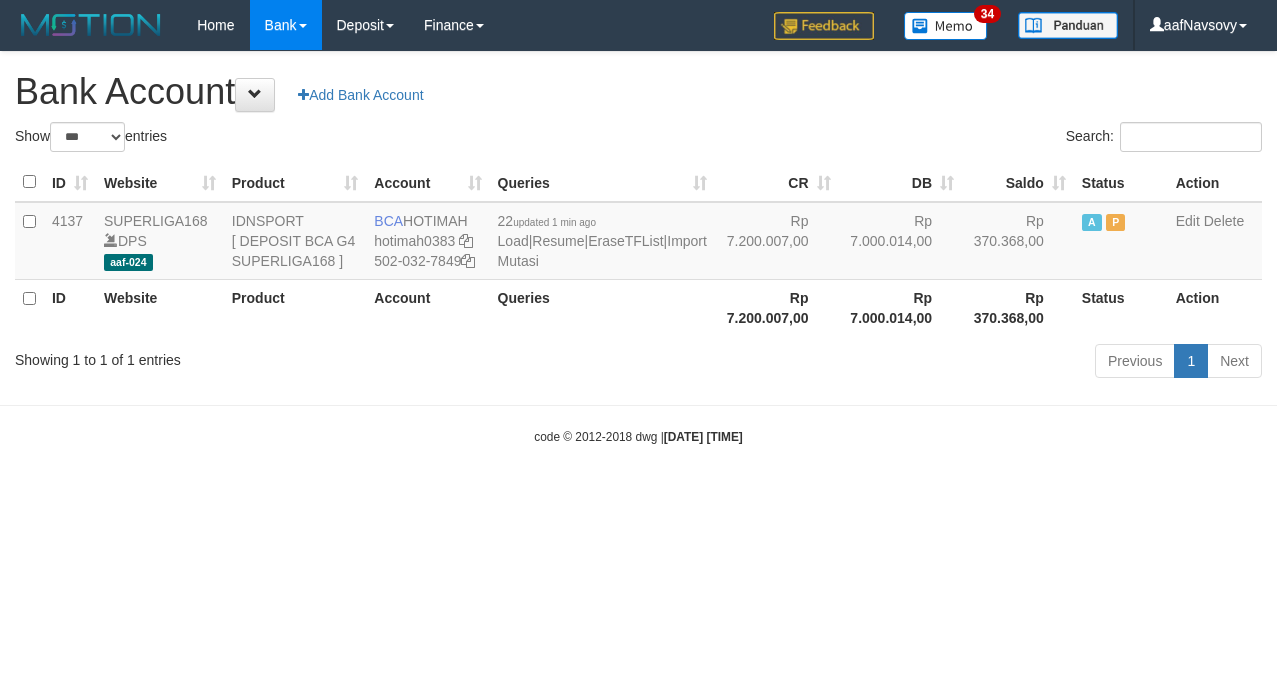 scroll, scrollTop: 0, scrollLeft: 0, axis: both 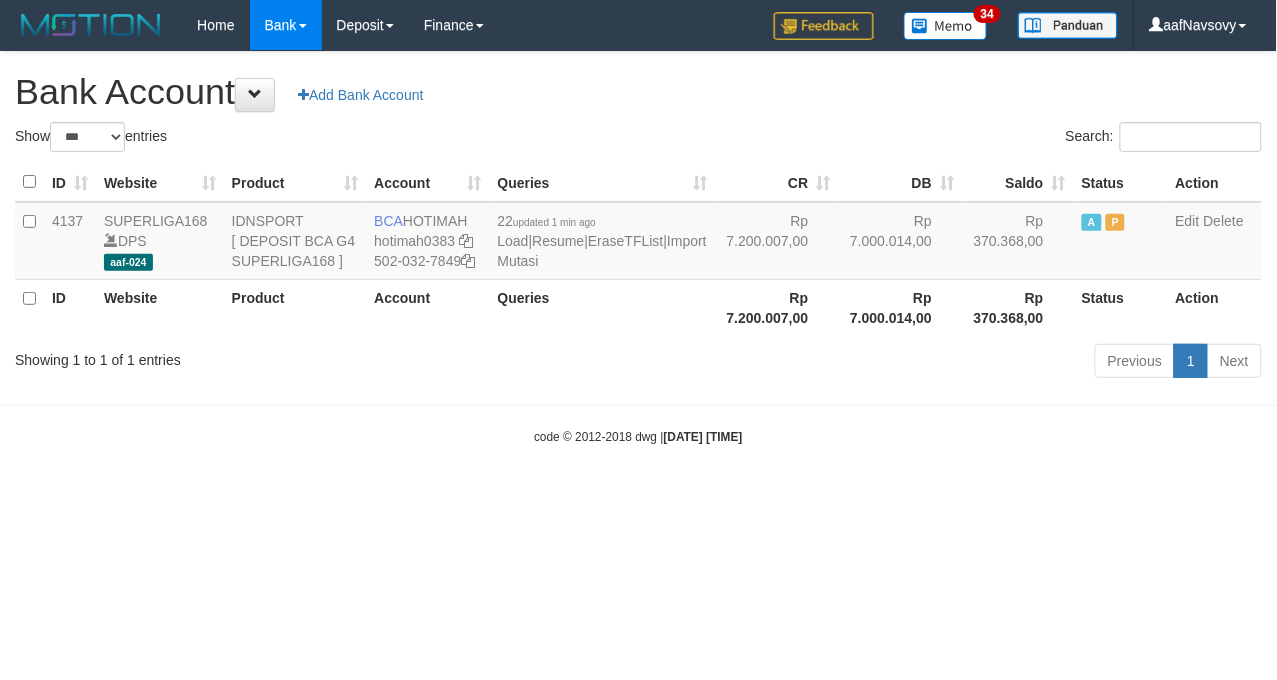 click on "Toggle navigation
Home
Bank
Account List
Load
By Website
Group
[ISPORT]													SUPERLIGA168
By Load Group (DPS)" at bounding box center (638, 248) 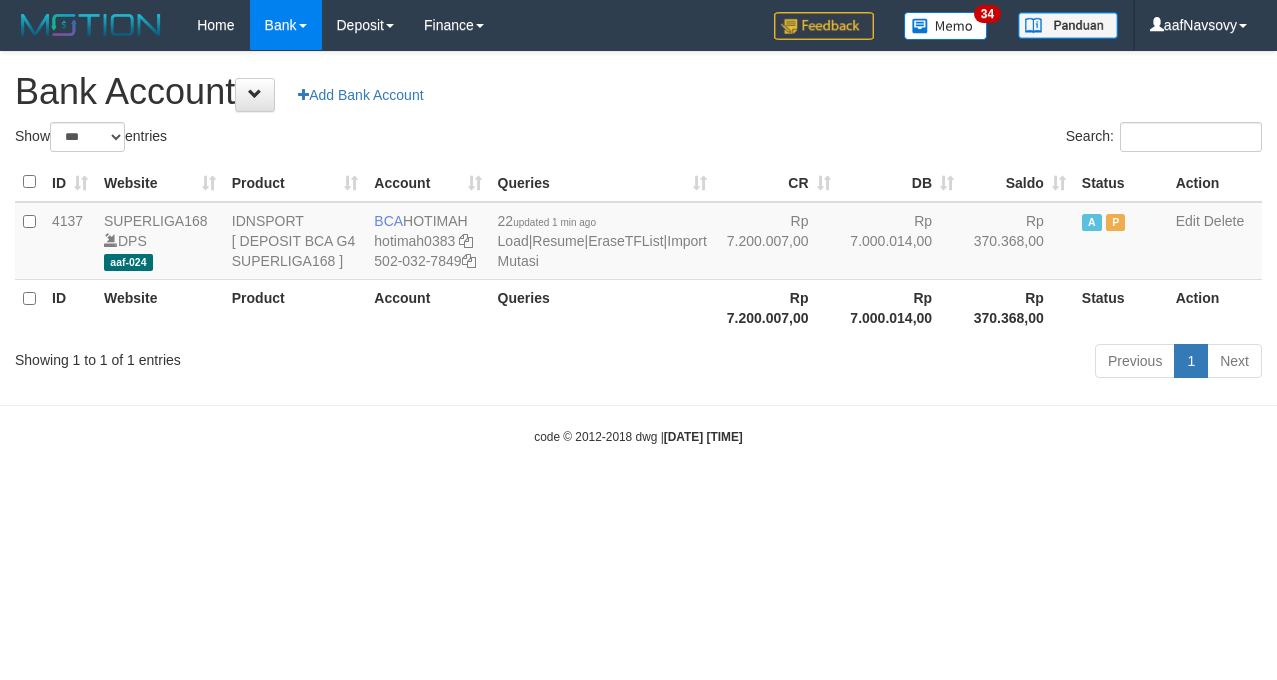 select on "***" 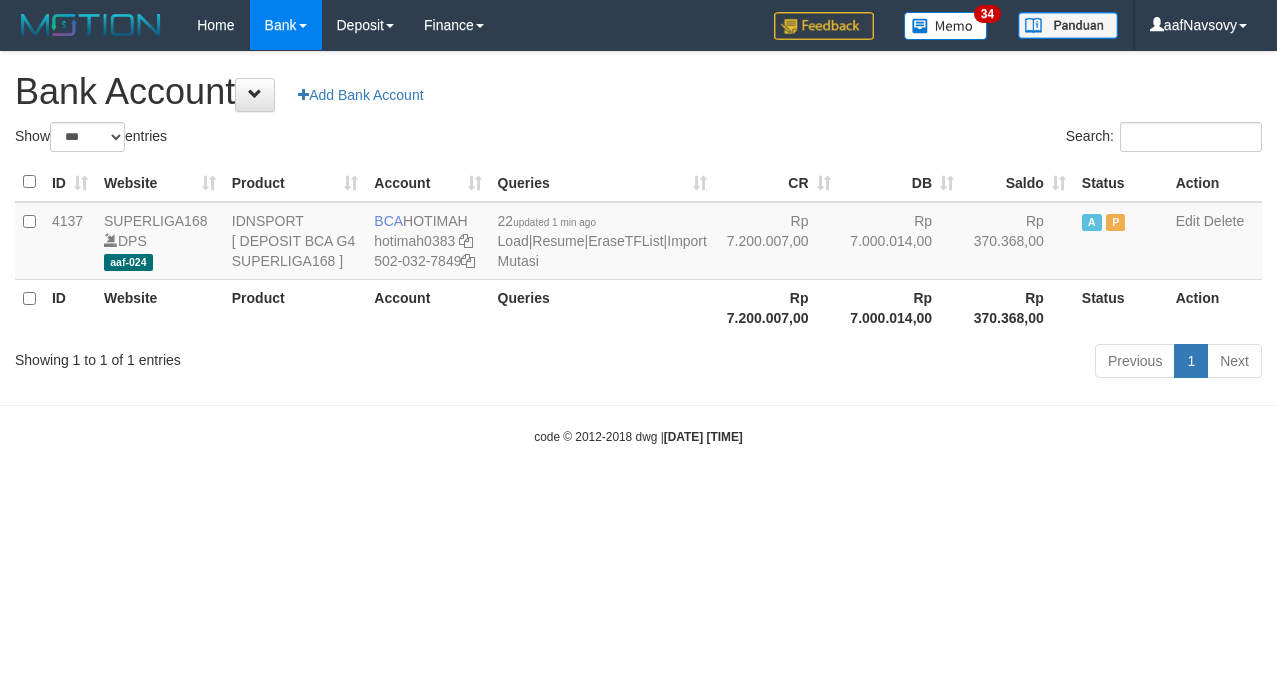 scroll, scrollTop: 0, scrollLeft: 0, axis: both 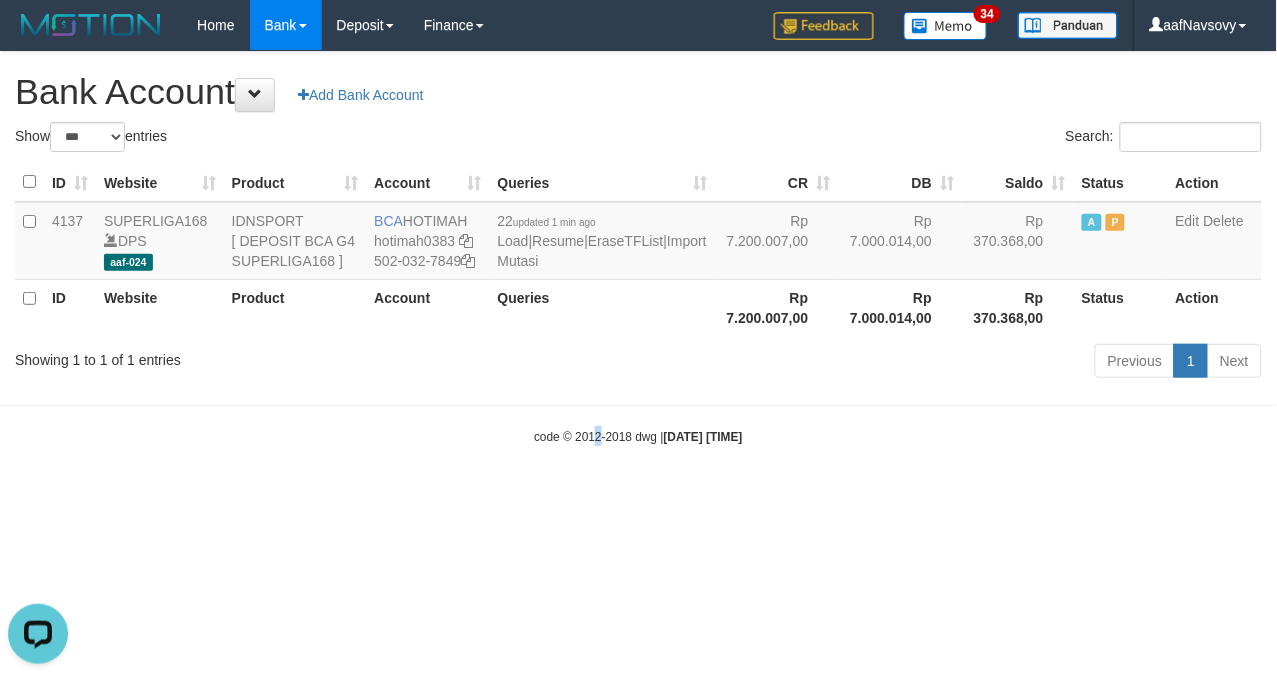 drag, startPoint x: 578, startPoint y: 523, endPoint x: 572, endPoint y: 542, distance: 19.924858 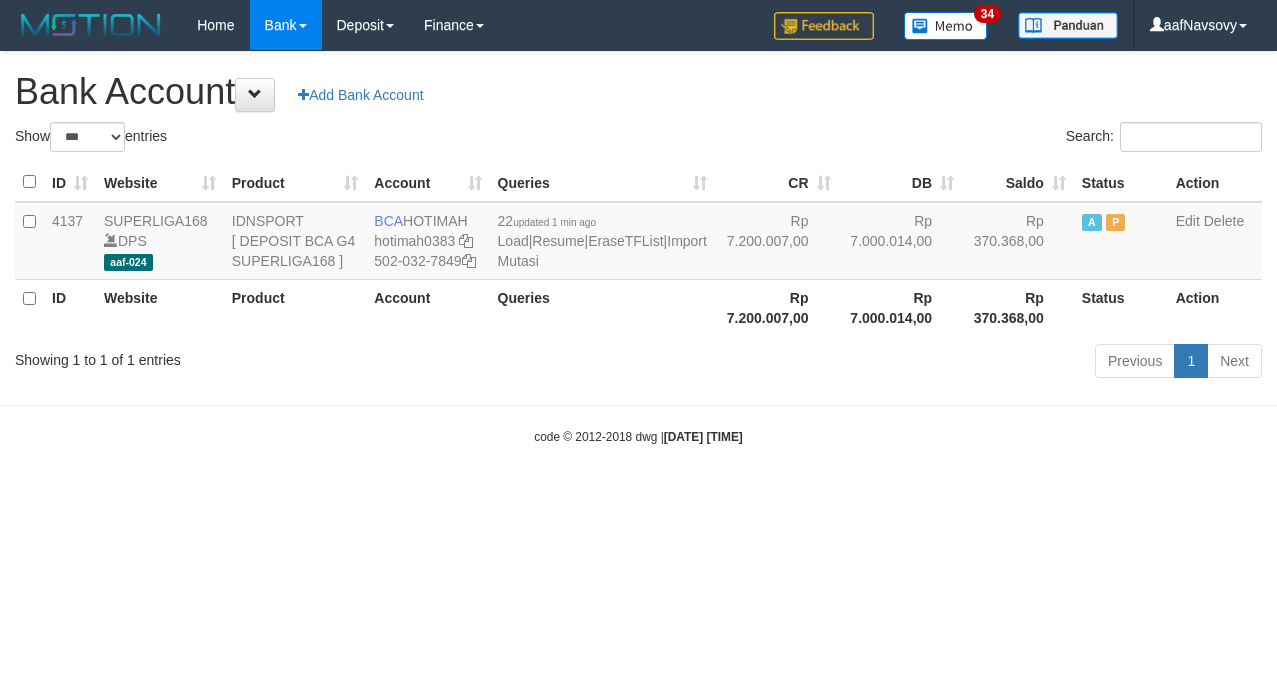 select on "***" 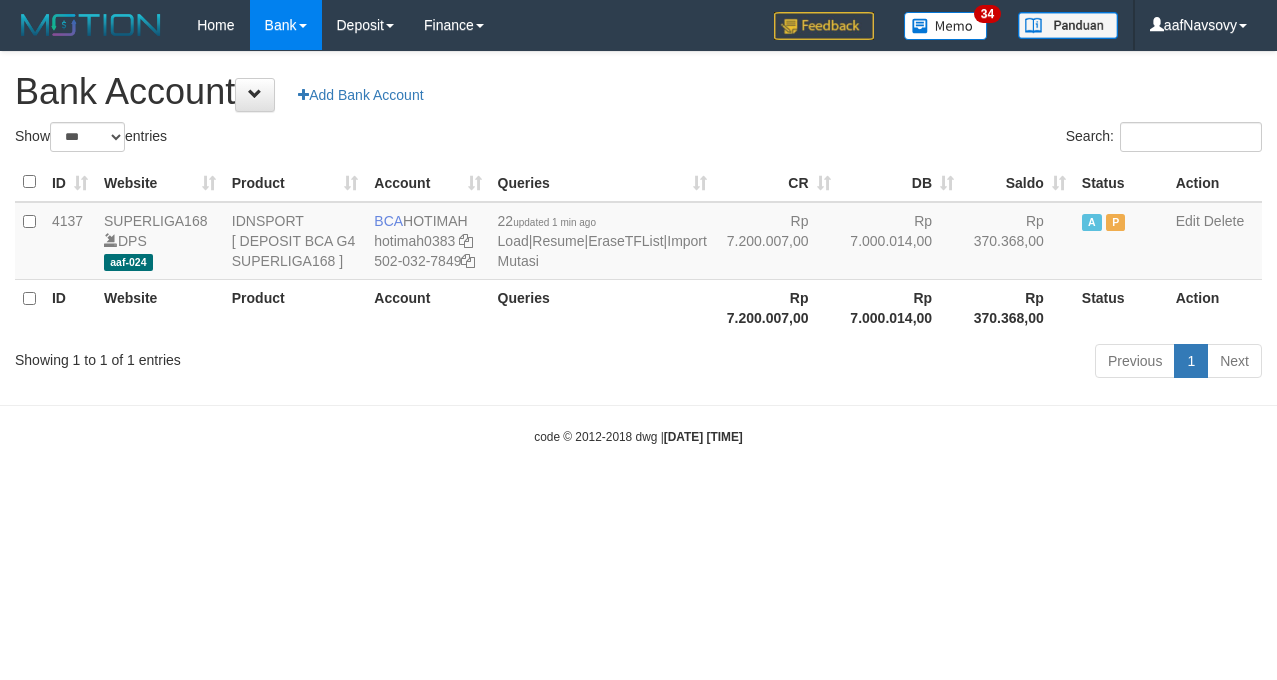 scroll, scrollTop: 0, scrollLeft: 0, axis: both 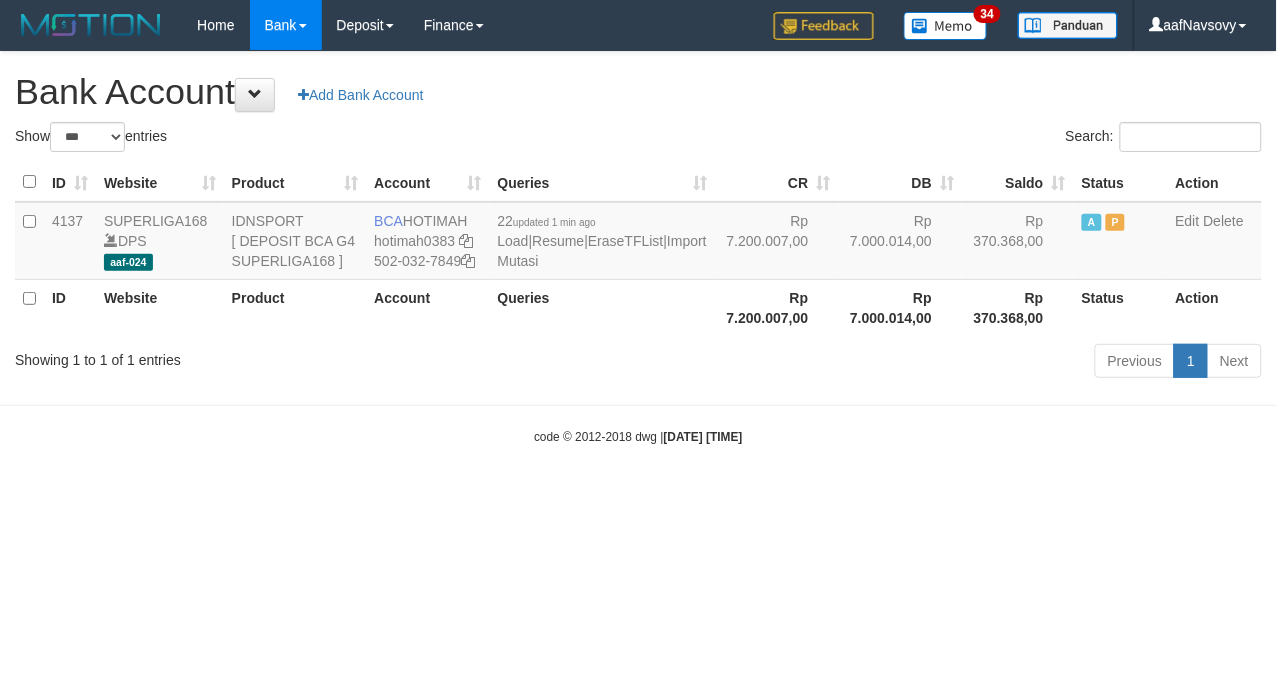 click on "Toggle navigation
Home
Bank
Account List
Load
By Website
Group
[ISPORT]													SUPERLIGA168
By Load Group (DPS)
34" at bounding box center [638, 248] 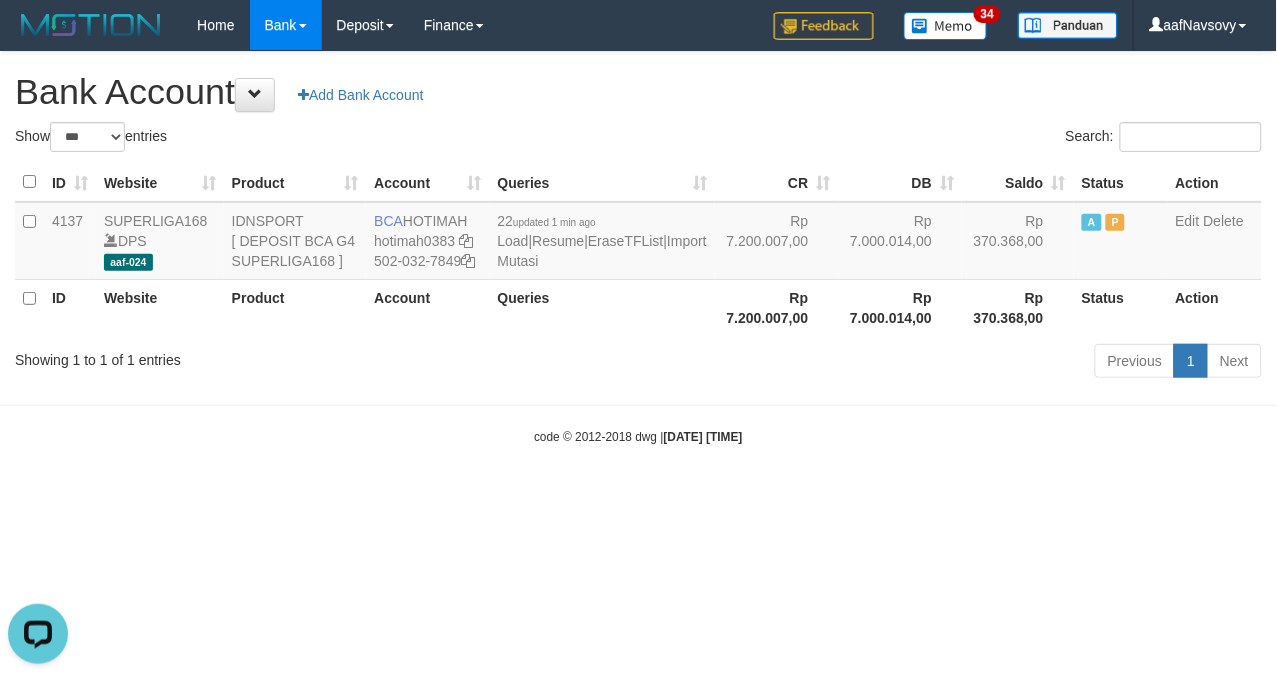 scroll, scrollTop: 0, scrollLeft: 0, axis: both 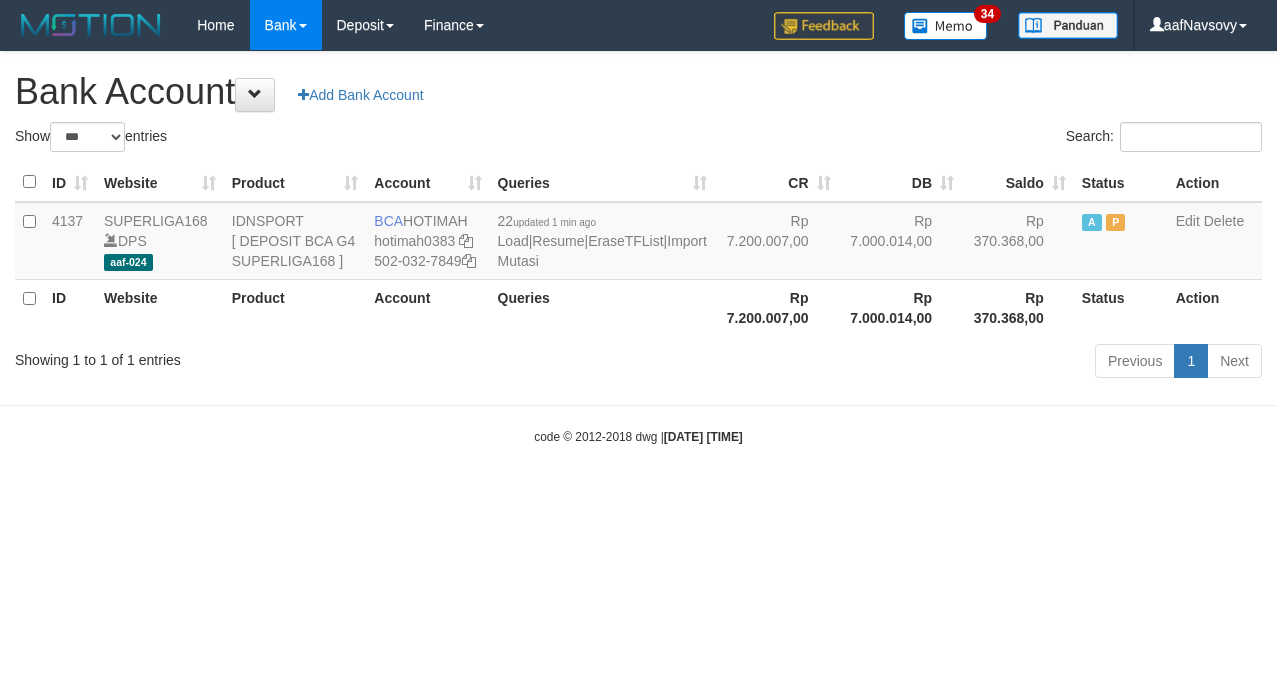 select on "***" 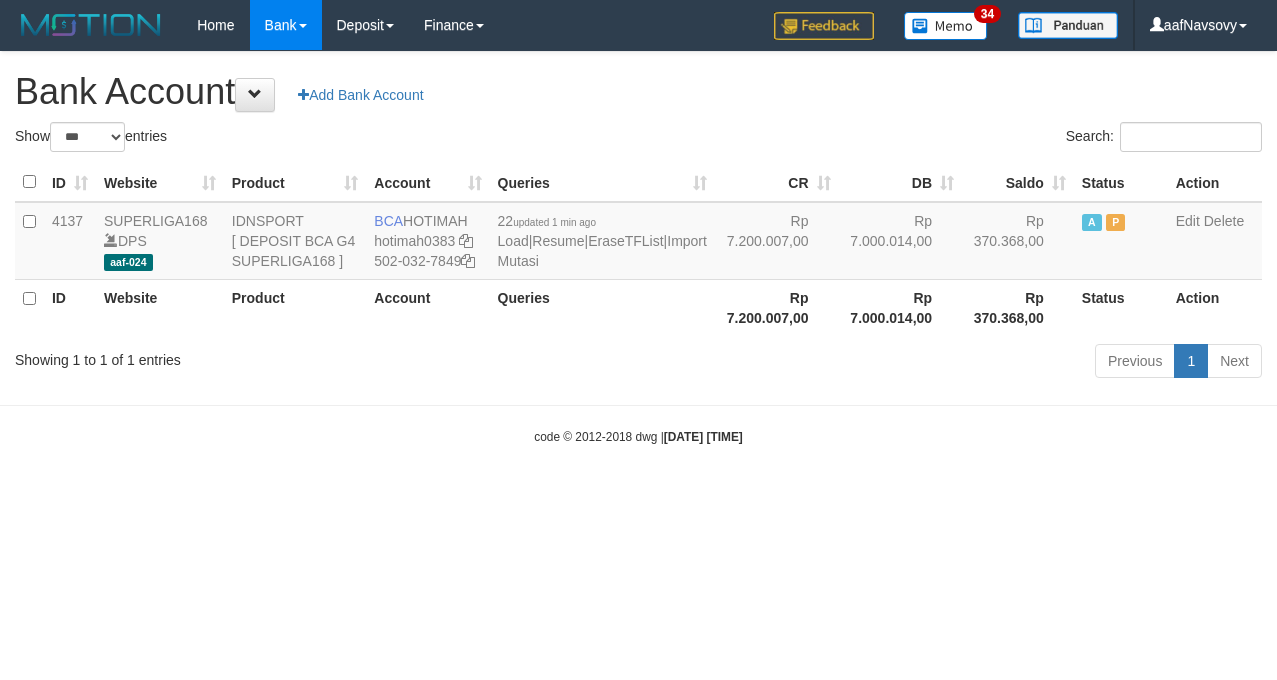 scroll, scrollTop: 0, scrollLeft: 0, axis: both 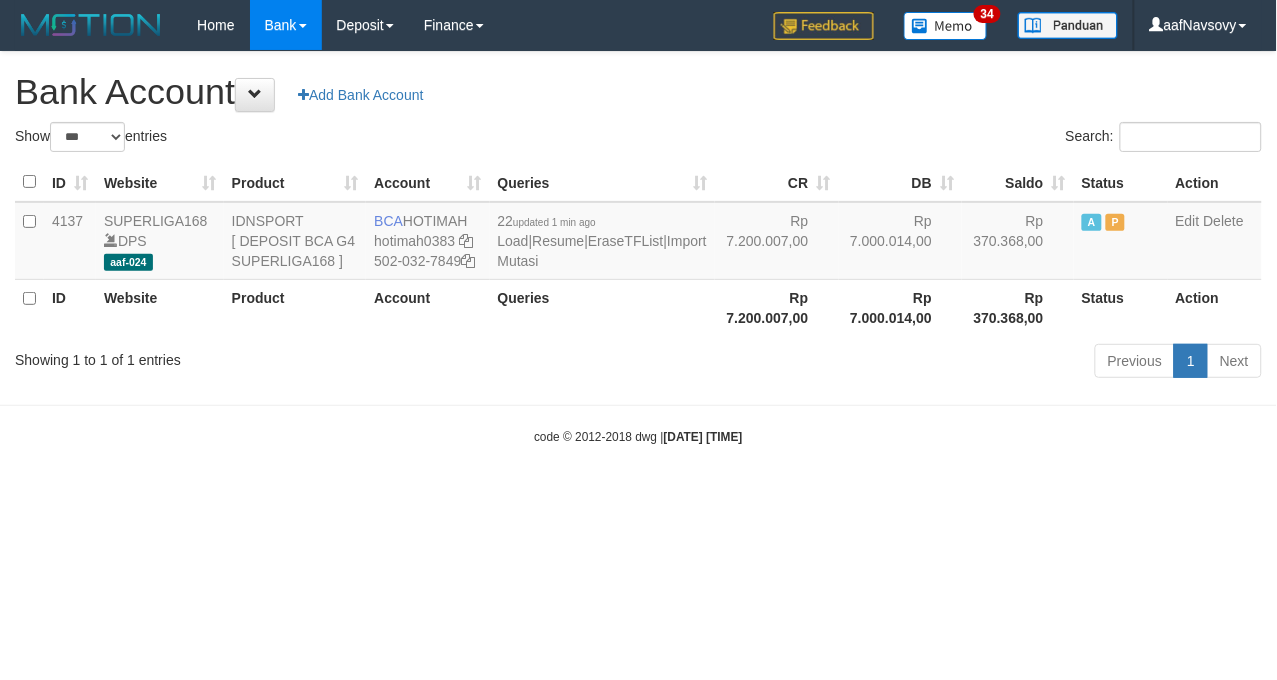 drag, startPoint x: 501, startPoint y: 401, endPoint x: 490, endPoint y: 417, distance: 19.416489 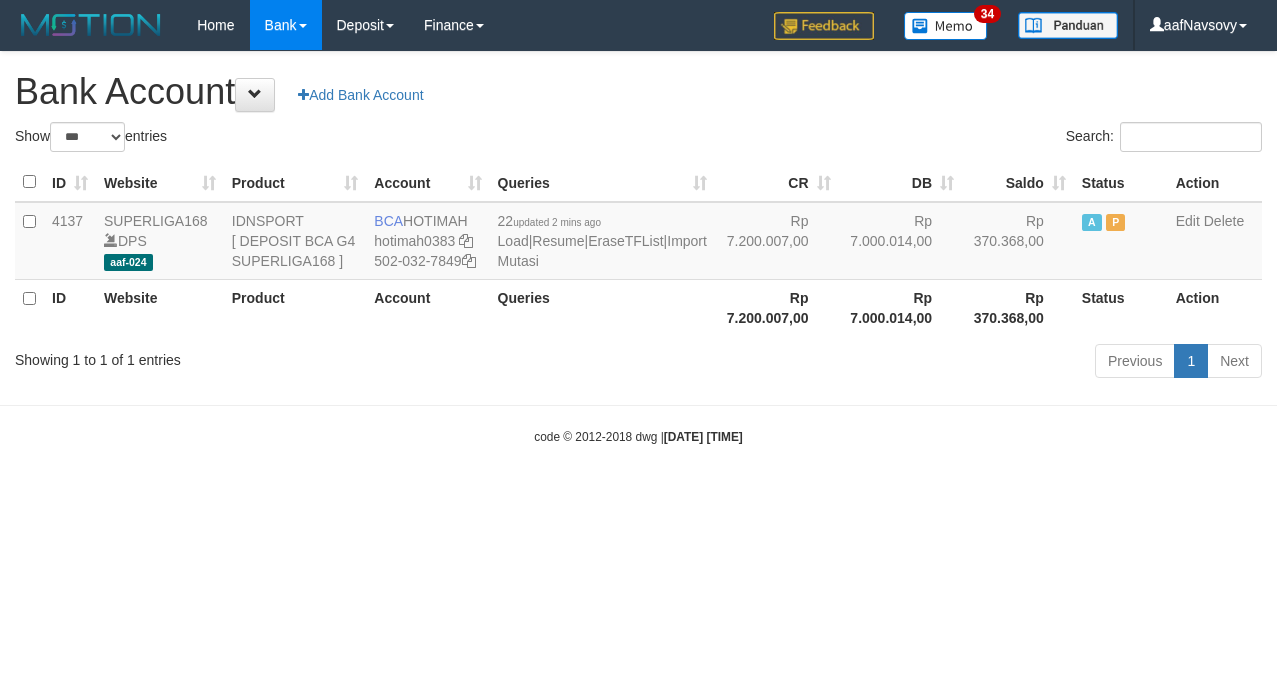 select on "***" 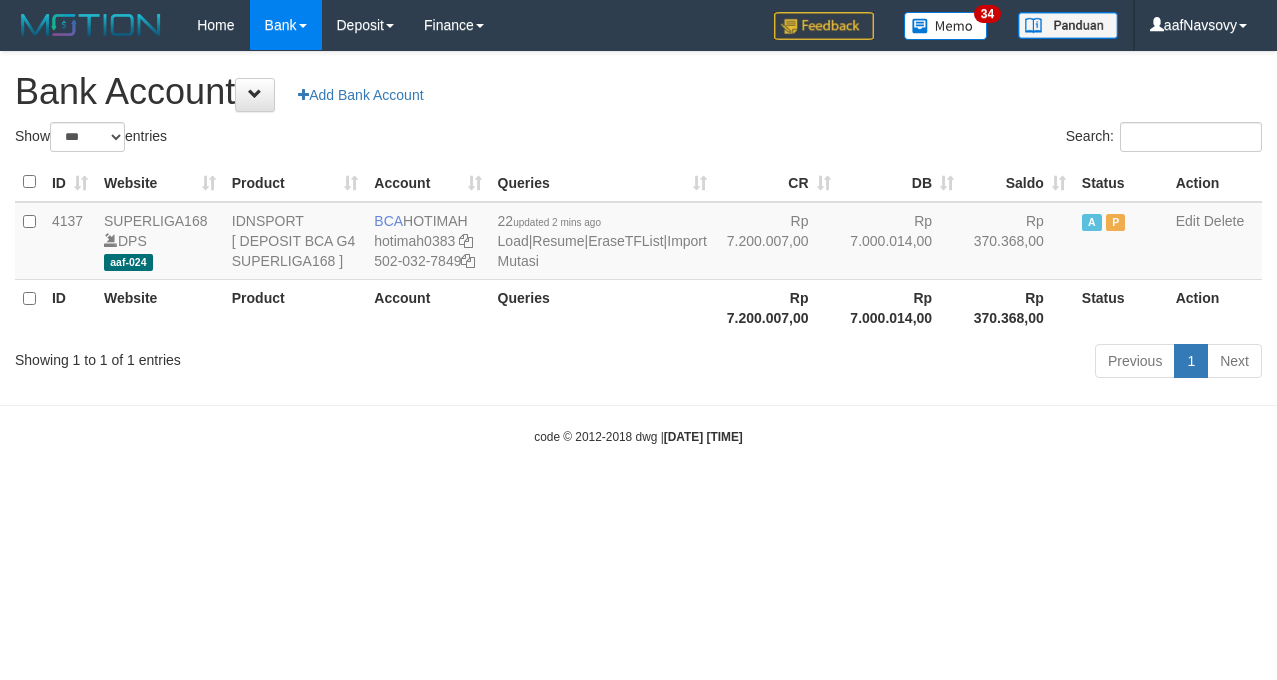 scroll, scrollTop: 0, scrollLeft: 0, axis: both 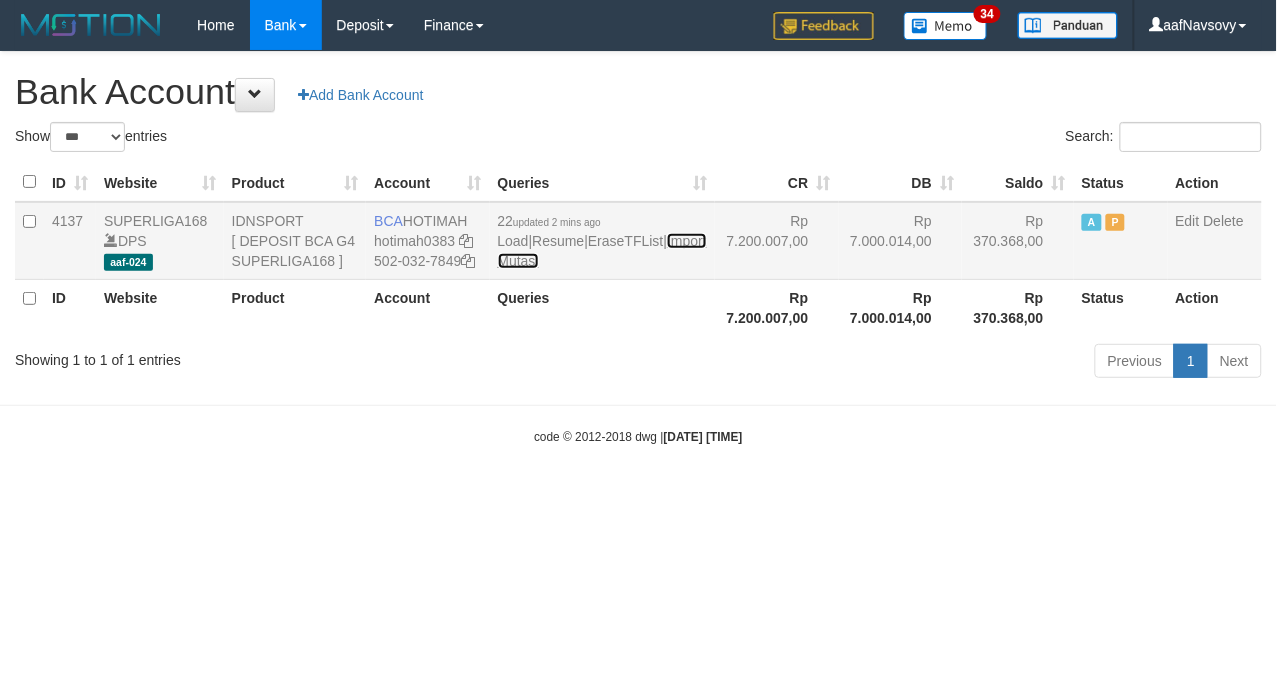 click on "Import Mutasi" at bounding box center (602, 251) 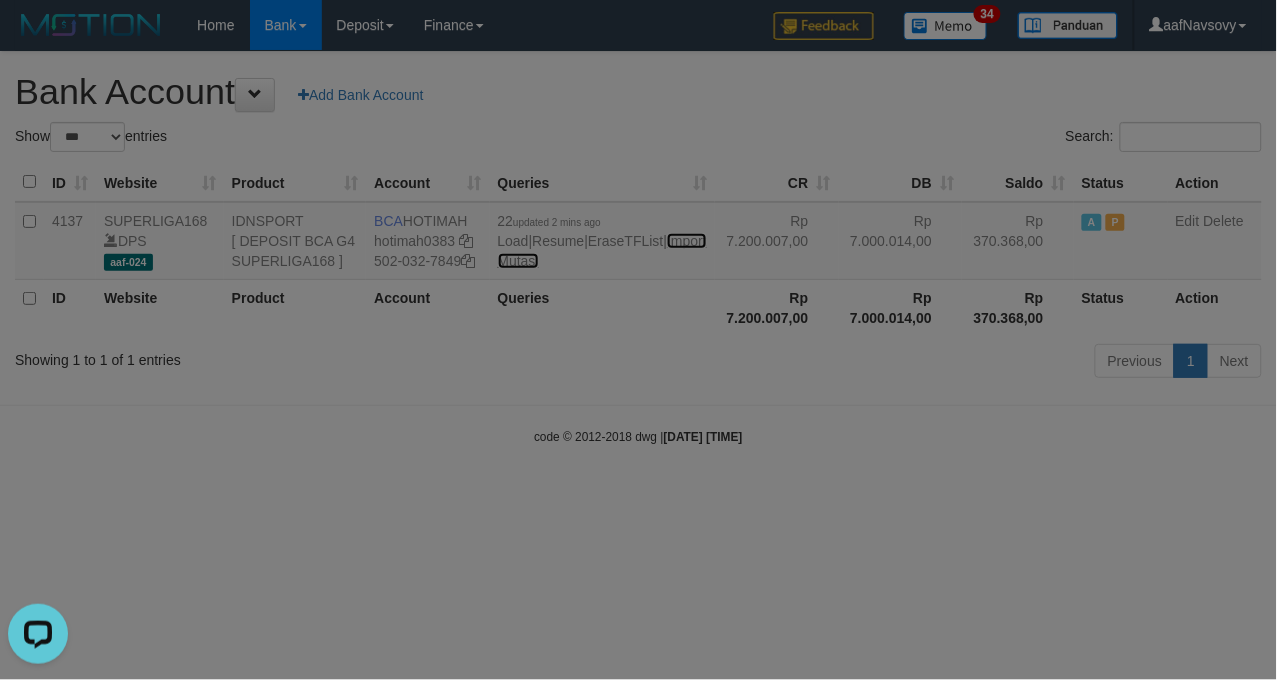 scroll, scrollTop: 0, scrollLeft: 0, axis: both 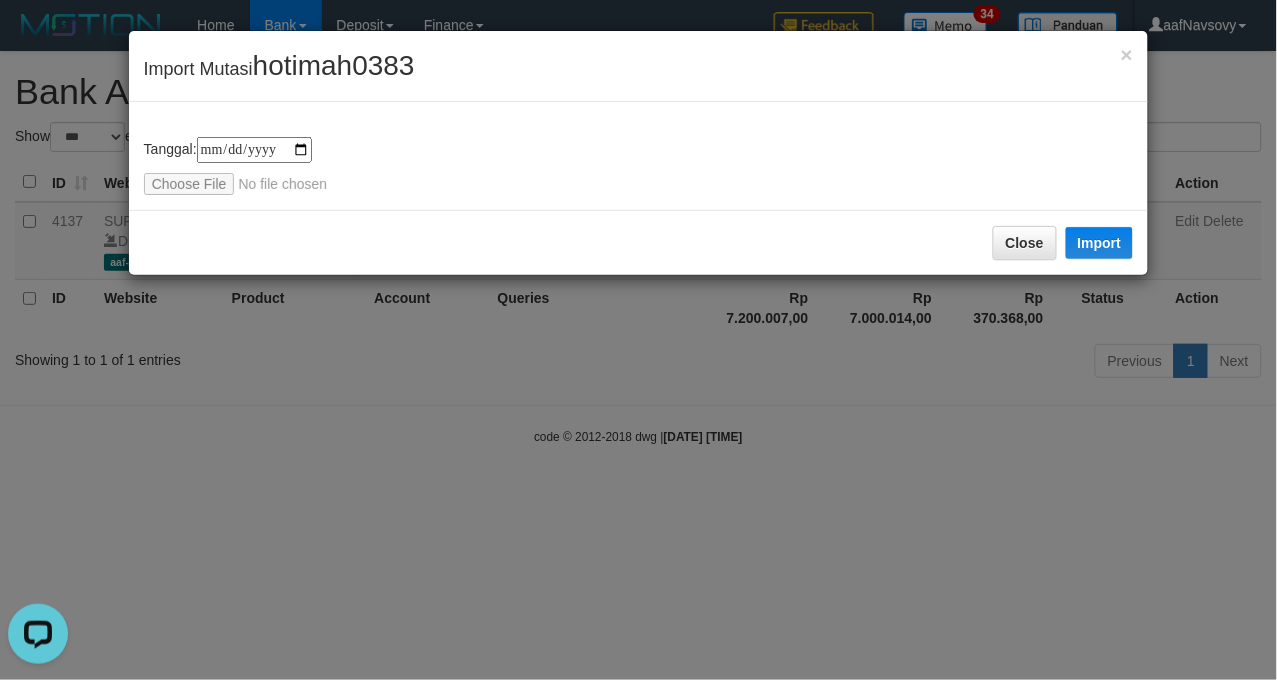 type on "**********" 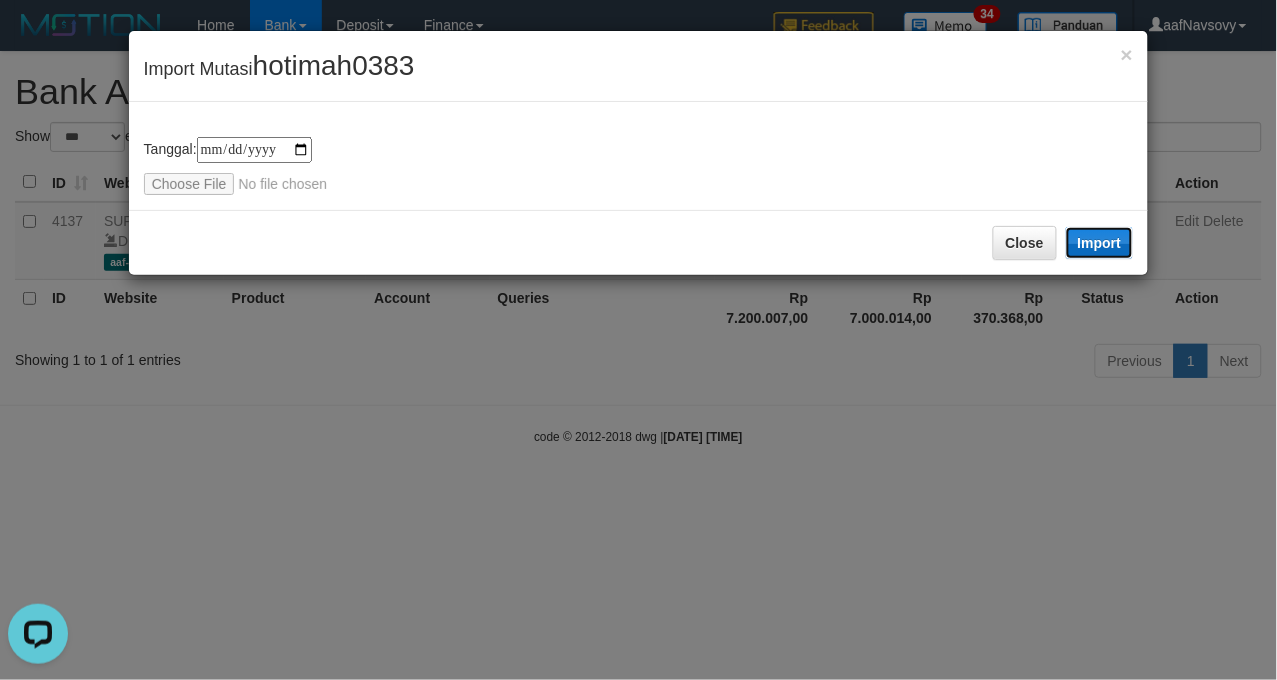 click on "Import" at bounding box center (1100, 243) 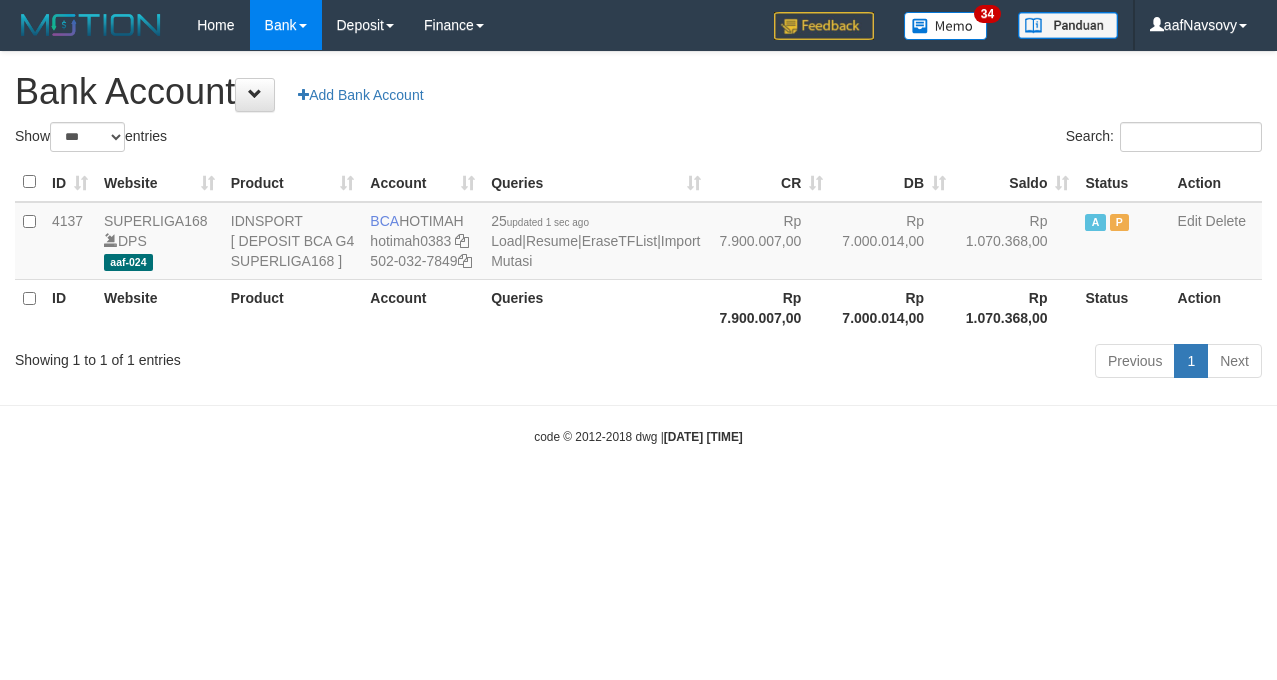 select on "***" 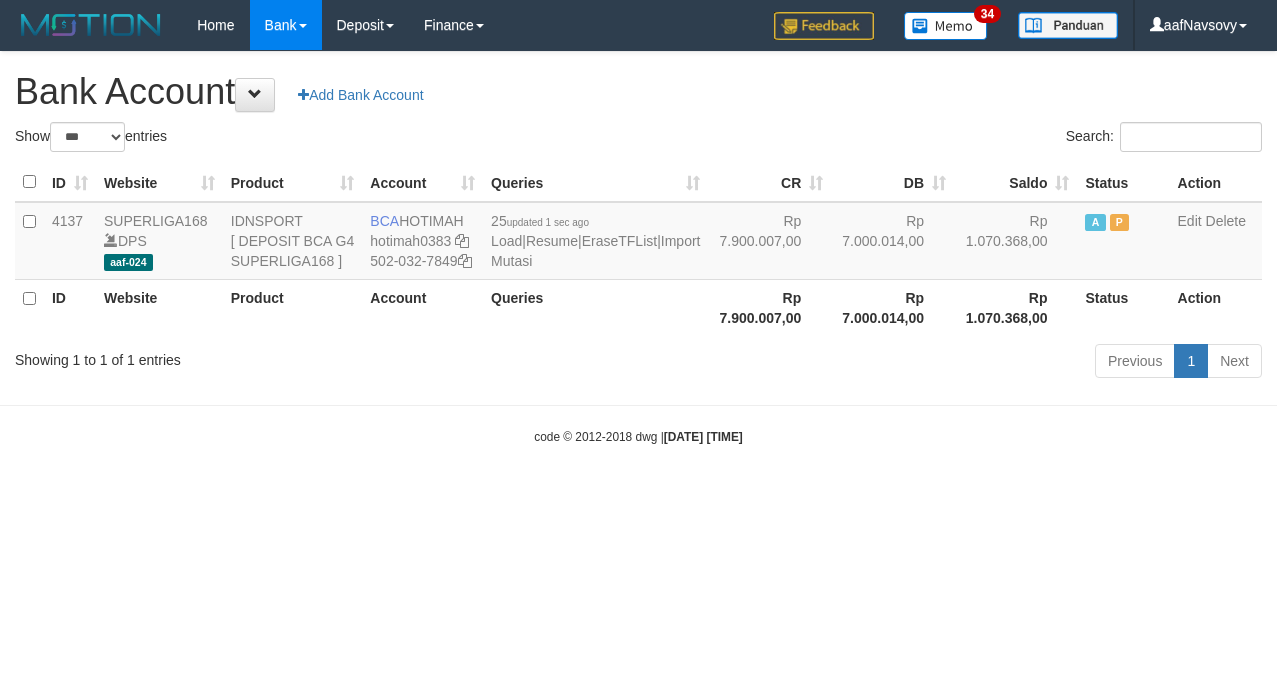 scroll, scrollTop: 0, scrollLeft: 0, axis: both 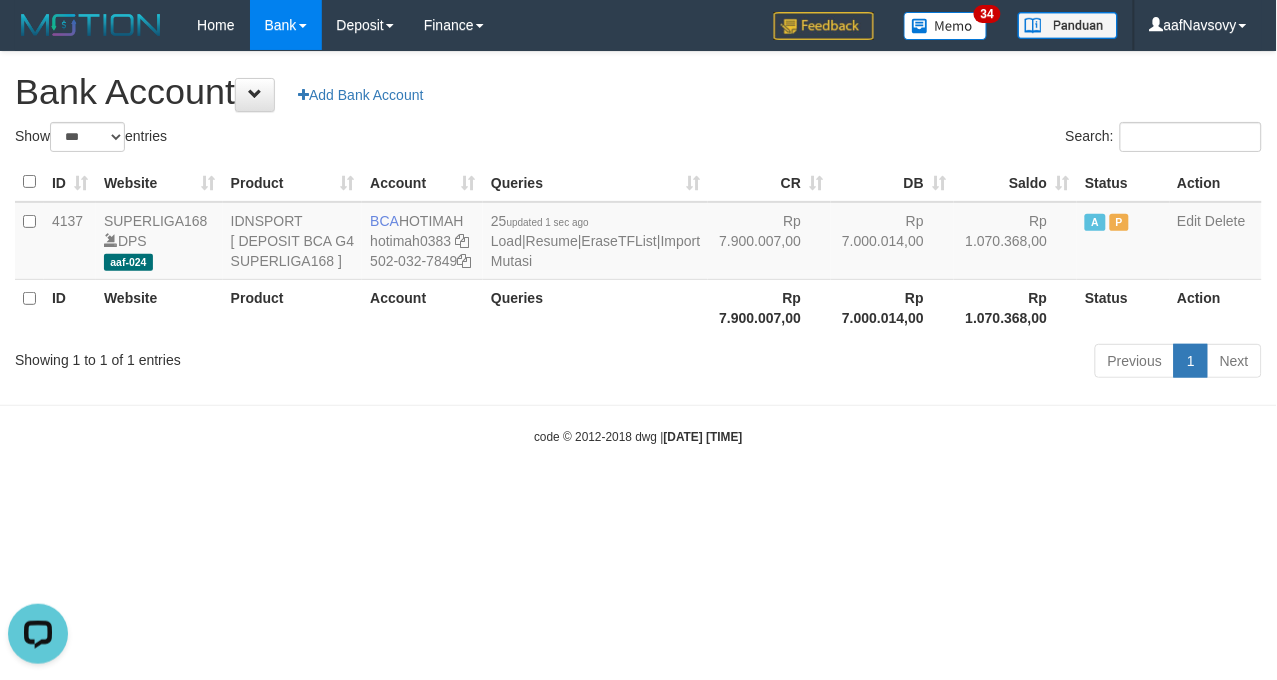 click on "Toggle navigation
Home
Bank
Account List
Load
By Website
Group
[ISPORT]													SUPERLIGA168
By Load Group (DPS)
34" at bounding box center (638, 248) 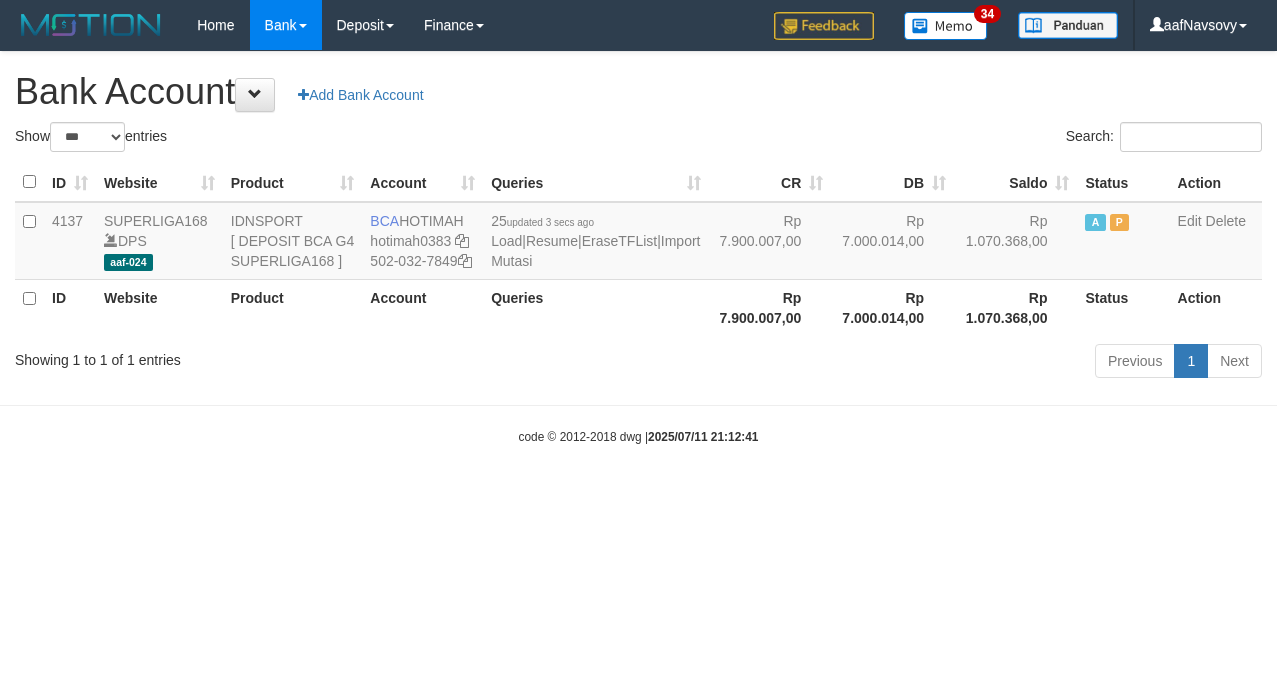 select on "***" 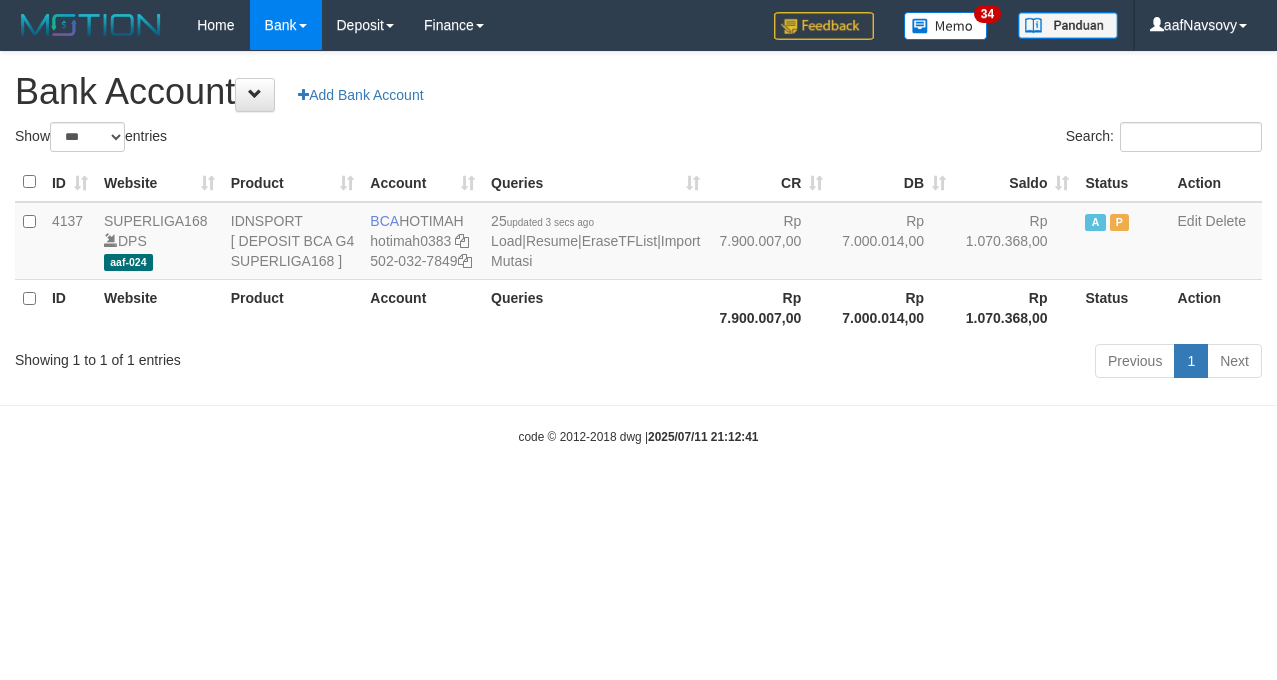 scroll, scrollTop: 0, scrollLeft: 0, axis: both 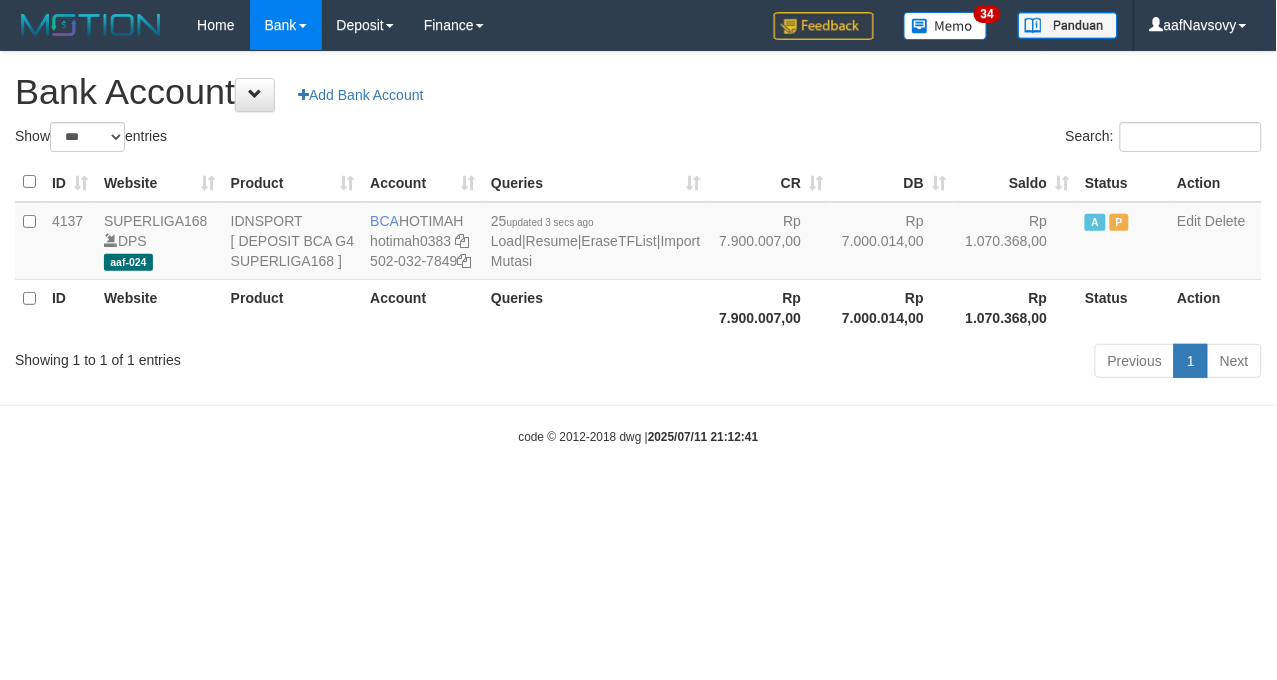 click on "Toggle navigation
Home
Bank
Account List
Load
By Website
Group
[ISPORT]													SUPERLIGA168
By Load Group (DPS)
34" at bounding box center [638, 248] 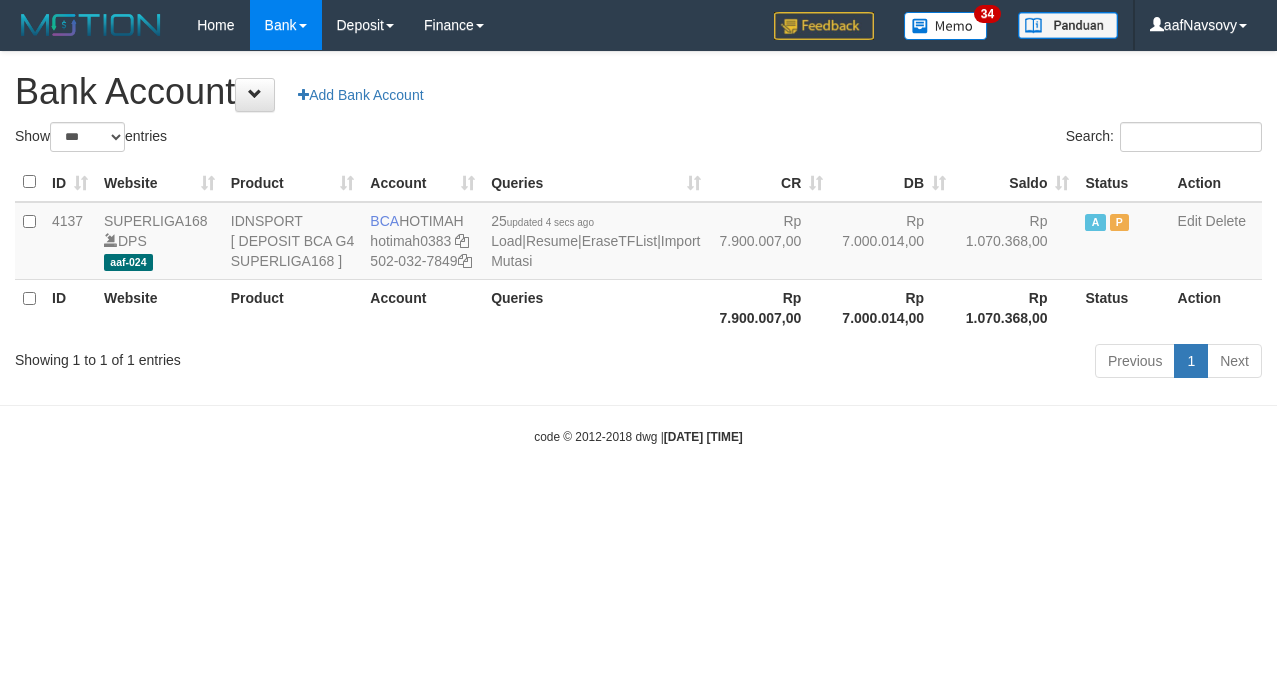select on "***" 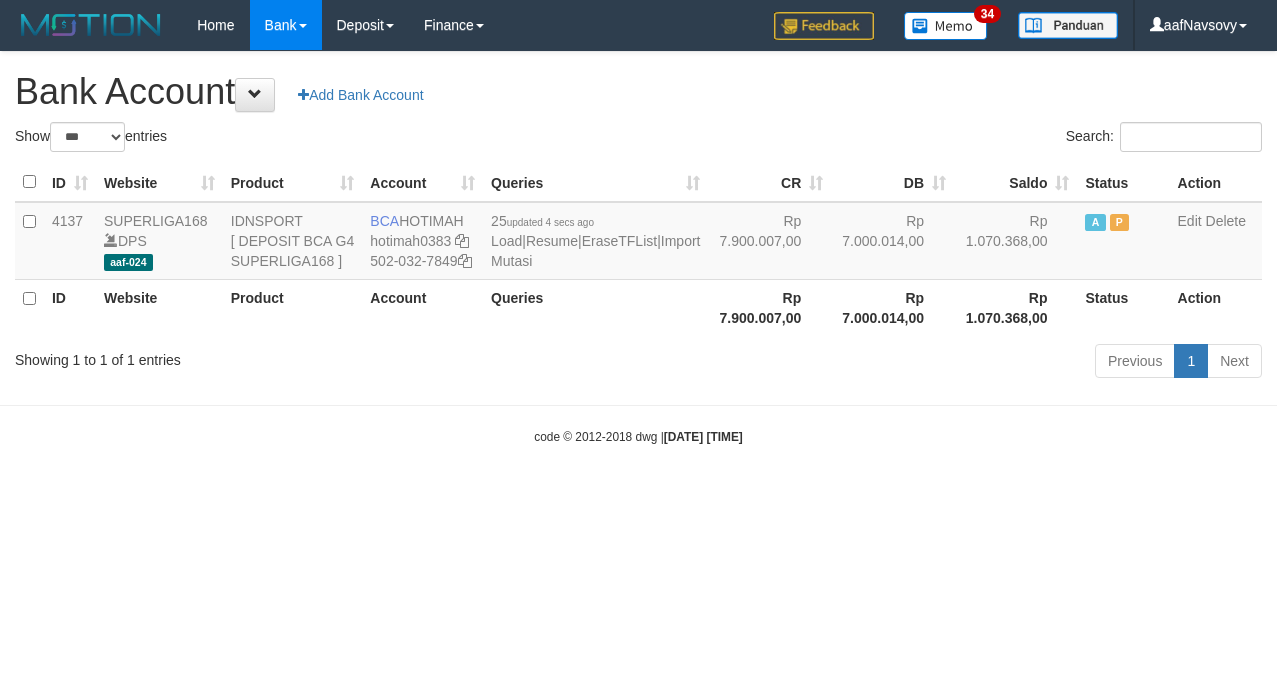 scroll, scrollTop: 0, scrollLeft: 0, axis: both 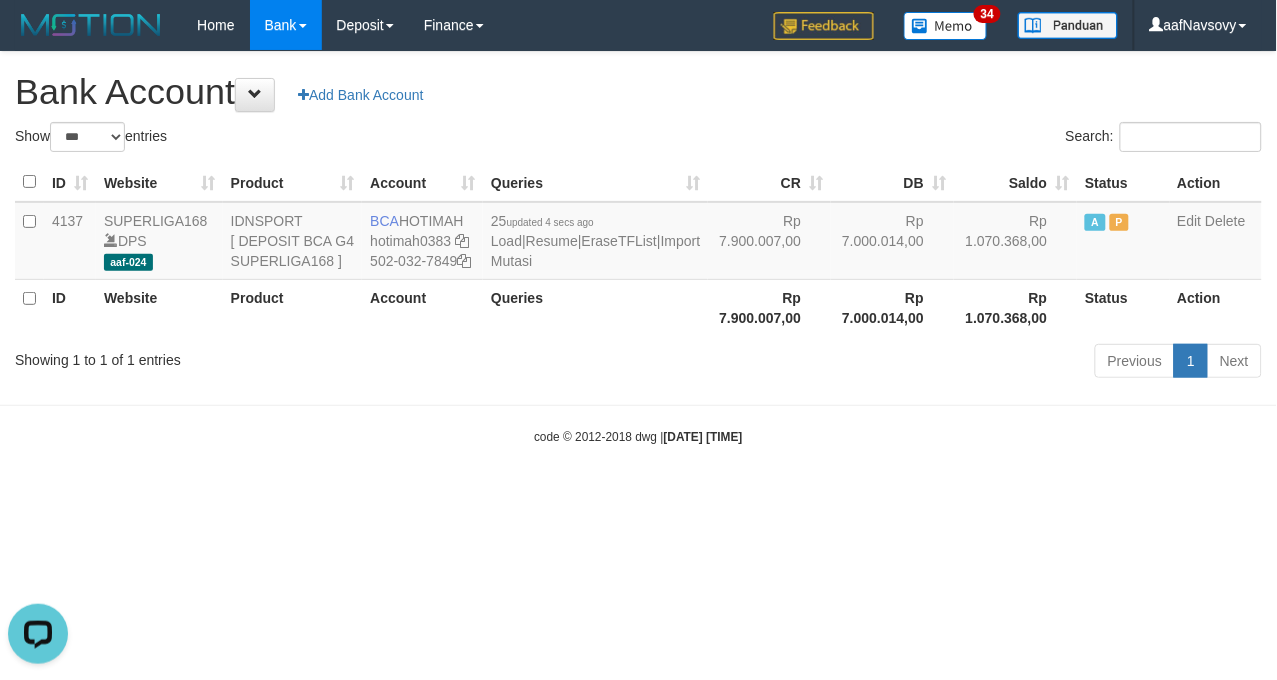 click on "Showing 1 to 1 of 1 entries" at bounding box center [266, 356] 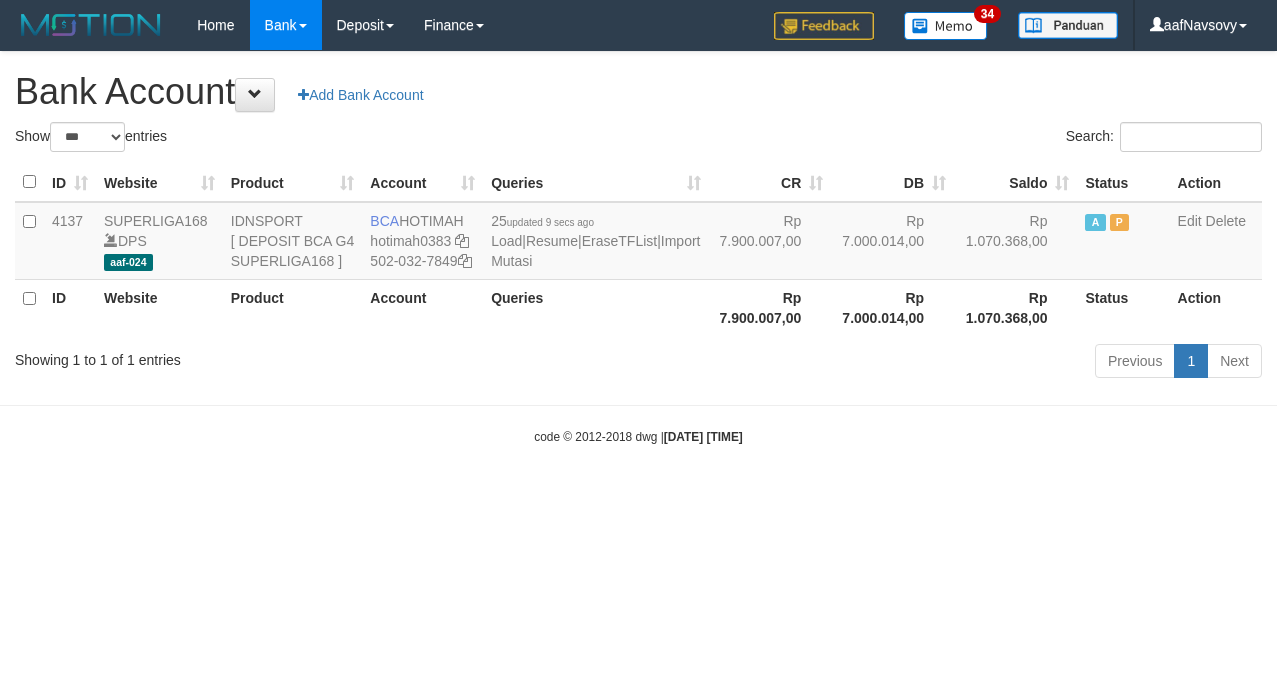 select on "***" 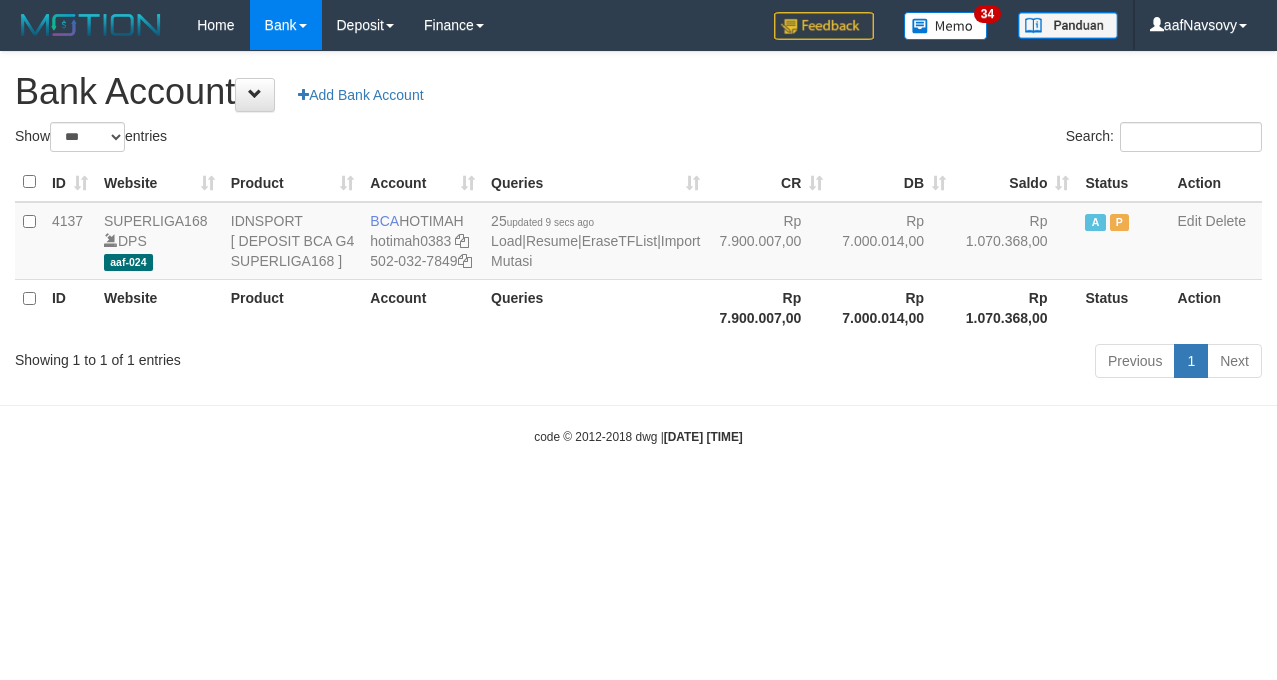 scroll, scrollTop: 0, scrollLeft: 0, axis: both 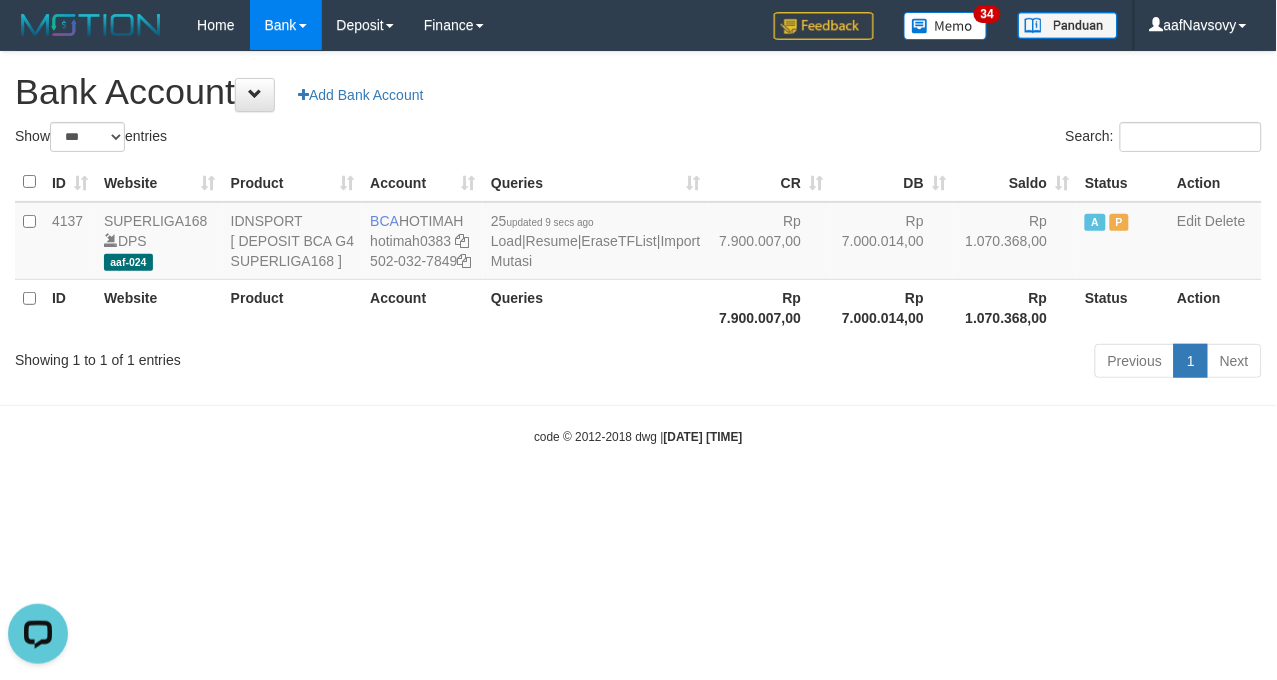 click on "Showing 1 to 1 of 1 entries" at bounding box center [266, 356] 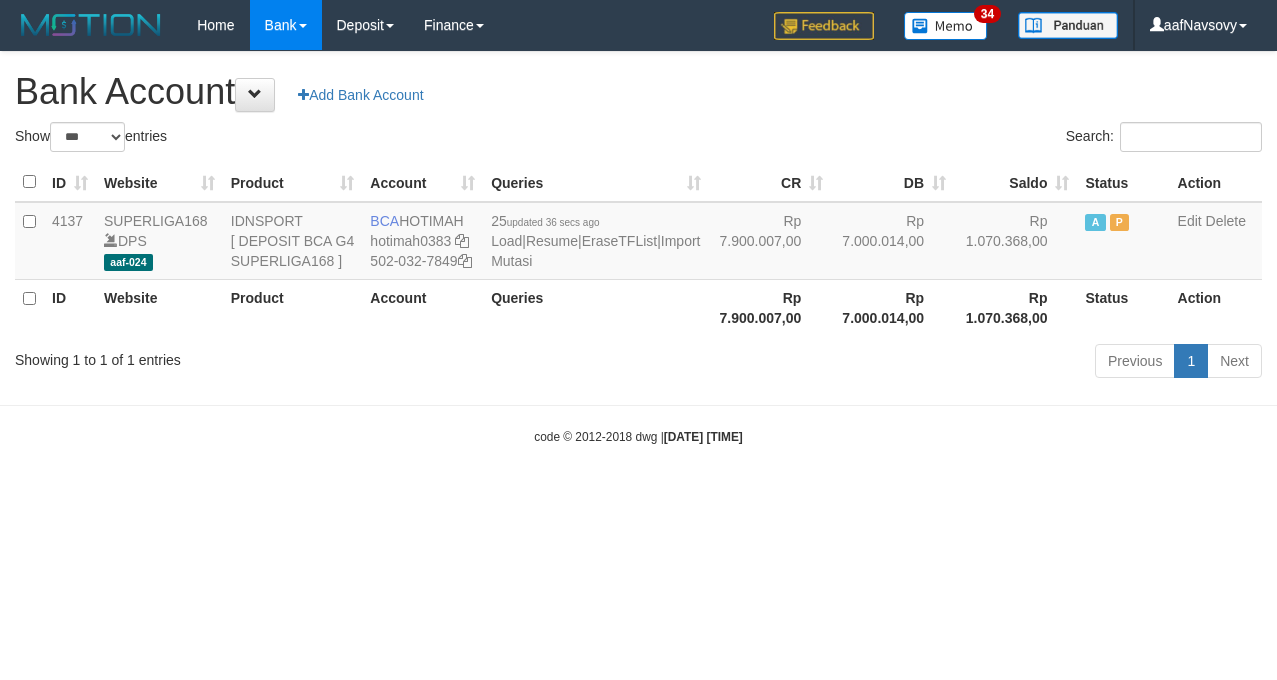 select on "***" 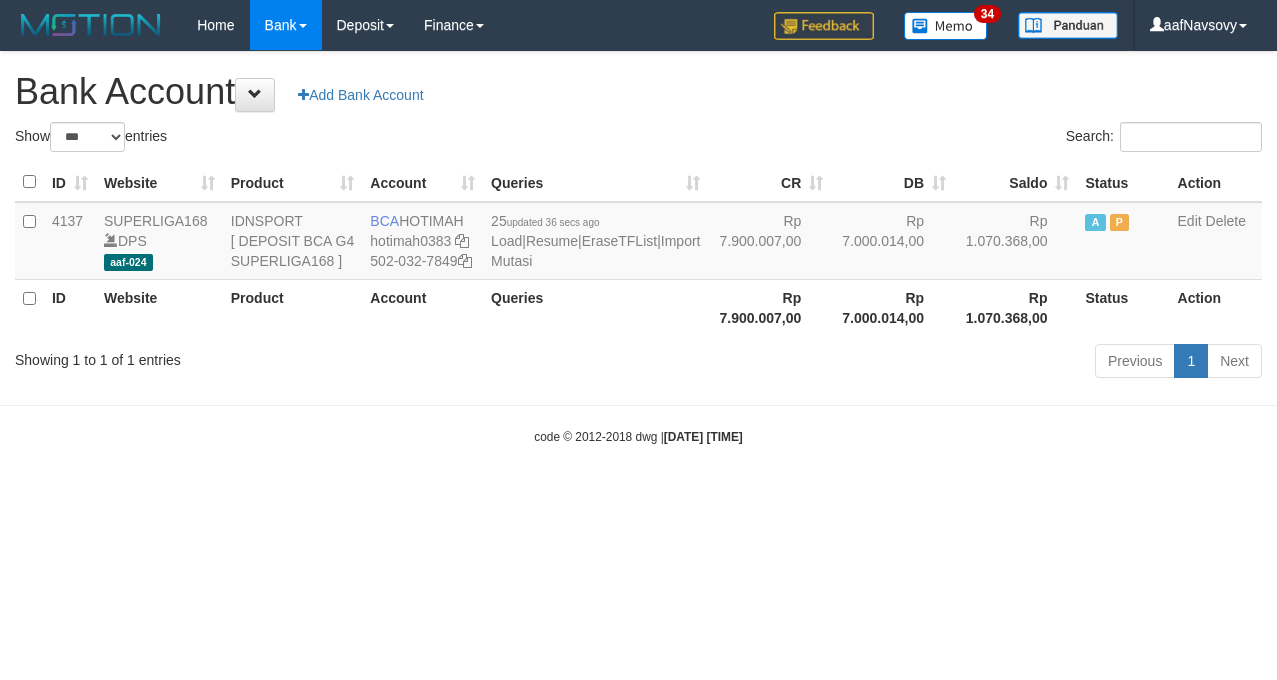 scroll, scrollTop: 0, scrollLeft: 0, axis: both 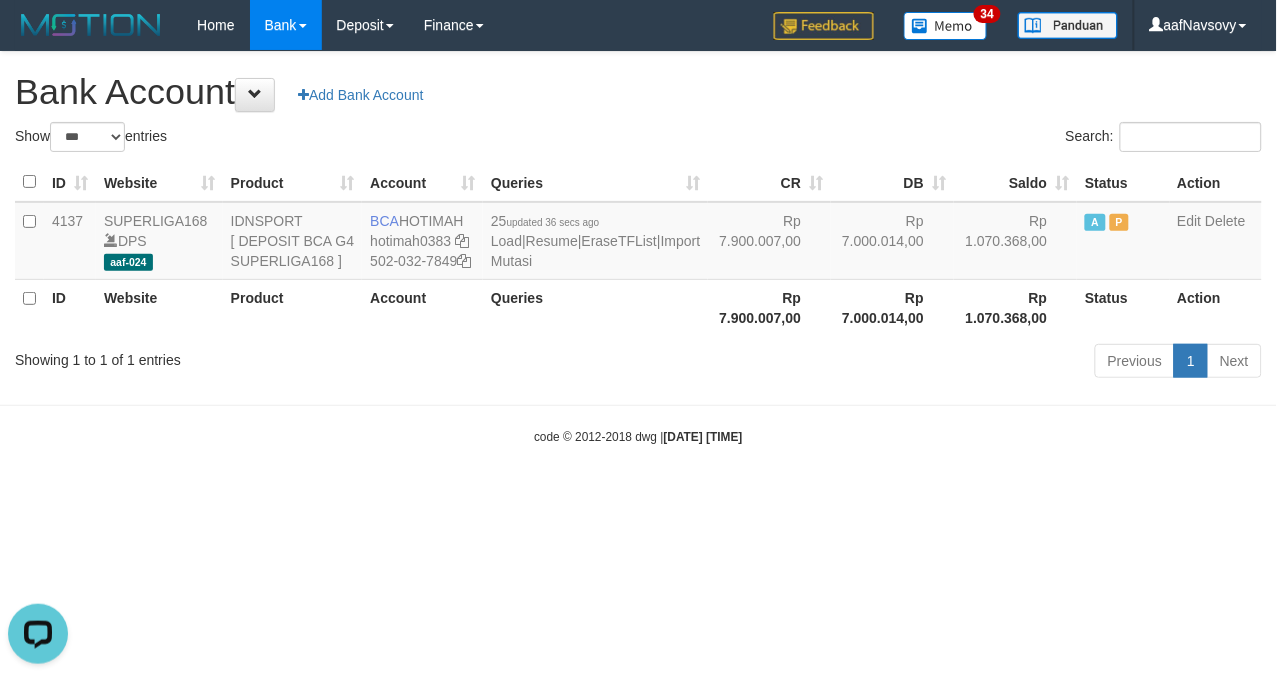 click on "Toggle navigation
Home
Bank
Account List
Load
By Website
Group
[ISPORT]													SUPERLIGA168
By Load Group (DPS)" at bounding box center [638, 248] 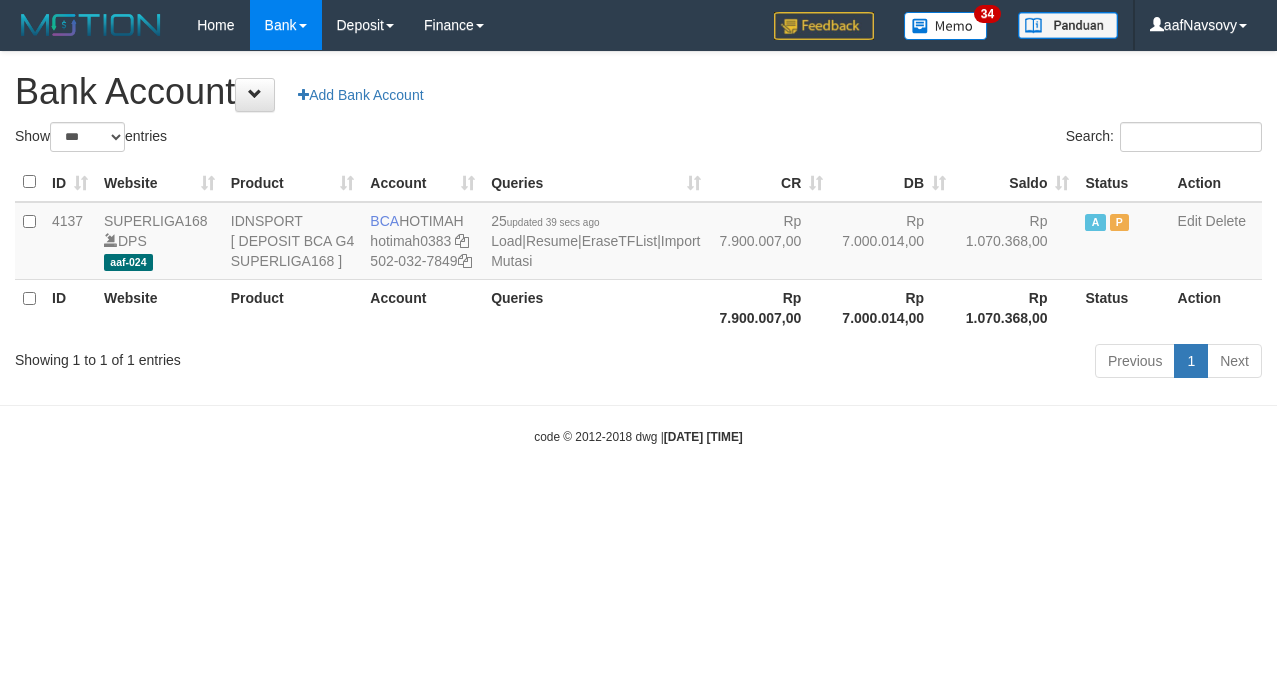 select on "***" 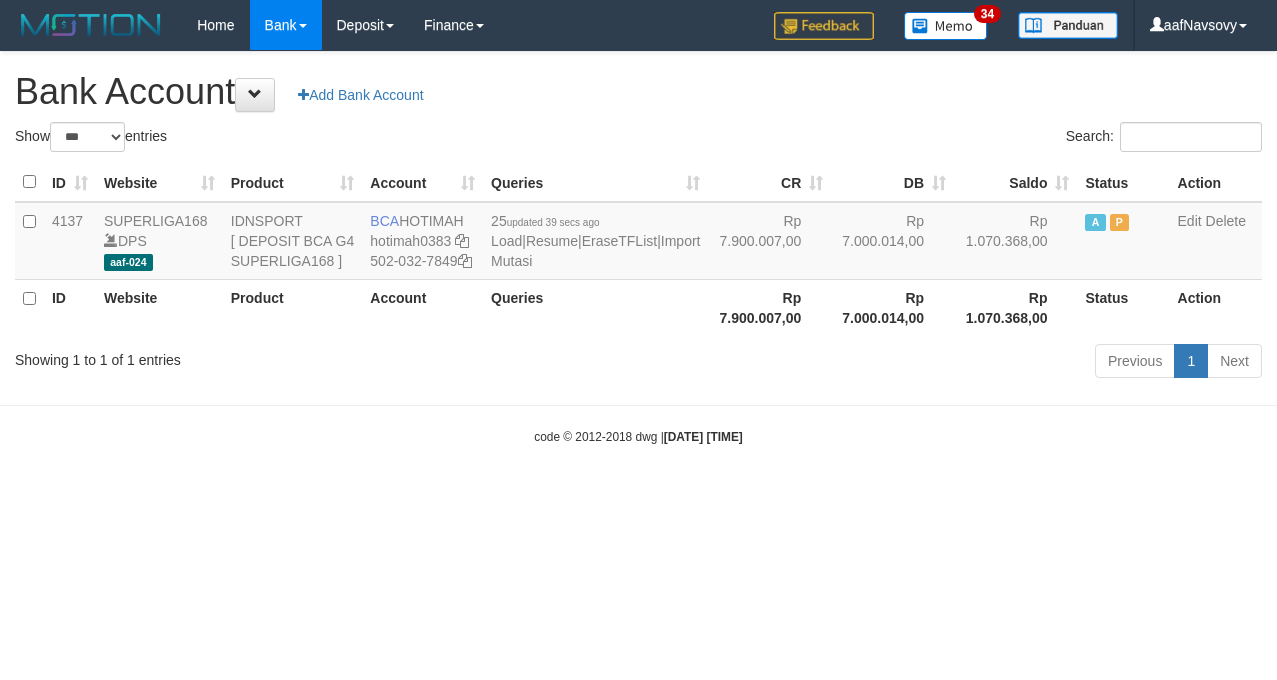 scroll, scrollTop: 0, scrollLeft: 0, axis: both 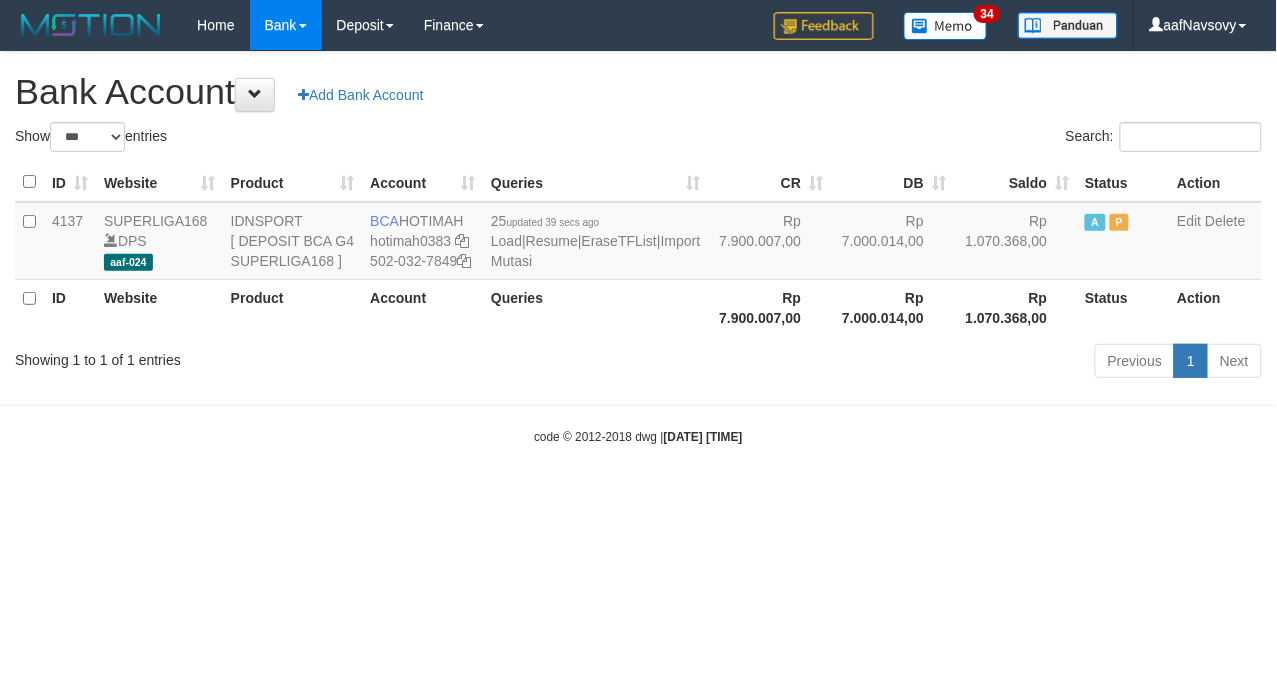 click on "Toggle navigation
Home
Bank
Account List
Load
By Website
Group
[ISPORT]													SUPERLIGA168
By Load Group (DPS)" at bounding box center (638, 248) 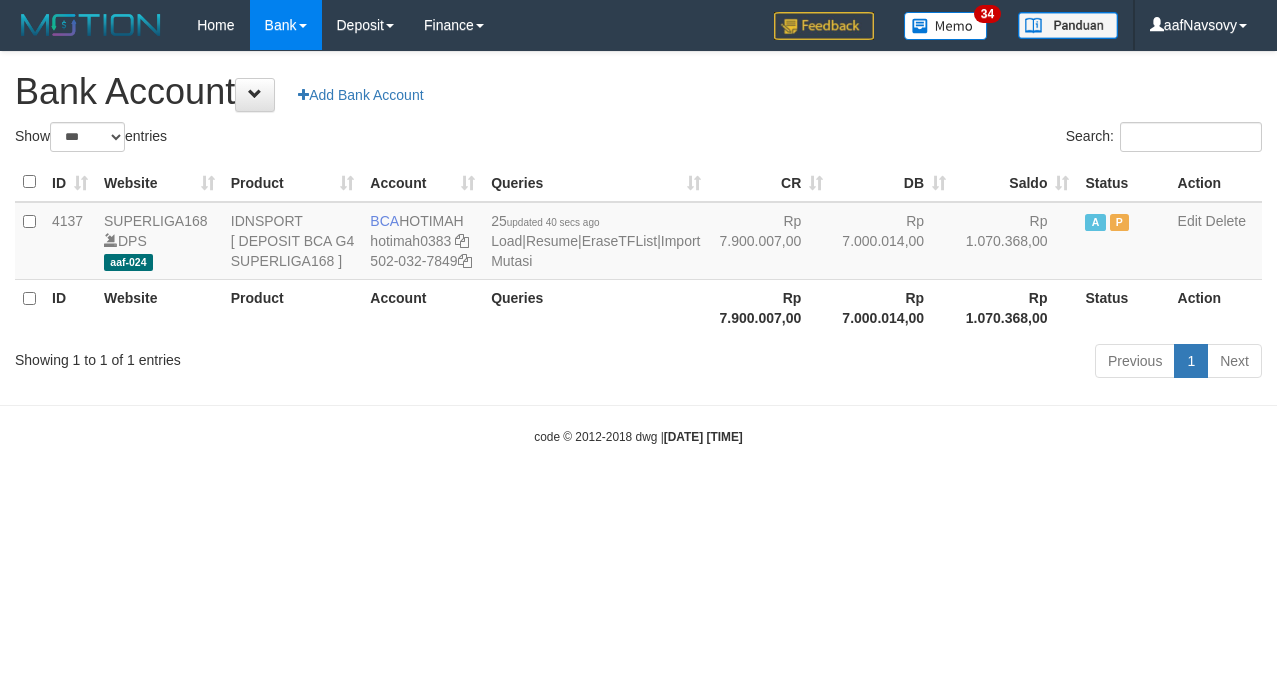 select on "***" 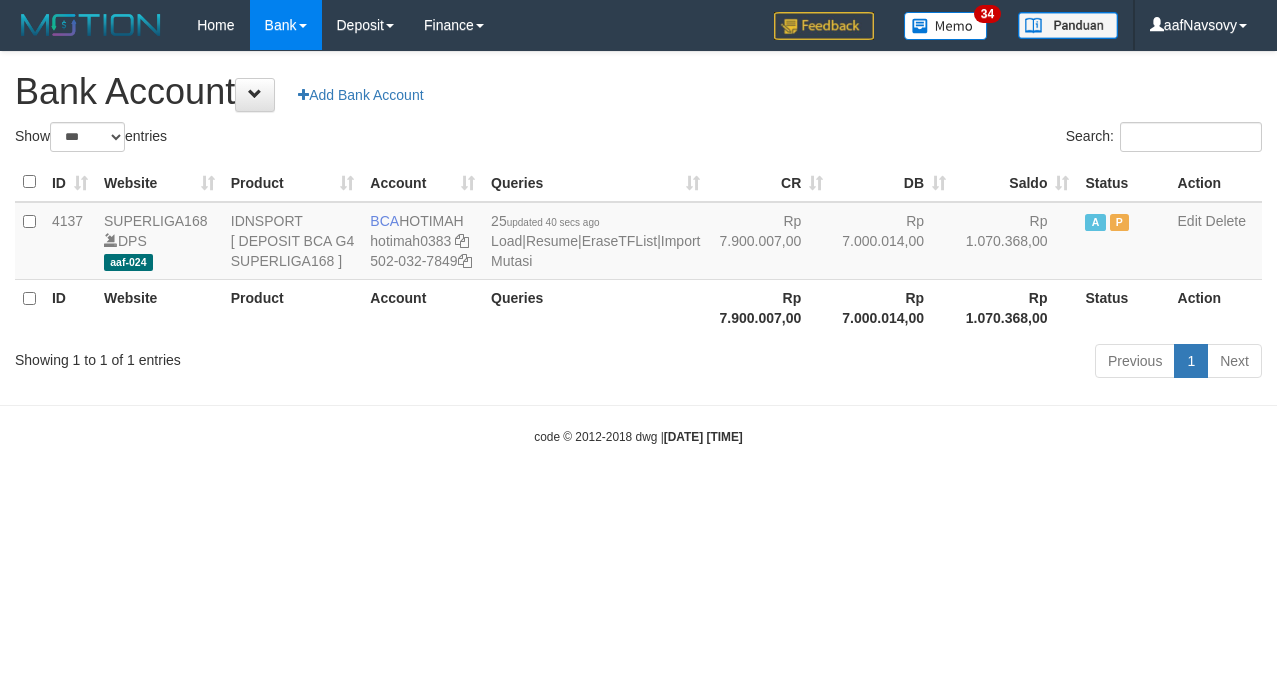scroll, scrollTop: 0, scrollLeft: 0, axis: both 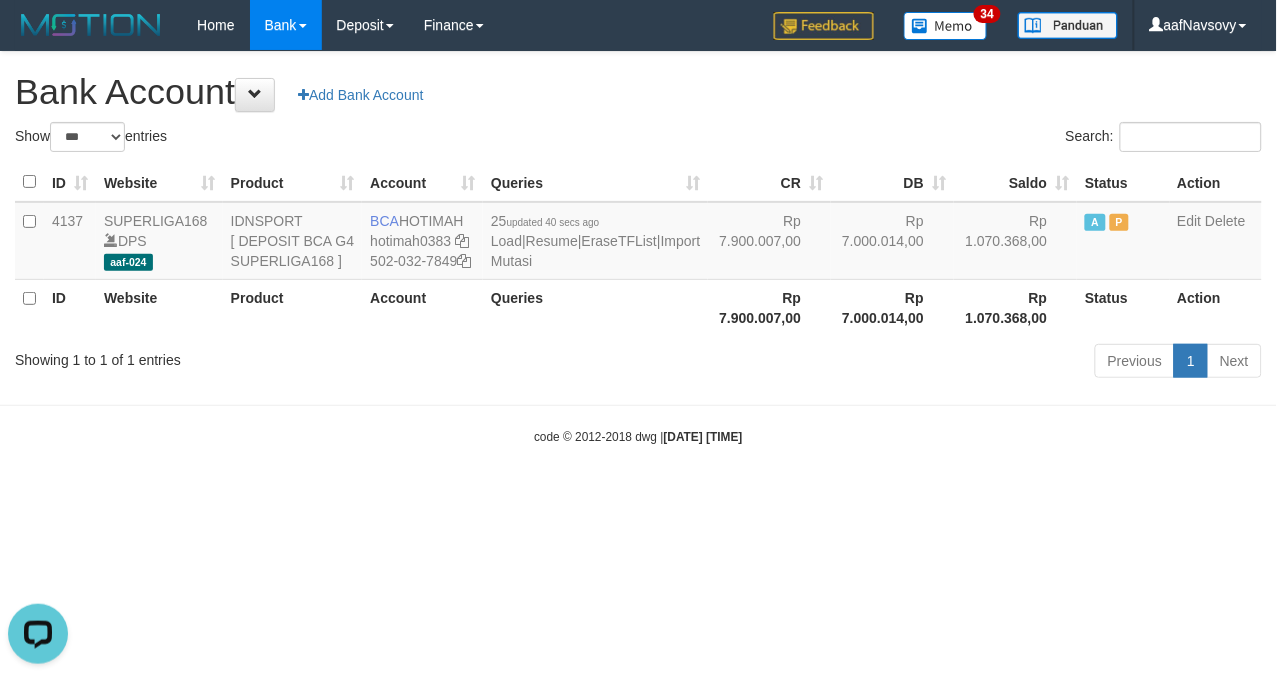 click on "Toggle navigation
Home
Bank
Account List
Load
By Website
Group
[ISPORT]													SUPERLIGA168
By Load Group (DPS)" at bounding box center (638, 248) 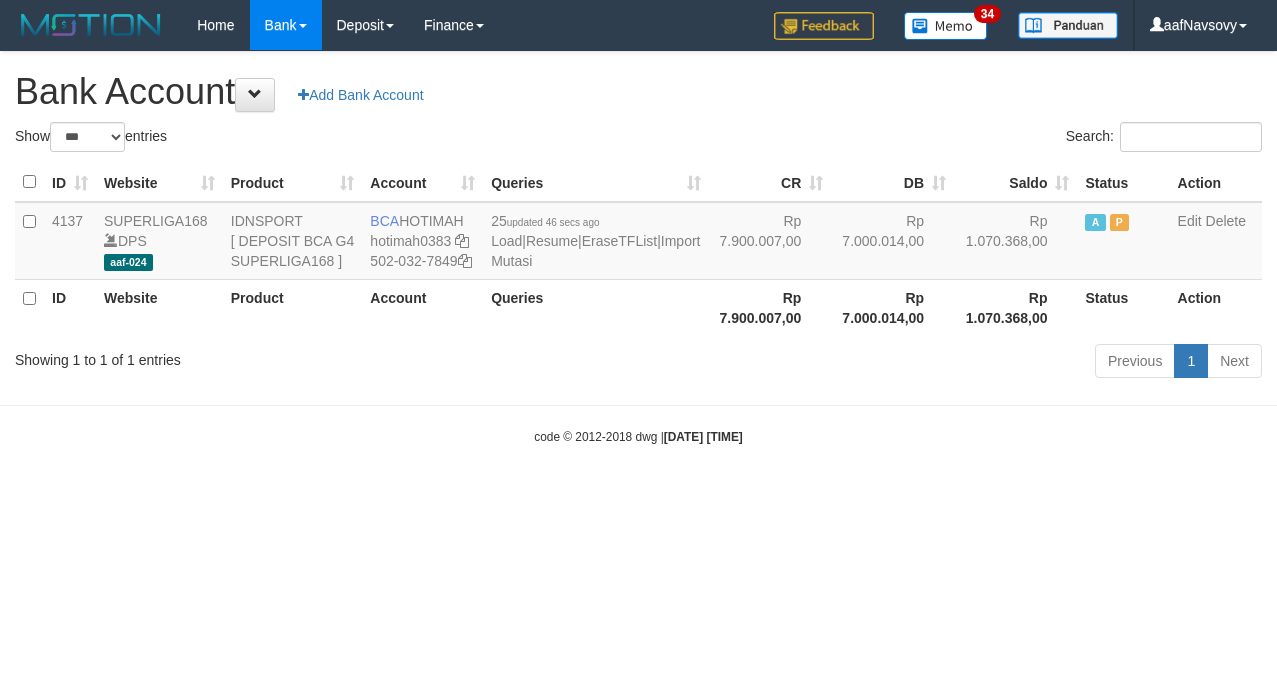 select on "***" 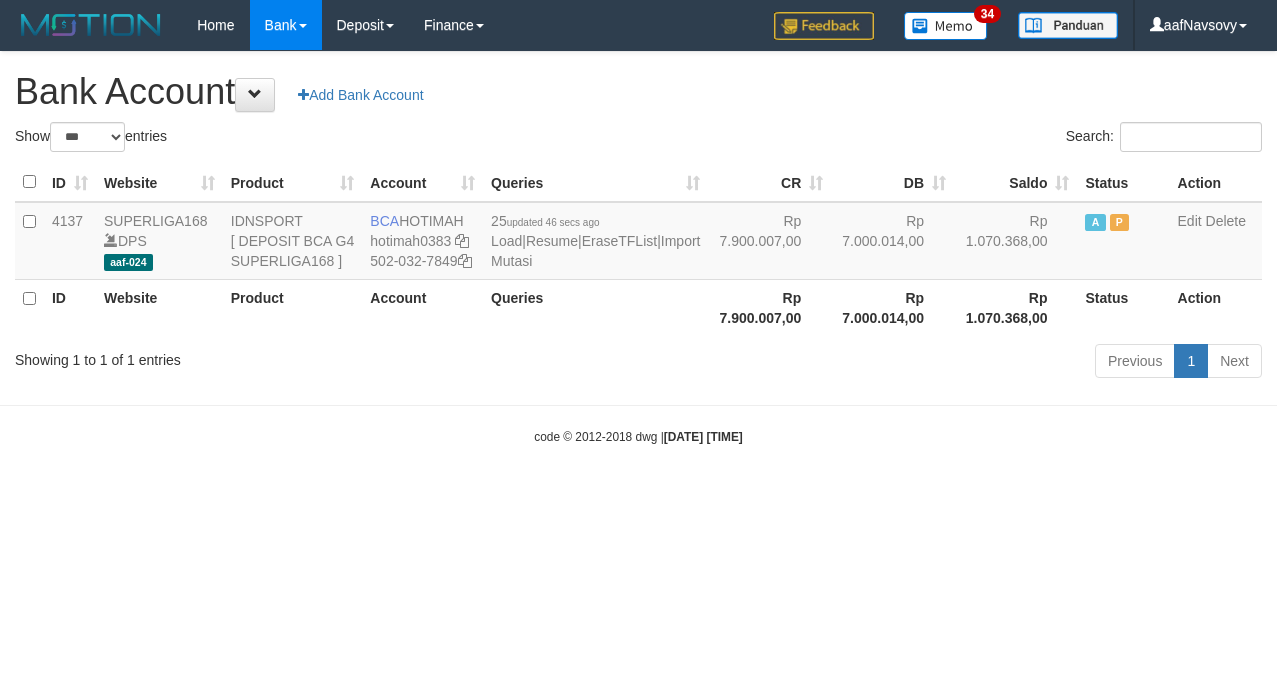 scroll, scrollTop: 0, scrollLeft: 0, axis: both 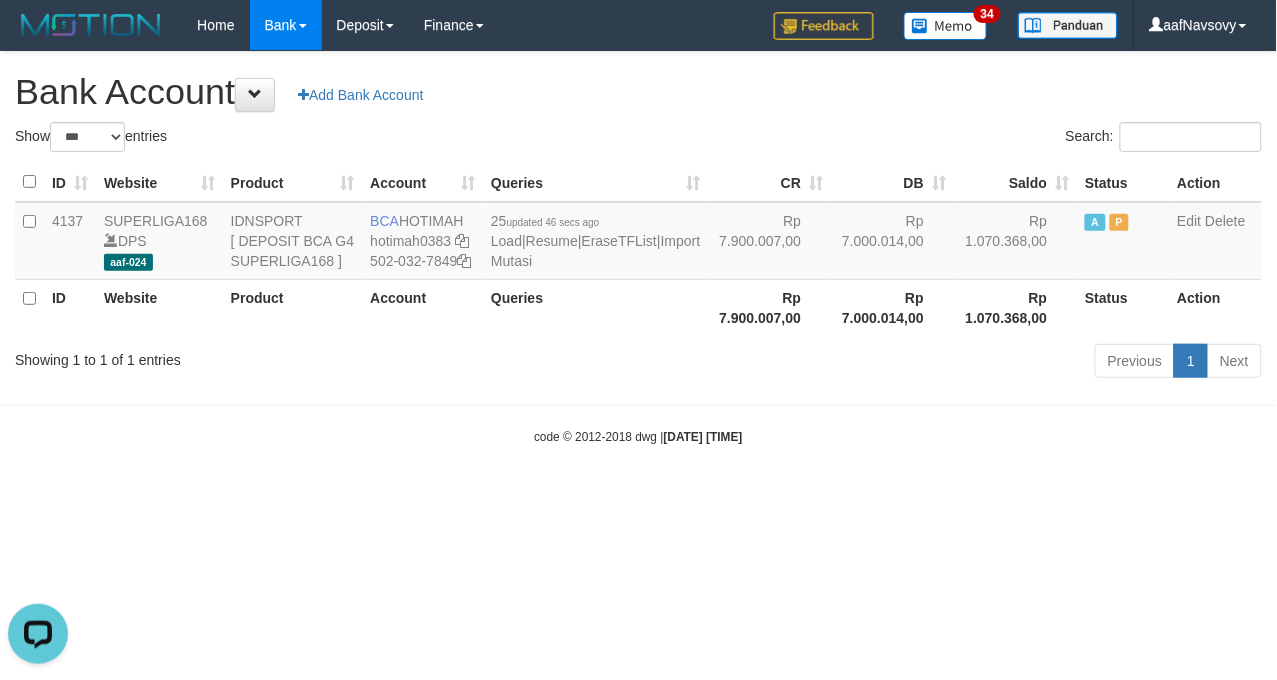 click on "Toggle navigation
Home
Bank
Account List
Load
By Website
Group
[ISPORT]													SUPERLIGA168
By Load Group (DPS)" at bounding box center [638, 248] 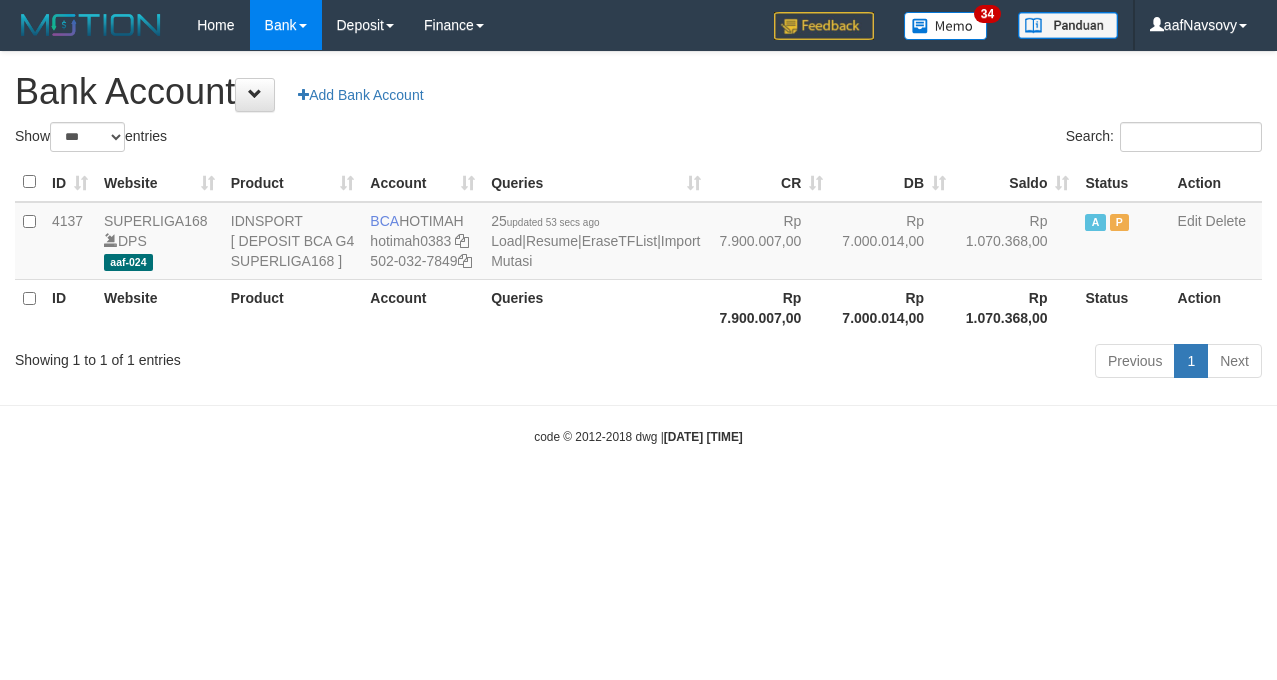 select on "***" 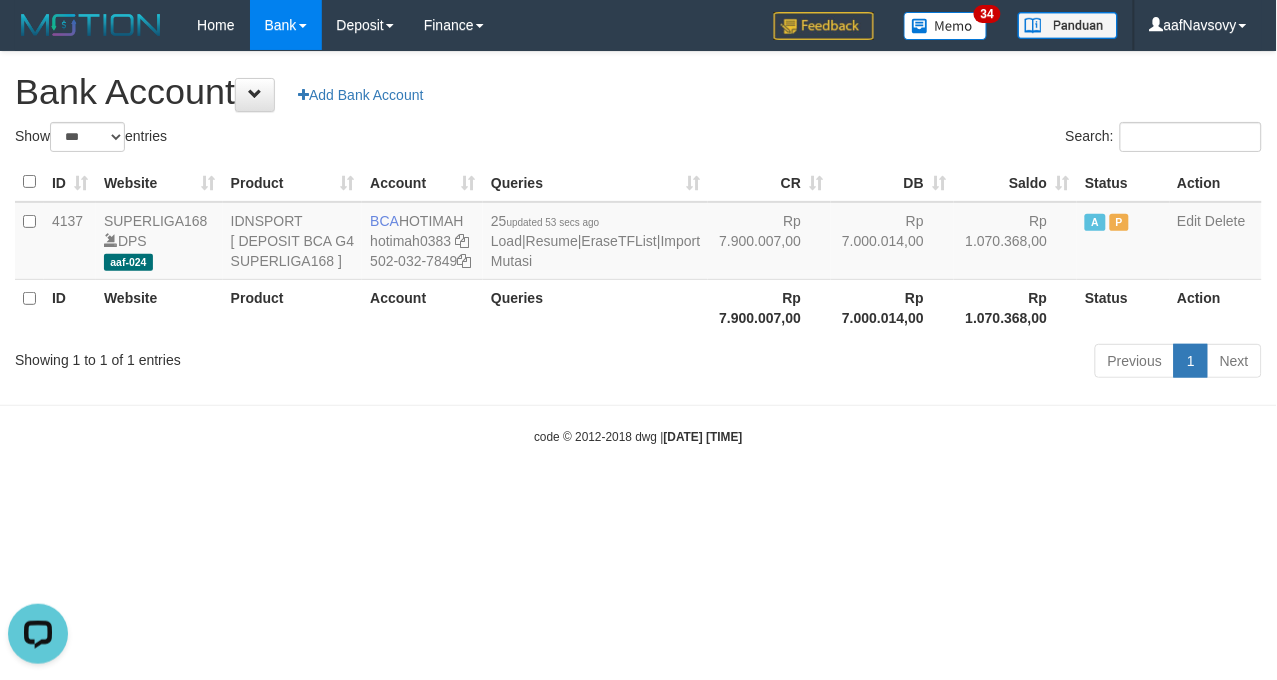 scroll, scrollTop: 0, scrollLeft: 0, axis: both 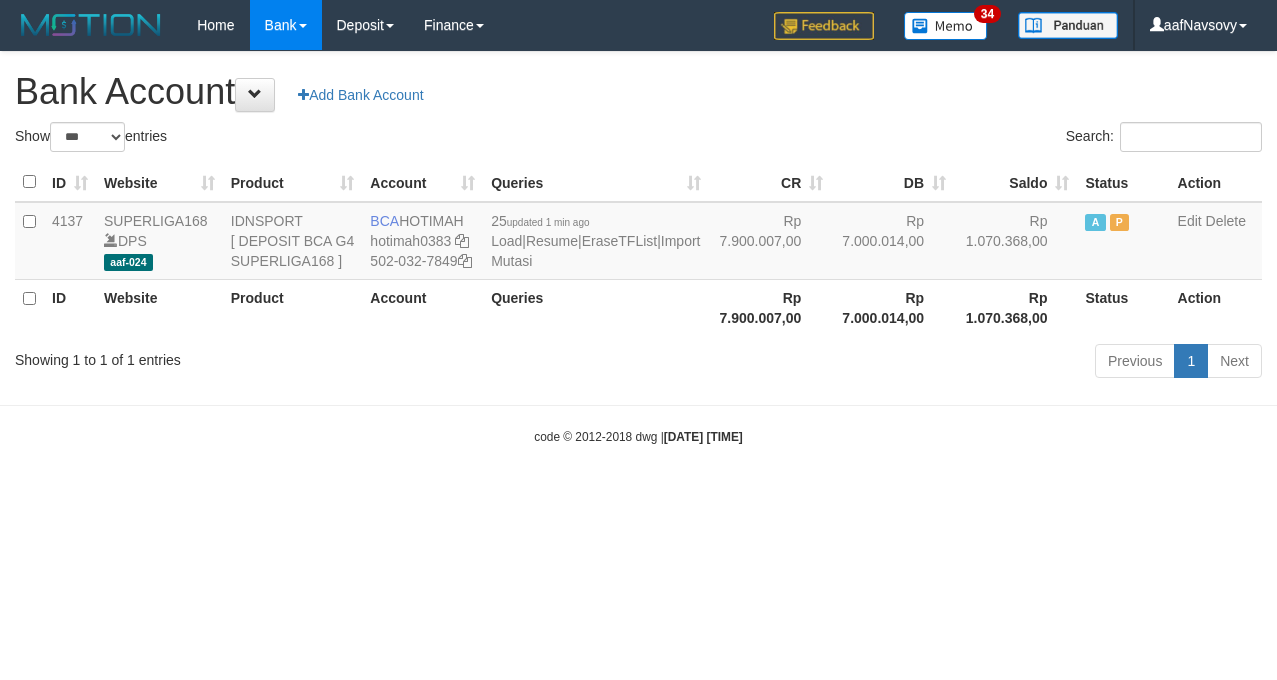 select on "***" 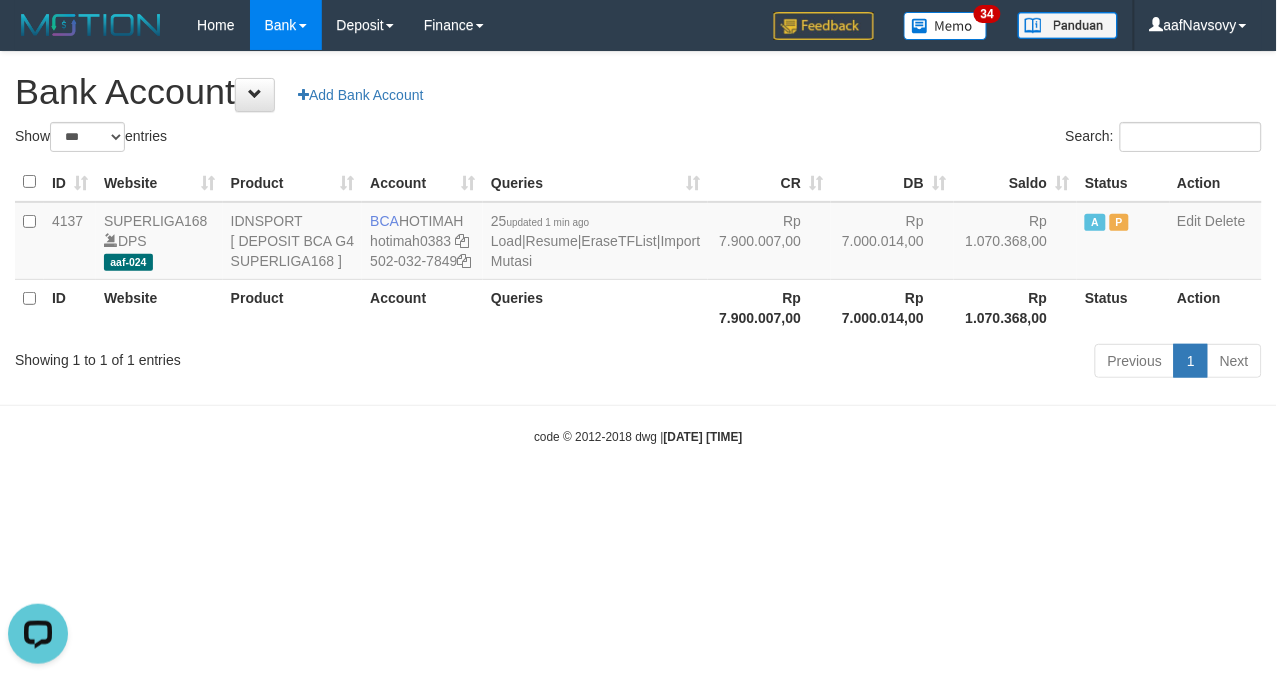 scroll, scrollTop: 0, scrollLeft: 0, axis: both 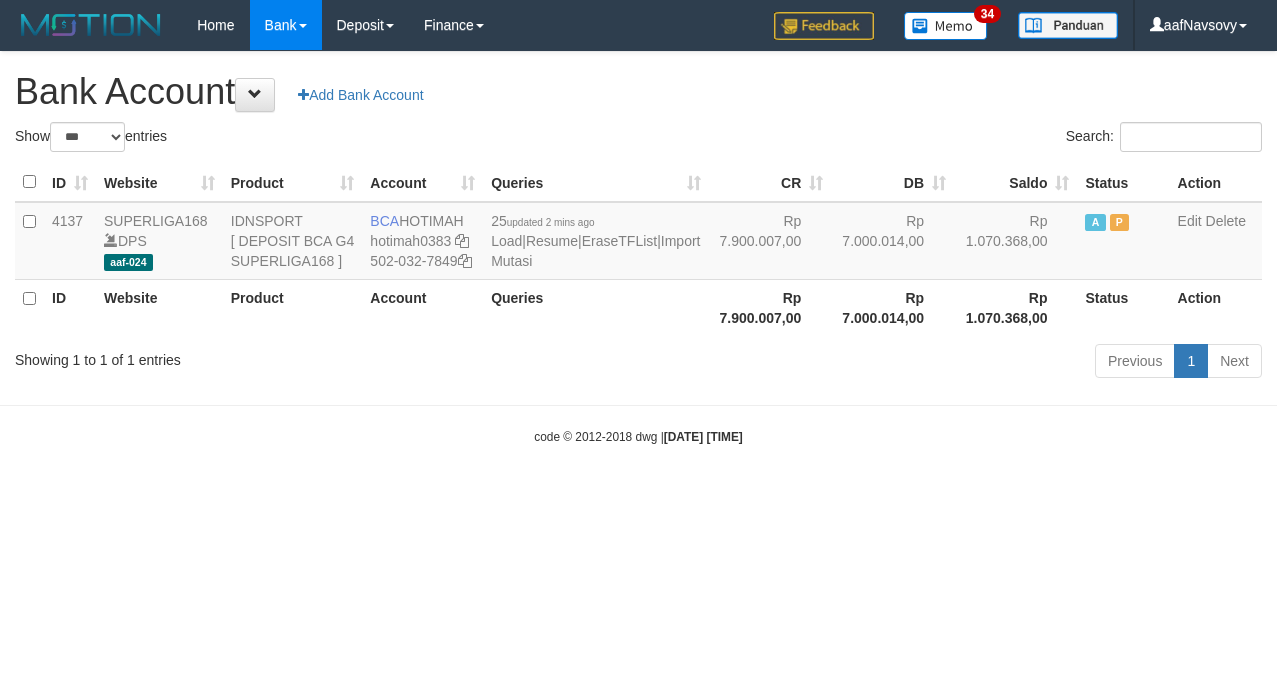 select on "***" 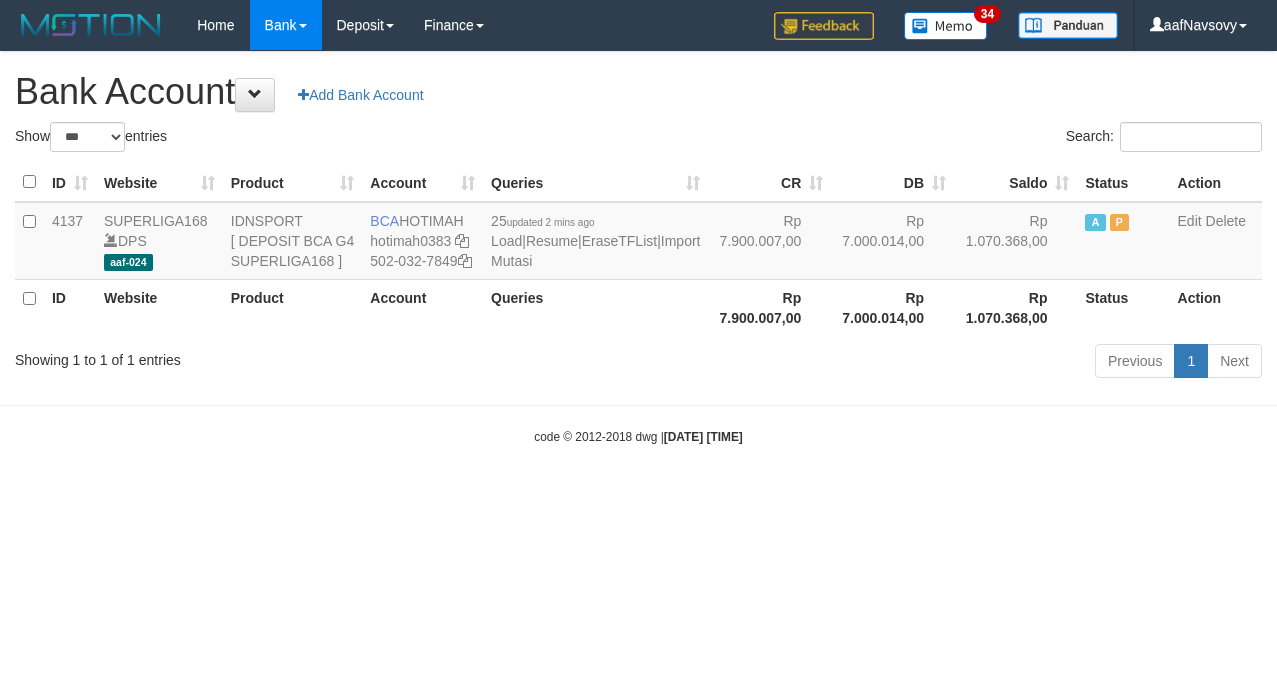 scroll, scrollTop: 0, scrollLeft: 0, axis: both 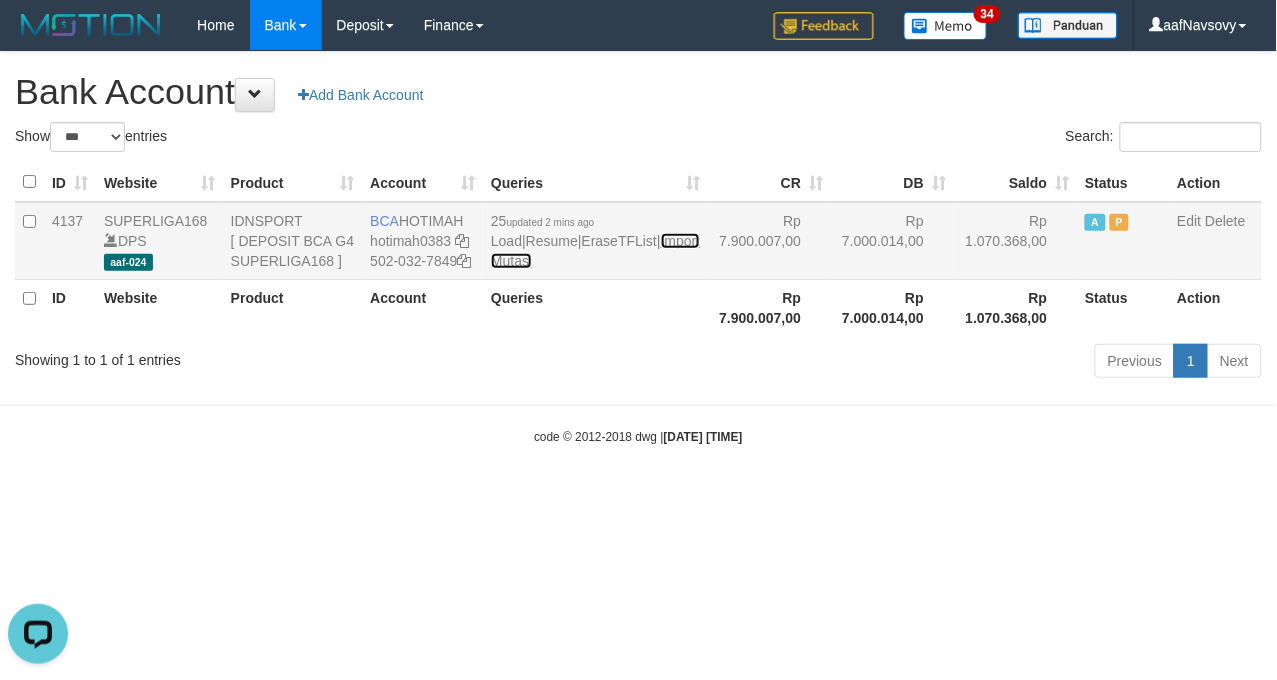 click on "Import Mutasi" at bounding box center [595, 251] 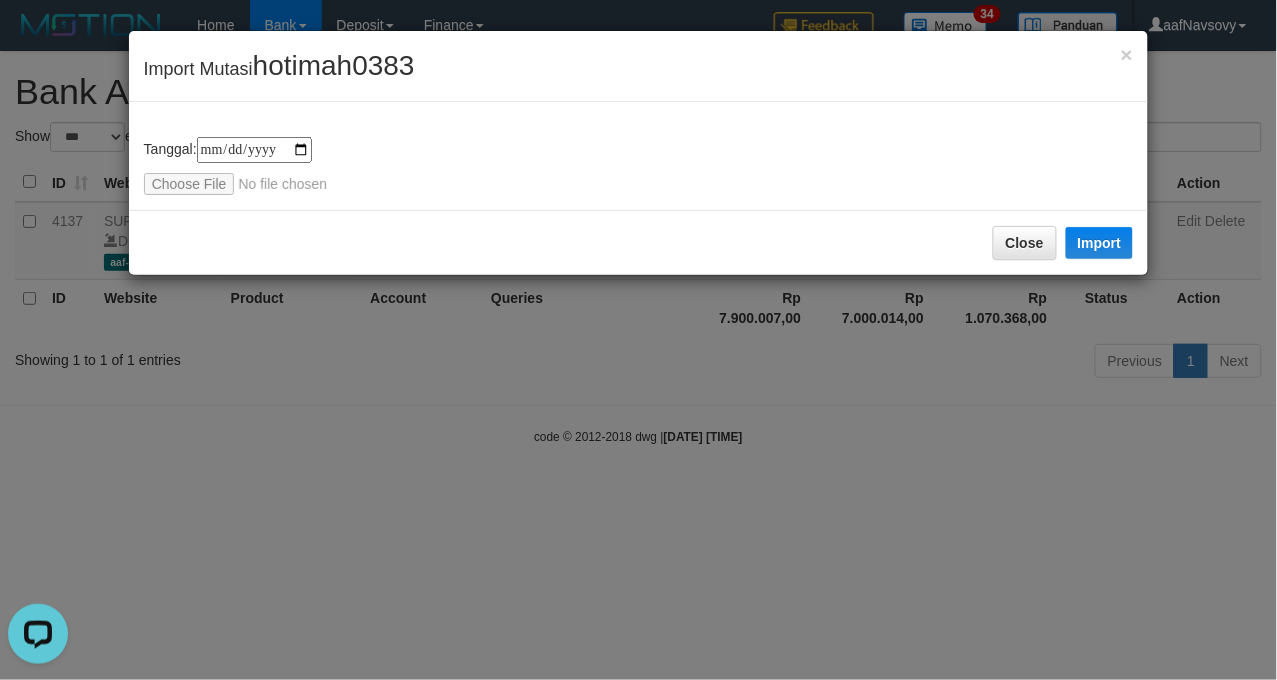 type on "**********" 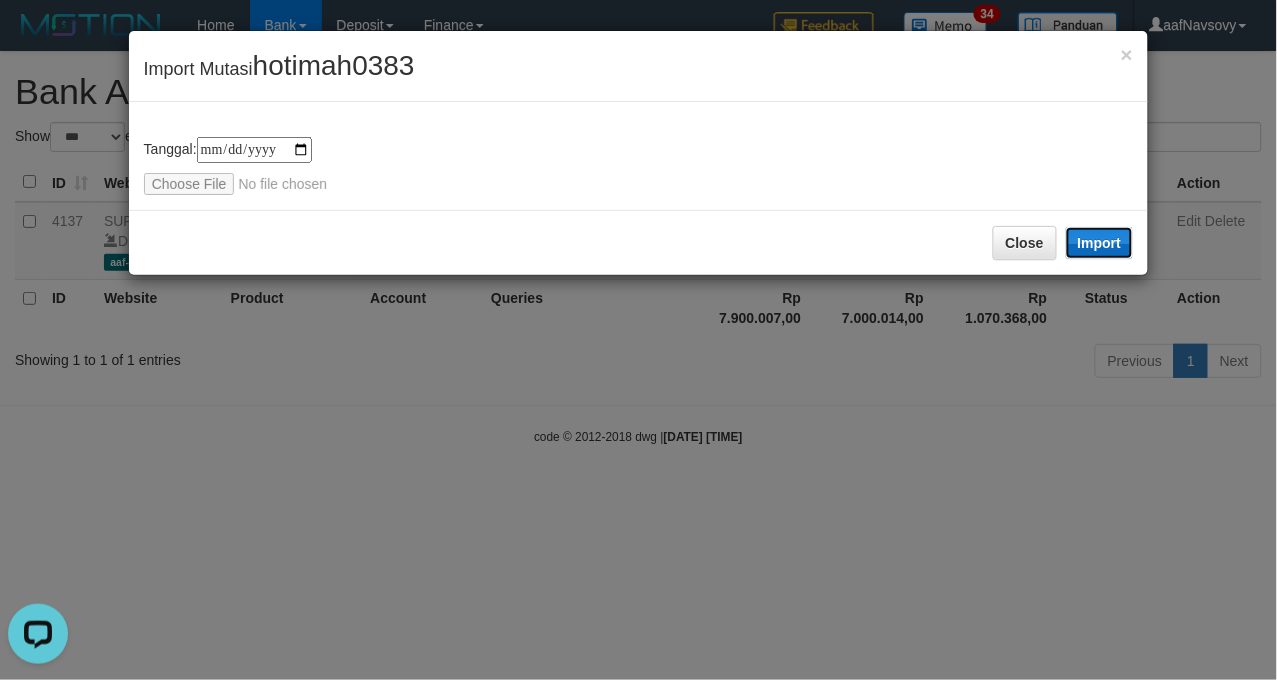 click on "Import" at bounding box center [1100, 243] 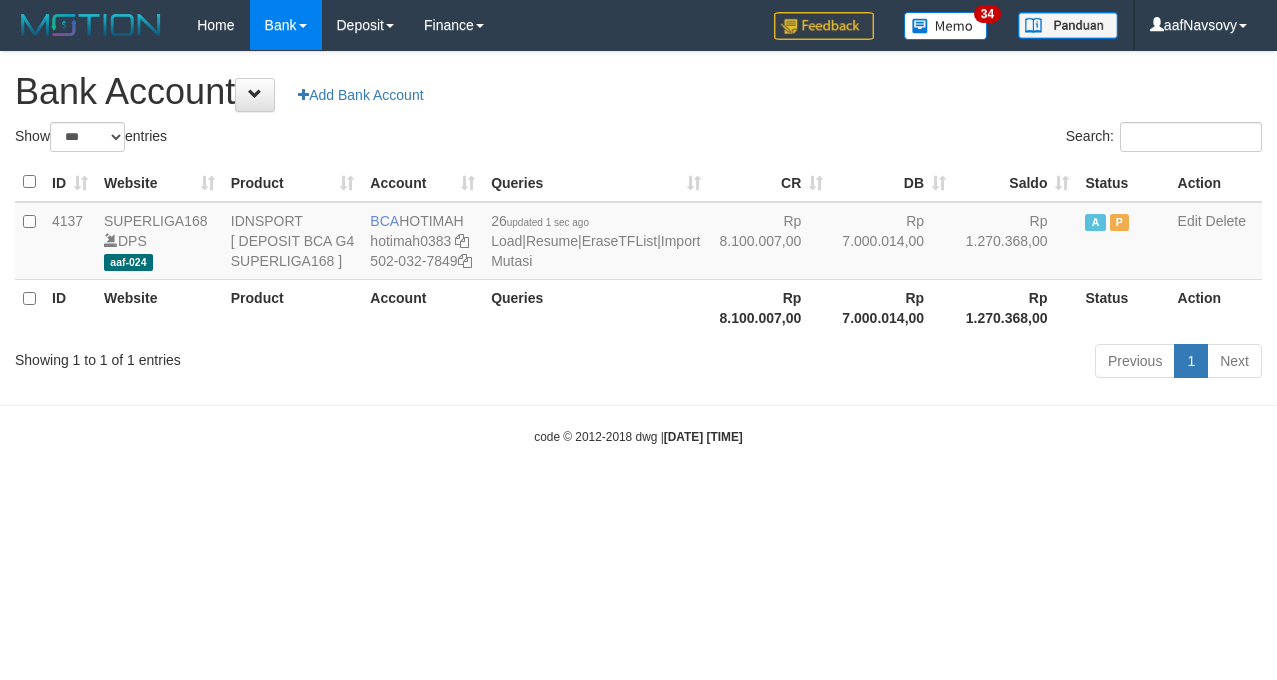 select on "***" 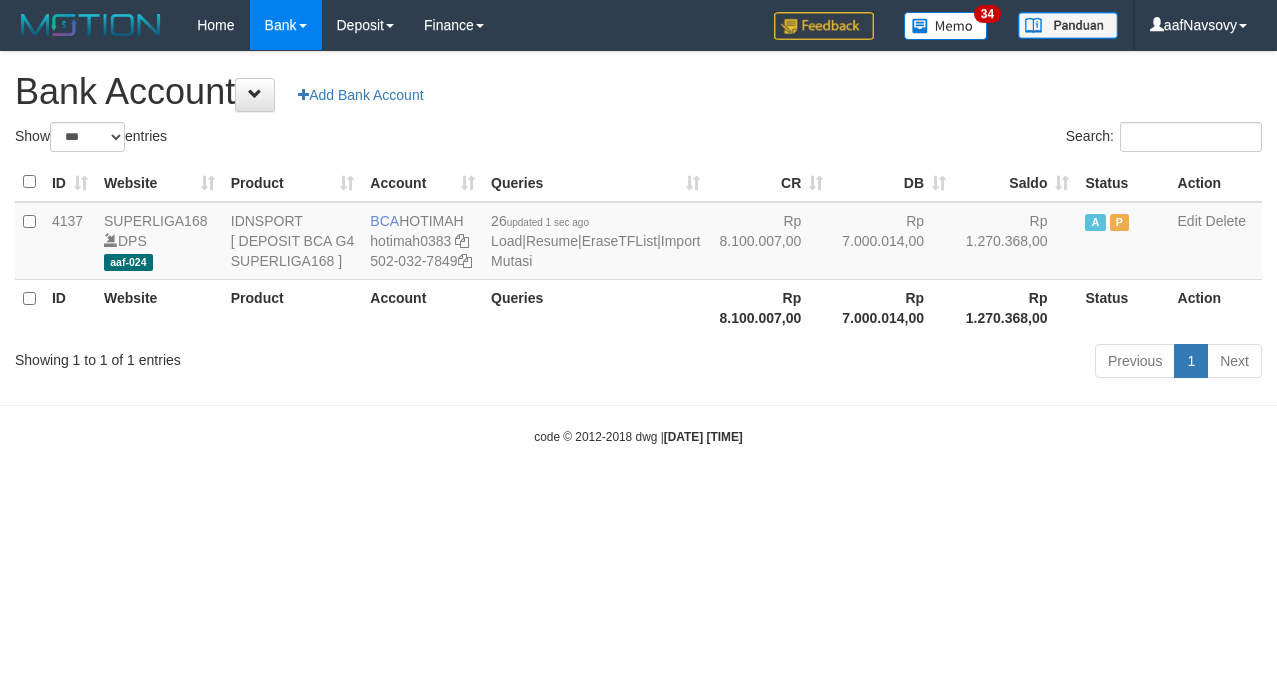scroll, scrollTop: 0, scrollLeft: 0, axis: both 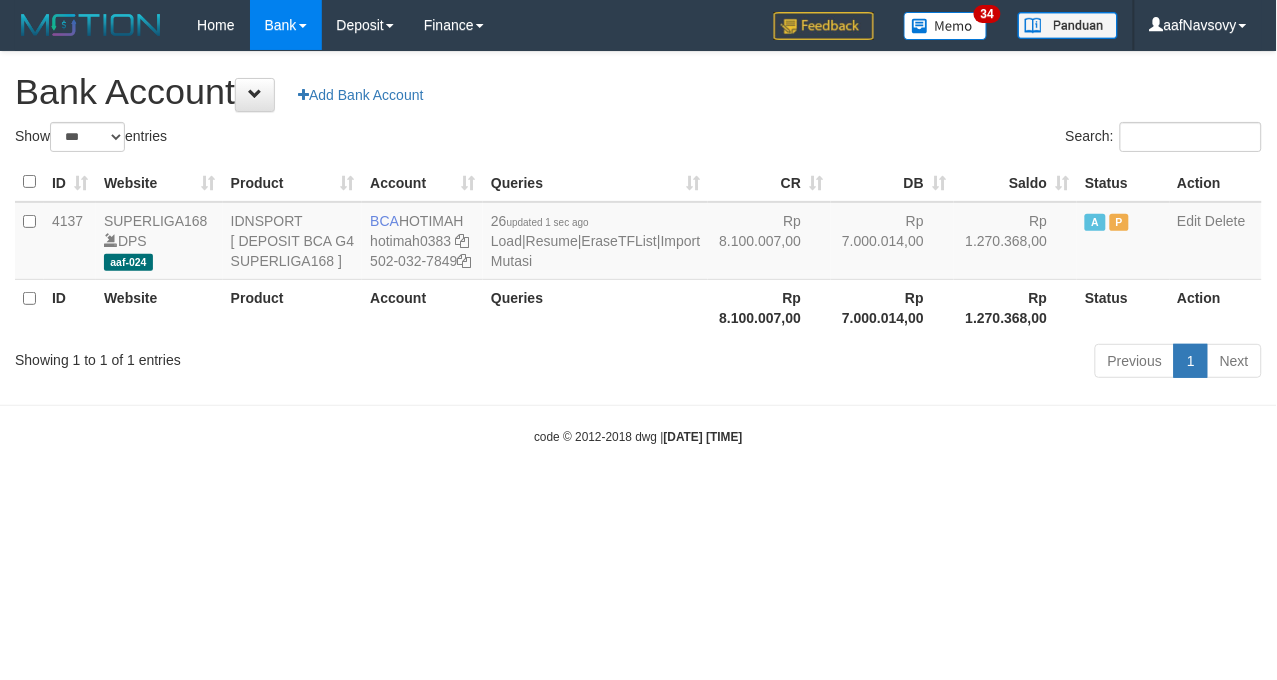 click on "code © 2012-2018 dwg |  2025/07/11 21:14:49" at bounding box center (638, 436) 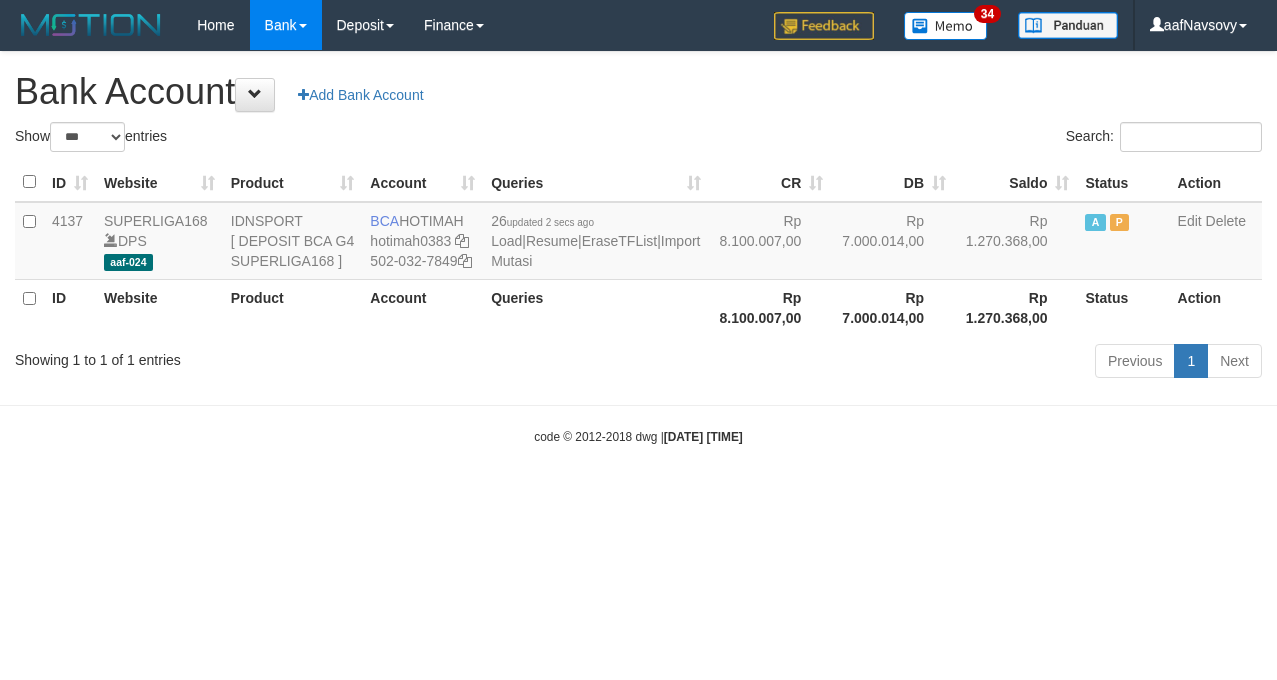 select on "***" 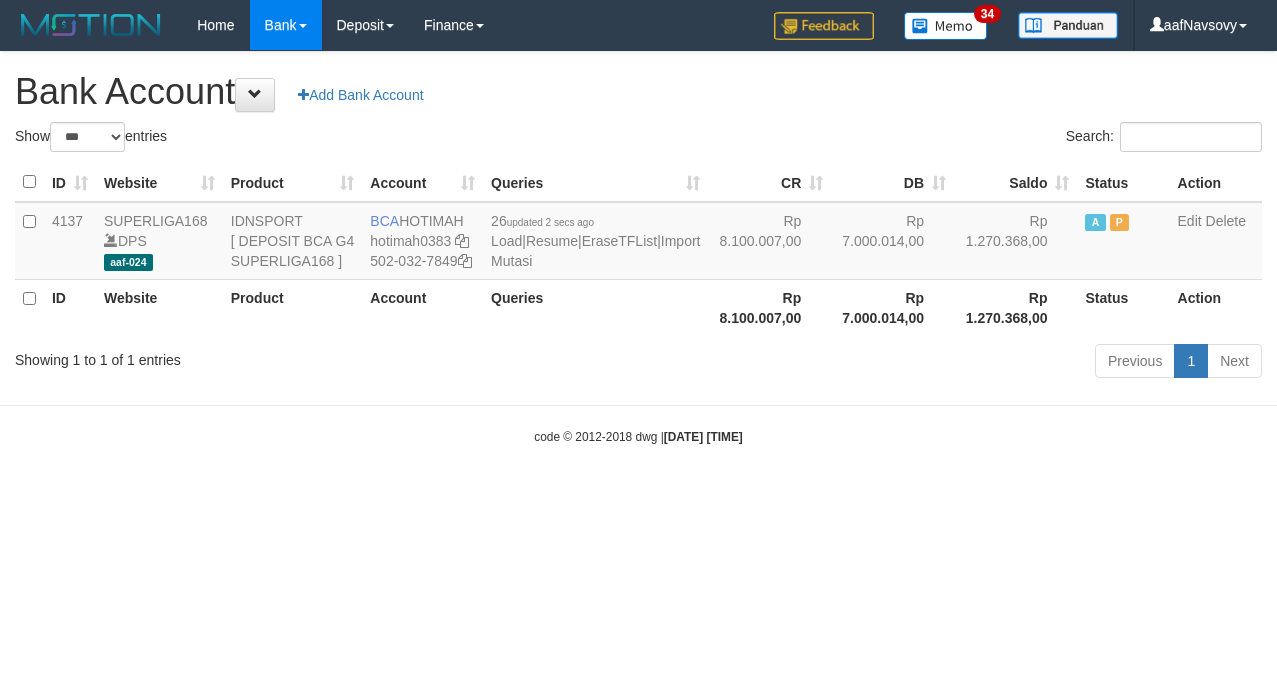 scroll, scrollTop: 0, scrollLeft: 0, axis: both 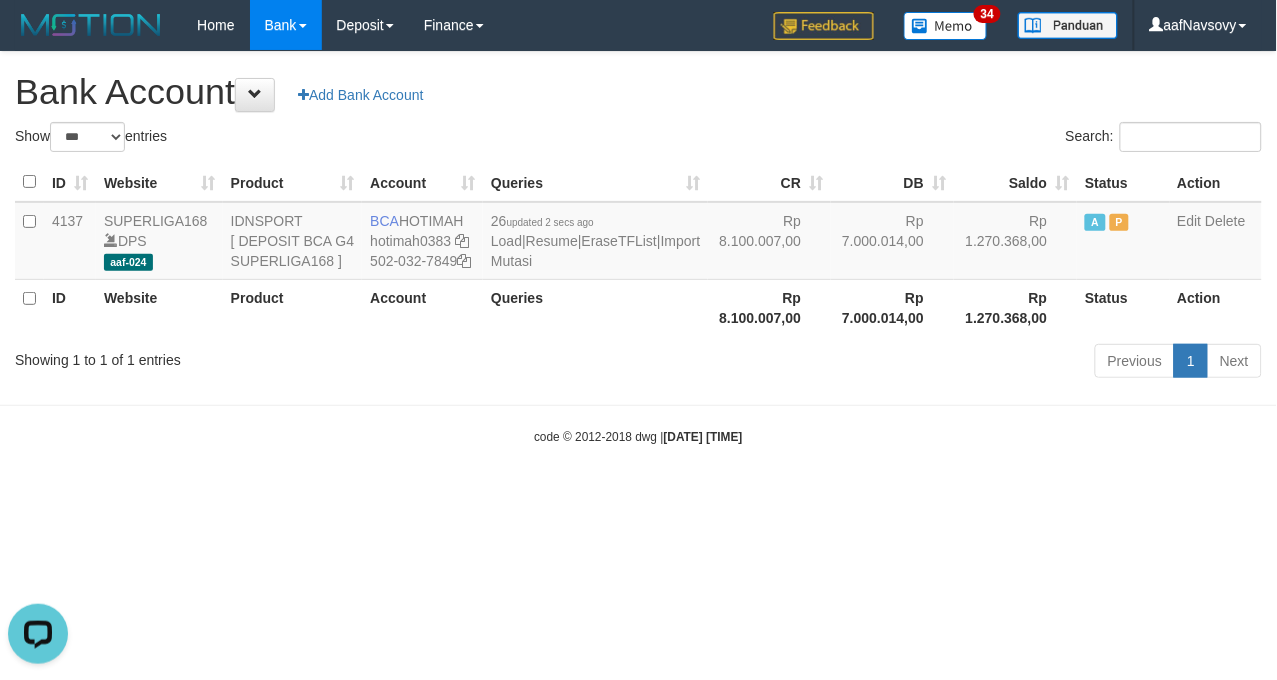 click on "Toggle navigation
Home
Bank
Account List
Load
By Website
Group
[ISPORT]													SUPERLIGA168
By Load Group (DPS)" at bounding box center (638, 248) 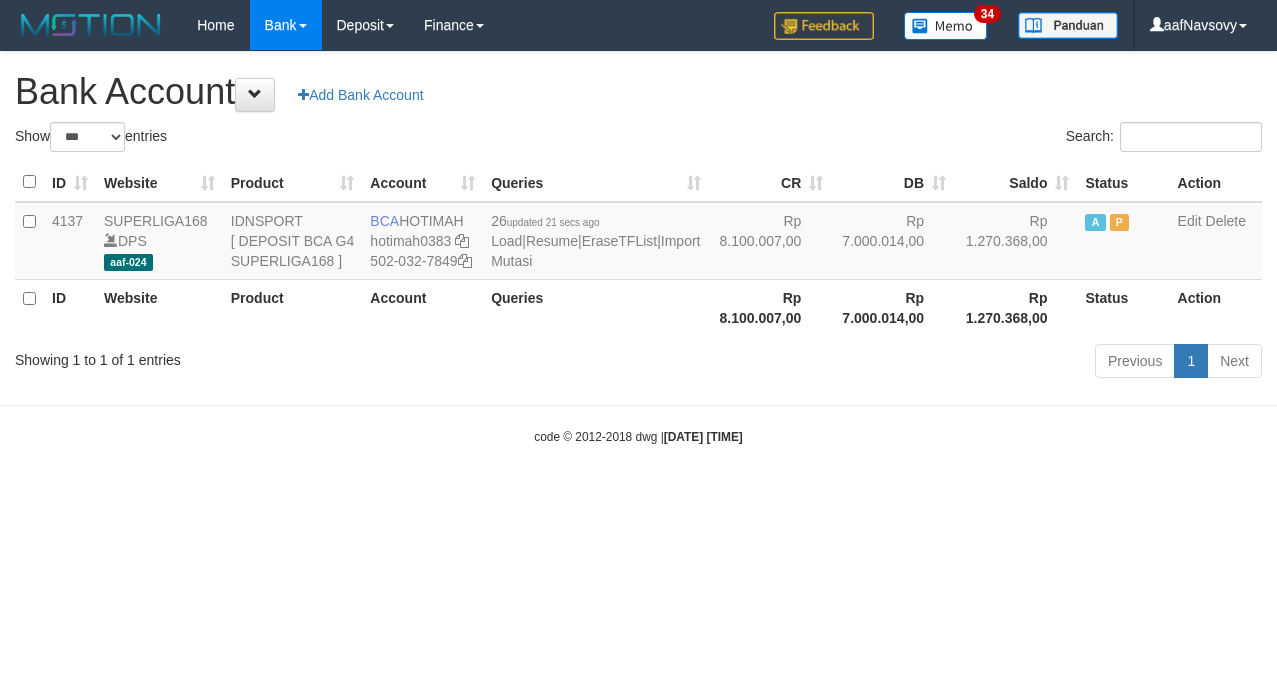 select on "***" 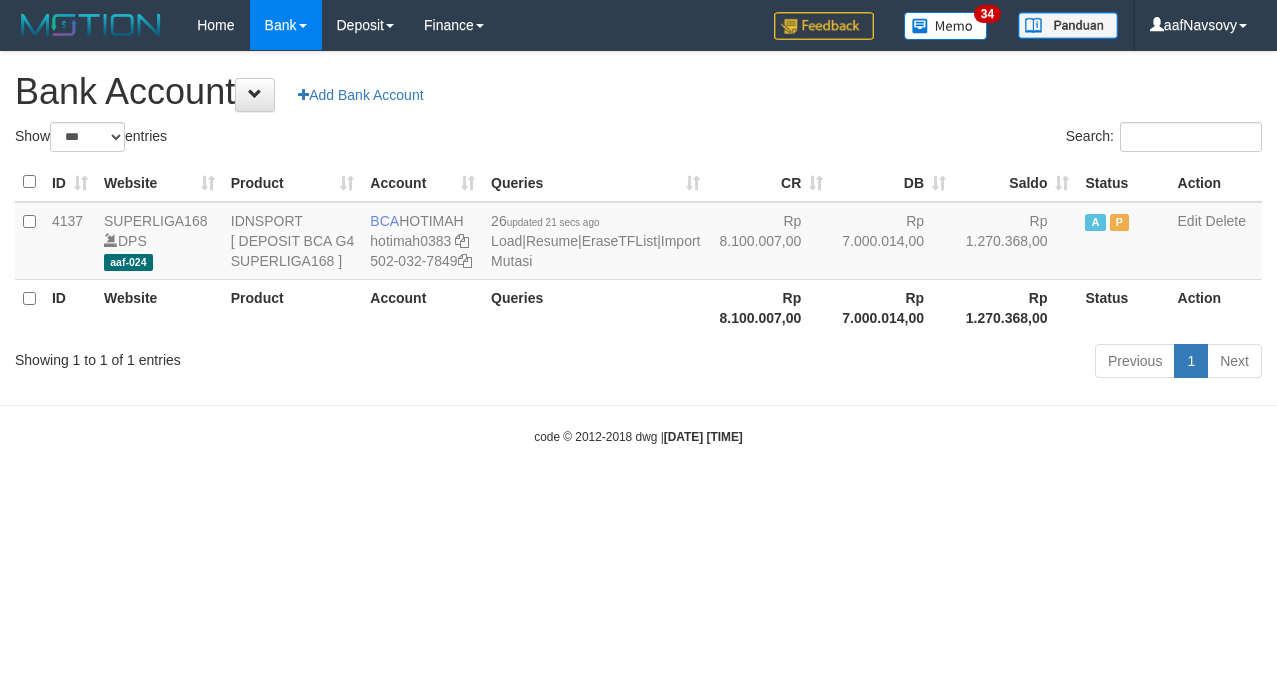 scroll, scrollTop: 0, scrollLeft: 0, axis: both 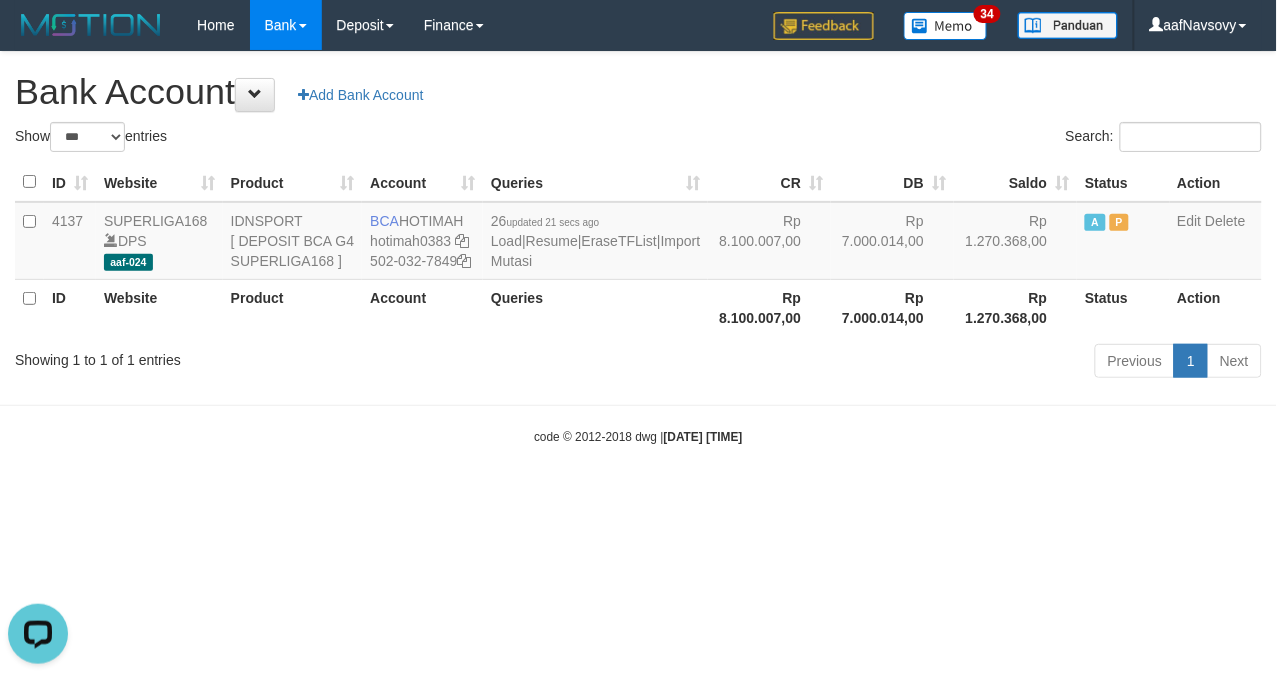 click on "Toggle navigation
Home
Bank
Account List
Load
By Website
Group
[ISPORT]													SUPERLIGA168
By Load Group (DPS)
34" at bounding box center (638, 248) 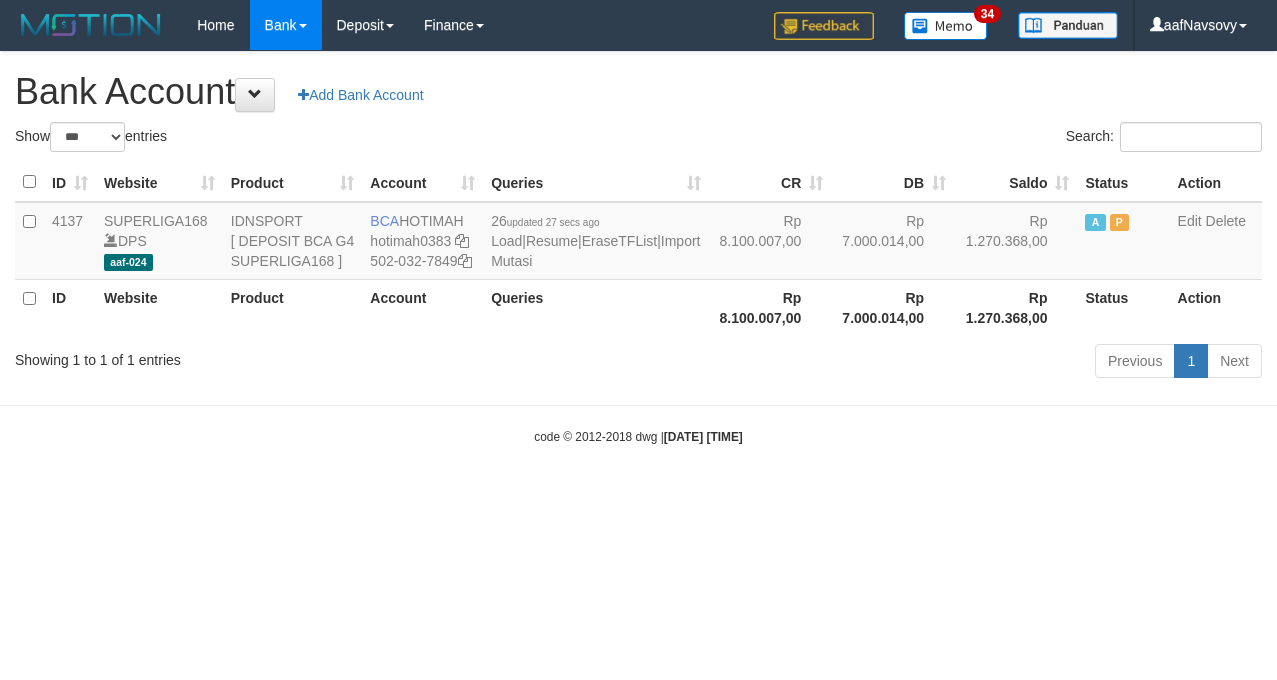 select on "***" 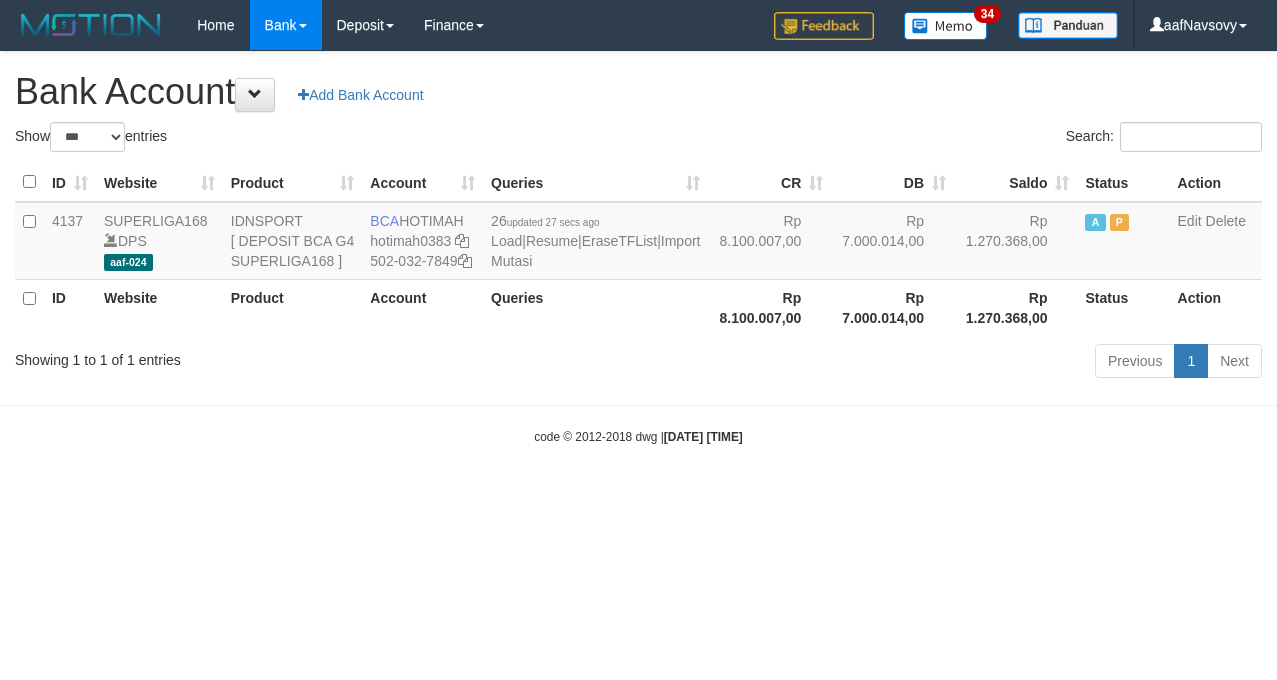 scroll, scrollTop: 0, scrollLeft: 0, axis: both 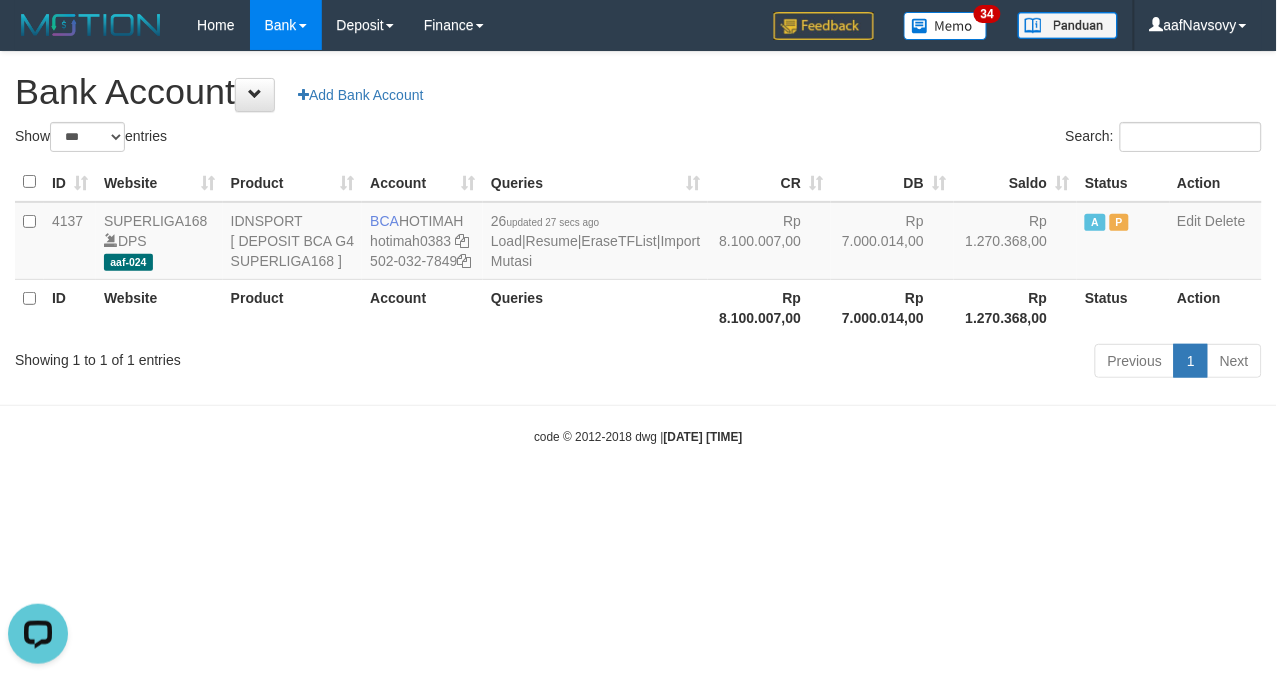 click on "Toggle navigation
Home
Bank
Account List
Load
By Website
Group
[ISPORT]													SUPERLIGA168
By Load Group (DPS)" at bounding box center [638, 248] 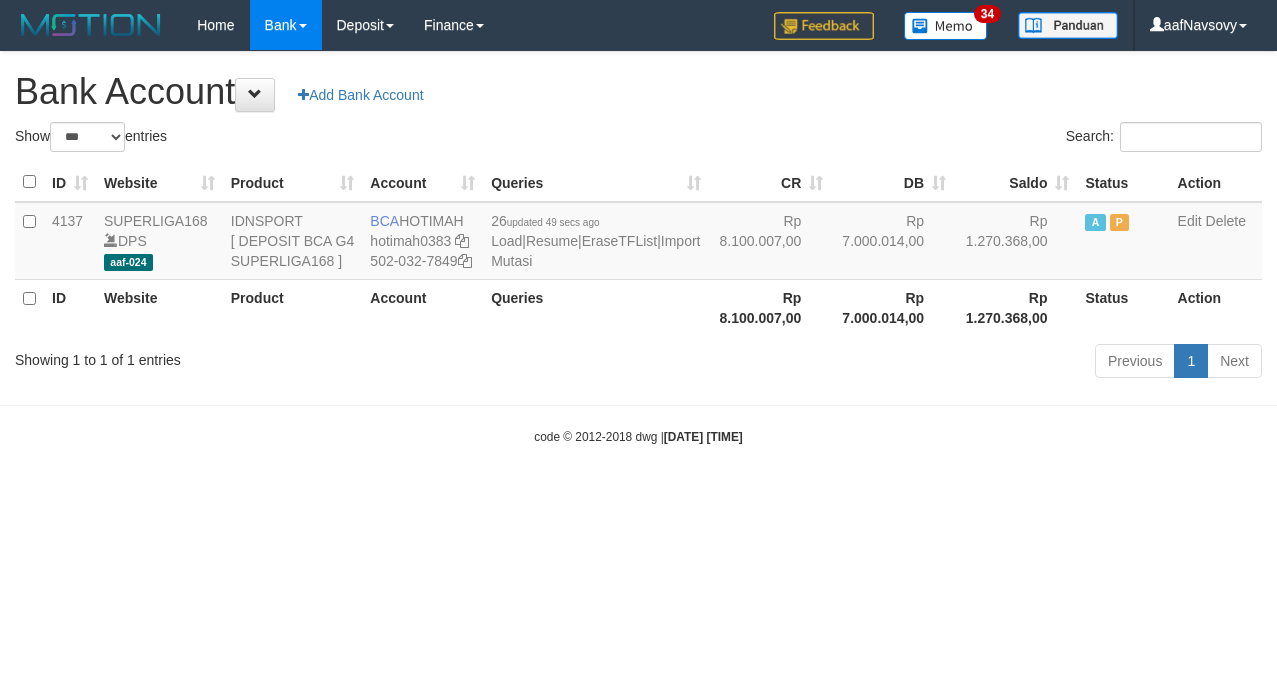 select on "***" 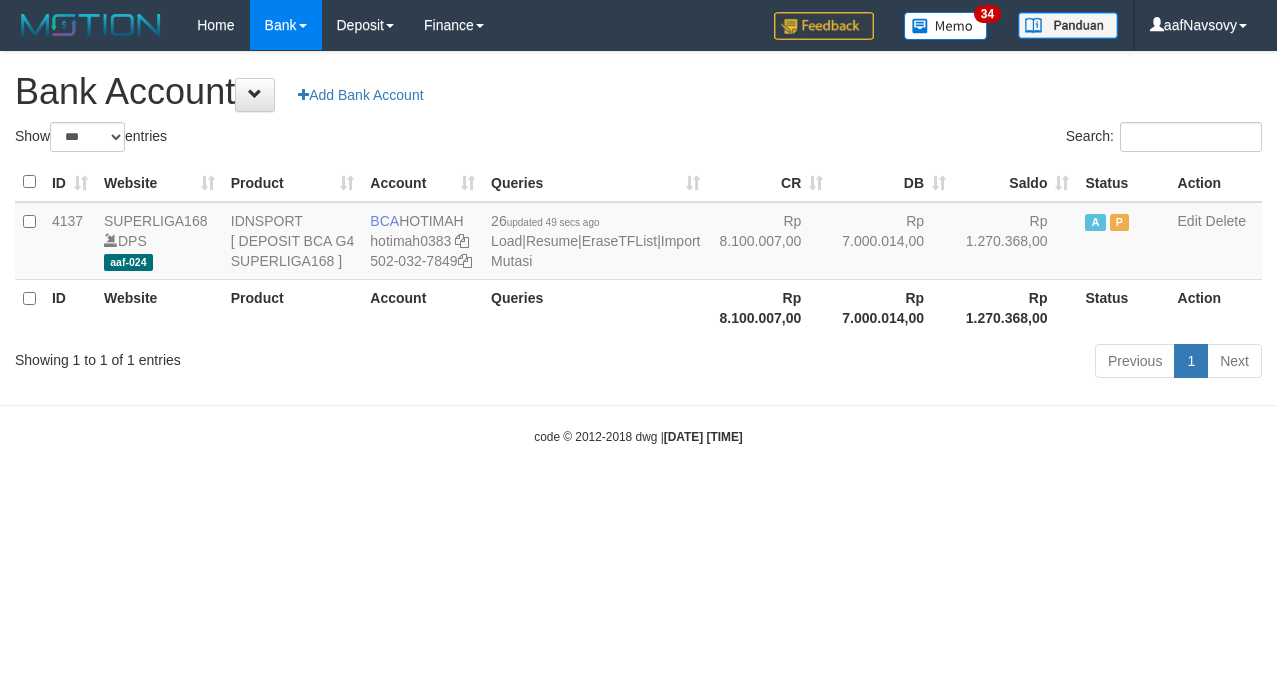 scroll, scrollTop: 0, scrollLeft: 0, axis: both 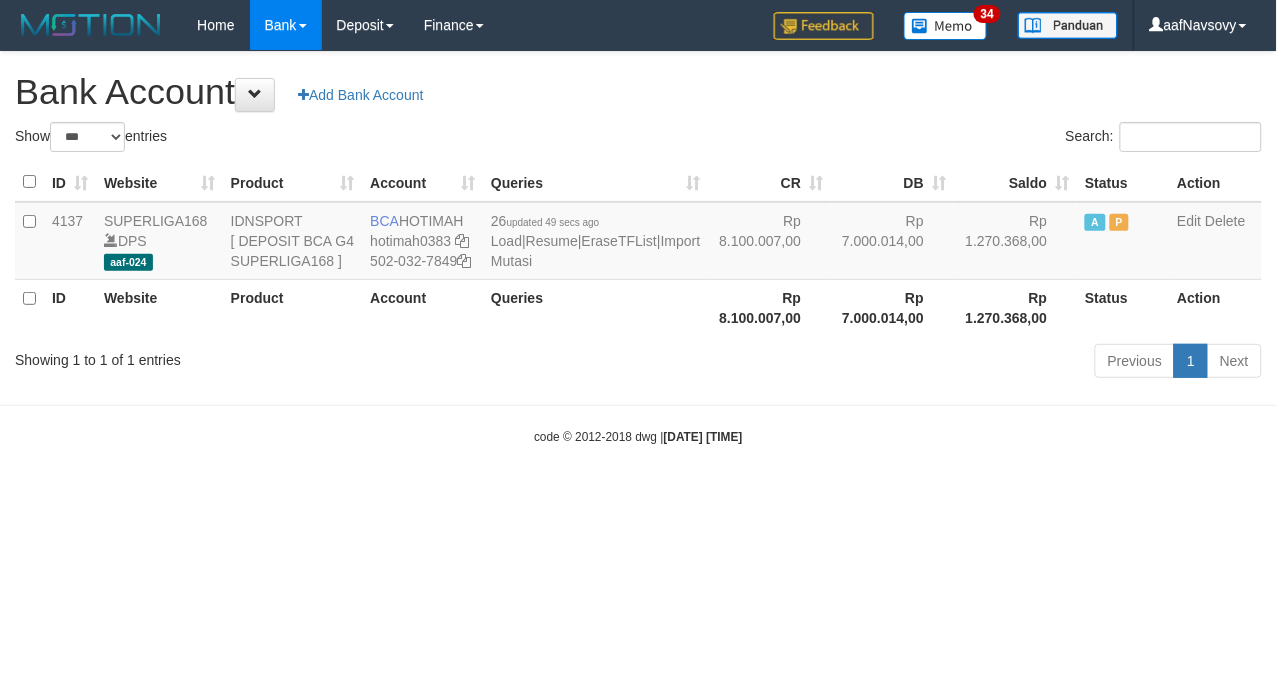 click on "Toggle navigation
Home
Bank
Account List
Load
By Website
Group
[ISPORT]													SUPERLIGA168
By Load Group (DPS)" at bounding box center [638, 248] 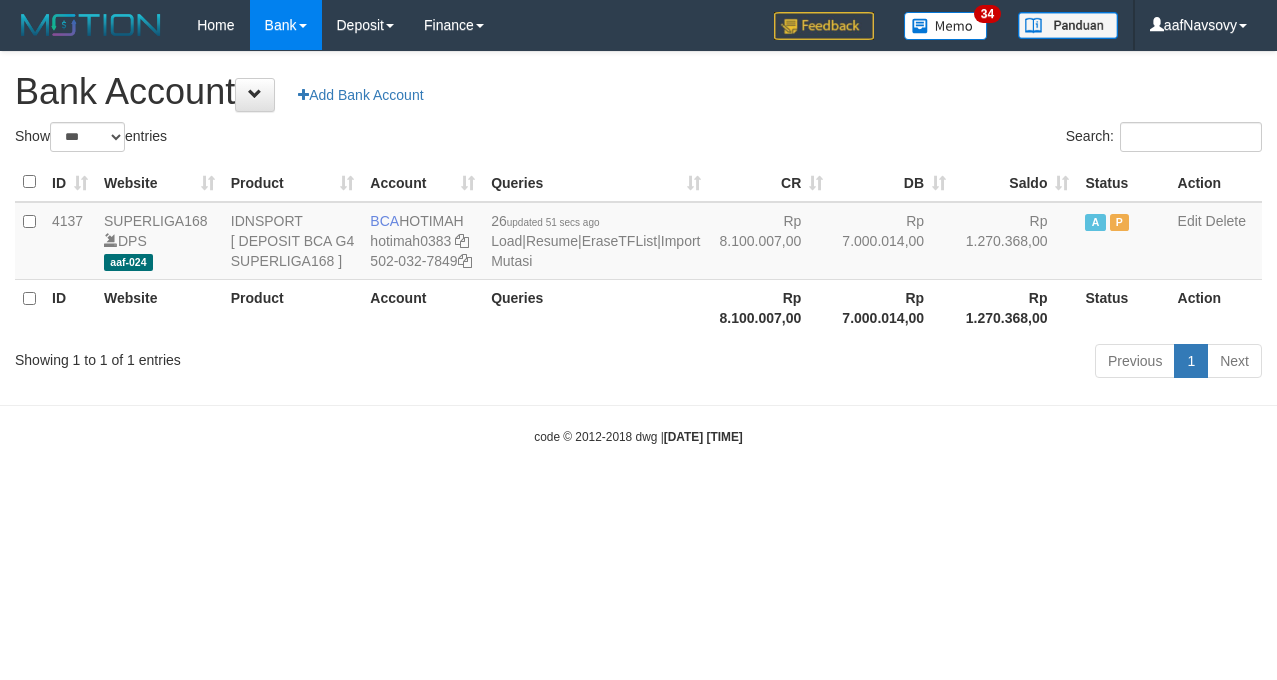 select on "***" 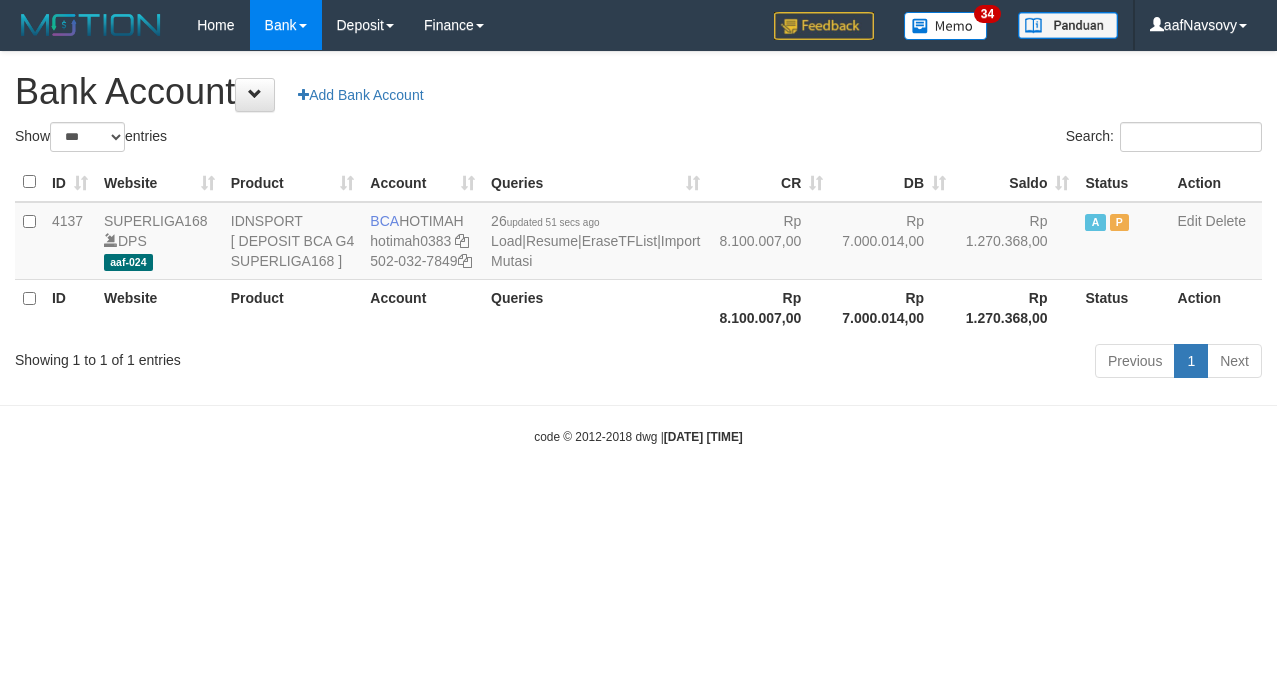 scroll, scrollTop: 0, scrollLeft: 0, axis: both 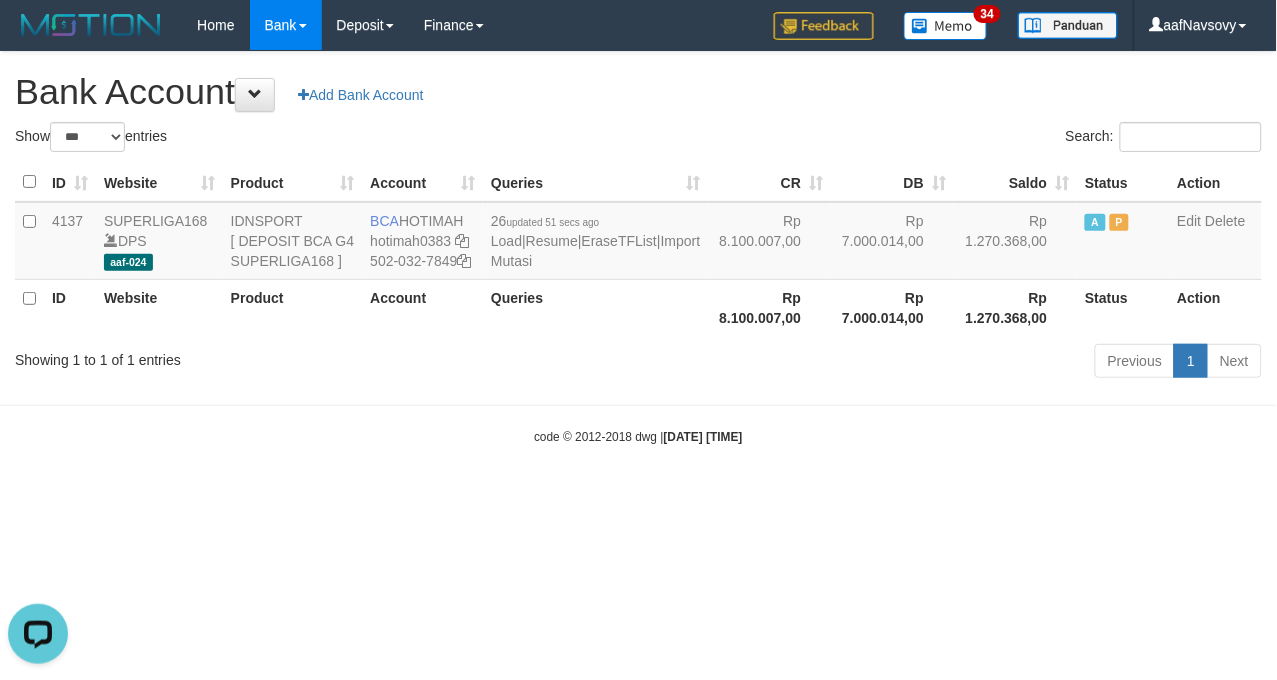 click on "Toggle navigation
Home
Bank
Account List
Load
By Website
Group
[ISPORT]													SUPERLIGA168
By Load Group (DPS)" at bounding box center (638, 248) 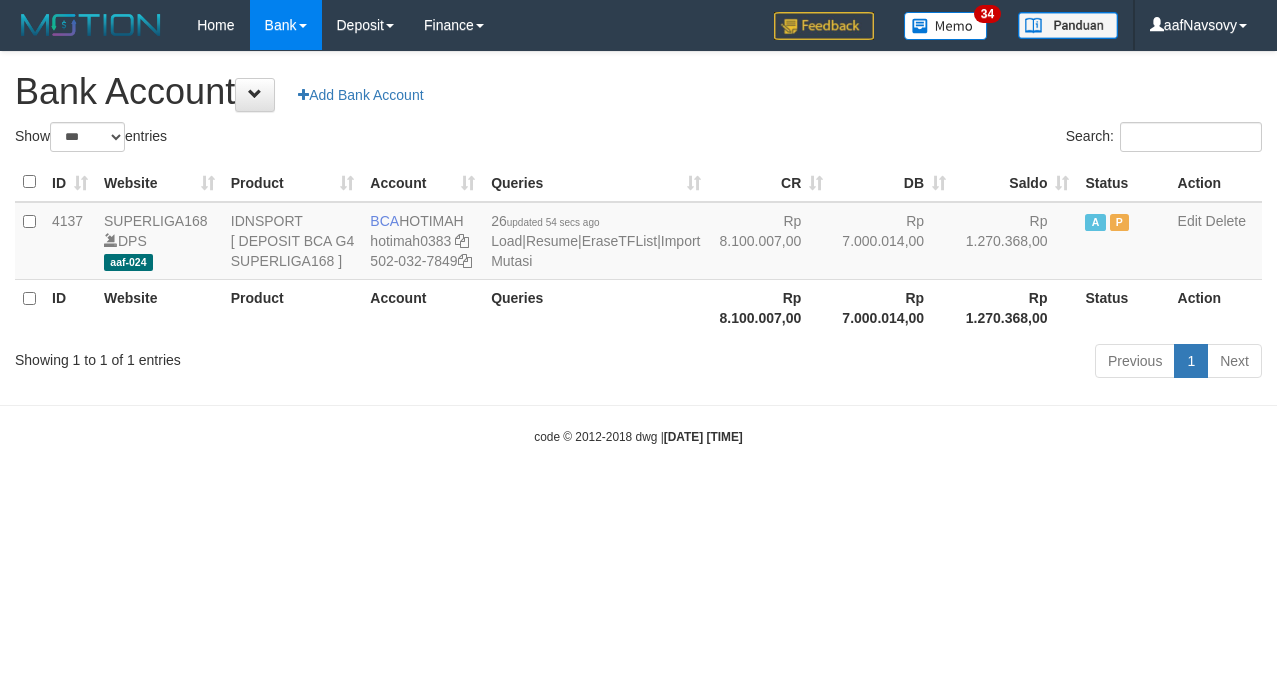select on "***" 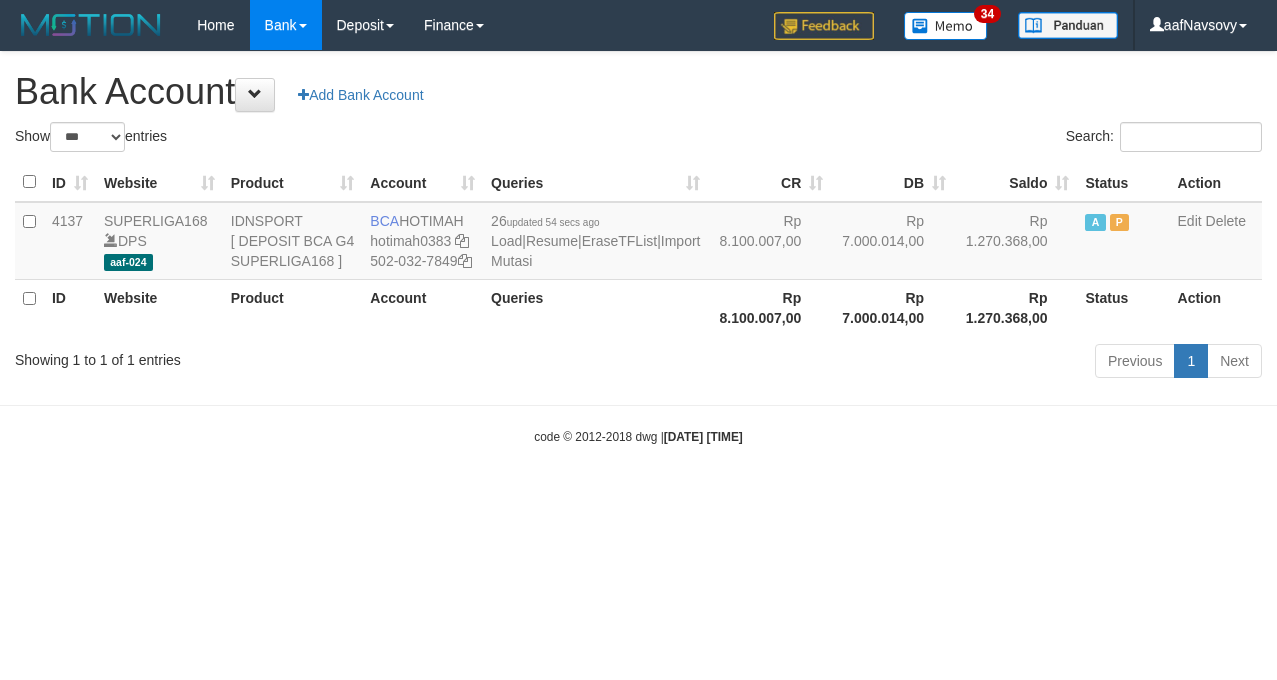 scroll, scrollTop: 0, scrollLeft: 0, axis: both 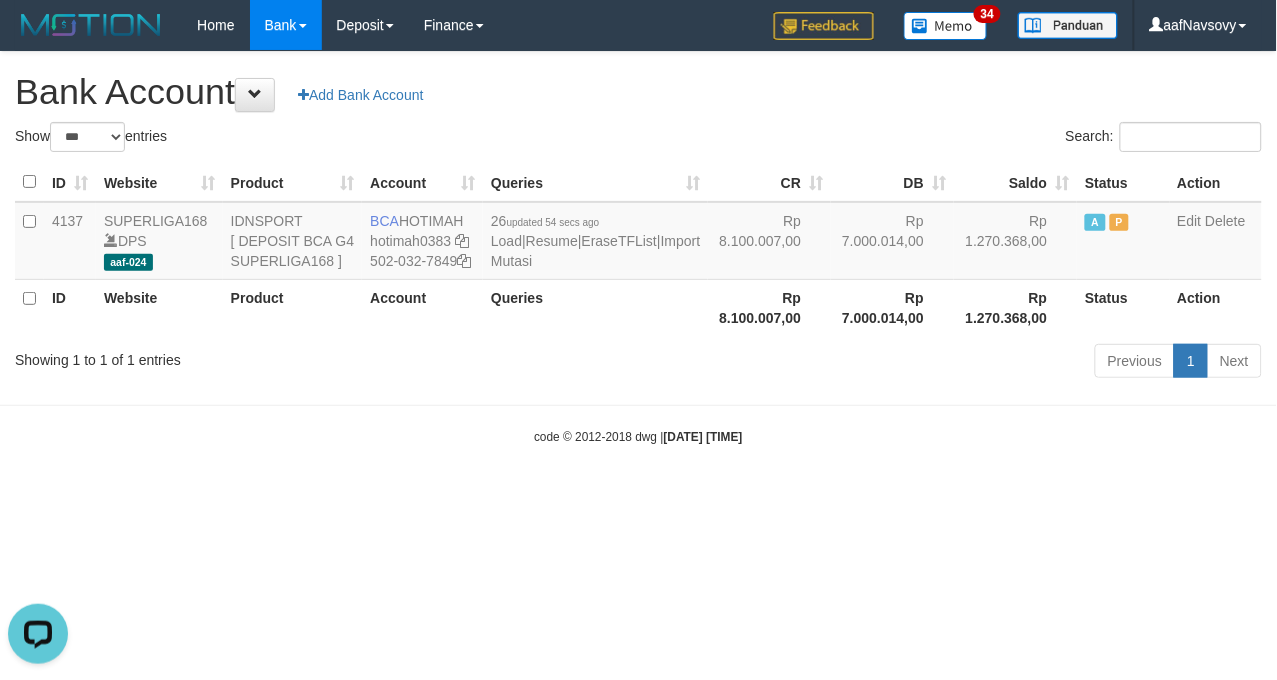 click on "Toggle navigation
Home
Bank
Account List
Load
By Website
Group
[ISPORT]													SUPERLIGA168
By Load Group (DPS)
34" at bounding box center [638, 248] 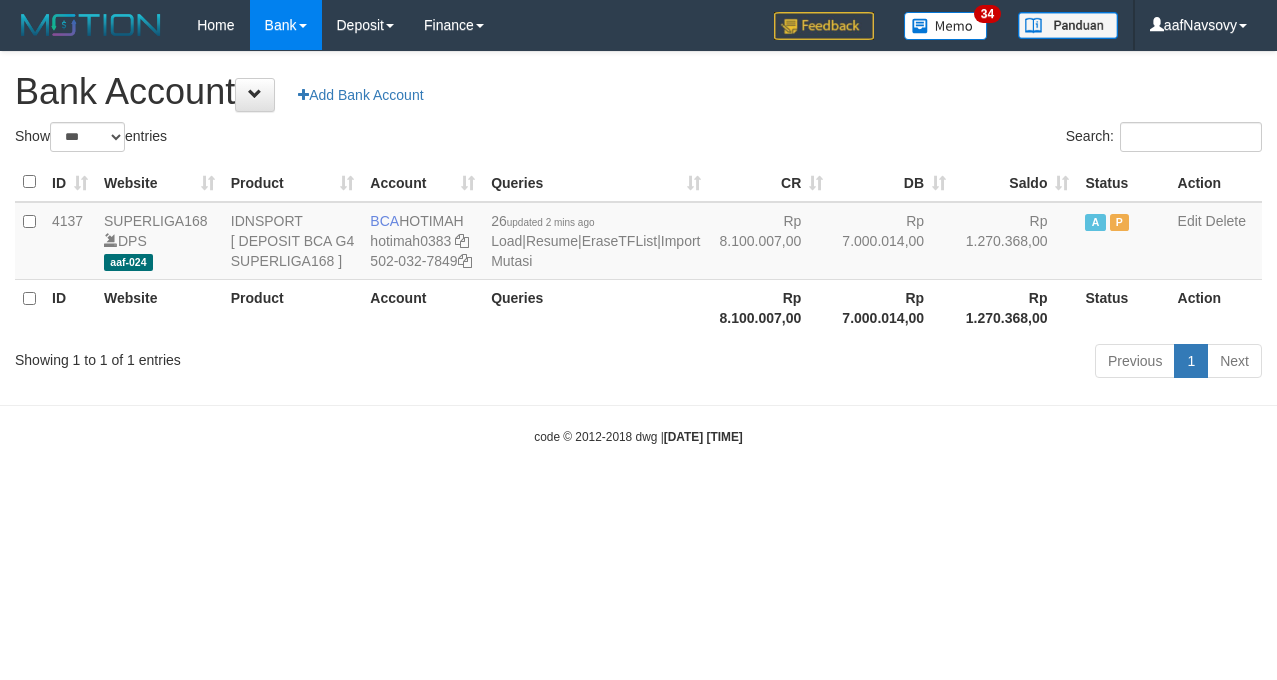 select on "***" 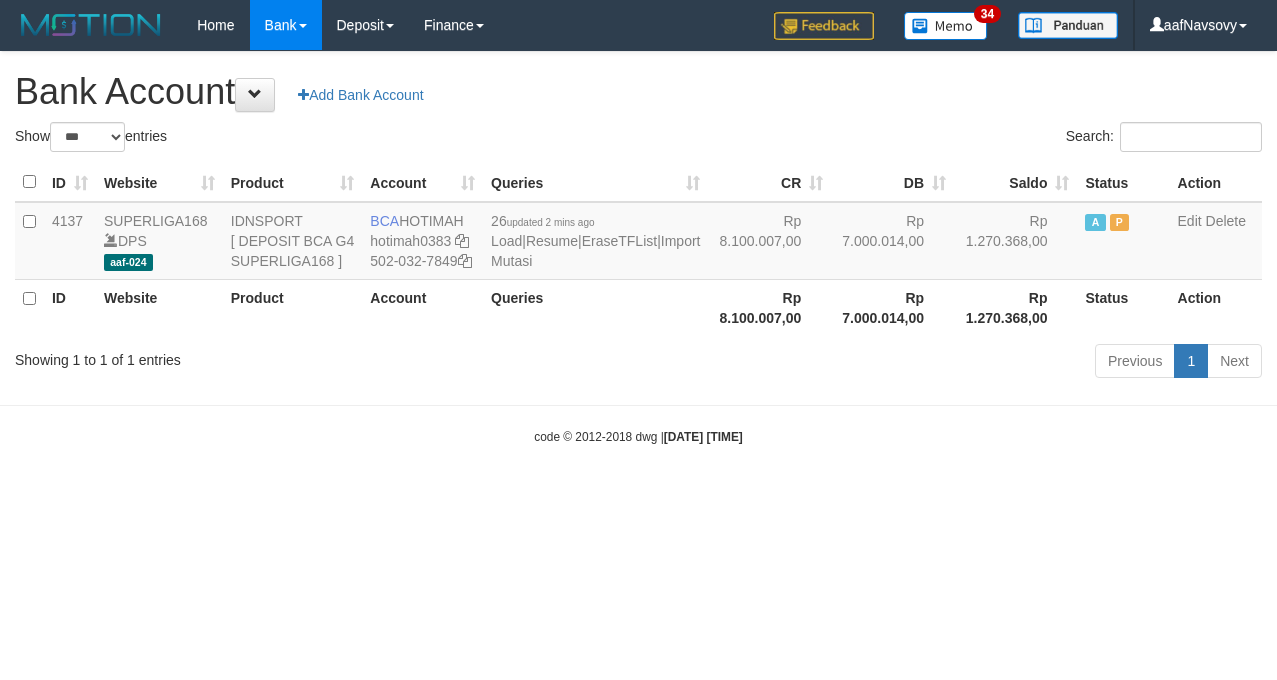 scroll, scrollTop: 0, scrollLeft: 0, axis: both 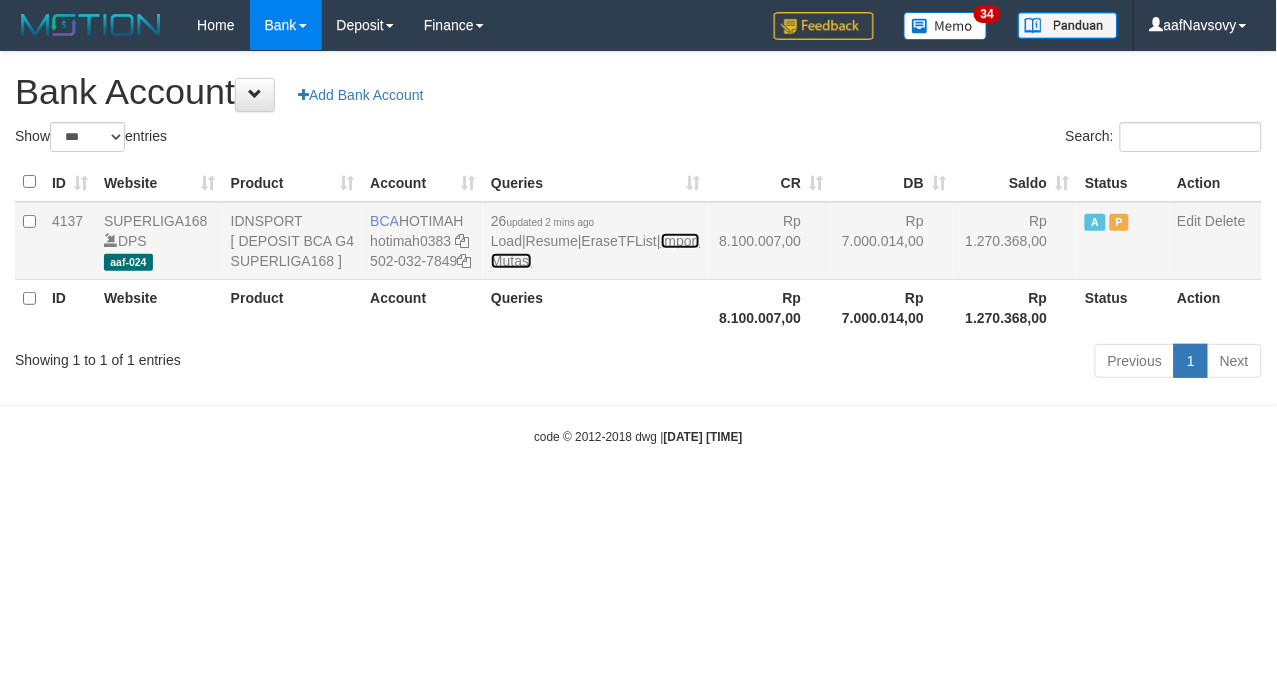 click on "Import Mutasi" at bounding box center [595, 251] 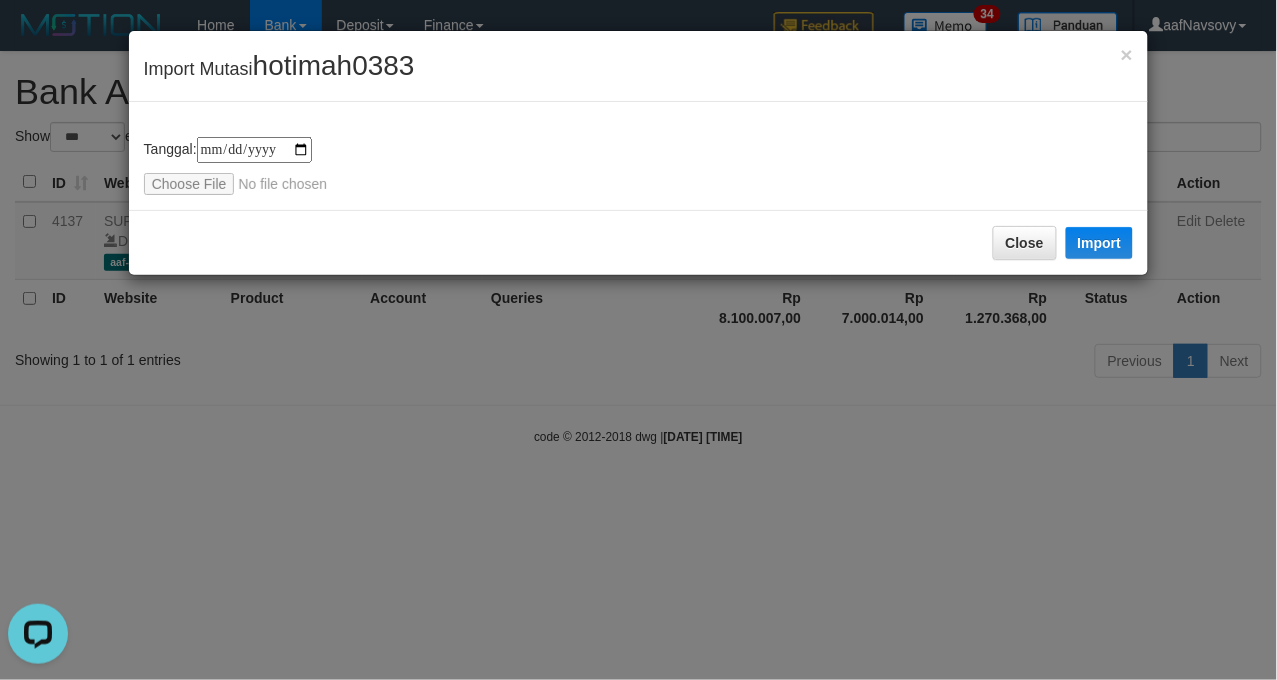 scroll, scrollTop: 0, scrollLeft: 0, axis: both 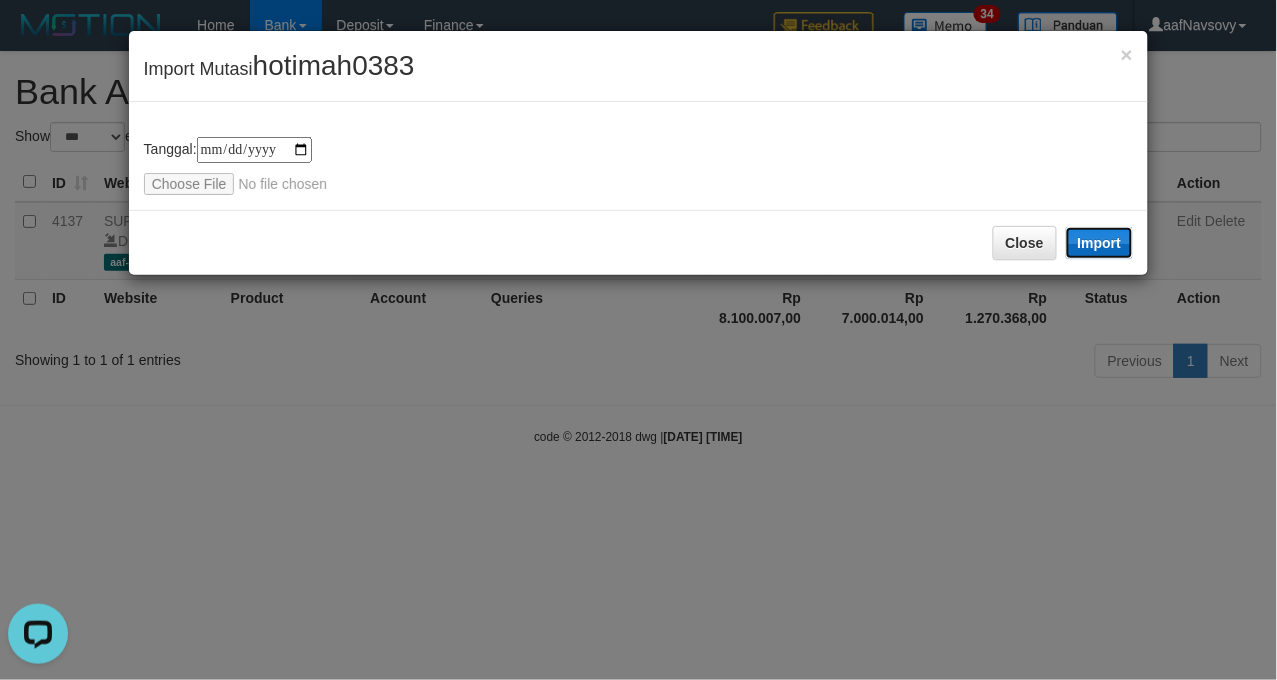 click on "Import" at bounding box center [1100, 243] 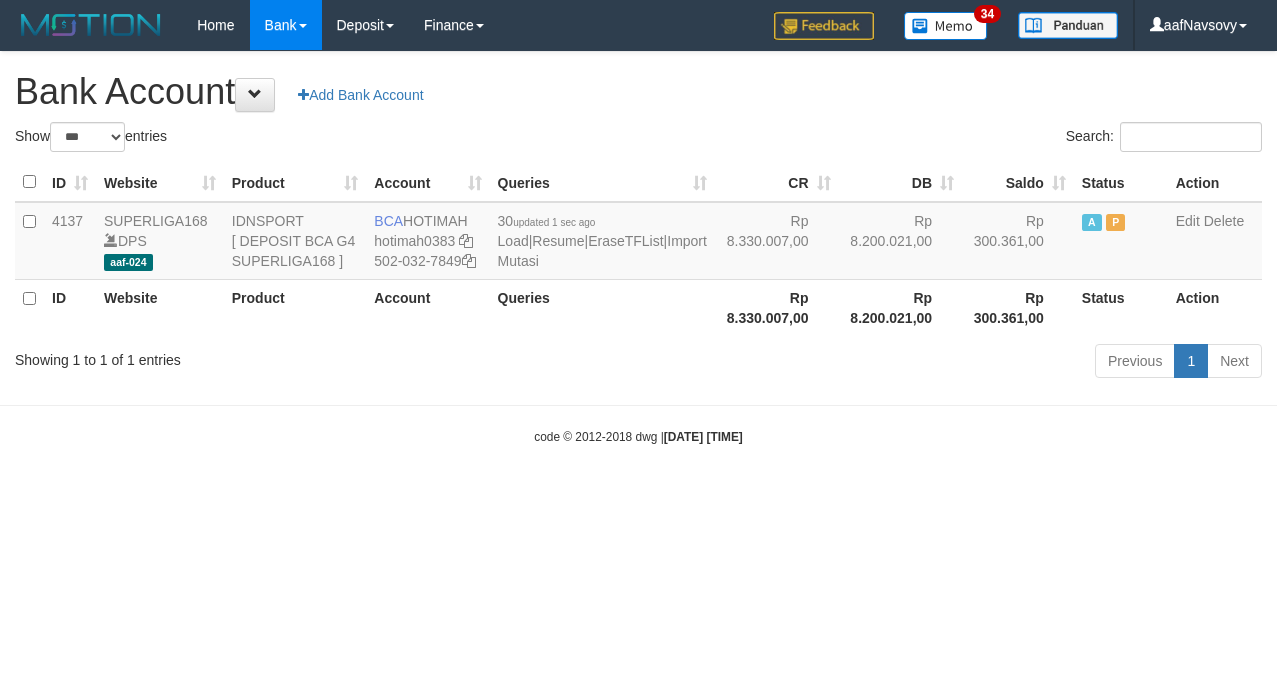 select on "***" 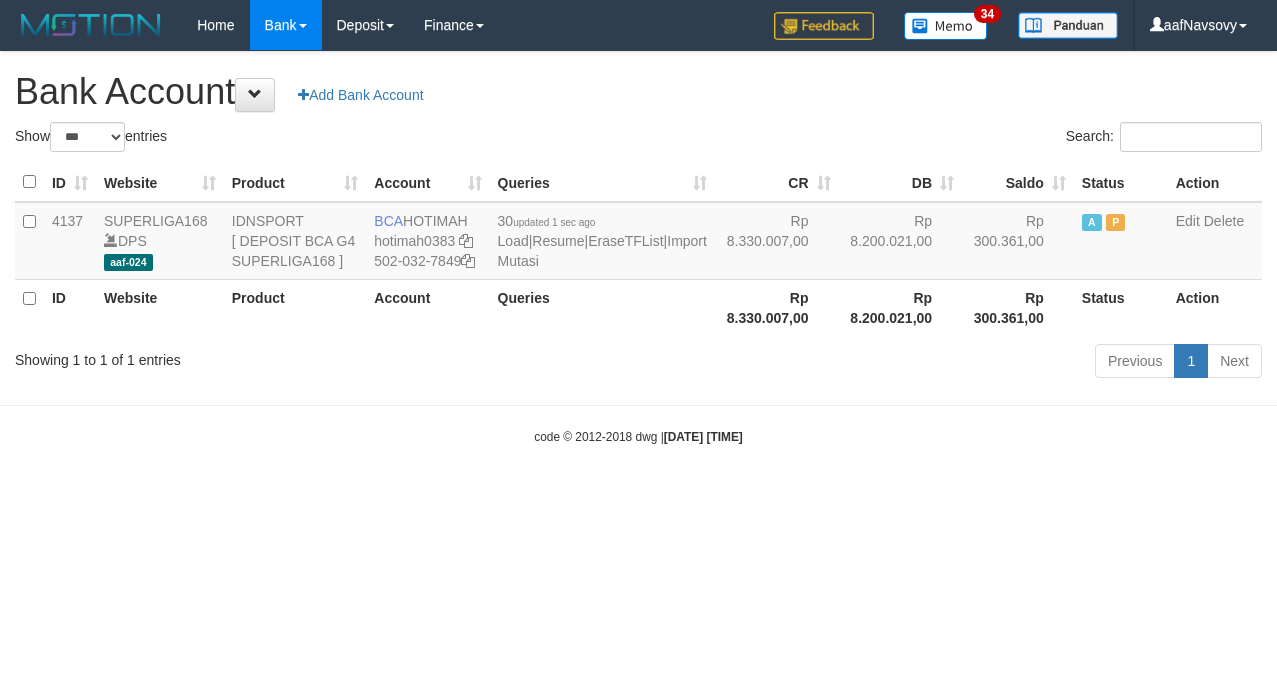scroll, scrollTop: 0, scrollLeft: 0, axis: both 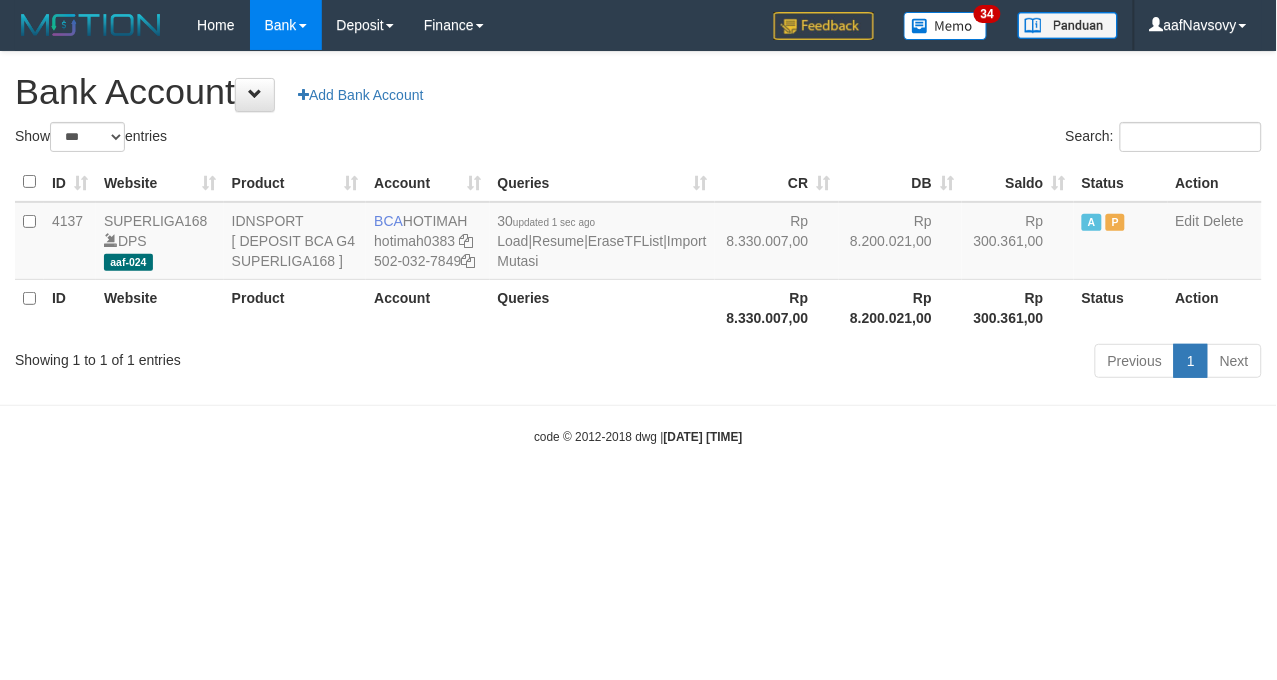 click on "Toggle navigation
Home
Bank
Account List
Load
By Website
Group
[ISPORT]													SUPERLIGA168
By Load Group (DPS)
34" at bounding box center [638, 248] 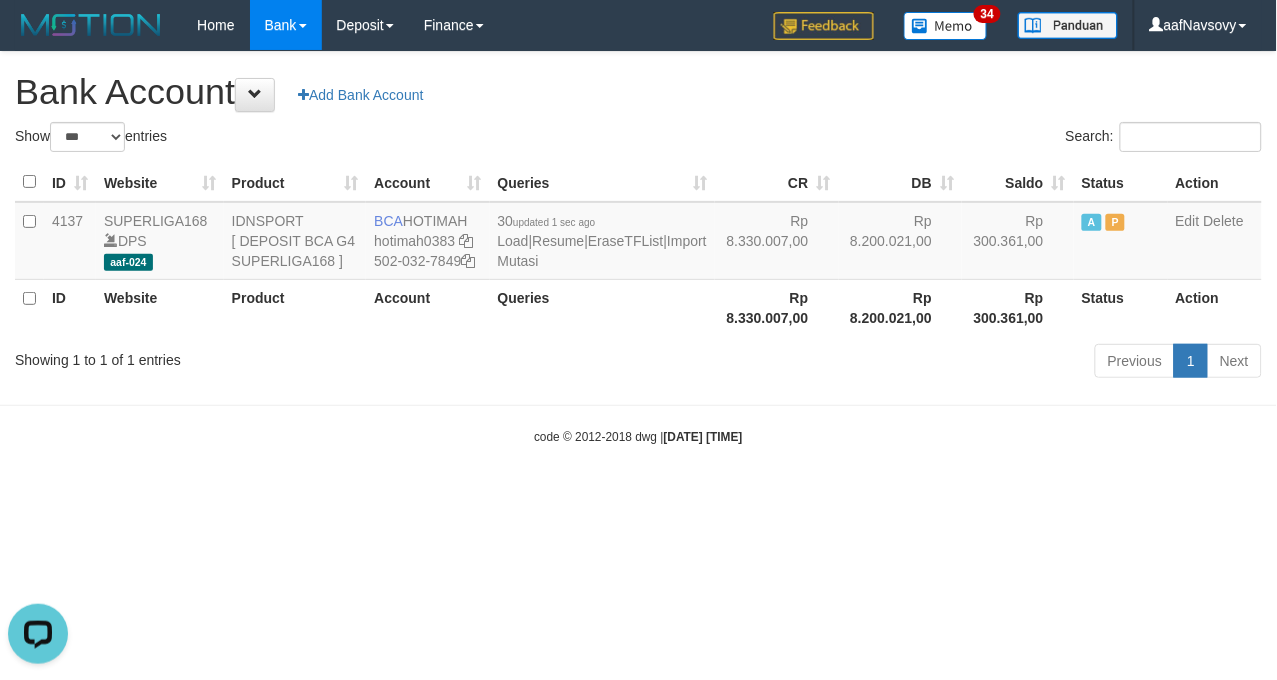 scroll, scrollTop: 0, scrollLeft: 0, axis: both 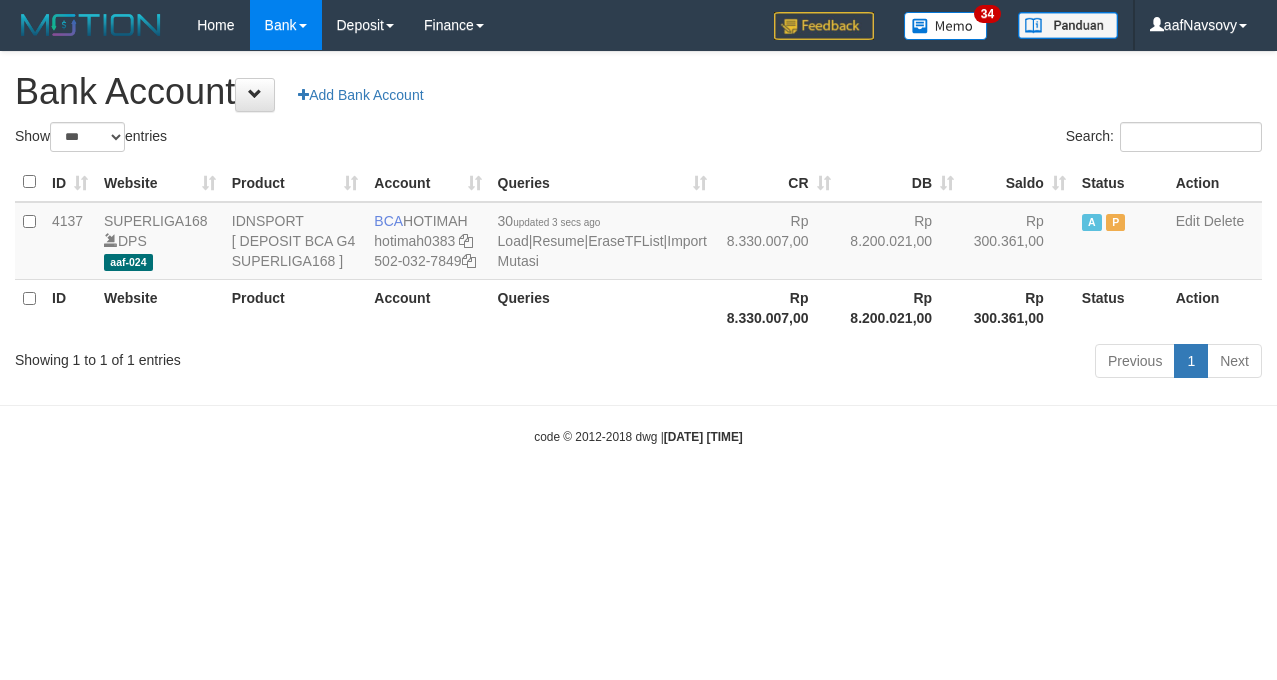 select on "***" 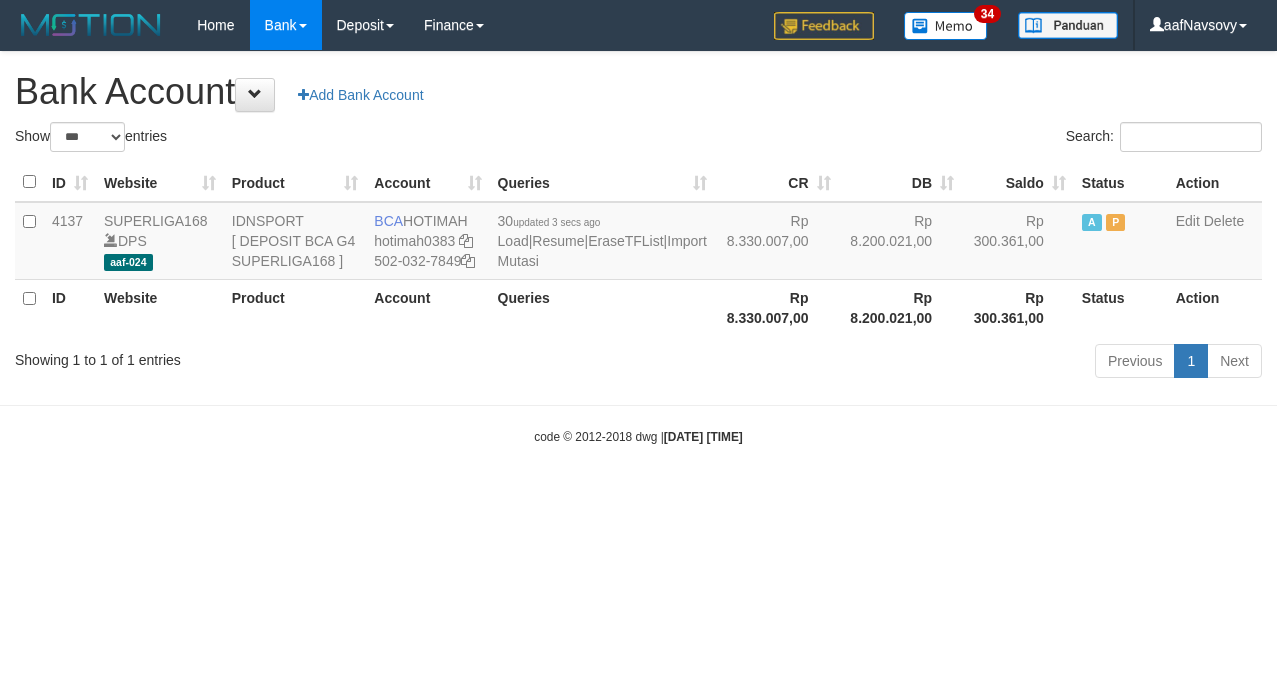 scroll, scrollTop: 0, scrollLeft: 0, axis: both 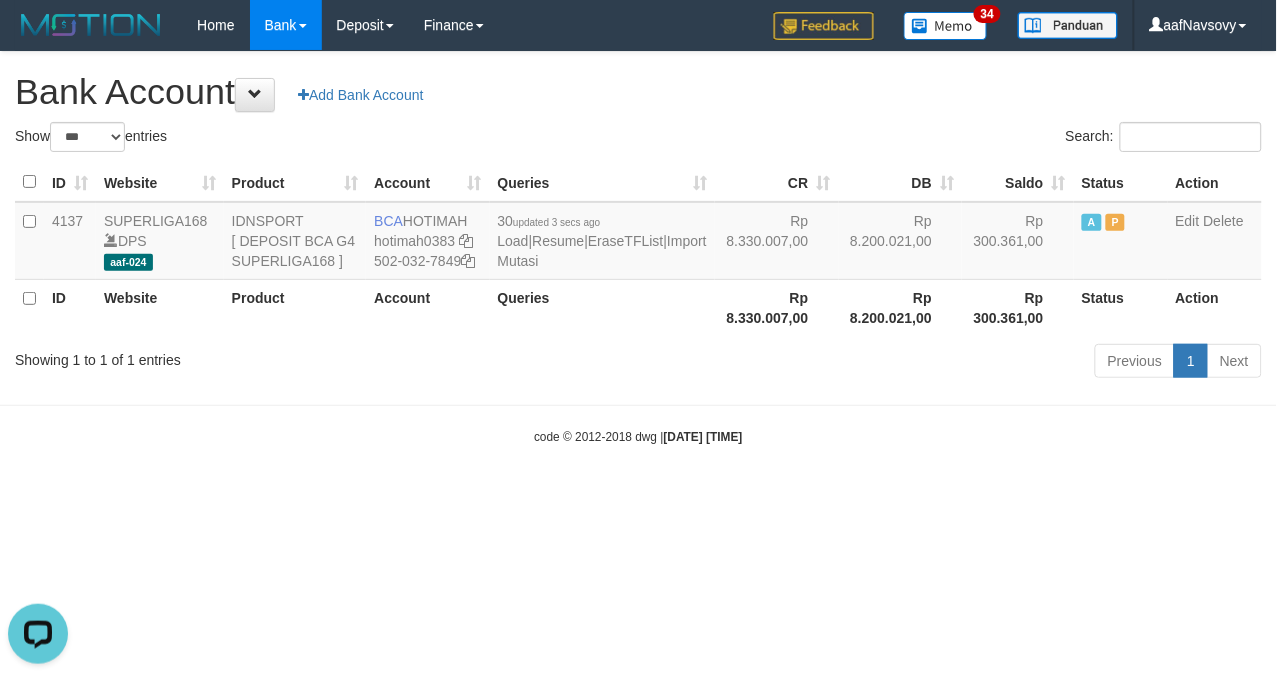 click on "Showing 1 to 1 of 1 entries" at bounding box center [266, 356] 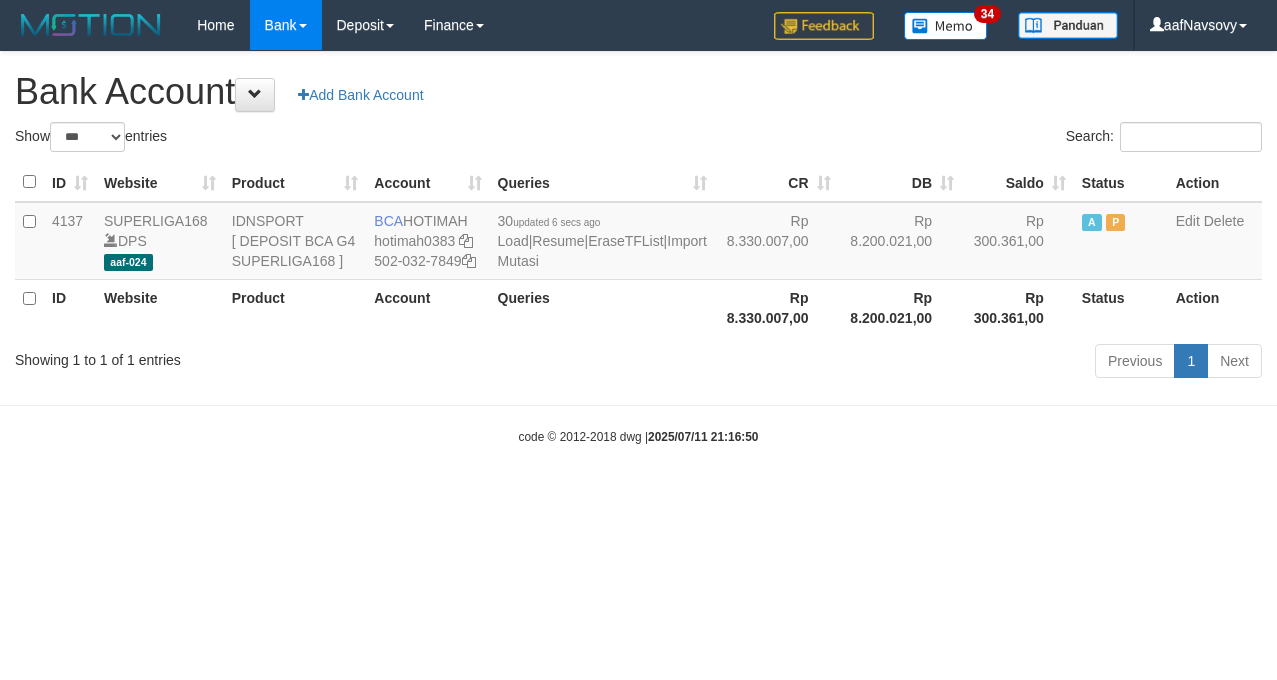 select on "***" 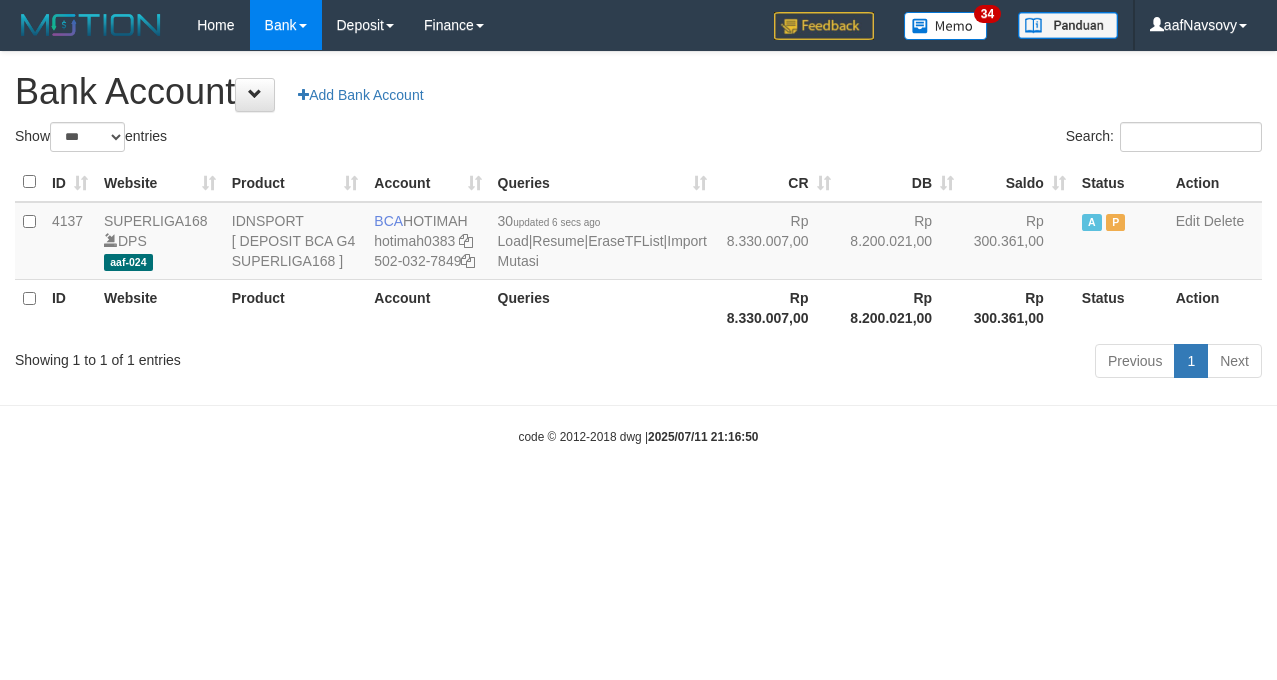 scroll, scrollTop: 0, scrollLeft: 0, axis: both 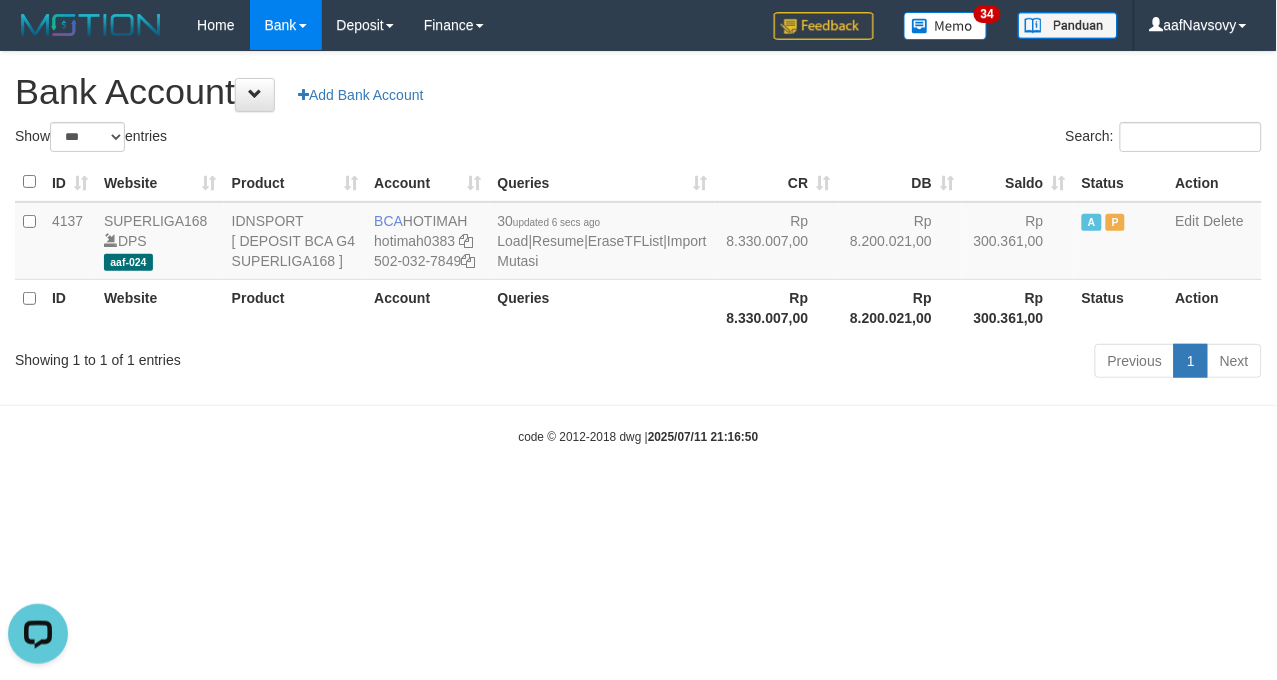 click on "Toggle navigation
Home
Bank
Account List
Load
By Website
Group
[ISPORT]													SUPERLIGA168
By Load Group (DPS)
34" at bounding box center (638, 248) 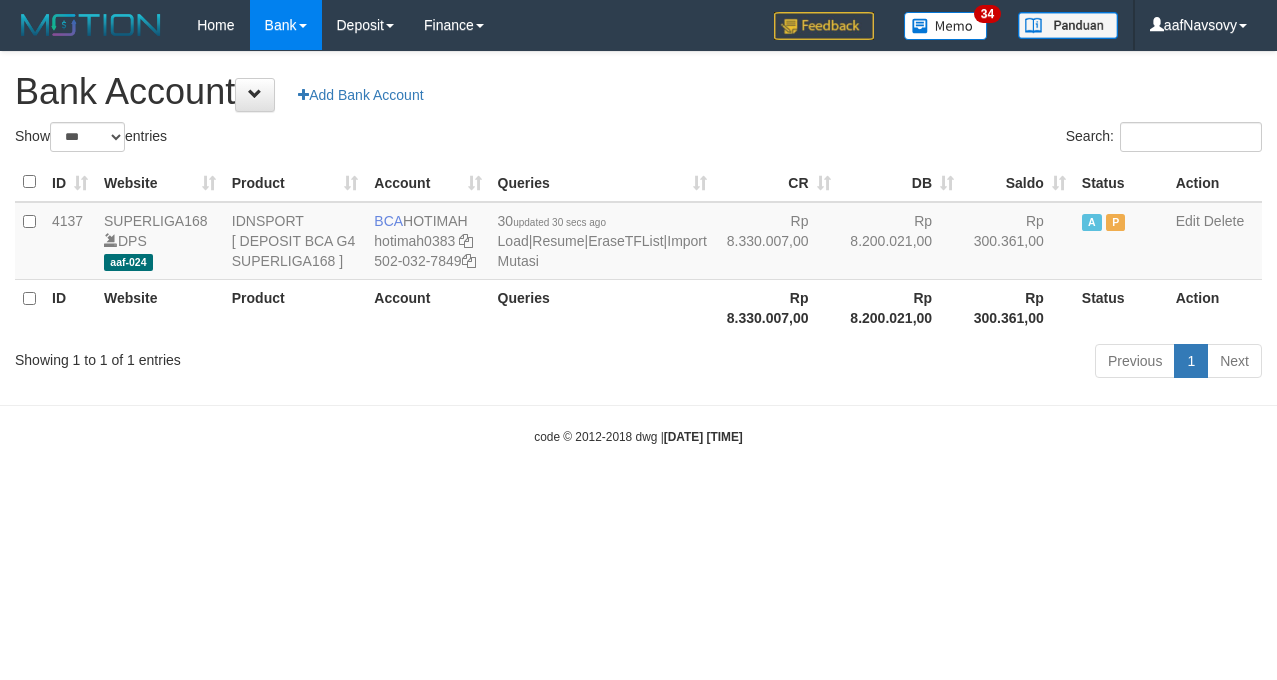 select on "***" 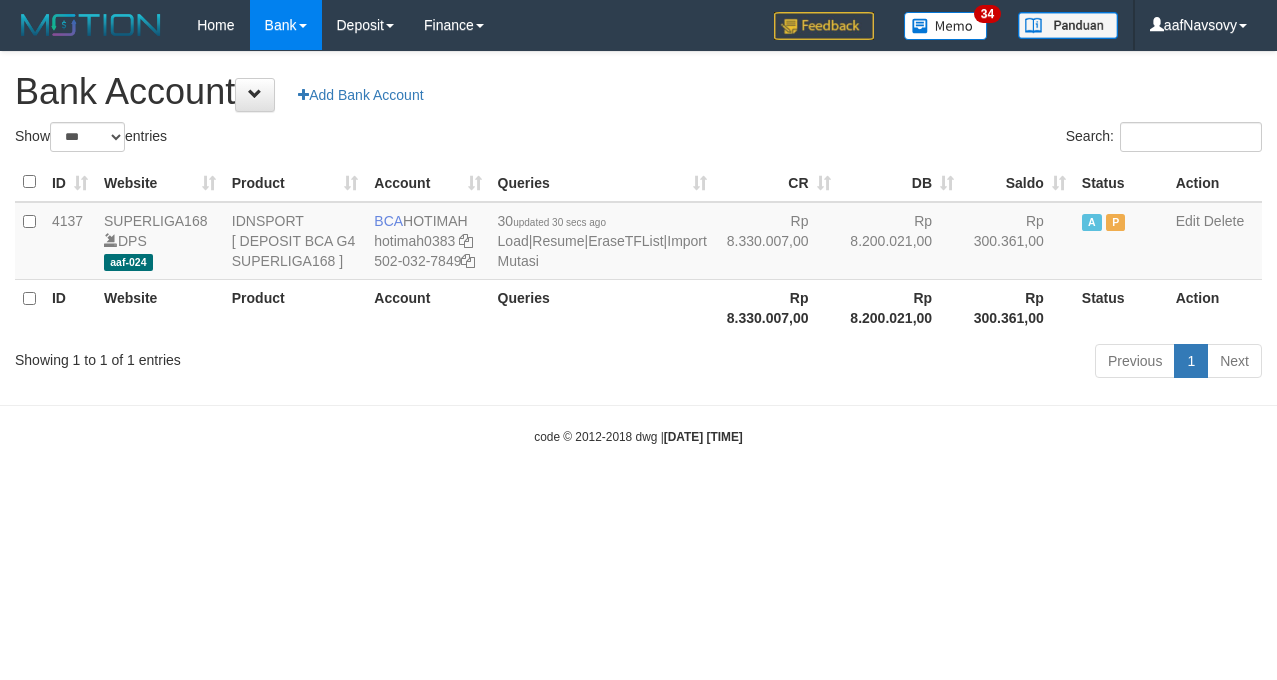 scroll, scrollTop: 0, scrollLeft: 0, axis: both 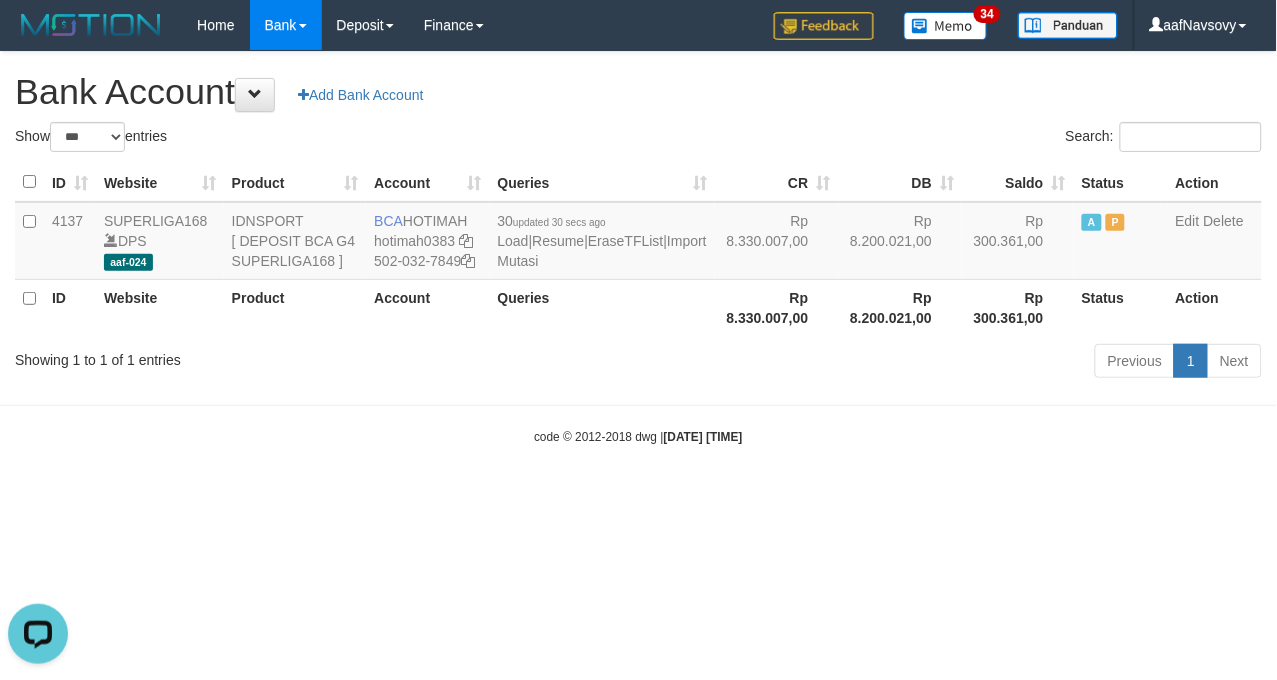 click on "Toggle navigation
Home
Bank
Account List
Load
By Website
Group
[ISPORT]													SUPERLIGA168
By Load Group (DPS)
34" at bounding box center [638, 248] 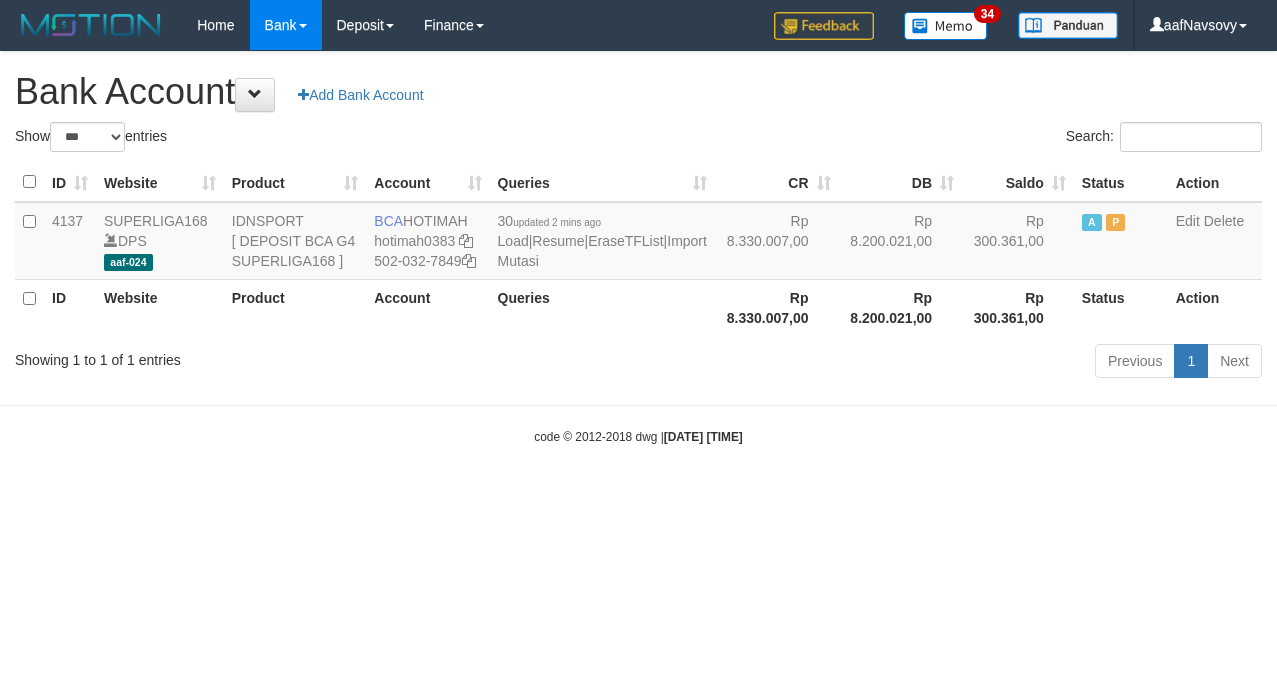 select on "***" 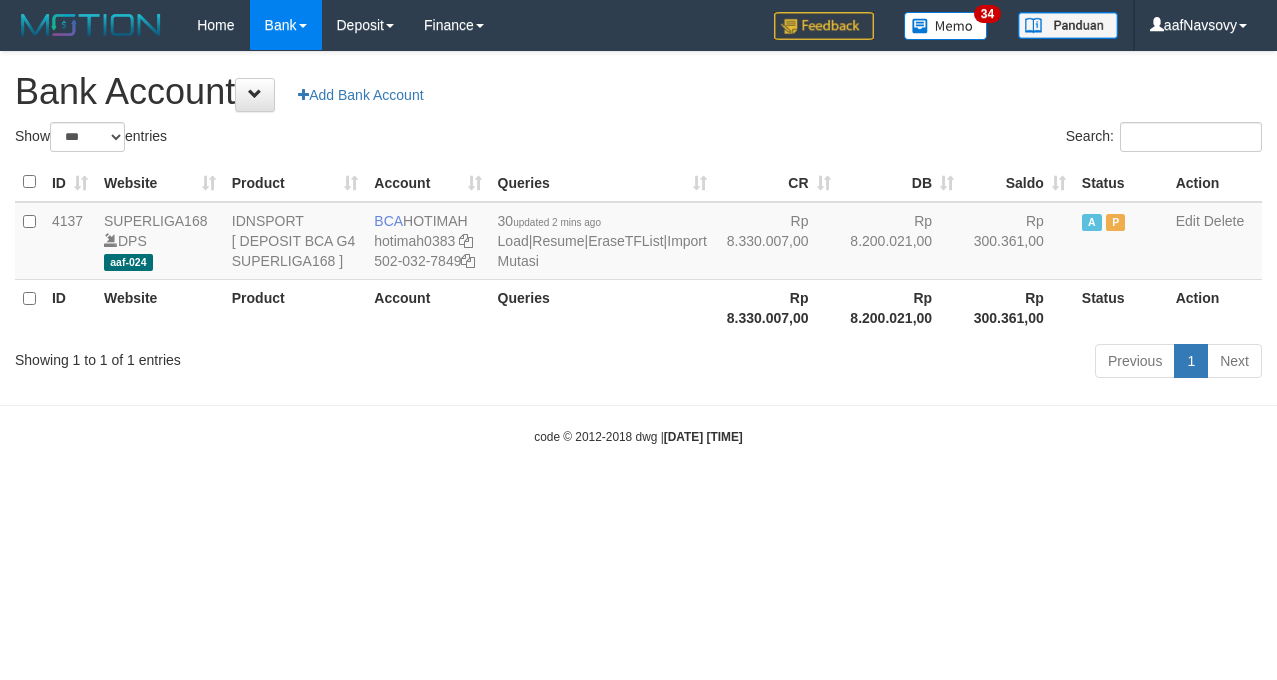 scroll, scrollTop: 0, scrollLeft: 0, axis: both 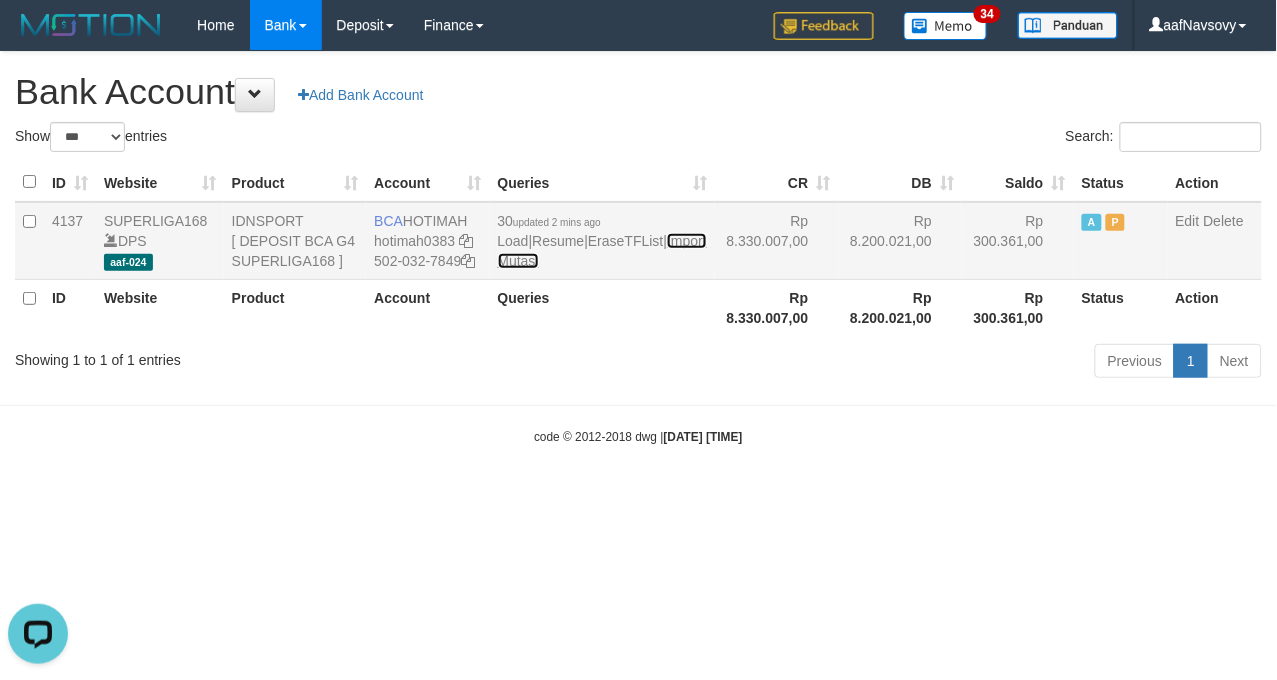 click on "Import Mutasi" at bounding box center (602, 251) 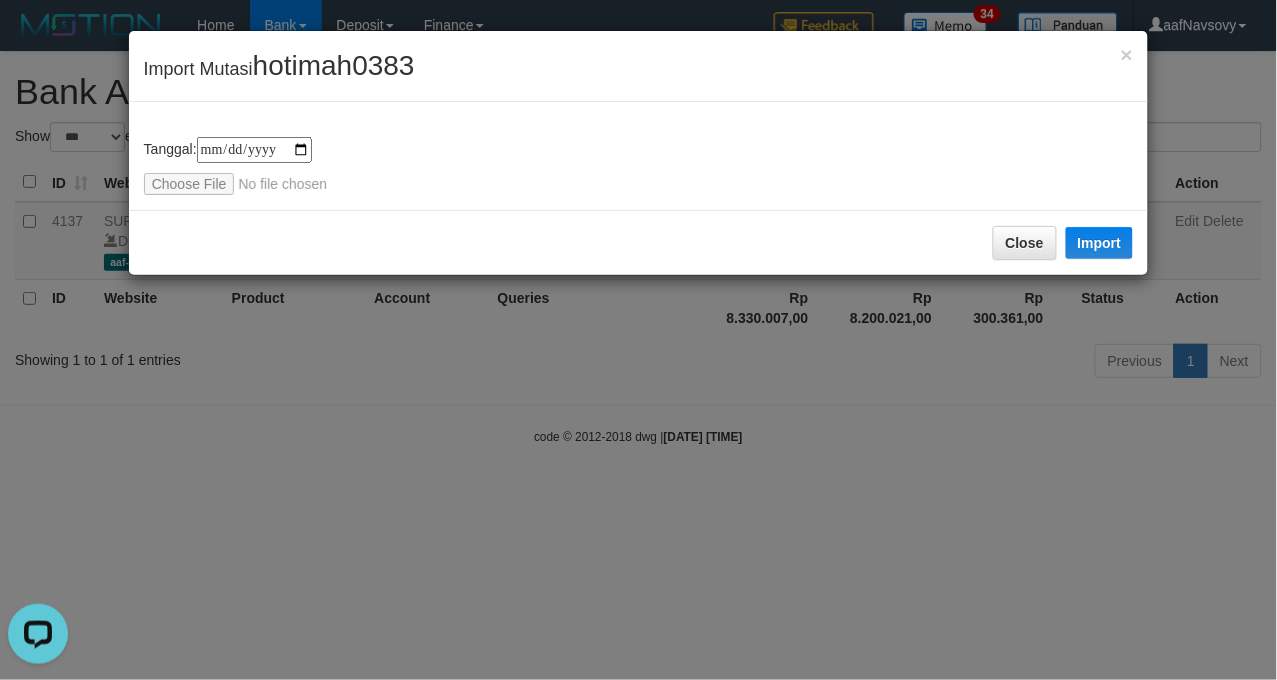 type on "**********" 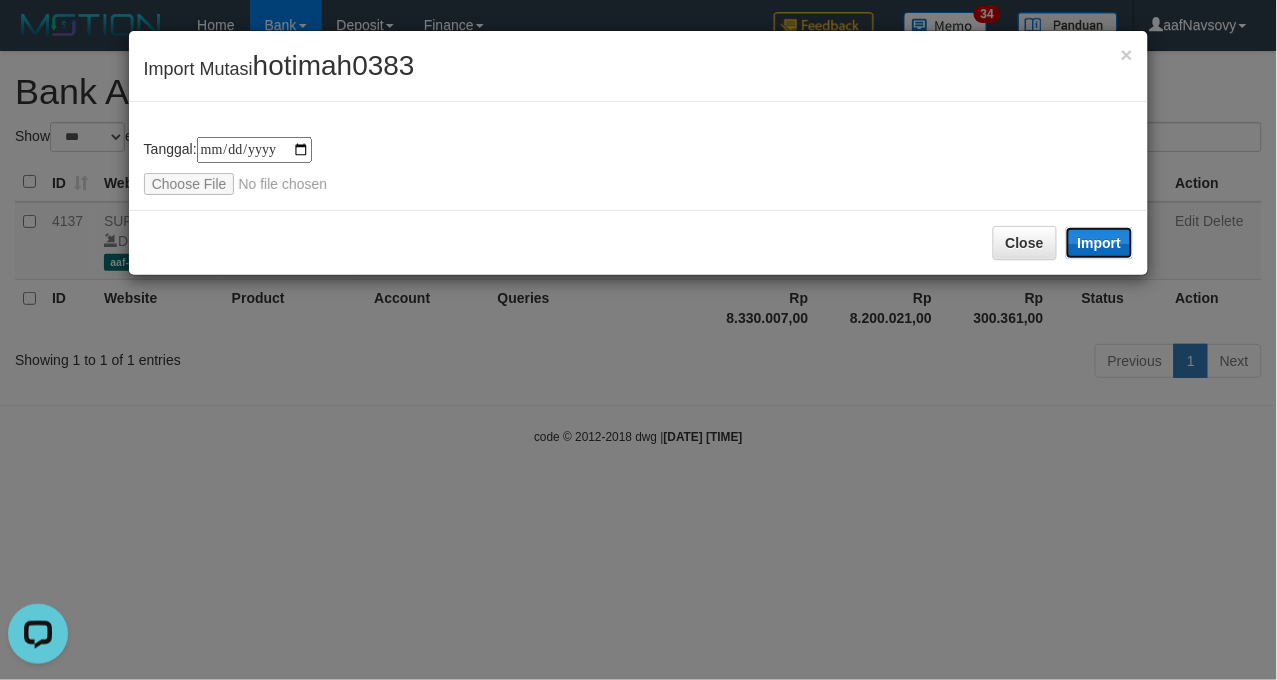 click on "Import" at bounding box center [1100, 243] 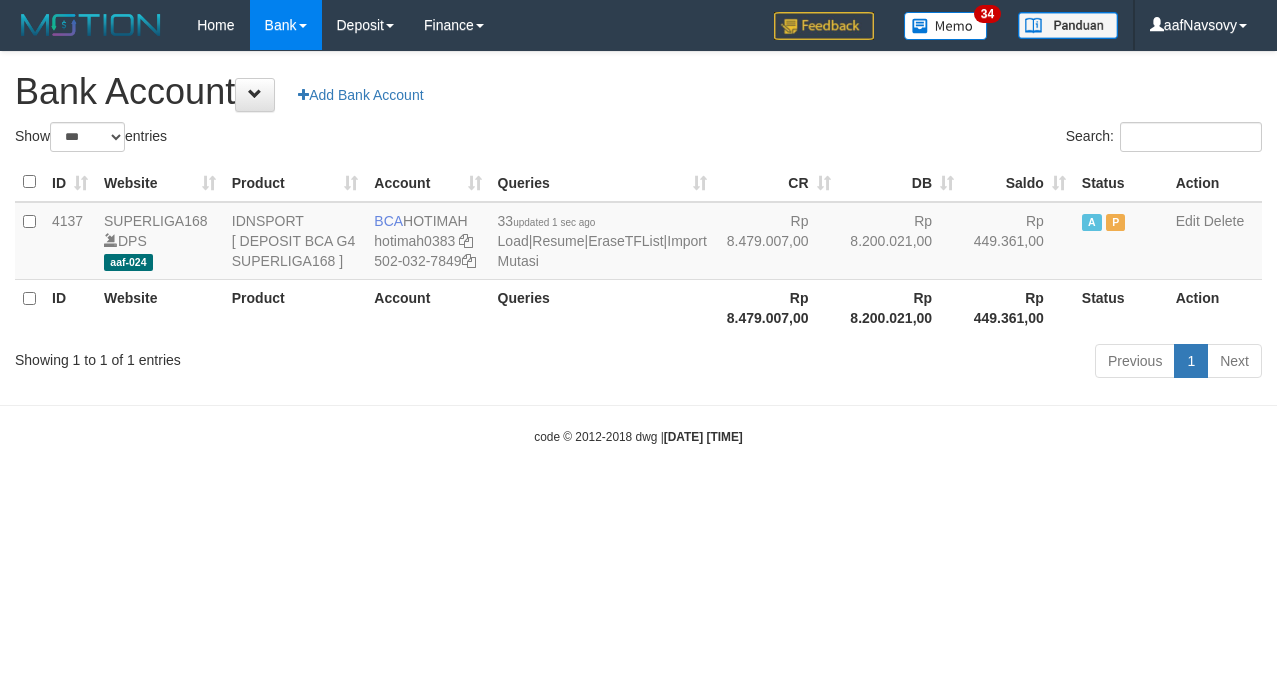 select on "***" 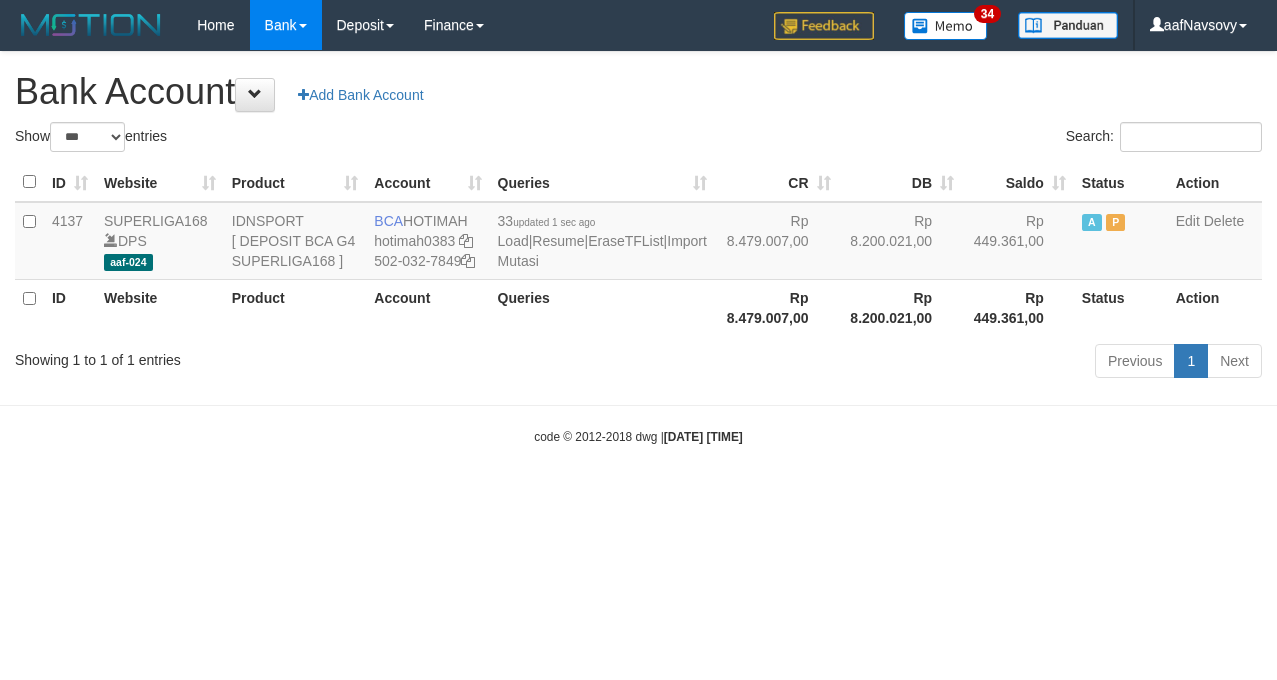 scroll, scrollTop: 0, scrollLeft: 0, axis: both 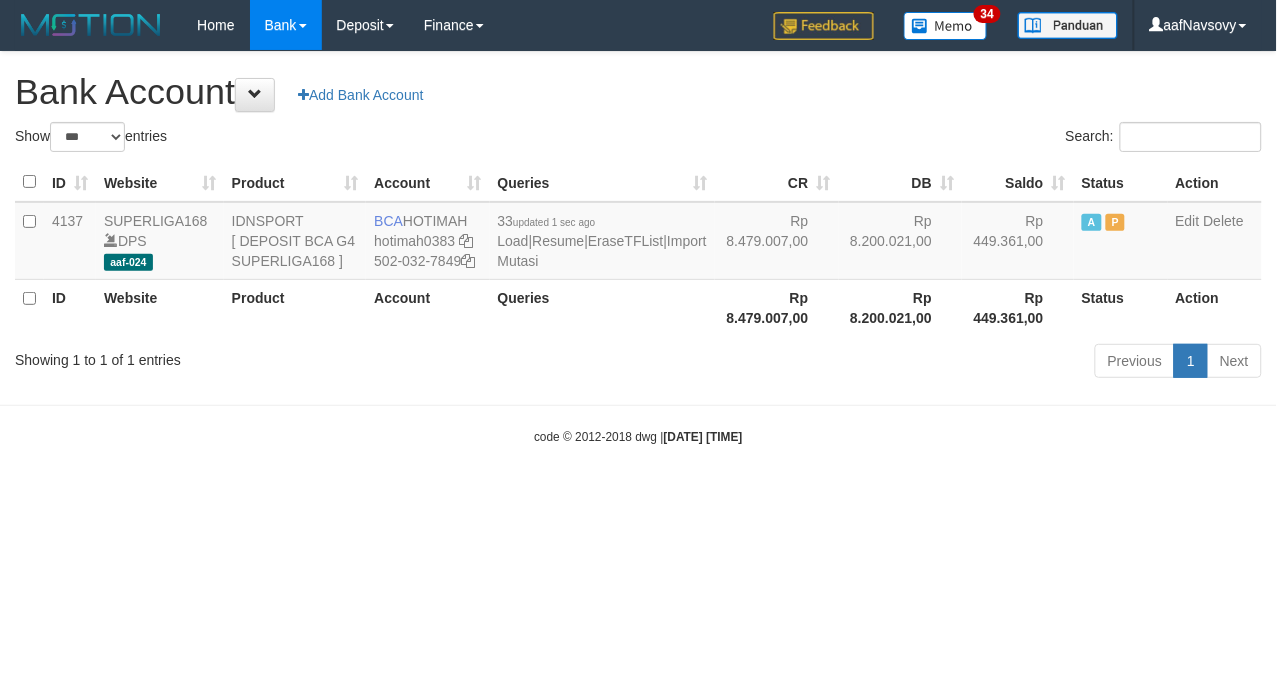 drag, startPoint x: 0, startPoint y: 0, endPoint x: 497, endPoint y: 546, distance: 738.3258 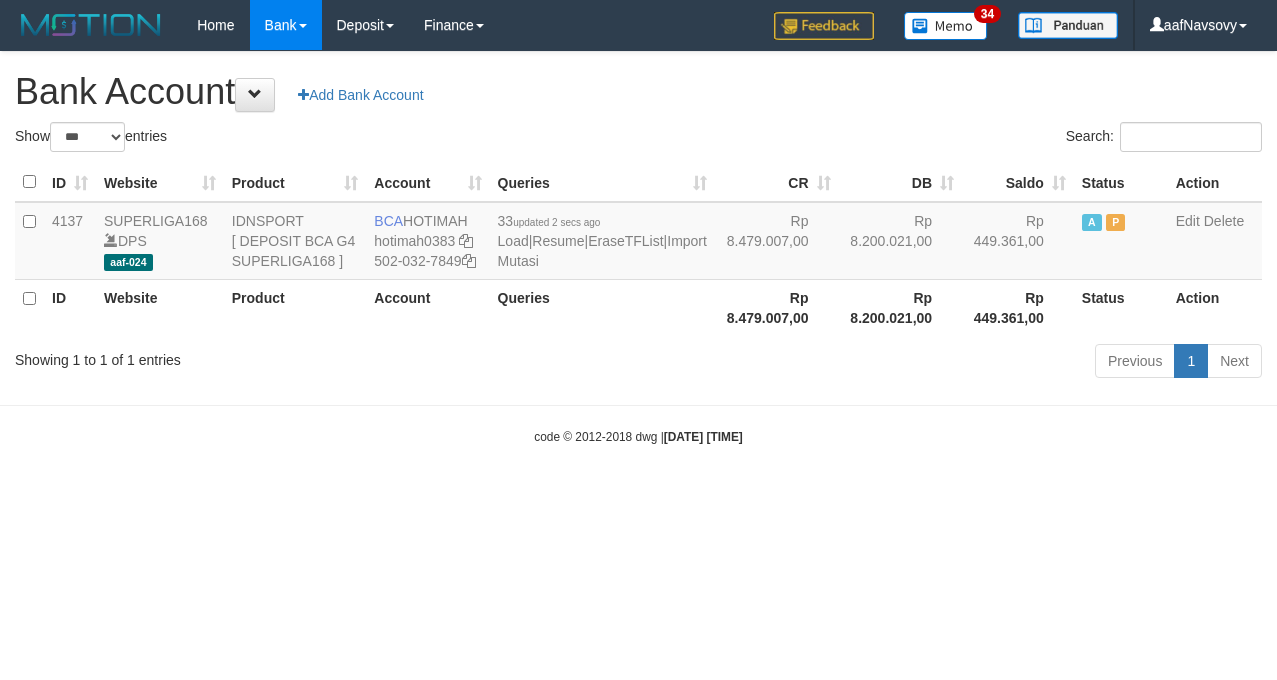 select on "***" 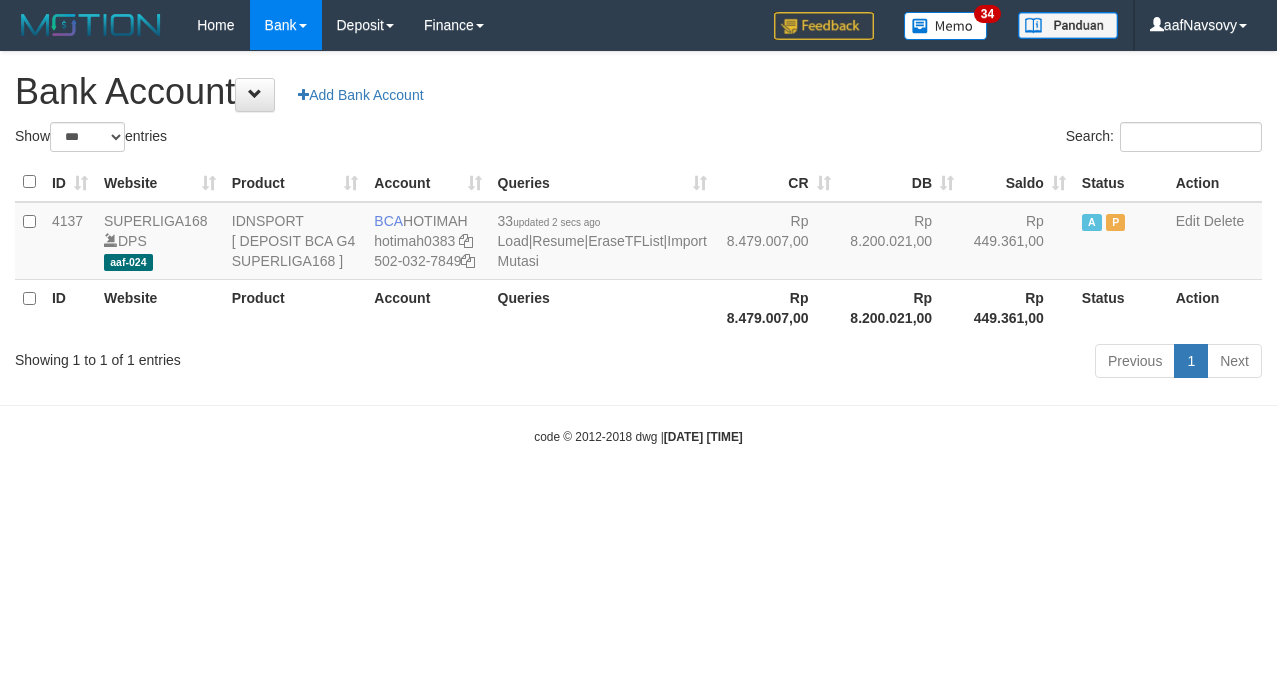 scroll, scrollTop: 0, scrollLeft: 0, axis: both 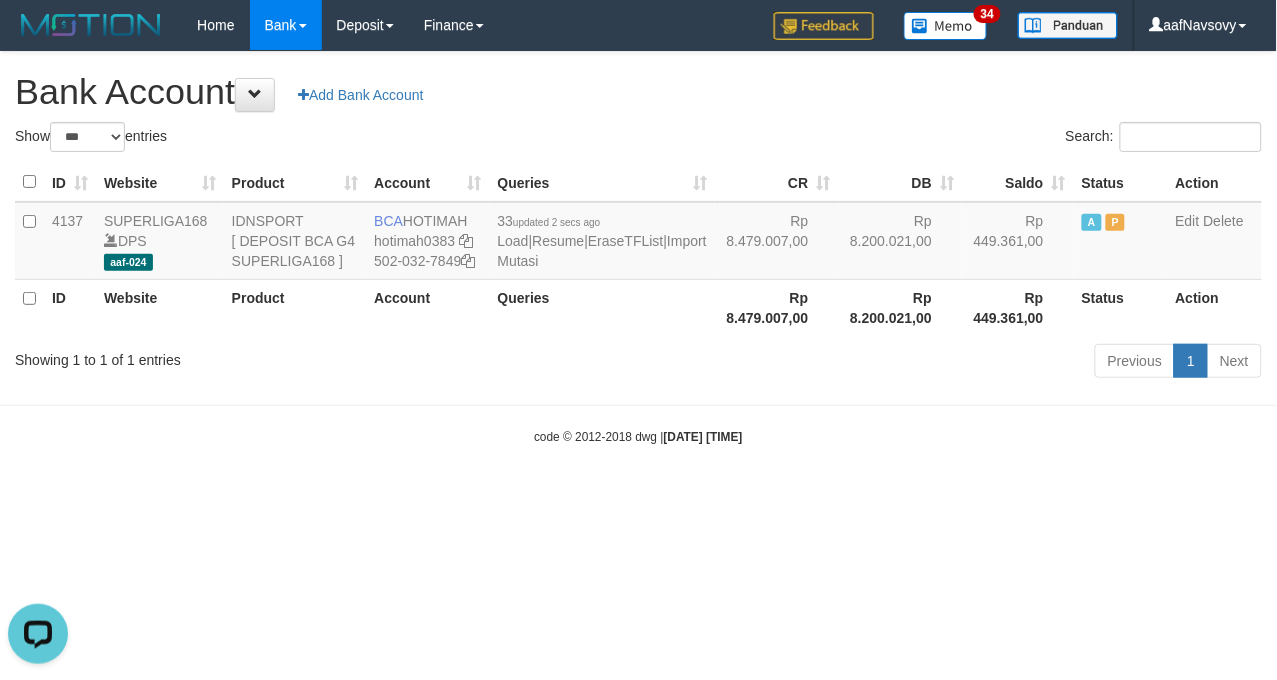 click on "code © 2012-2018 dwg |  2025/07/11 21:19:31" at bounding box center [638, 436] 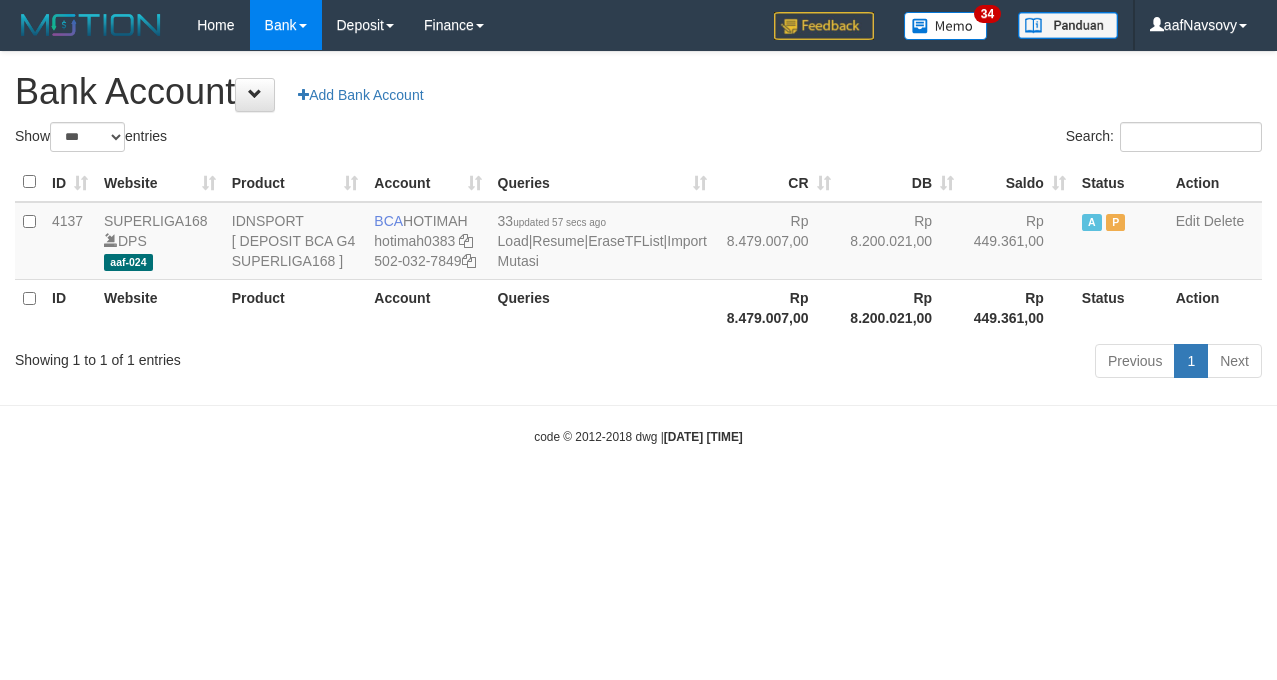 select on "***" 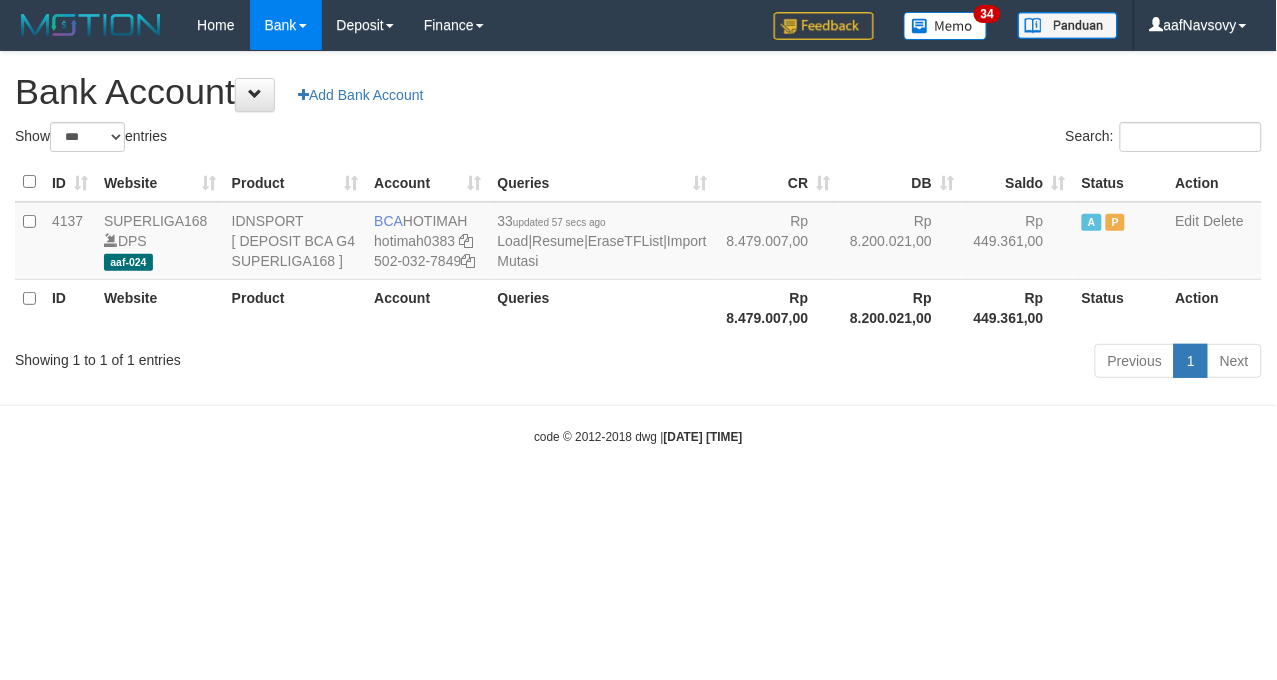 click on "Toggle navigation
Home
Bank
Account List
Load
By Website
Group
[ISPORT]													SUPERLIGA168
By Load Group (DPS)
34" at bounding box center (638, 248) 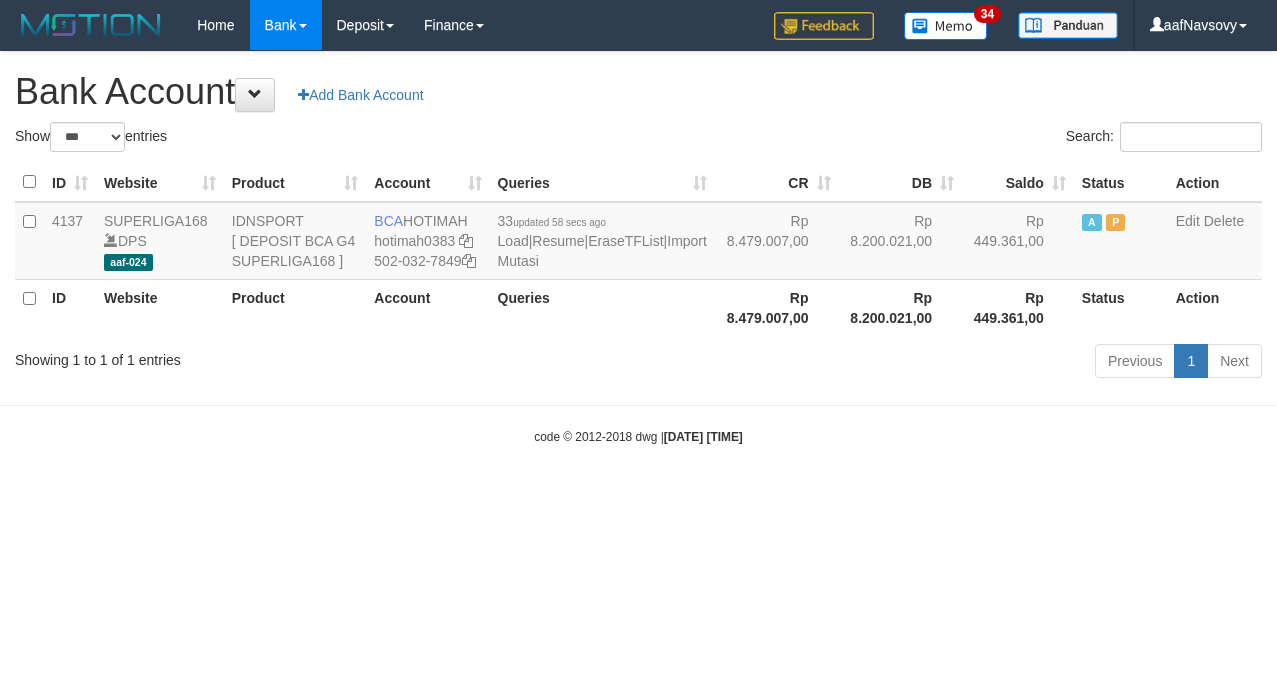 select on "***" 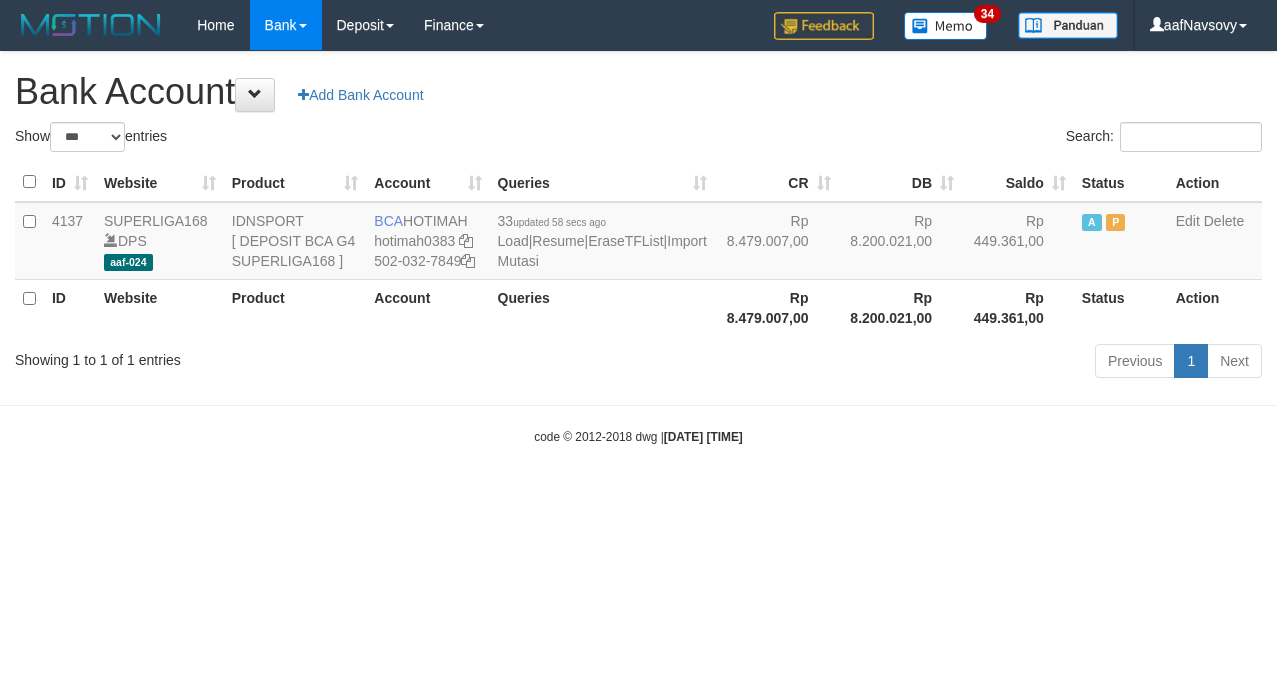 scroll, scrollTop: 0, scrollLeft: 0, axis: both 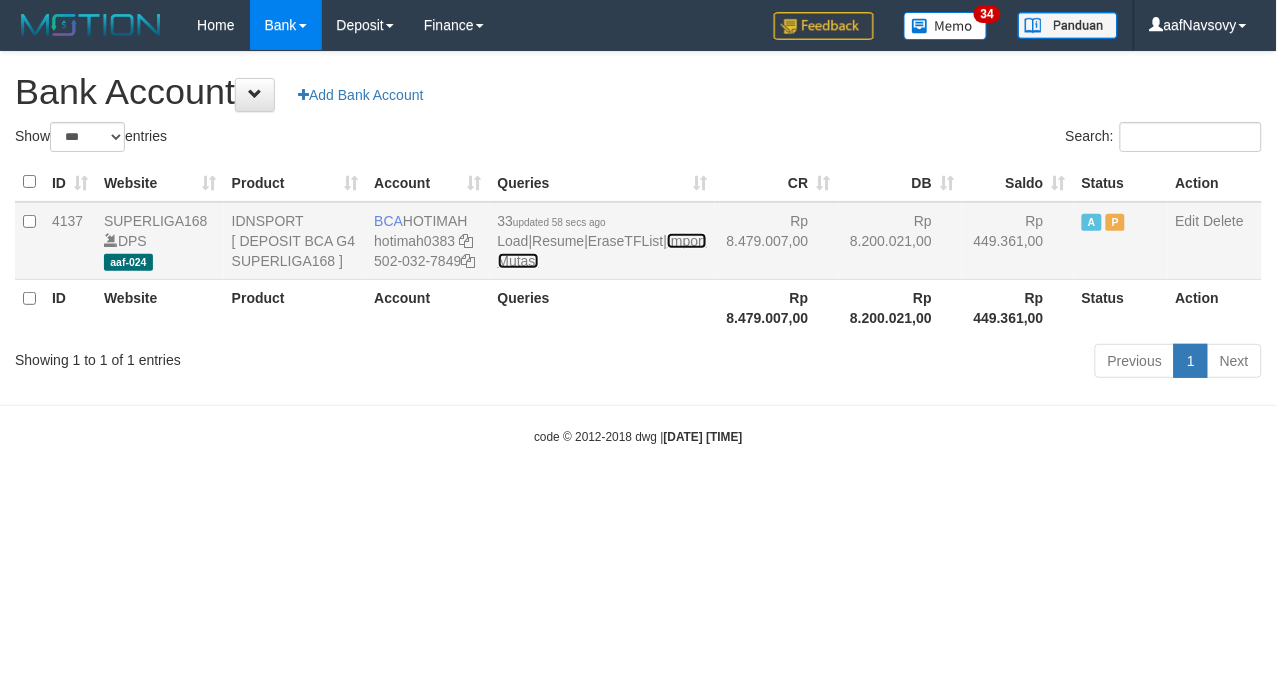 click on "Import Mutasi" at bounding box center (602, 251) 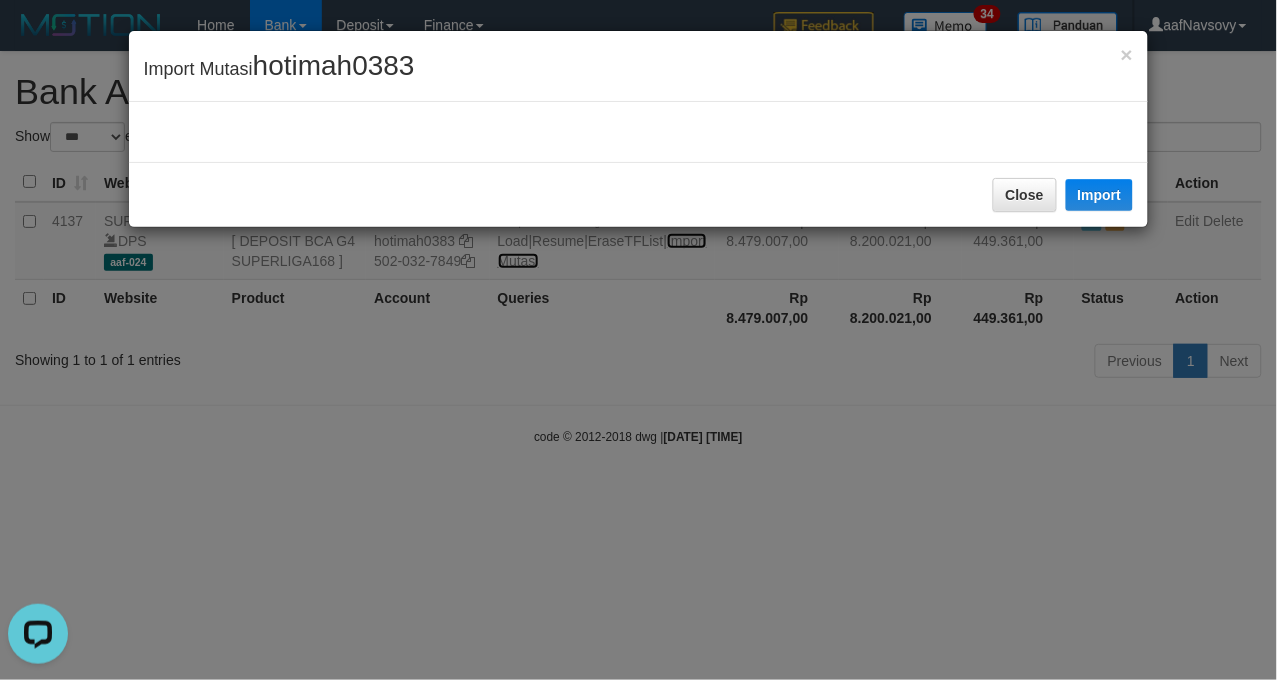 scroll, scrollTop: 0, scrollLeft: 0, axis: both 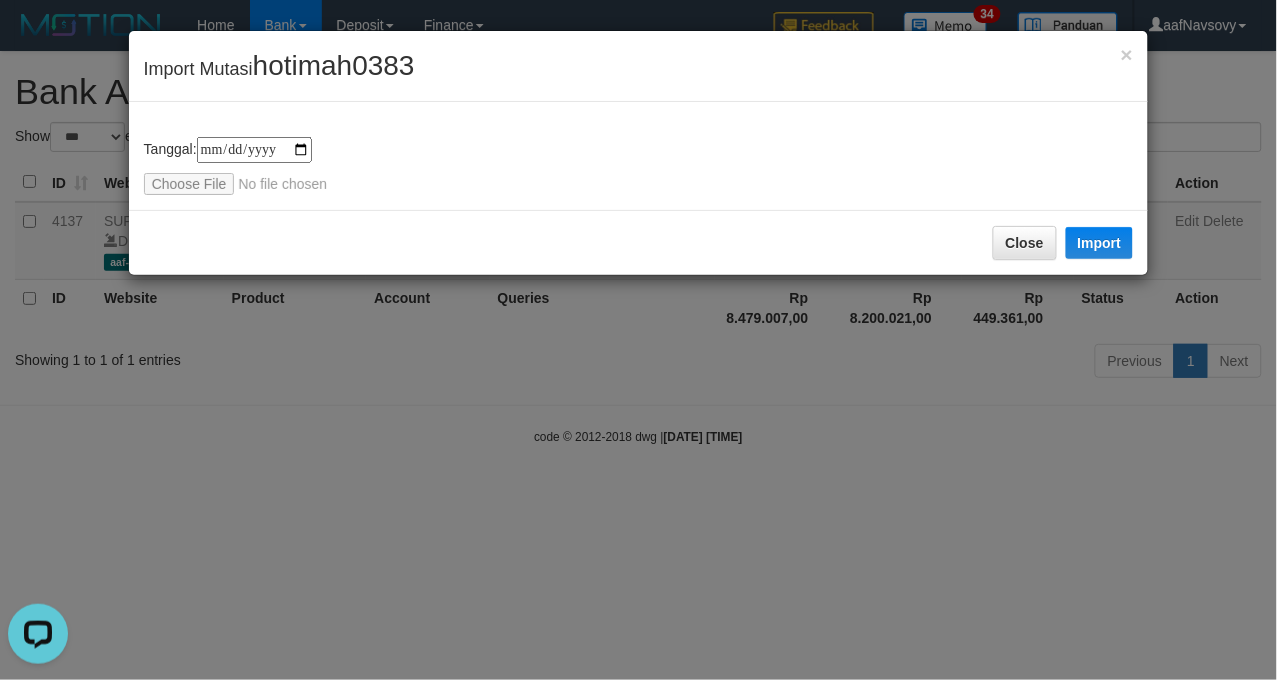 type on "**********" 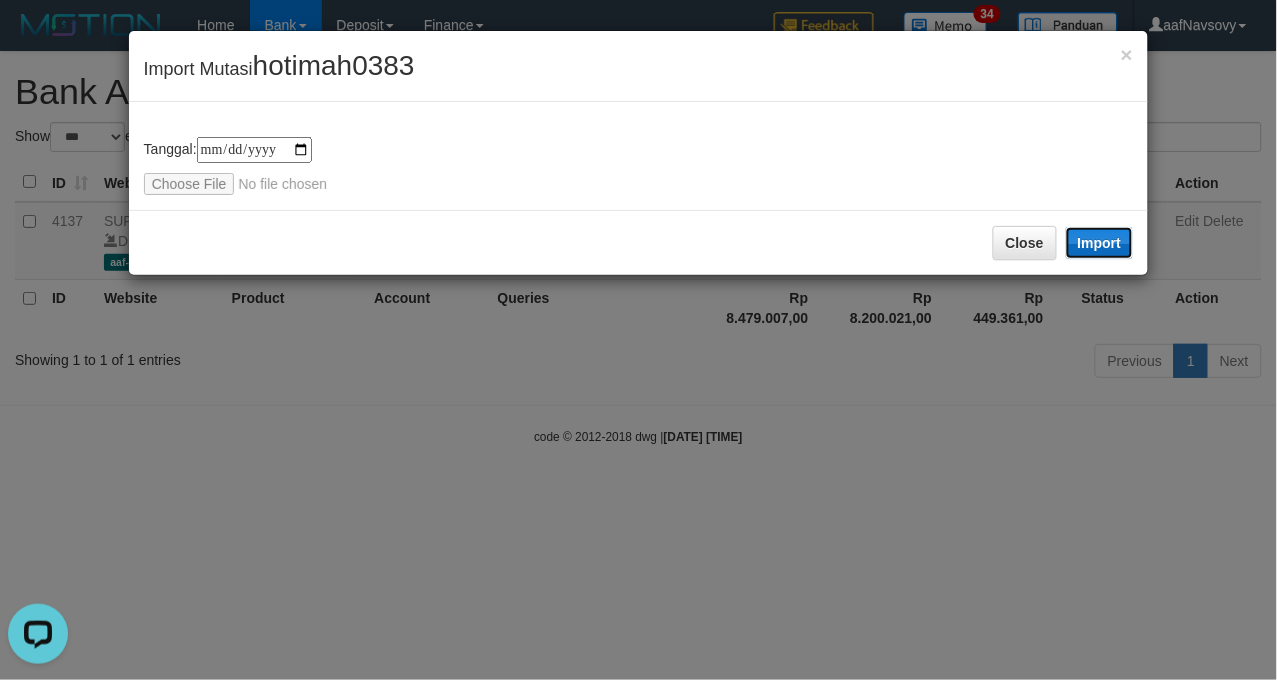 click on "Import" at bounding box center (1100, 243) 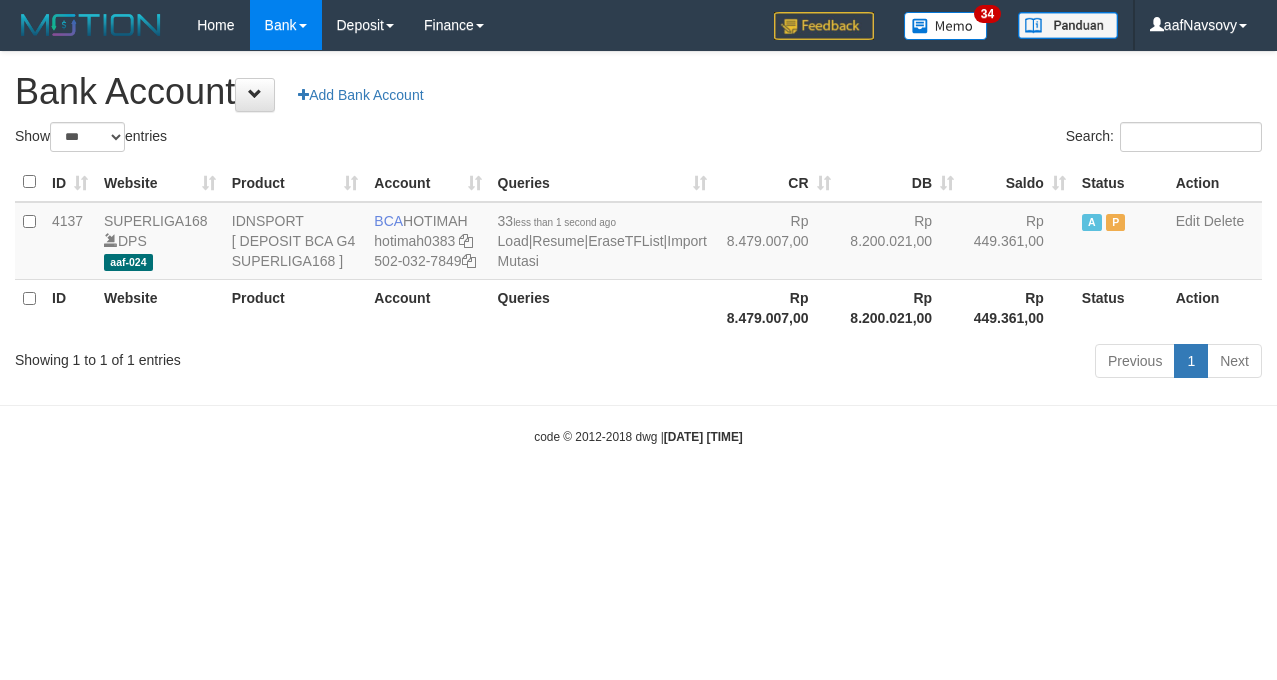 select on "***" 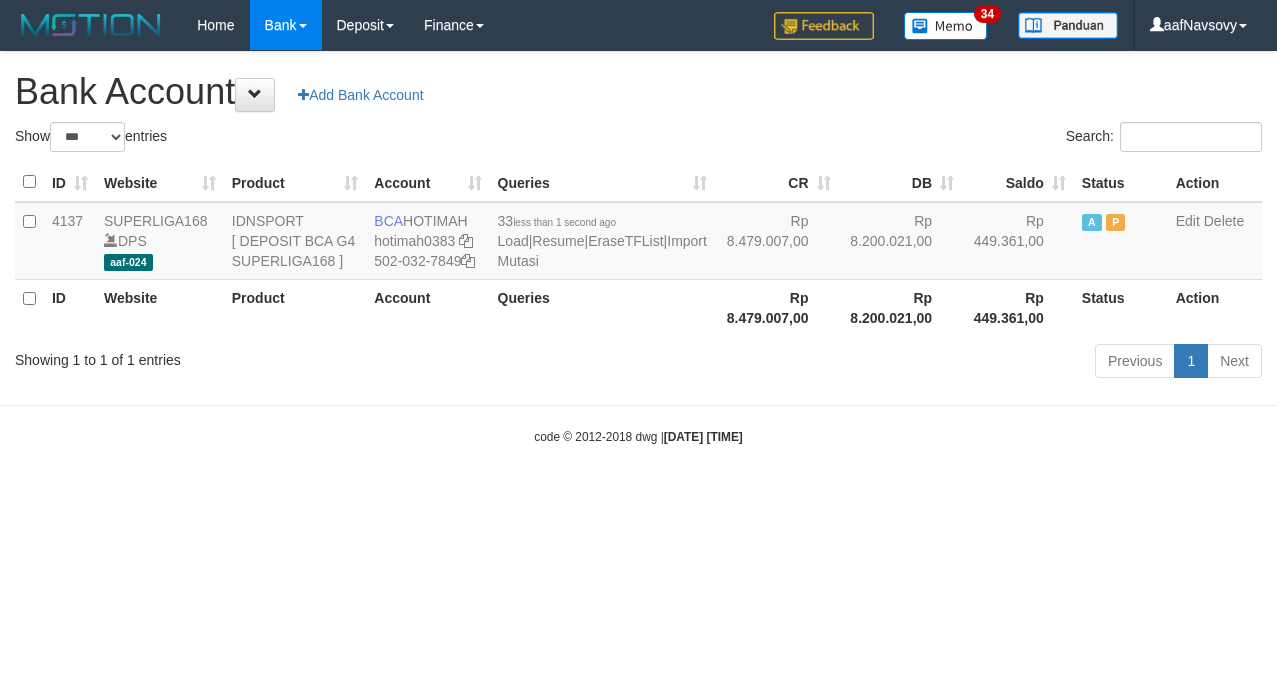 scroll, scrollTop: 0, scrollLeft: 0, axis: both 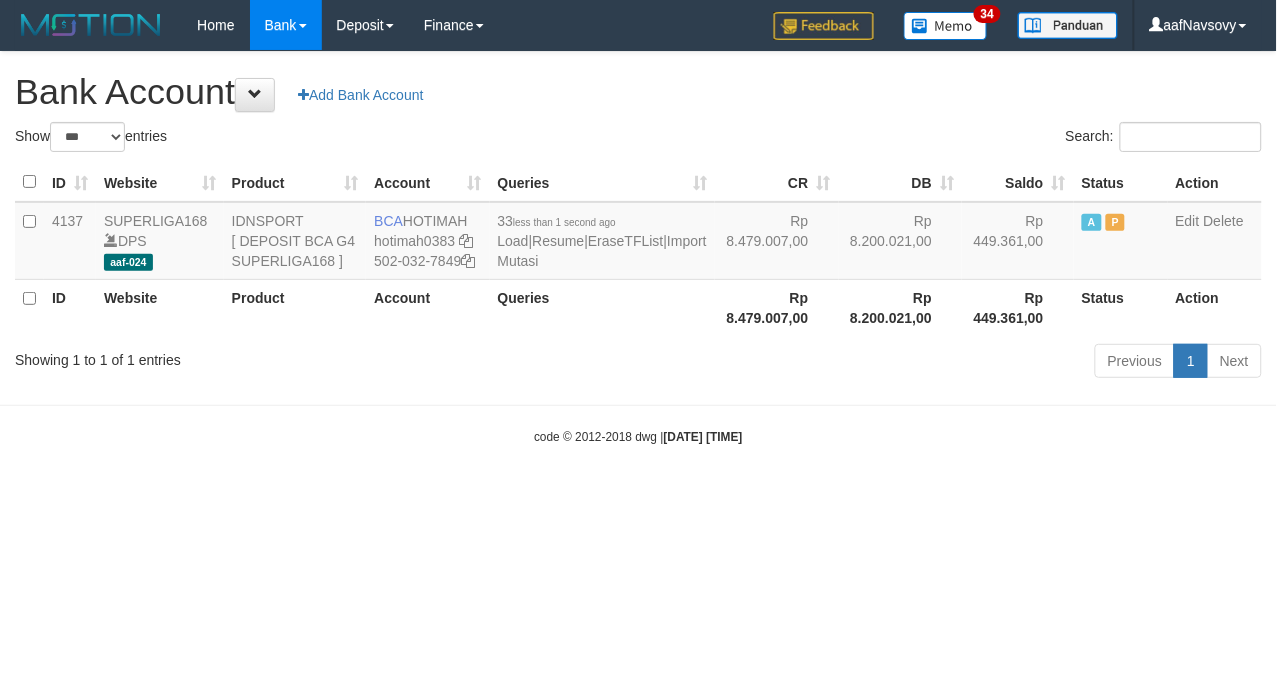 click on "Toggle navigation
Home
Bank
Account List
Load
By Website
Group
[ISPORT]													SUPERLIGA168
By Load Group (DPS)
34" at bounding box center [638, 248] 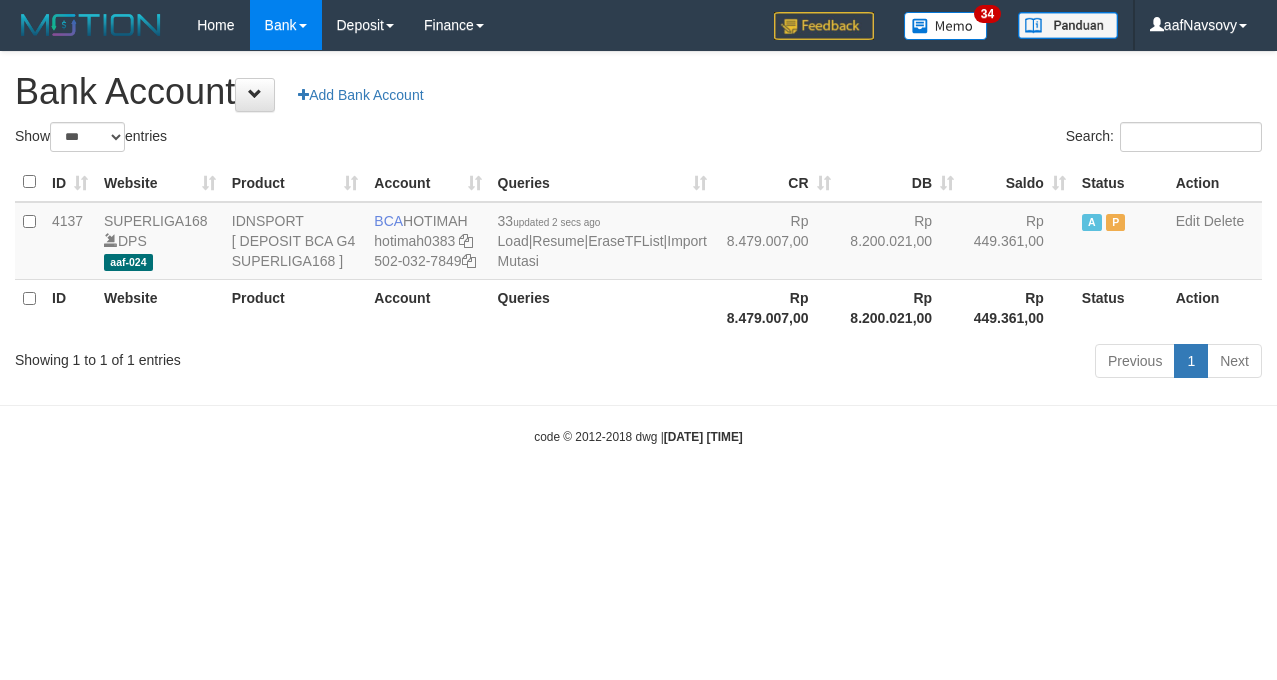 select on "***" 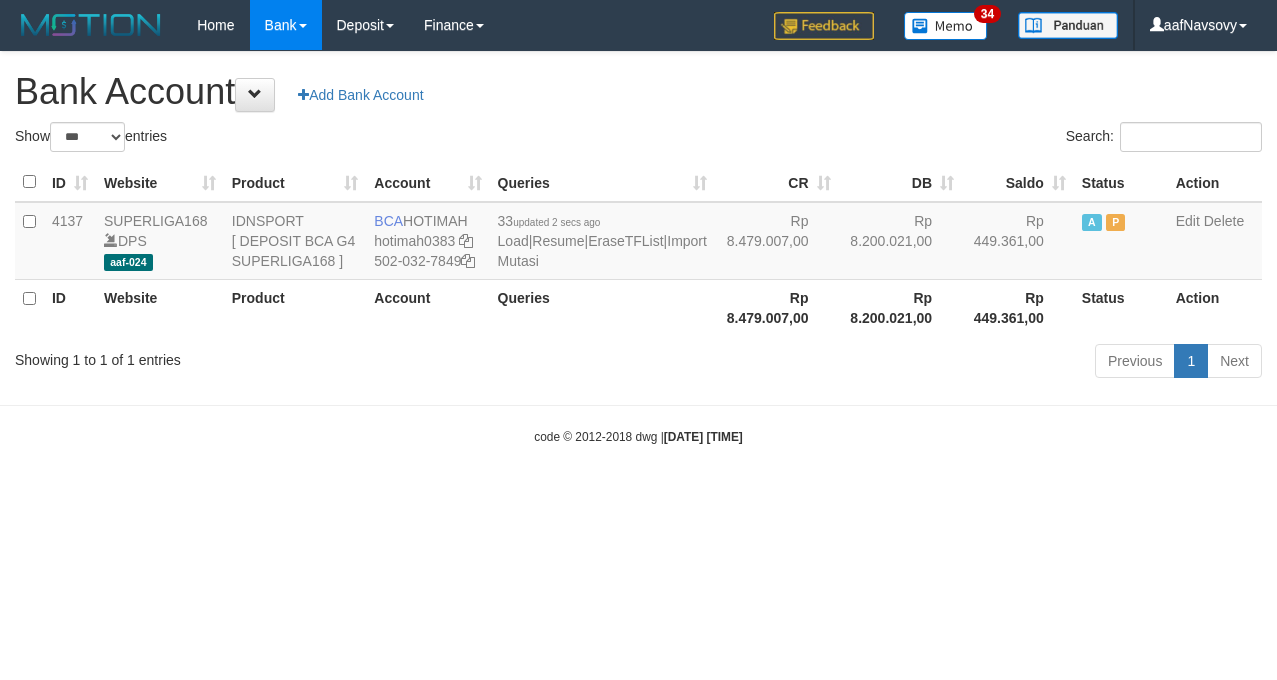 scroll, scrollTop: 0, scrollLeft: 0, axis: both 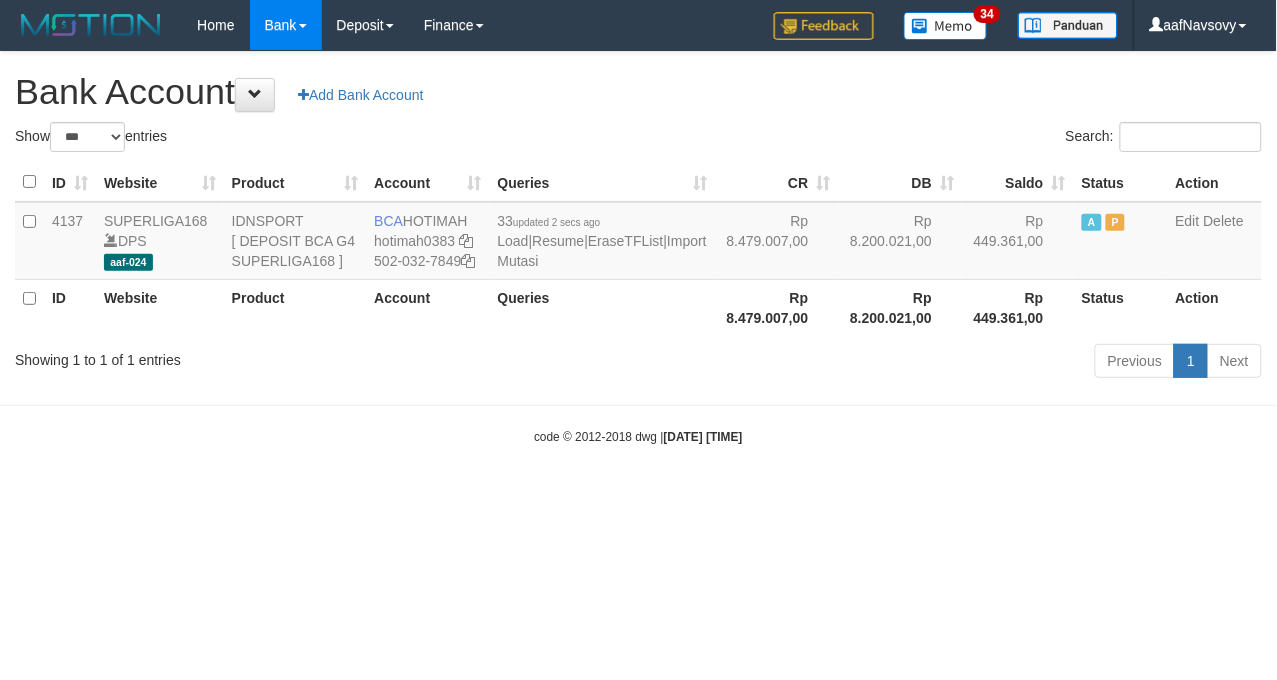 click on "Toggle navigation
Home
Bank
Account List
Load
By Website
Group
[ISPORT]													SUPERLIGA168
By Load Group (DPS)
34" at bounding box center (638, 248) 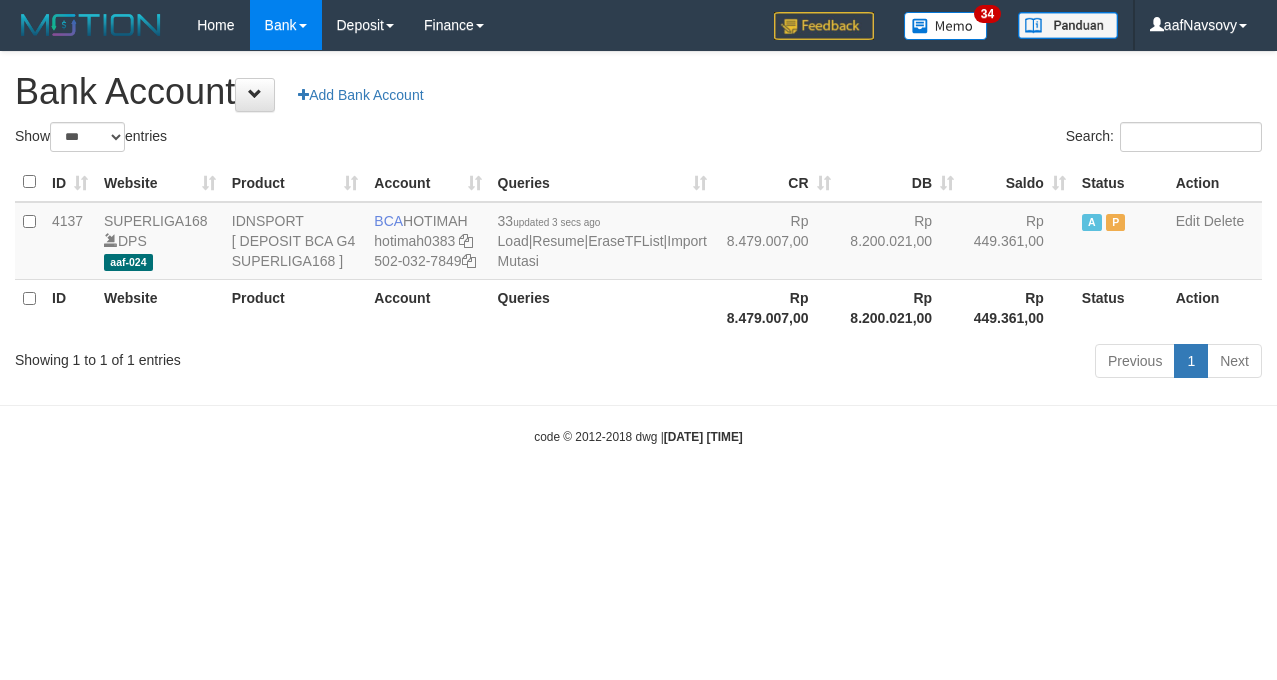 select on "***" 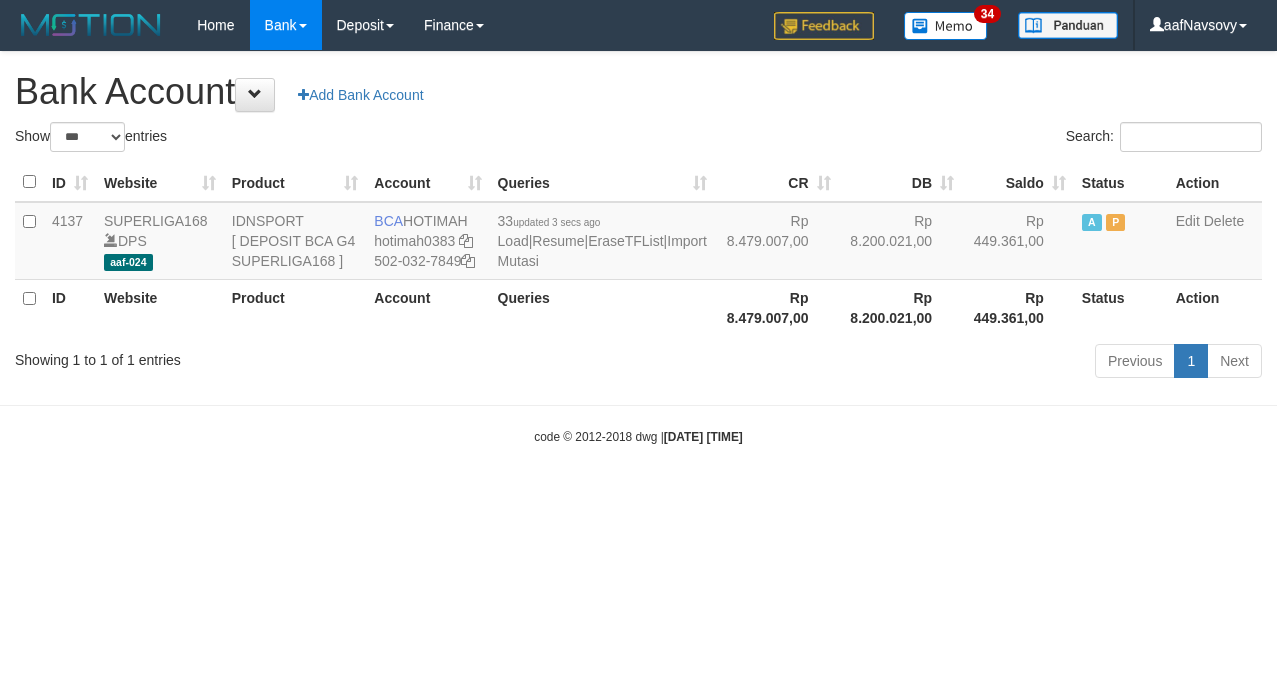 scroll, scrollTop: 0, scrollLeft: 0, axis: both 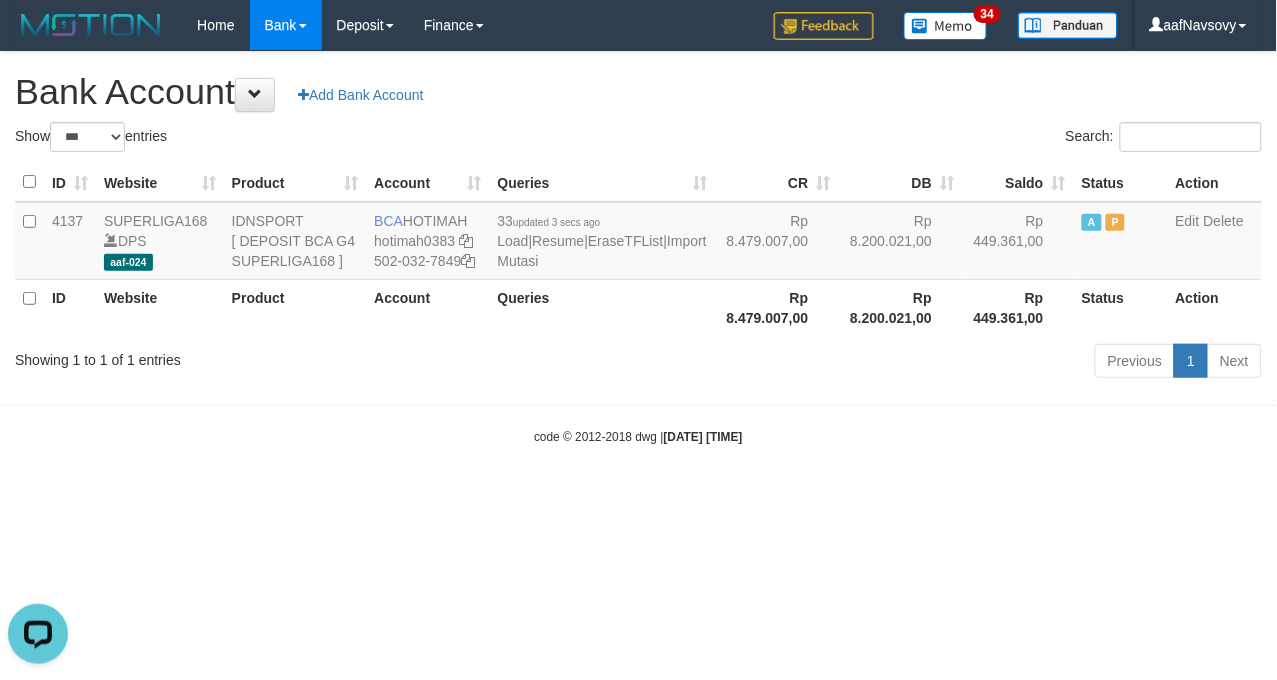 click on "Toggle navigation
Home
Bank
Account List
Load
By Website
Group
[ISPORT]													SUPERLIGA168
By Load Group (DPS)" at bounding box center (638, 248) 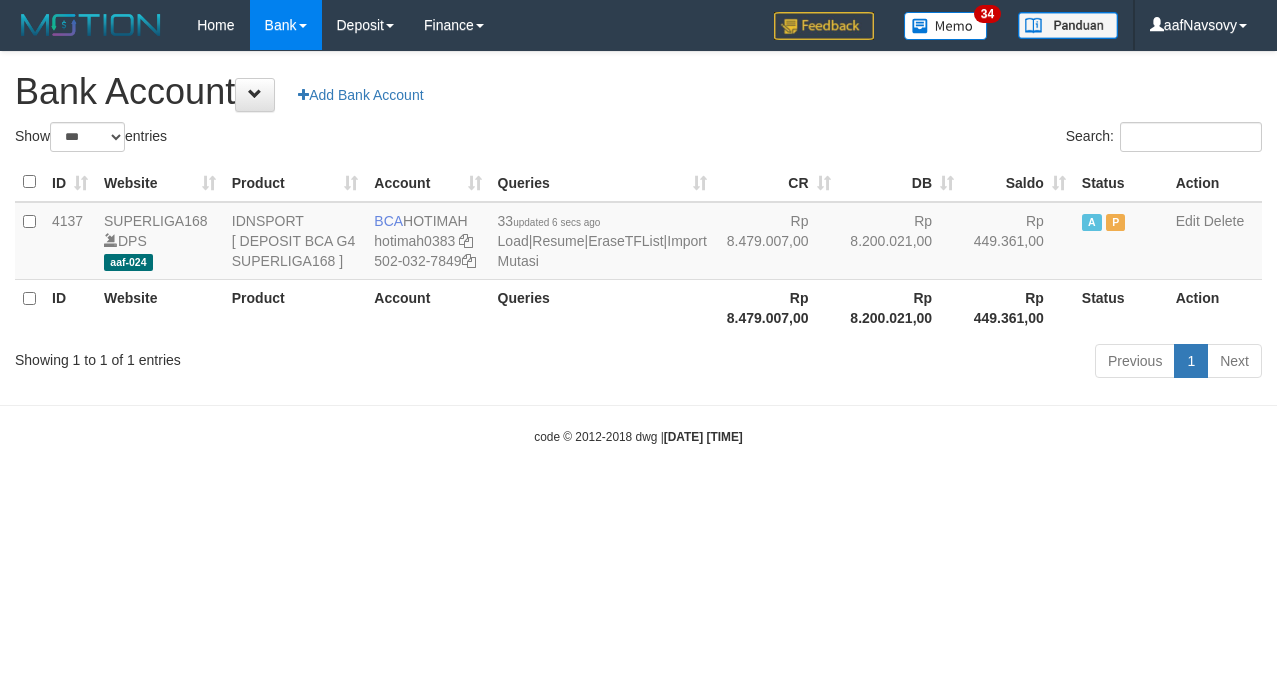 select on "***" 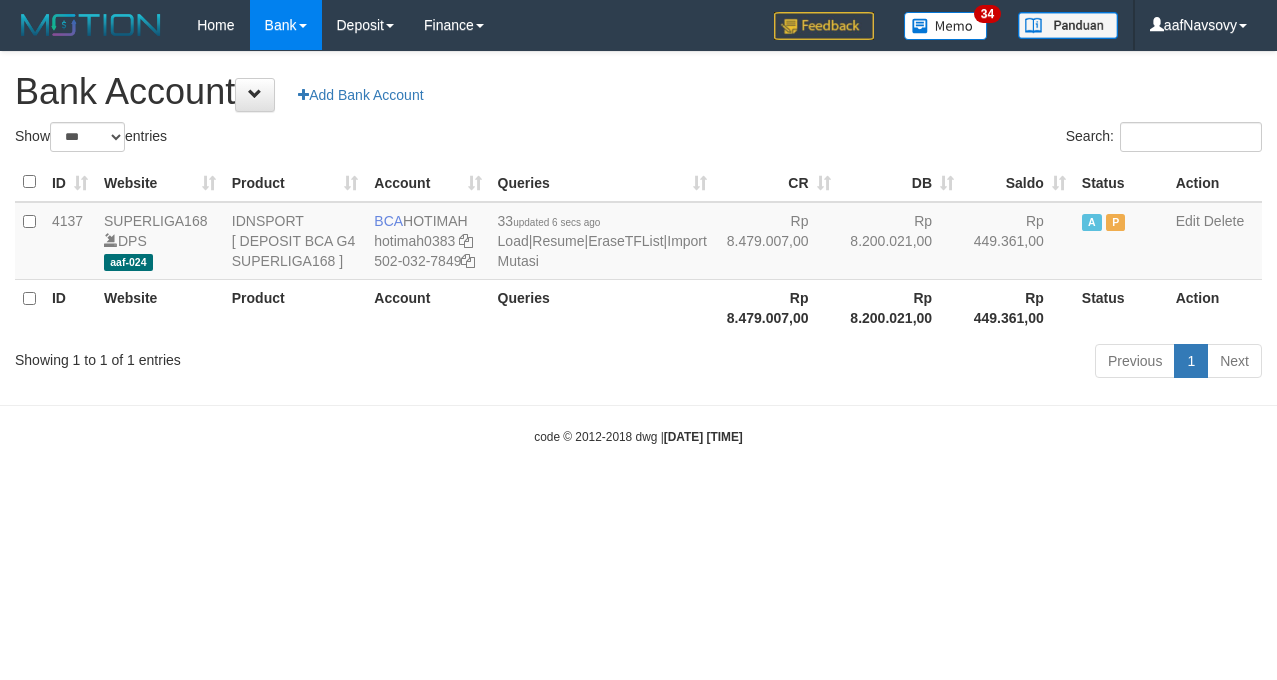 scroll, scrollTop: 0, scrollLeft: 0, axis: both 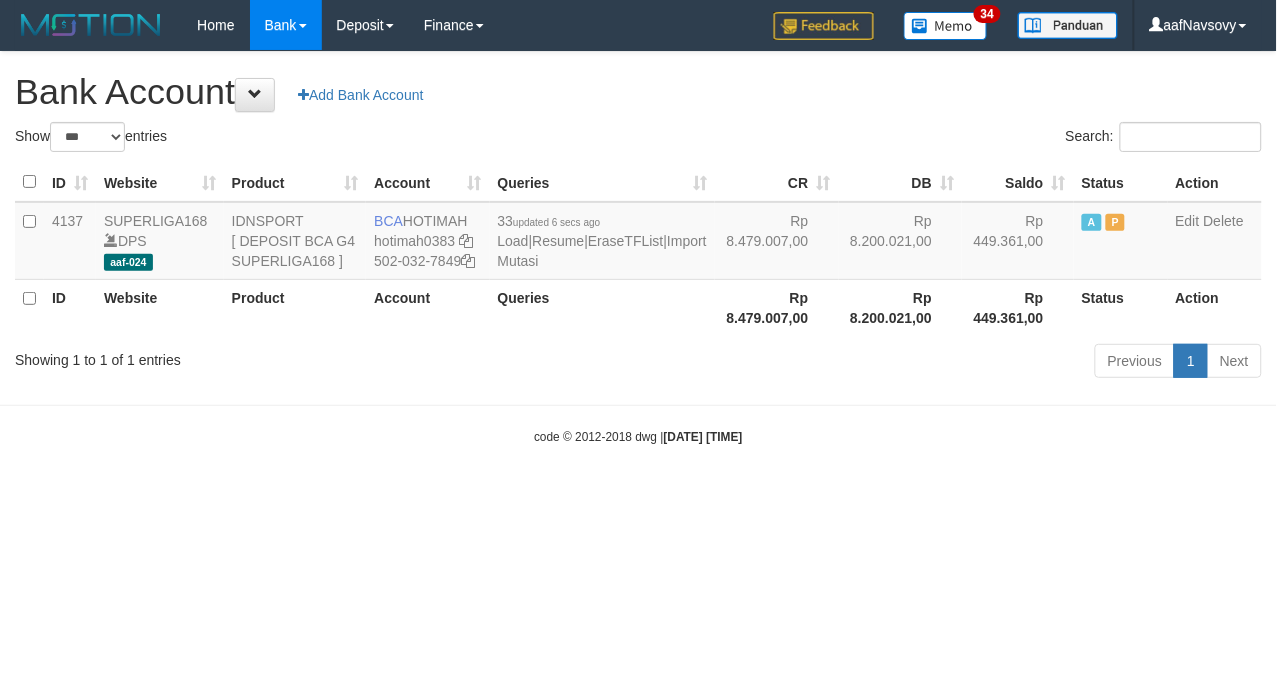 click on "Toggle navigation
Home
Bank
Account List
Load
By Website
Group
[ISPORT]													SUPERLIGA168
By Load Group (DPS)" at bounding box center (638, 248) 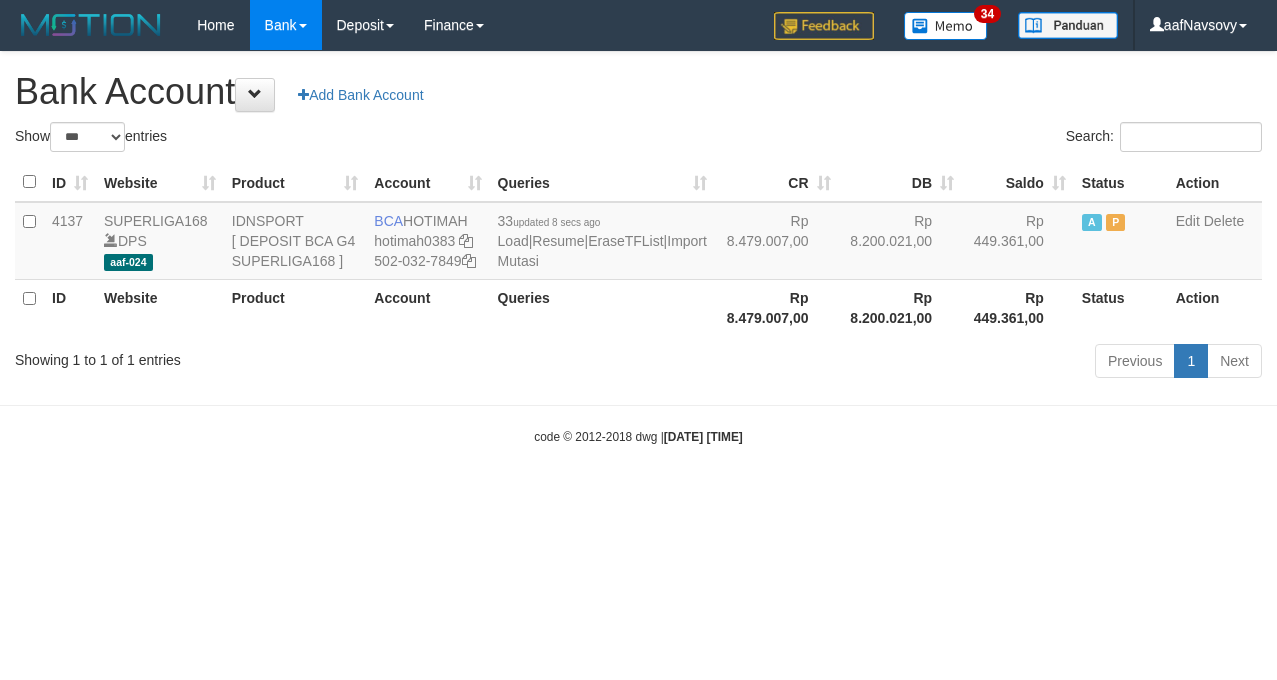 select on "***" 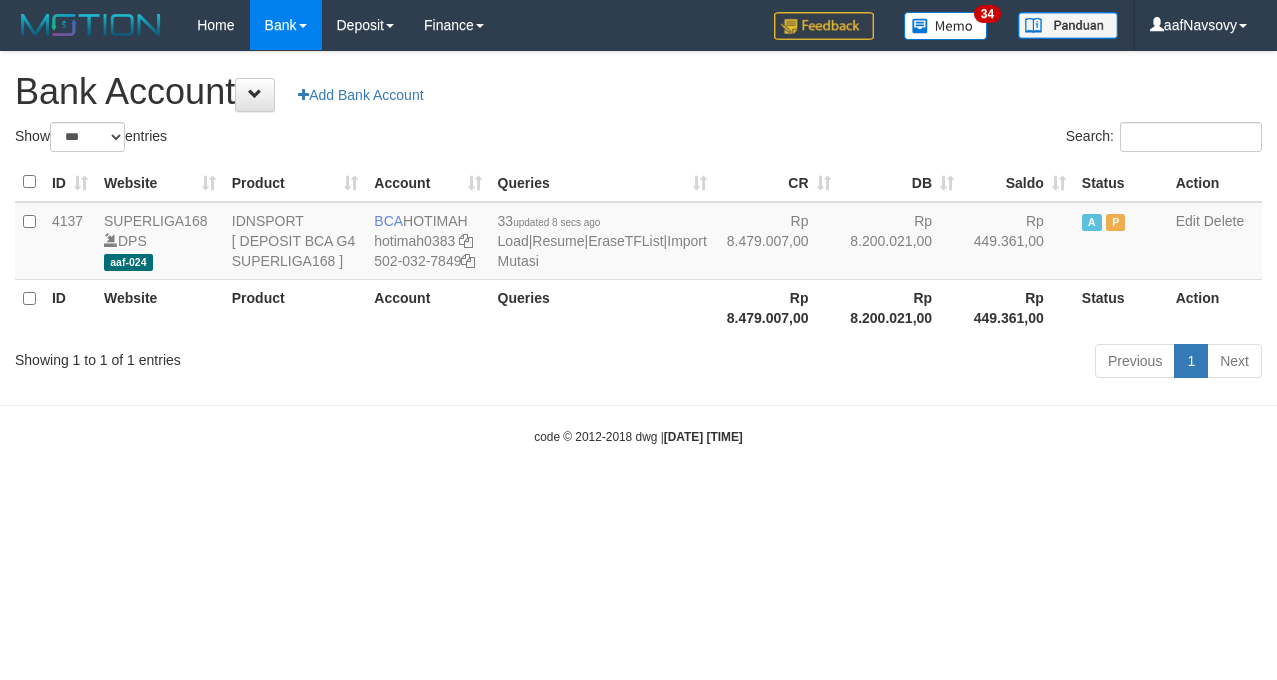 scroll, scrollTop: 0, scrollLeft: 0, axis: both 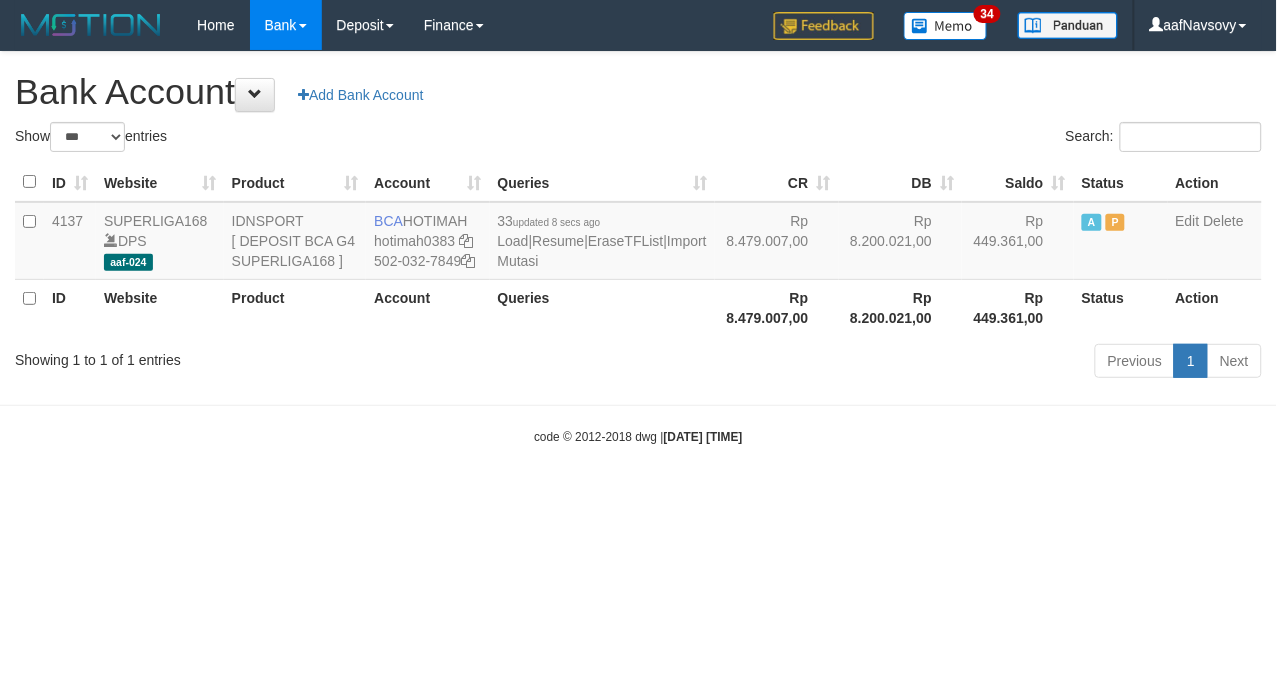 click on "Toggle navigation
Home
Bank
Account List
Load
By Website
Group
[ISPORT]													SUPERLIGA168
By Load Group (DPS)" at bounding box center (638, 248) 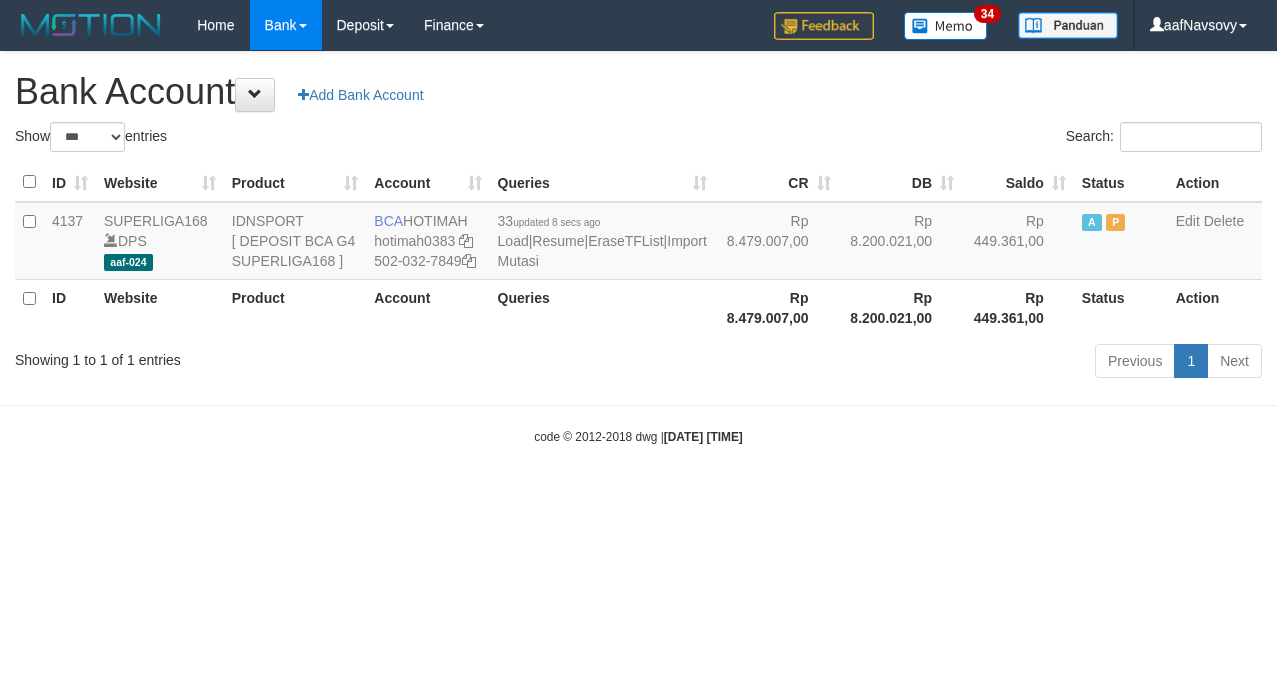 select on "***" 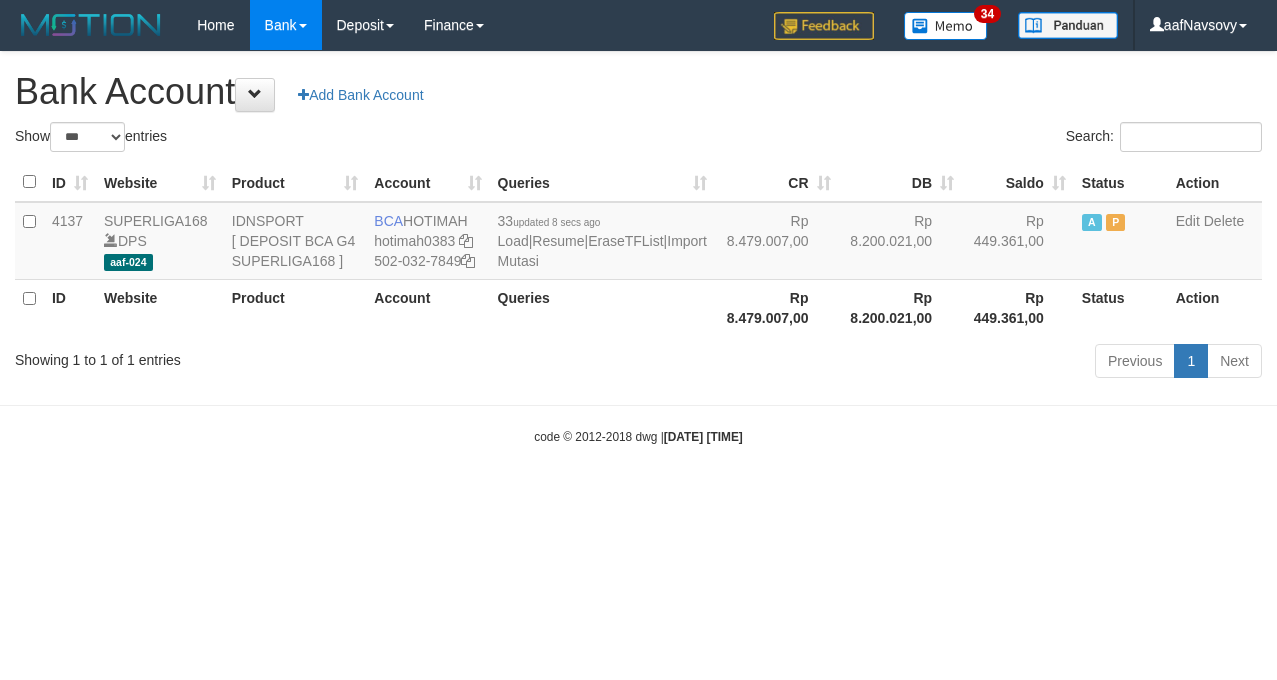 scroll, scrollTop: 0, scrollLeft: 0, axis: both 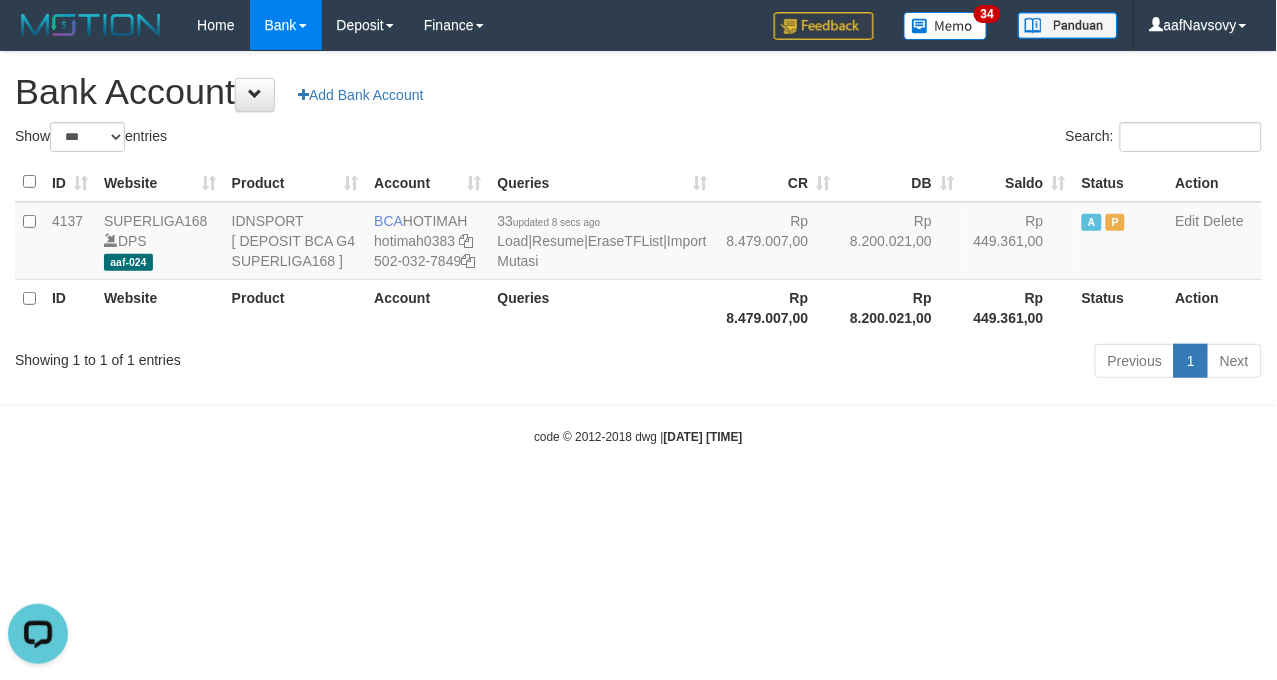click on "Toggle navigation
Home
Bank
Account List
Load
By Website
Group
[ISPORT]													SUPERLIGA168
By Load Group (DPS)" at bounding box center (638, 248) 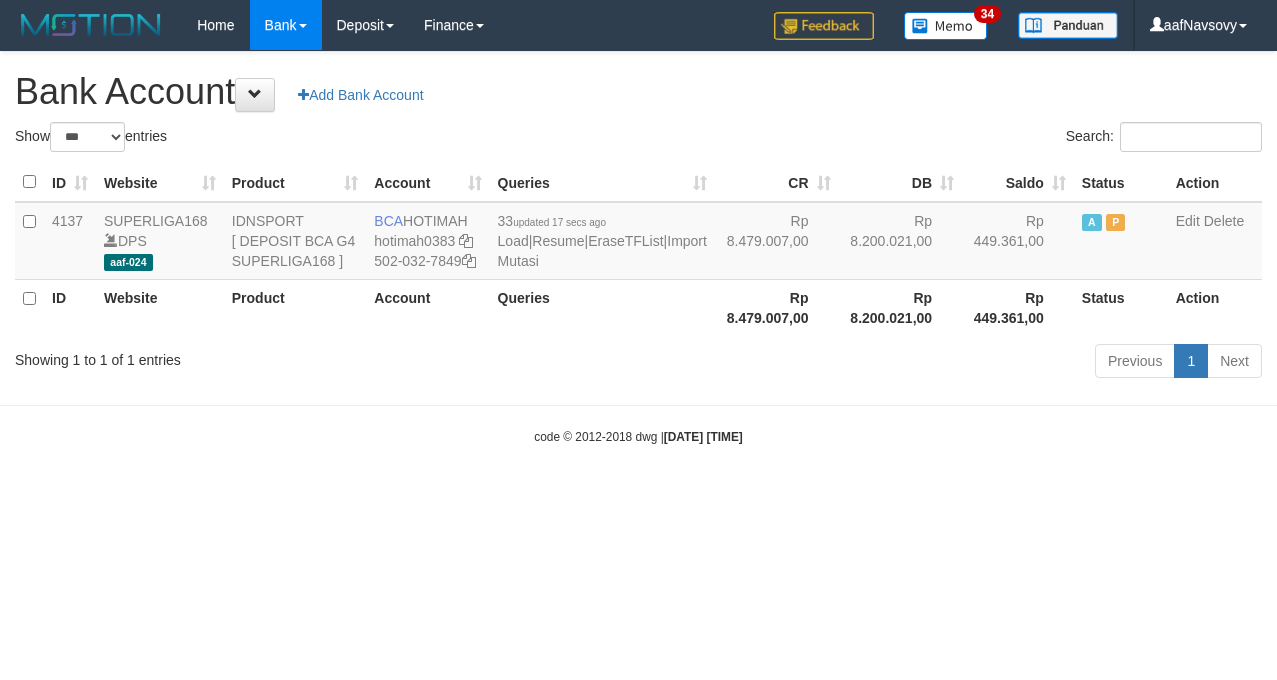 select on "***" 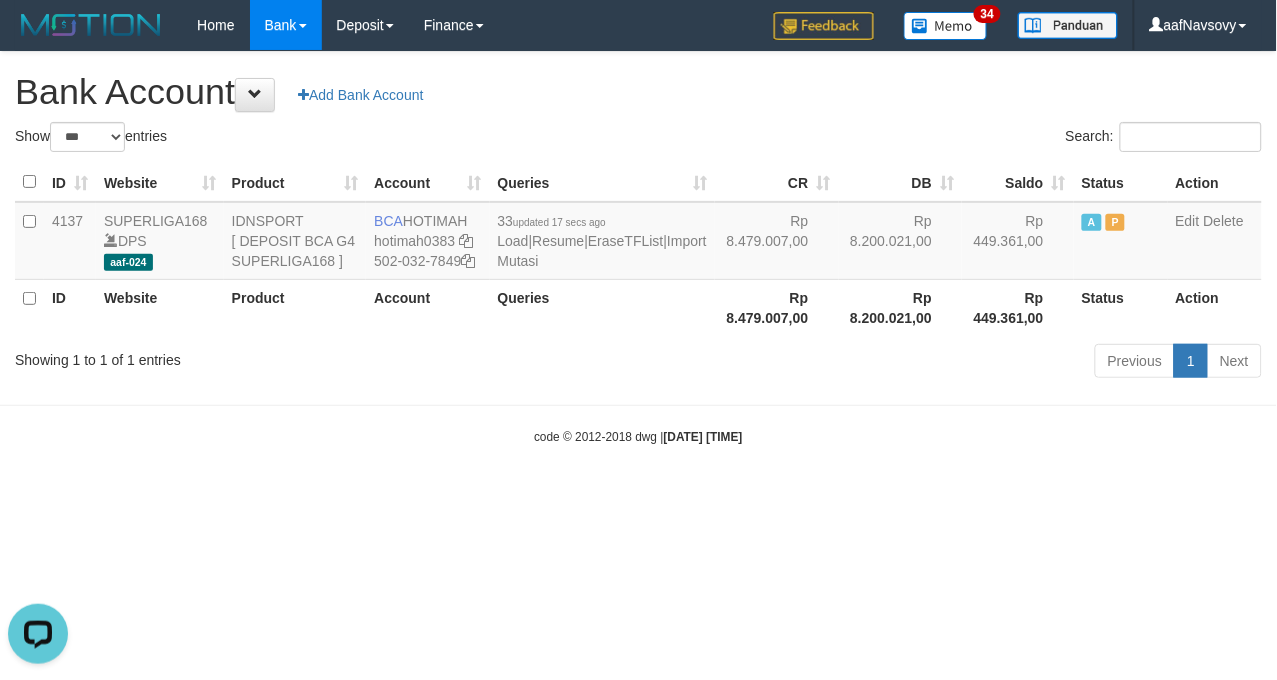 scroll, scrollTop: 0, scrollLeft: 0, axis: both 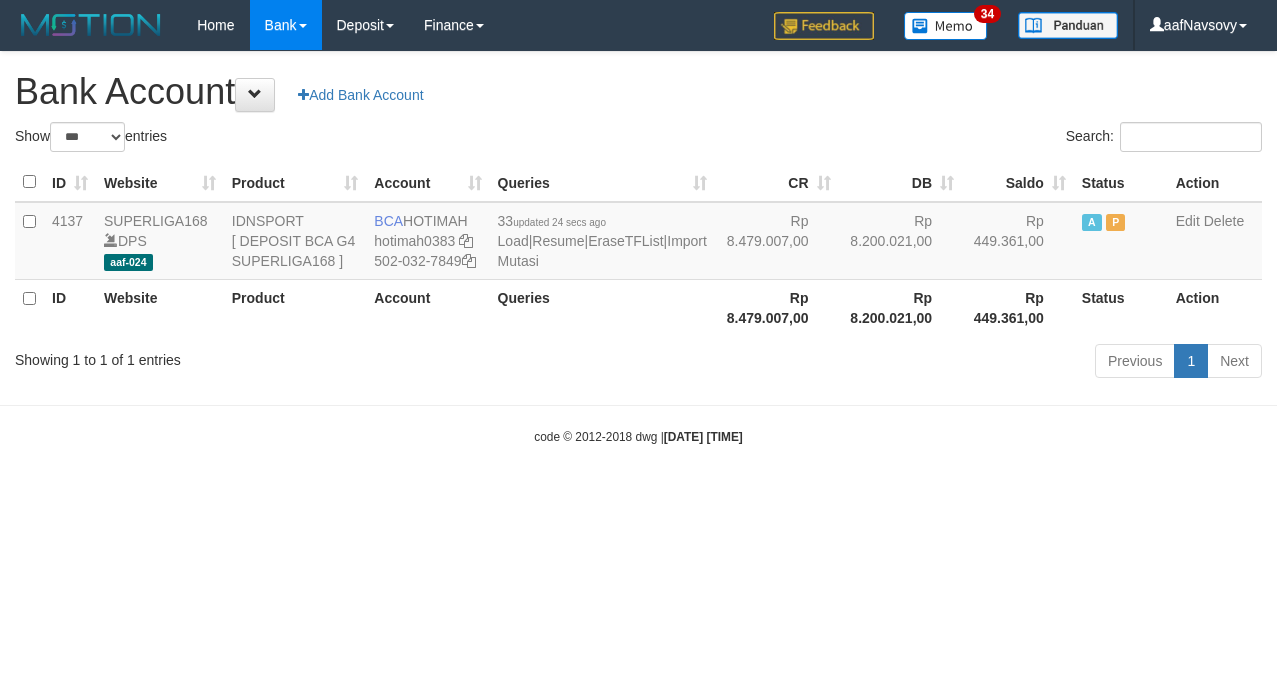 select on "***" 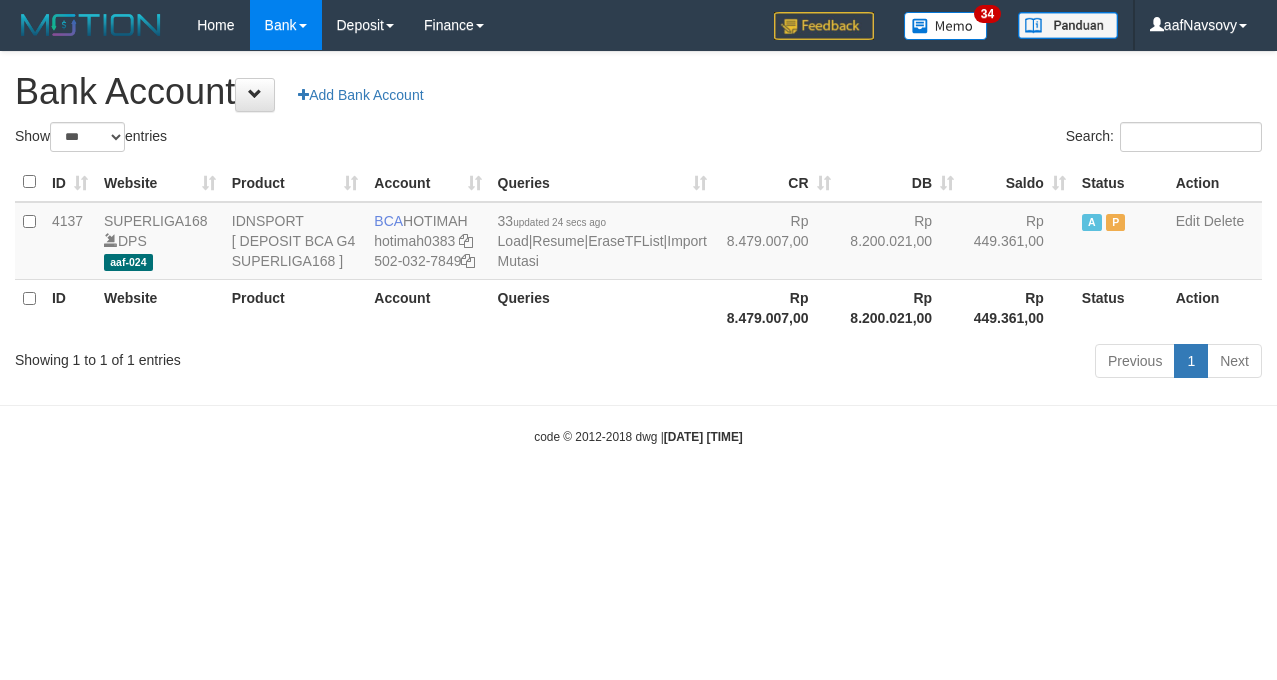 scroll, scrollTop: 0, scrollLeft: 0, axis: both 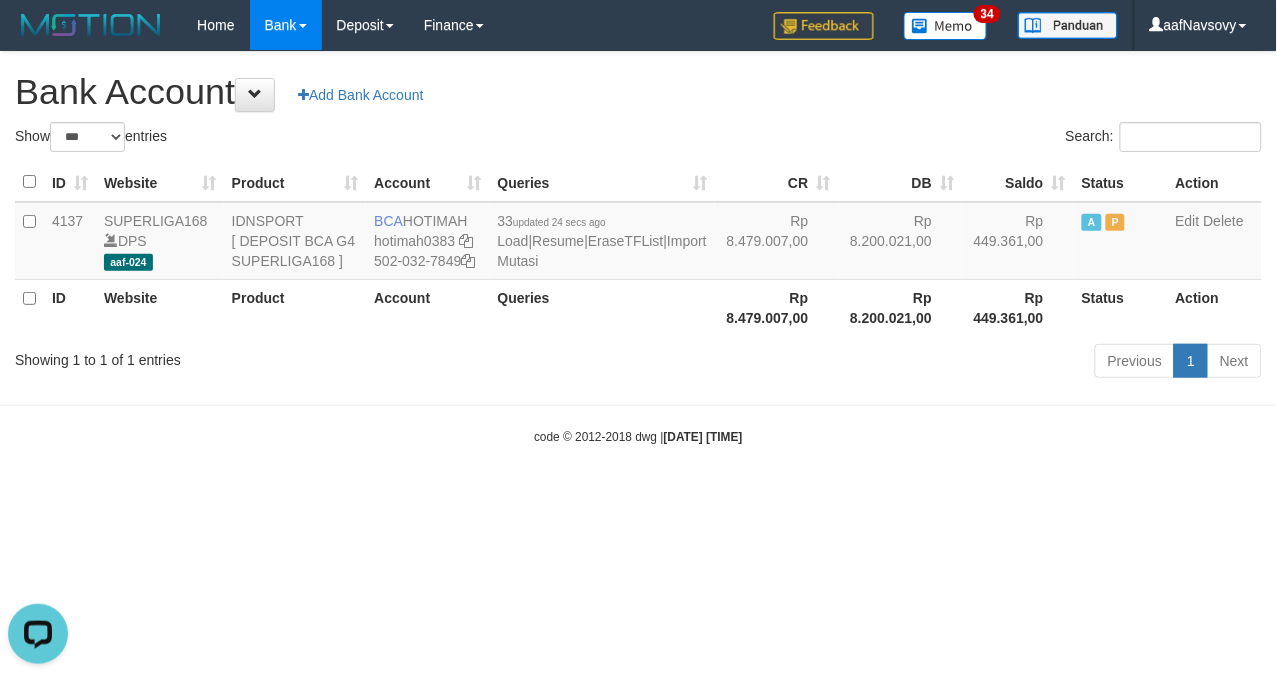 click on "Toggle navigation
Home
Bank
Account List
Load
By Website
Group
[ISPORT]													SUPERLIGA168
By Load Group (DPS)" at bounding box center (638, 248) 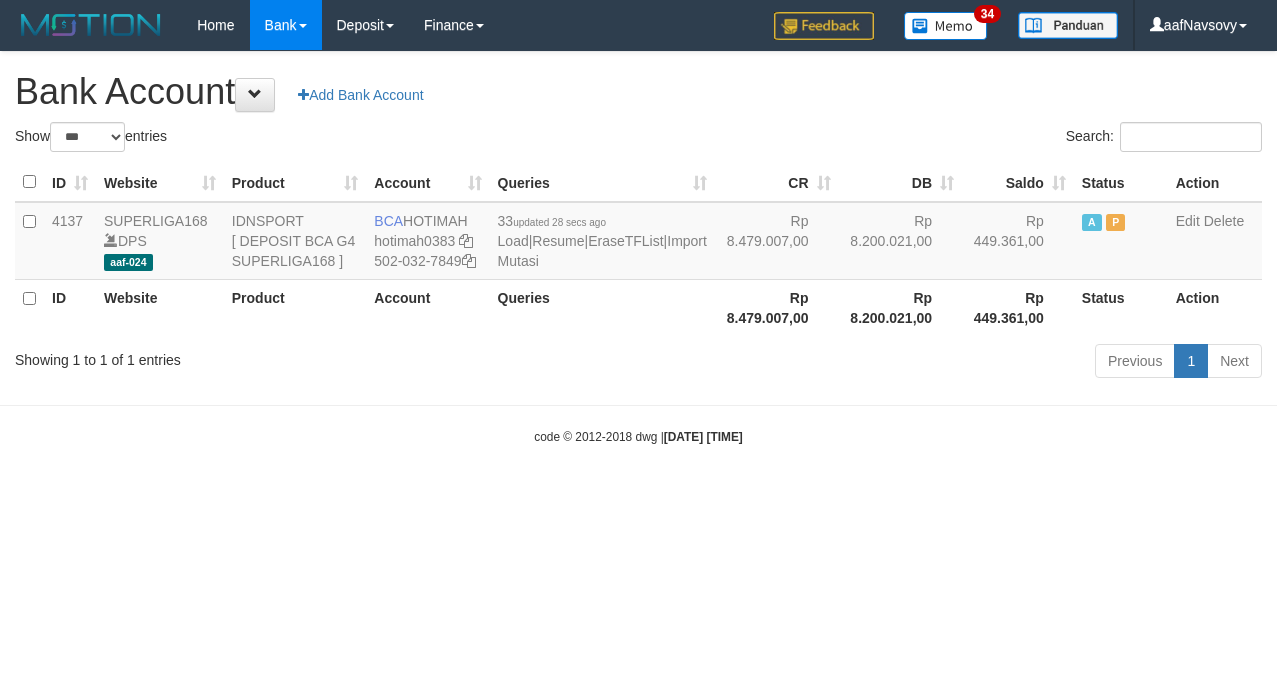 select on "***" 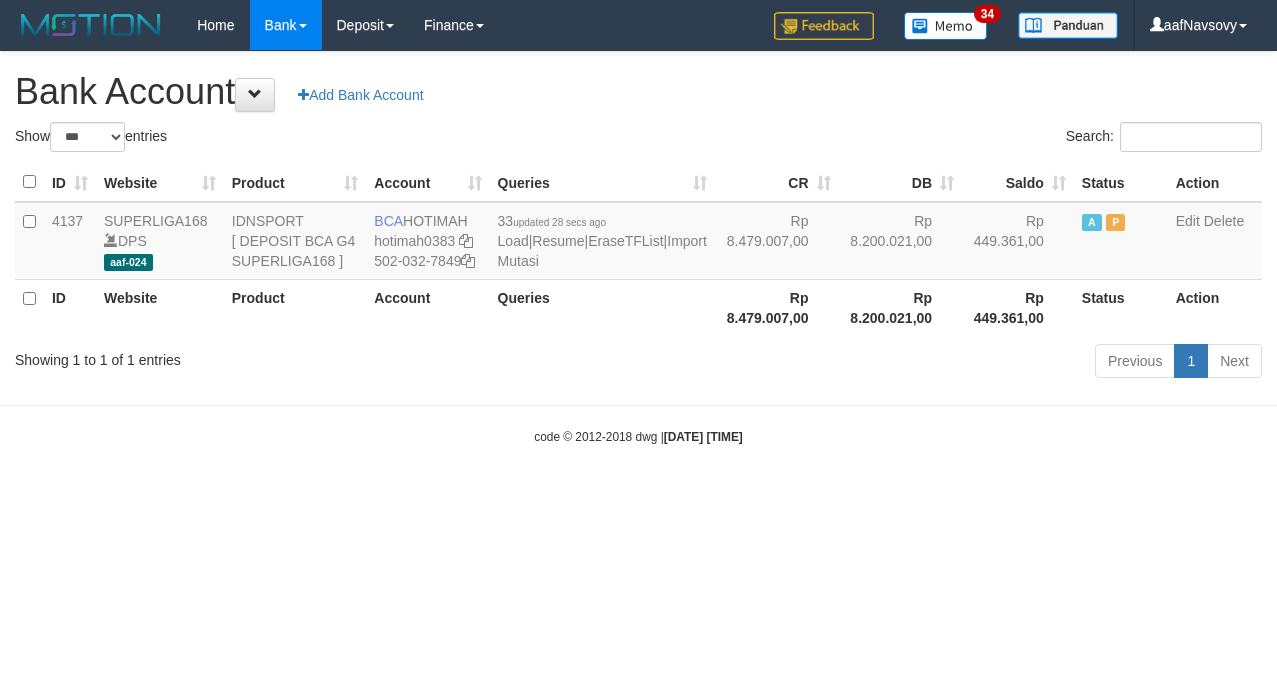 scroll, scrollTop: 0, scrollLeft: 0, axis: both 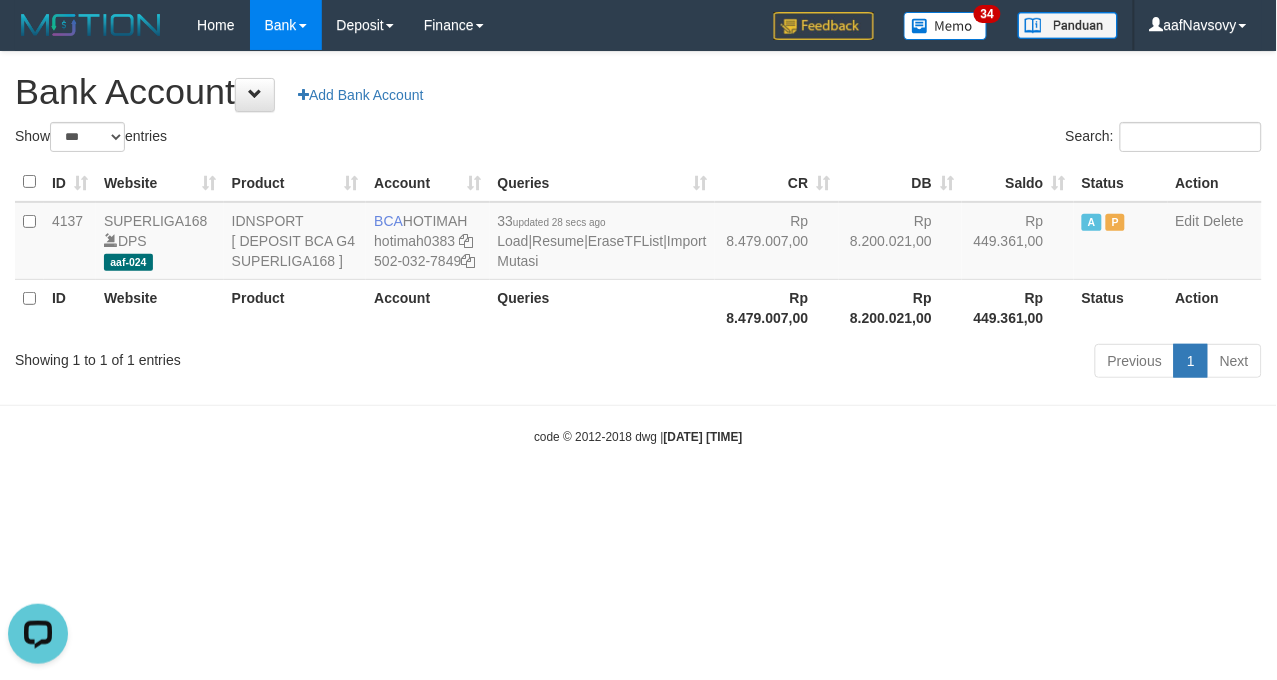 click on "Toggle navigation
Home
Bank
Account List
Load
By Website
Group
[ISPORT]													SUPERLIGA168
By Load Group (DPS)
34" at bounding box center [638, 248] 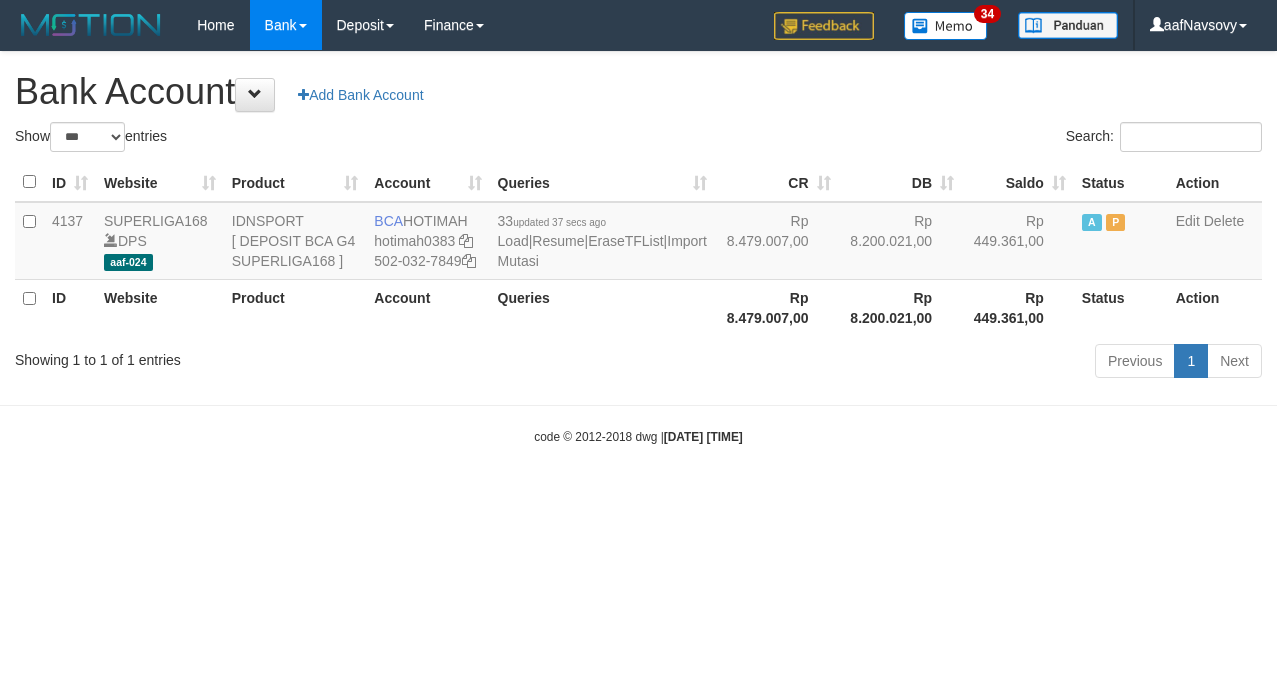 select on "***" 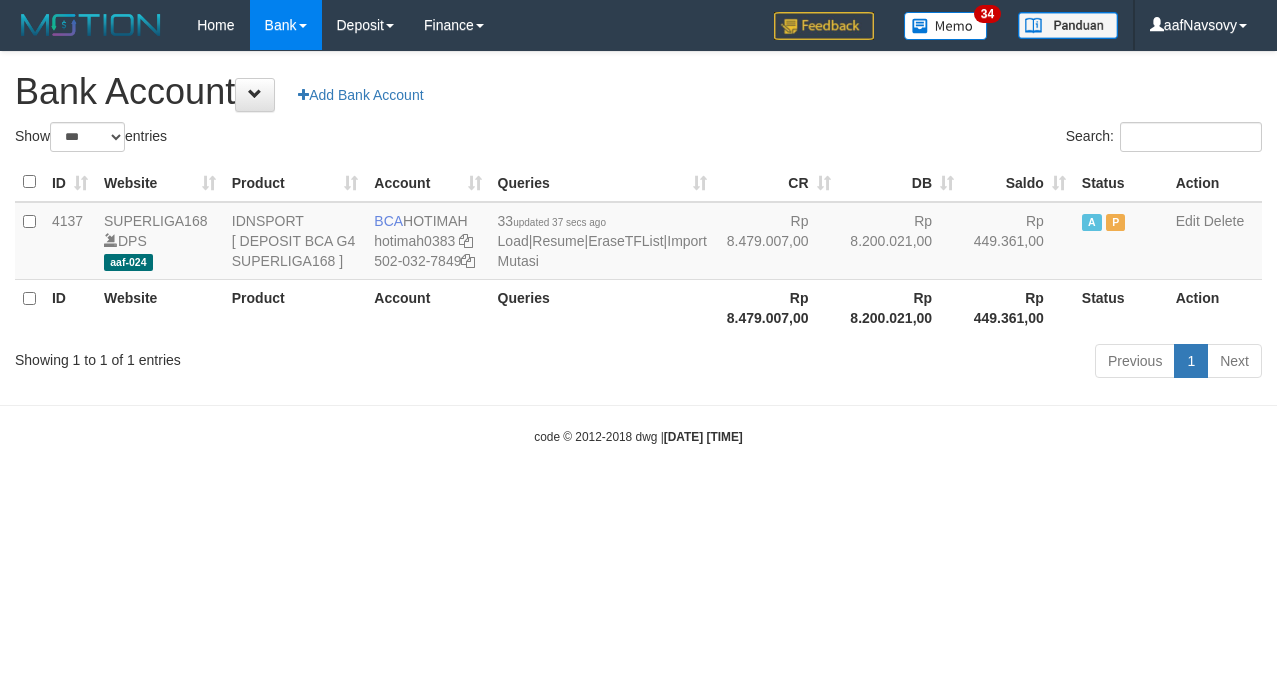 scroll, scrollTop: 0, scrollLeft: 0, axis: both 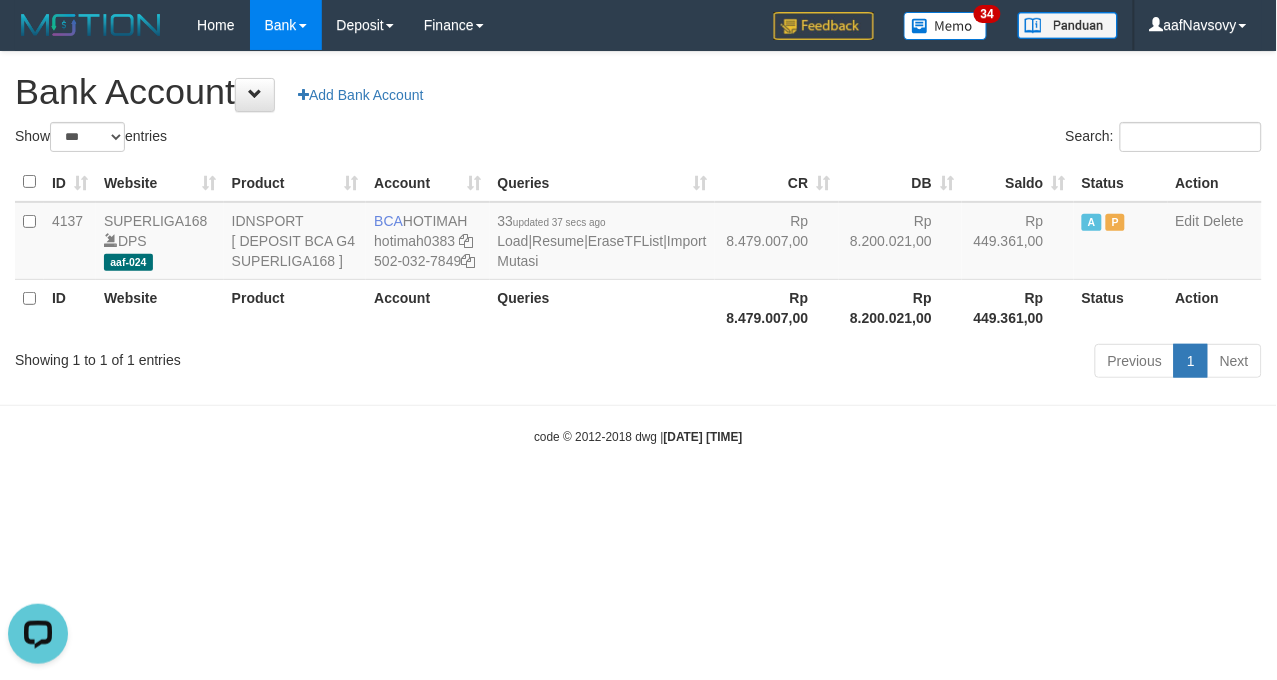 click on "Toggle navigation
Home
Bank
Account List
Load
By Website
Group
[ISPORT]													SUPERLIGA168
By Load Group (DPS)
34" at bounding box center [638, 248] 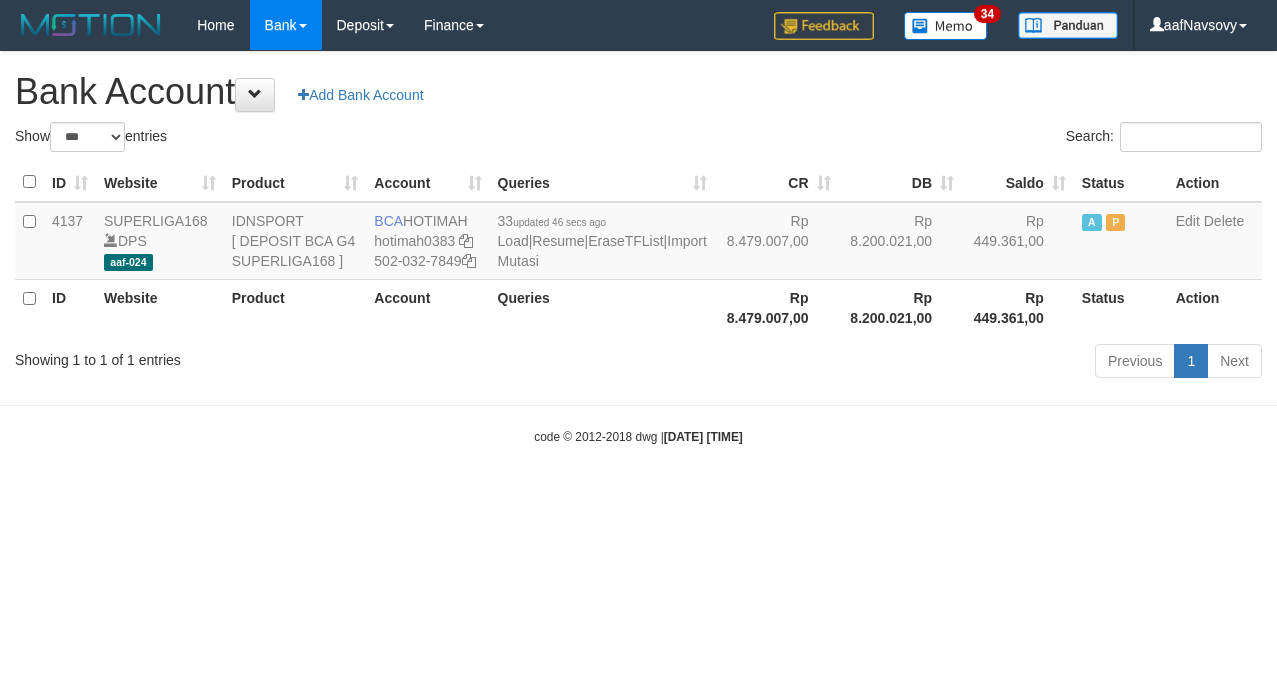 select on "***" 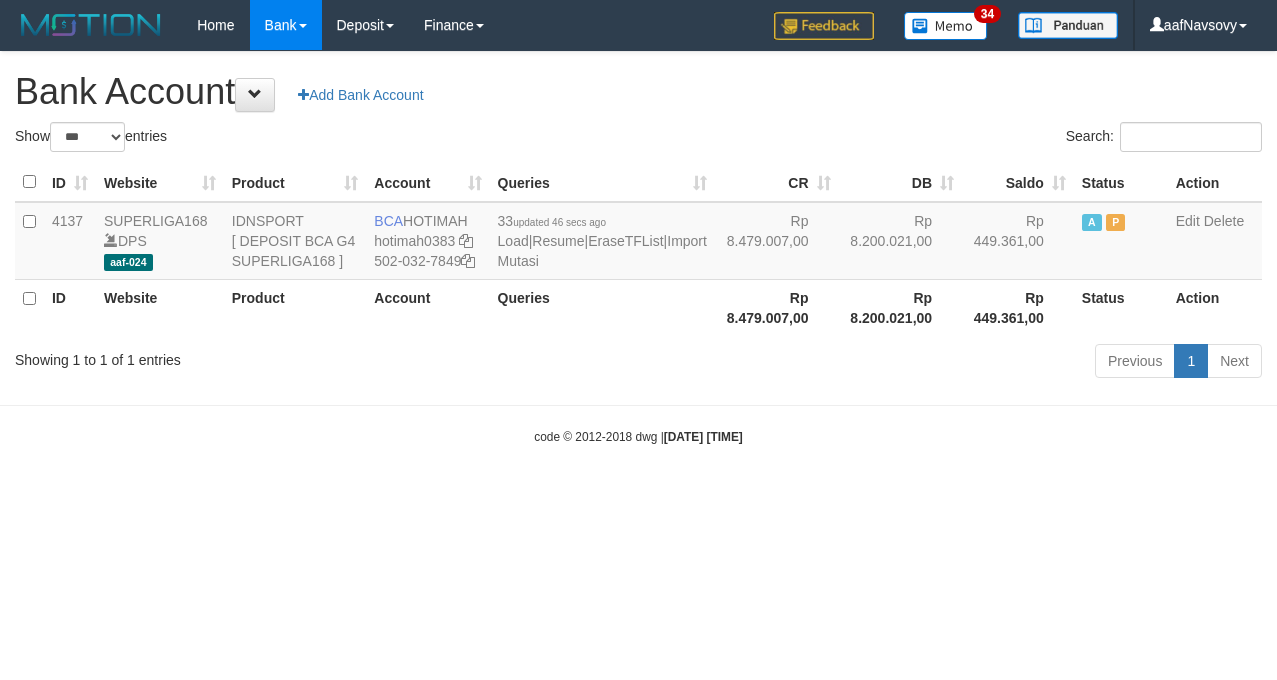 scroll, scrollTop: 0, scrollLeft: 0, axis: both 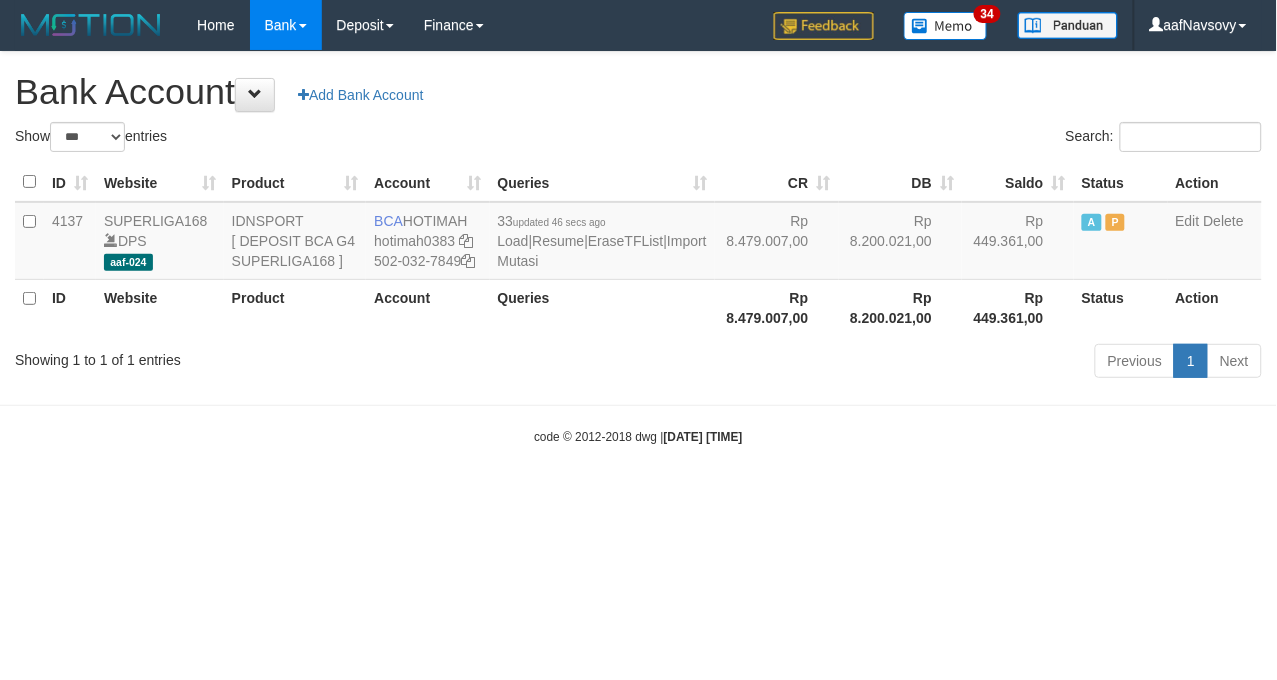 click on "Toggle navigation
Home
Bank
Account List
Load
By Website
Group
[ISPORT]													SUPERLIGA168
By Load Group (DPS)" at bounding box center (638, 248) 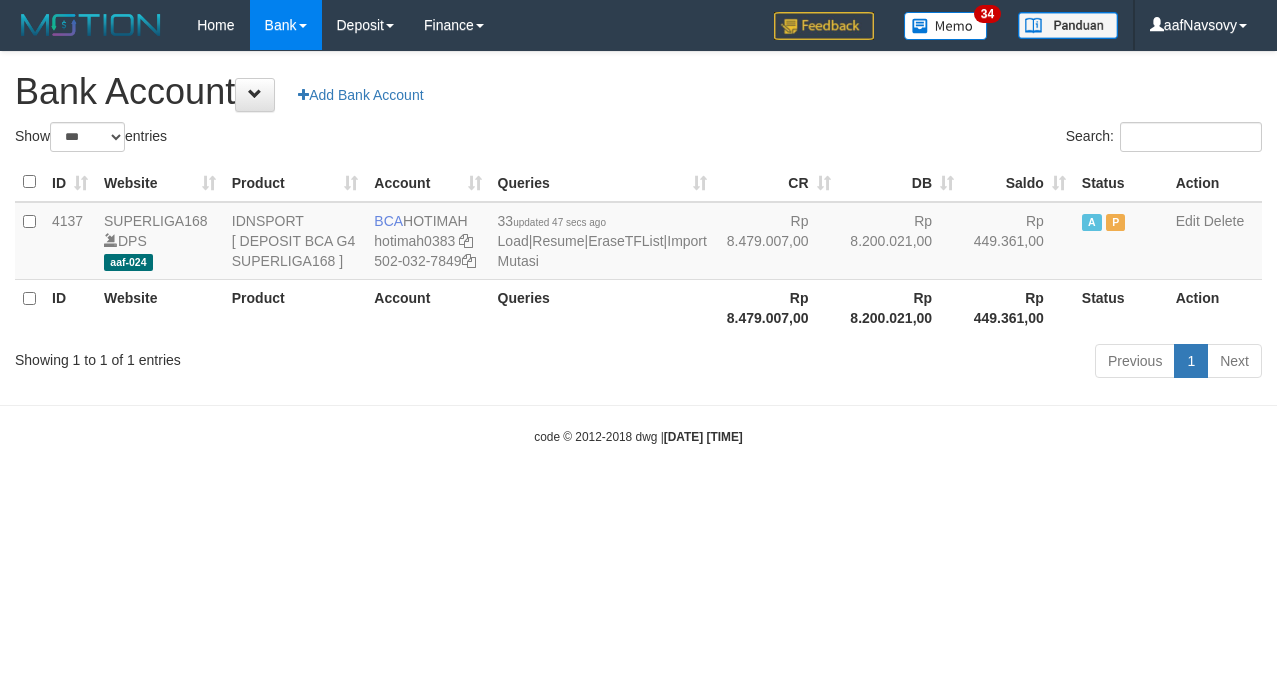 select on "***" 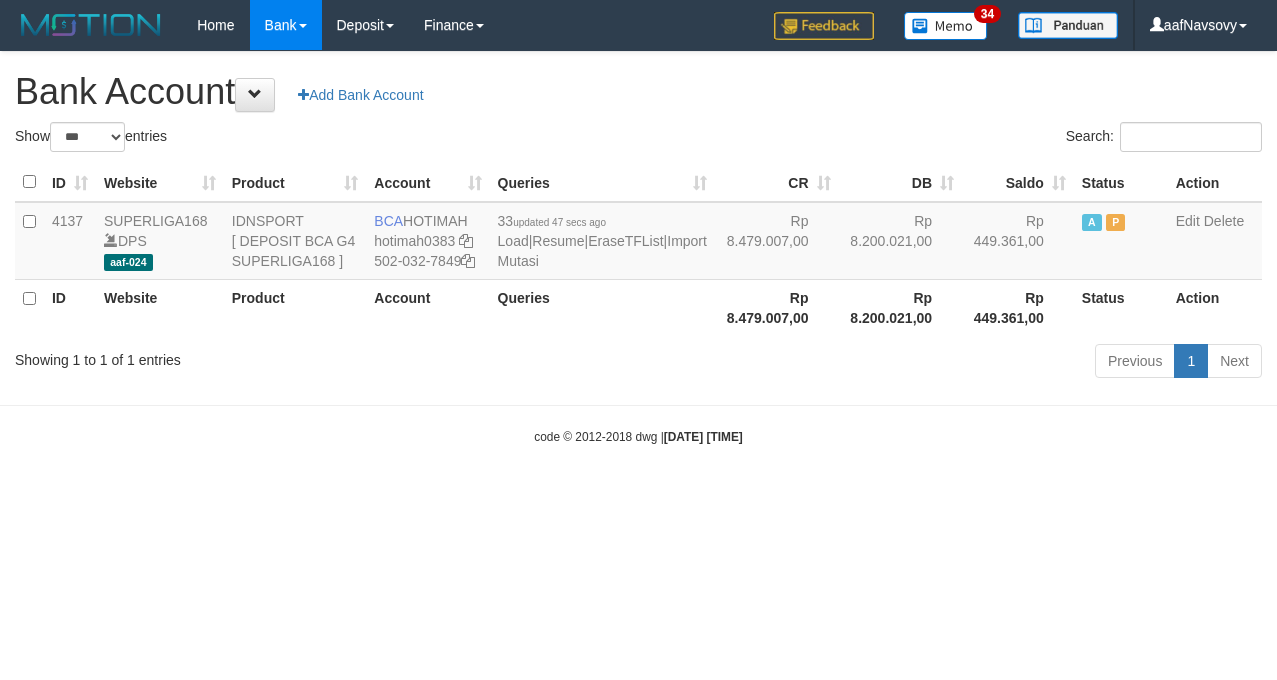scroll, scrollTop: 0, scrollLeft: 0, axis: both 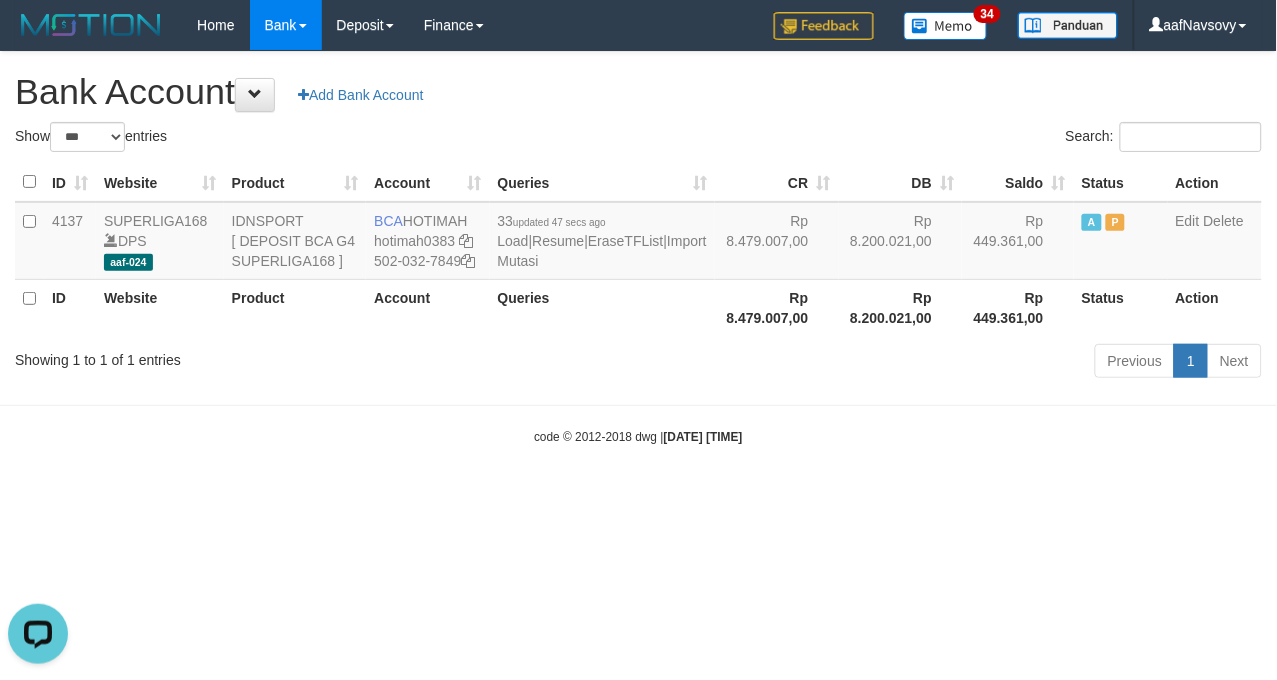 click on "Toggle navigation
Home
Bank
Account List
Load
By Website
Group
[ISPORT]													SUPERLIGA168
By Load Group (DPS)" at bounding box center (638, 248) 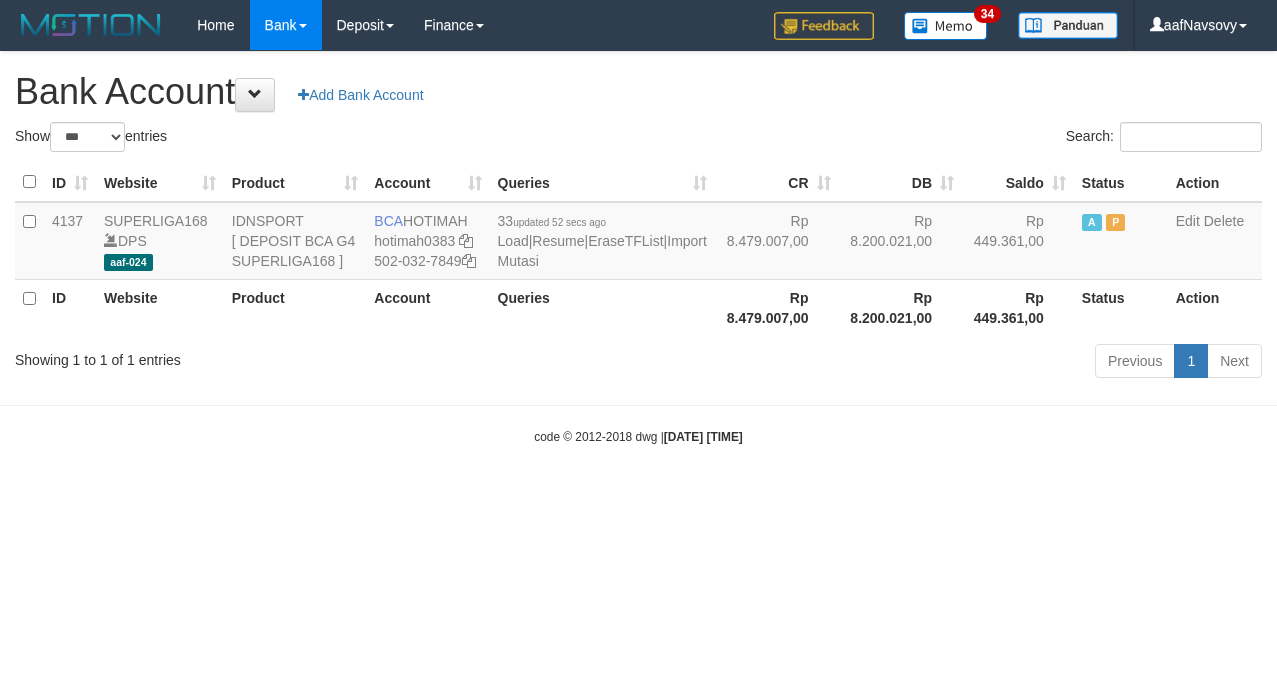 select on "***" 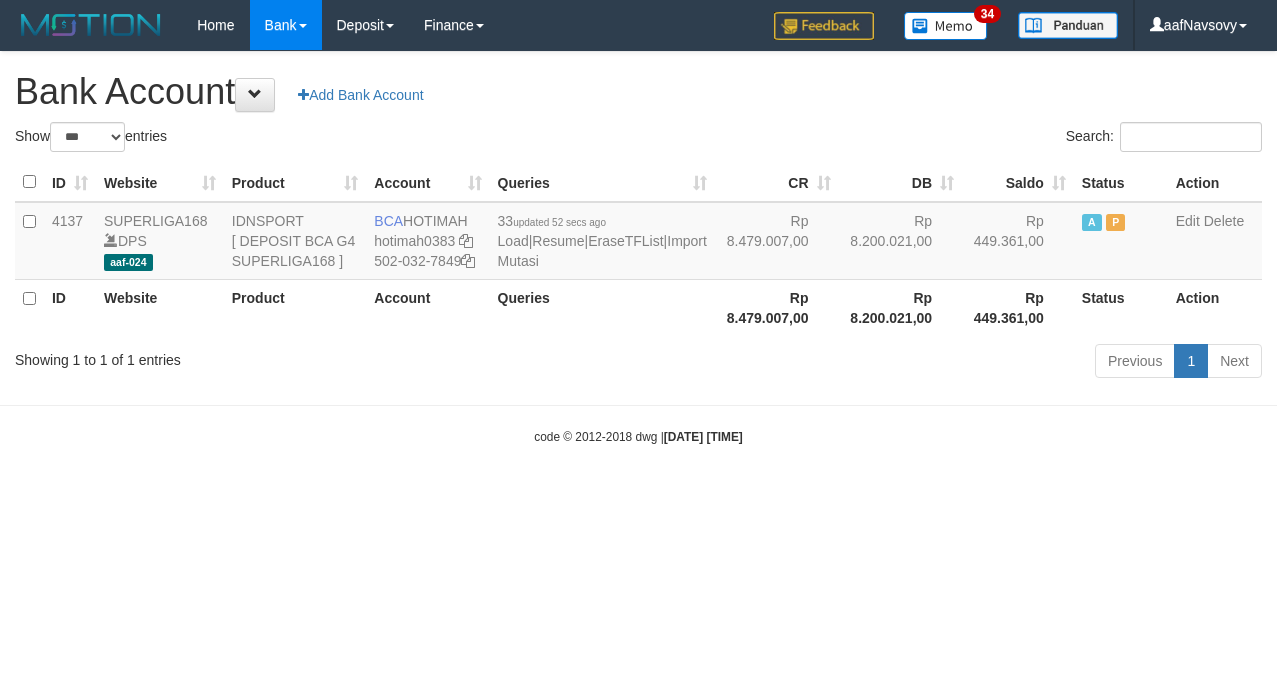 scroll, scrollTop: 0, scrollLeft: 0, axis: both 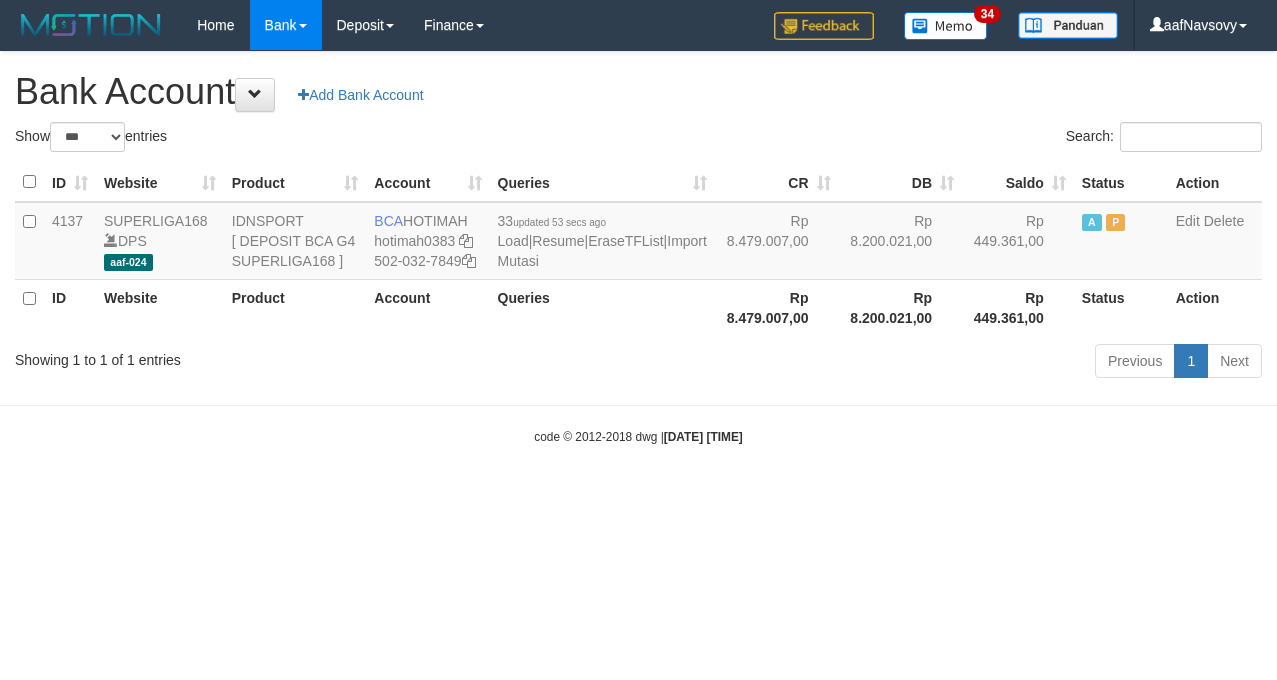 select on "***" 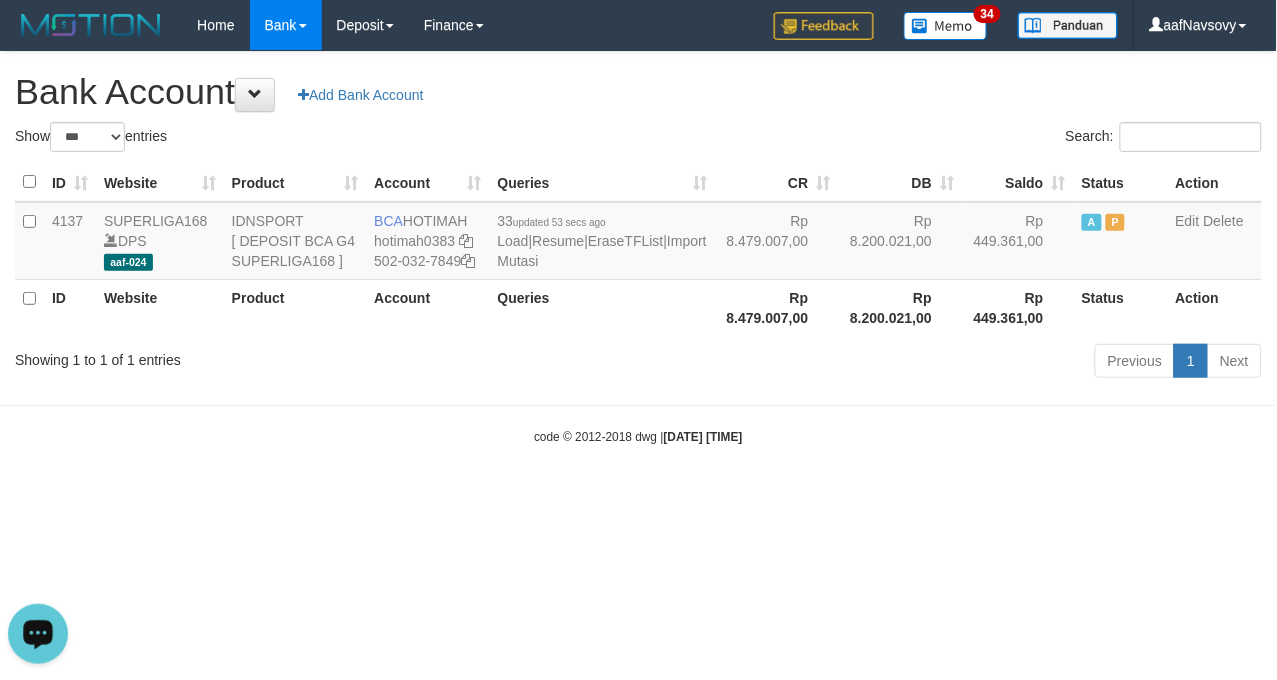 scroll, scrollTop: 0, scrollLeft: 0, axis: both 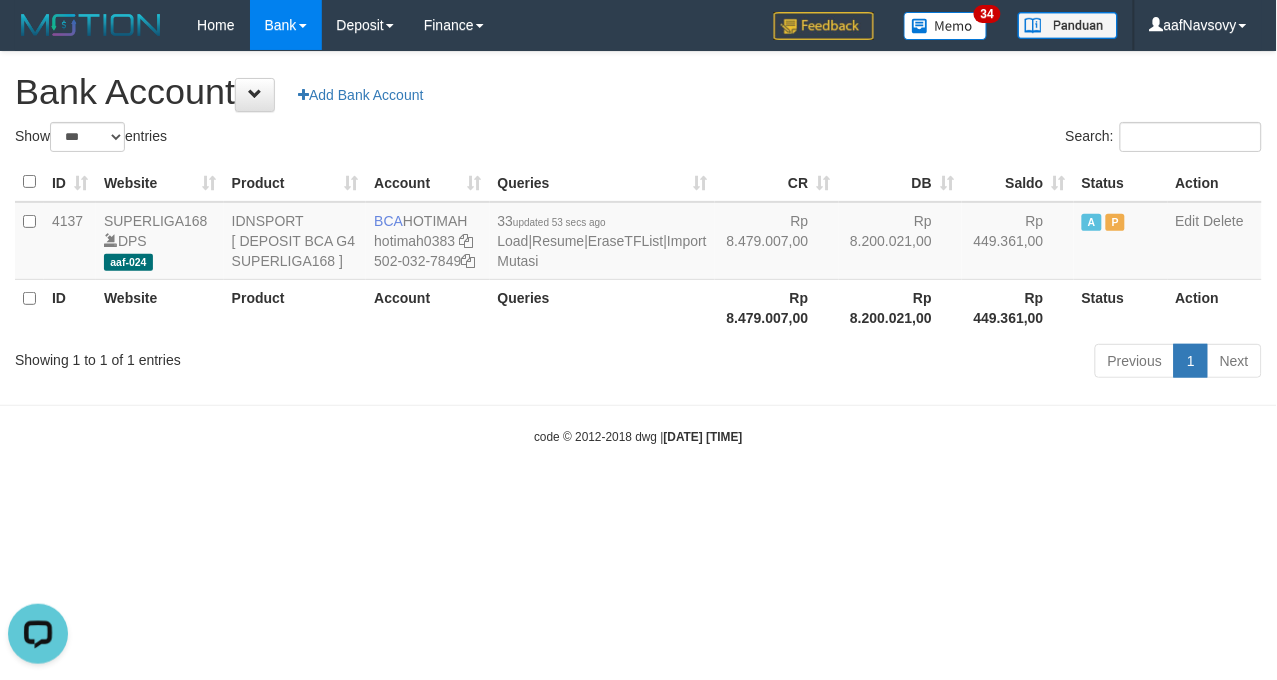 click on "Toggle navigation
Home
Bank
Account List
Load
By Website
Group
[ISPORT]													SUPERLIGA168
By Load Group (DPS)" at bounding box center (638, 248) 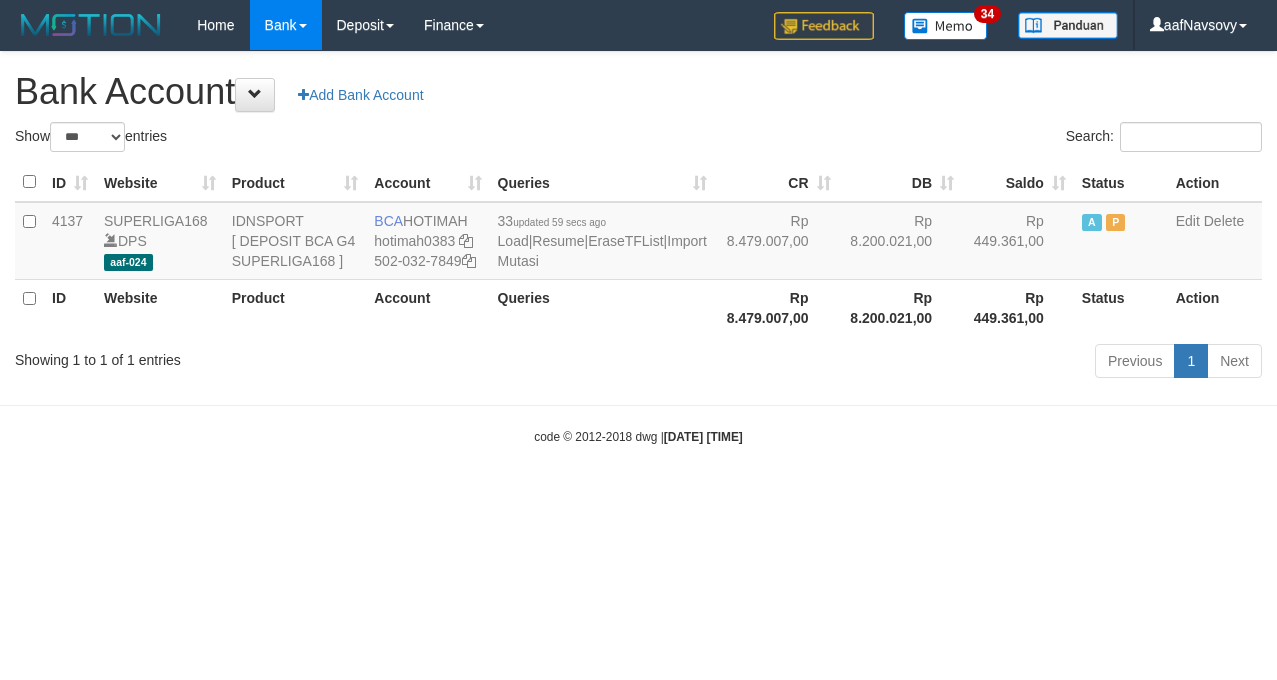 select on "***" 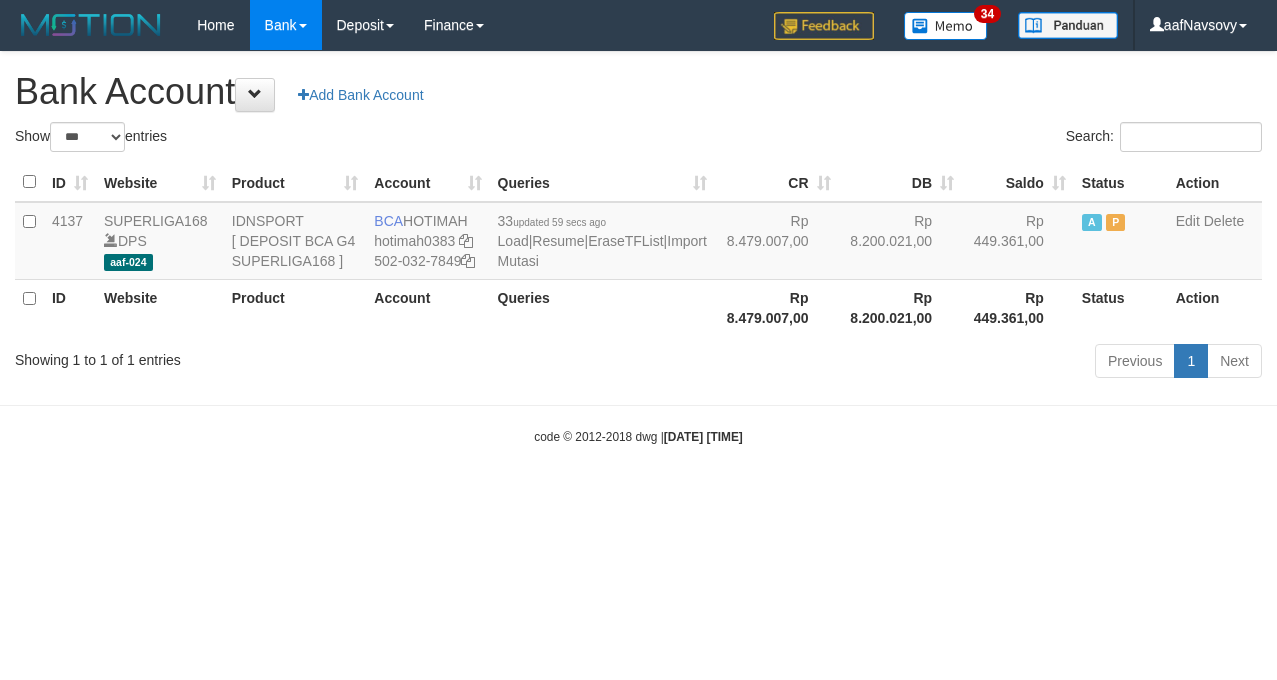 scroll, scrollTop: 0, scrollLeft: 0, axis: both 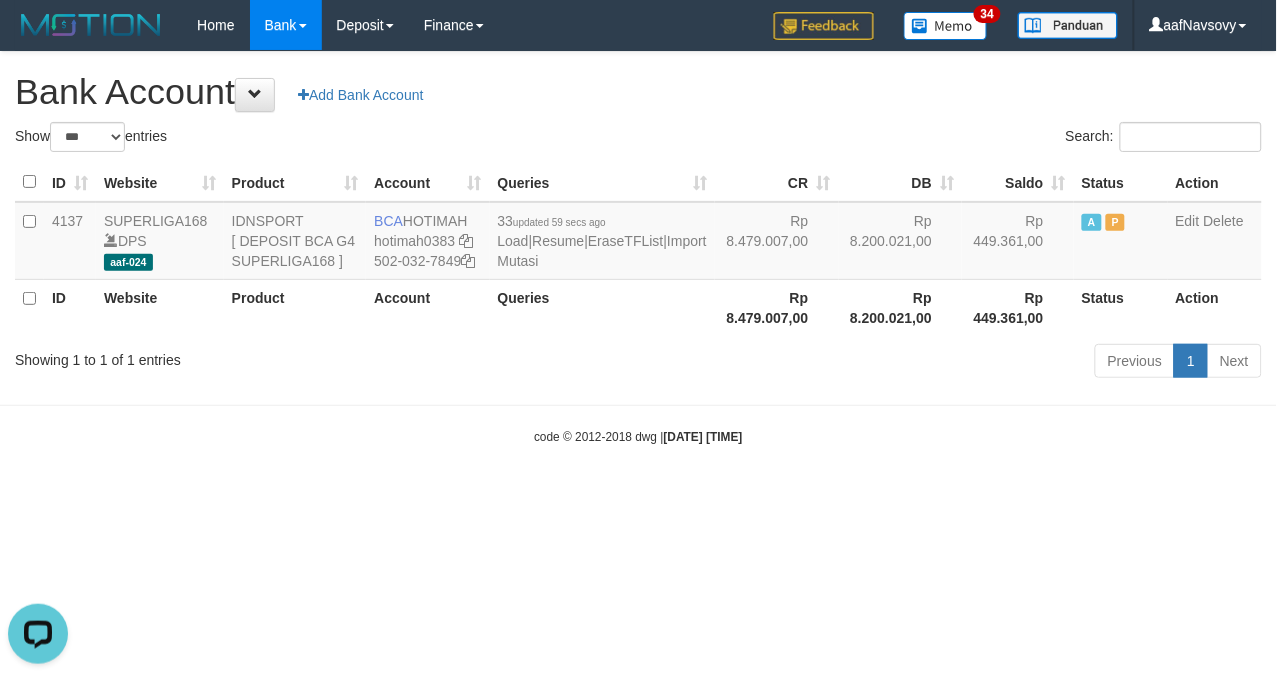 click on "Toggle navigation
Home
Bank
Account List
Load
By Website
Group
[ISPORT]													SUPERLIGA168
By Load Group (DPS)
34" at bounding box center [638, 248] 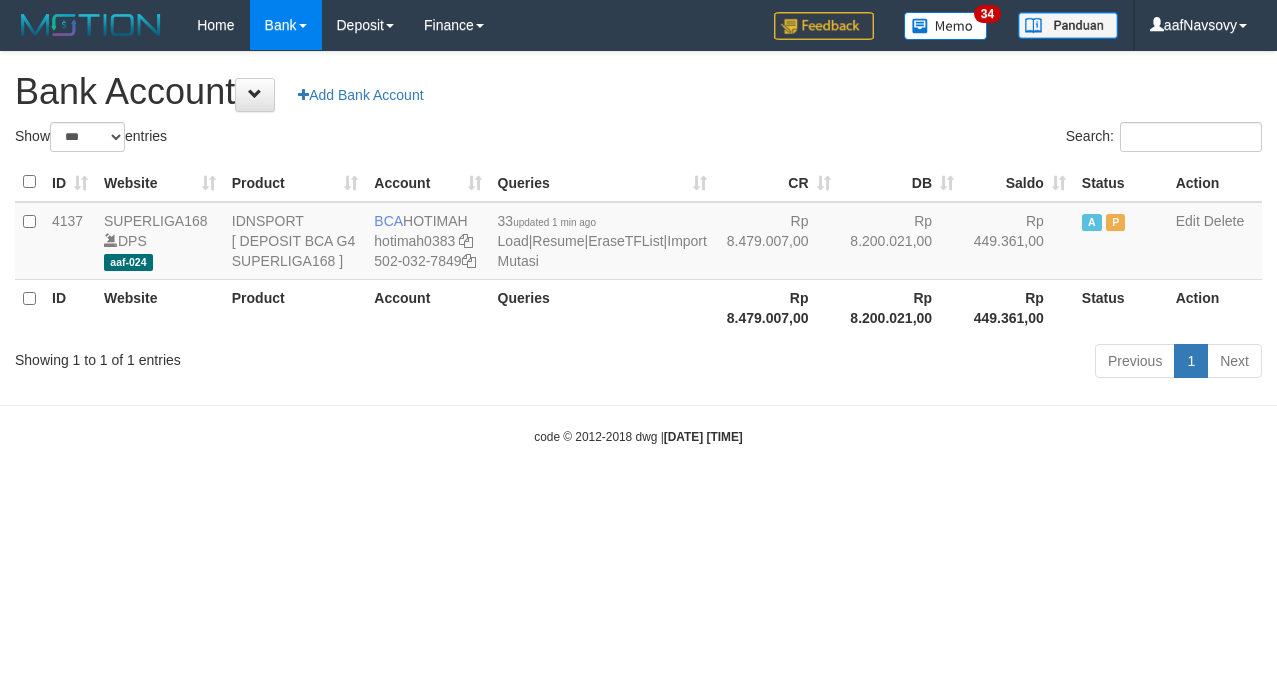 select on "***" 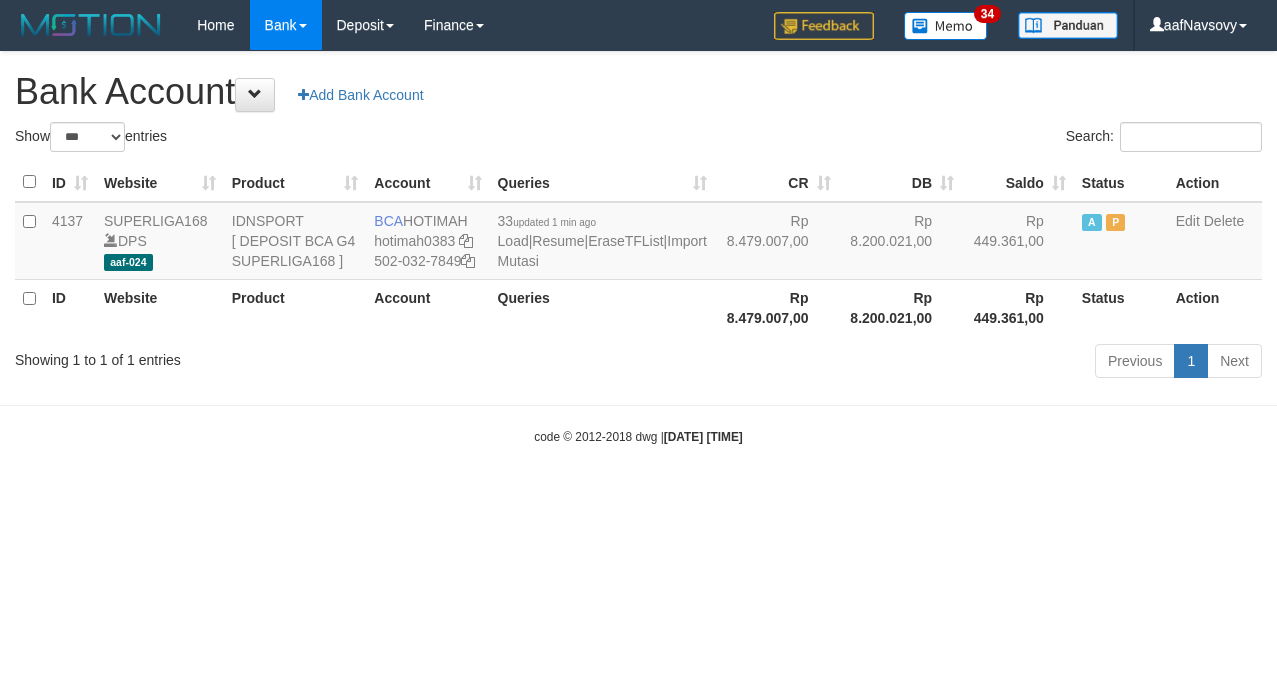 scroll, scrollTop: 0, scrollLeft: 0, axis: both 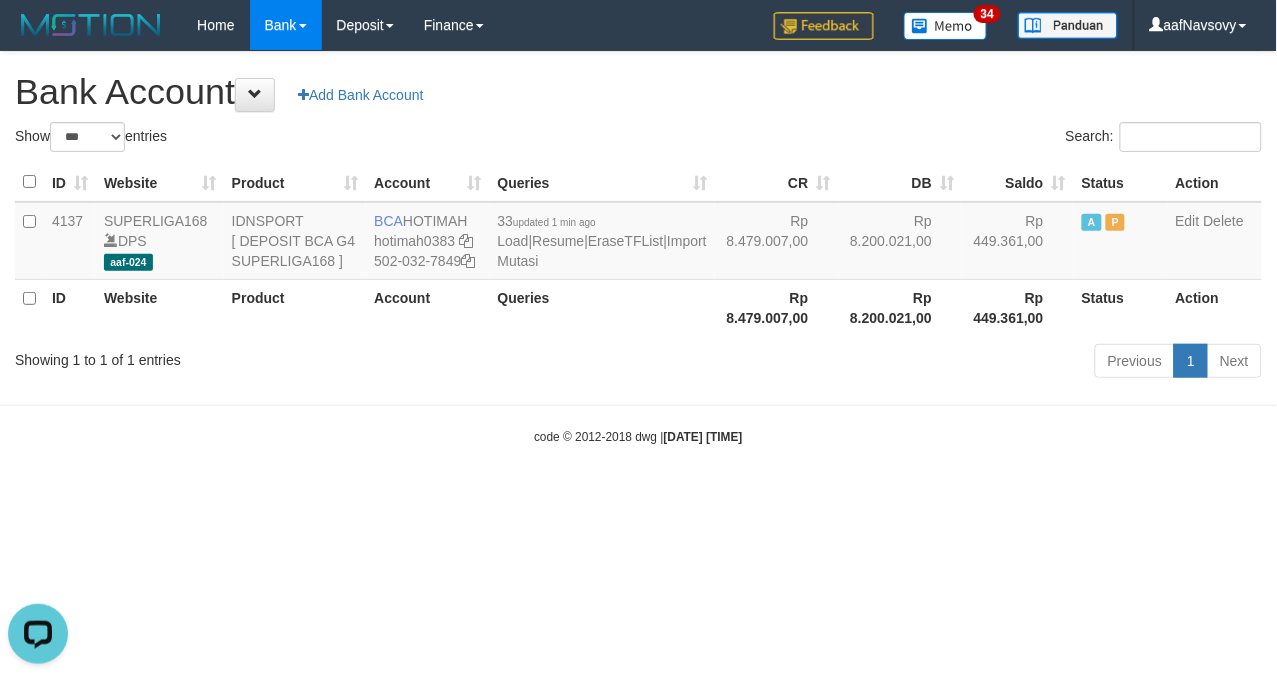 click on "Toggle navigation
Home
Bank
Account List
Load
By Website
Group
[ISPORT]													SUPERLIGA168
By Load Group (DPS)
34" at bounding box center (638, 248) 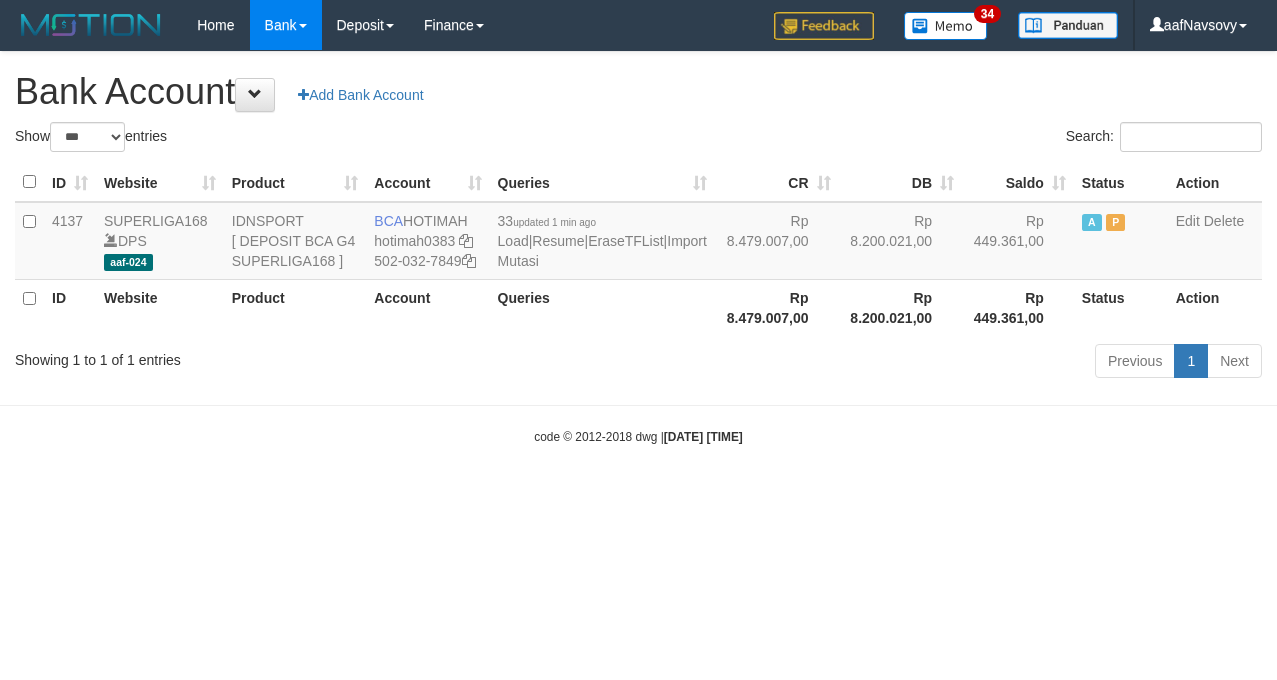 select on "***" 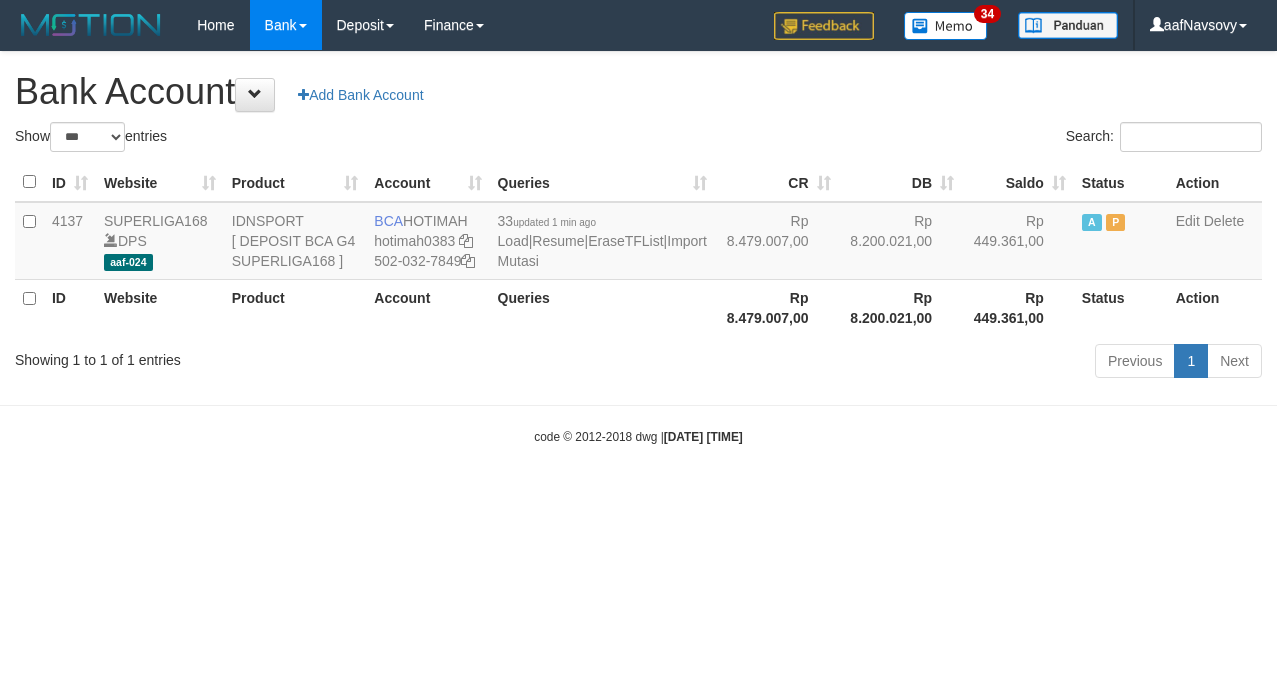scroll, scrollTop: 0, scrollLeft: 0, axis: both 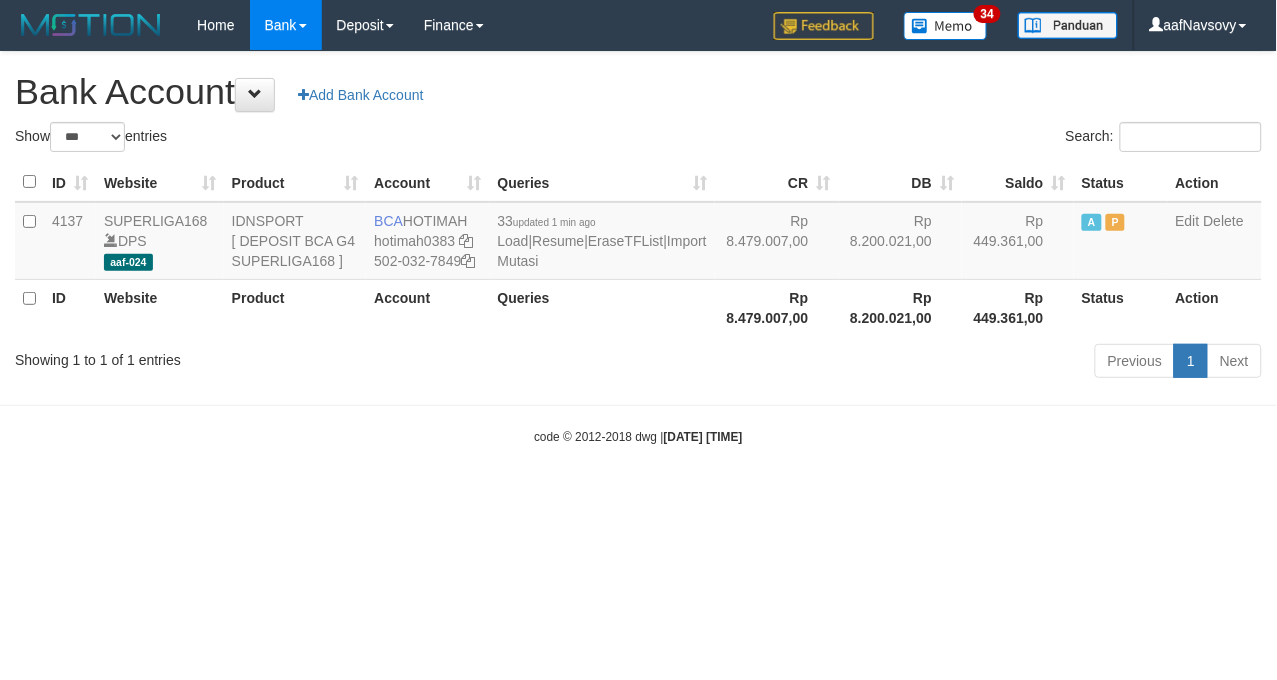 click on "Toggle navigation
Home
Bank
Account List
Load
By Website
Group
[ISPORT]													SUPERLIGA168
By Load Group (DPS)
34" at bounding box center [638, 248] 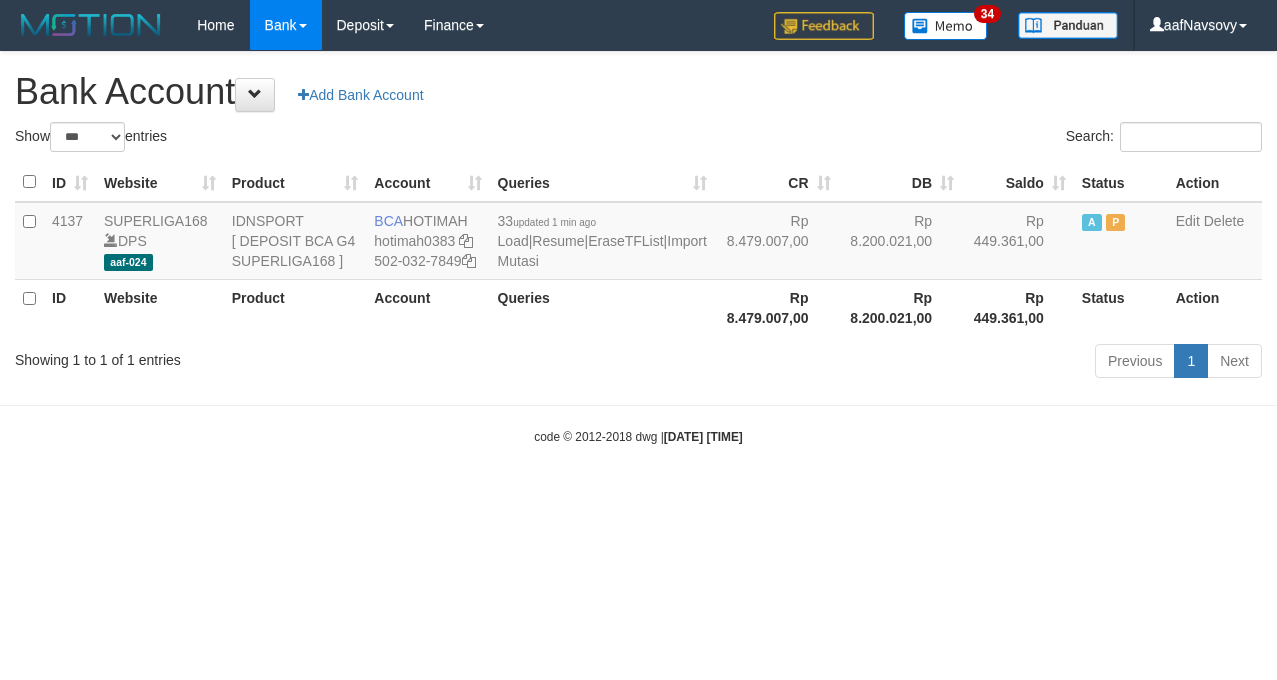 select on "***" 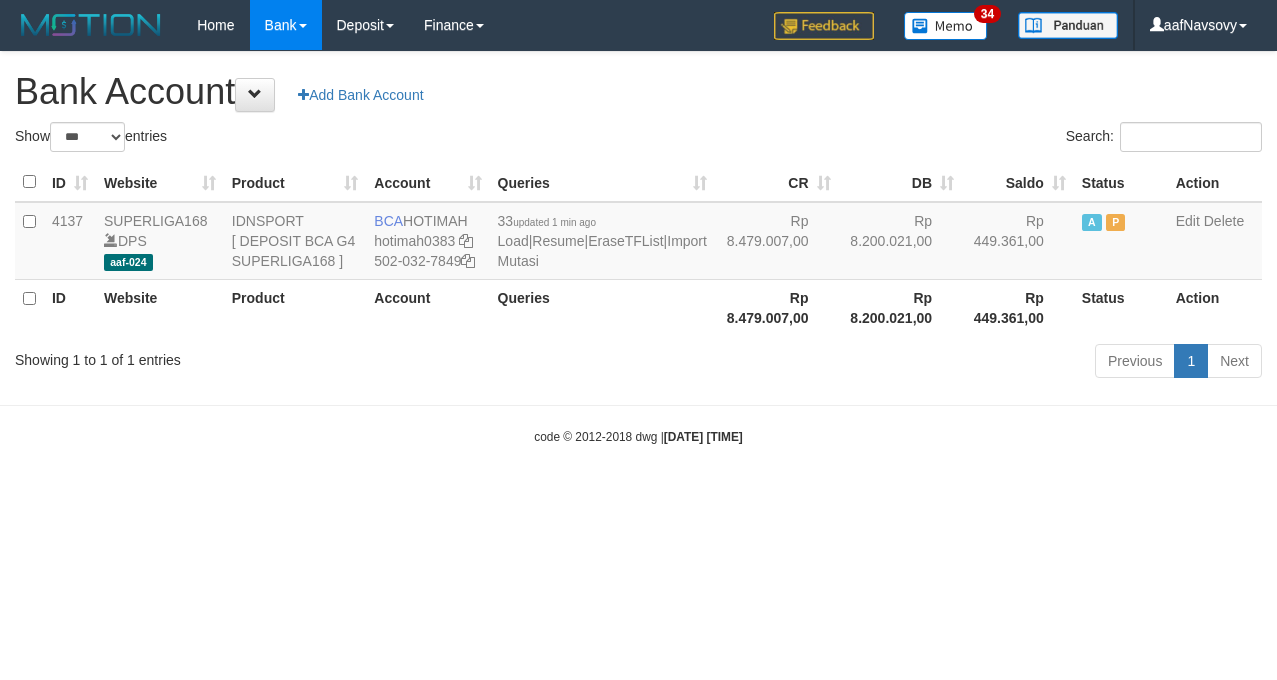 scroll, scrollTop: 0, scrollLeft: 0, axis: both 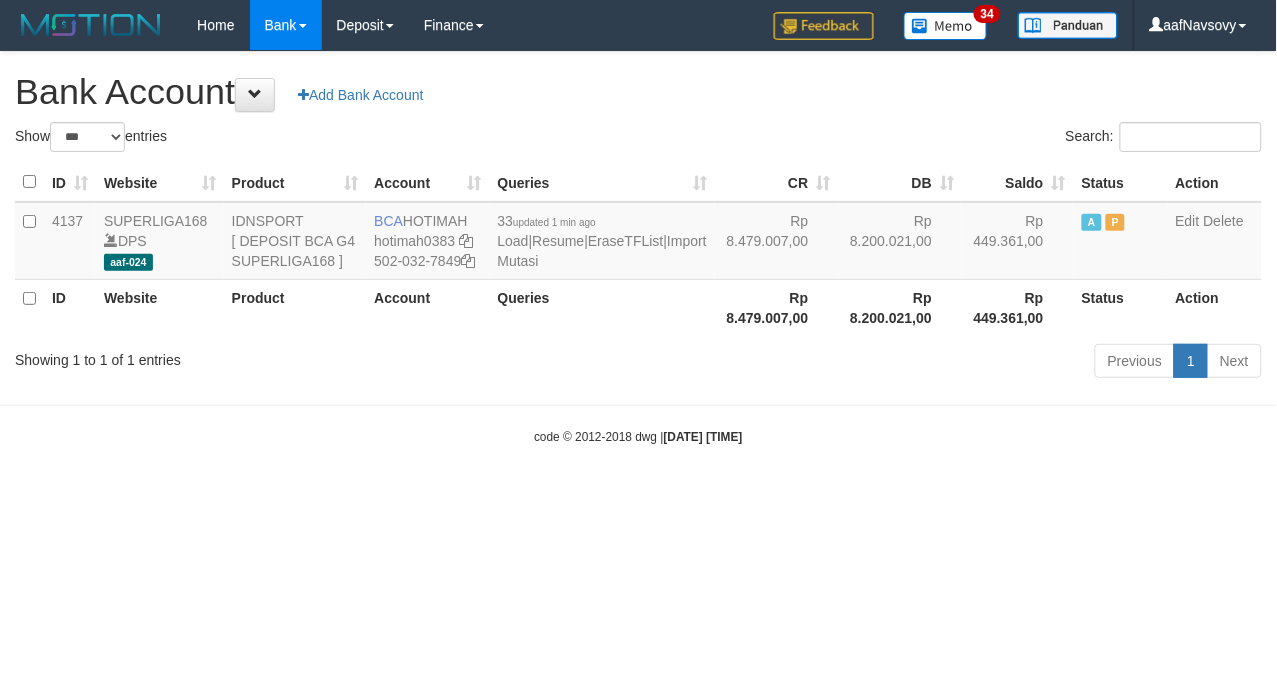 click on "Previous 1 Next" at bounding box center (904, 363) 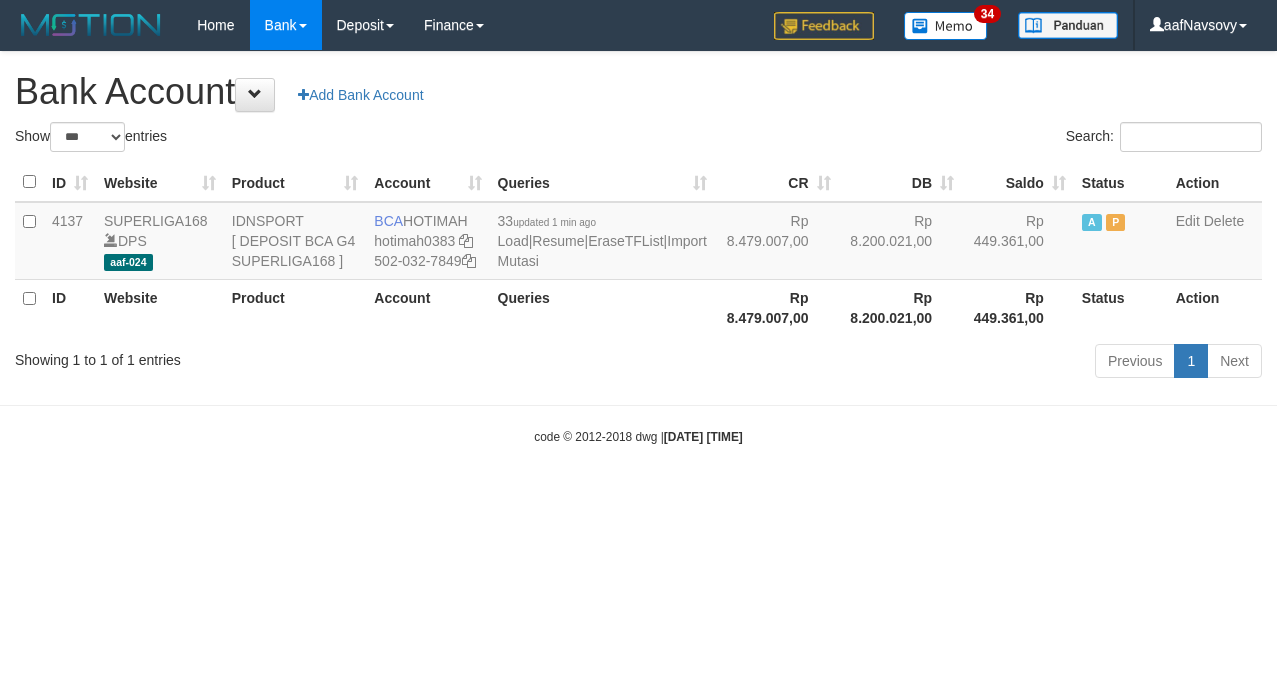 select on "***" 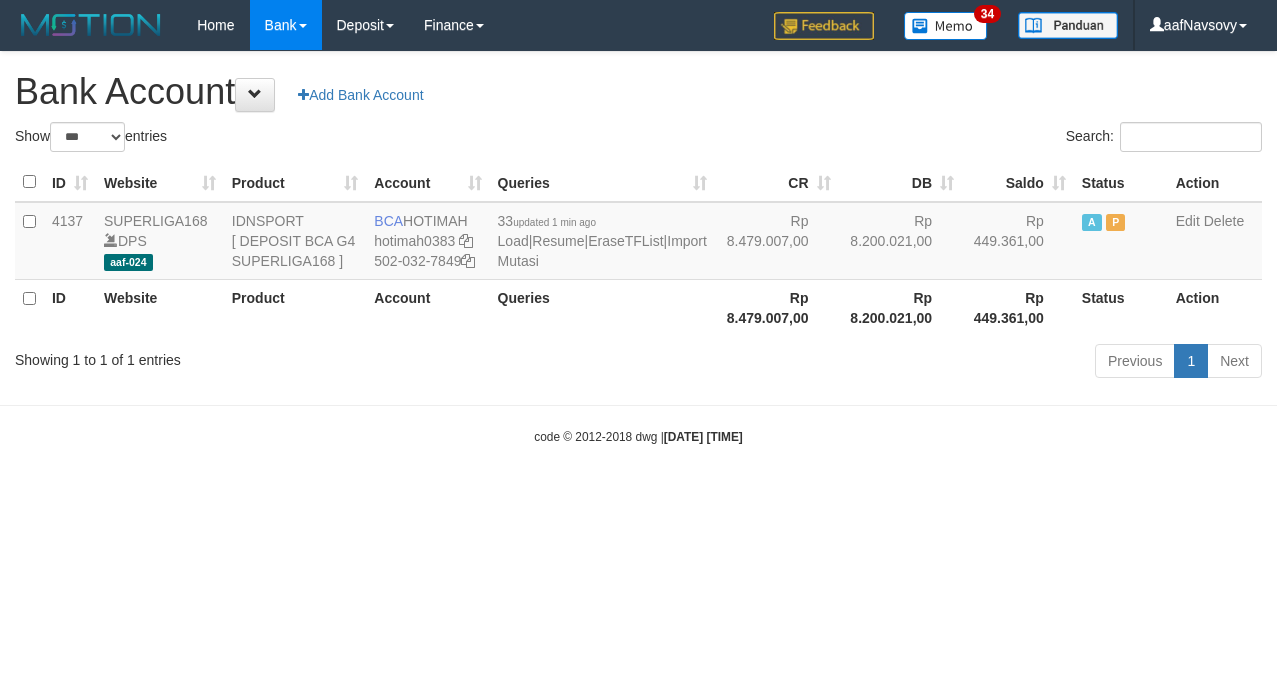 scroll, scrollTop: 0, scrollLeft: 0, axis: both 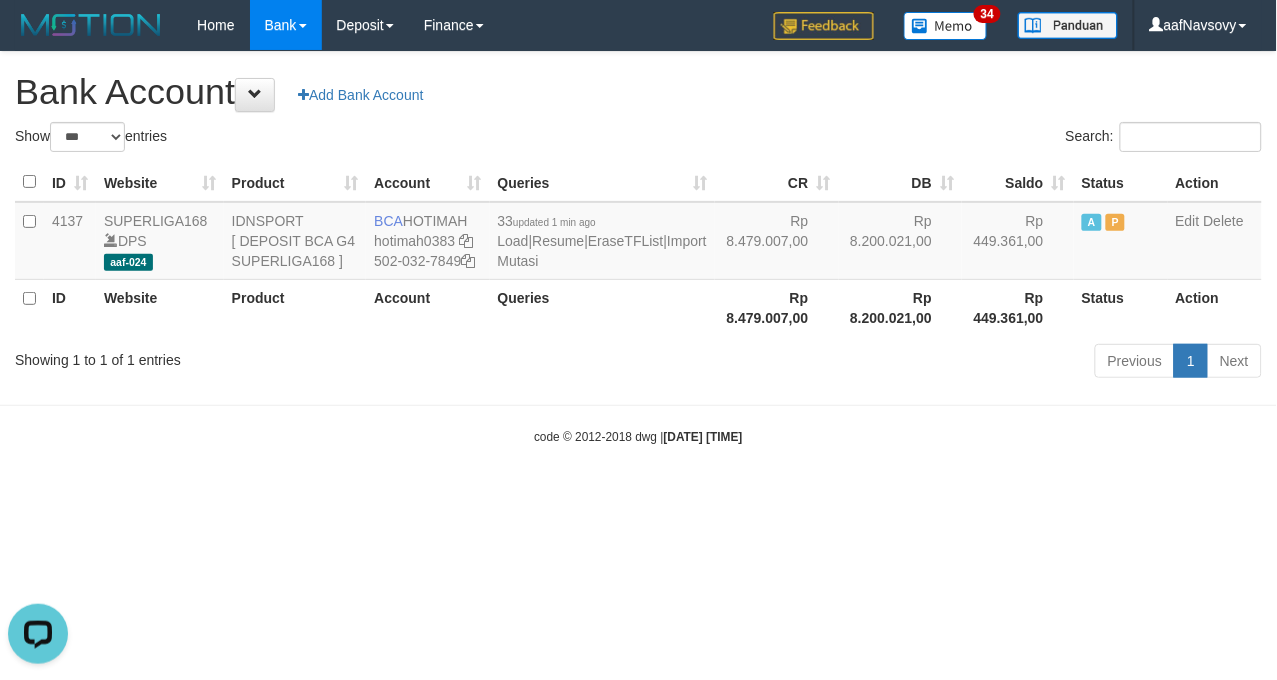 click on "Toggle navigation
Home
Bank
Account List
Load
By Website
Group
[ISPORT]													SUPERLIGA168
By Load Group (DPS)
34" at bounding box center [638, 248] 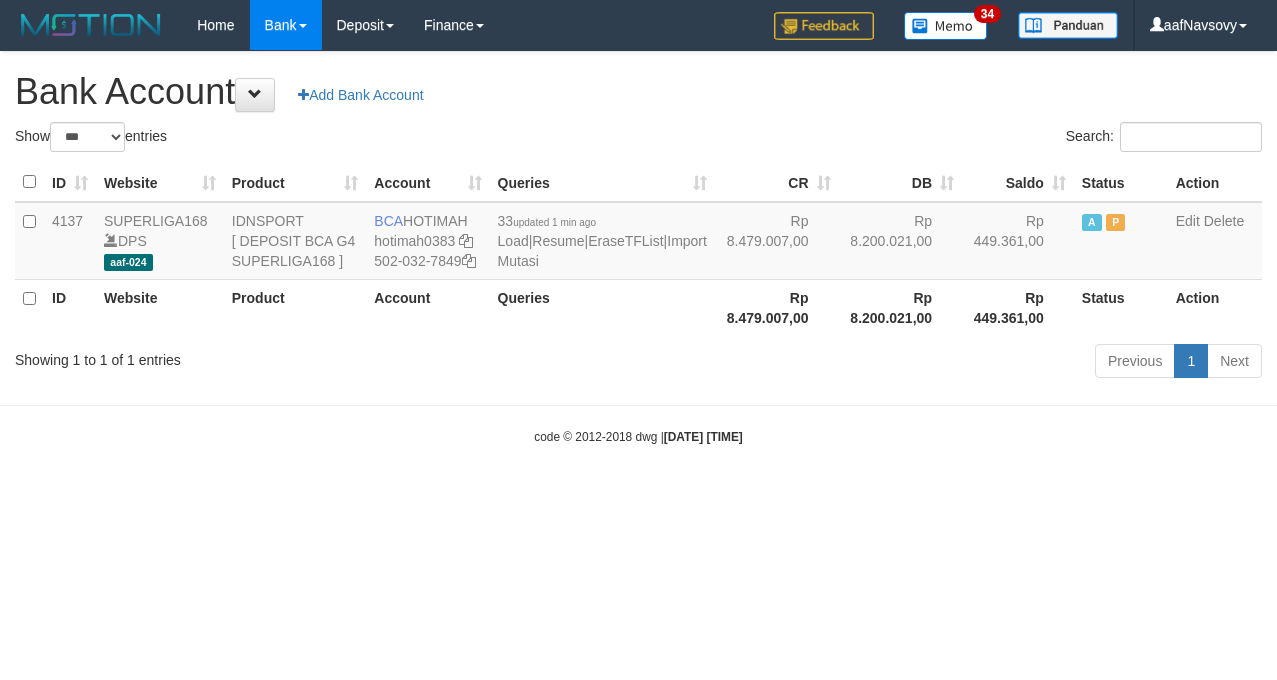 select on "***" 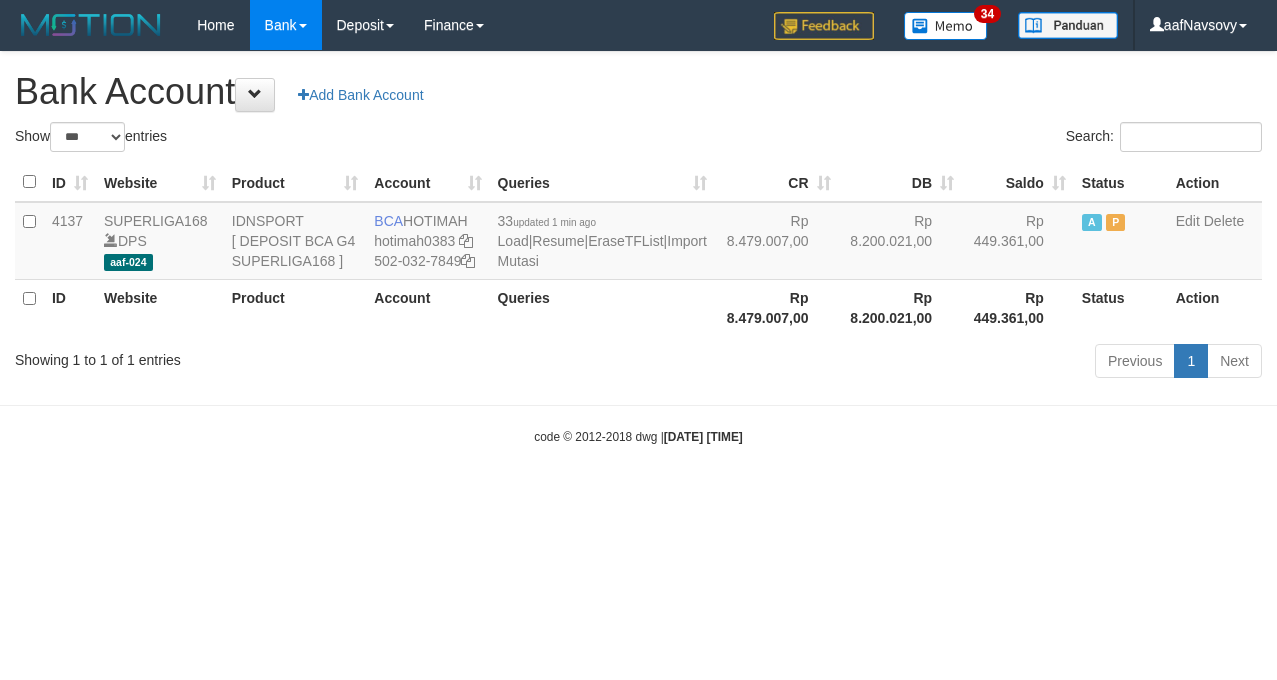 scroll, scrollTop: 0, scrollLeft: 0, axis: both 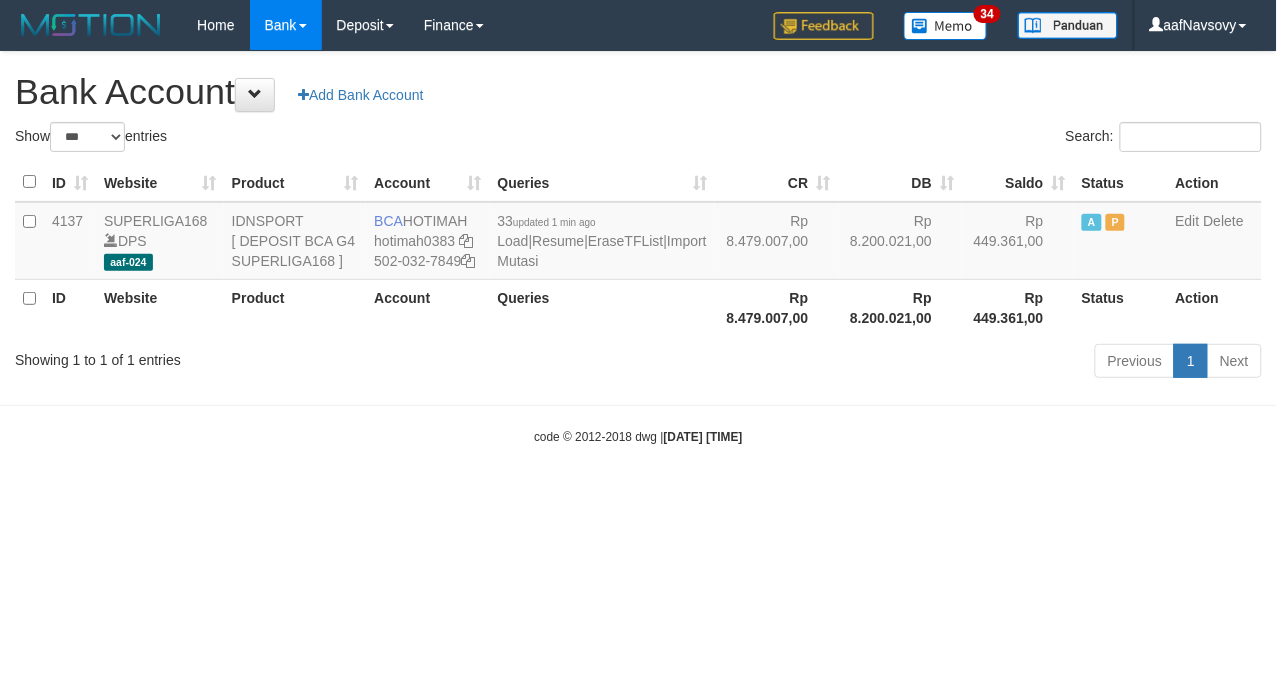 click on "Toggle navigation
Home
Bank
Account List
Load
By Website
Group
[ISPORT]													SUPERLIGA168
By Load Group (DPS)" at bounding box center [638, 248] 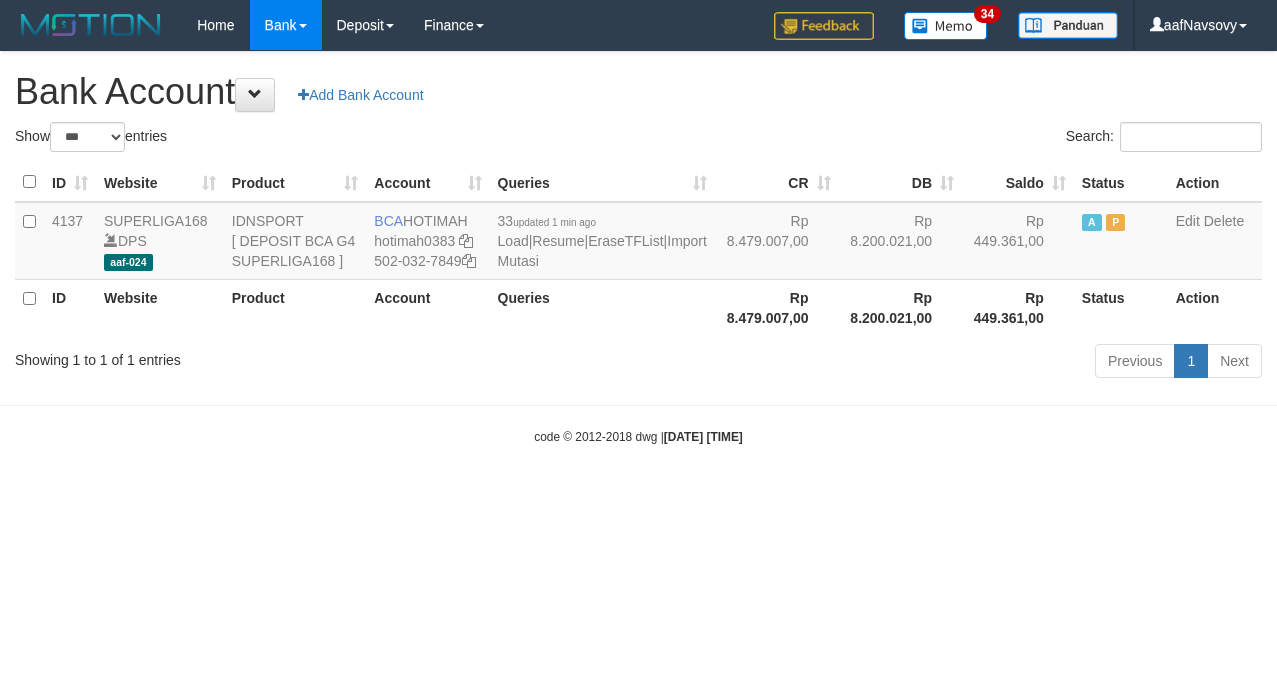 select on "***" 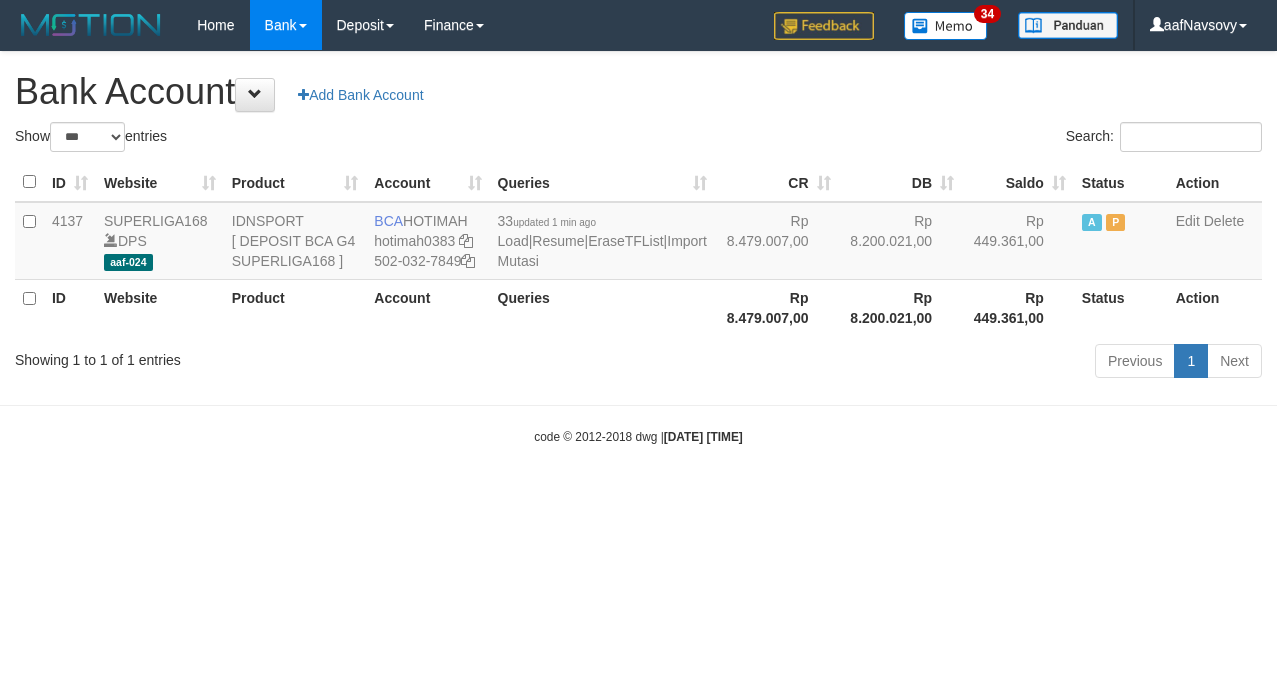 scroll, scrollTop: 0, scrollLeft: 0, axis: both 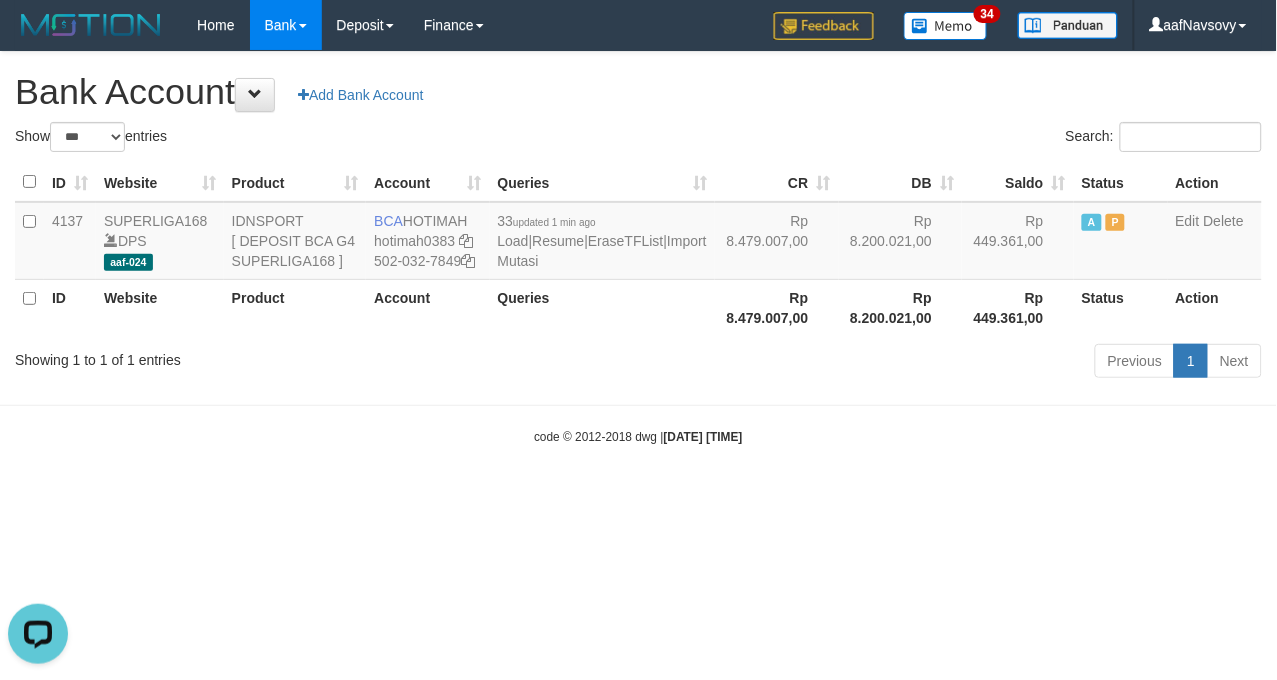 click on "Toggle navigation
Home
Bank
Account List
Load
By Website
Group
[ISPORT]													SUPERLIGA168
By Load Group (DPS)
34" at bounding box center [638, 248] 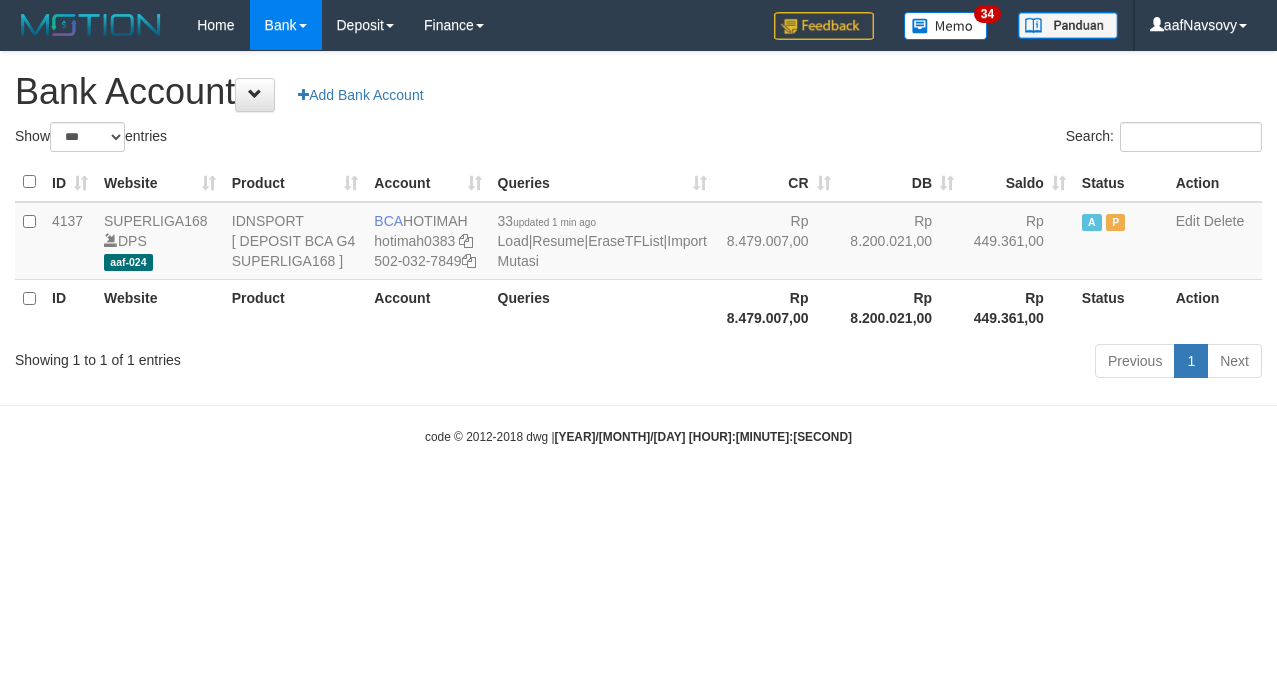 select on "***" 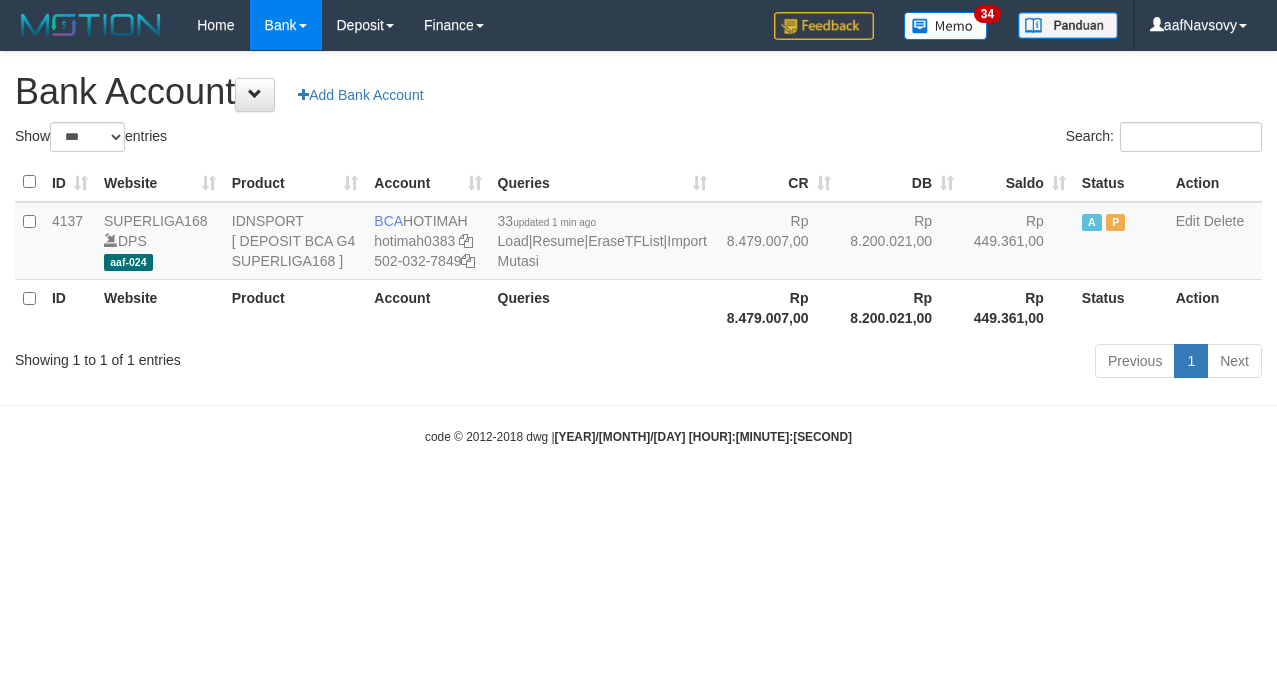 scroll, scrollTop: 0, scrollLeft: 0, axis: both 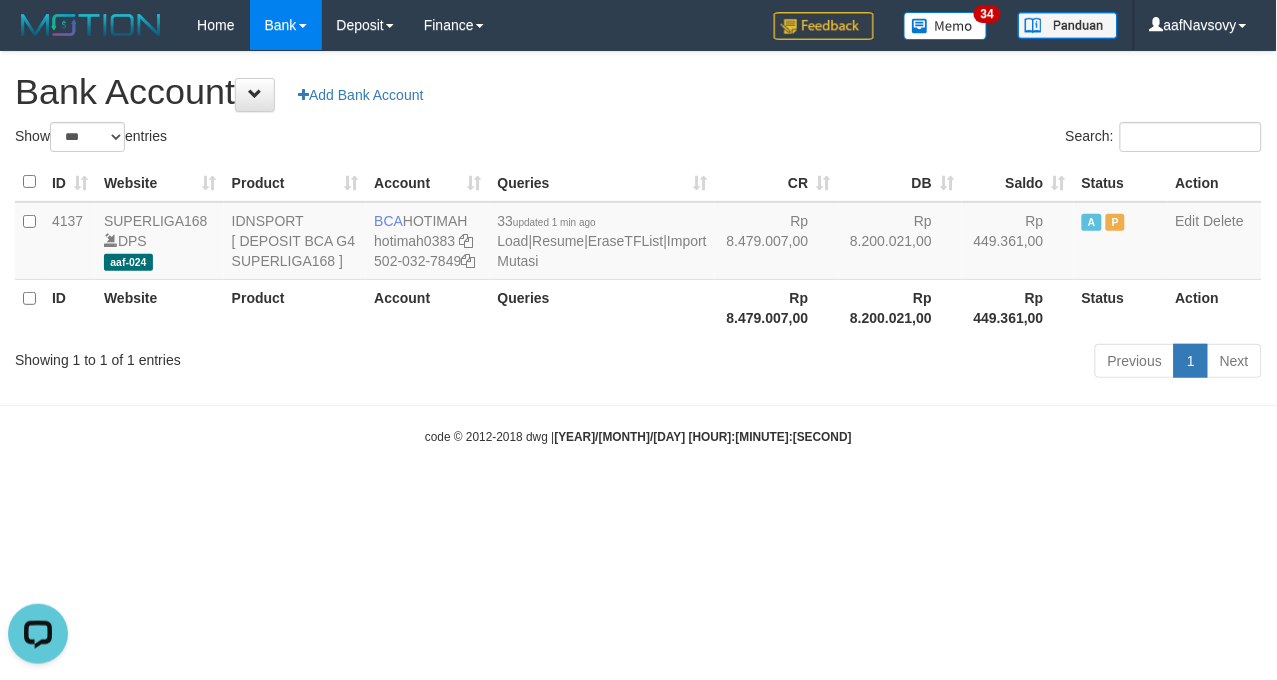 click on "Toggle navigation
Home
Bank
Account List
Load
By Website
Group
[ISPORT]													SUPERLIGA168
By Load Group (DPS)" at bounding box center (638, 248) 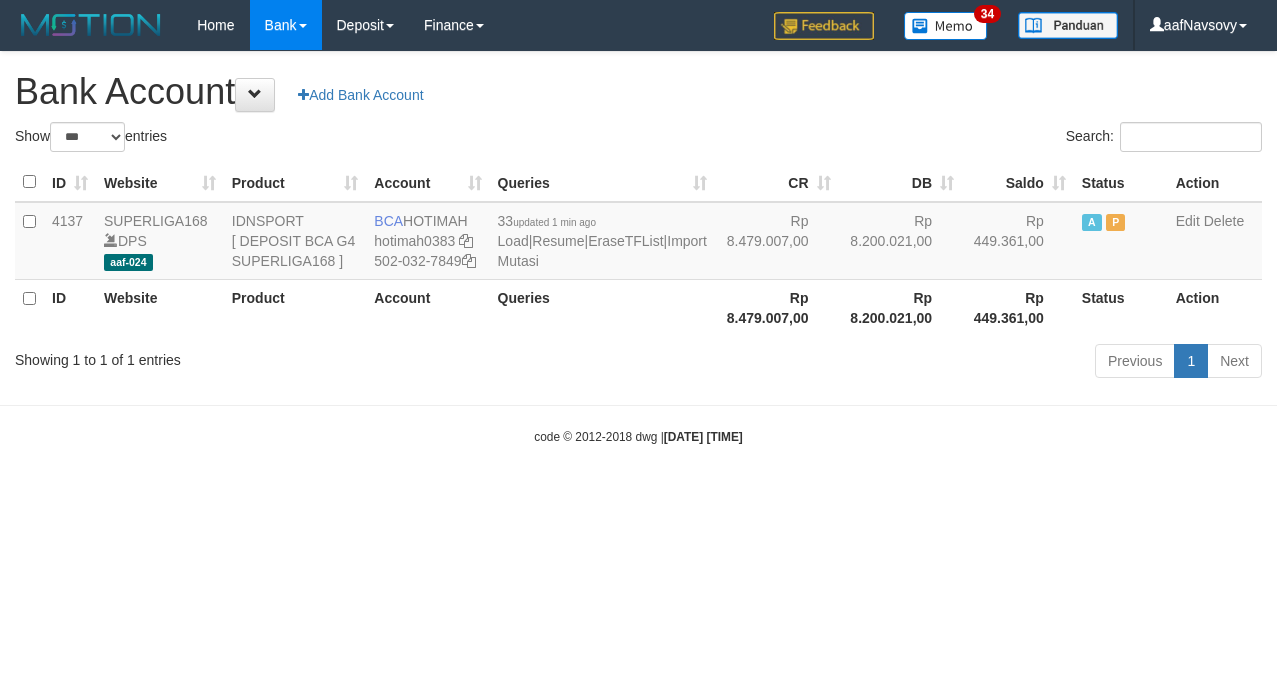 select on "***" 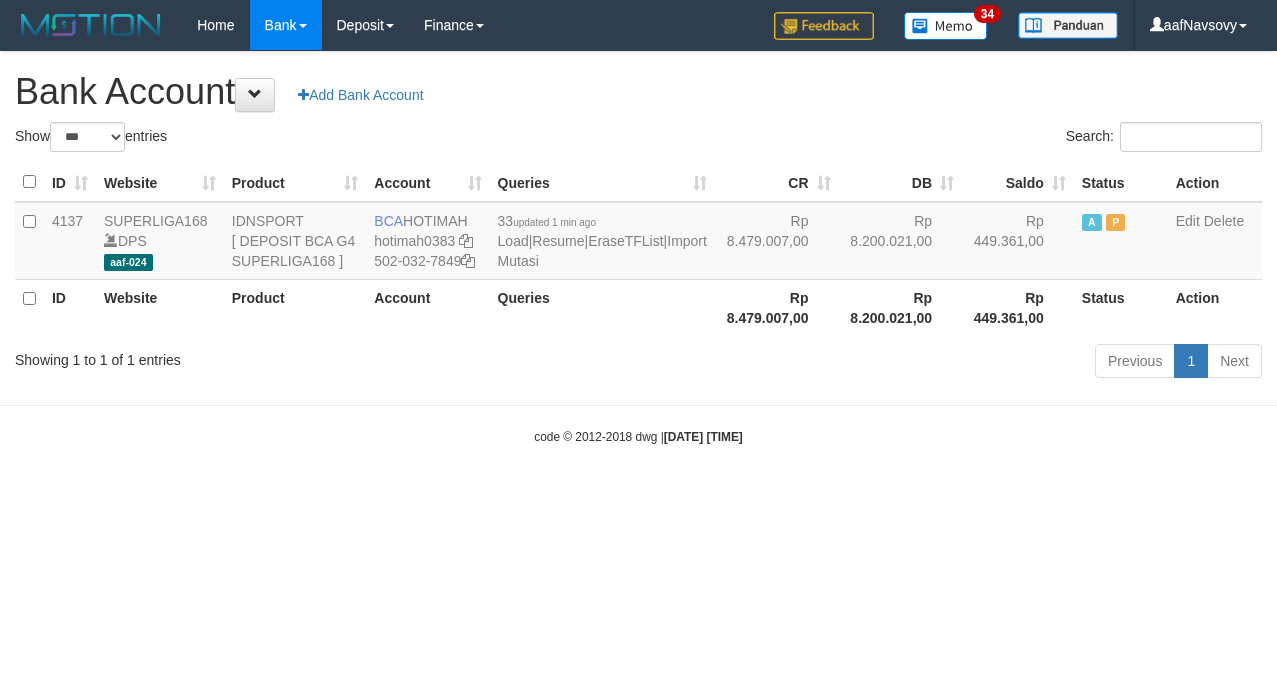 scroll, scrollTop: 0, scrollLeft: 0, axis: both 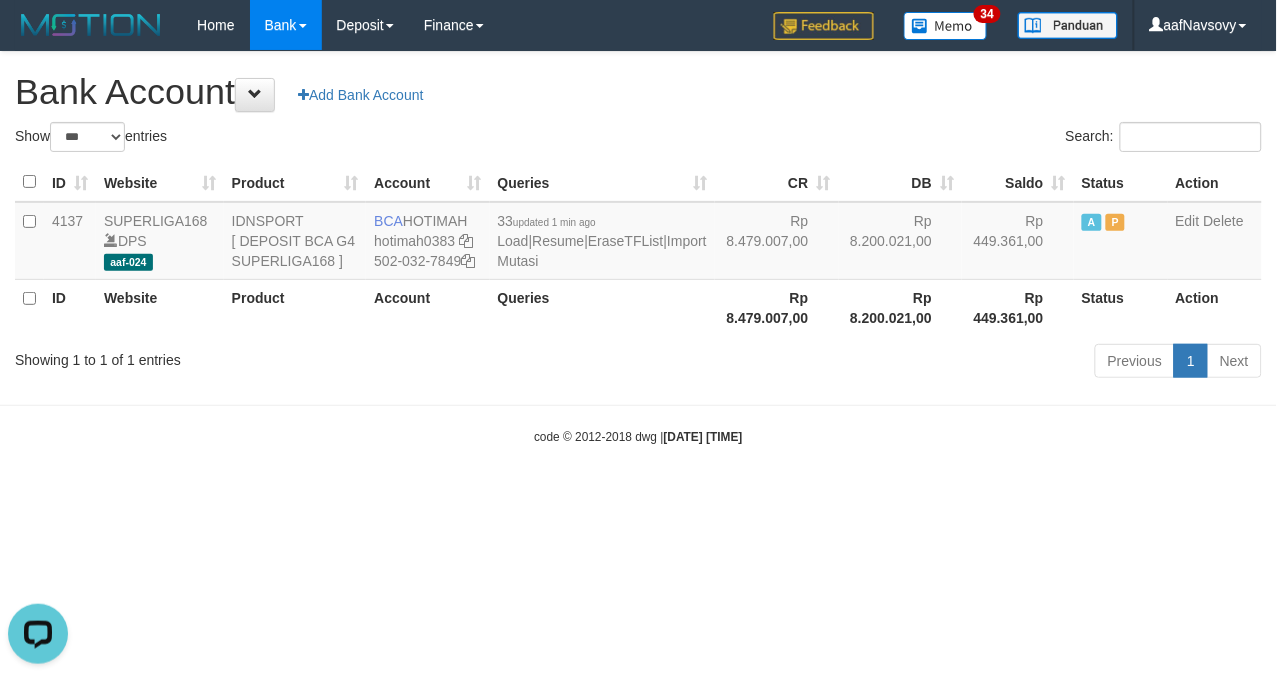 click on "Toggle navigation
Home
Bank
Account List
Load
By Website
Group
[ISPORT]													SUPERLIGA168
By Load Group (DPS)" at bounding box center (638, 248) 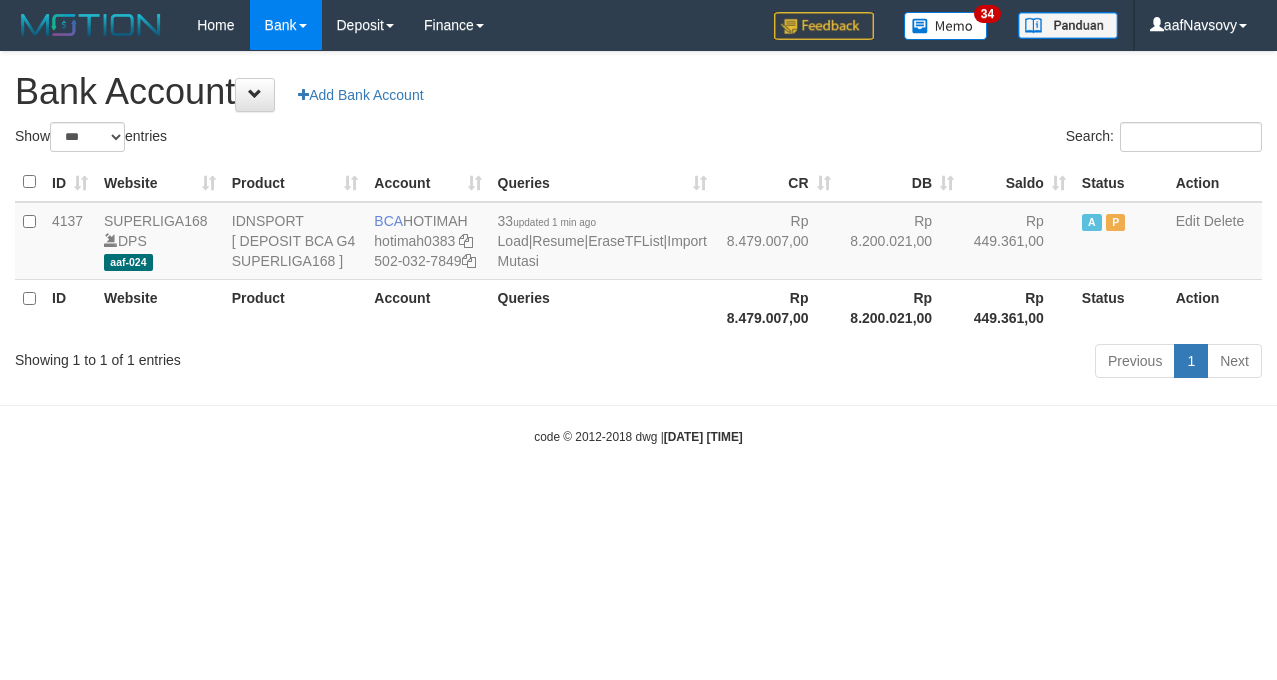 select on "***" 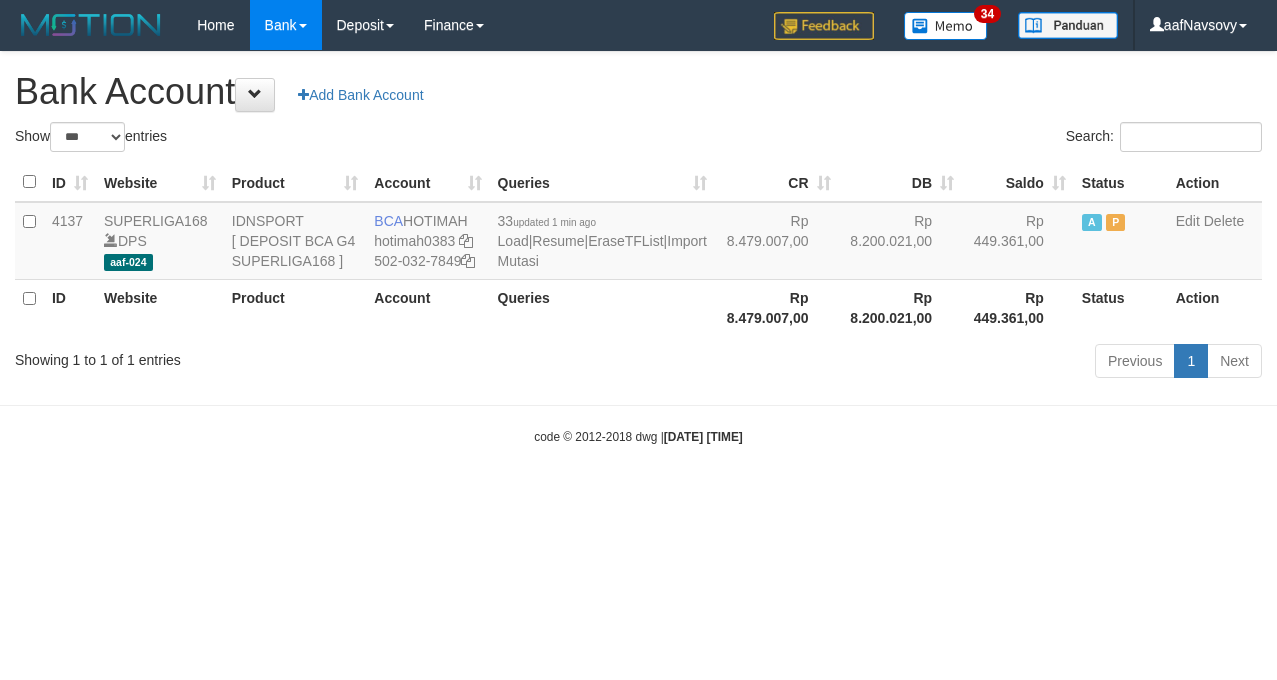 scroll, scrollTop: 0, scrollLeft: 0, axis: both 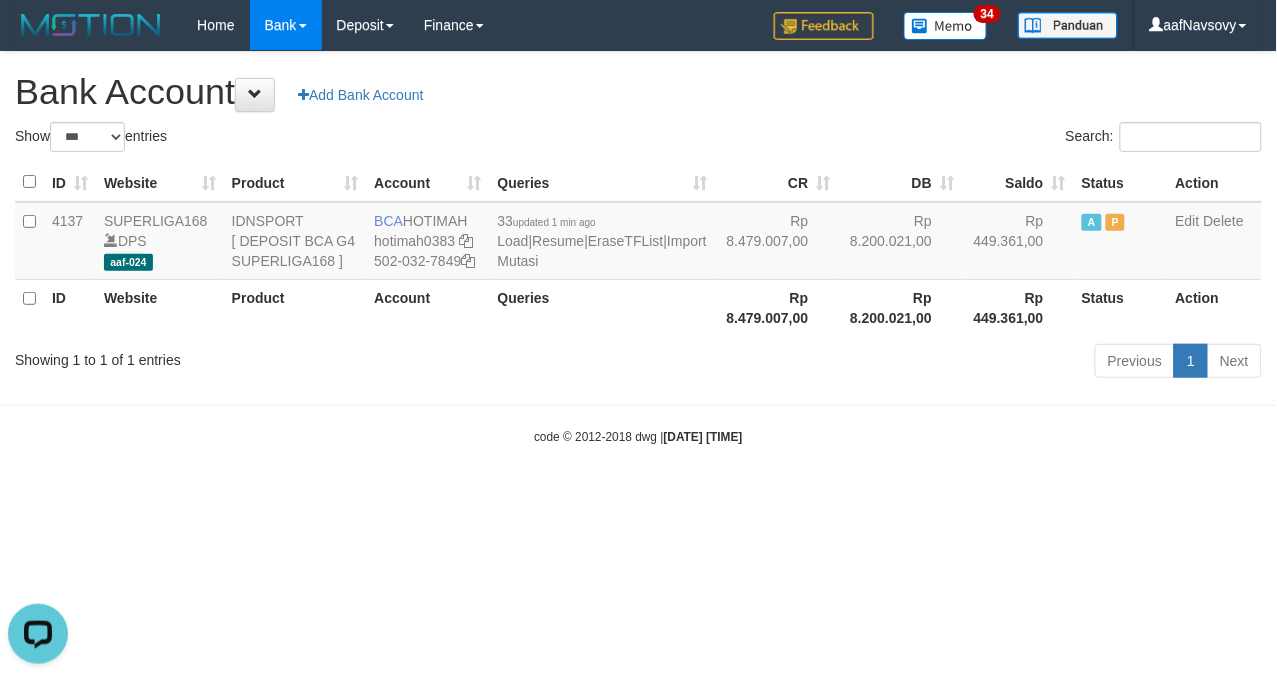 click on "Toggle navigation
Home
Bank
Account List
Load
By Website
Group
[ISPORT]													SUPERLIGA168
By Load Group (DPS)" at bounding box center [638, 248] 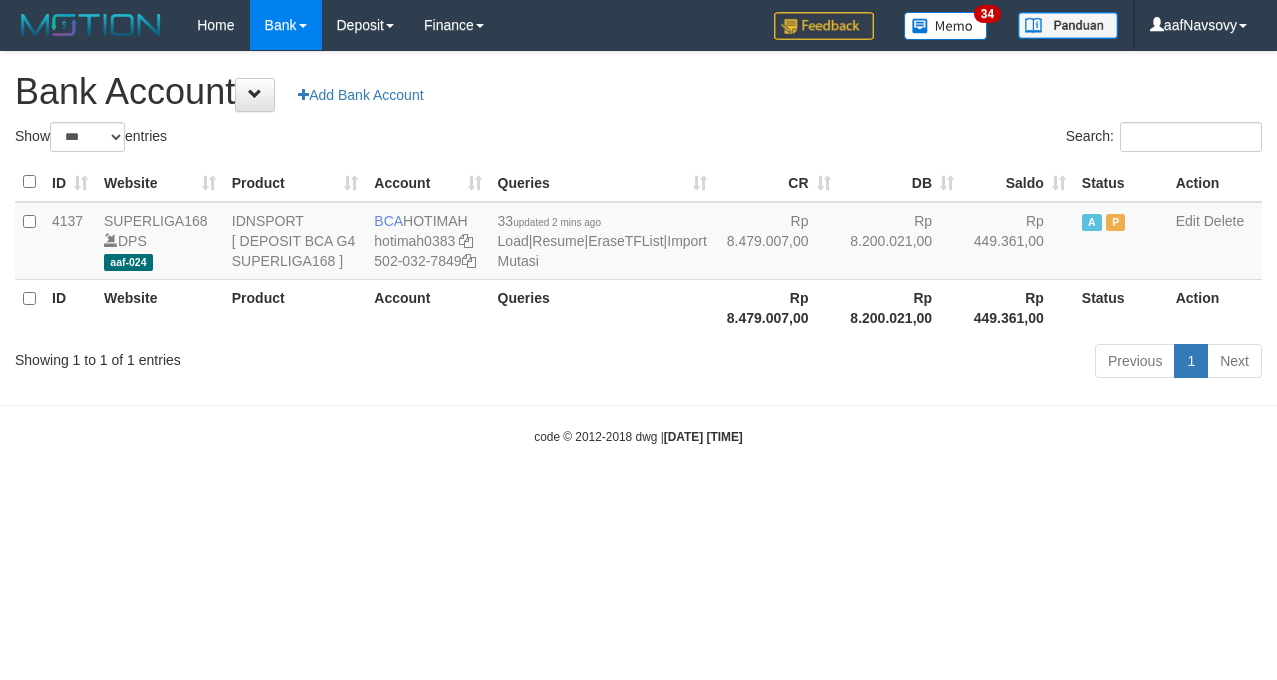 select on "***" 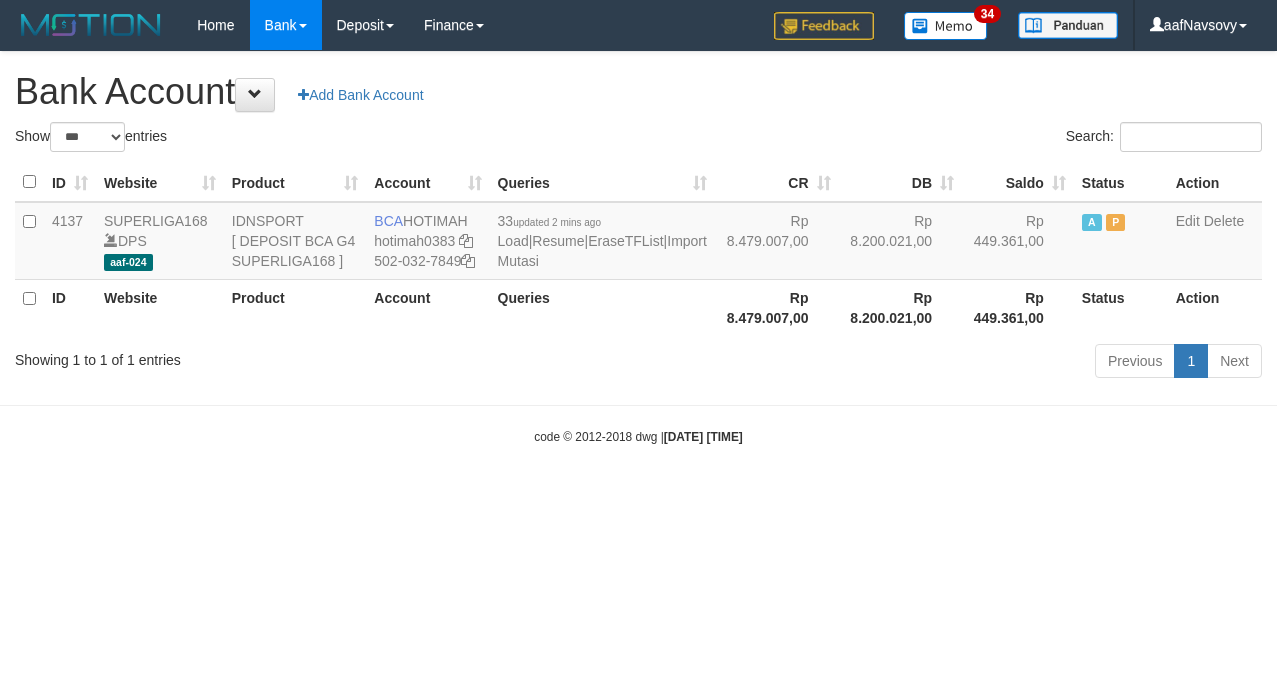 scroll, scrollTop: 0, scrollLeft: 0, axis: both 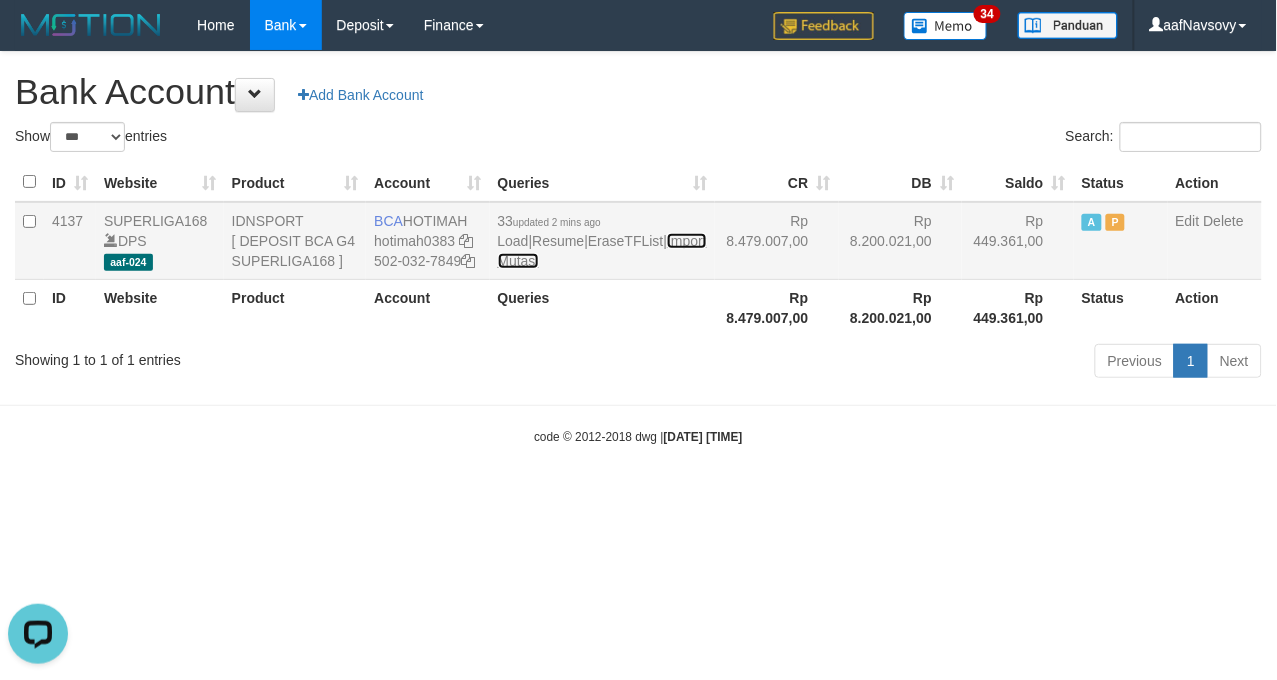 click on "Import Mutasi" at bounding box center (602, 251) 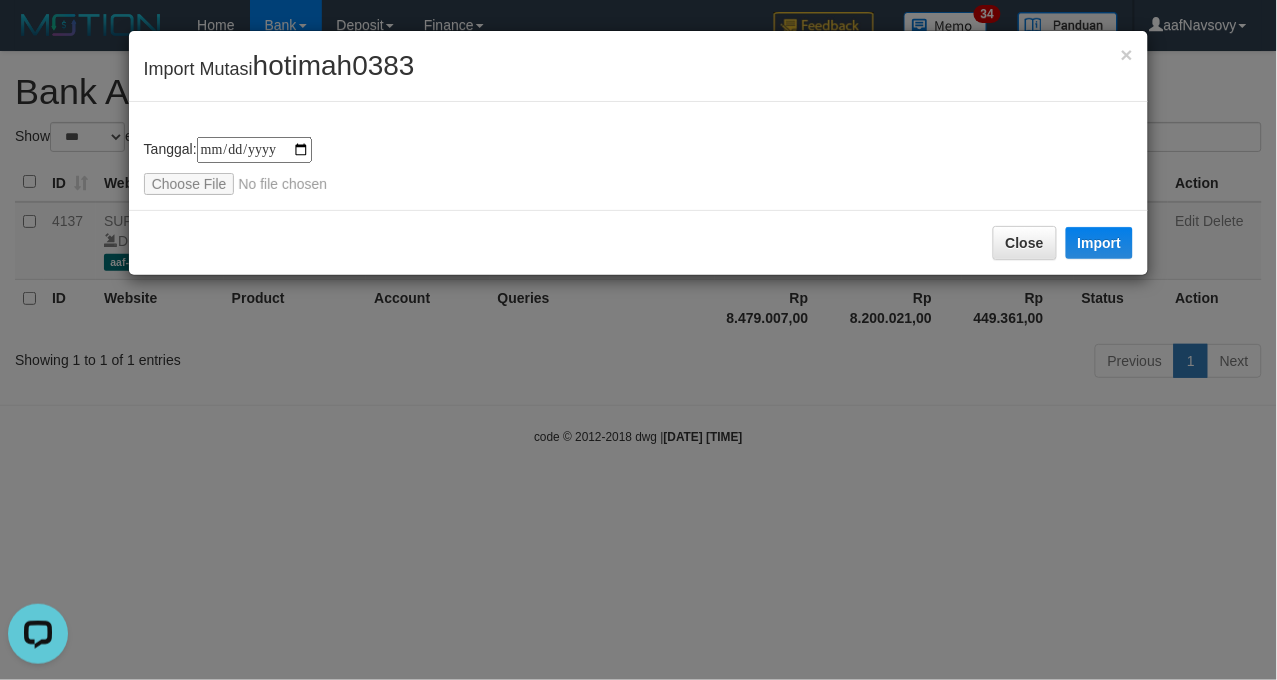 type on "**********" 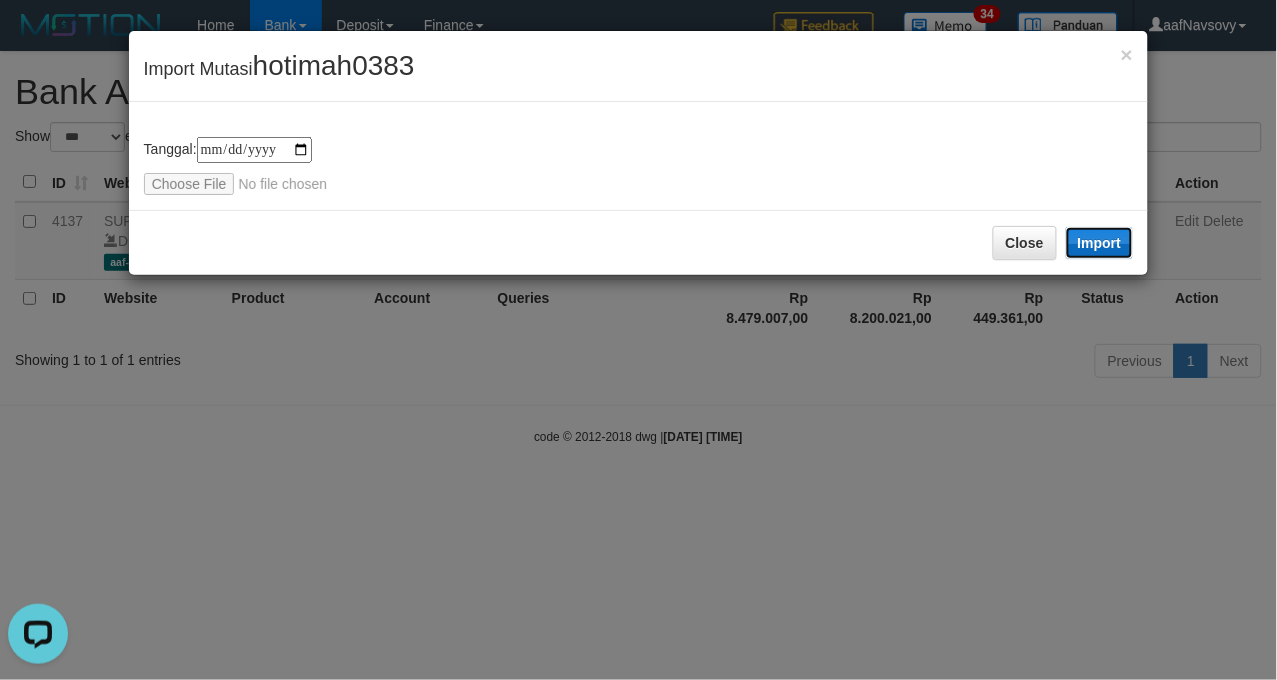 click on "Import" at bounding box center [1100, 243] 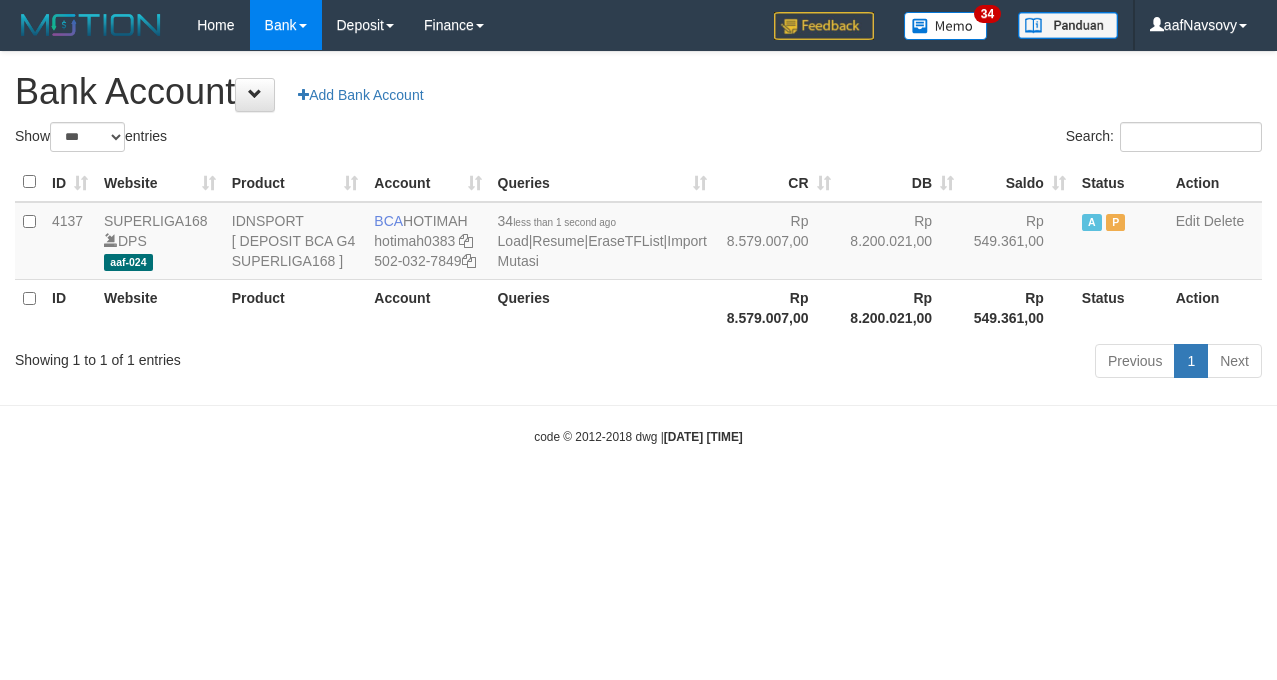 select on "***" 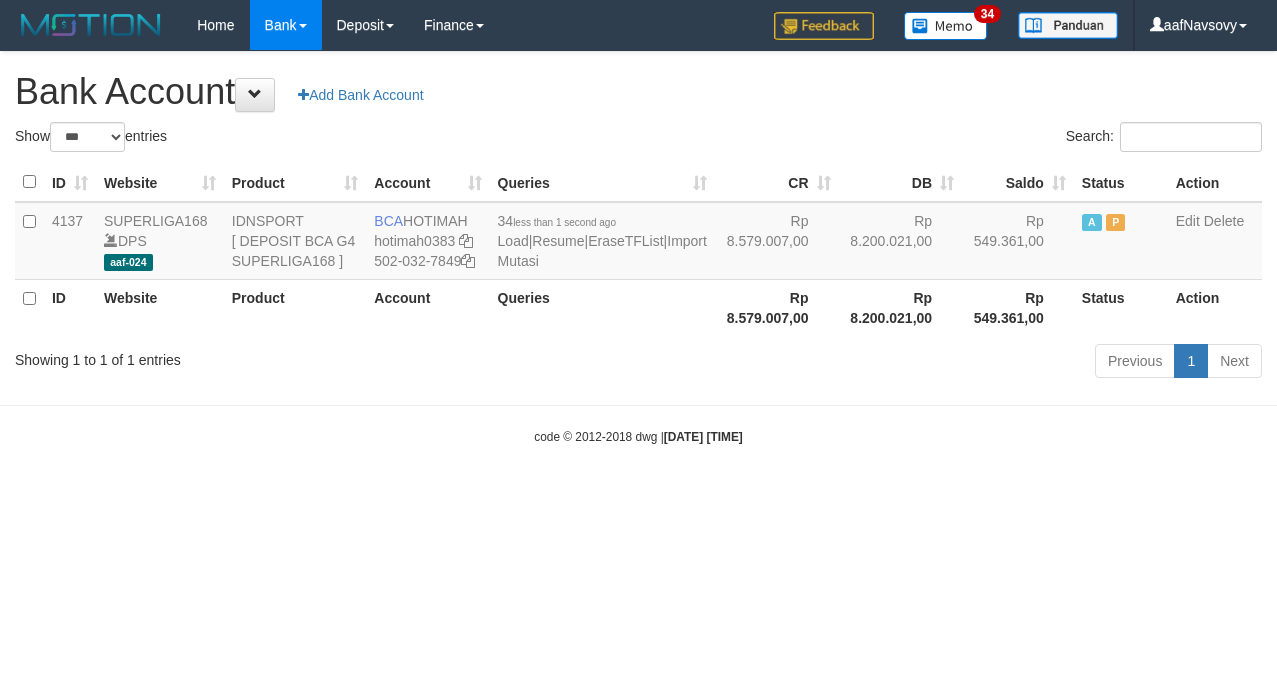 scroll, scrollTop: 0, scrollLeft: 0, axis: both 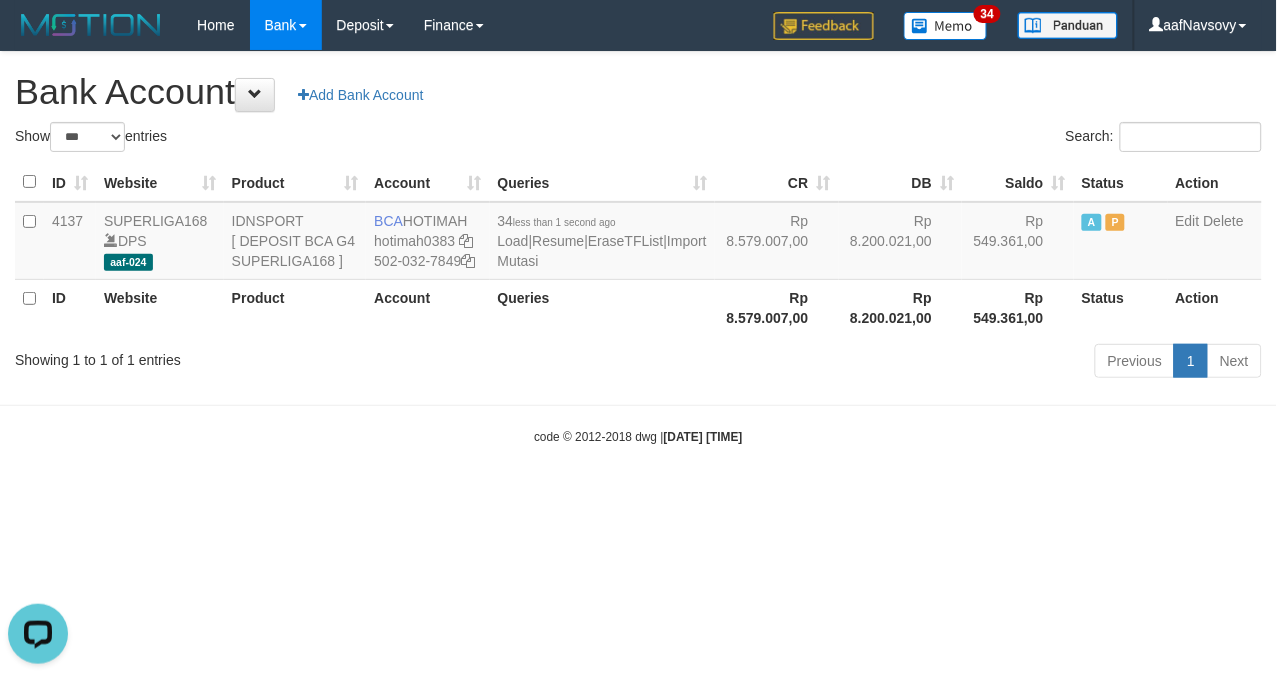 click on "Toggle navigation
Home
Bank
Account List
Load
By Website
Group
[ISPORT]													SUPERLIGA168
By Load Group (DPS)
34" at bounding box center [638, 248] 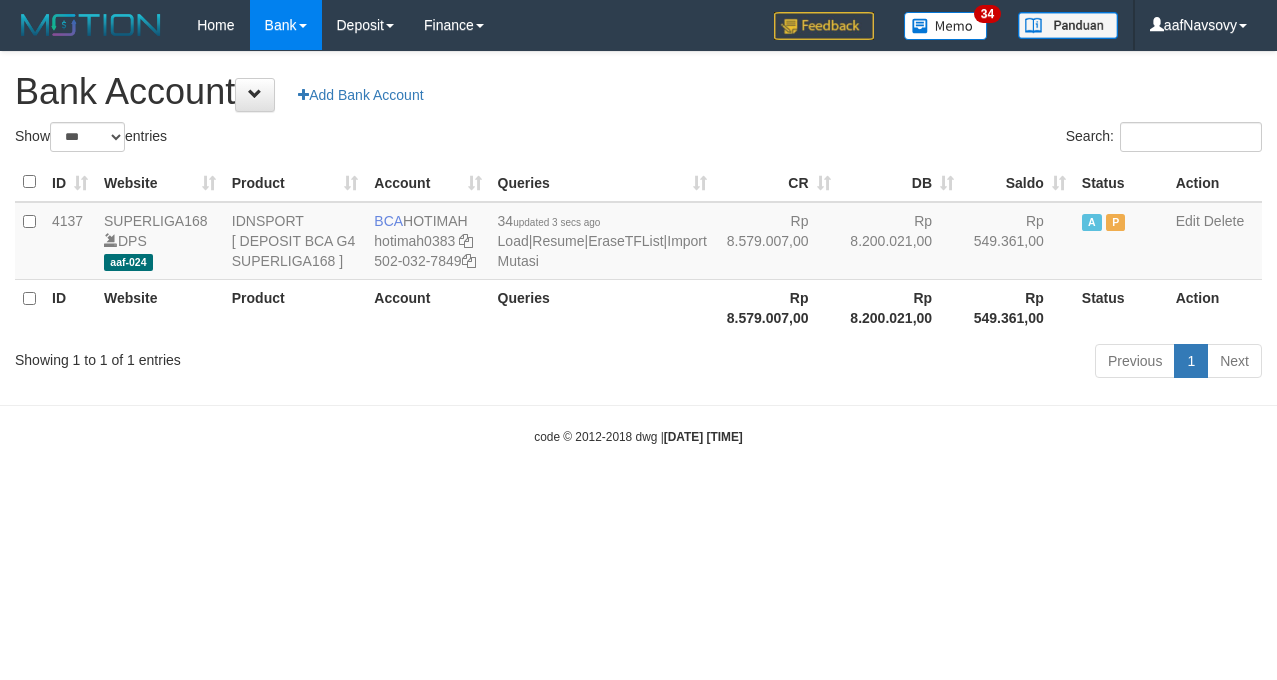 select on "***" 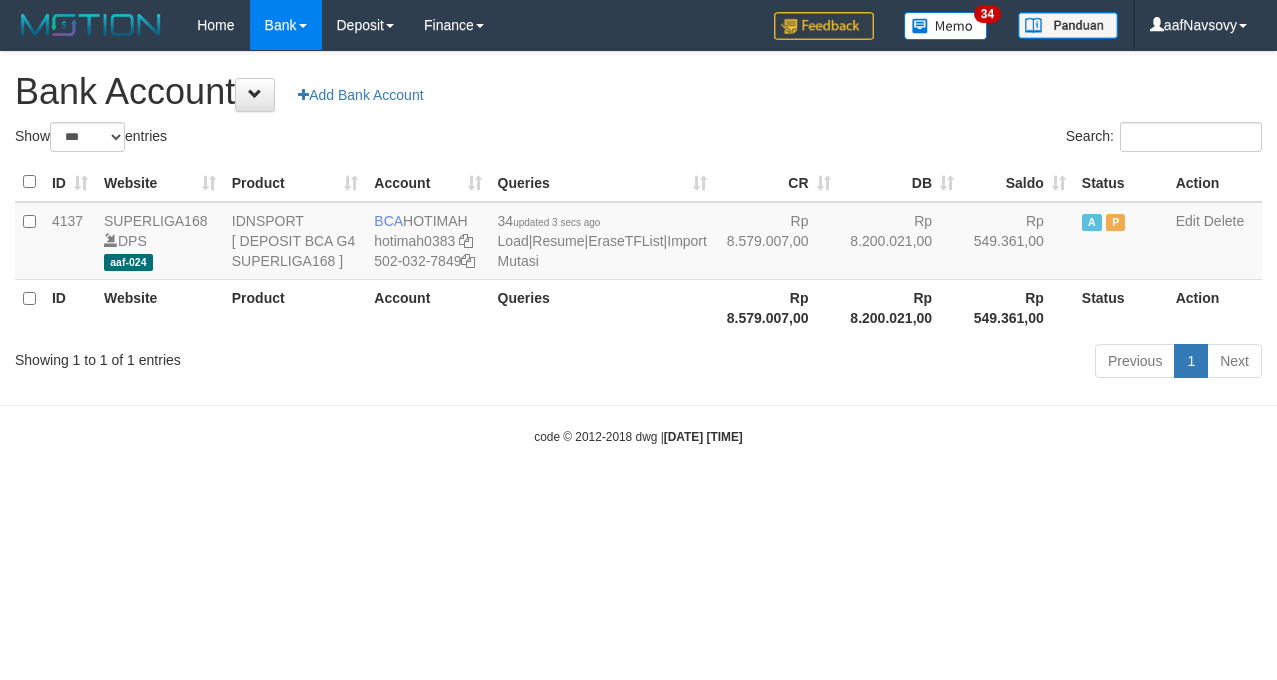 scroll, scrollTop: 0, scrollLeft: 0, axis: both 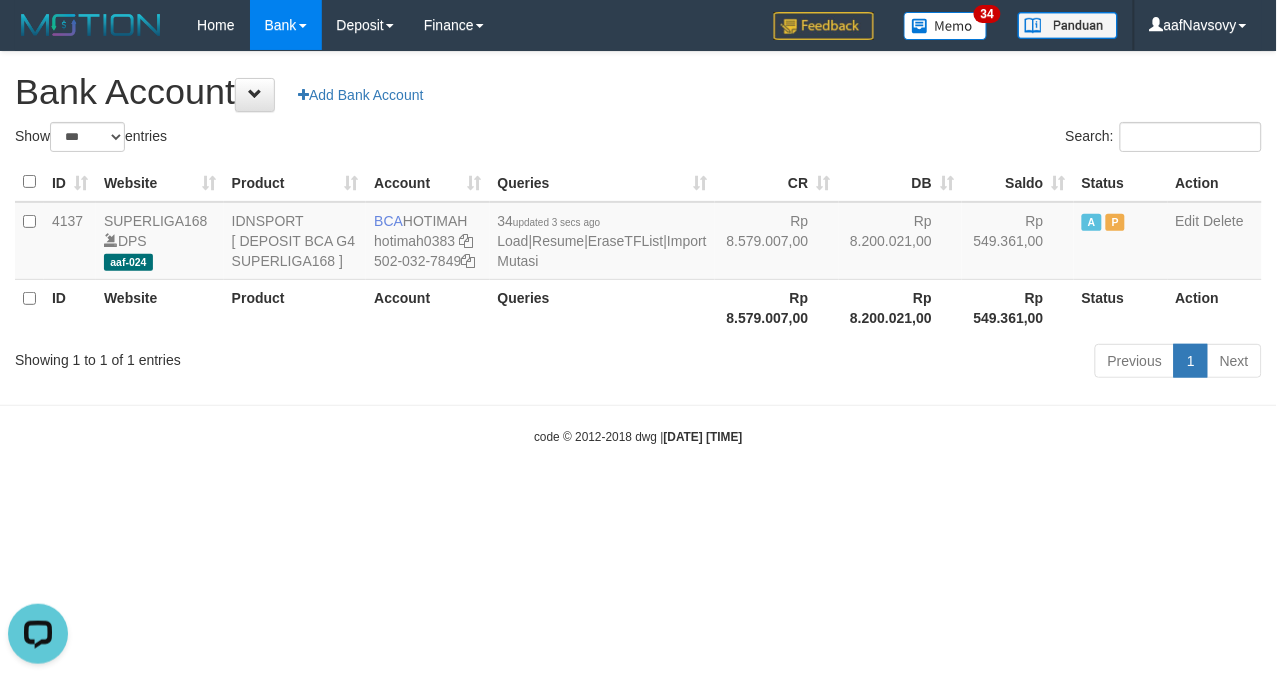 click on "Toggle navigation
Home
Bank
Account List
Load
By Website
Group
[ISPORT]													SUPERLIGA168
By Load Group (DPS)
34" at bounding box center [638, 248] 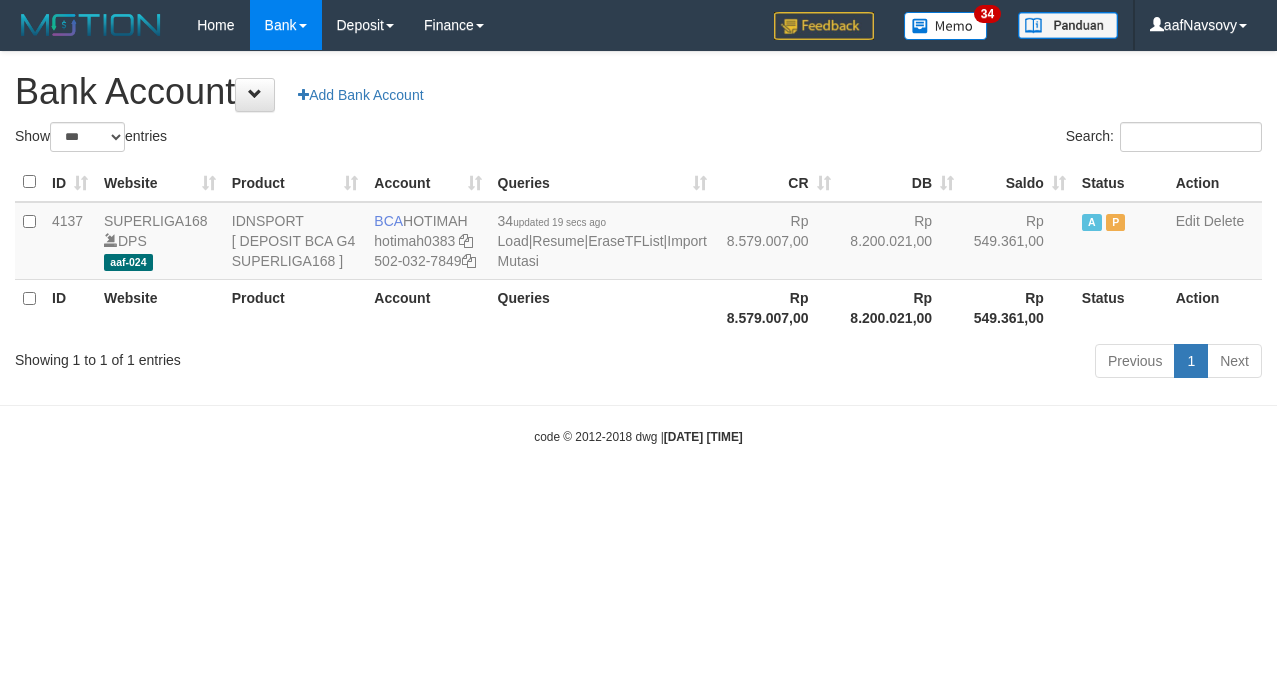 select on "***" 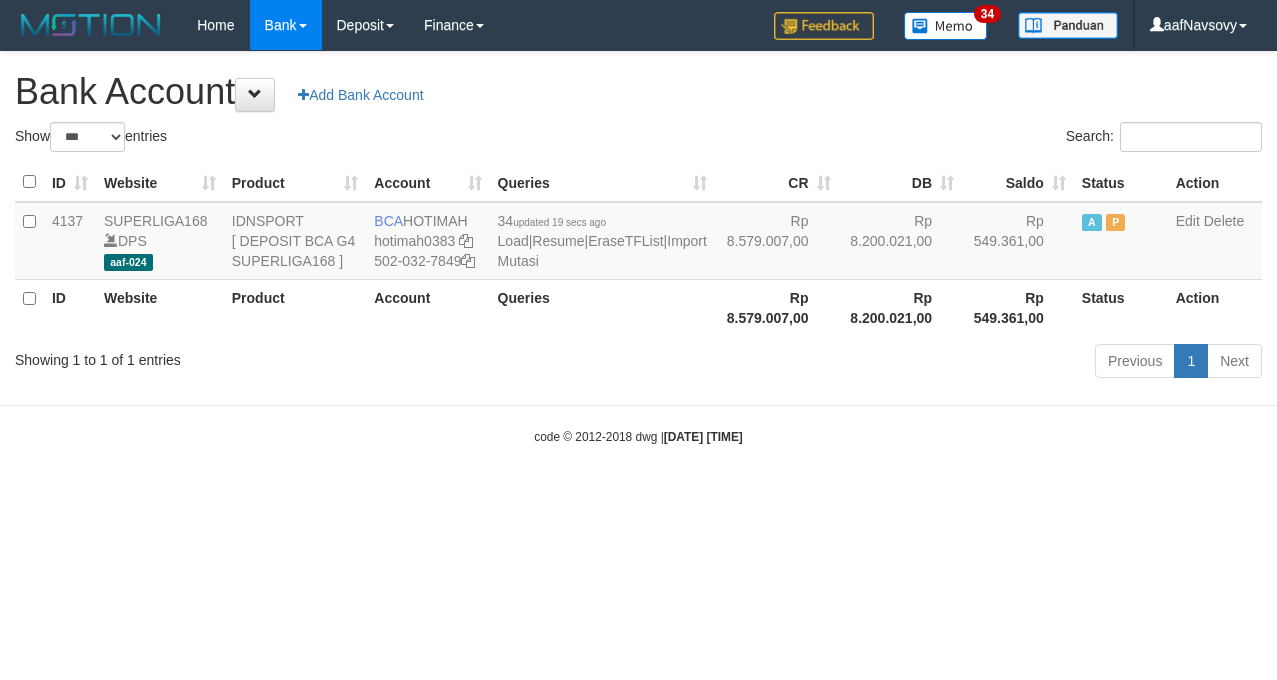 scroll, scrollTop: 0, scrollLeft: 0, axis: both 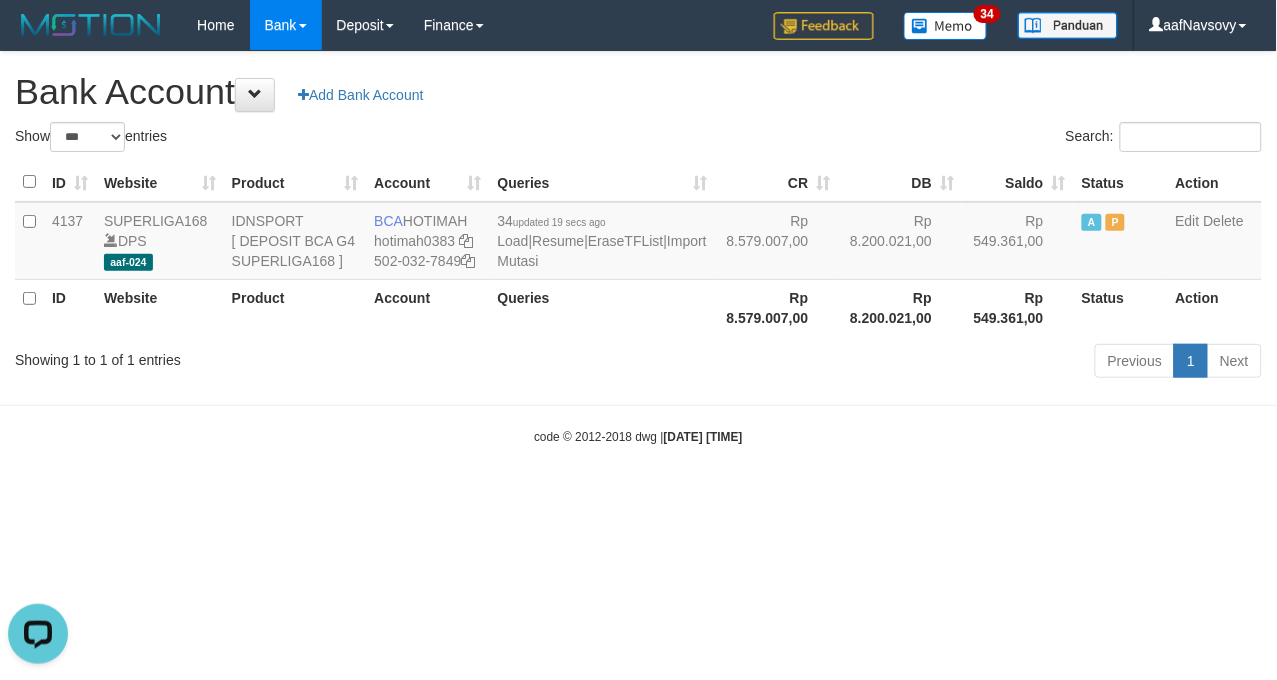 click on "Toggle navigation
Home
Bank
Account List
Load
By Website
Group
[ISPORT]													SUPERLIGA168
By Load Group (DPS)" at bounding box center [638, 248] 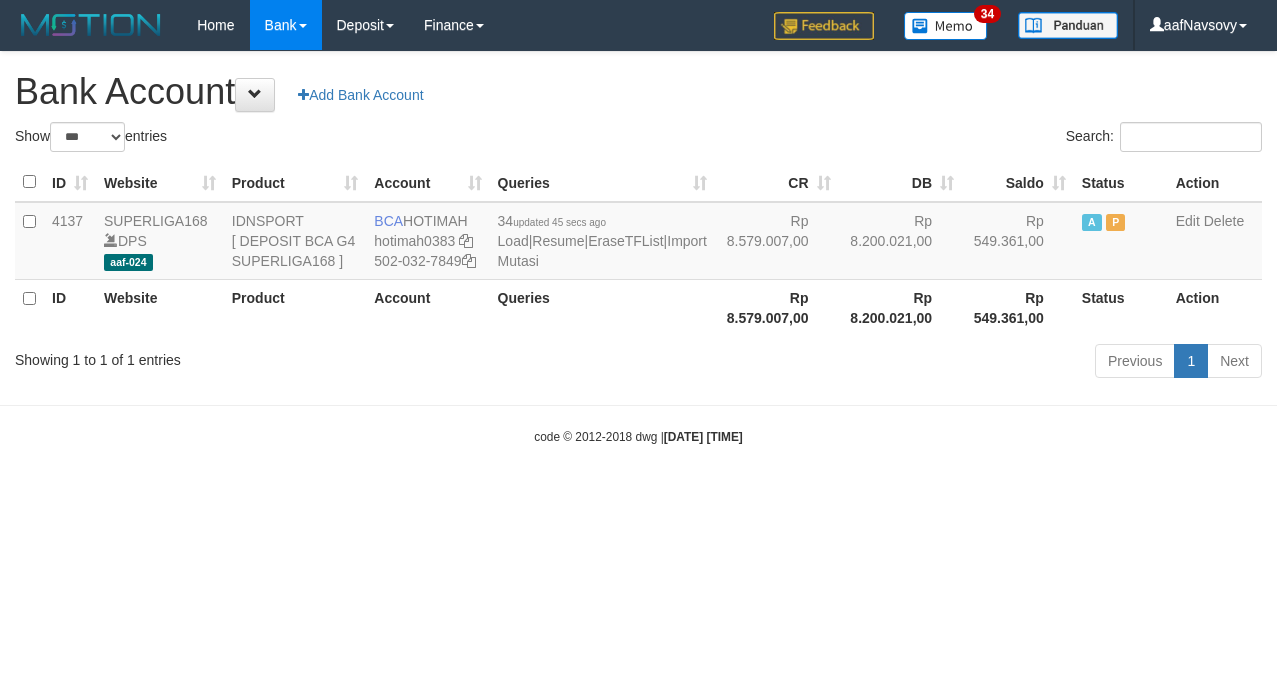 select on "***" 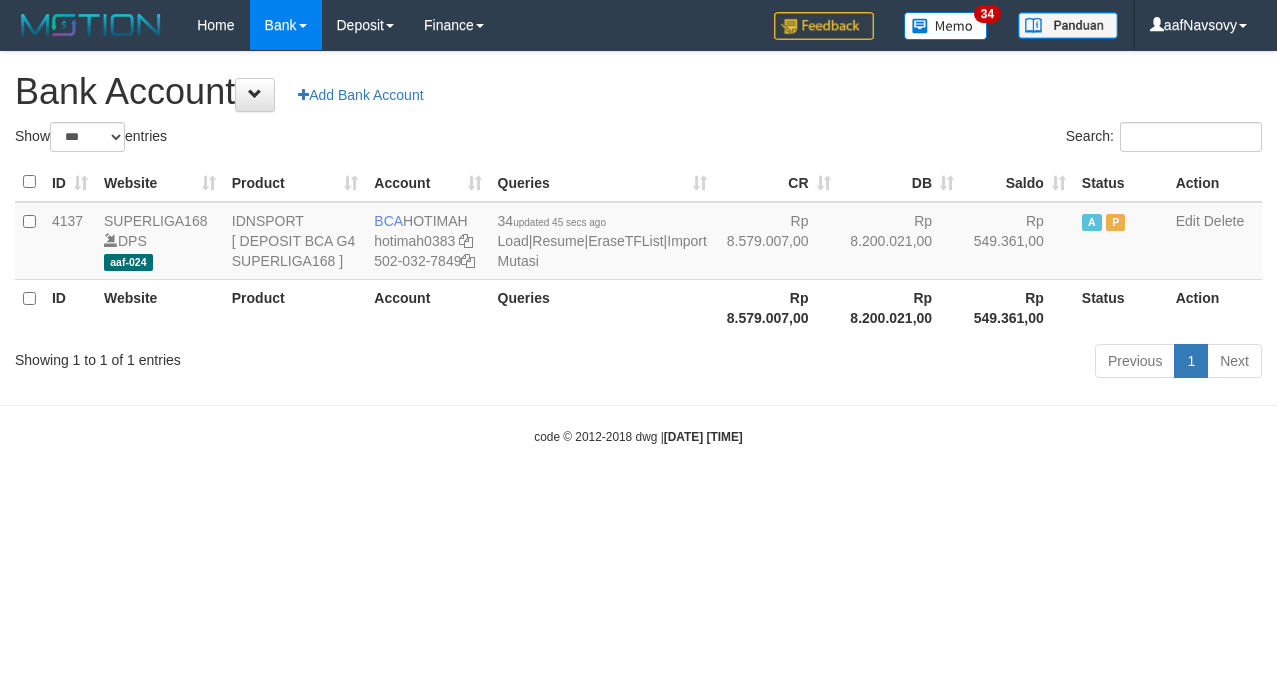 scroll, scrollTop: 0, scrollLeft: 0, axis: both 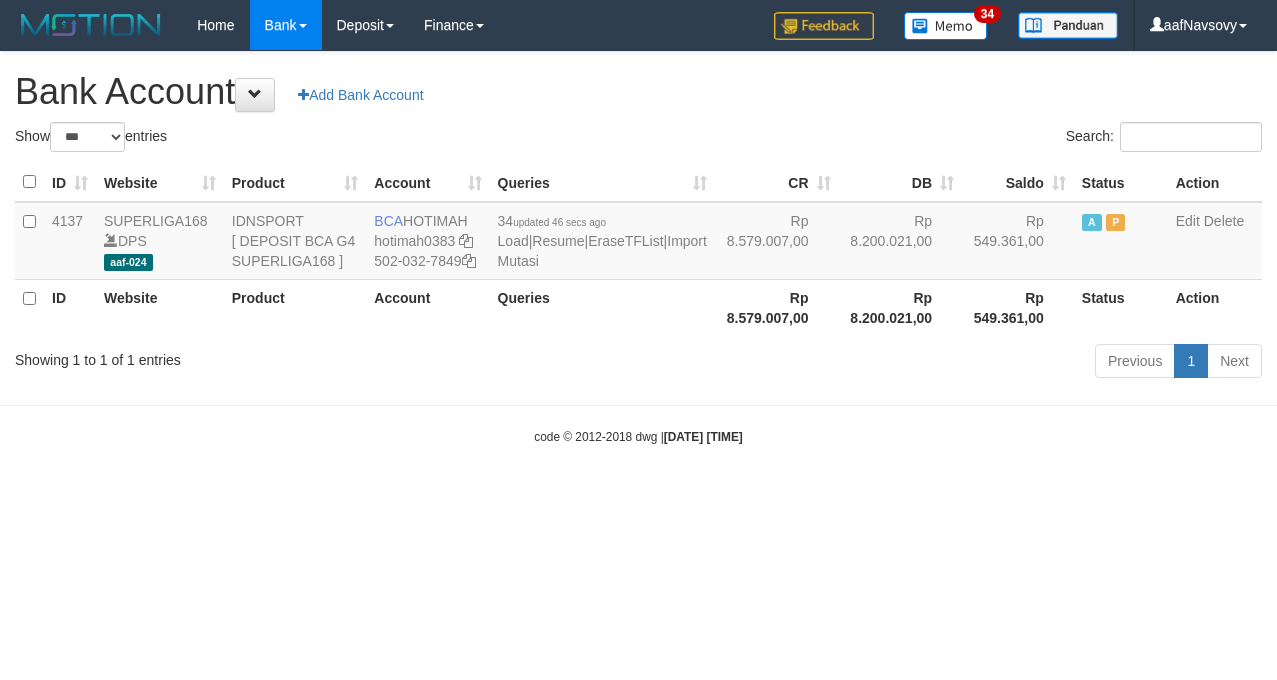 select on "***" 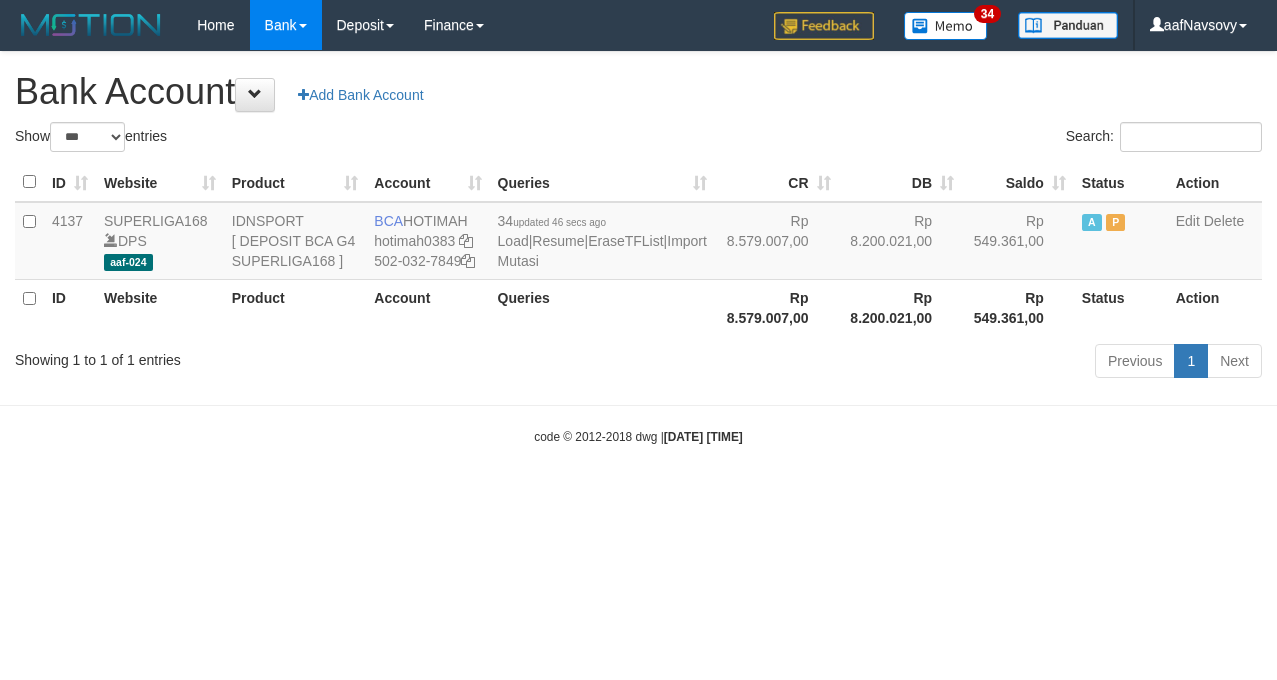 scroll, scrollTop: 0, scrollLeft: 0, axis: both 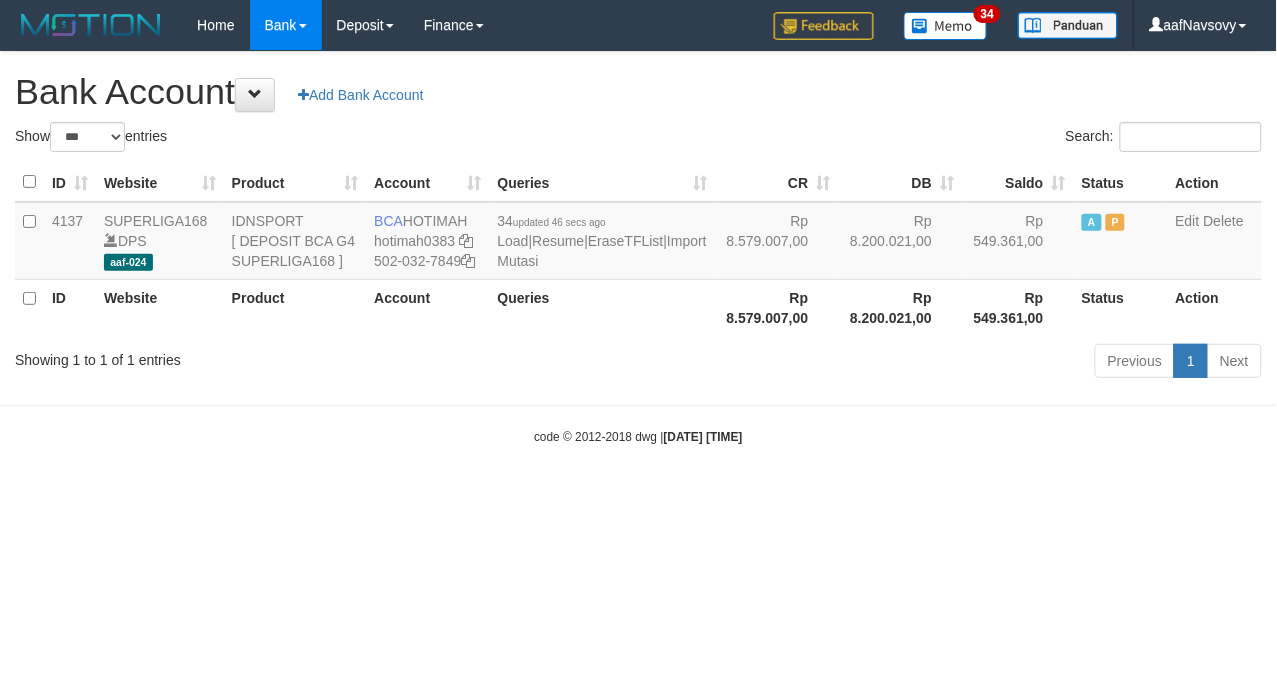 click on "Toggle navigation
Home
Bank
Account List
Load
By Website
Group
[ISPORT]													SUPERLIGA168
By Load Group (DPS)" at bounding box center (638, 248) 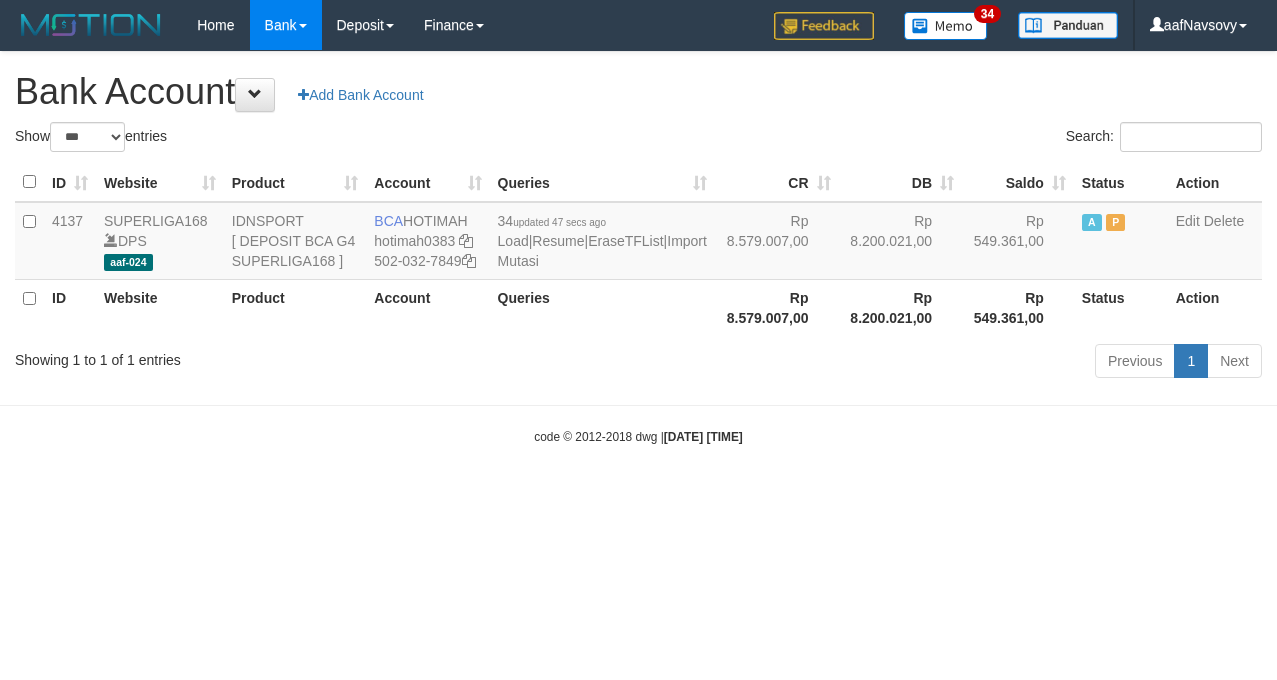 select on "***" 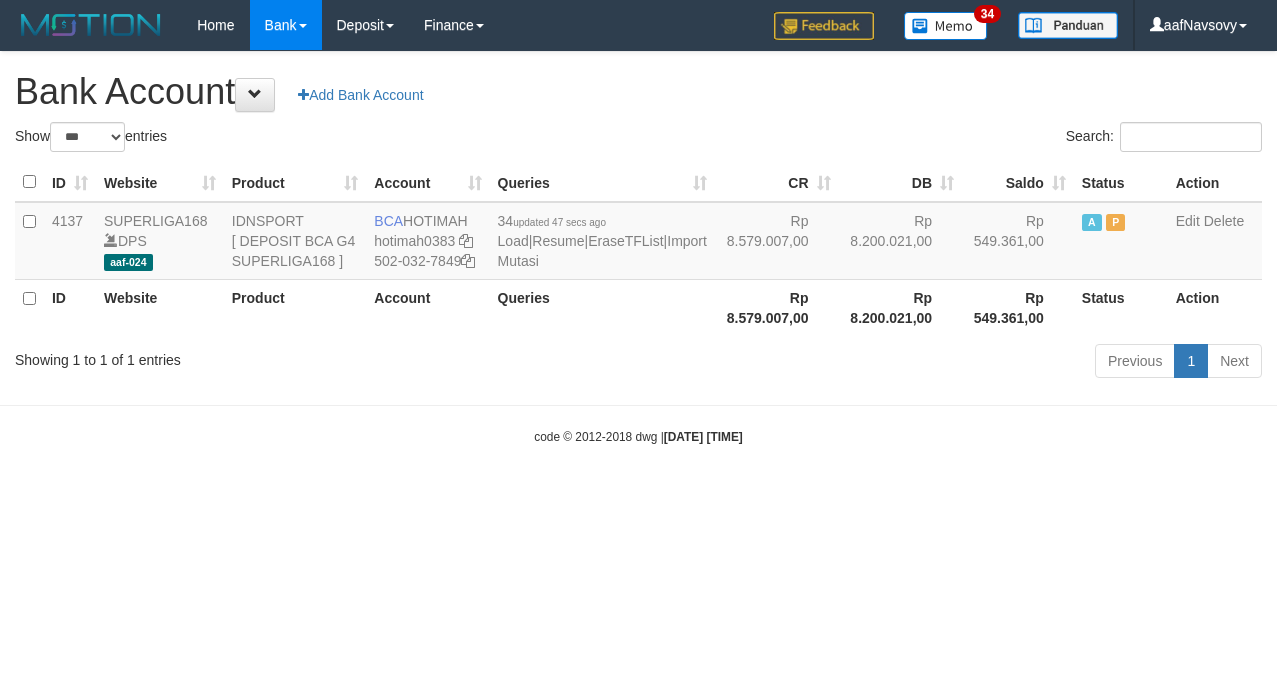 scroll, scrollTop: 0, scrollLeft: 0, axis: both 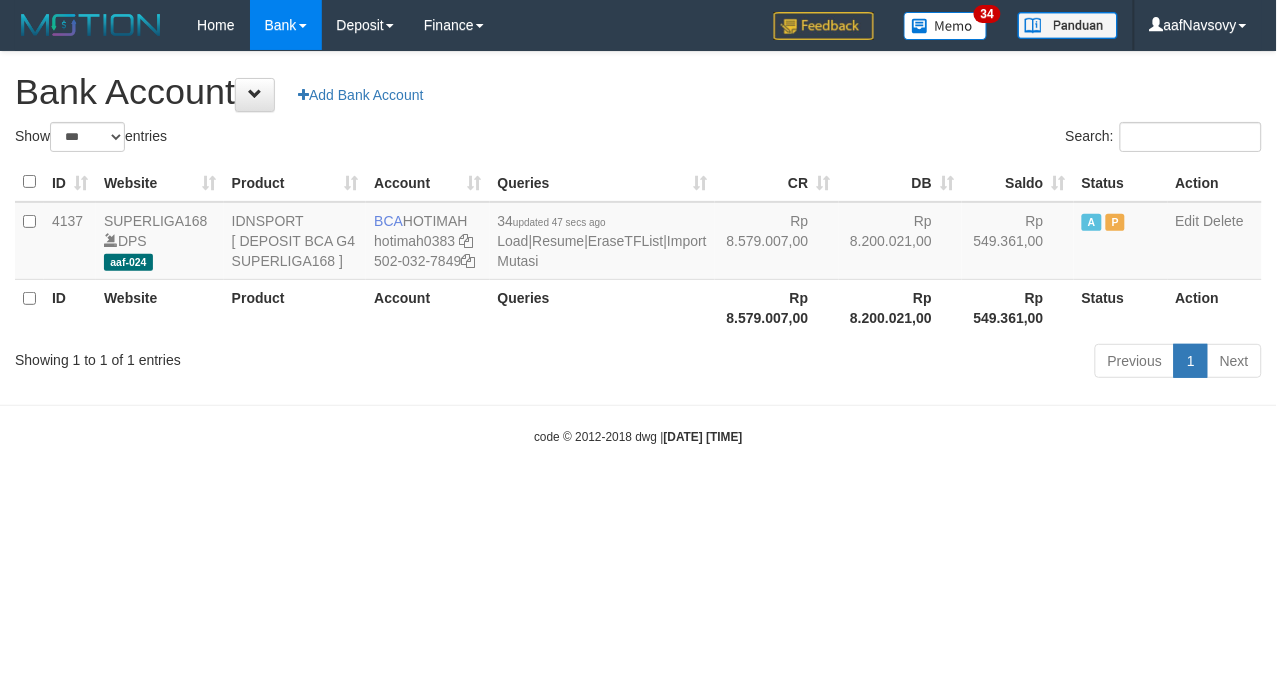 click on "Toggle navigation
Home
Bank
Account List
Load
By Website
Group
[ISPORT]													SUPERLIGA168
By Load Group (DPS)" at bounding box center [638, 248] 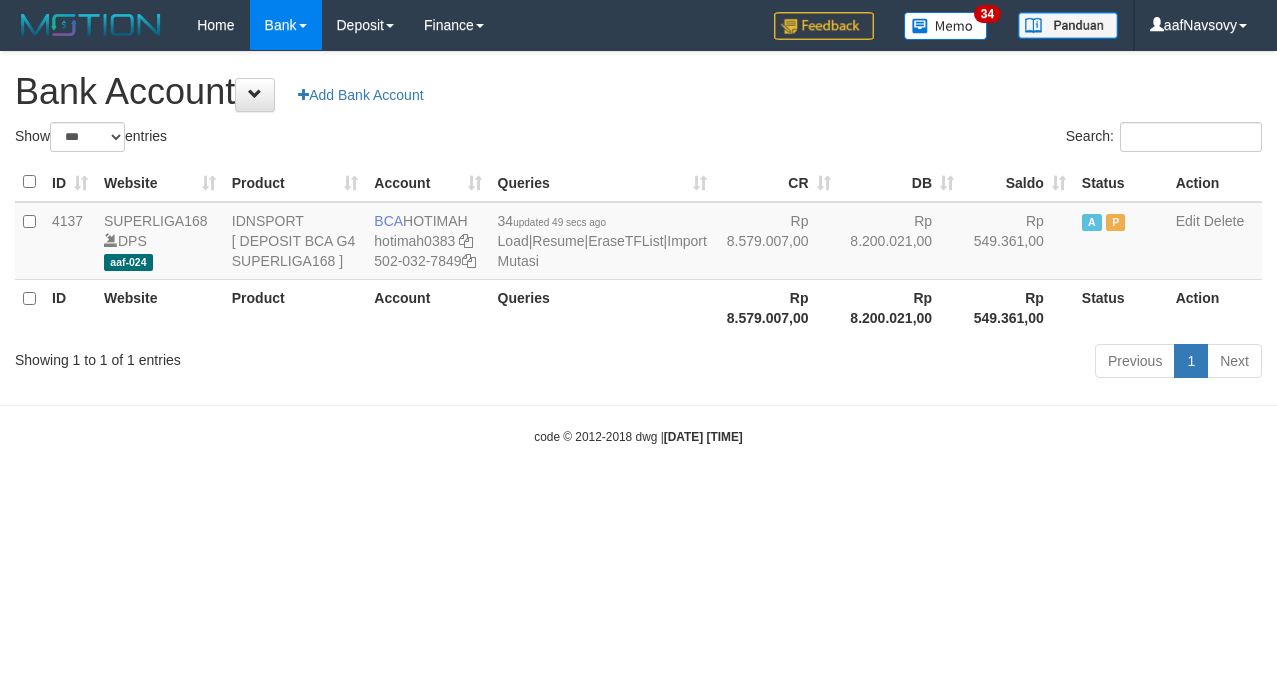 select on "***" 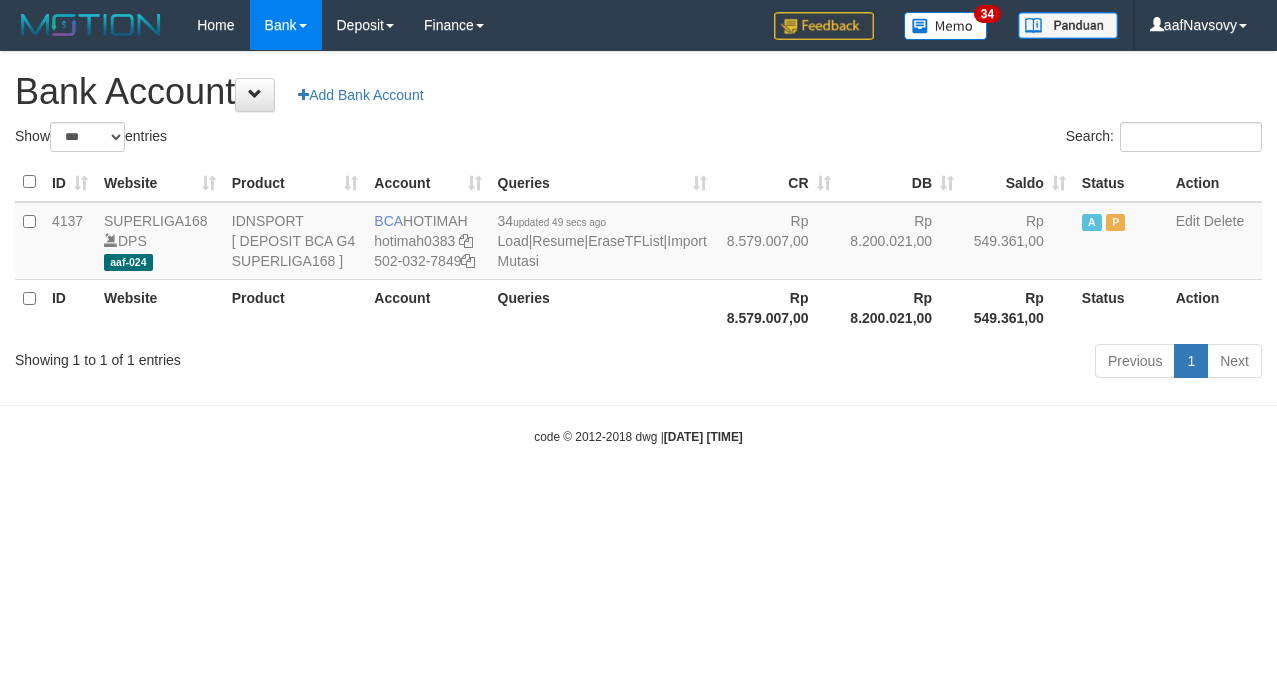 scroll, scrollTop: 0, scrollLeft: 0, axis: both 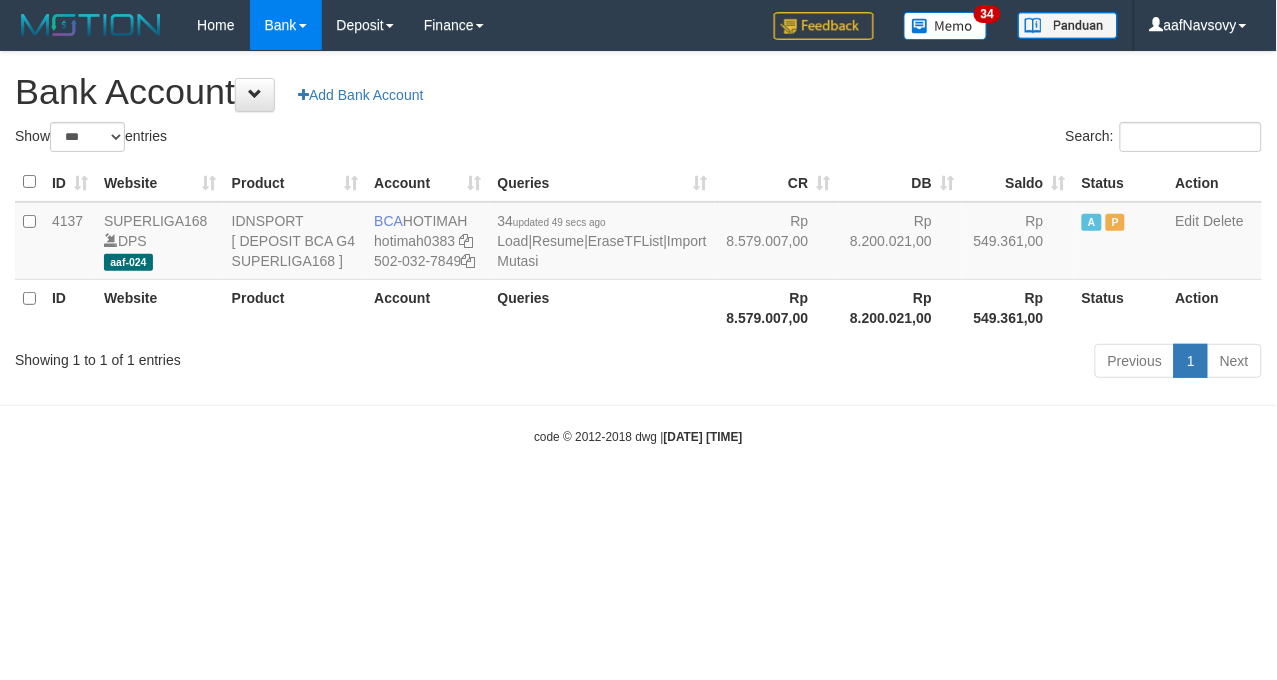 click on "Toggle navigation
Home
Bank
Account List
Load
By Website
Group
[ISPORT]													SUPERLIGA168
By Load Group (DPS)" at bounding box center (638, 248) 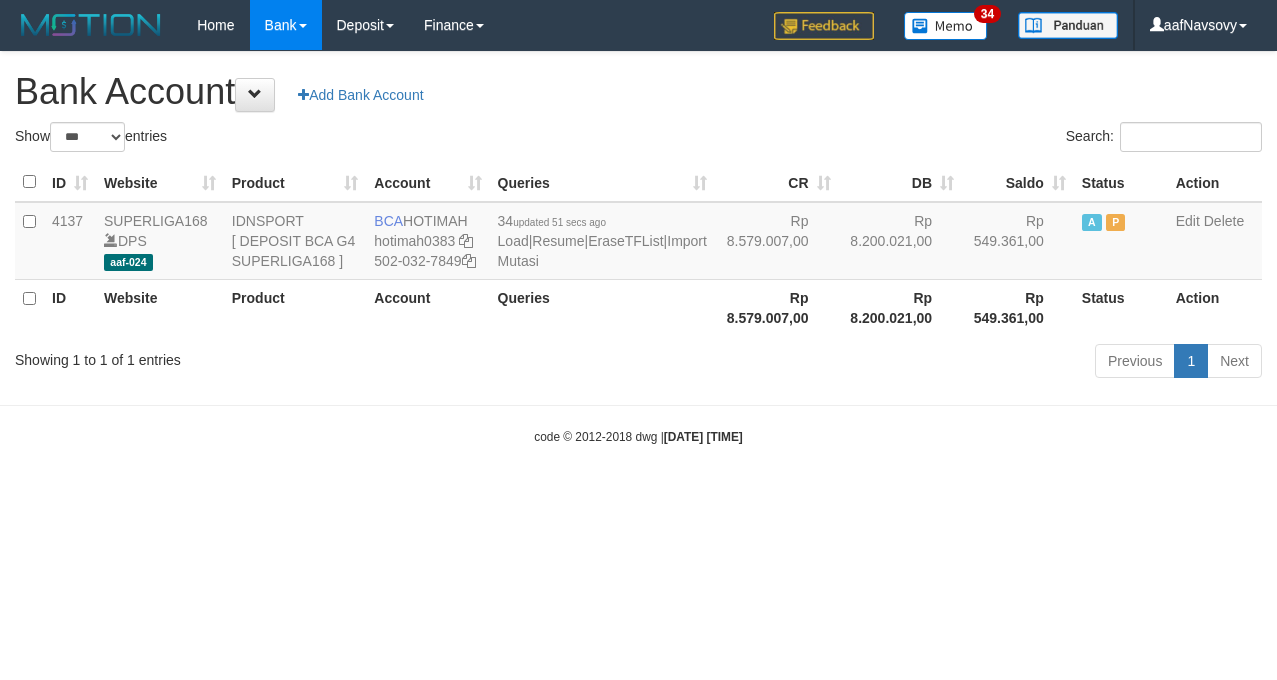 select on "***" 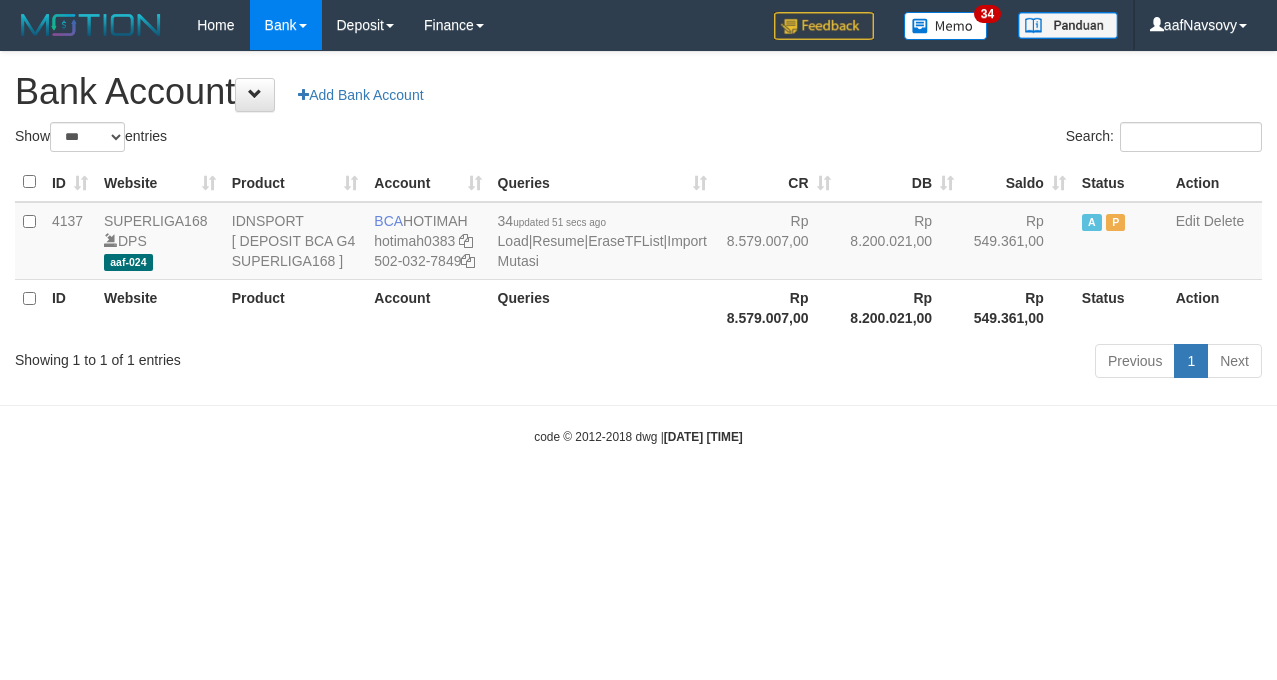scroll, scrollTop: 0, scrollLeft: 0, axis: both 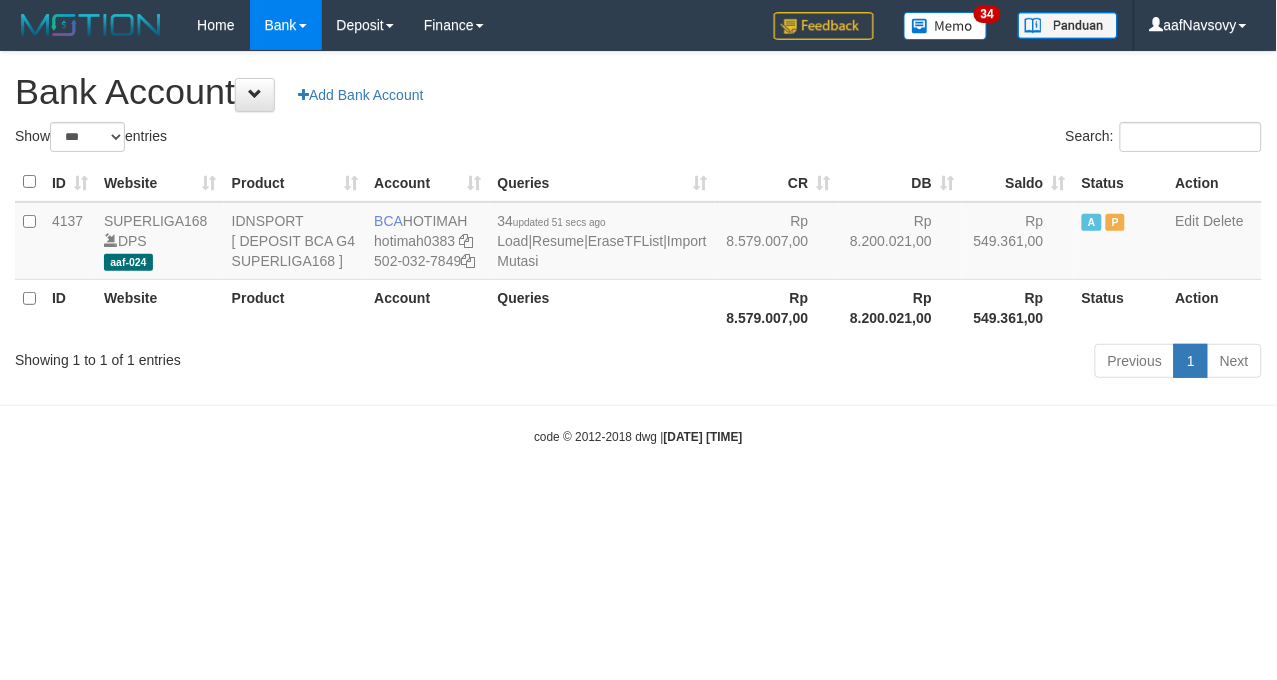 click on "Toggle navigation
Home
Bank
Account List
Load
By Website
Group
[ISPORT]													SUPERLIGA168
By Load Group (DPS)" at bounding box center [638, 248] 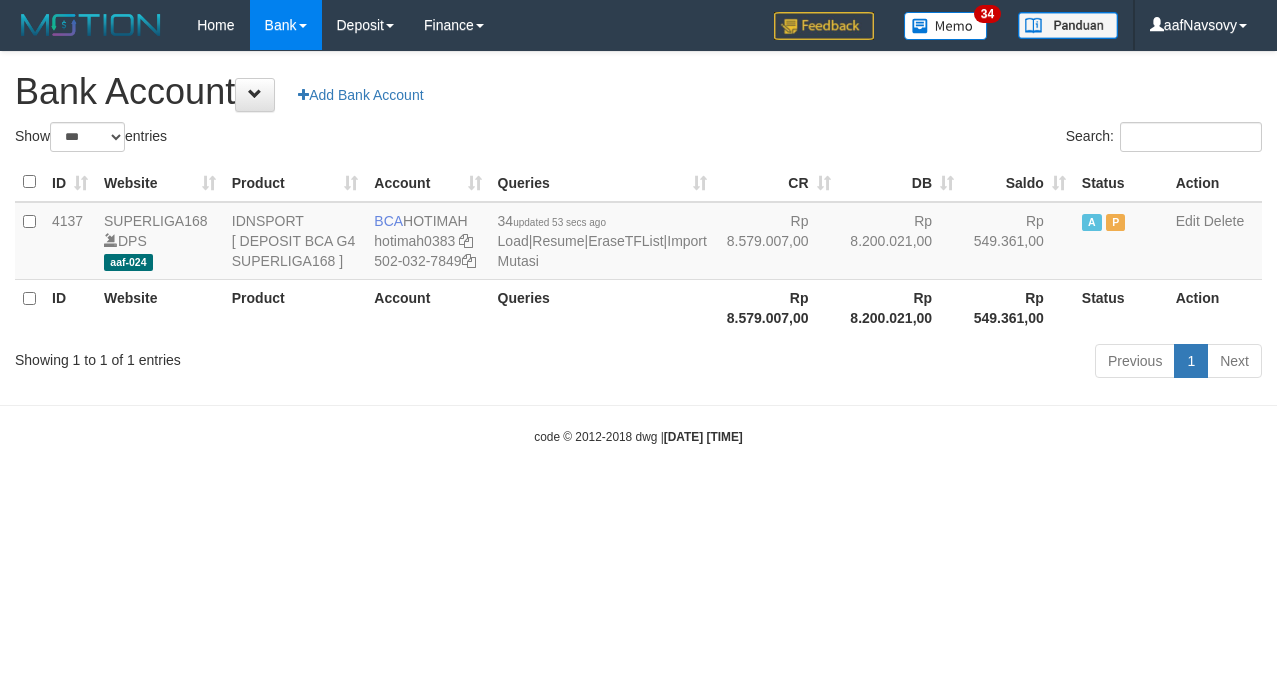 select on "***" 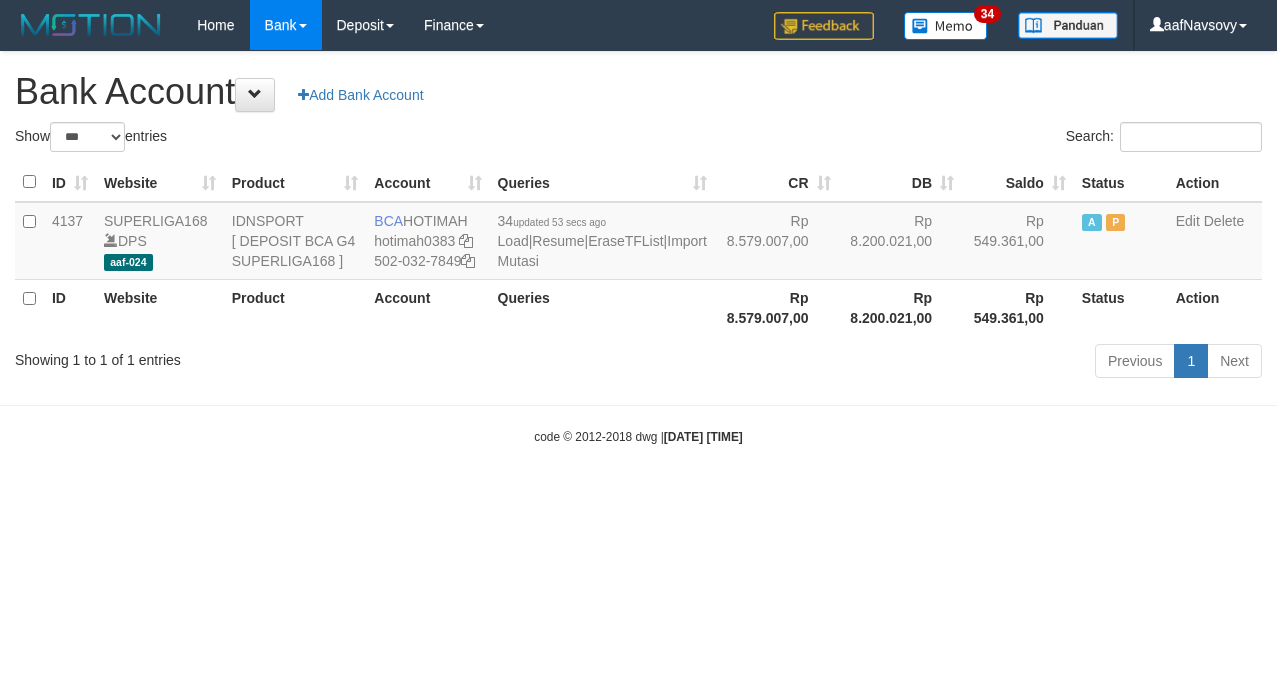 scroll, scrollTop: 0, scrollLeft: 0, axis: both 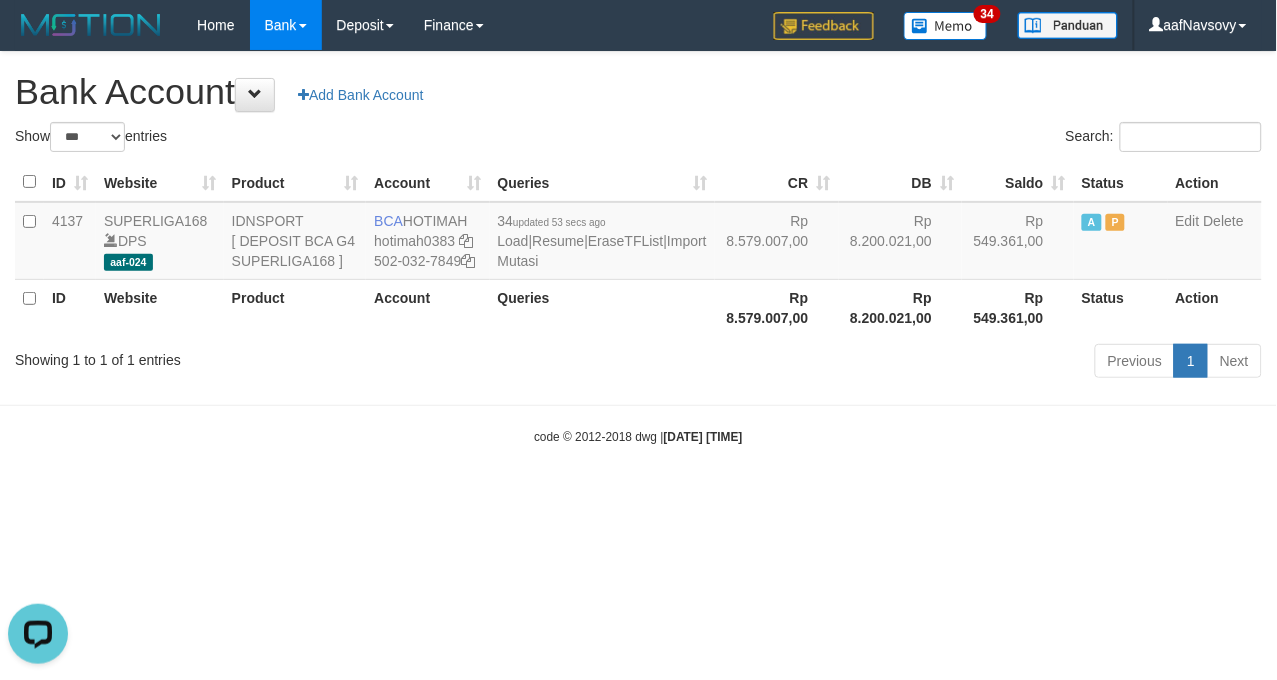 click on "Toggle navigation
Home
Bank
Account List
Load
By Website
Group
[ISPORT]													SUPERLIGA168
By Load Group (DPS)" at bounding box center [638, 248] 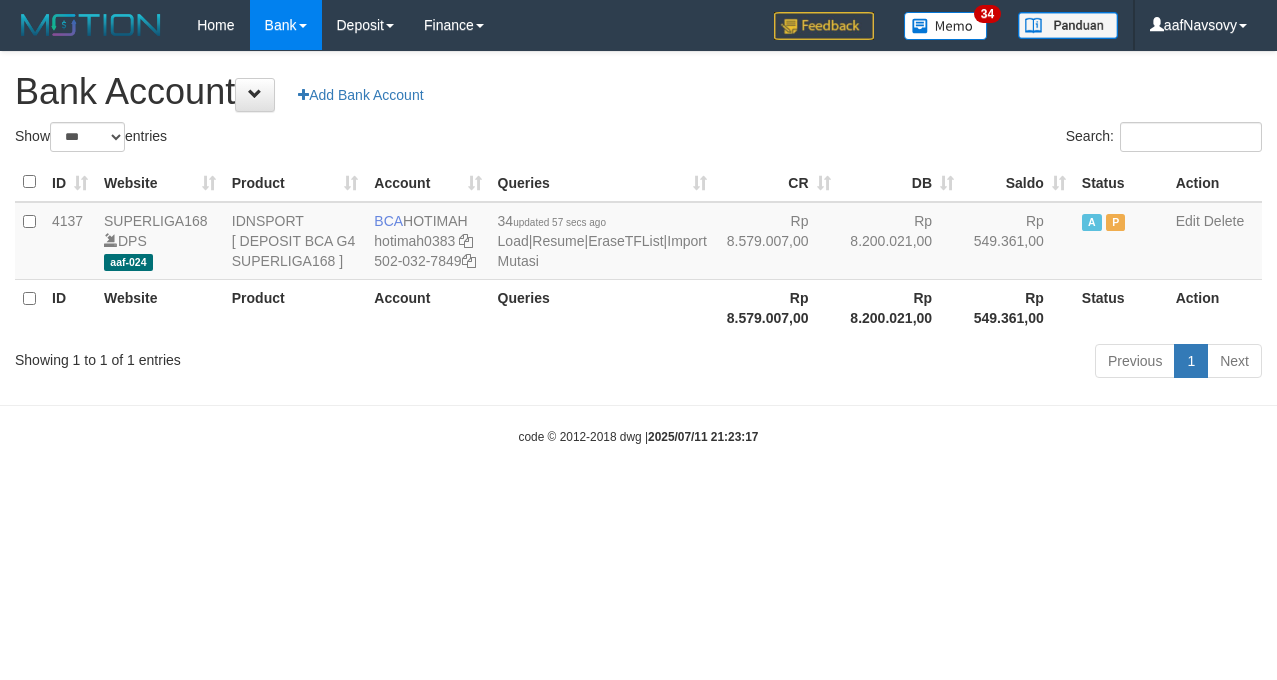 select on "***" 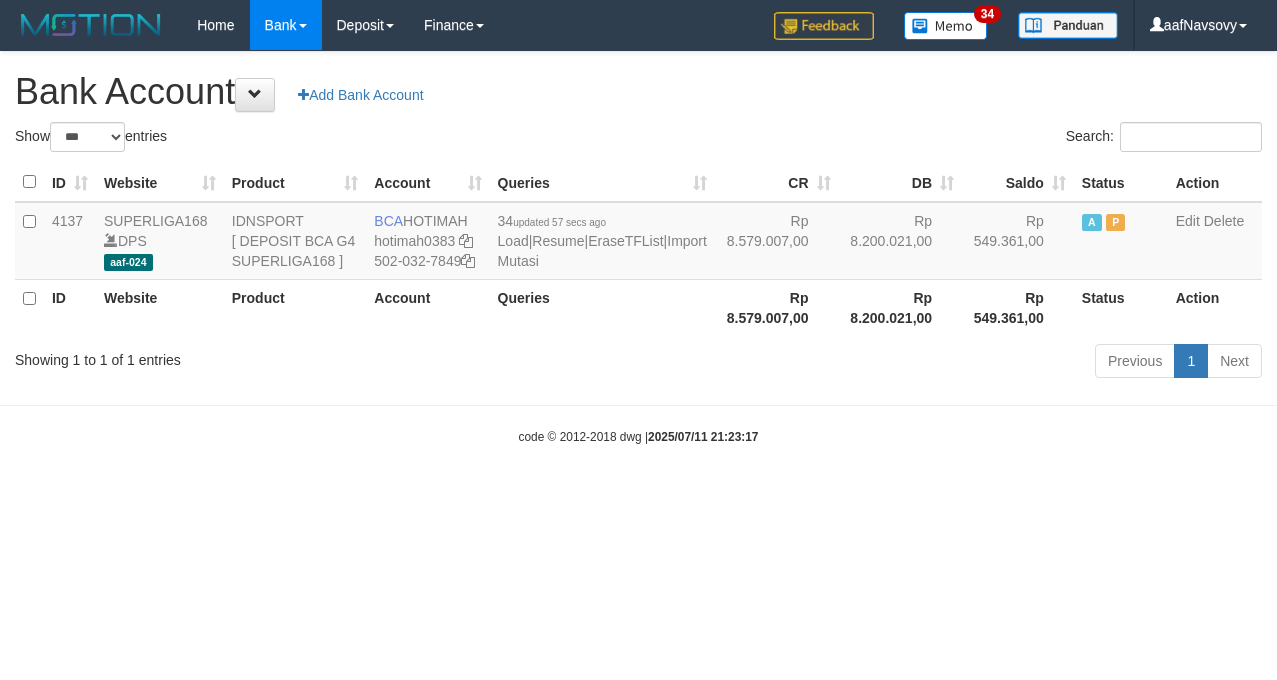 scroll, scrollTop: 0, scrollLeft: 0, axis: both 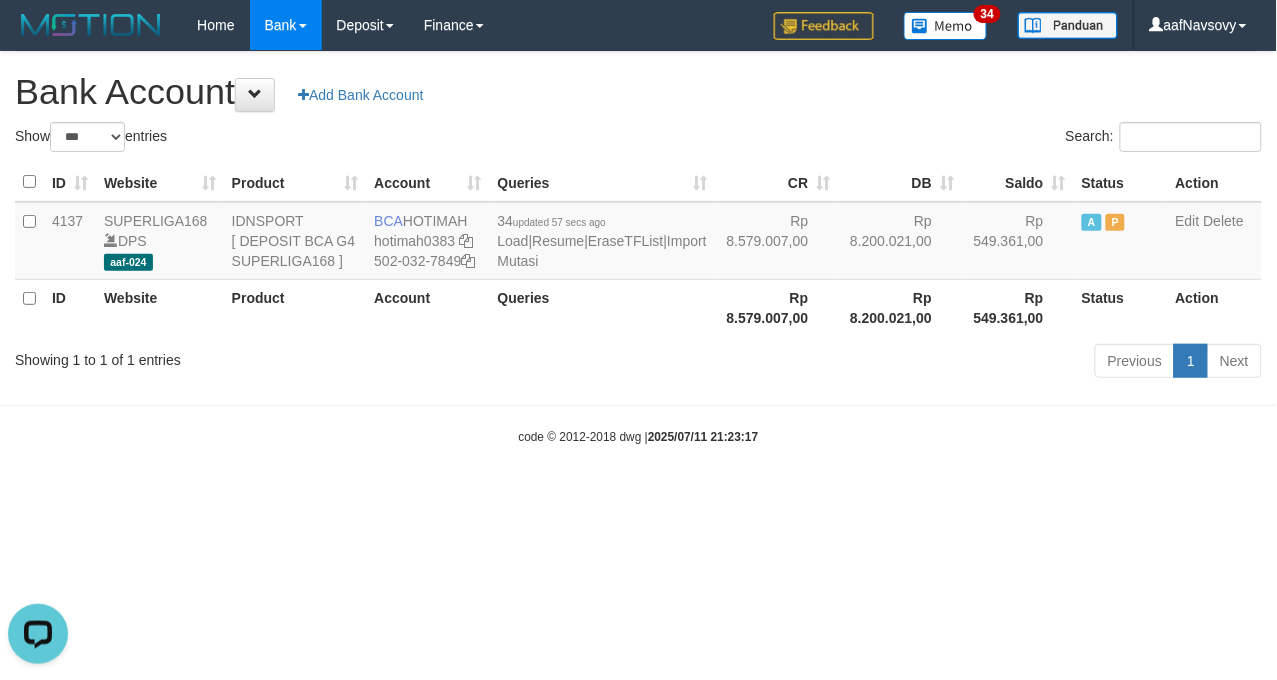 click on "Toggle navigation
Home
Bank
Account List
Load
By Website
Group
[ISPORT]													SUPERLIGA168
By Load Group (DPS)" at bounding box center (638, 248) 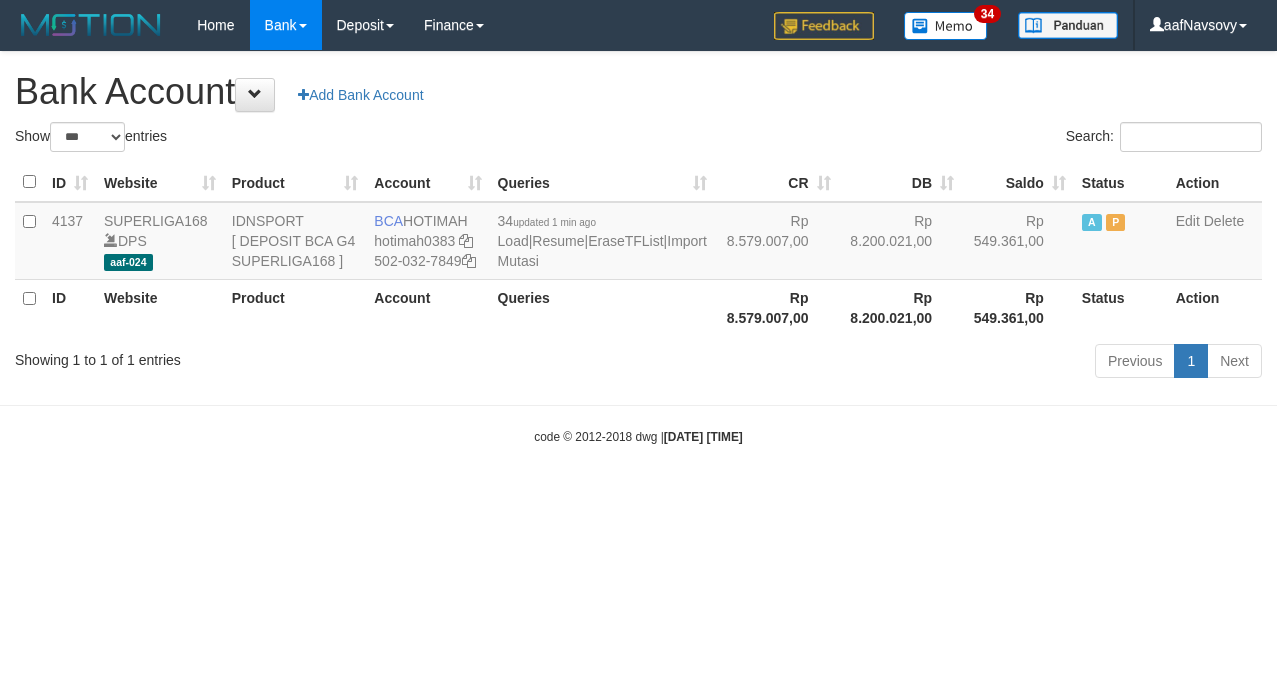 select on "***" 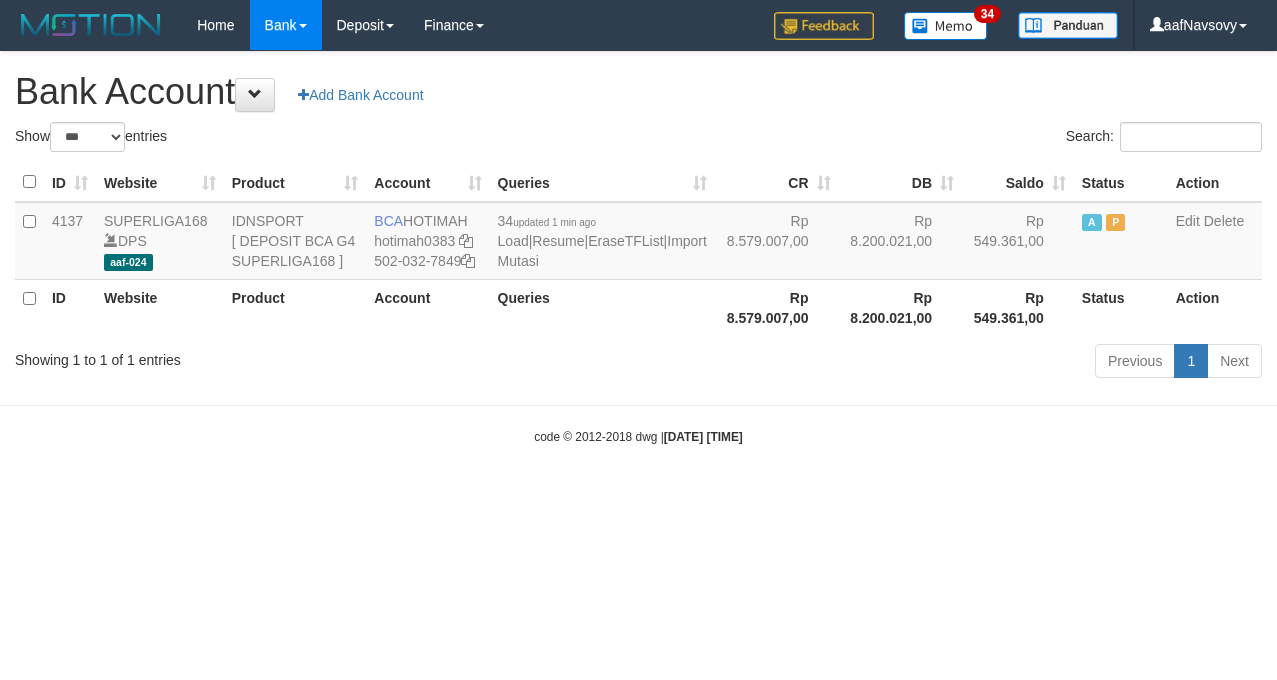 scroll, scrollTop: 0, scrollLeft: 0, axis: both 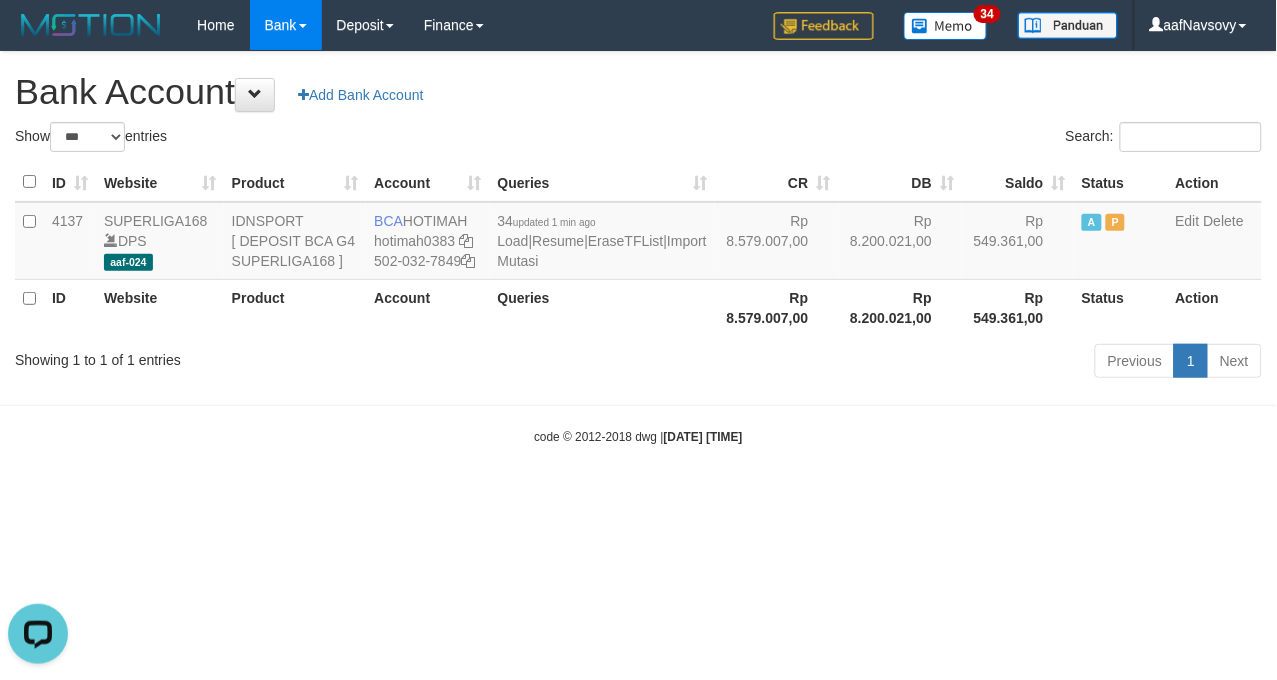 click on "Toggle navigation
Home
Bank
Account List
Load
By Website
Group
[ISPORT]													SUPERLIGA168
By Load Group (DPS)" at bounding box center [638, 248] 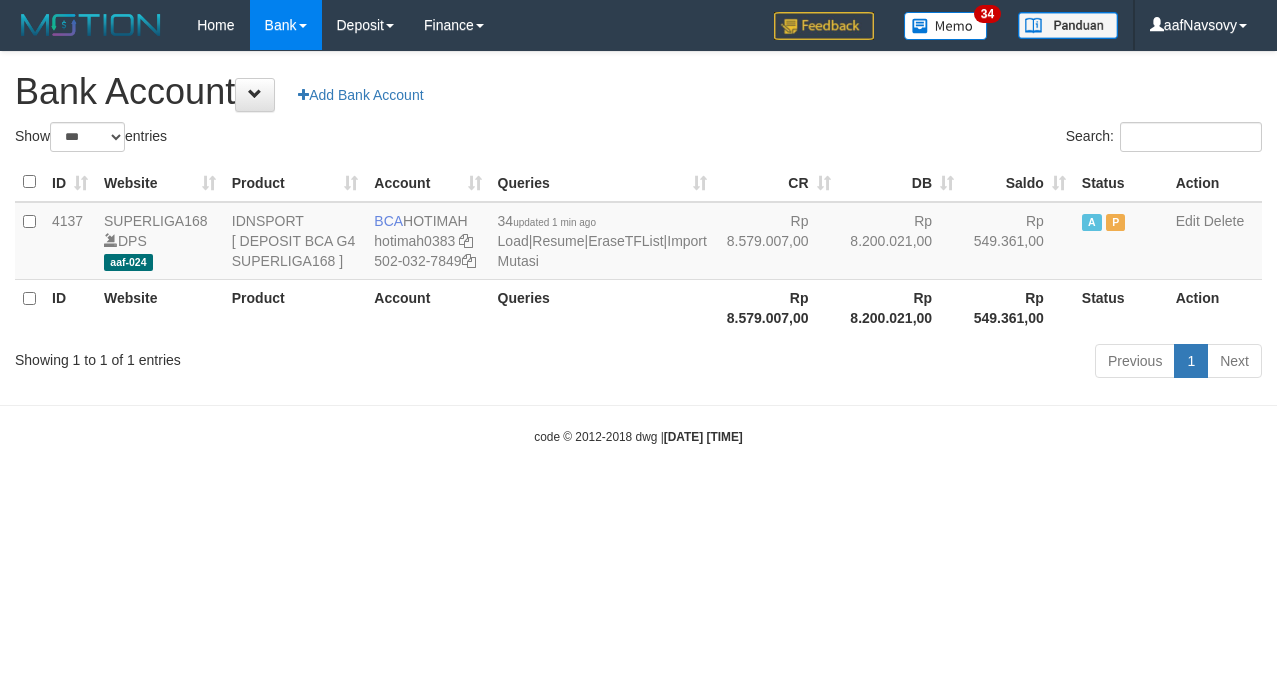 select on "***" 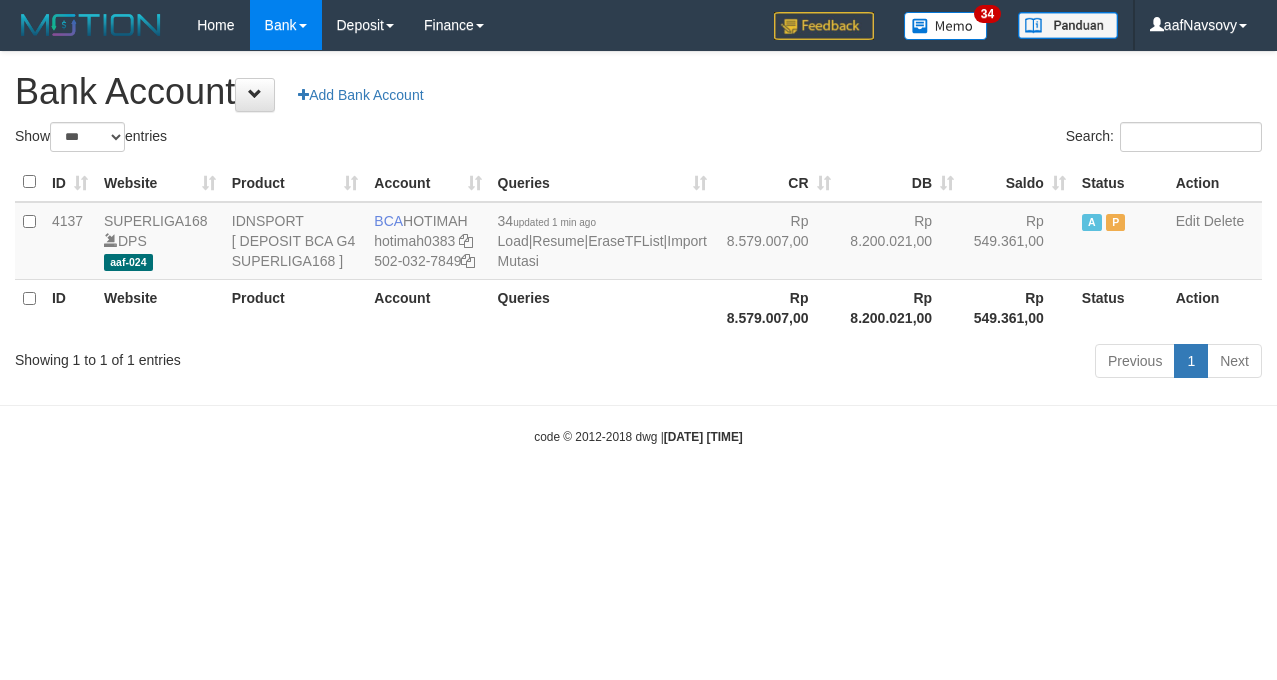 scroll, scrollTop: 0, scrollLeft: 0, axis: both 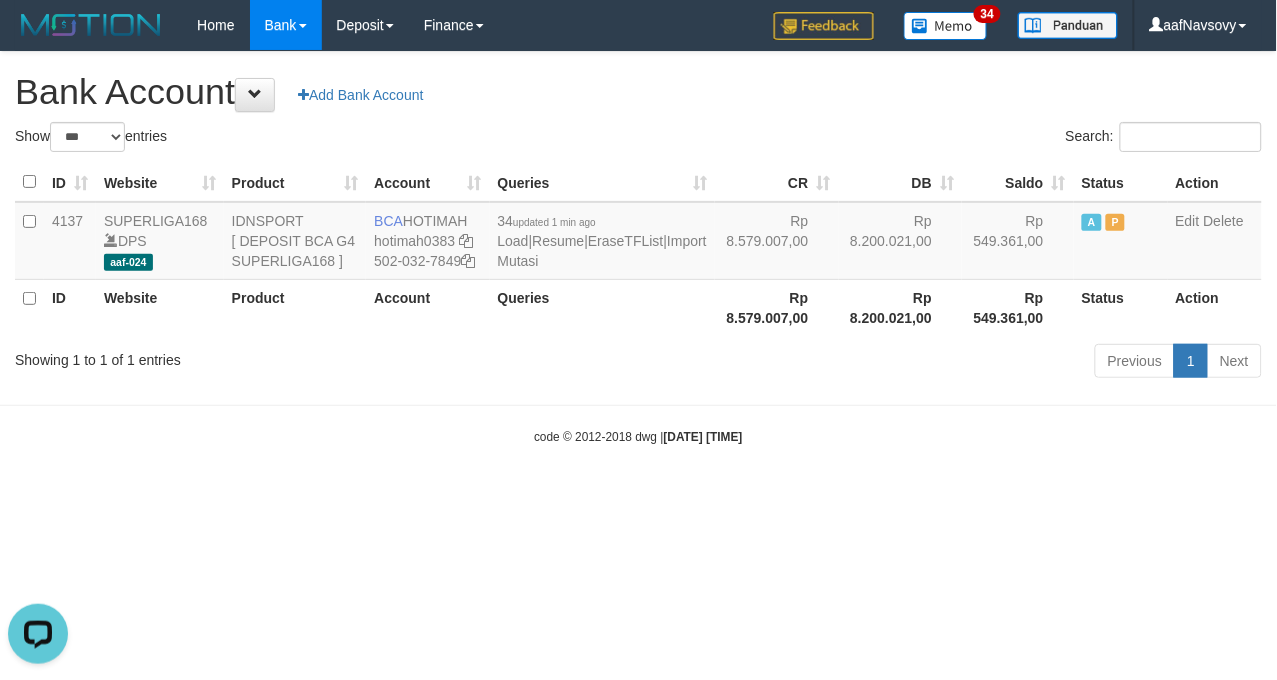 click on "Toggle navigation
Home
Bank
Account List
Load
By Website
Group
[ISPORT]													SUPERLIGA168
By Load Group (DPS)
34" at bounding box center [638, 248] 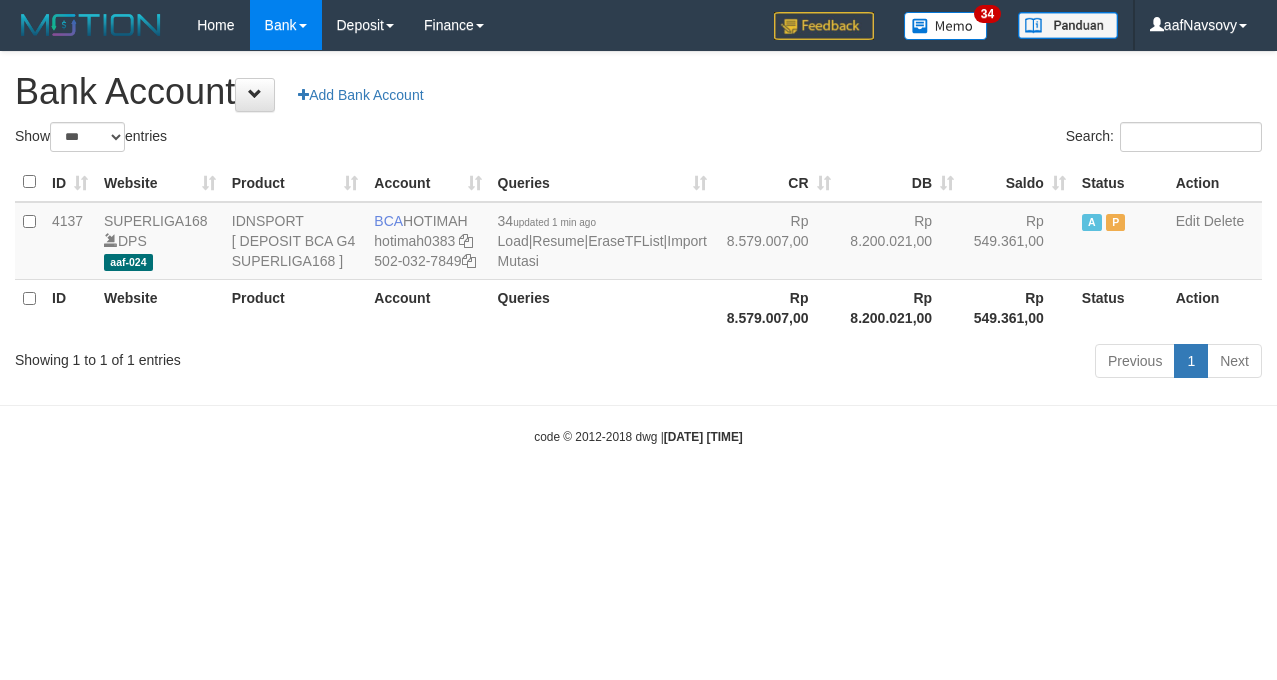 select on "***" 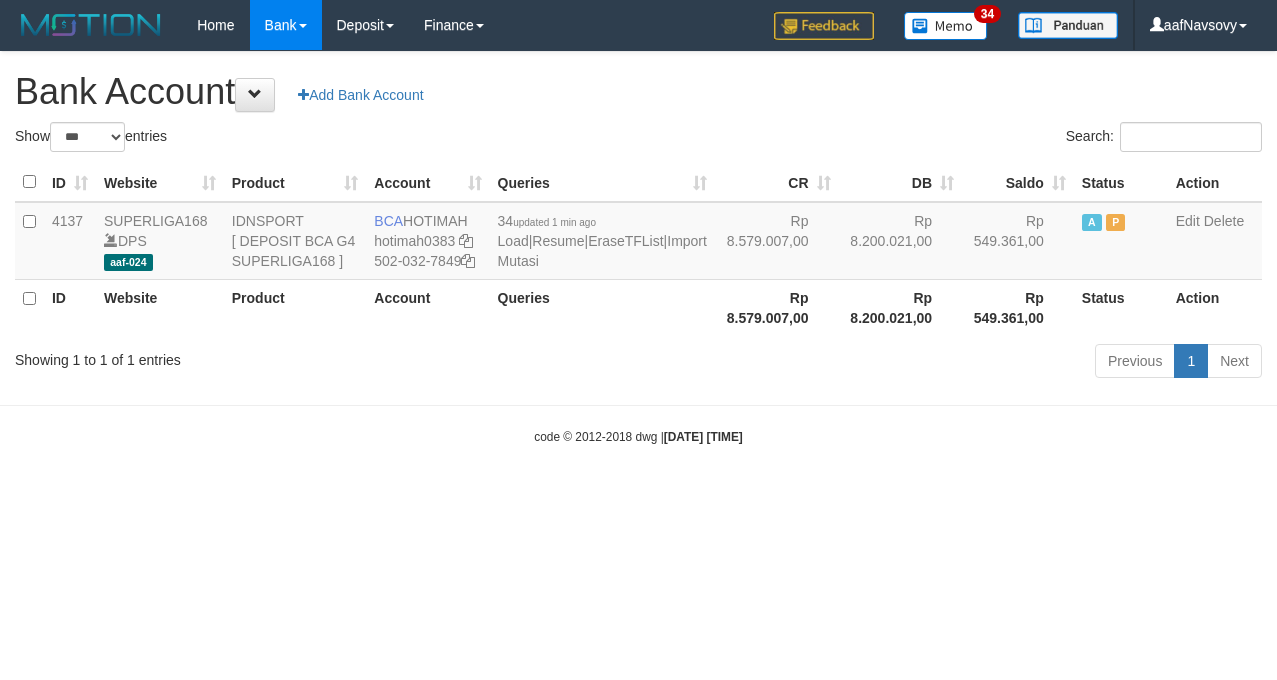 scroll, scrollTop: 0, scrollLeft: 0, axis: both 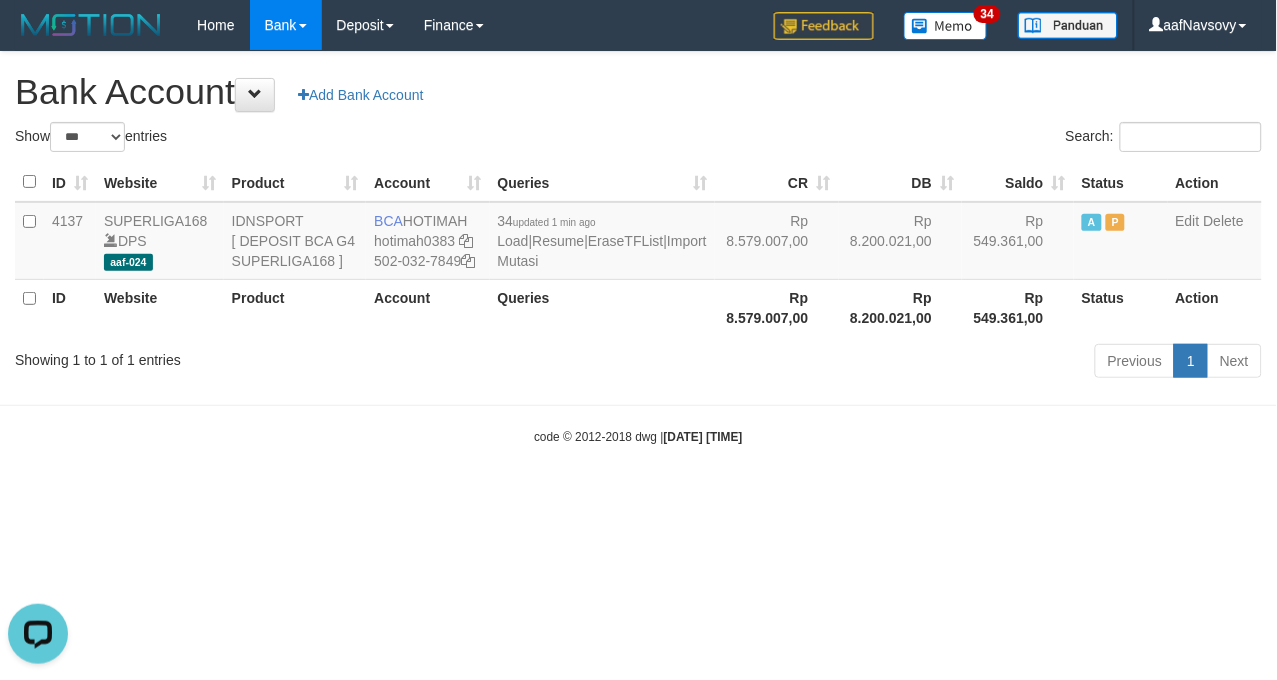 click on "Toggle navigation
Home
Bank
Account List
Load
By Website
Group
[ISPORT]													SUPERLIGA168
By Load Group (DPS)" at bounding box center (638, 248) 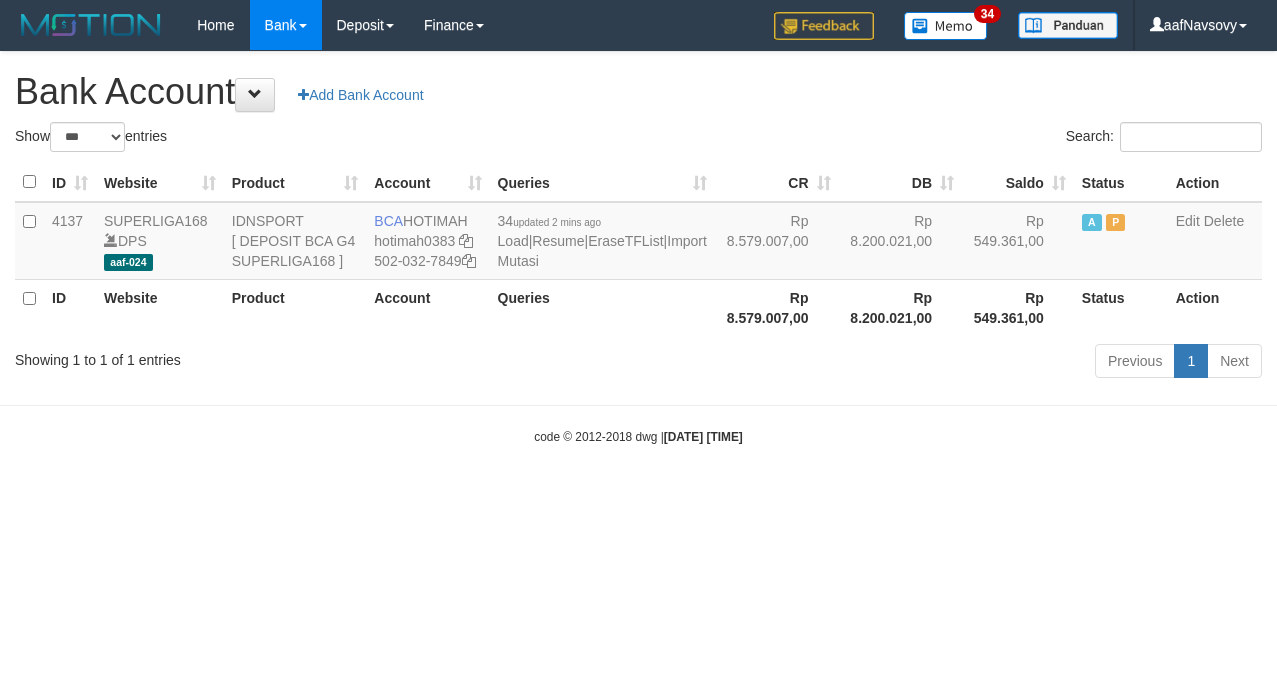 select on "***" 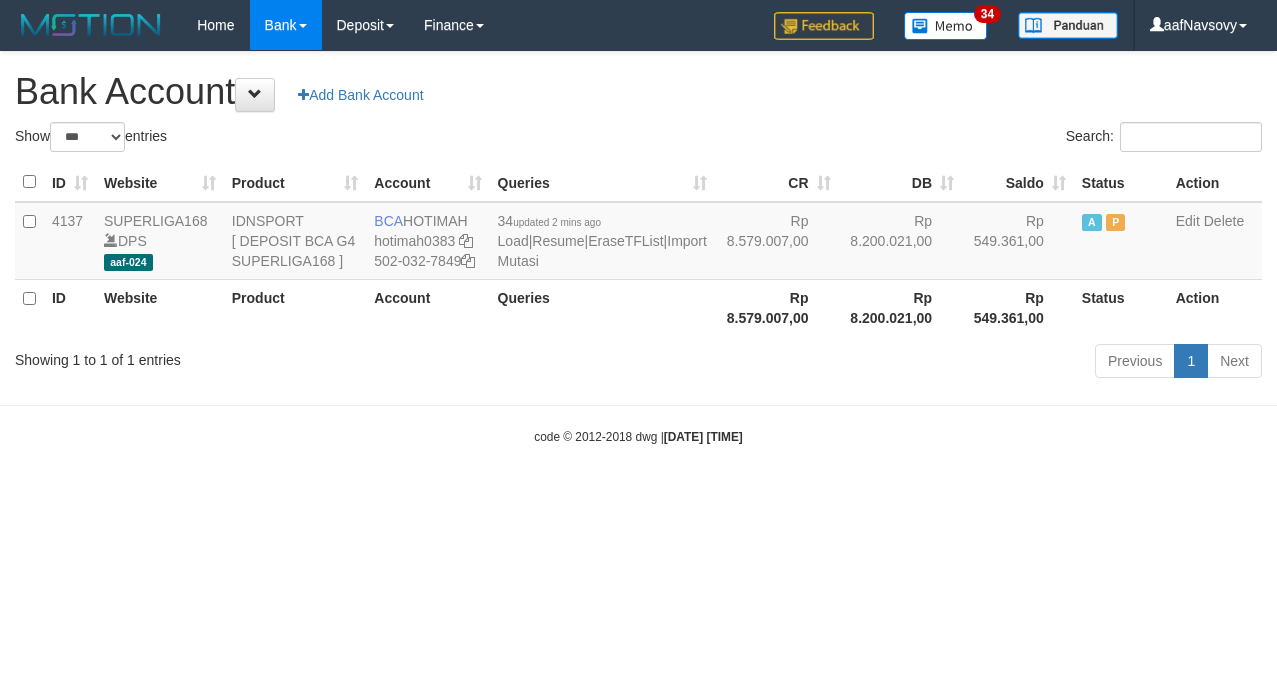 scroll, scrollTop: 0, scrollLeft: 0, axis: both 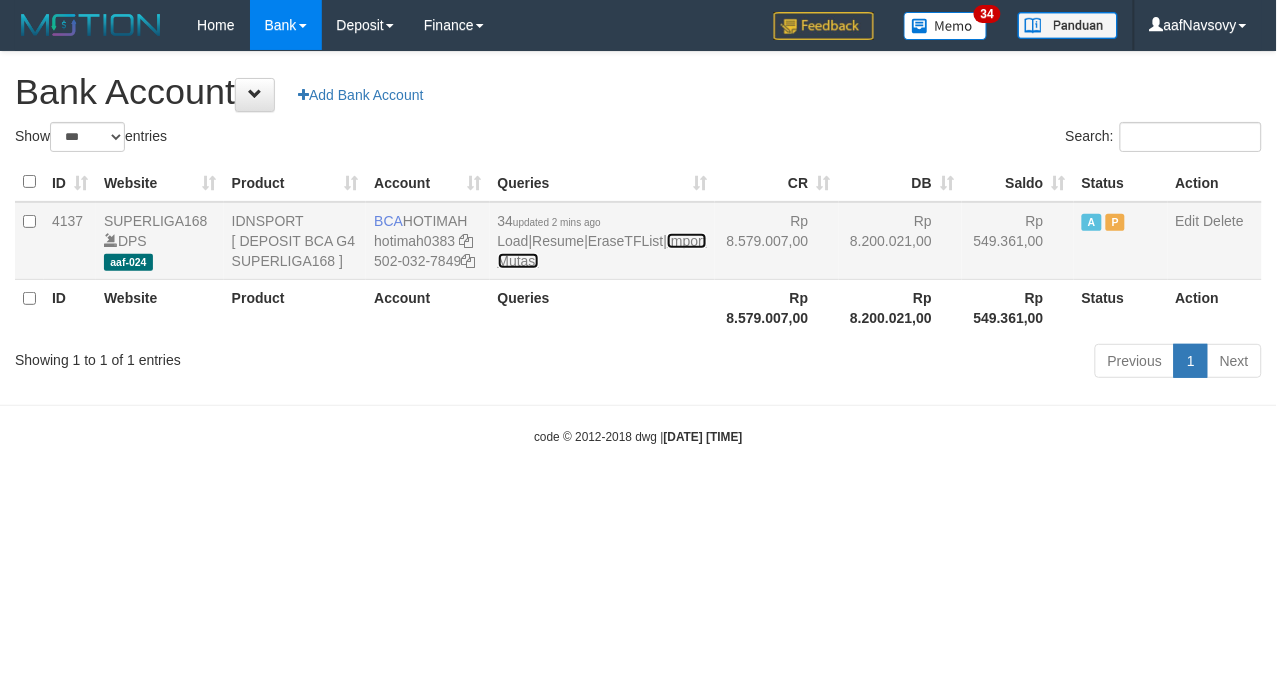click on "Import Mutasi" at bounding box center (602, 251) 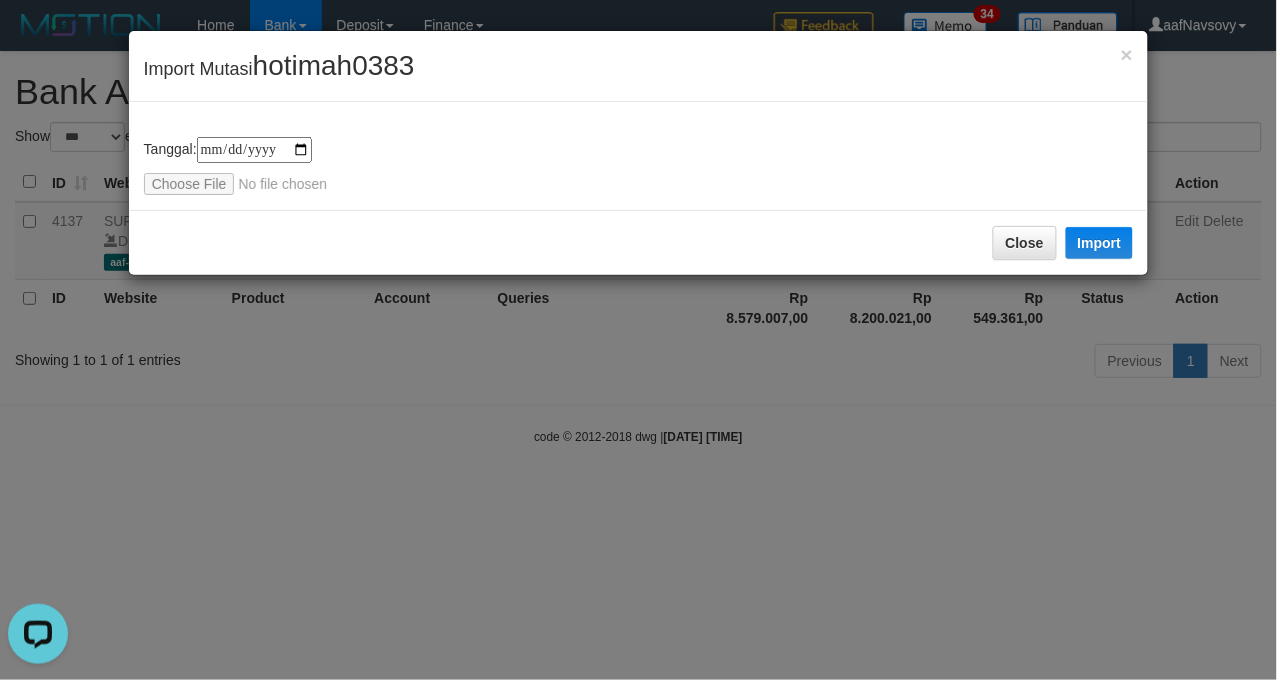 scroll, scrollTop: 0, scrollLeft: 0, axis: both 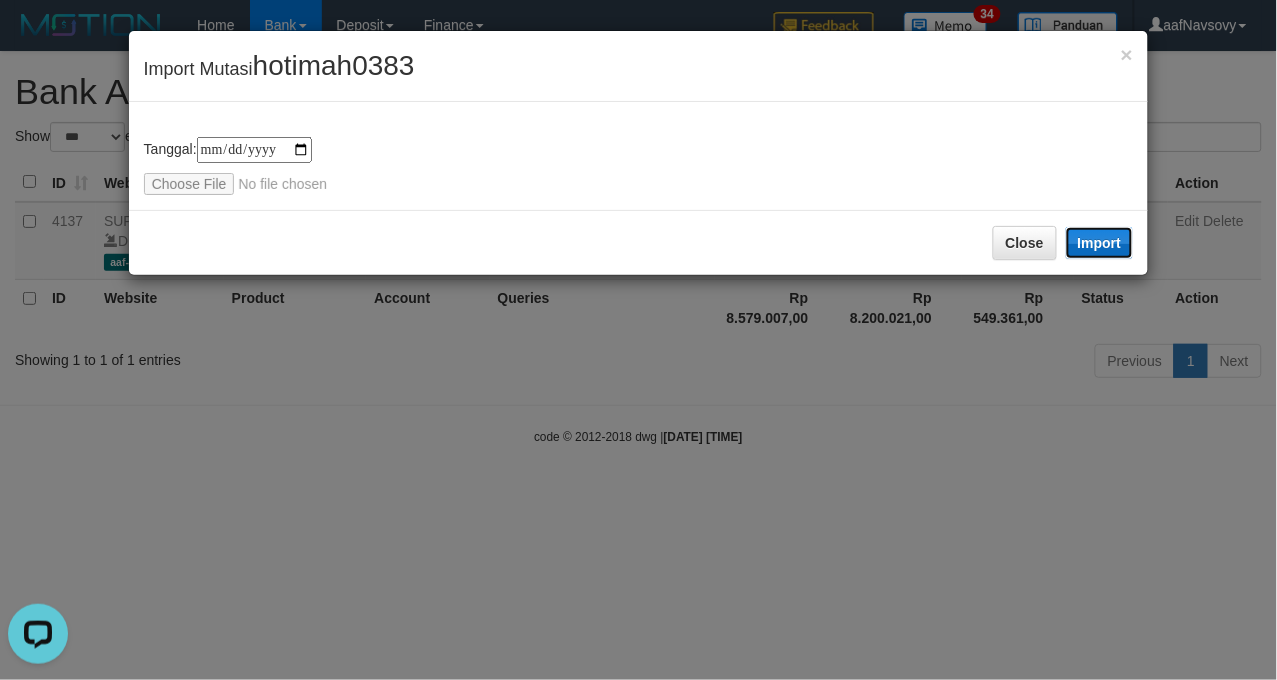 click on "Import" at bounding box center (1100, 243) 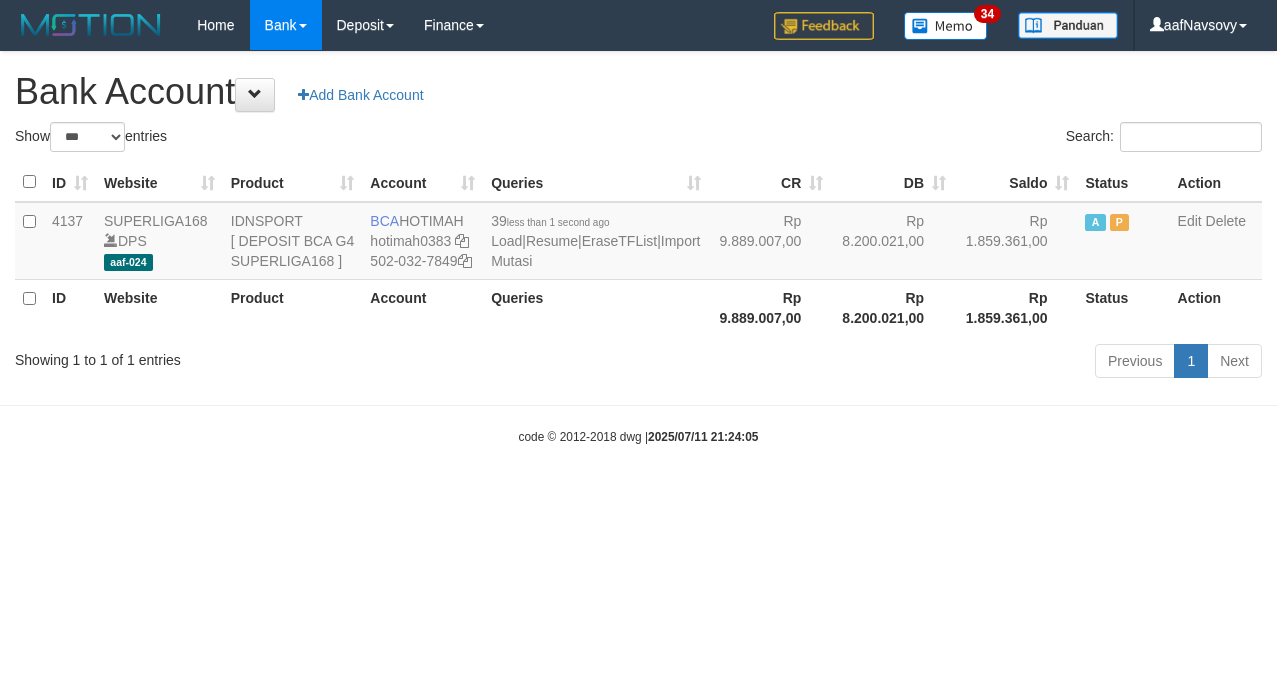 select on "***" 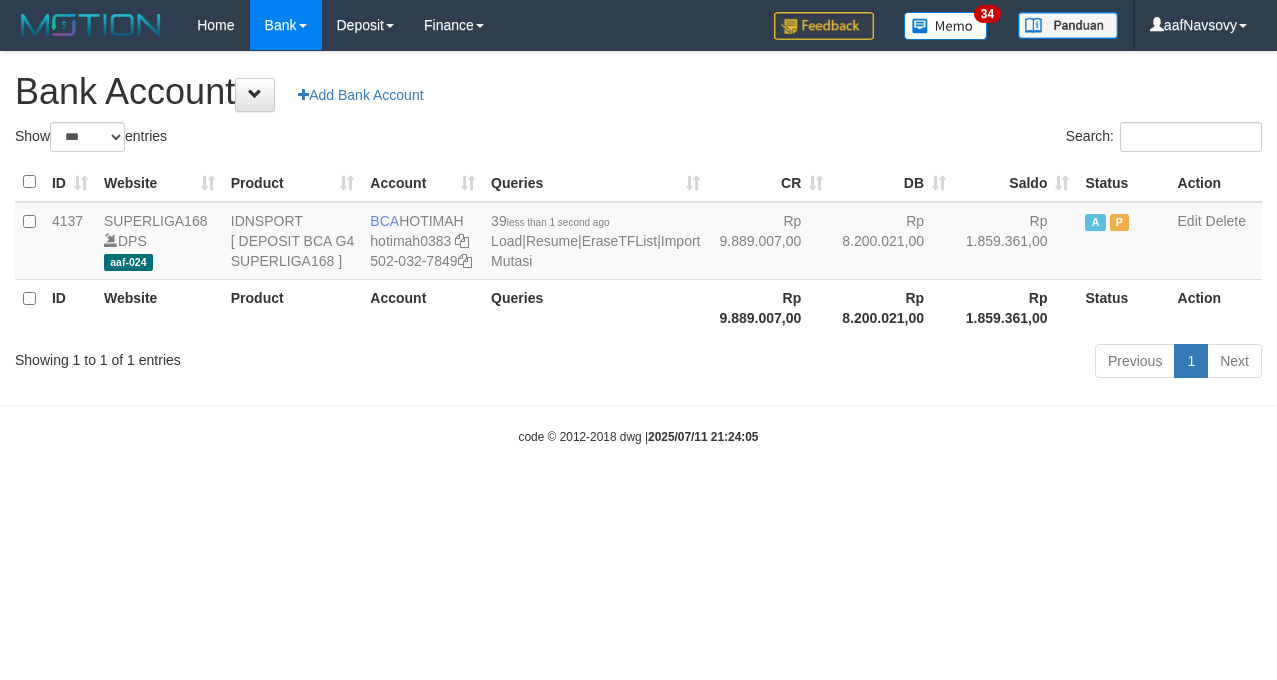 click on "Toggle navigation
Home
Bank
Account List
Load
By Website
Group
[ISPORT]													SUPERLIGA168
By Load Group (DPS)" at bounding box center [638, 248] 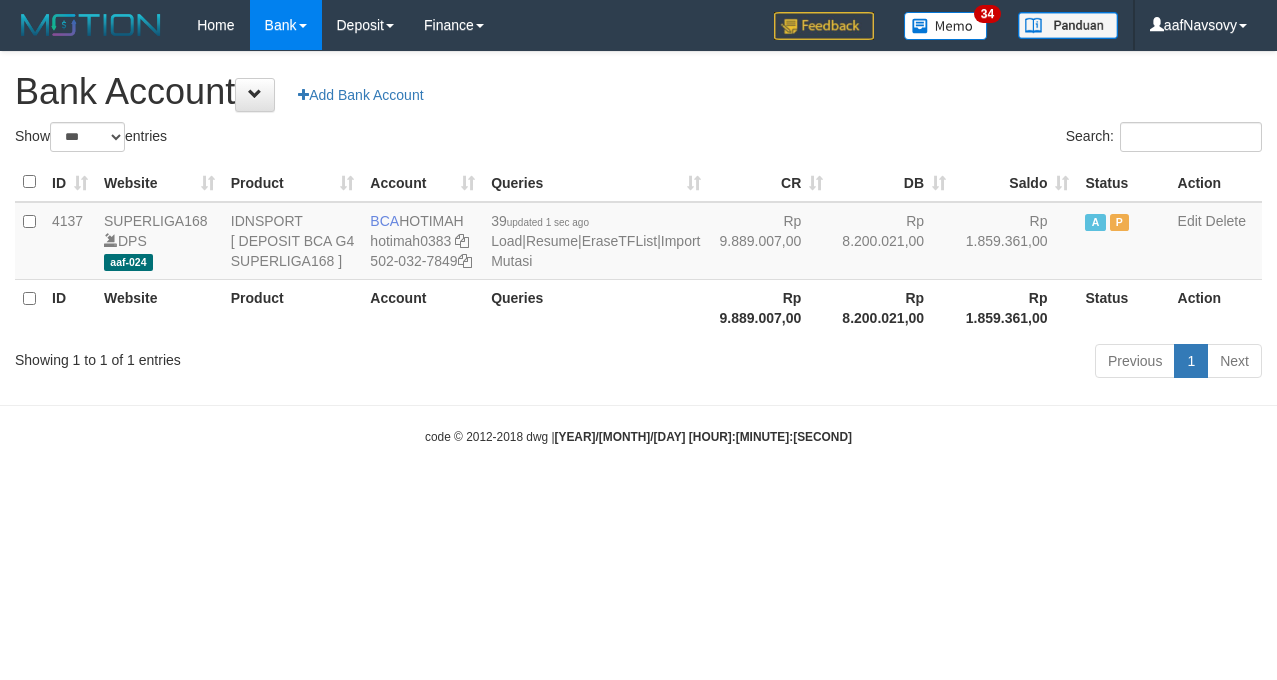 select on "***" 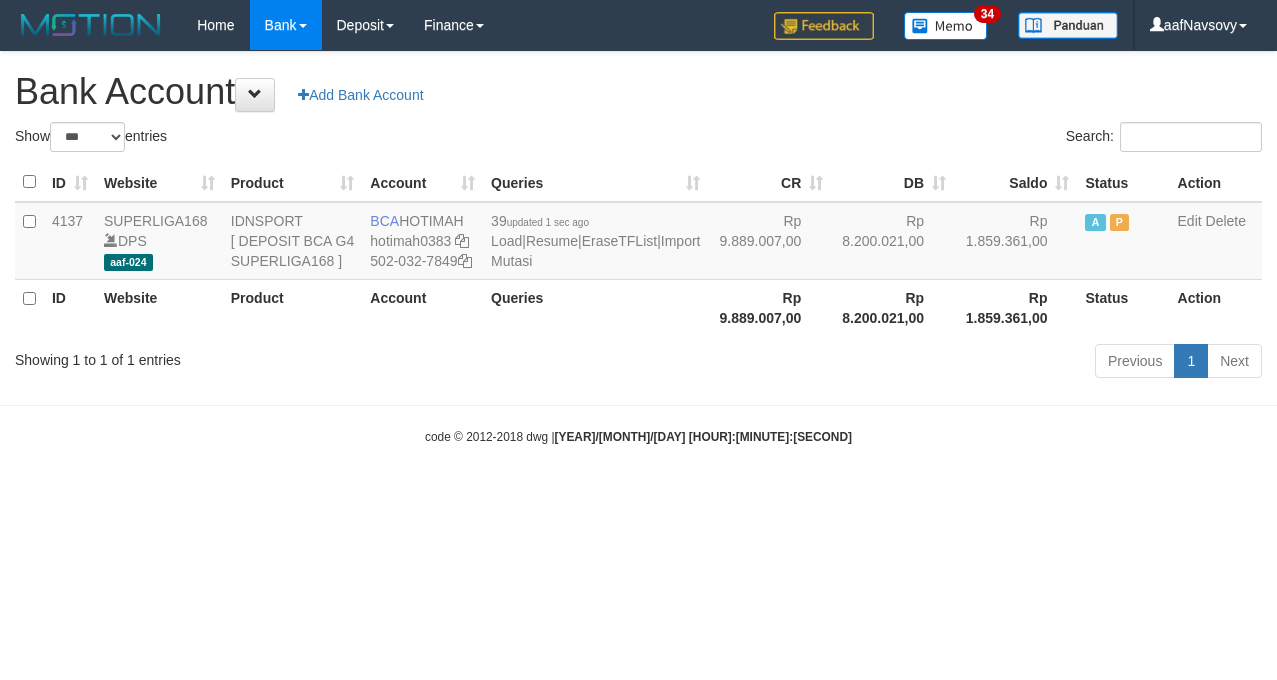 scroll, scrollTop: 0, scrollLeft: 0, axis: both 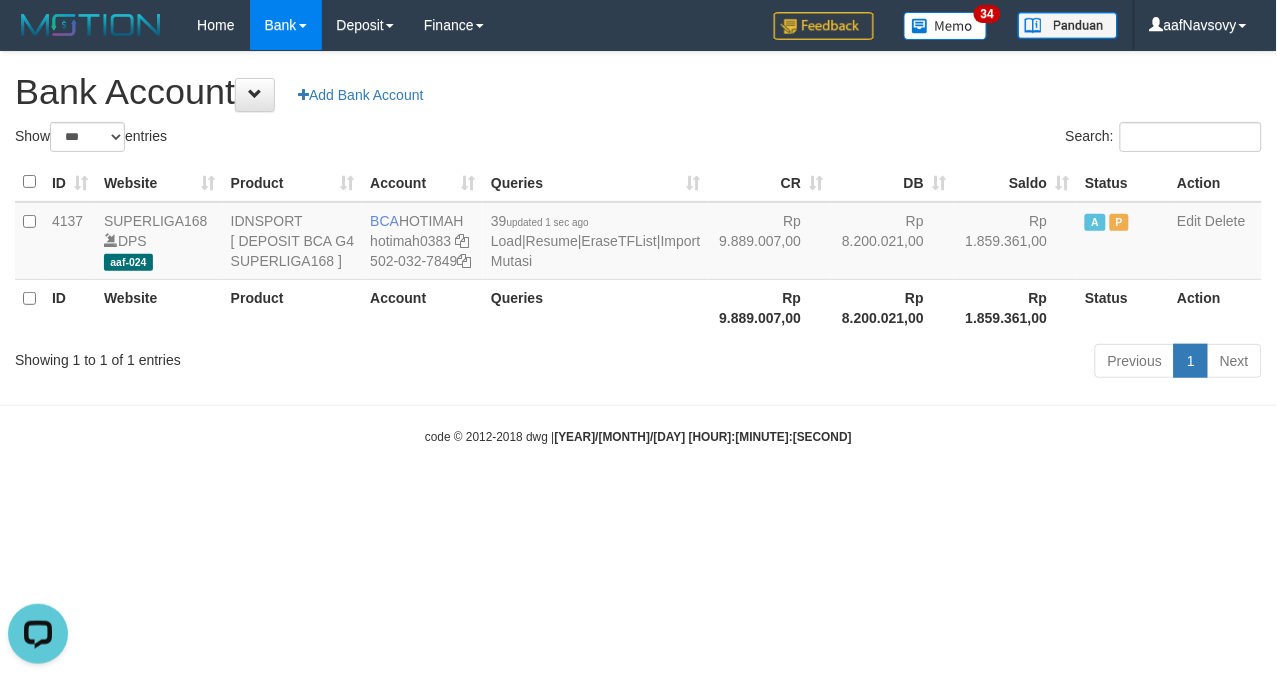 click on "Toggle navigation
Home
Bank
Account List
Load
By Website
Group
[ISPORT]													SUPERLIGA168
By Load Group (DPS)" at bounding box center (638, 248) 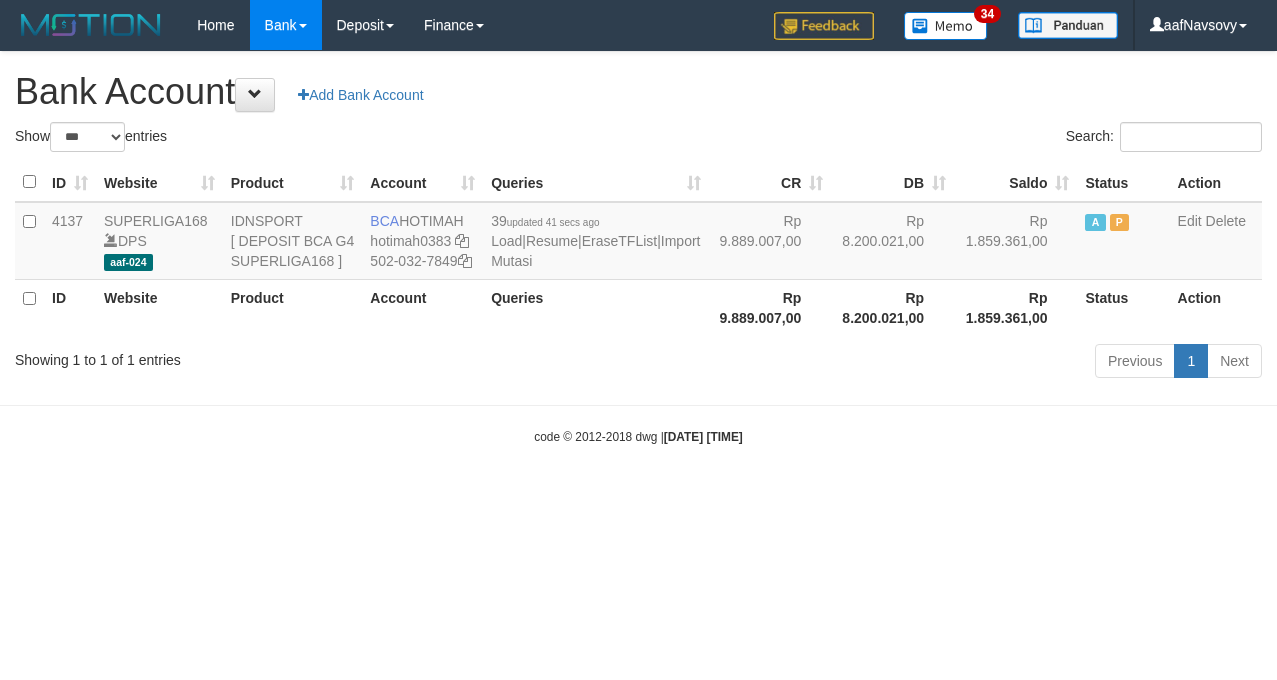 select on "***" 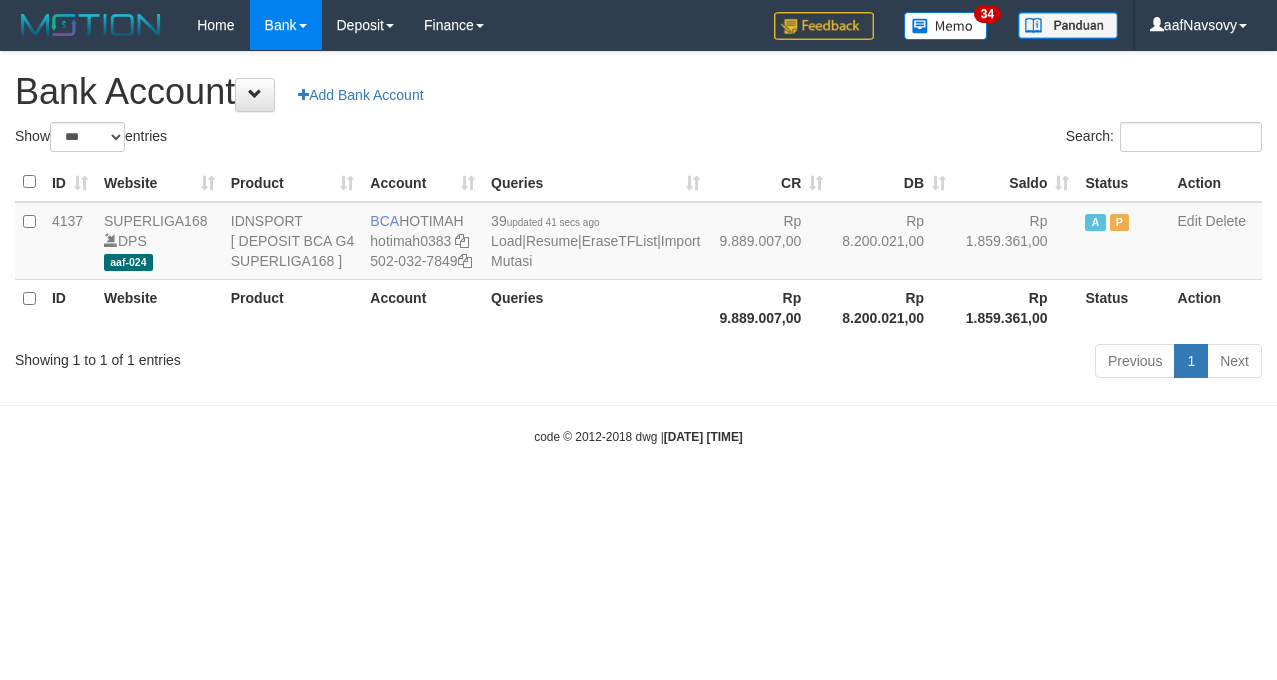 scroll, scrollTop: 0, scrollLeft: 0, axis: both 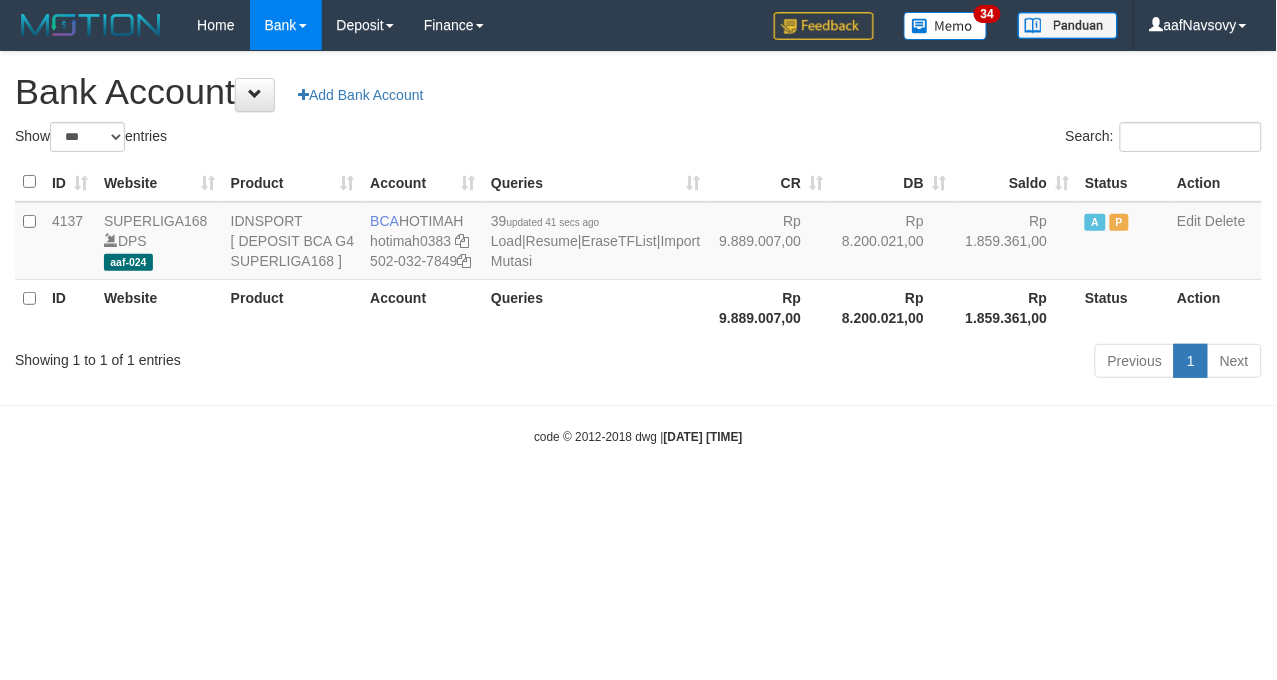 click on "Toggle navigation
Home
Bank
Account List
Load
By Website
Group
[ISPORT]													SUPERLIGA168
By Load Group (DPS)" at bounding box center (638, 248) 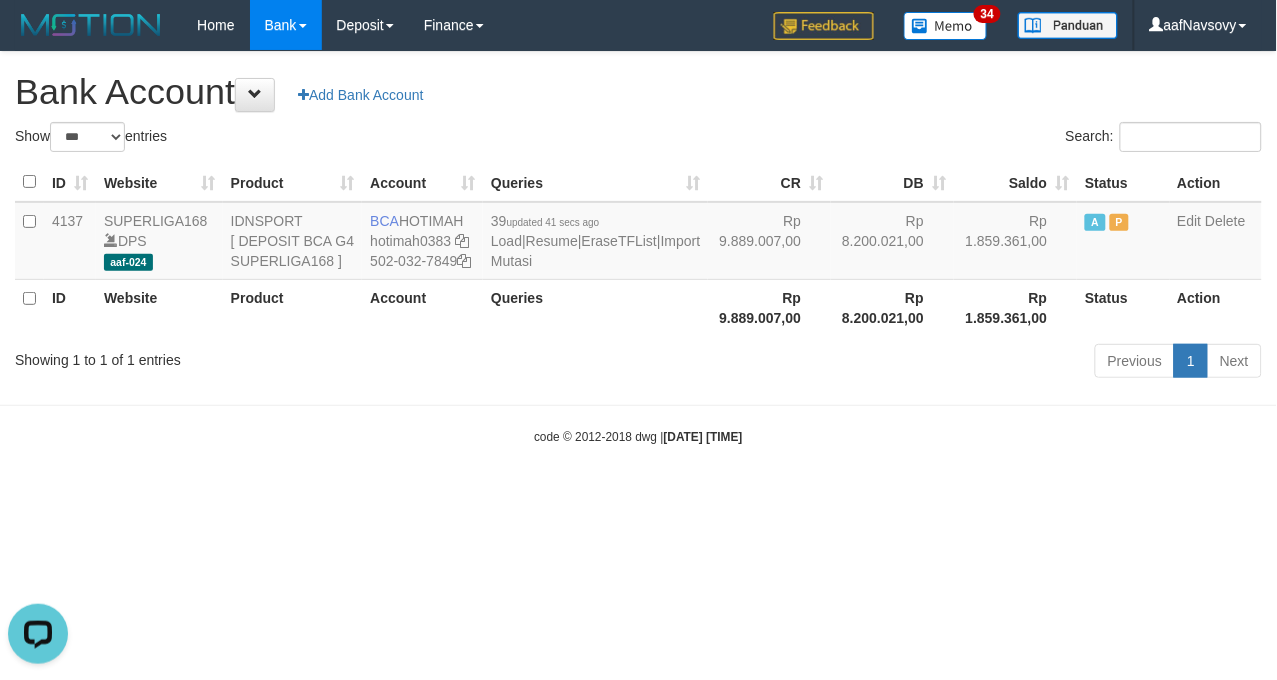 scroll, scrollTop: 0, scrollLeft: 0, axis: both 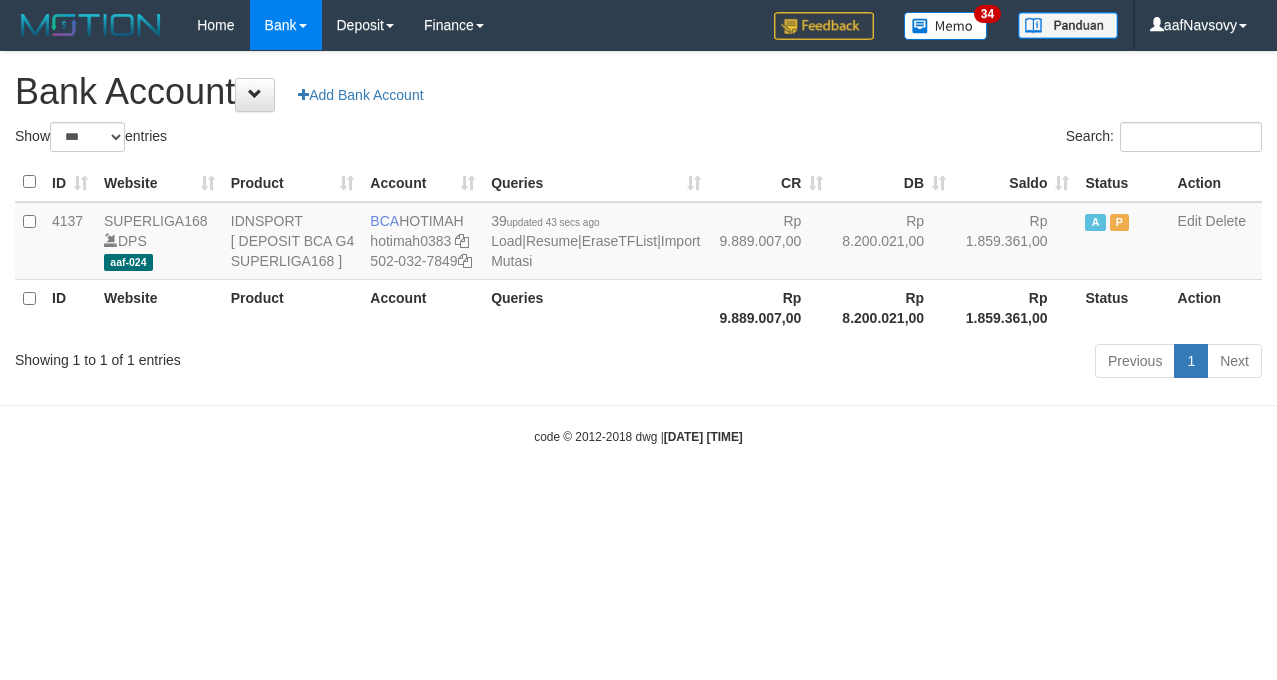 select on "***" 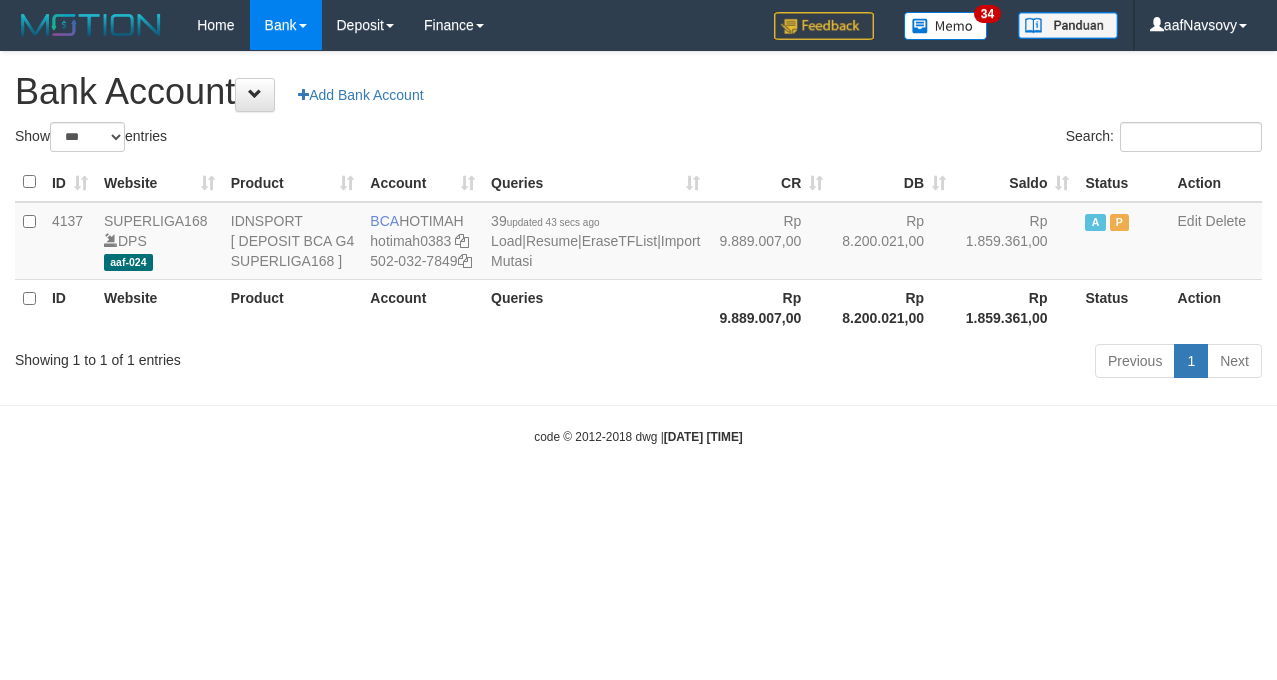 scroll, scrollTop: 0, scrollLeft: 0, axis: both 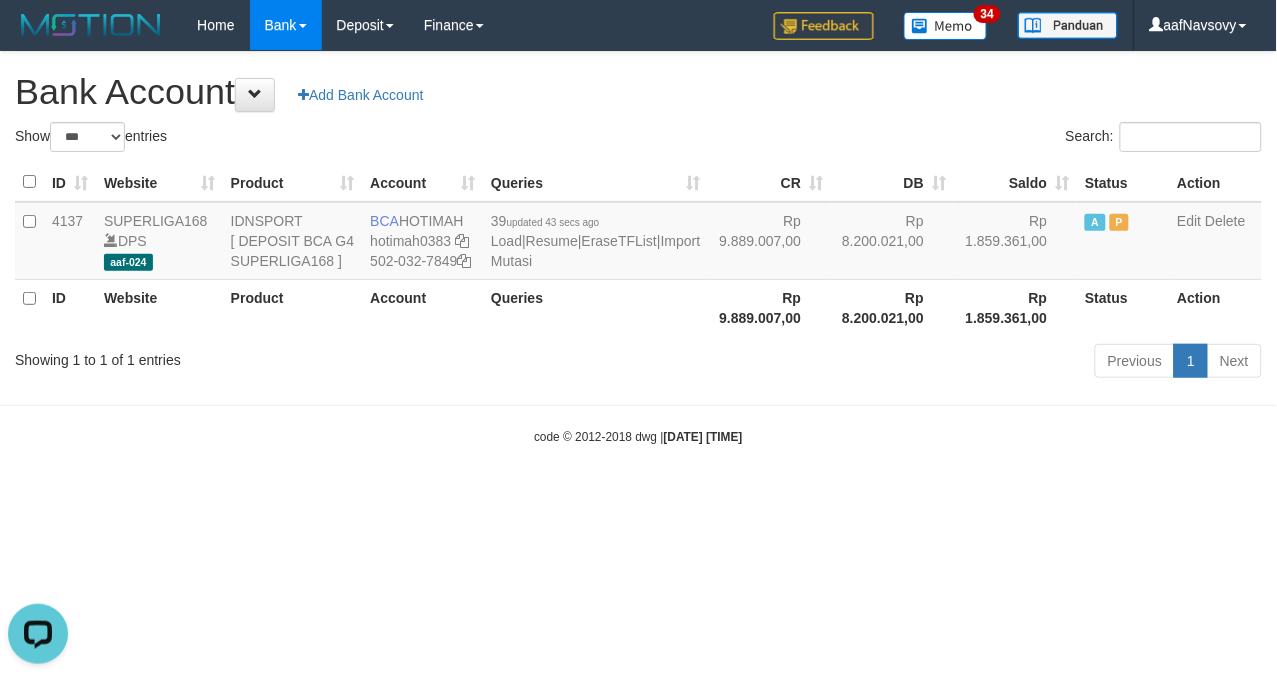 click on "Toggle navigation
Home
Bank
Account List
Load
By Website
Group
[ISPORT]													SUPERLIGA168
By Load Group (DPS)" at bounding box center [638, 248] 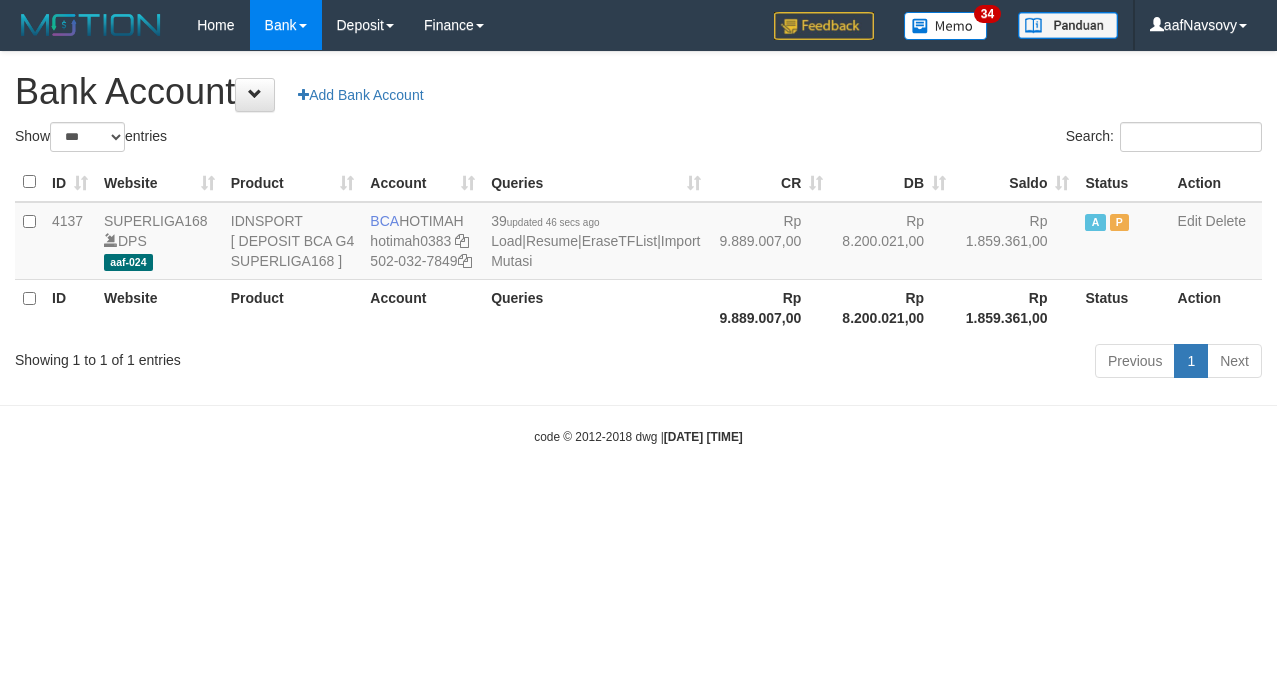 select on "***" 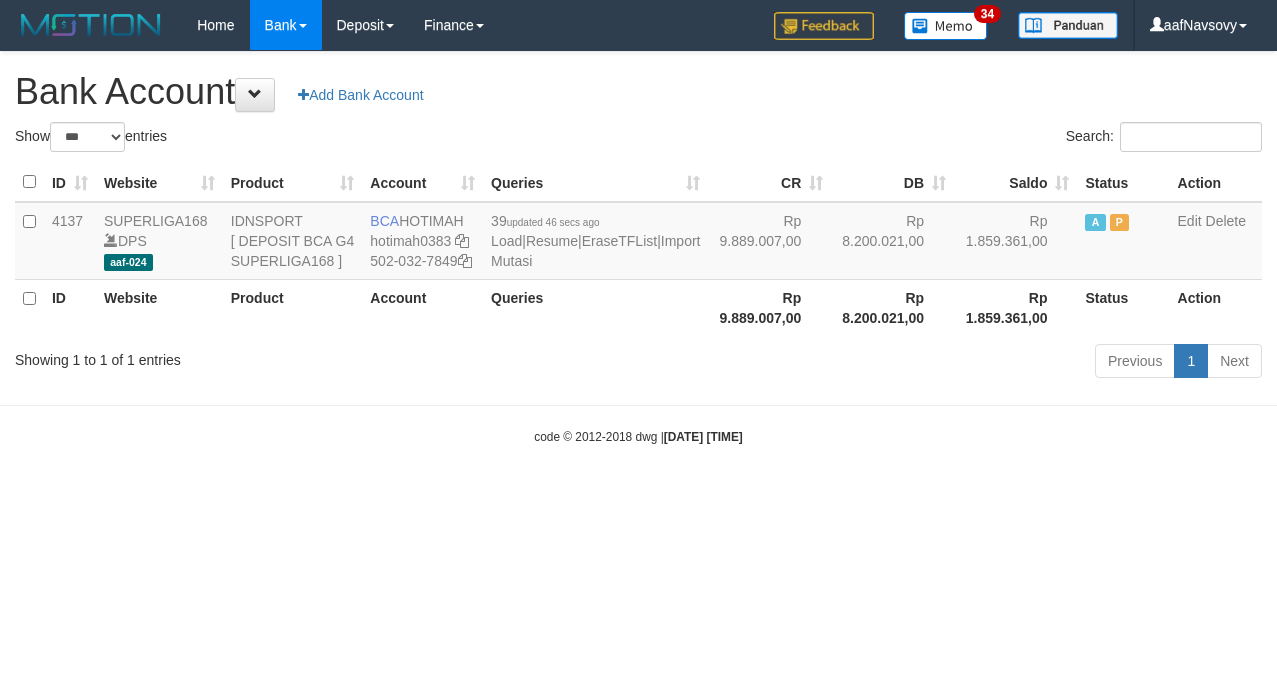 scroll, scrollTop: 0, scrollLeft: 0, axis: both 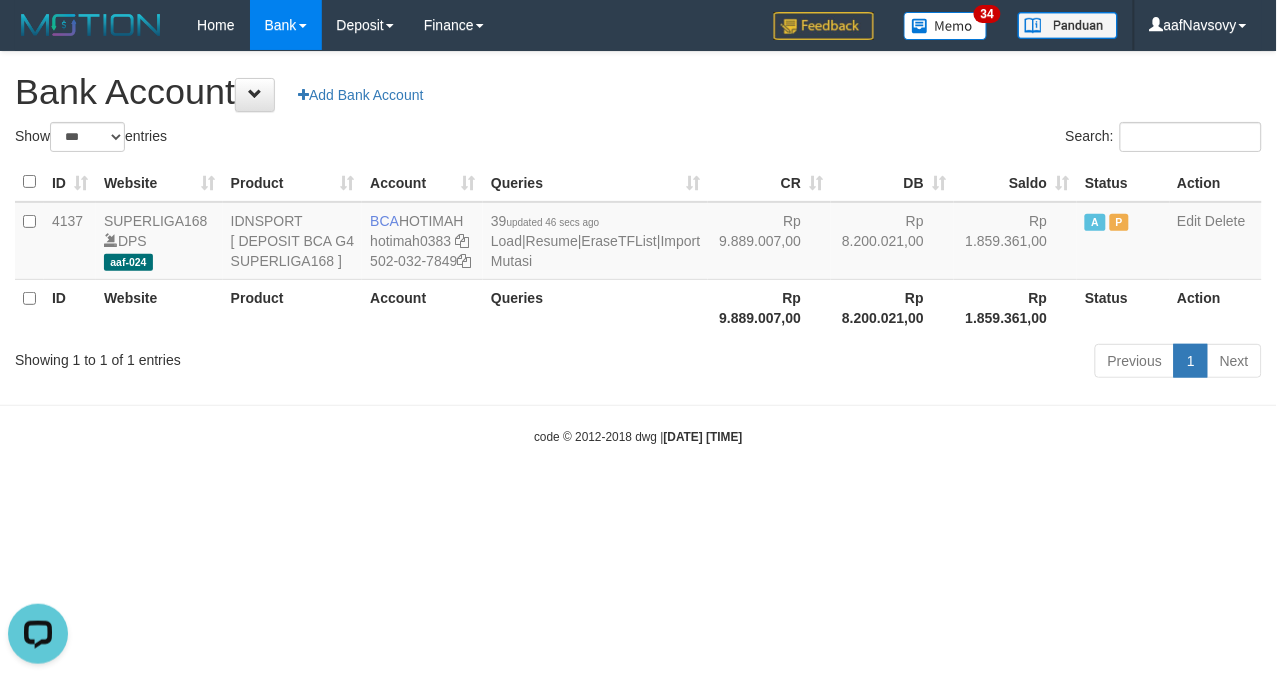 click on "Toggle navigation
Home
Bank
Account List
Load
By Website
Group
[ISPORT]													SUPERLIGA168
By Load Group (DPS)
34" at bounding box center [638, 248] 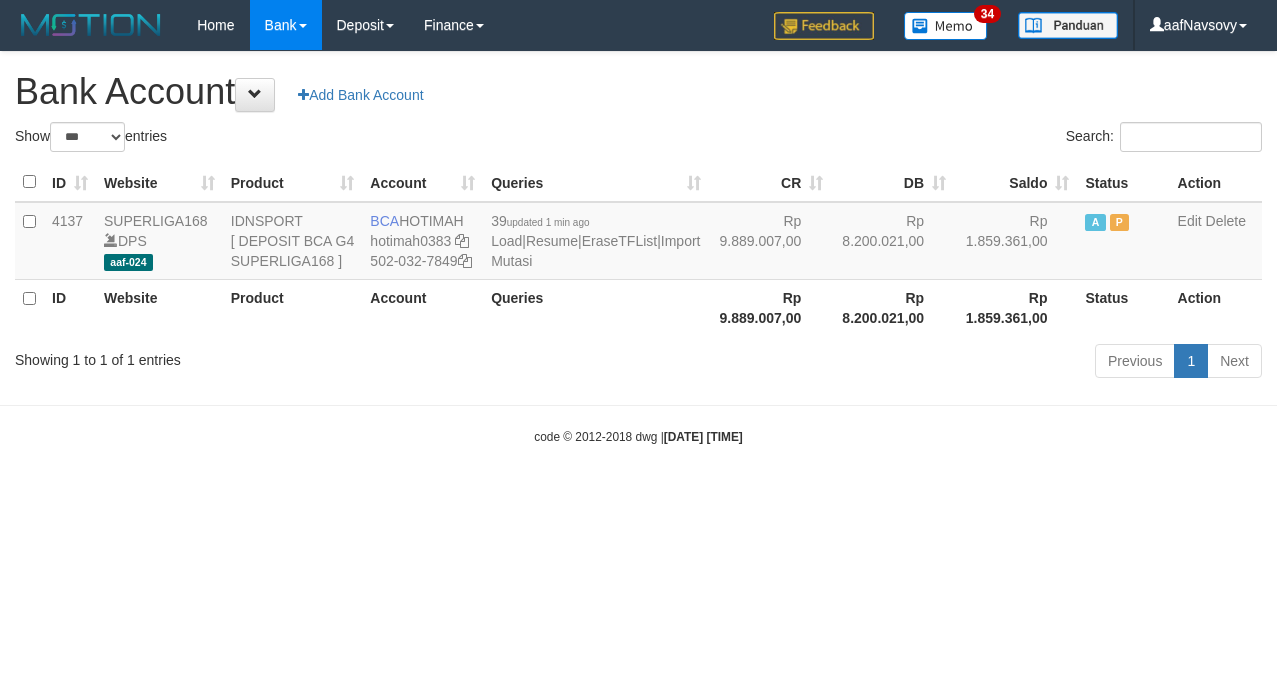 select on "***" 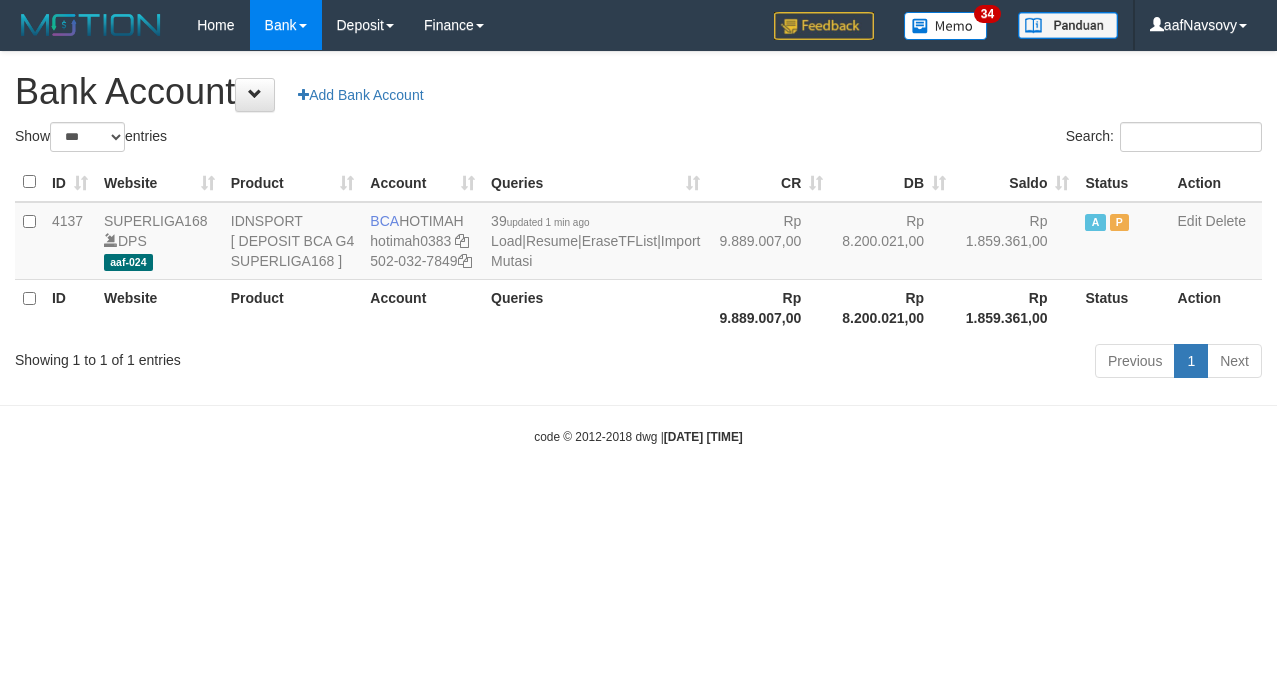 scroll, scrollTop: 0, scrollLeft: 0, axis: both 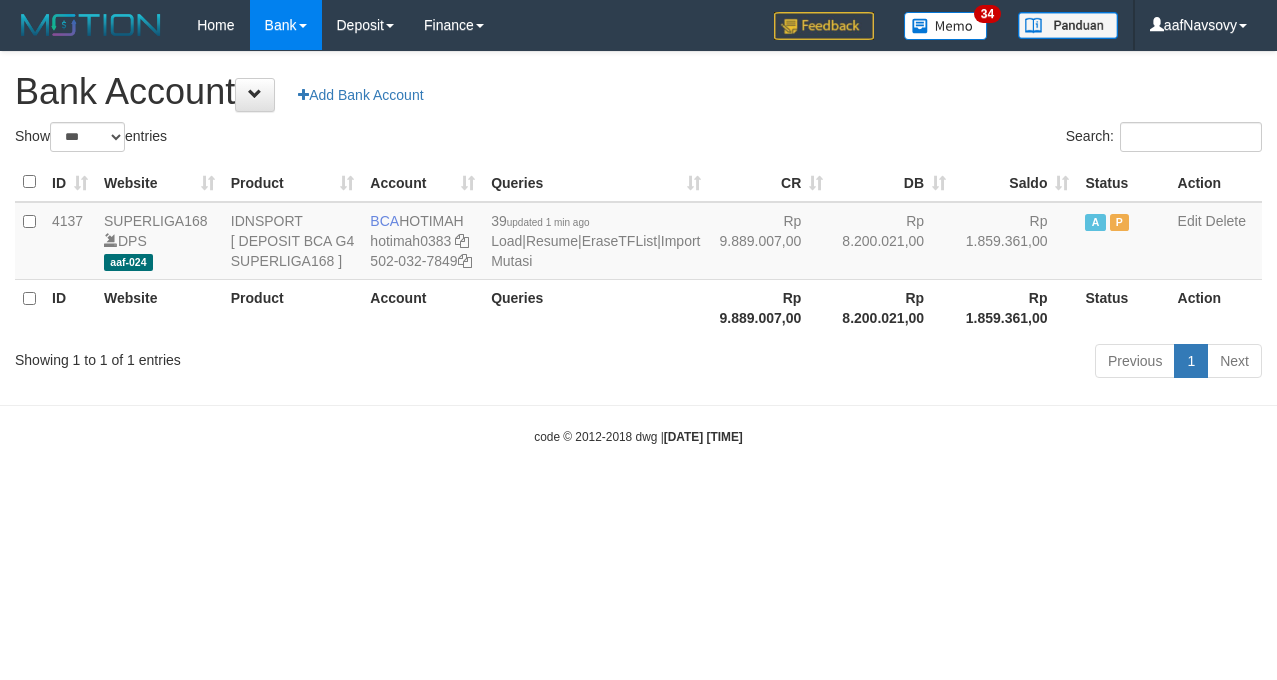 select on "***" 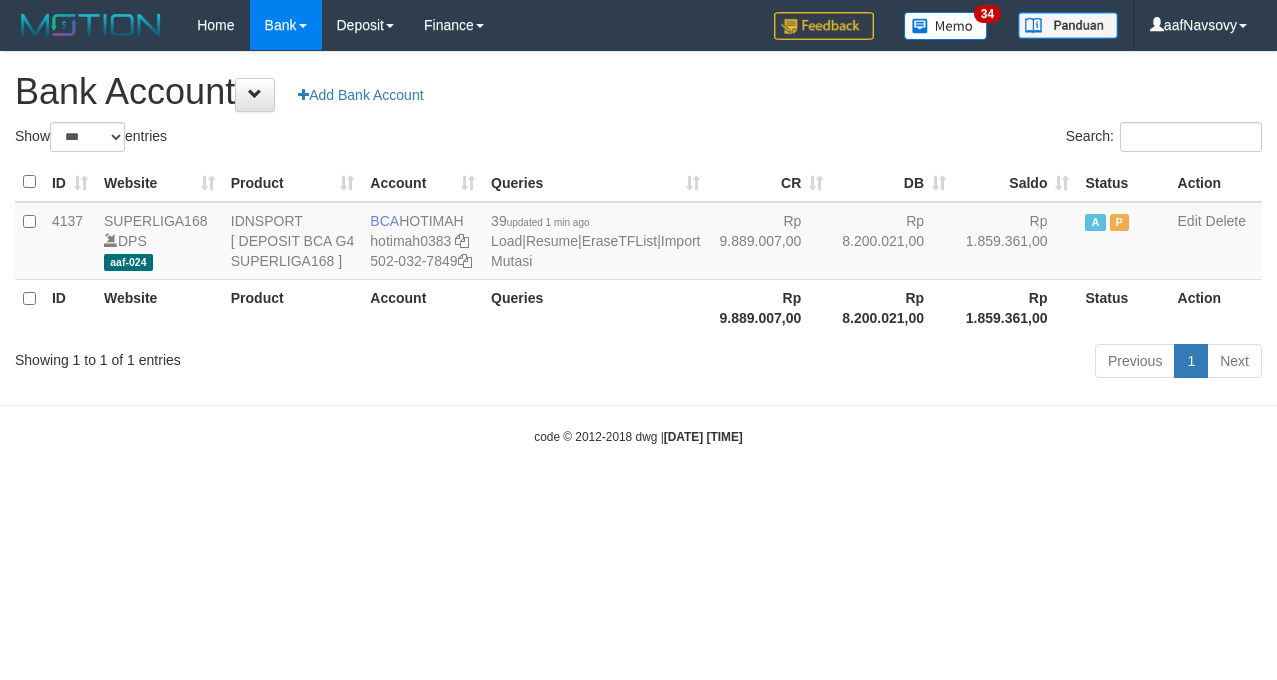 scroll, scrollTop: 0, scrollLeft: 0, axis: both 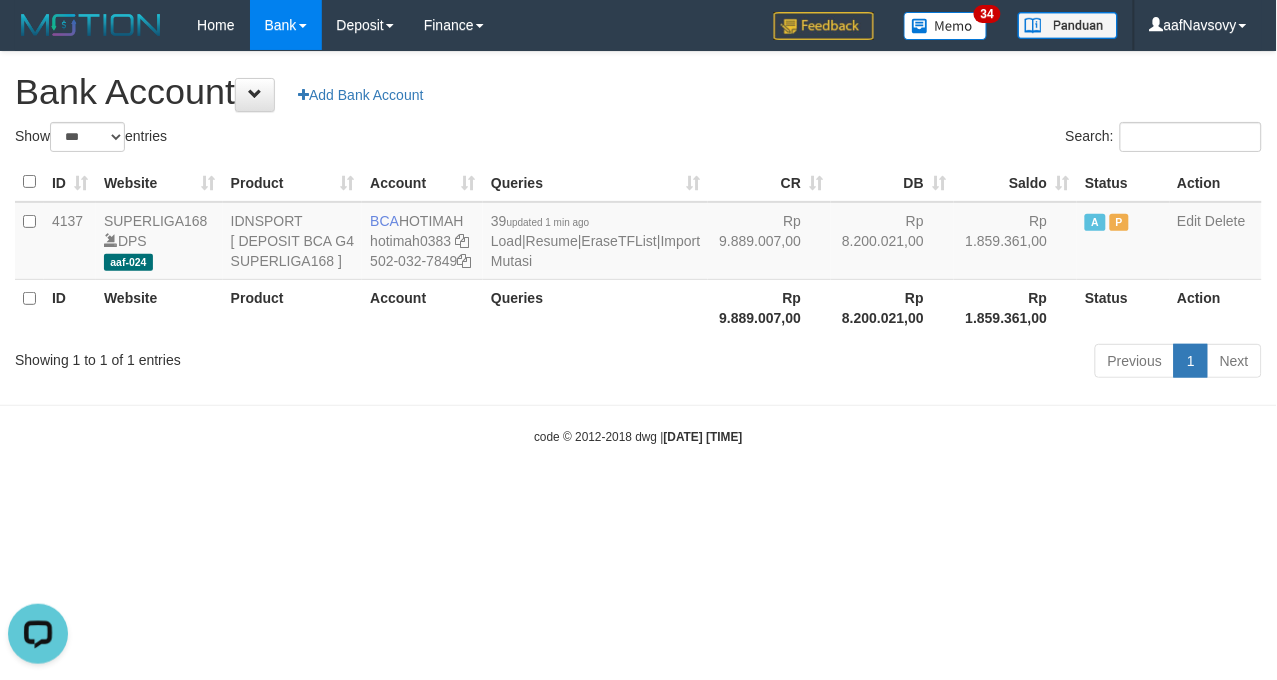 click on "Toggle navigation
Home
Bank
Account List
Load
By Website
Group
[ISPORT]													SUPERLIGA168
By Load Group (DPS)" at bounding box center (638, 248) 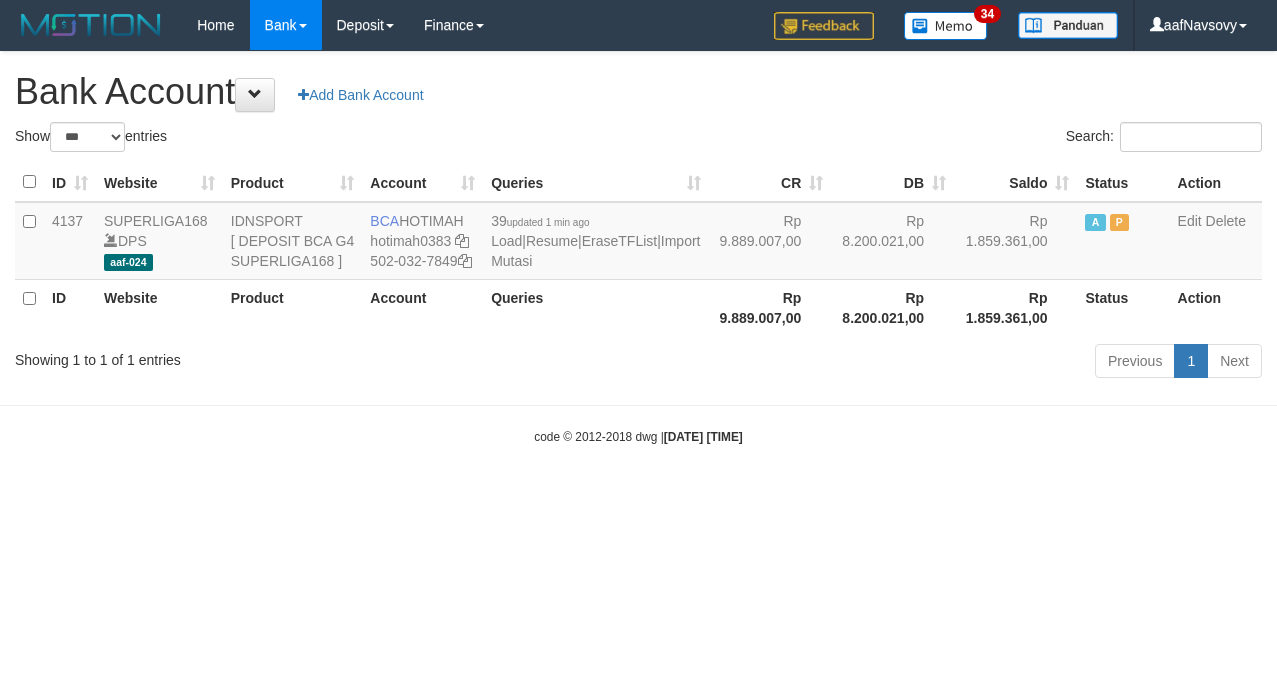 select on "***" 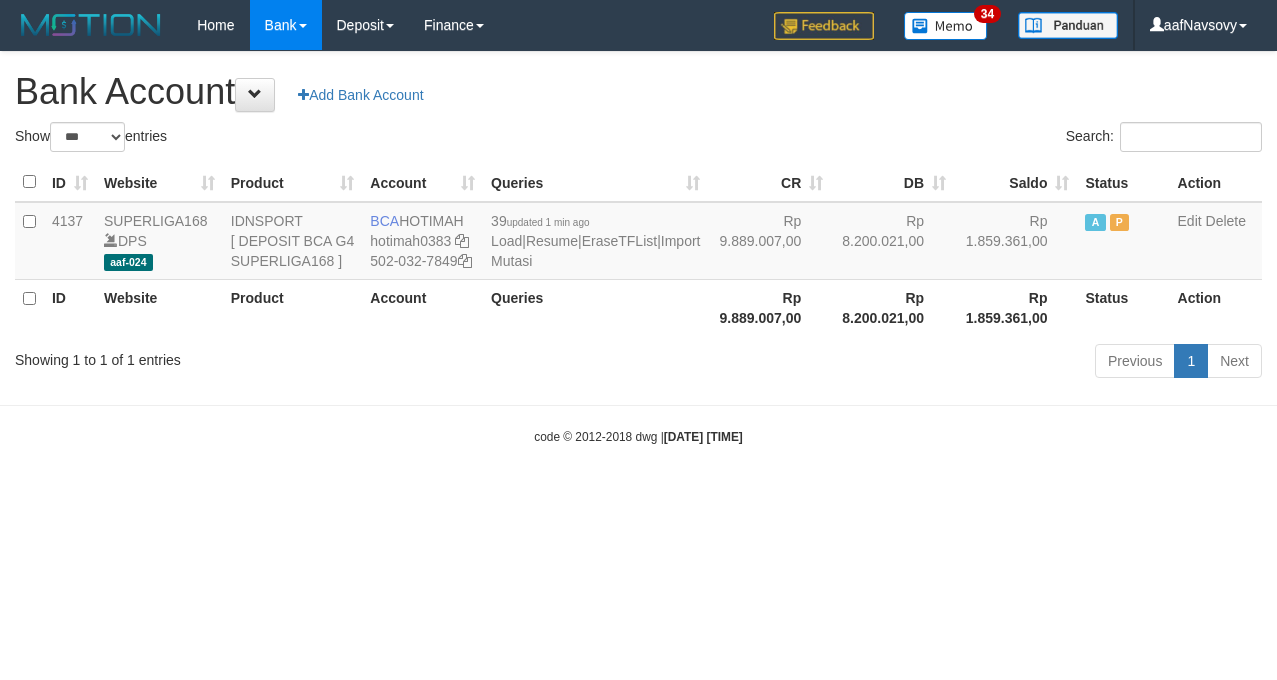 scroll, scrollTop: 0, scrollLeft: 0, axis: both 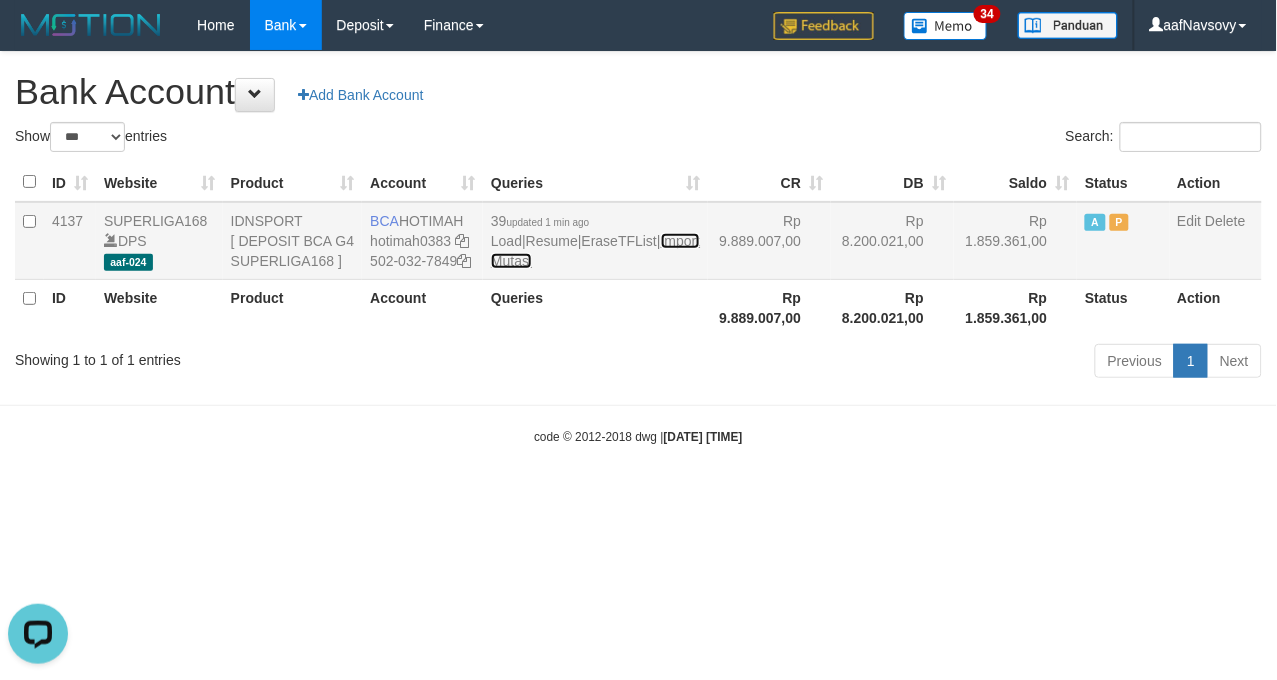 click on "Import Mutasi" at bounding box center (595, 251) 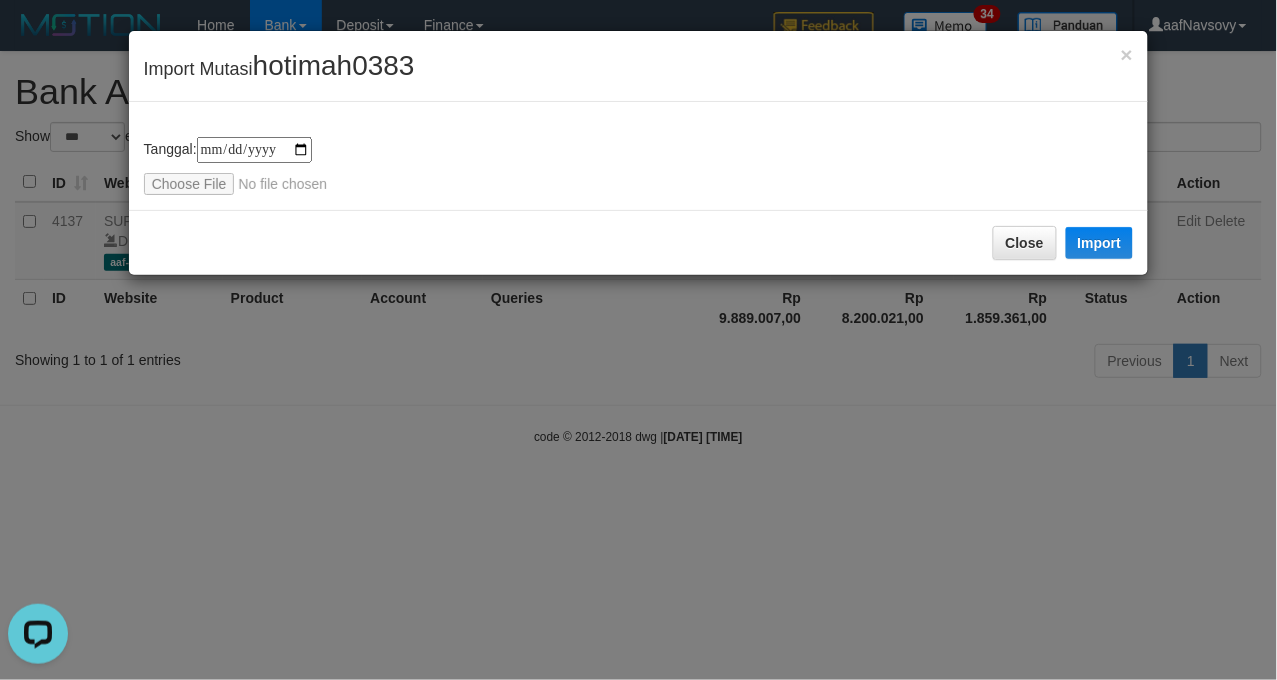 type on "**********" 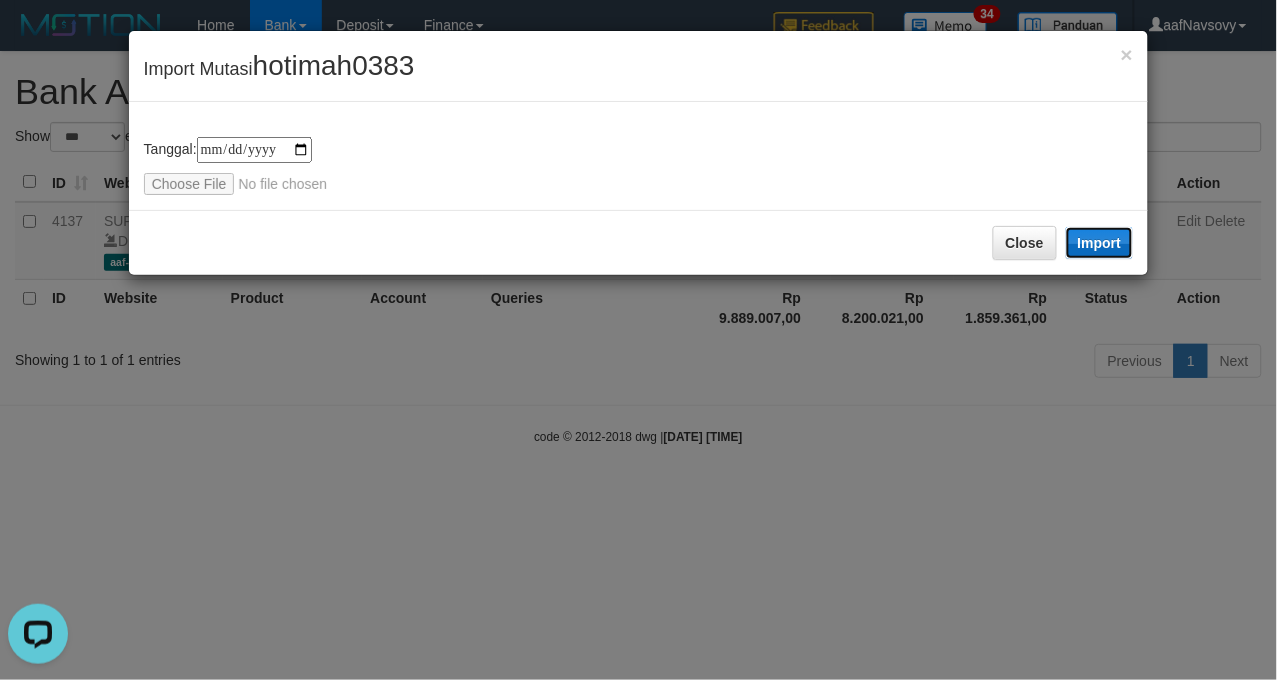 click on "Import" at bounding box center (1100, 243) 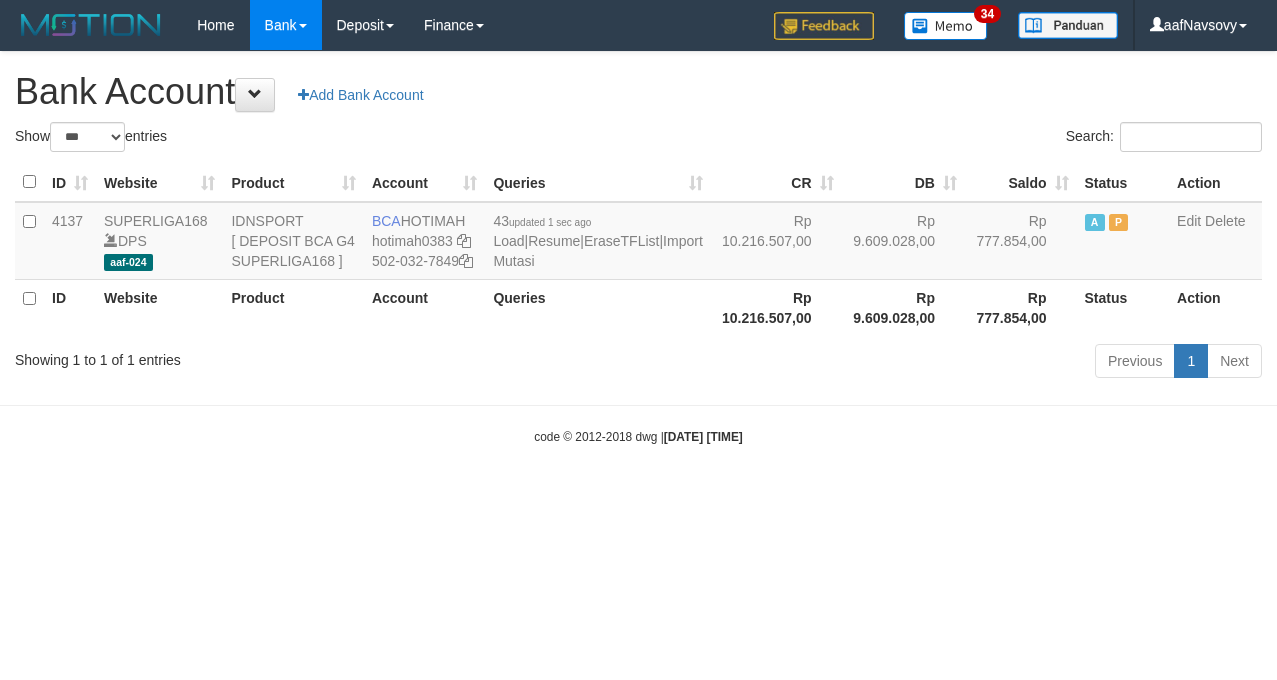 select on "***" 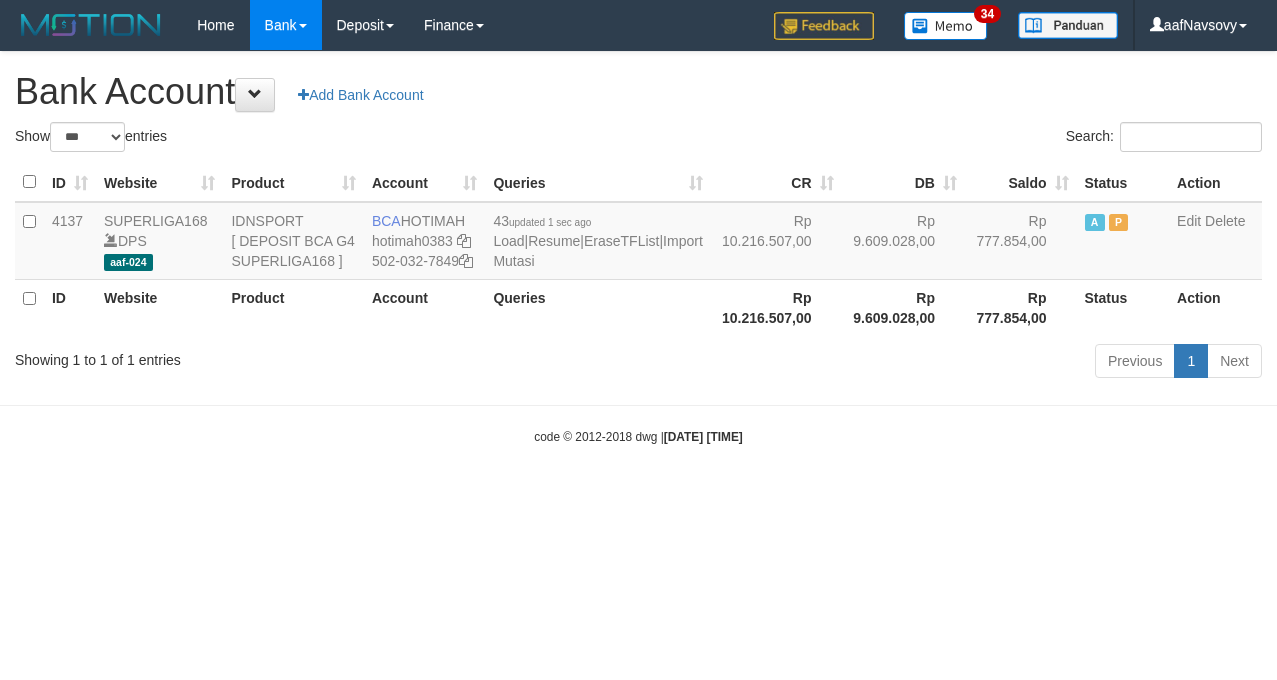 scroll, scrollTop: 0, scrollLeft: 0, axis: both 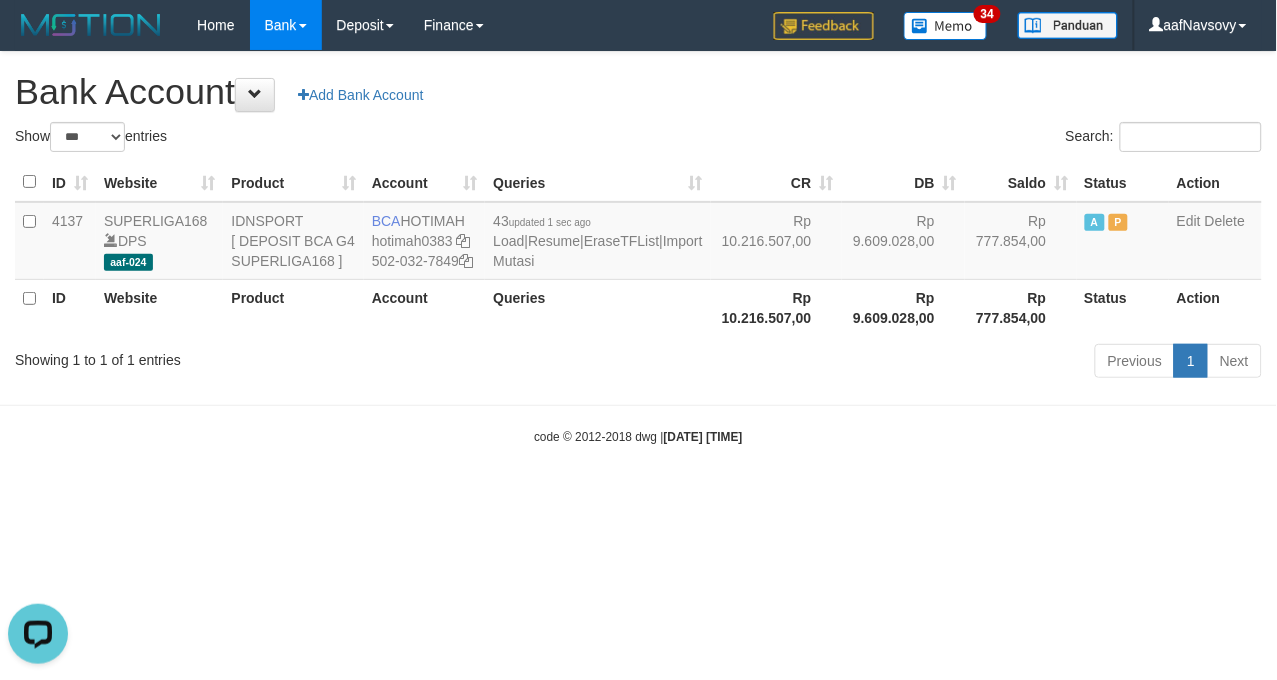 click on "Toggle navigation
Home
Bank
Account List
Load
By Website
Group
[ISPORT]													SUPERLIGA168
By Load Group (DPS)
34" at bounding box center (638, 248) 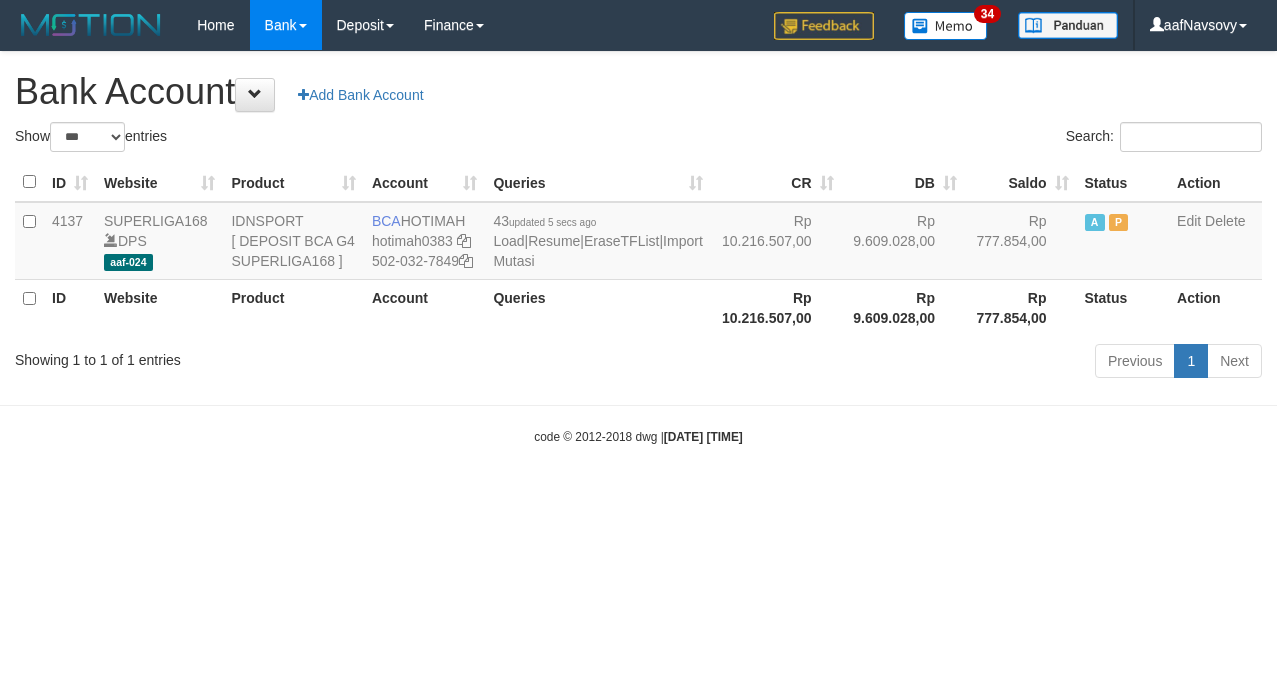 select on "***" 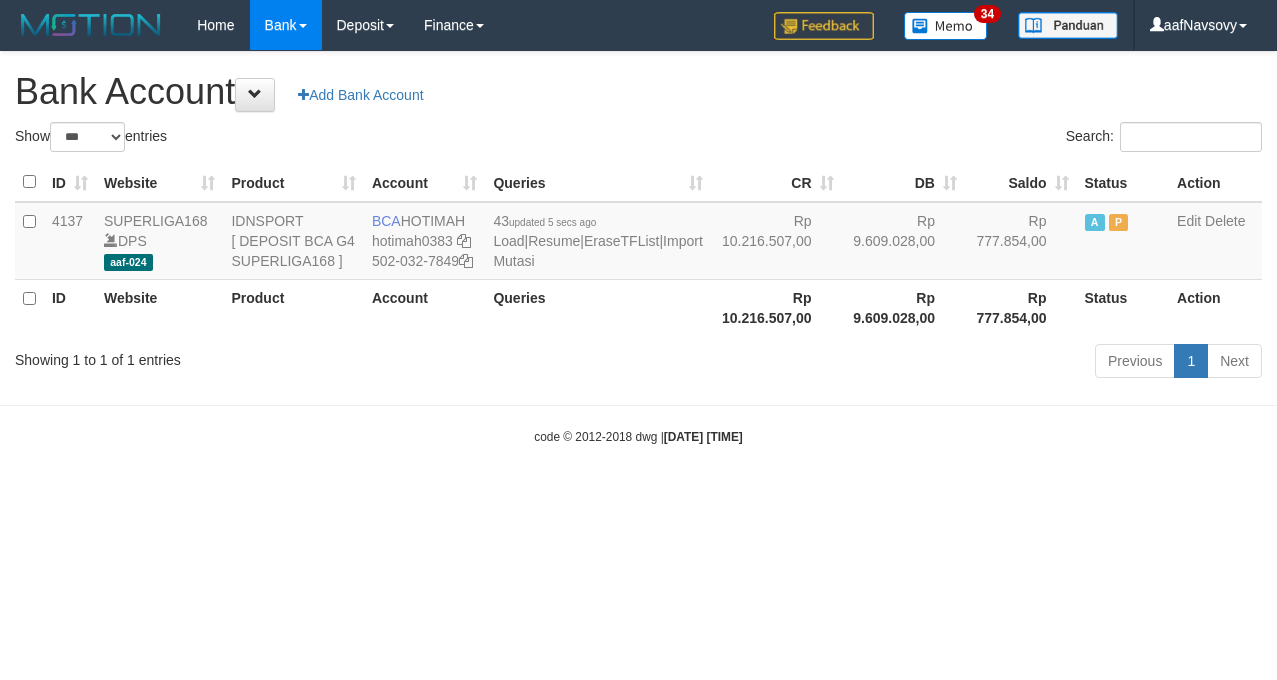 scroll, scrollTop: 0, scrollLeft: 0, axis: both 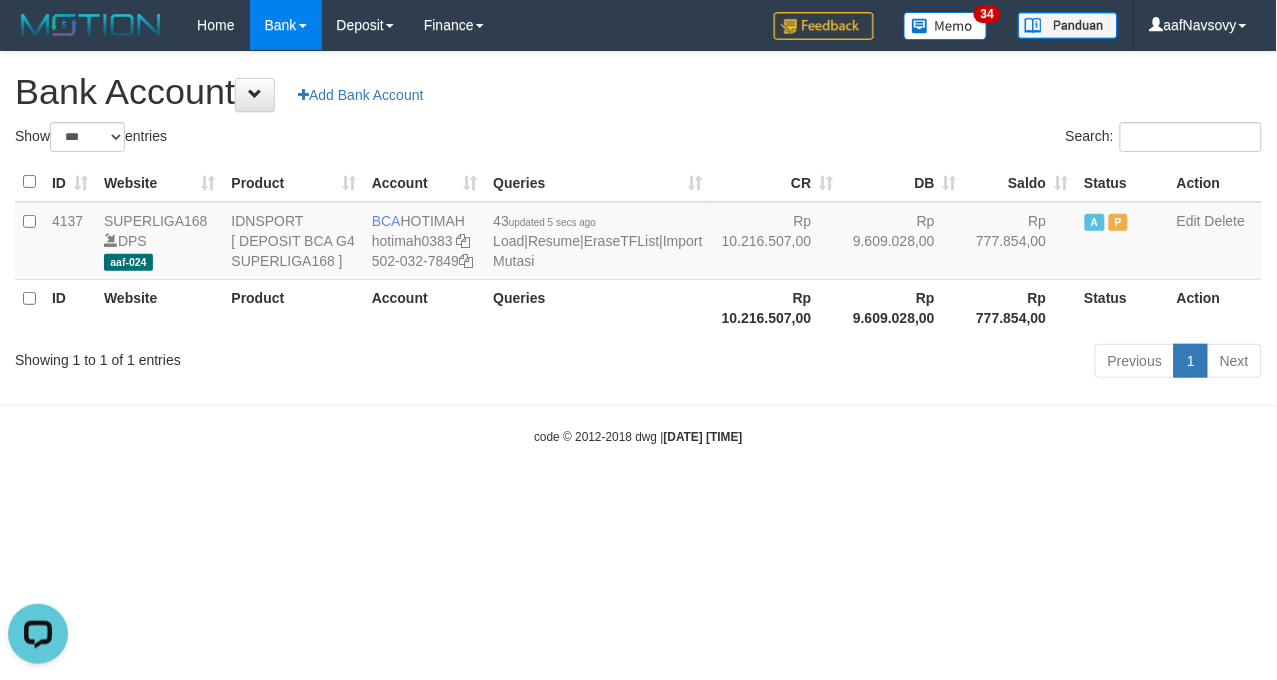 click on "Toggle navigation
Home
Bank
Account List
Load
By Website
Group
[ISPORT]													SUPERLIGA168
By Load Group (DPS)" at bounding box center [638, 248] 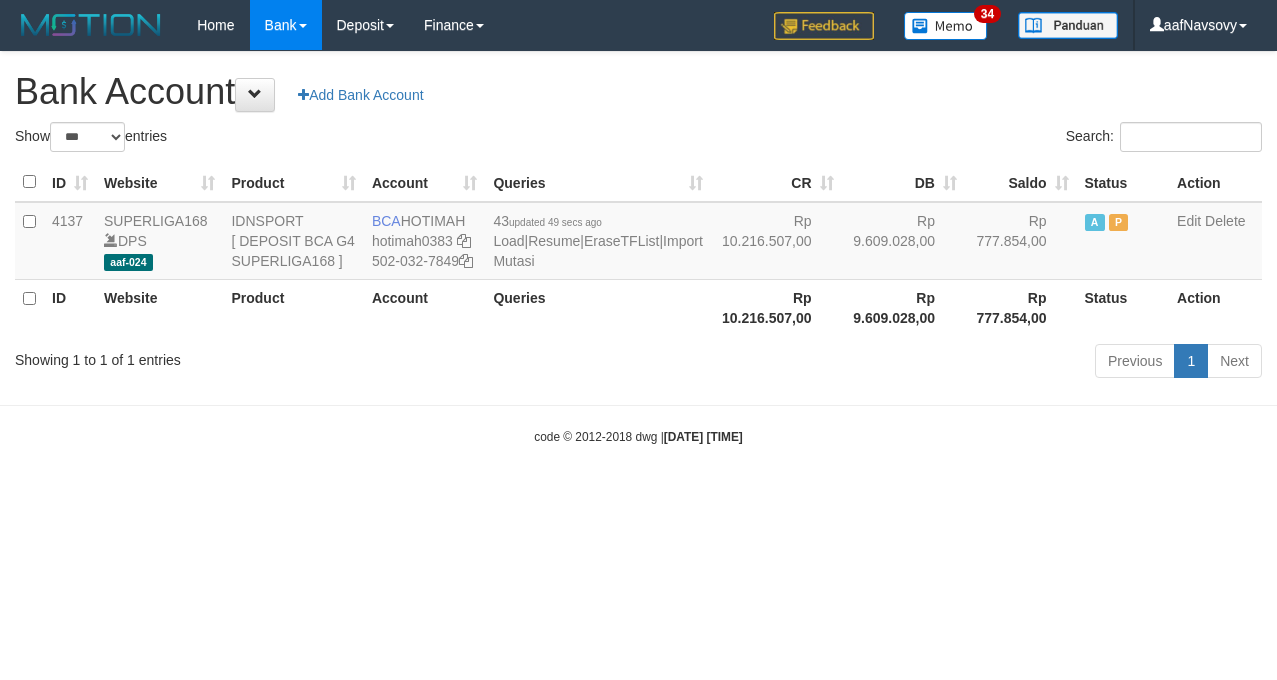 select on "***" 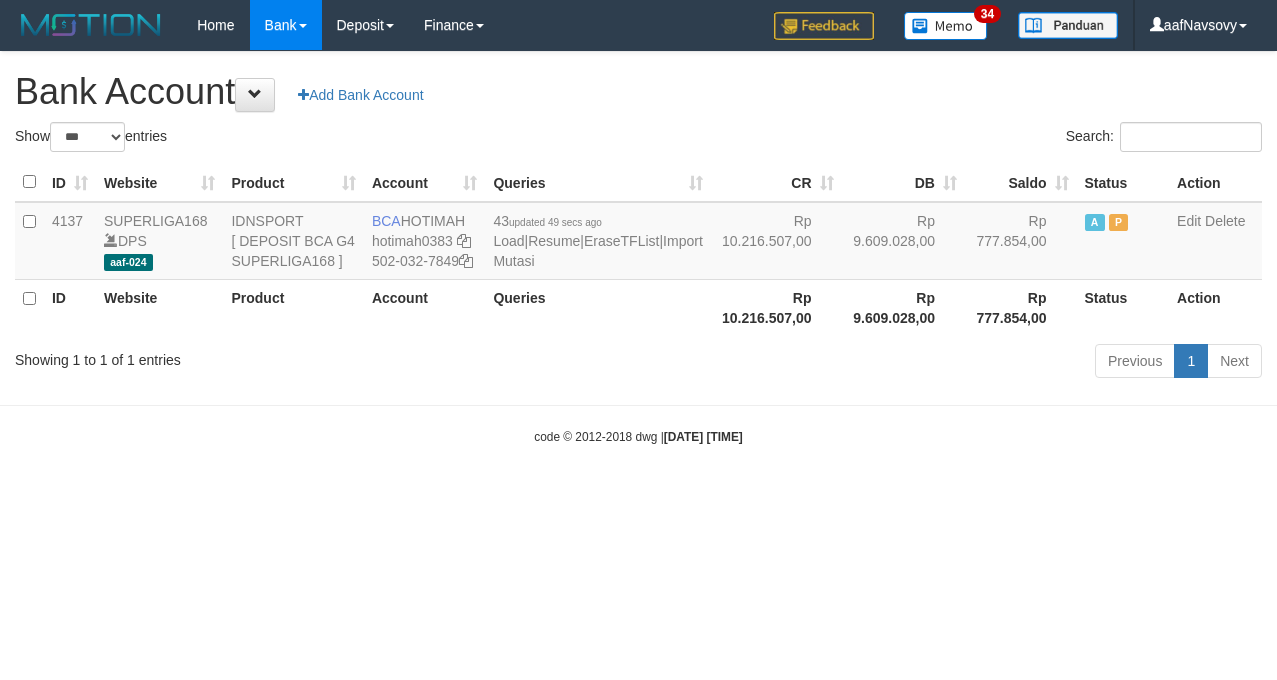 scroll, scrollTop: 0, scrollLeft: 0, axis: both 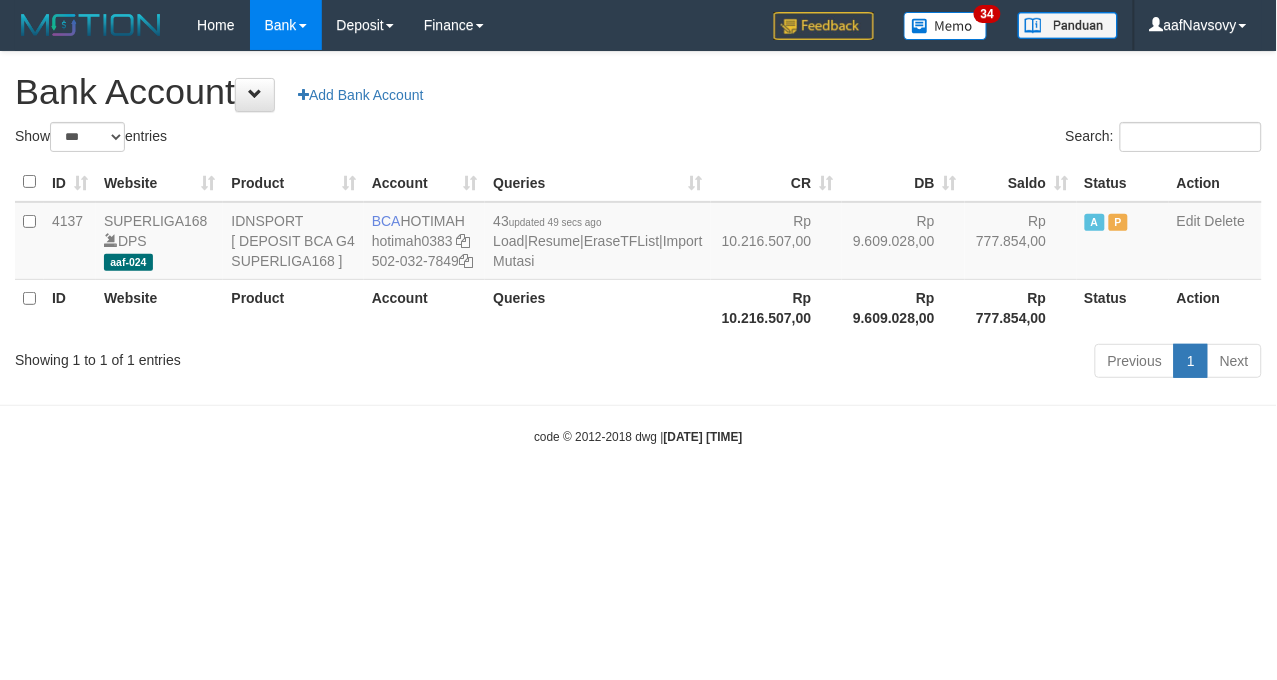 click on "Toggle navigation
Home
Bank
Account List
Load
By Website
Group
[ISPORT]													SUPERLIGA168
By Load Group (DPS)" at bounding box center [638, 248] 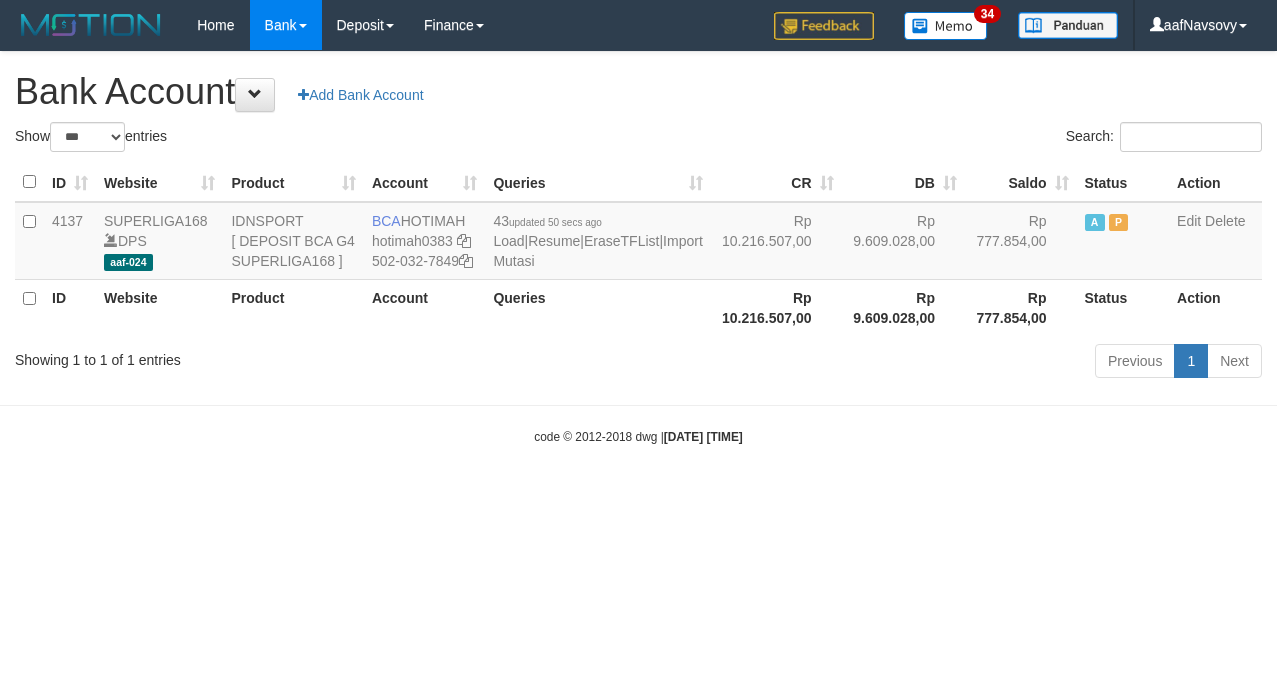 select on "***" 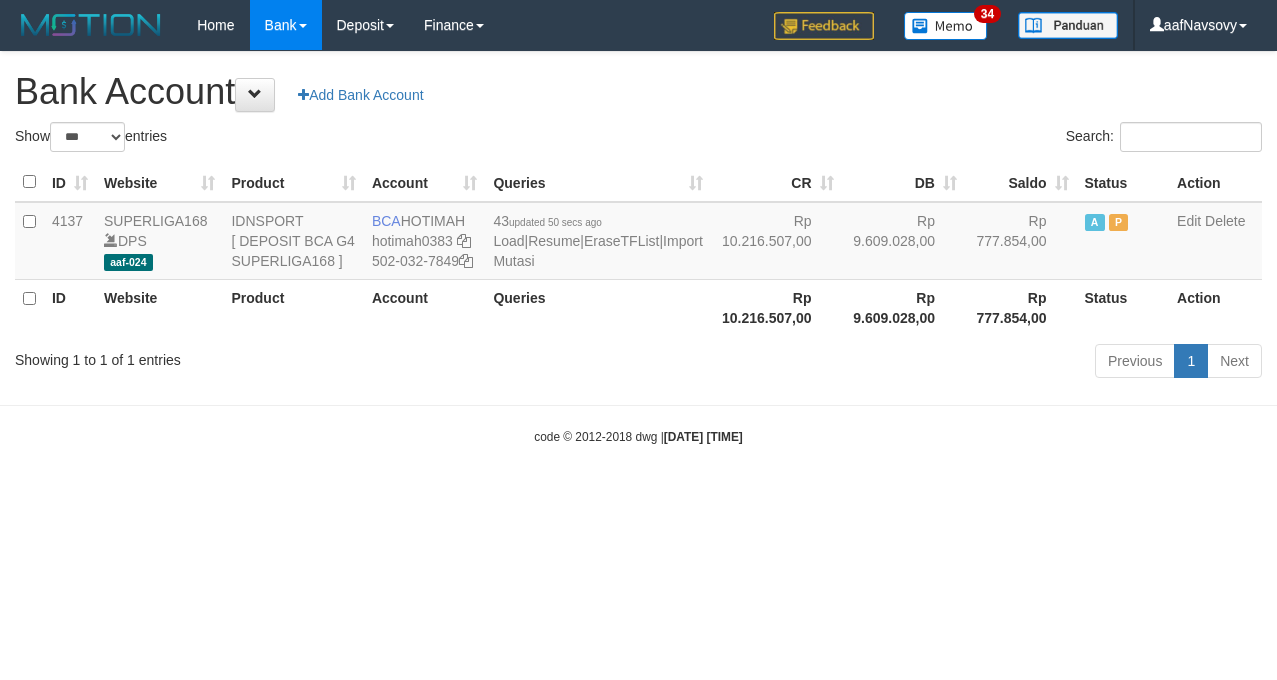 scroll, scrollTop: 0, scrollLeft: 0, axis: both 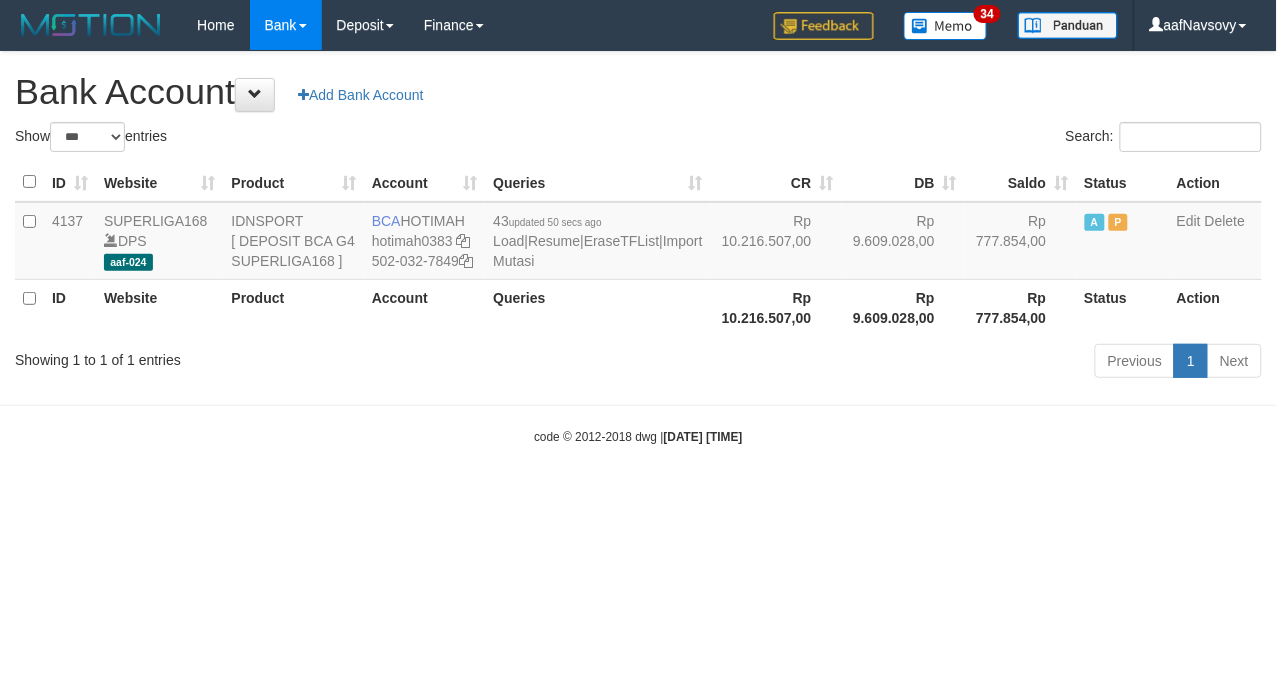 click on "Toggle navigation
Home
Bank
Account List
Load
By Website
Group
[ISPORT]													SUPERLIGA168
By Load Group (DPS)" at bounding box center (638, 248) 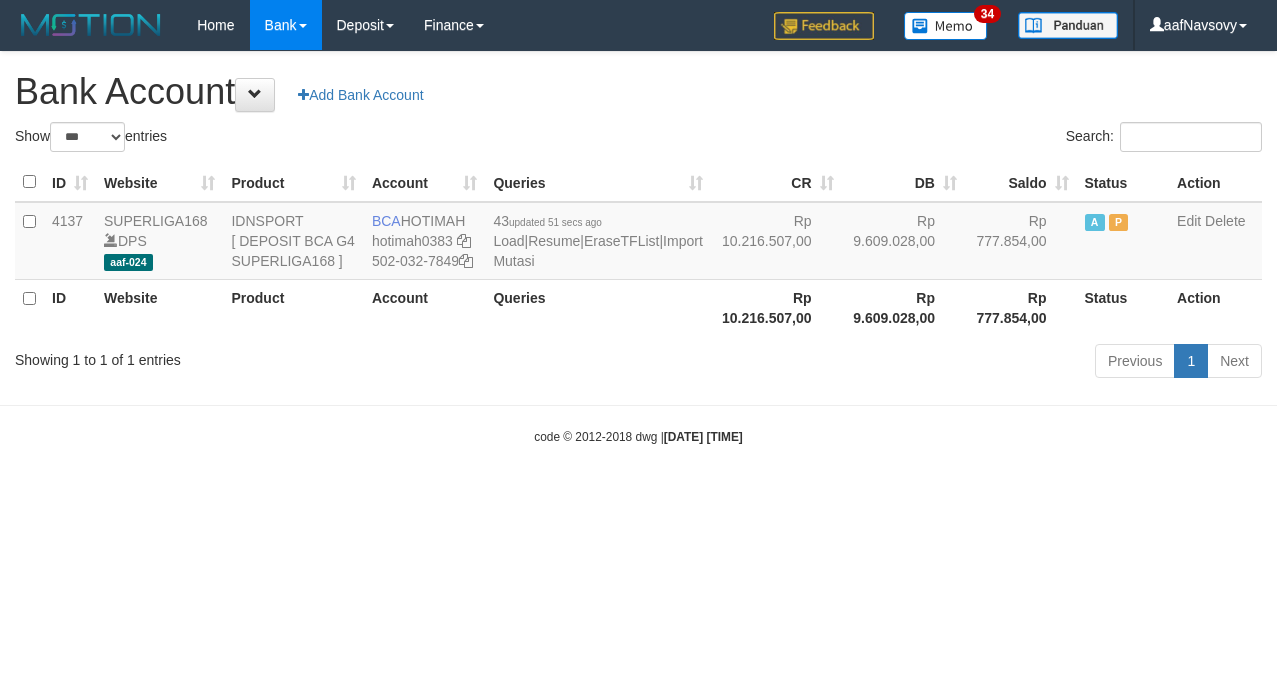 select on "***" 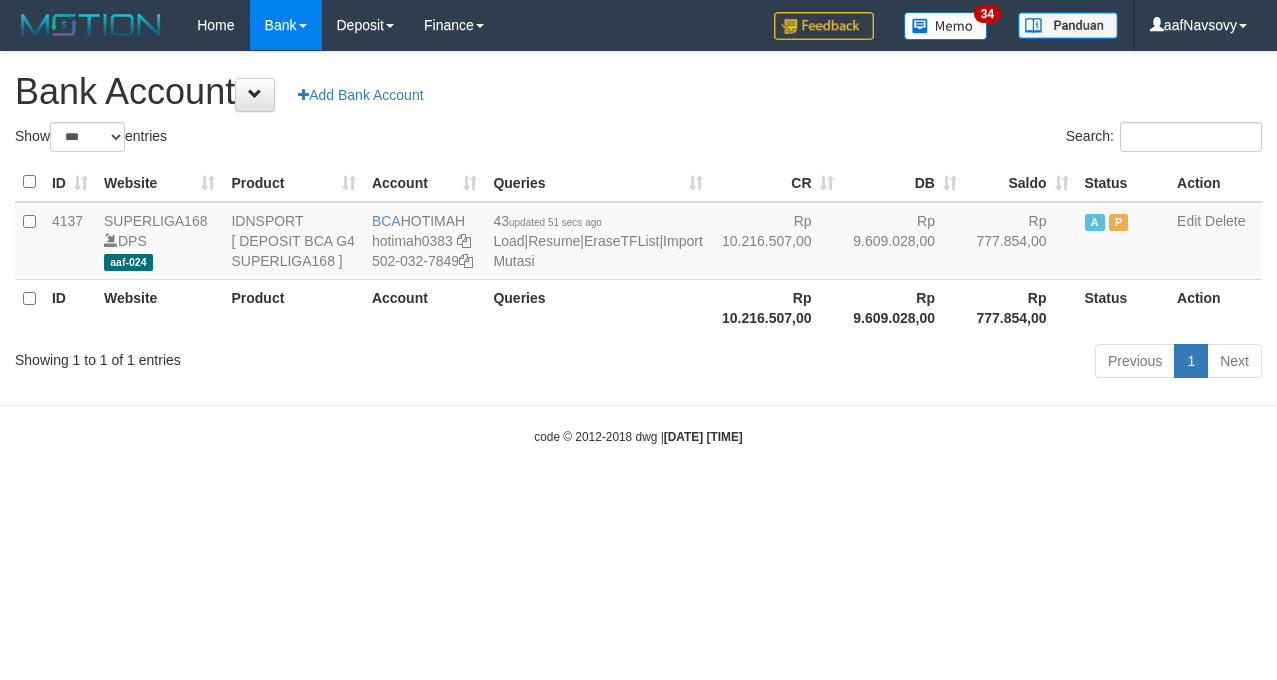 scroll, scrollTop: 0, scrollLeft: 0, axis: both 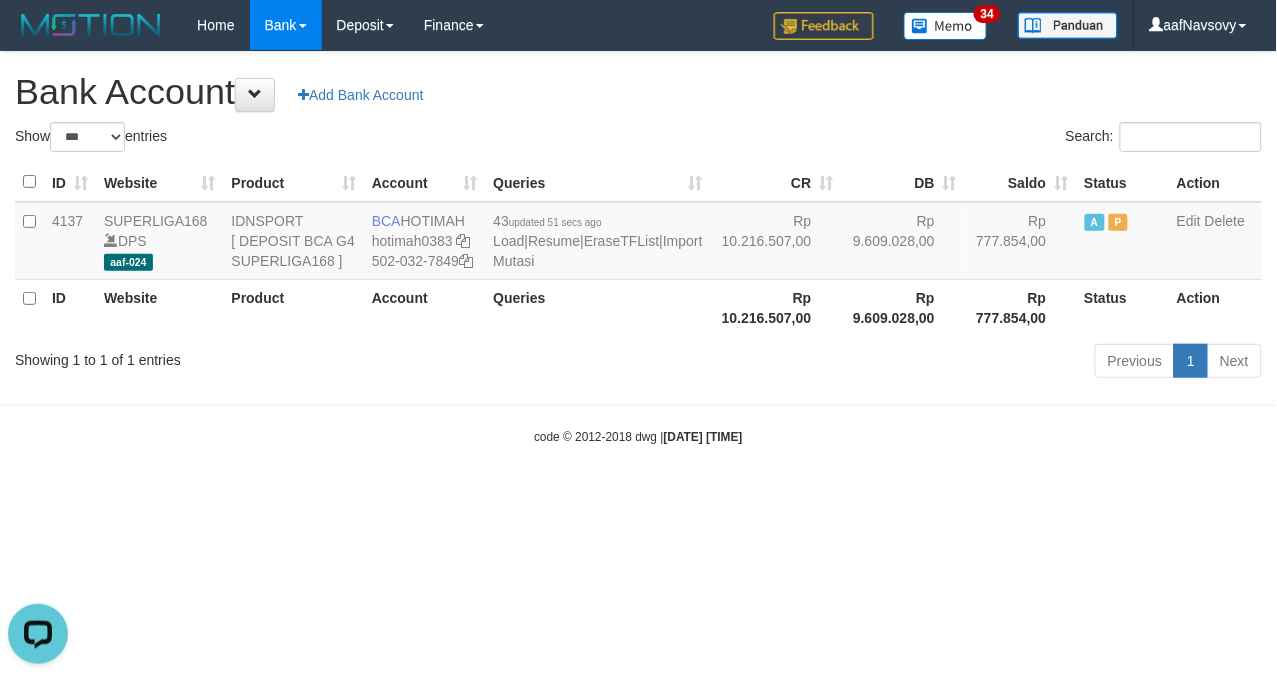 click on "Toggle navigation
Home
Bank
Account List
Load
By Website
Group
[ISPORT]													SUPERLIGA168
By Load Group (DPS)" at bounding box center (638, 248) 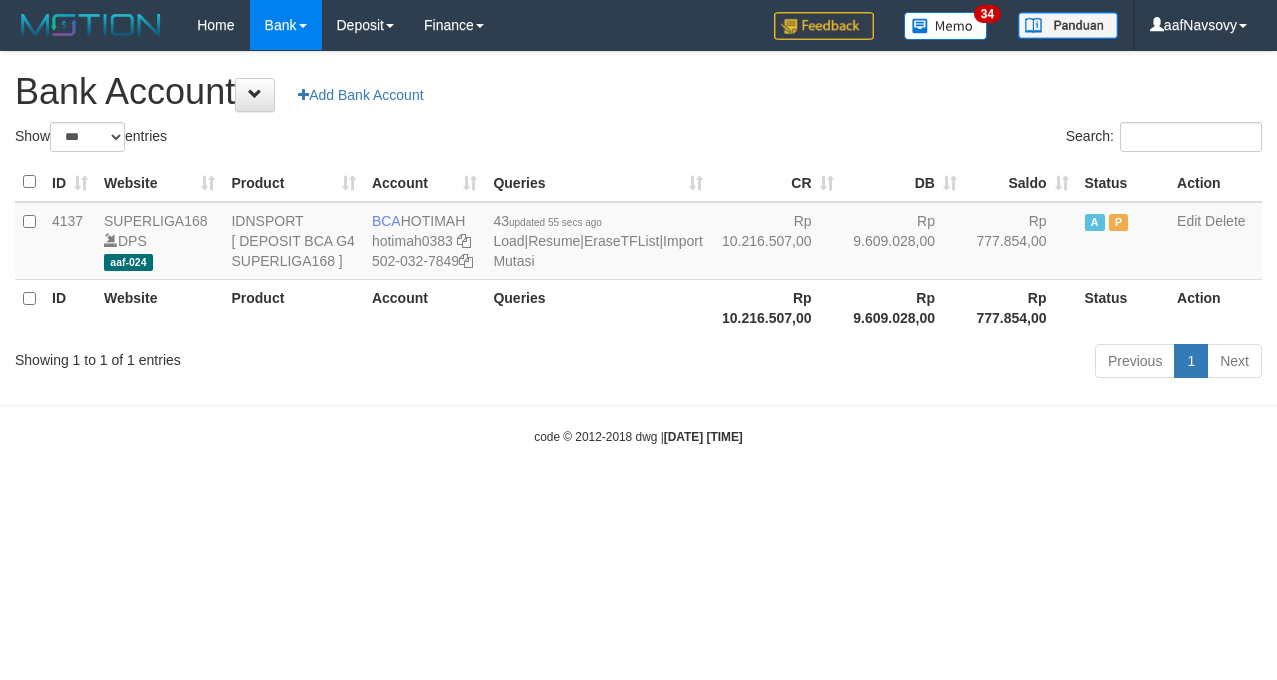 select on "***" 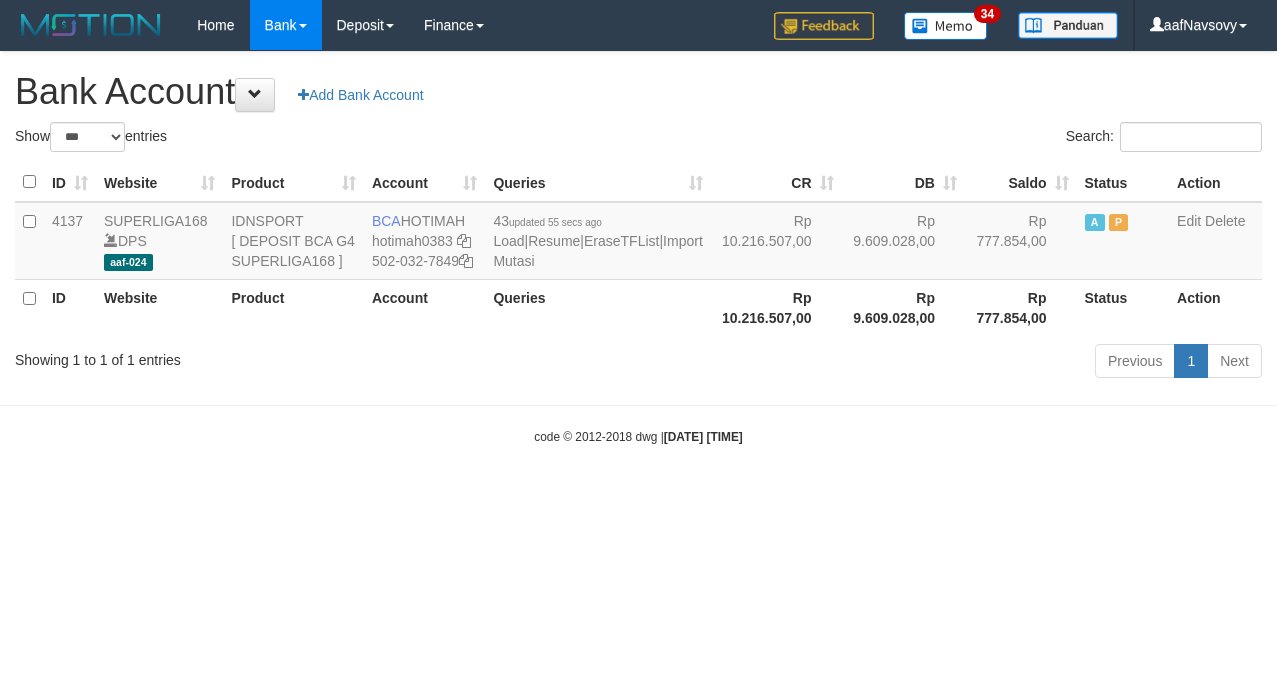 scroll, scrollTop: 0, scrollLeft: 0, axis: both 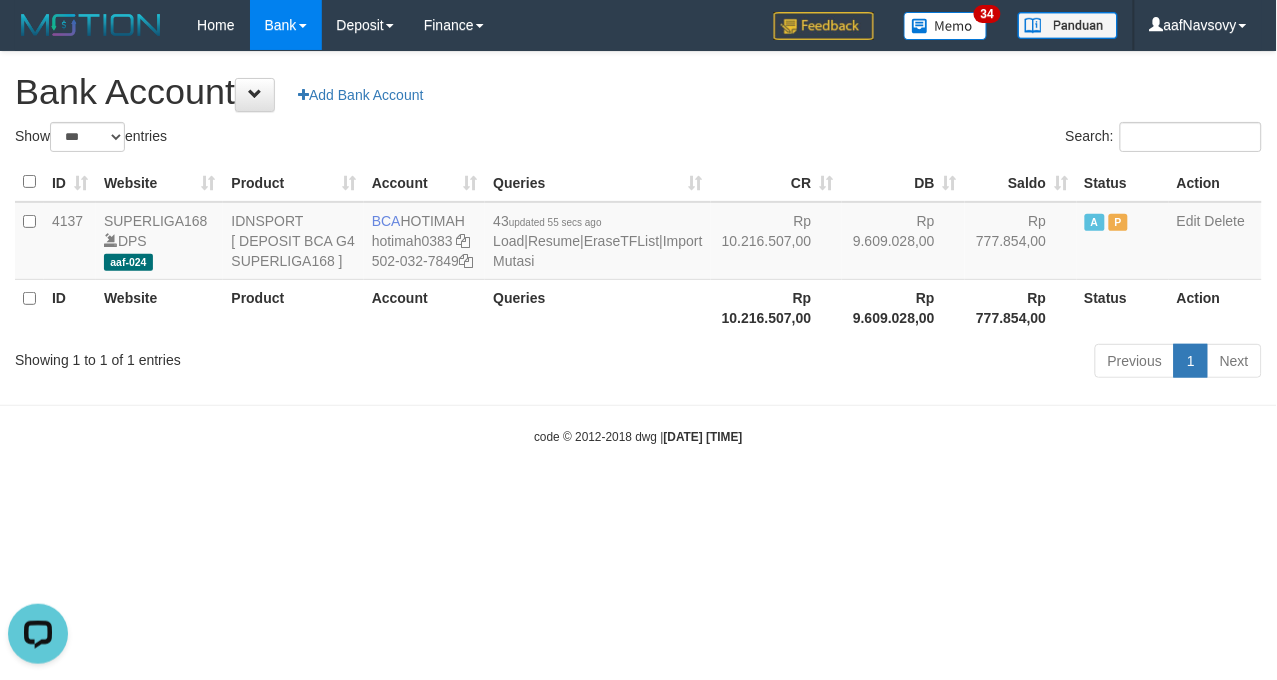 click on "Toggle navigation
Home
Bank
Account List
Load
By Website
Group
[ISPORT]													SUPERLIGA168
By Load Group (DPS)" at bounding box center (638, 248) 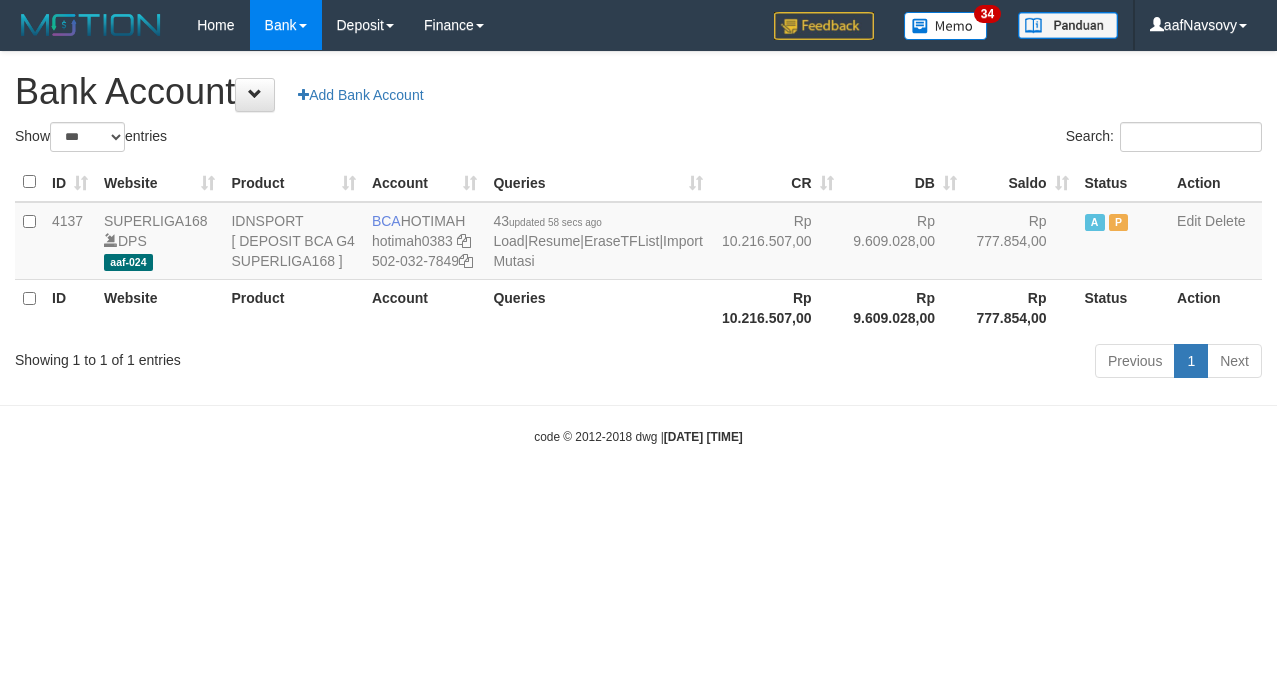 select on "***" 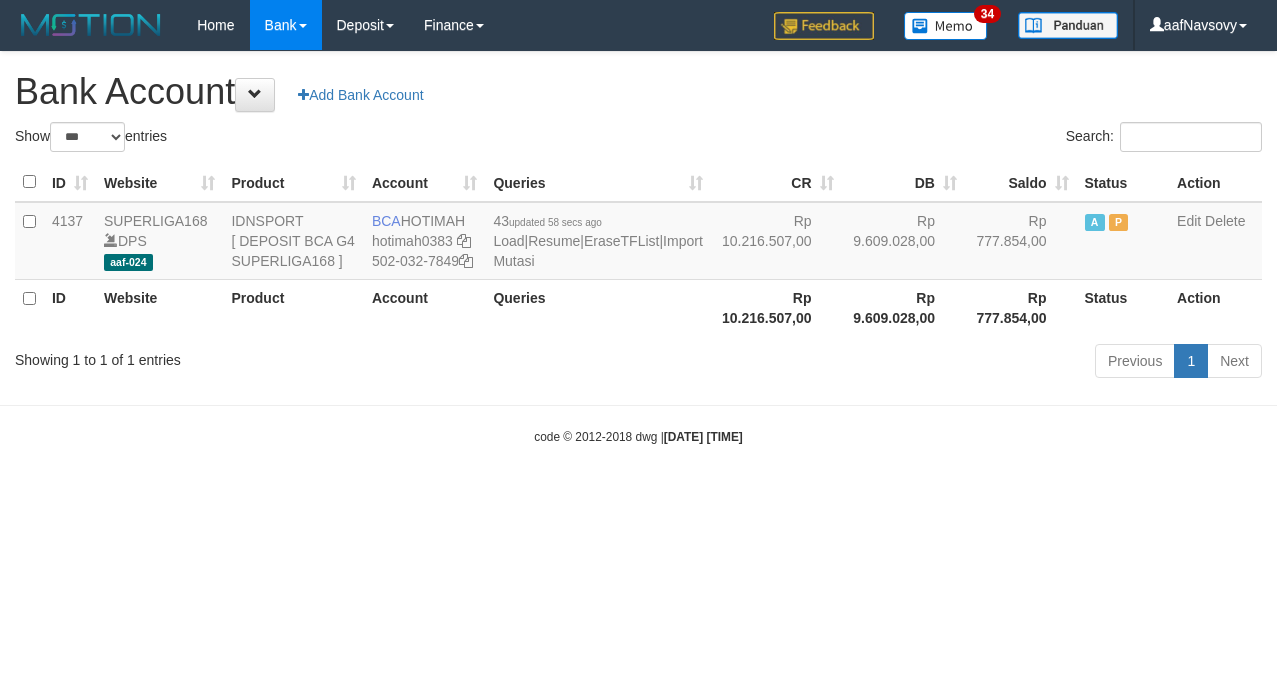 scroll, scrollTop: 0, scrollLeft: 0, axis: both 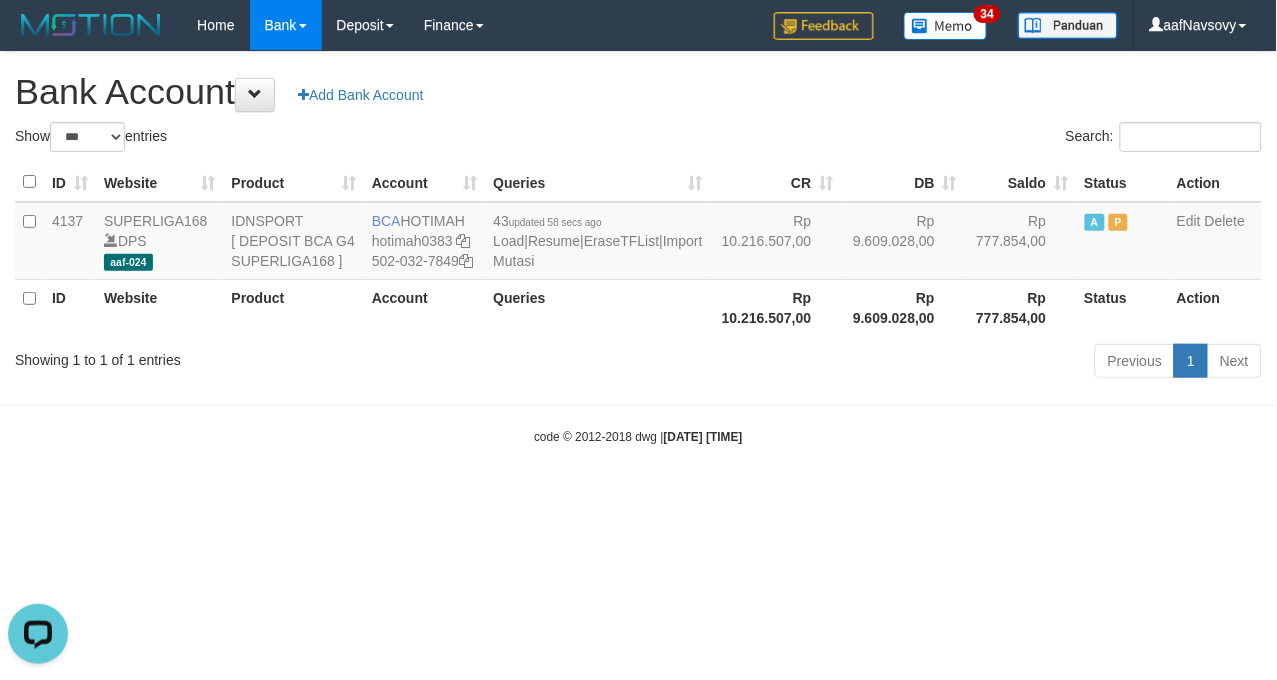 click on "Toggle navigation
Home
Bank
Account List
Load
By Website
Group
[ISPORT]													SUPERLIGA168
By Load Group (DPS)" at bounding box center [638, 248] 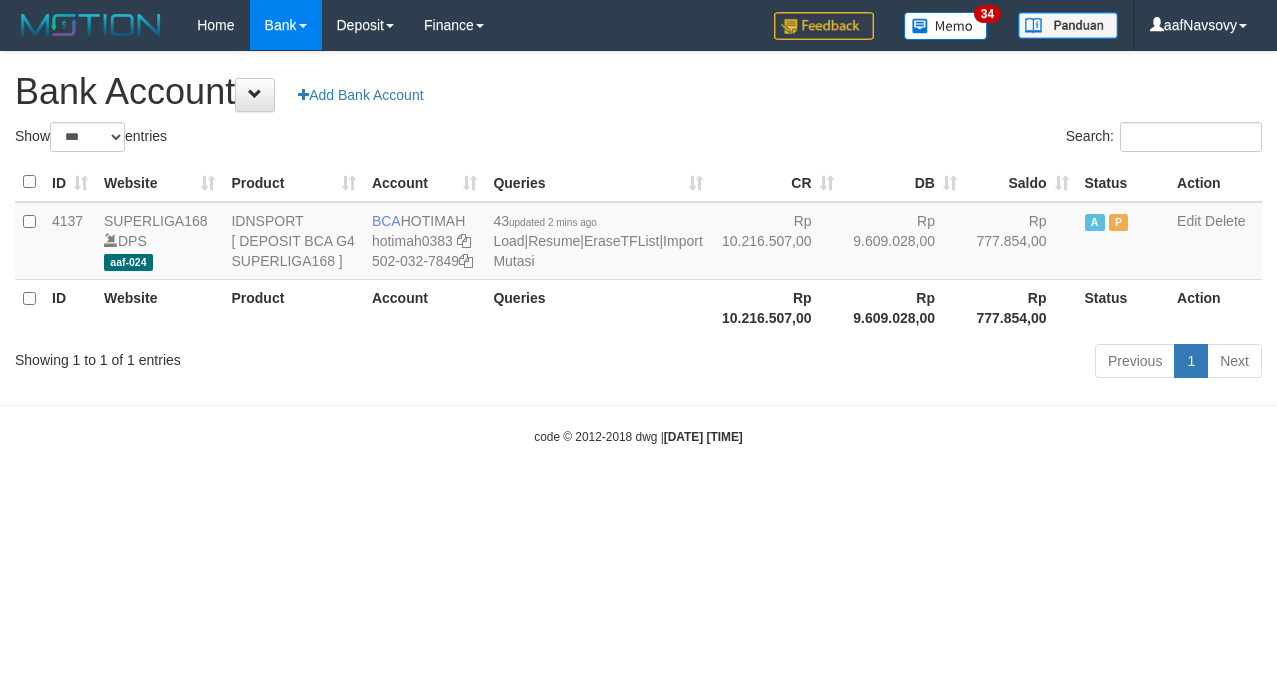 select on "***" 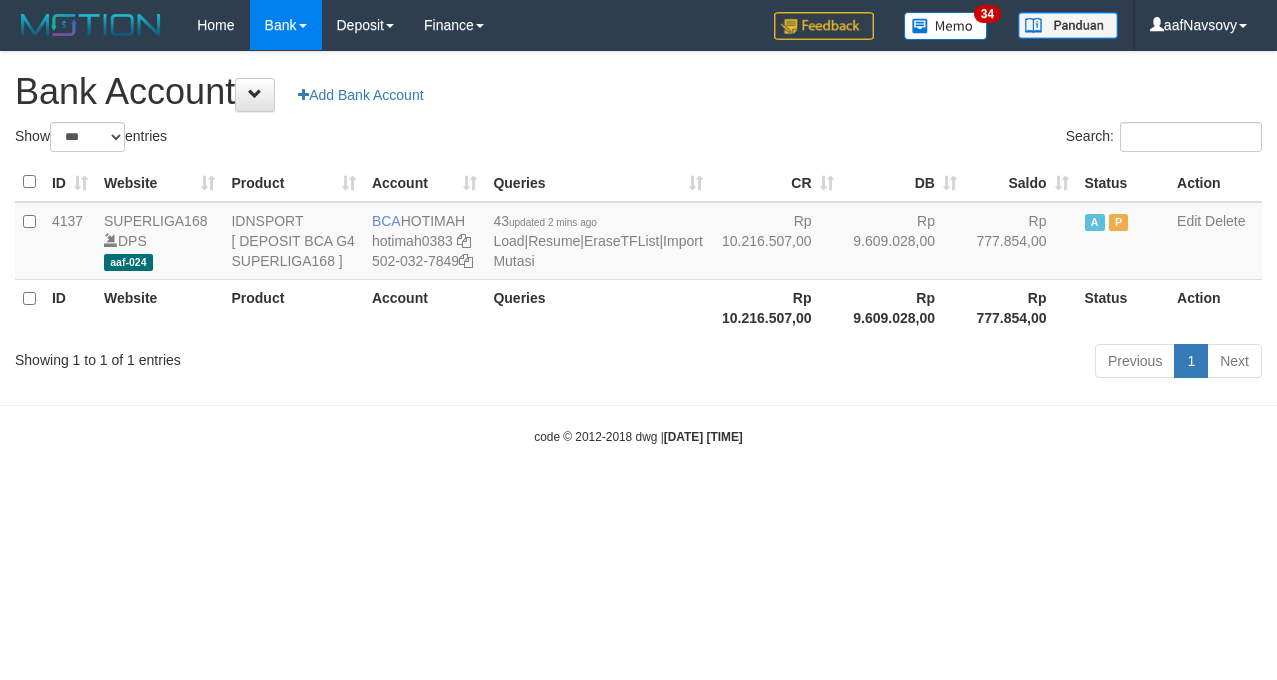 scroll, scrollTop: 0, scrollLeft: 0, axis: both 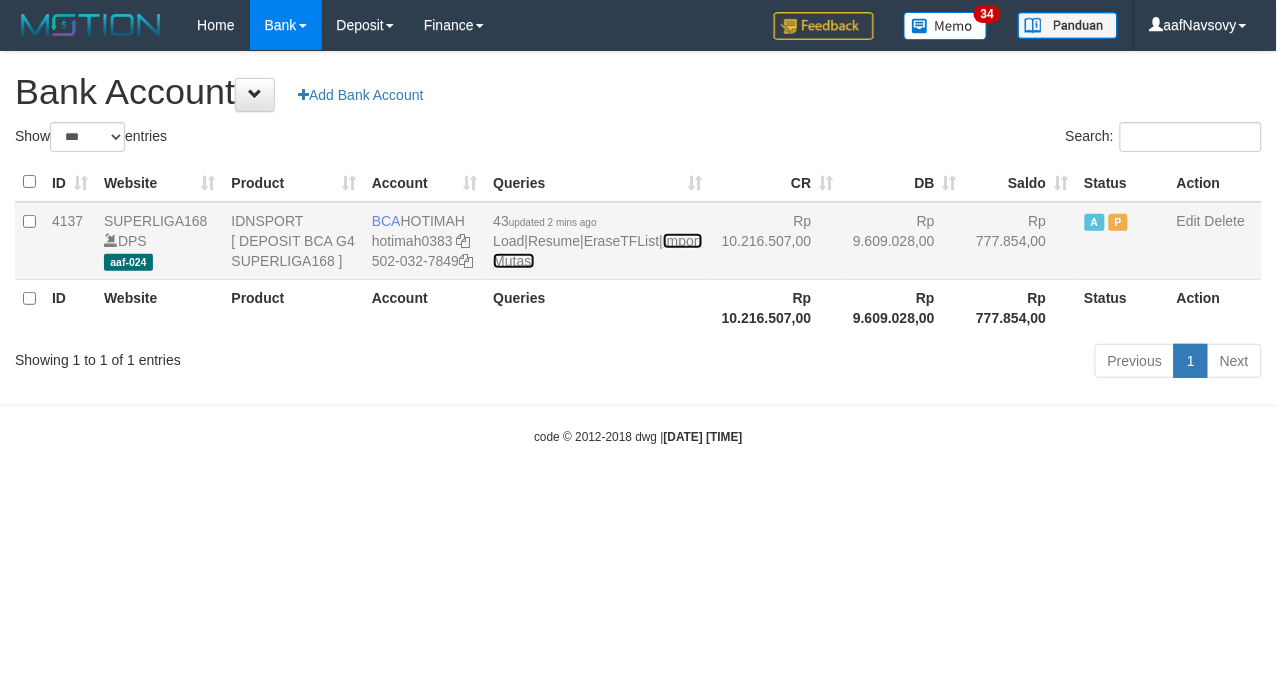 click on "Import Mutasi" at bounding box center (597, 251) 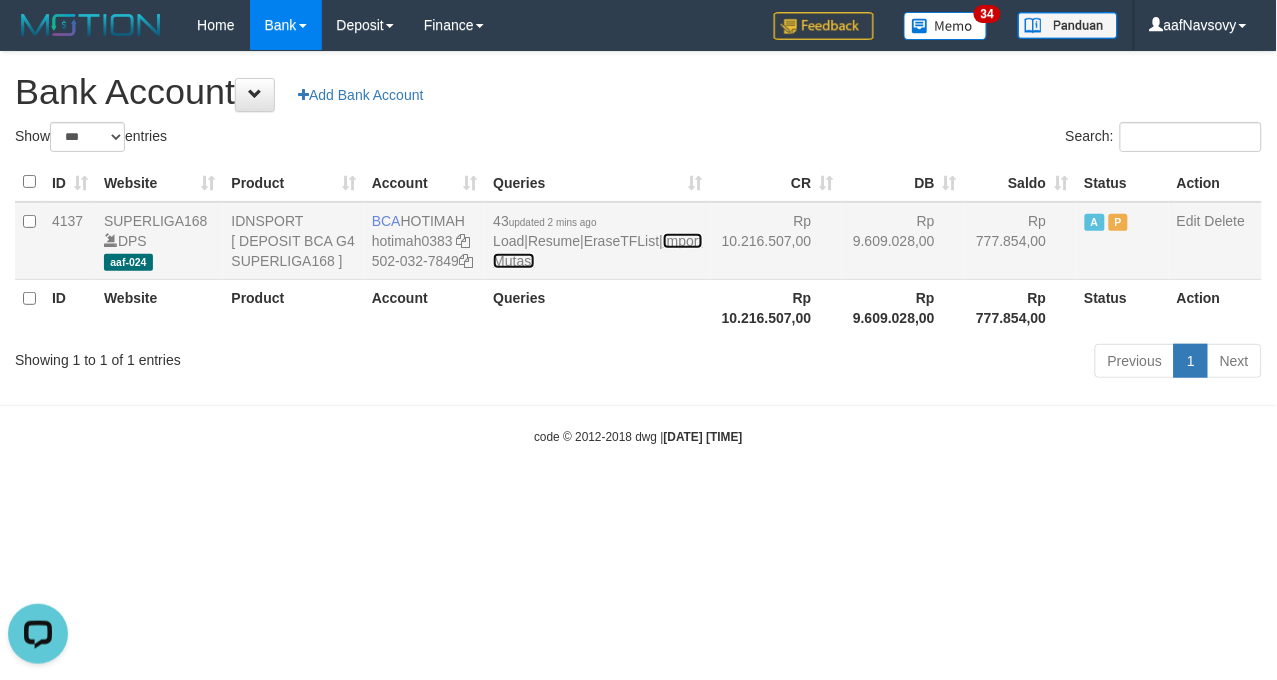 scroll, scrollTop: 0, scrollLeft: 0, axis: both 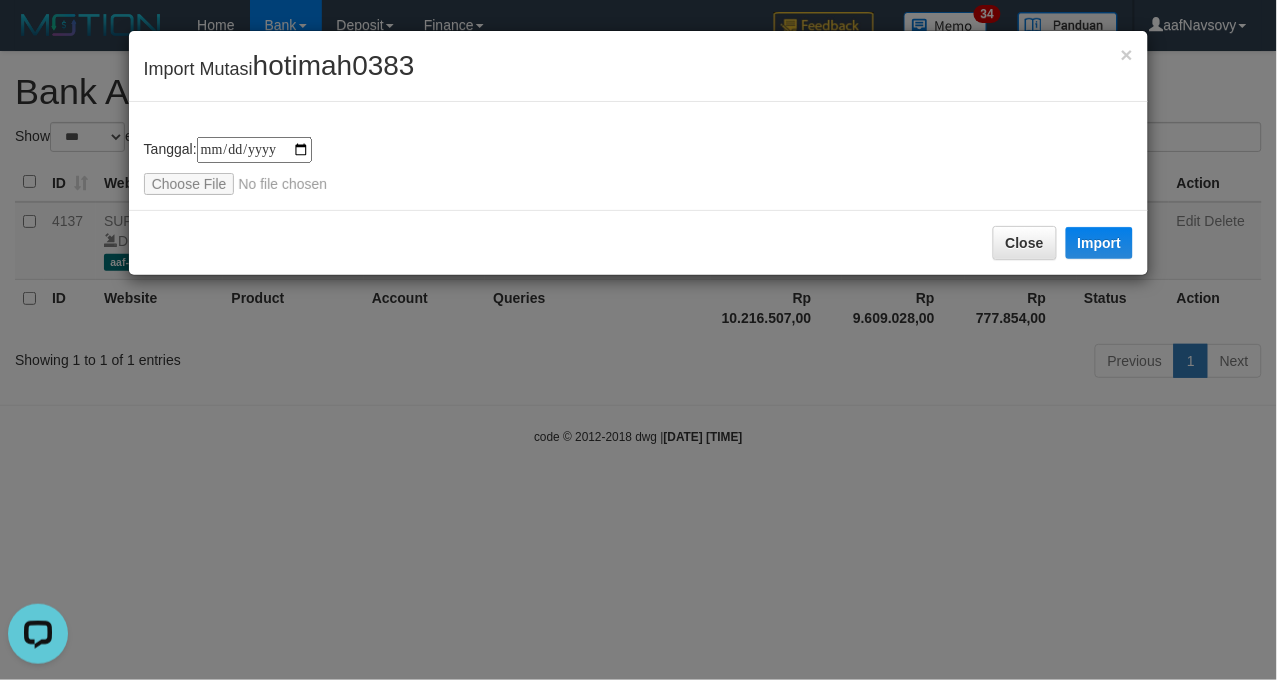 type on "**********" 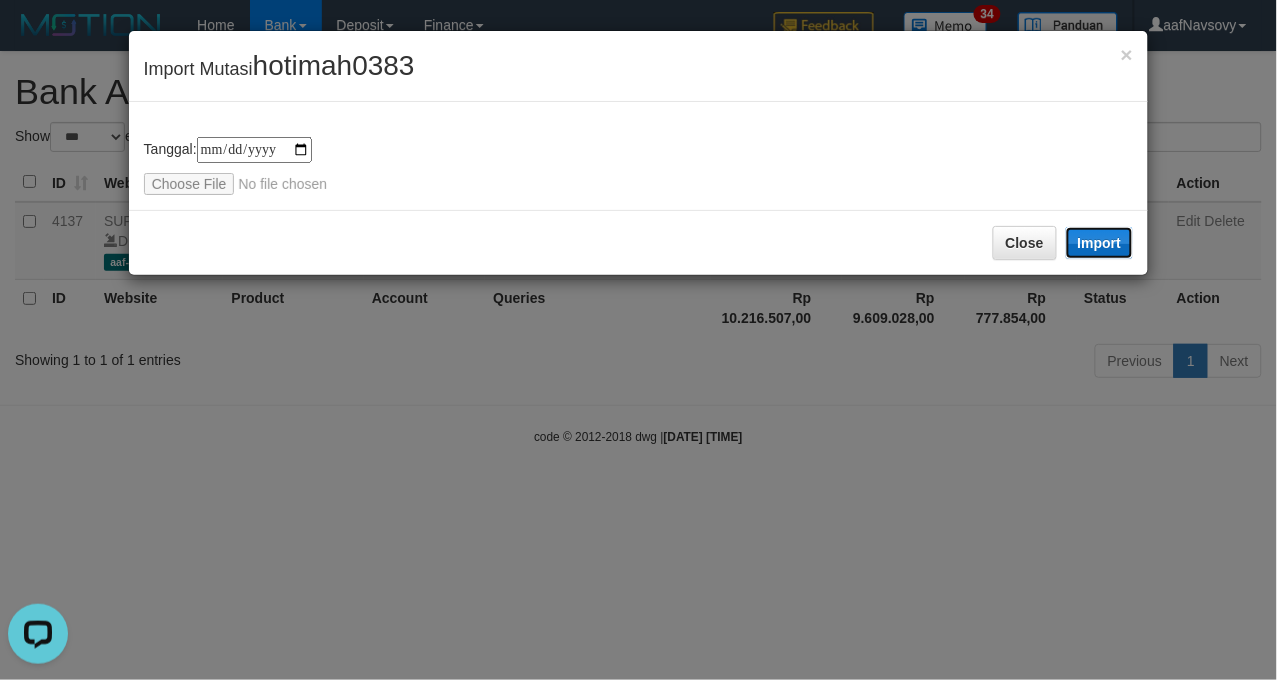 click on "Import" at bounding box center [1100, 243] 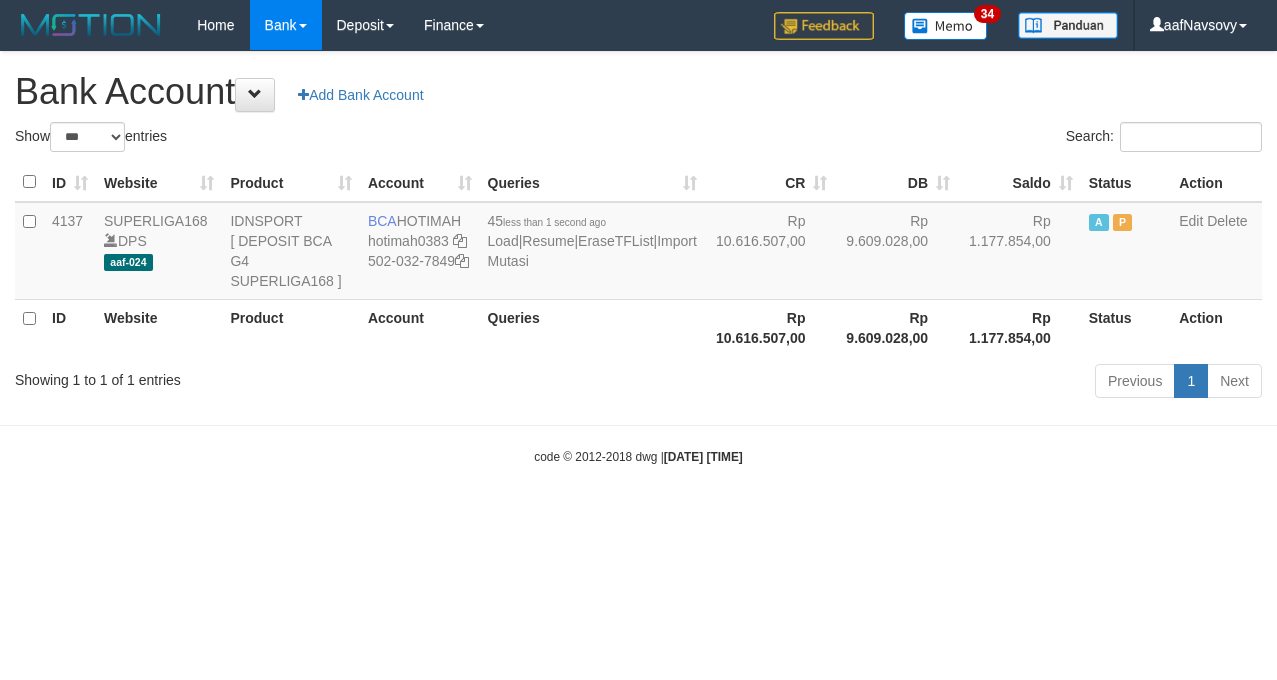 select on "***" 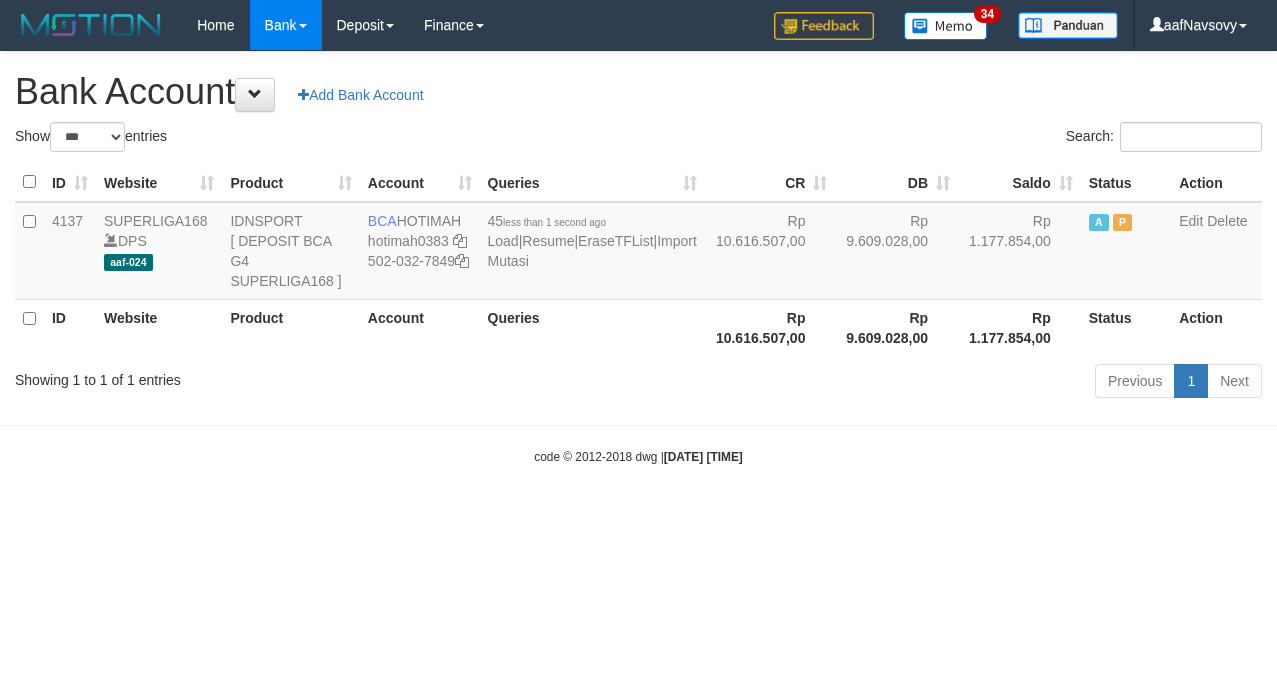 scroll, scrollTop: 0, scrollLeft: 0, axis: both 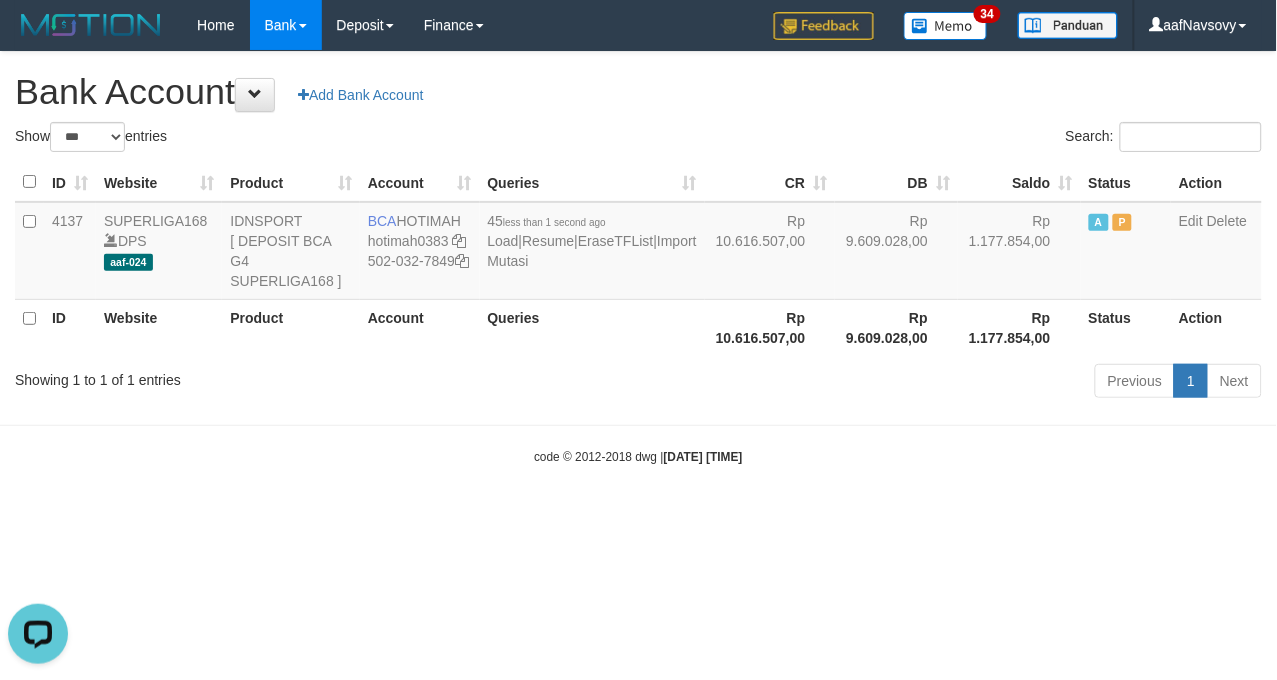 click on "Toggle navigation
Home
Bank
Account List
Load
By Website
Group
[ISPORT]													SUPERLIGA168
By Load Group (DPS)
34" at bounding box center [638, 258] 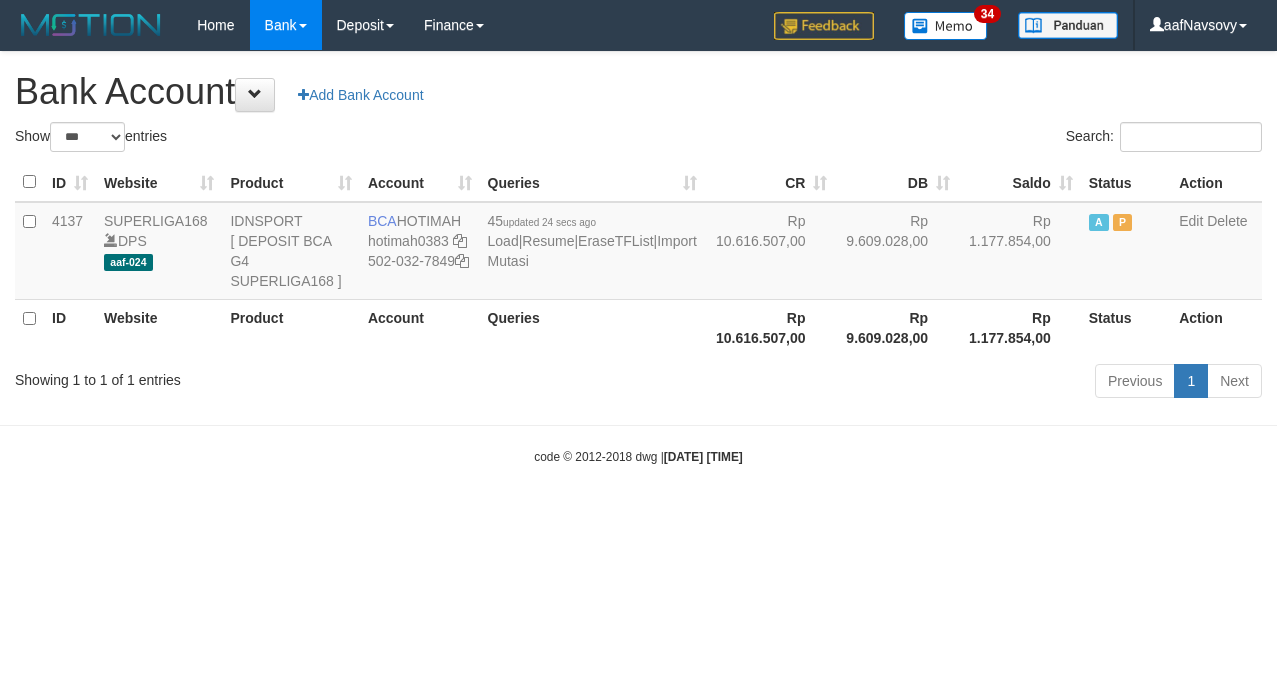 select on "***" 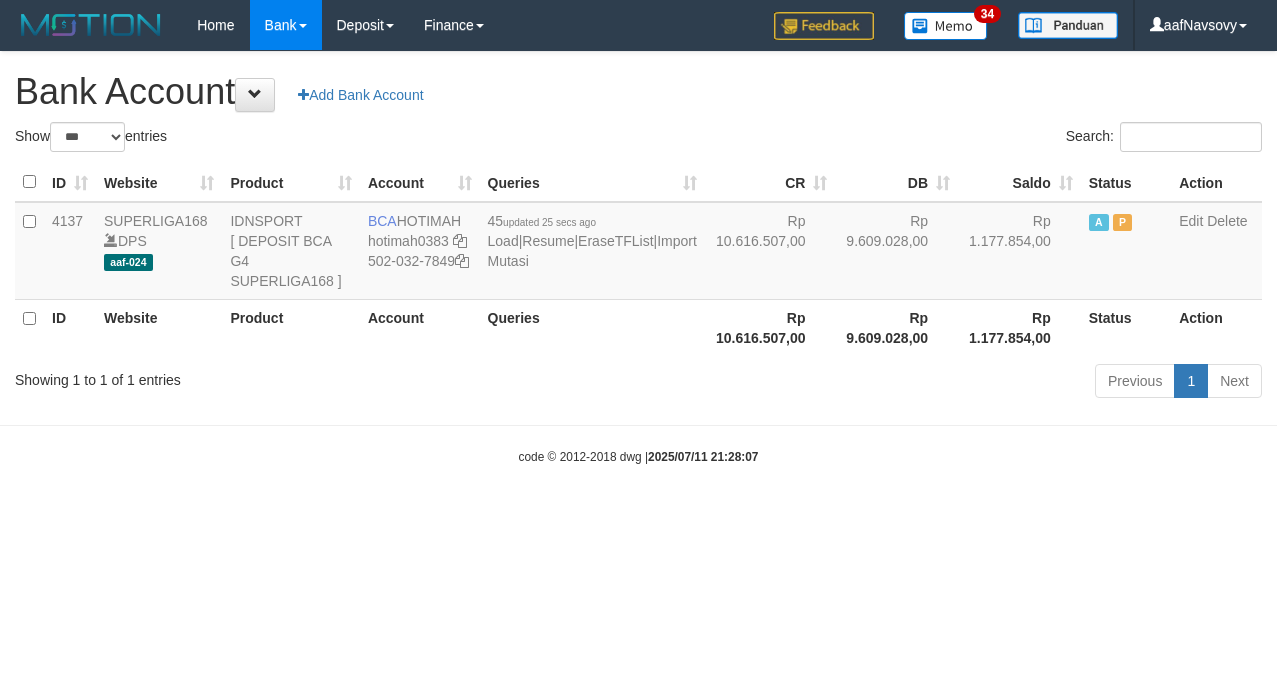 select on "***" 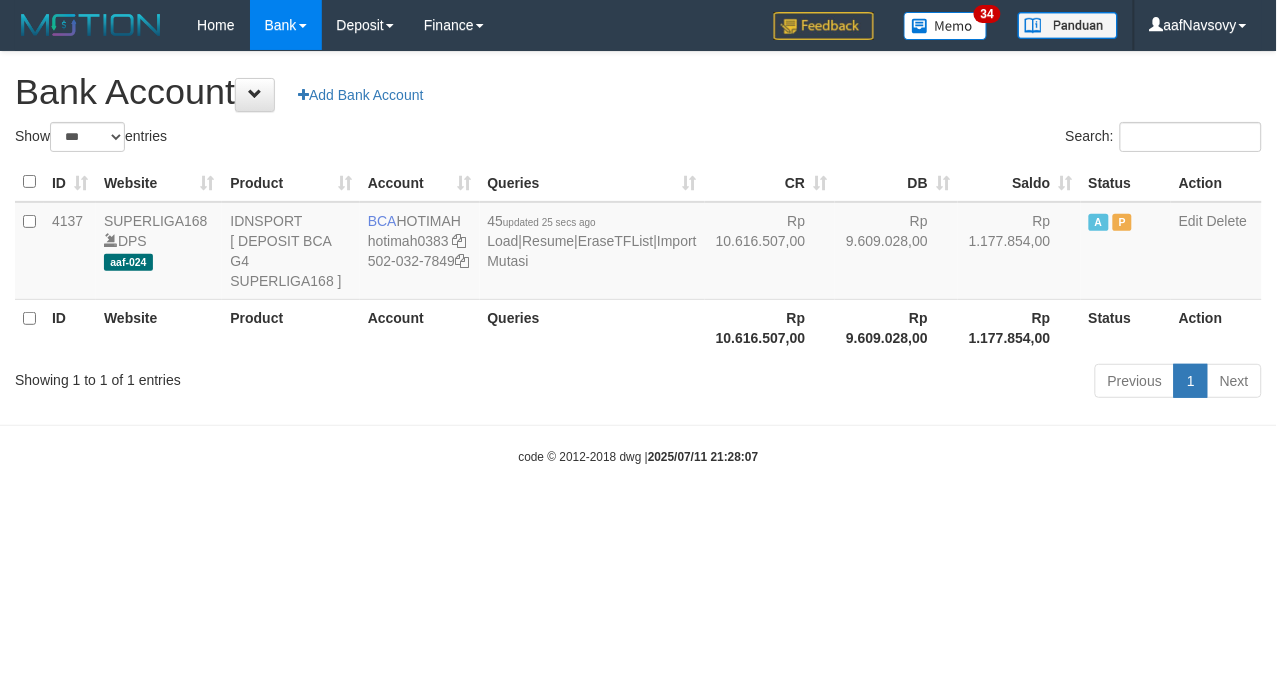 click on "Toggle navigation
Home
Bank
Account List
Load
By Website
Group
[ISPORT]													SUPERLIGA168
By Load Group (DPS)" at bounding box center (638, 258) 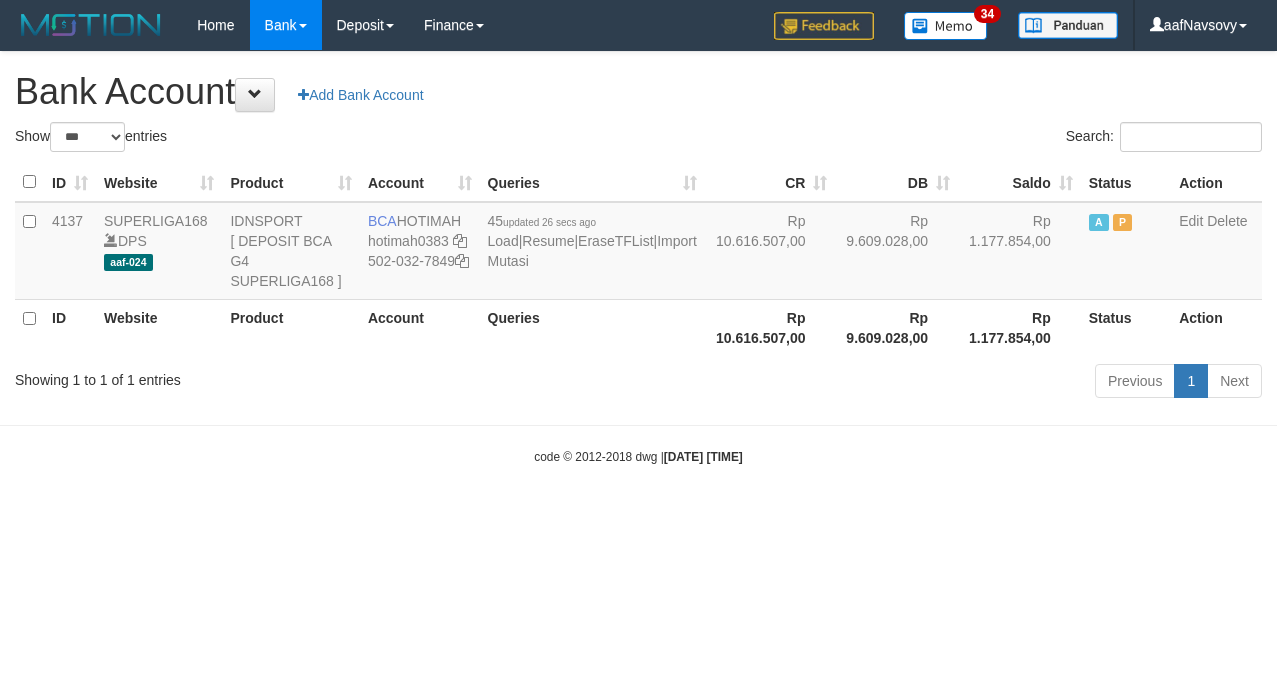 select on "***" 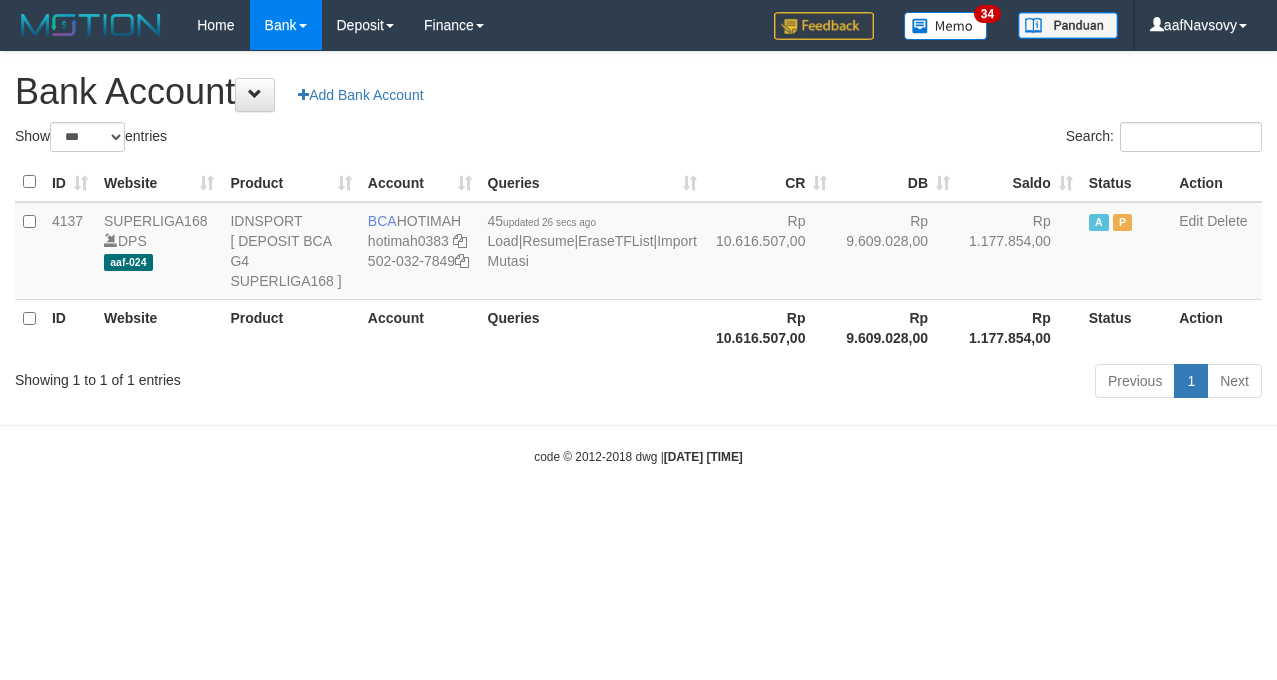 scroll, scrollTop: 0, scrollLeft: 0, axis: both 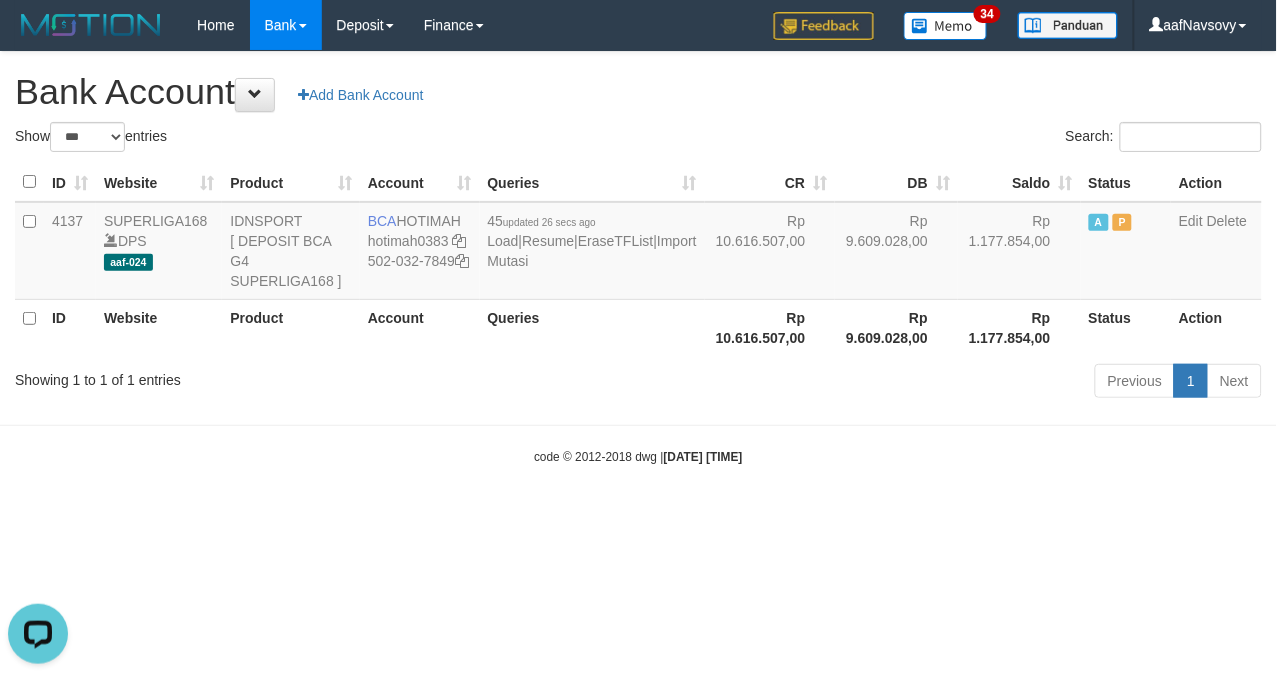 click on "Toggle navigation
Home
Bank
Account List
Load
By Website
Group
[ISPORT]													SUPERLIGA168
By Load Group (DPS)" at bounding box center (638, 258) 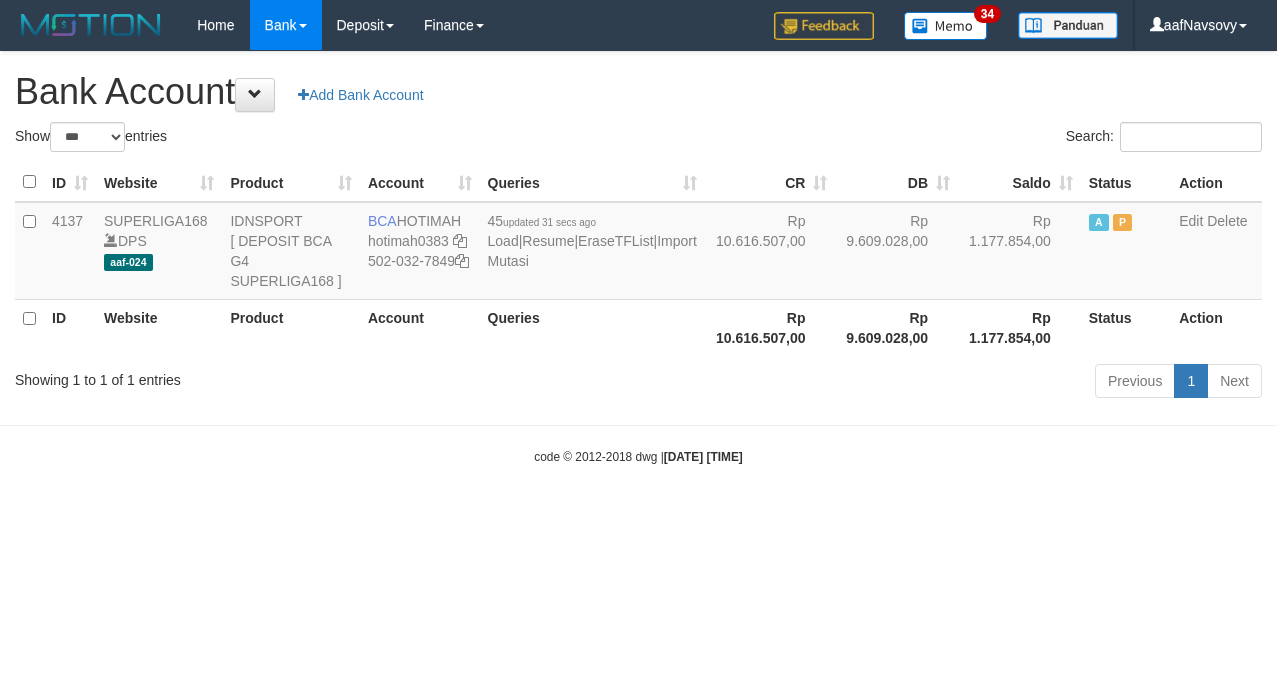 select on "***" 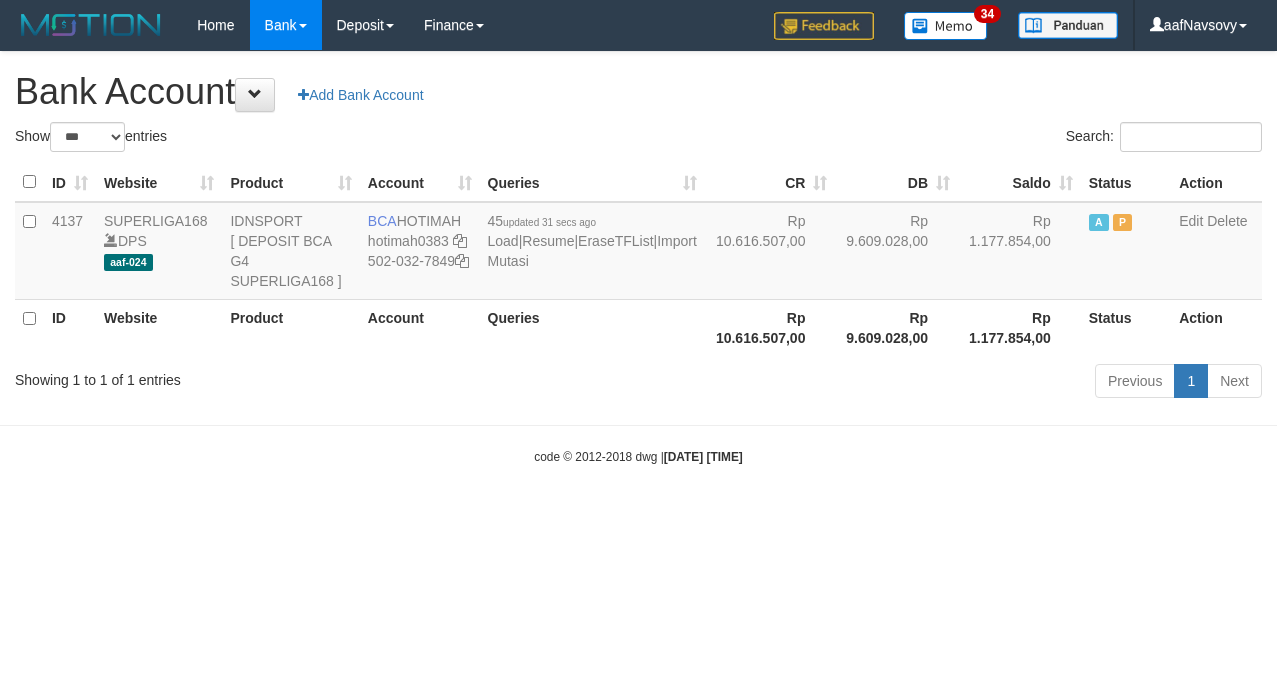 scroll, scrollTop: 0, scrollLeft: 0, axis: both 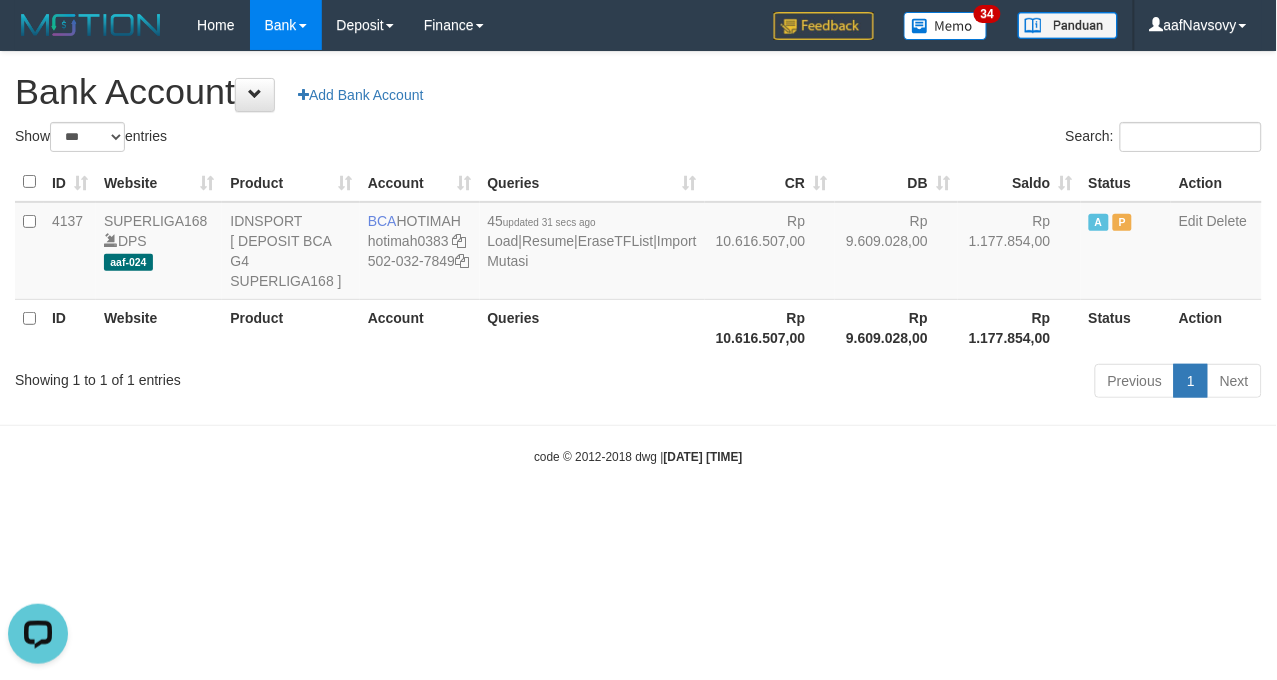 click on "Toggle navigation
Home
Bank
Account List
Load
By Website
Group
[ISPORT]													SUPERLIGA168
By Load Group (DPS)
34" at bounding box center (638, 258) 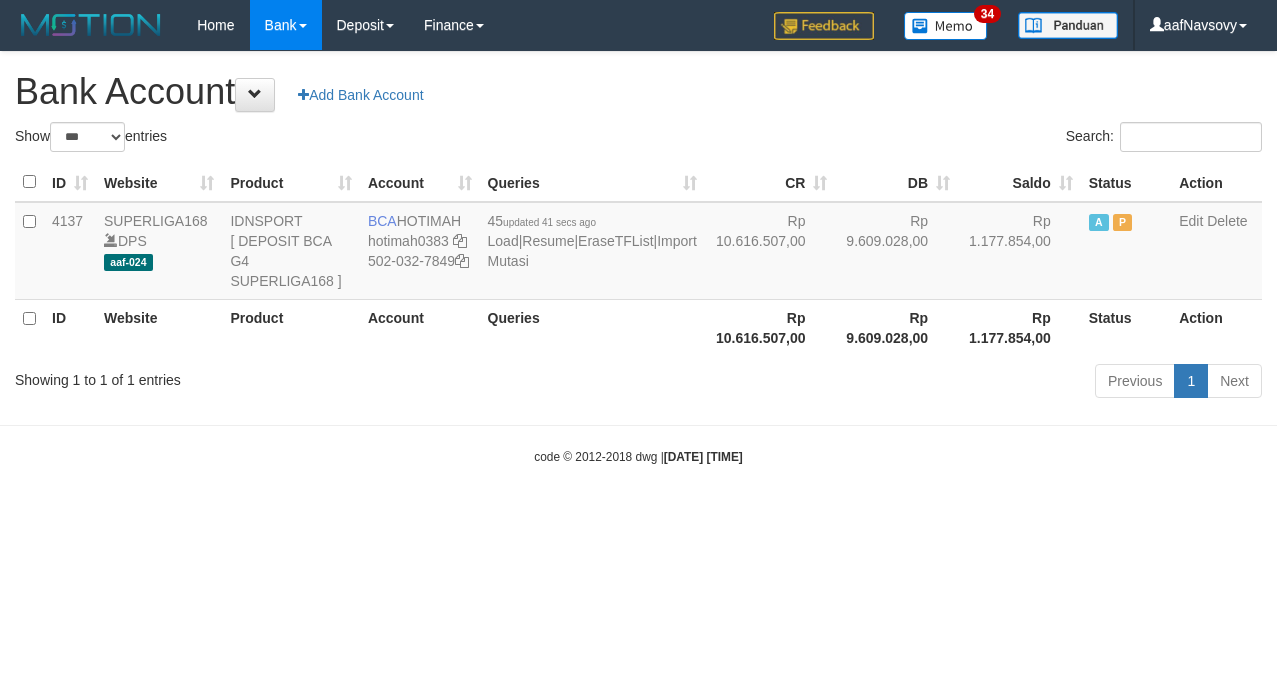 select on "***" 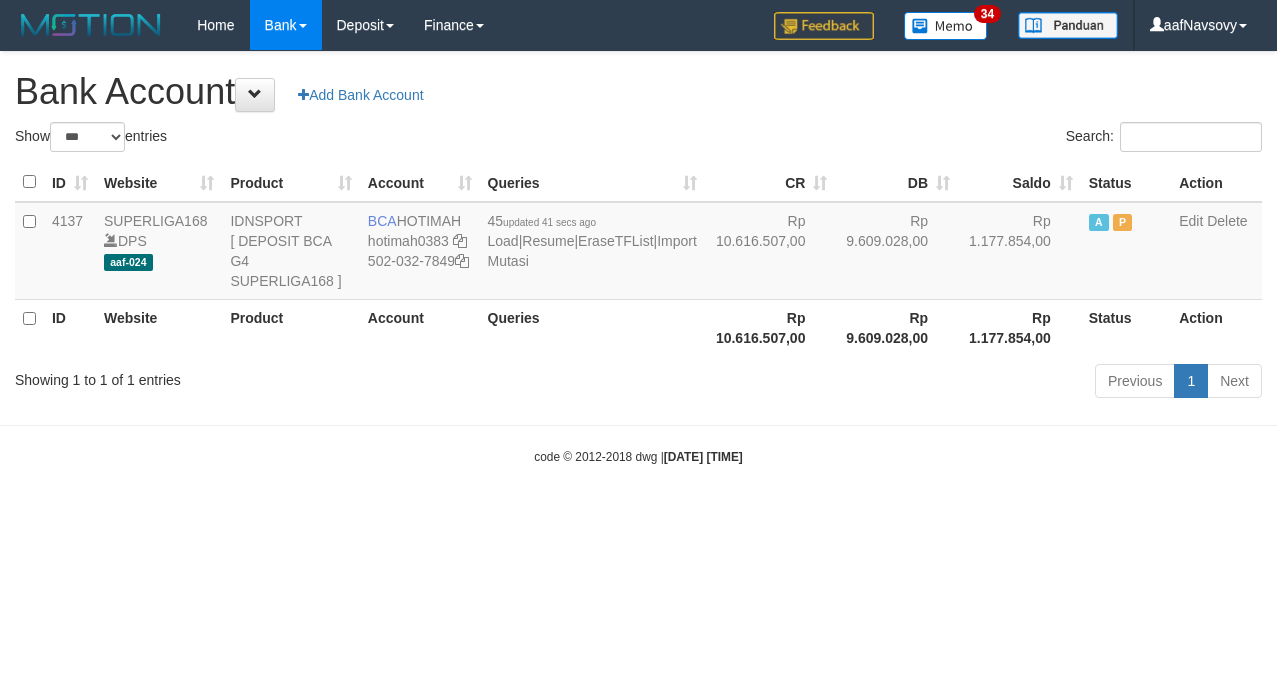 scroll, scrollTop: 0, scrollLeft: 0, axis: both 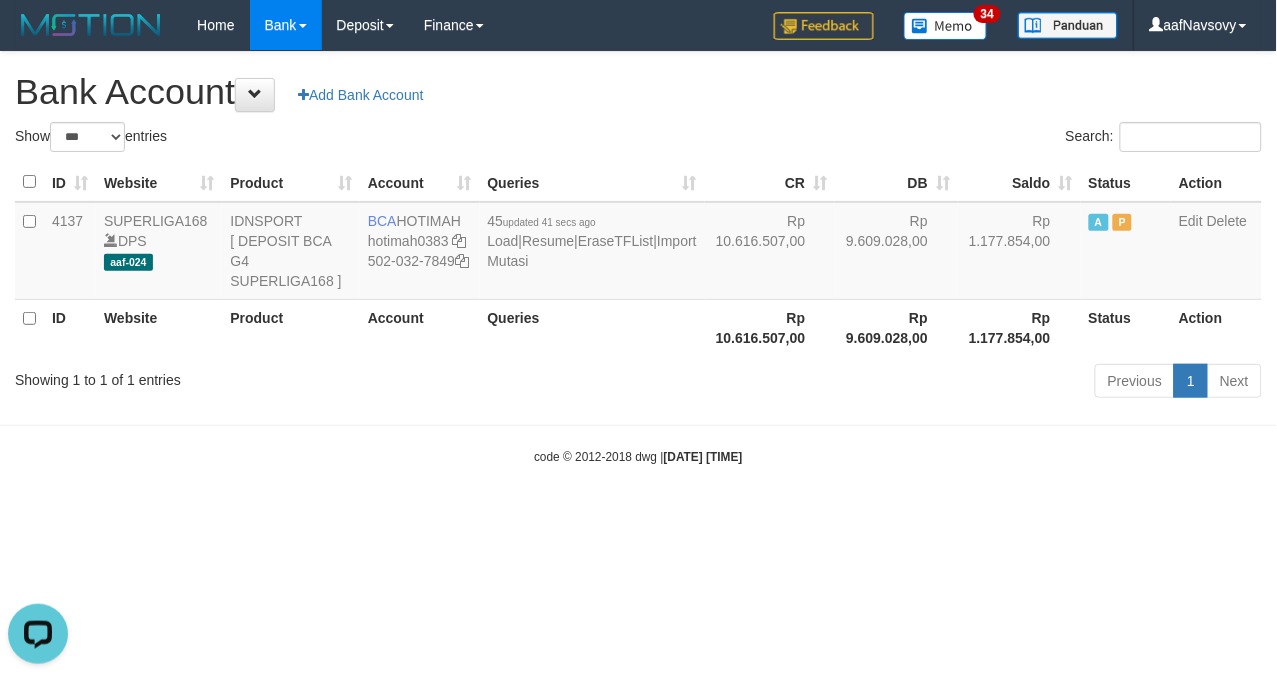 click on "Toggle navigation
Home
Bank
Account List
Load
By Website
Group
[ISPORT]													SUPERLIGA168
By Load Group (DPS)" at bounding box center [638, 258] 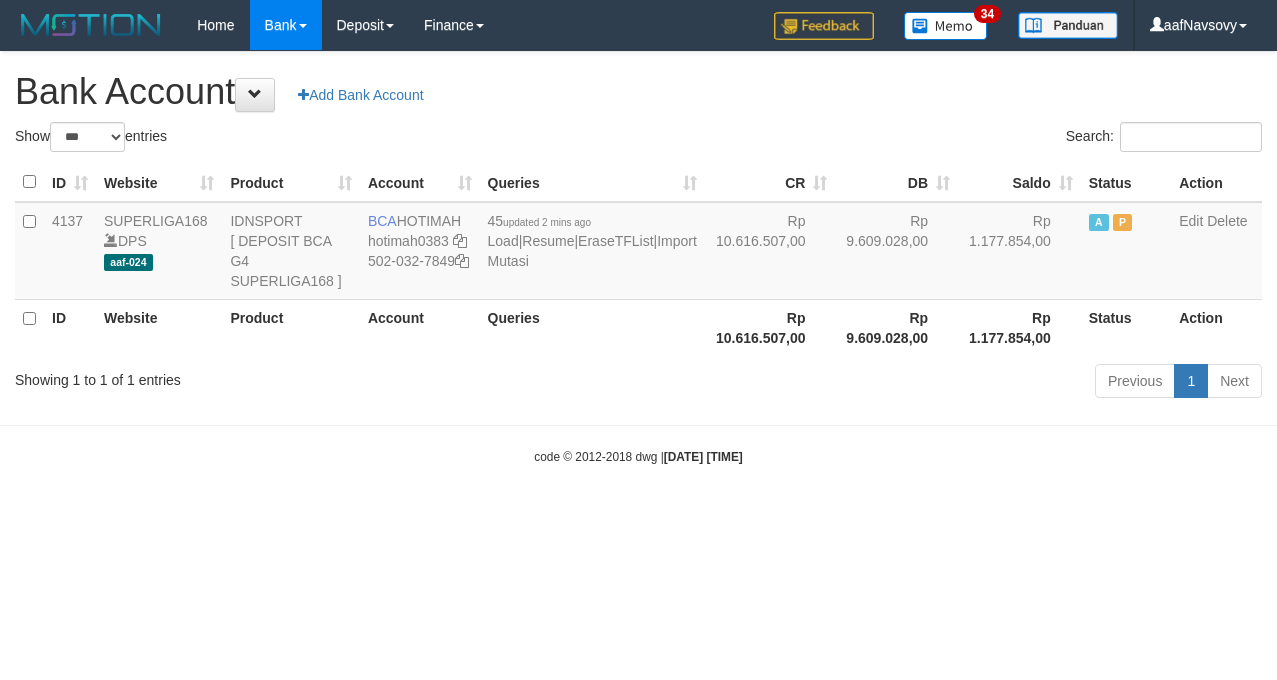 select on "***" 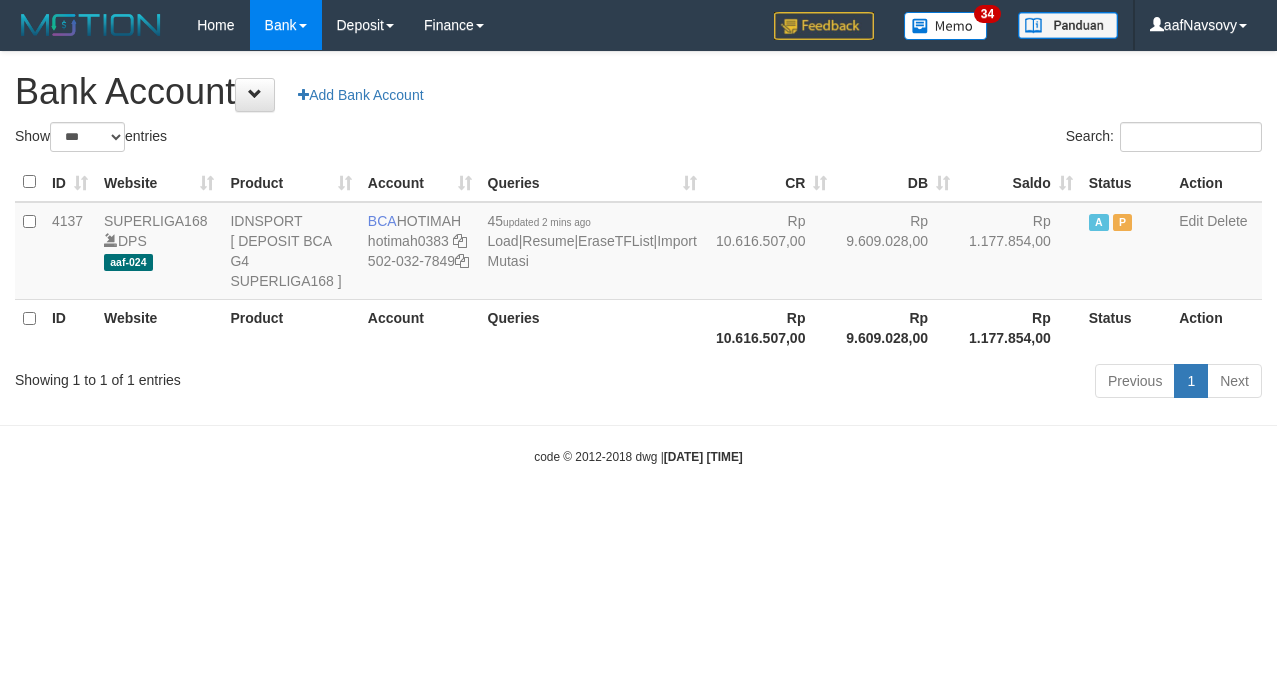 scroll, scrollTop: 0, scrollLeft: 0, axis: both 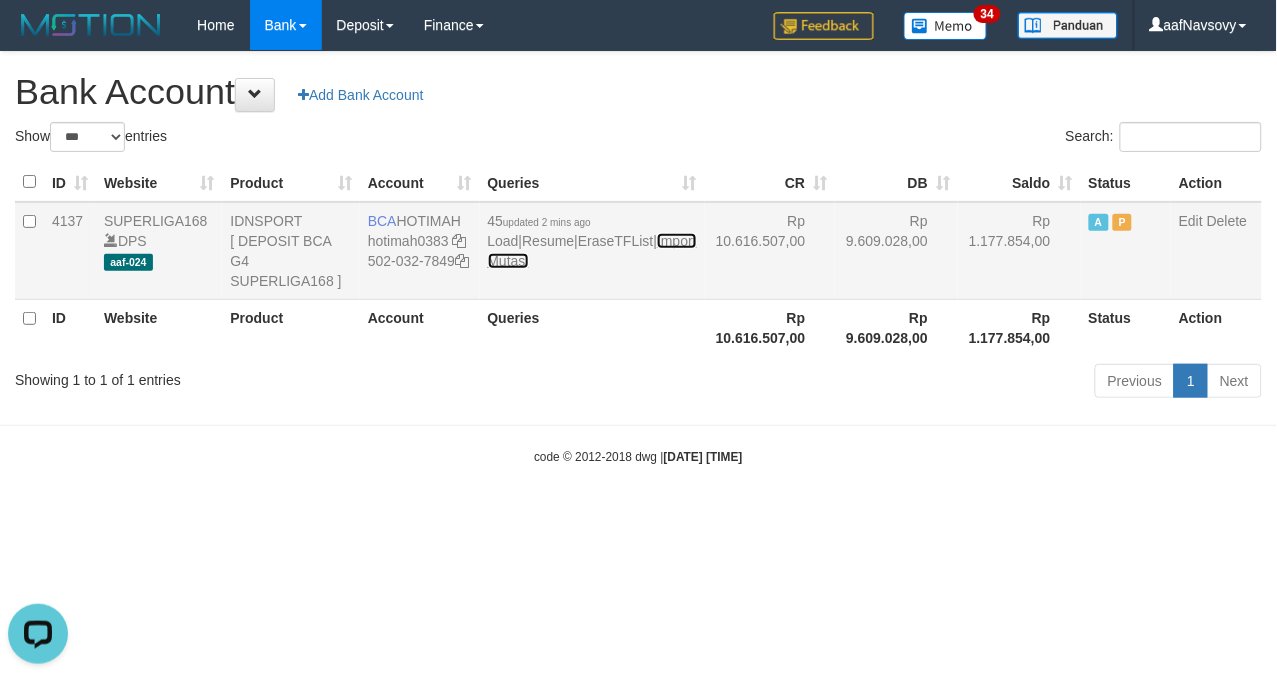 click on "Import Mutasi" at bounding box center [592, 251] 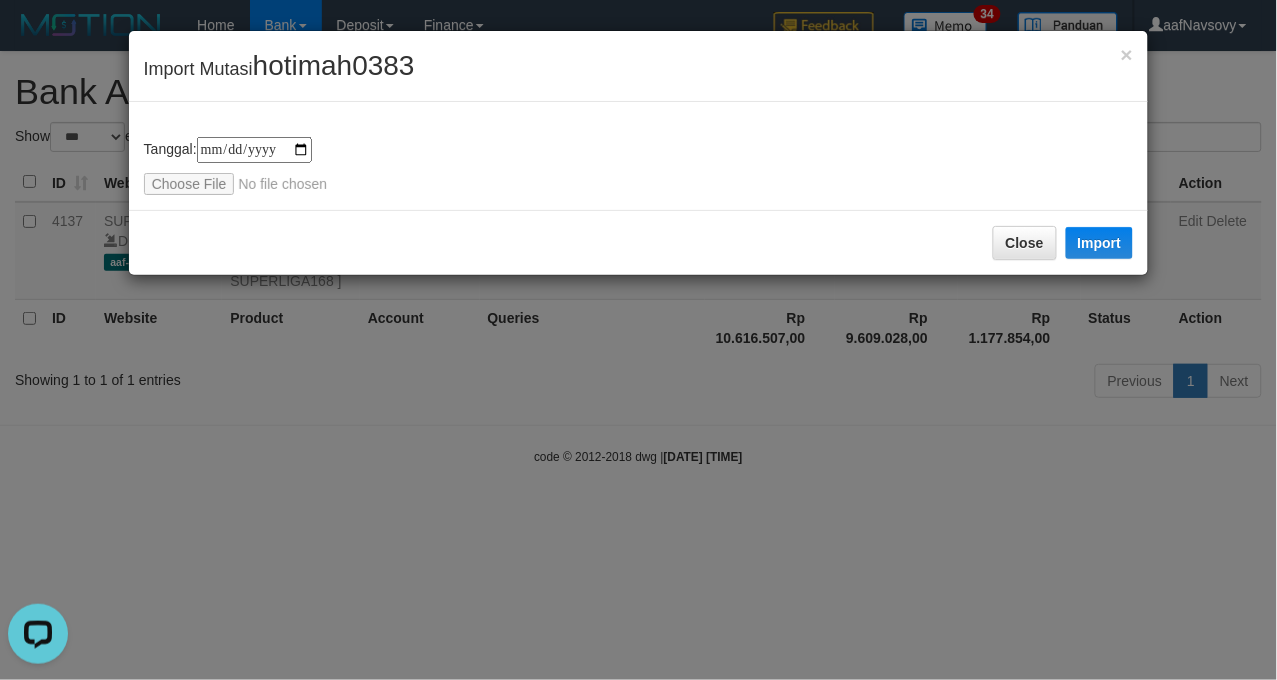 type on "**********" 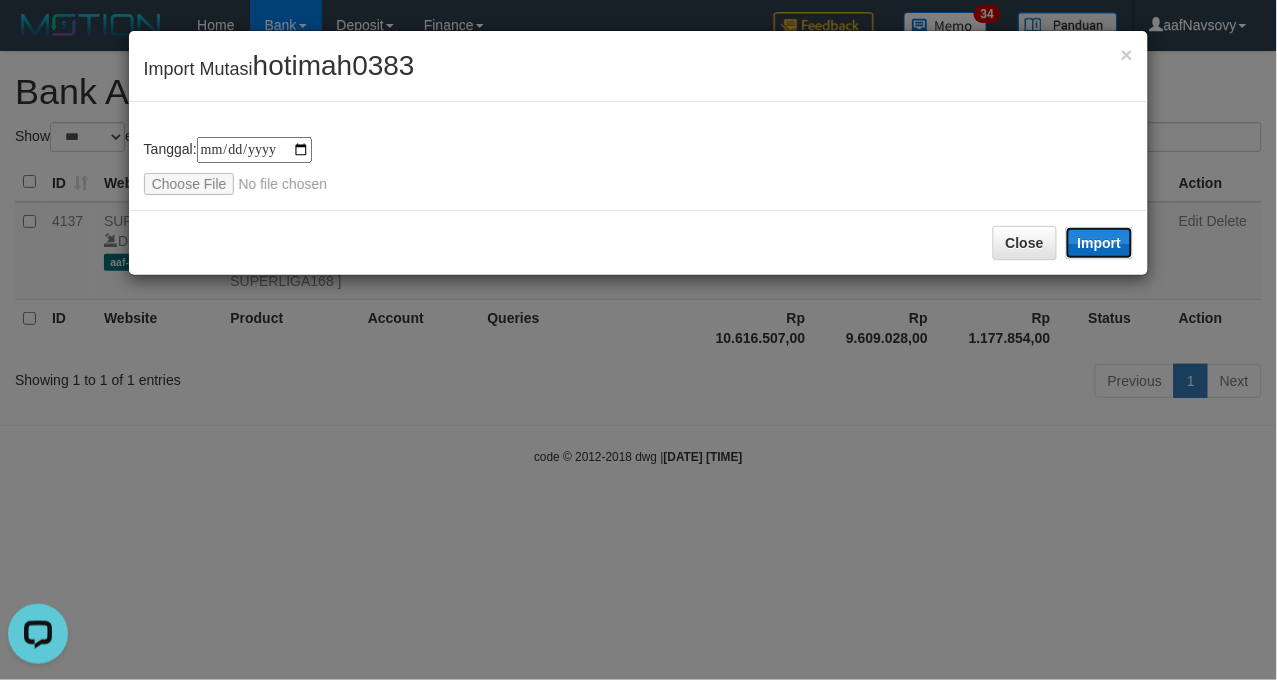 click on "Import" at bounding box center [1100, 243] 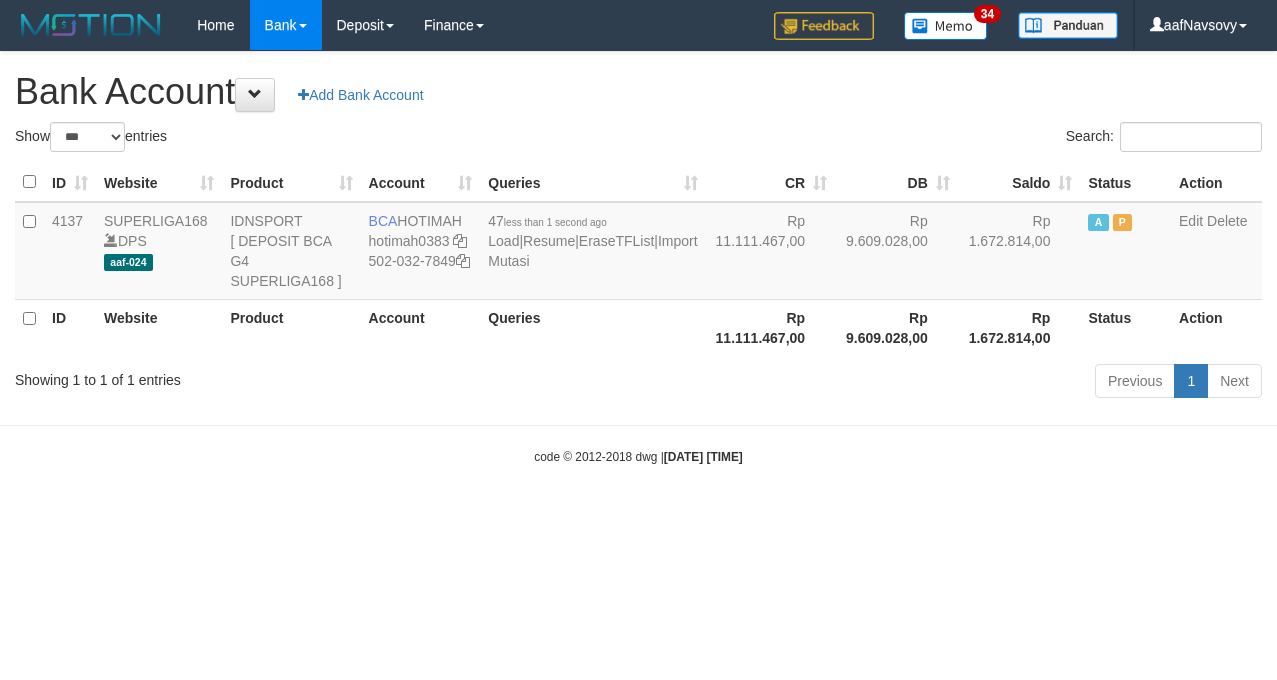select on "***" 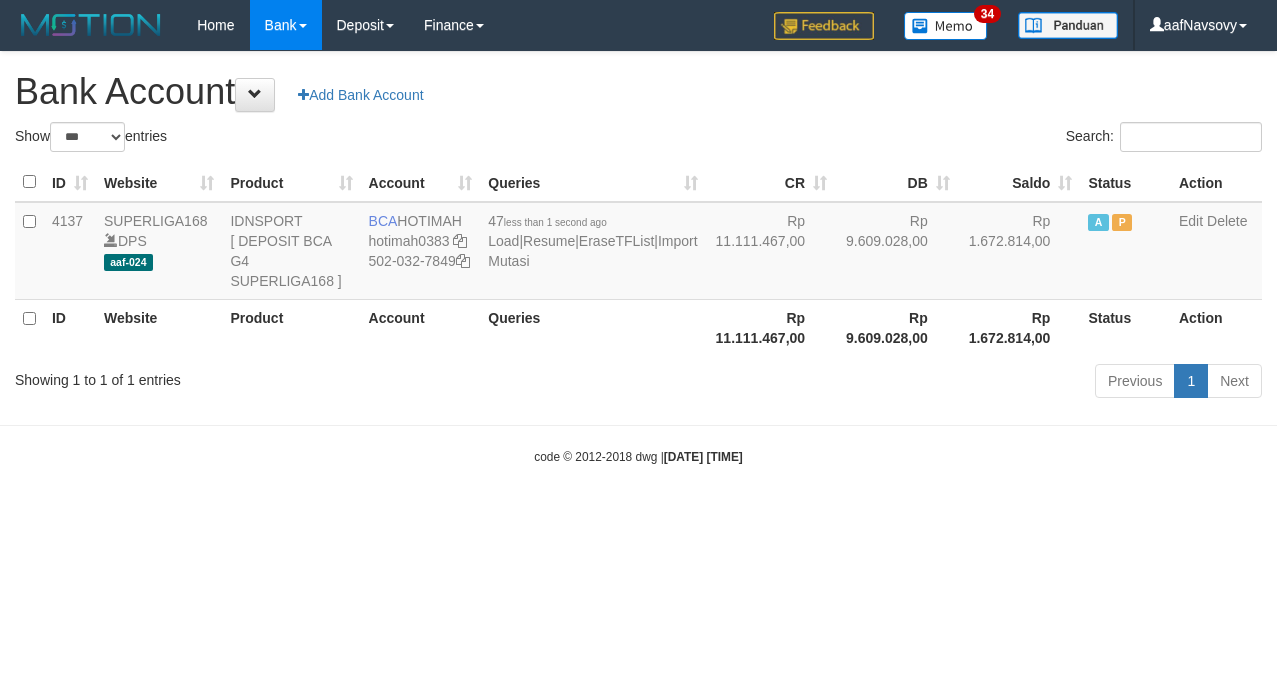 scroll, scrollTop: 0, scrollLeft: 0, axis: both 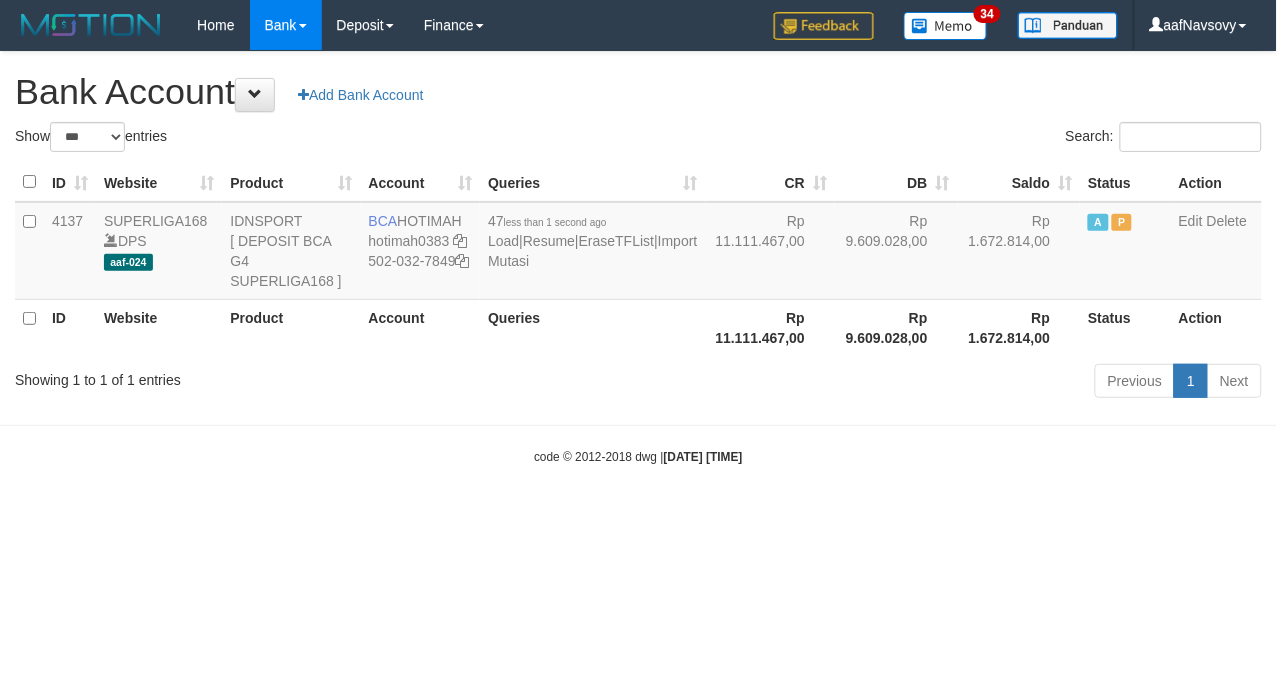 click on "Toggle navigation
Home
Bank
Account List
Load
By Website
Group
[ISPORT]													SUPERLIGA168
By Load Group (DPS)" at bounding box center (638, 258) 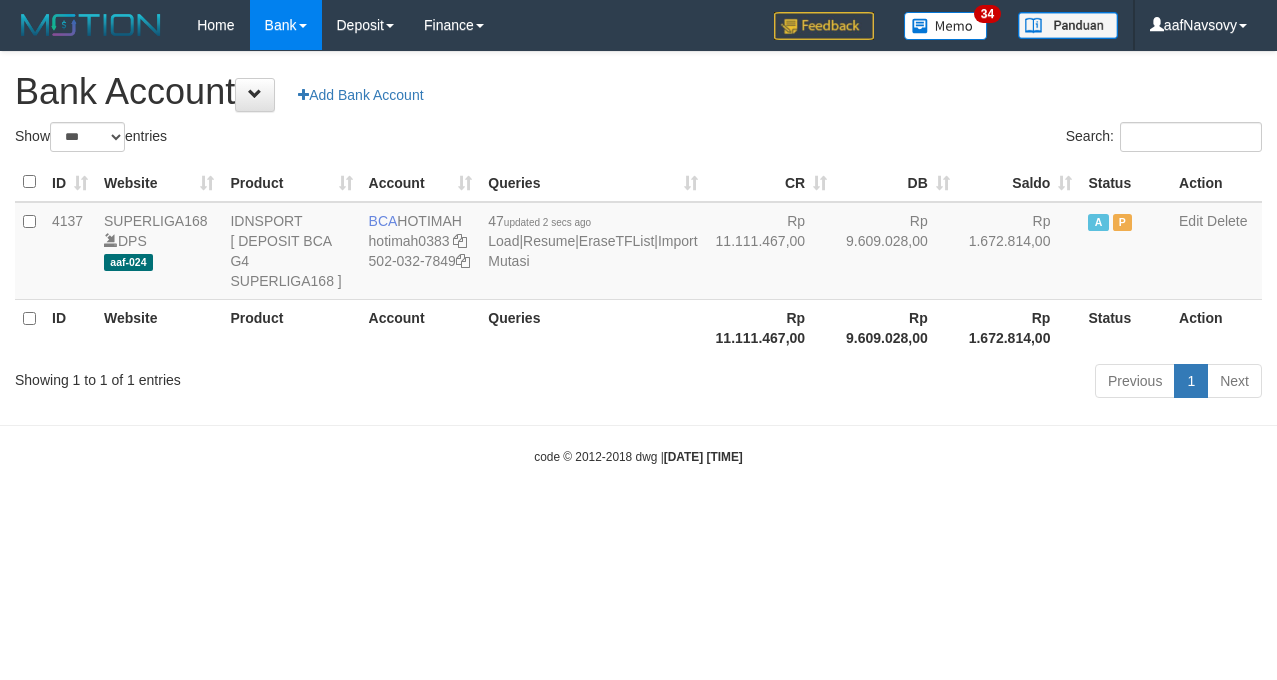 select on "***" 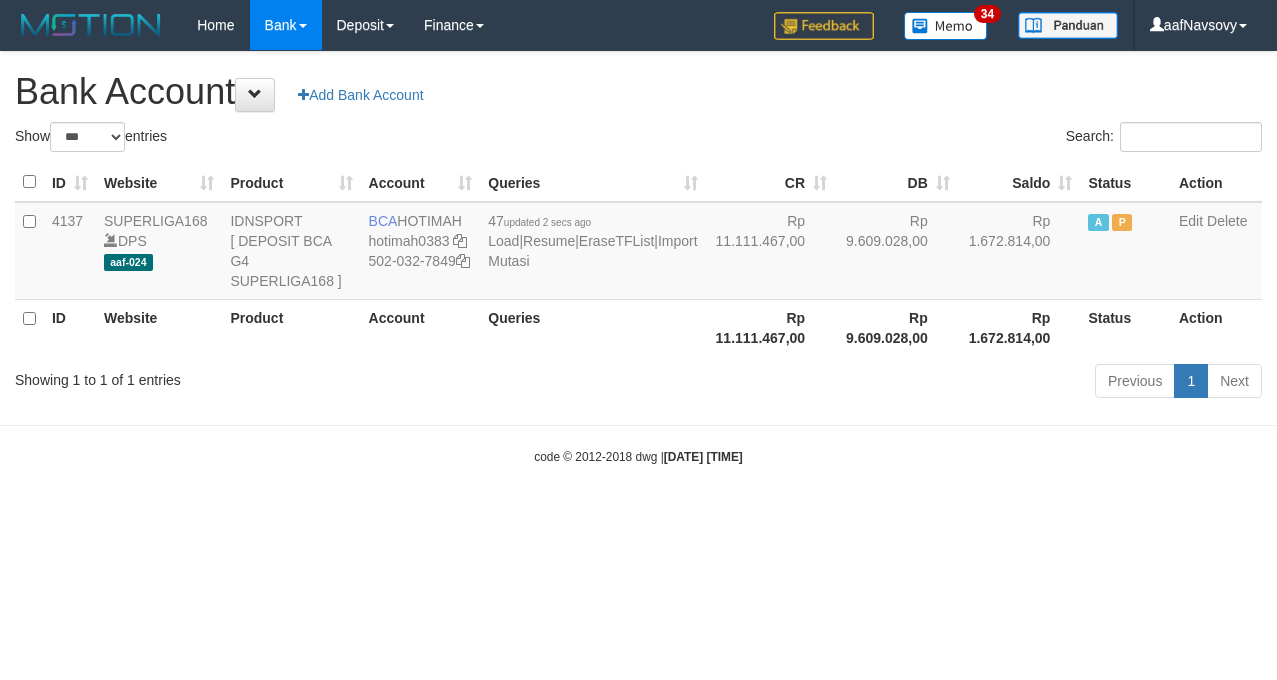 scroll, scrollTop: 0, scrollLeft: 0, axis: both 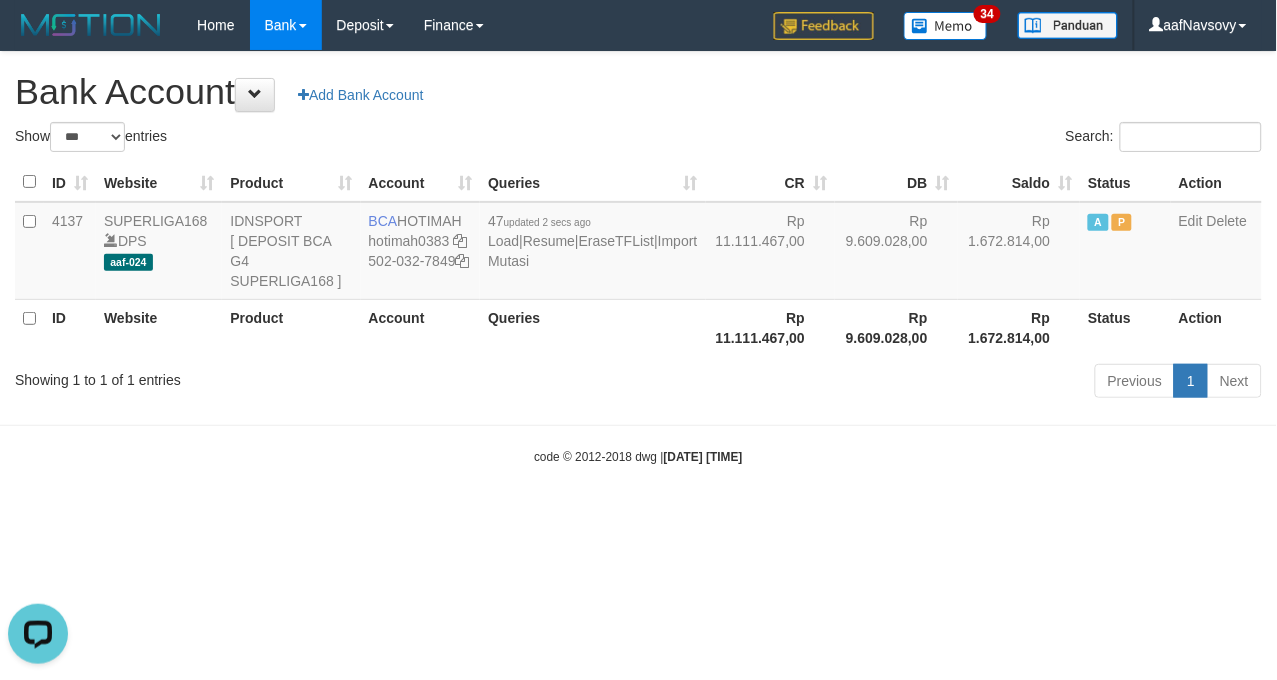 click on "Toggle navigation
Home
Bank
Account List
Load
By Website
Group
[ISPORT]													SUPERLIGA168
By Load Group (DPS)" at bounding box center (638, 258) 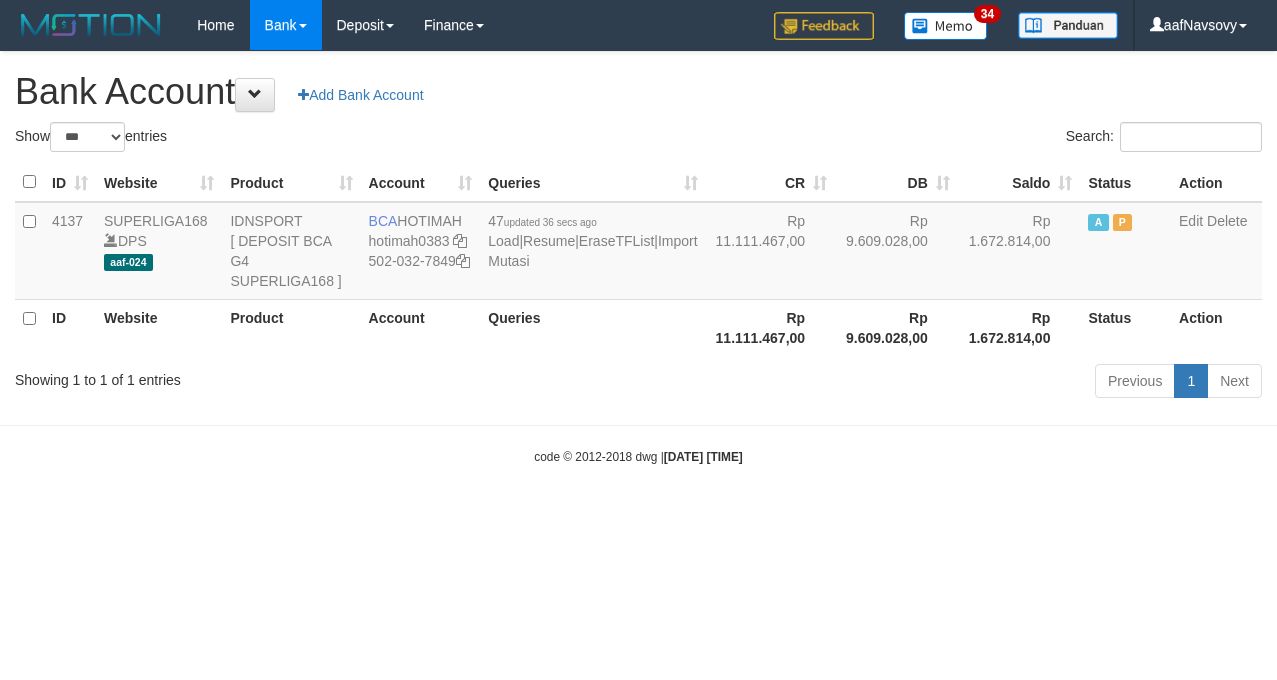 select on "***" 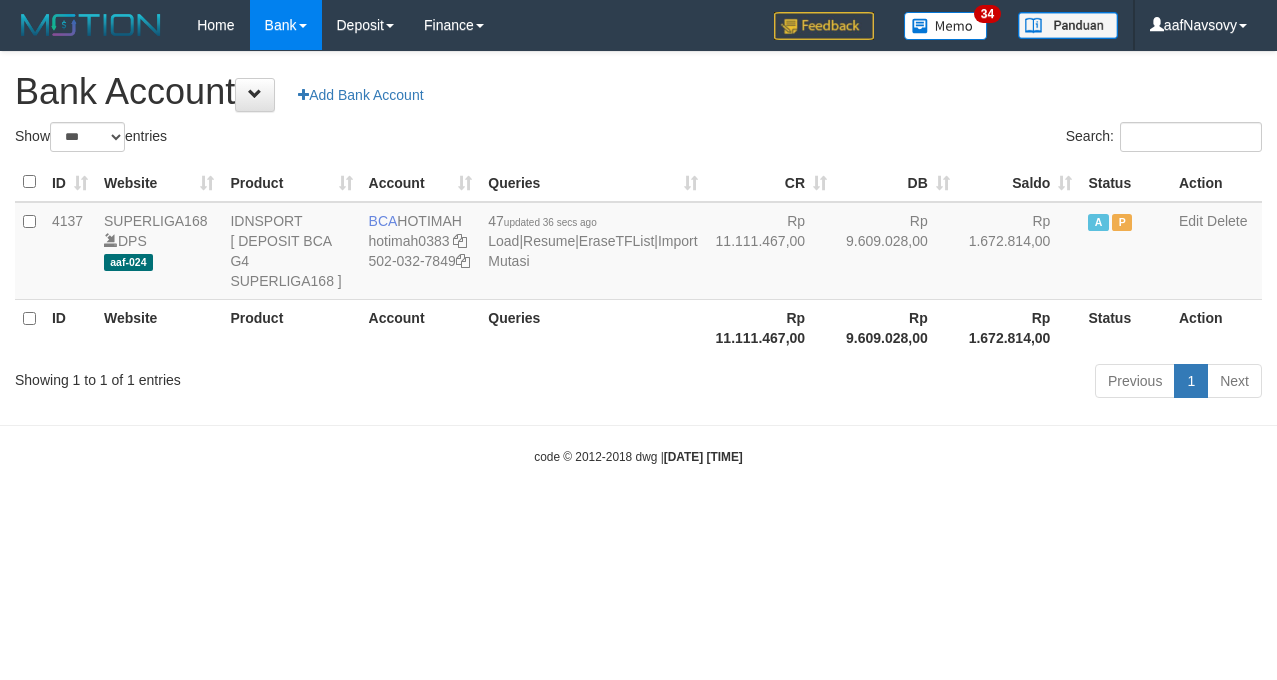 scroll, scrollTop: 0, scrollLeft: 0, axis: both 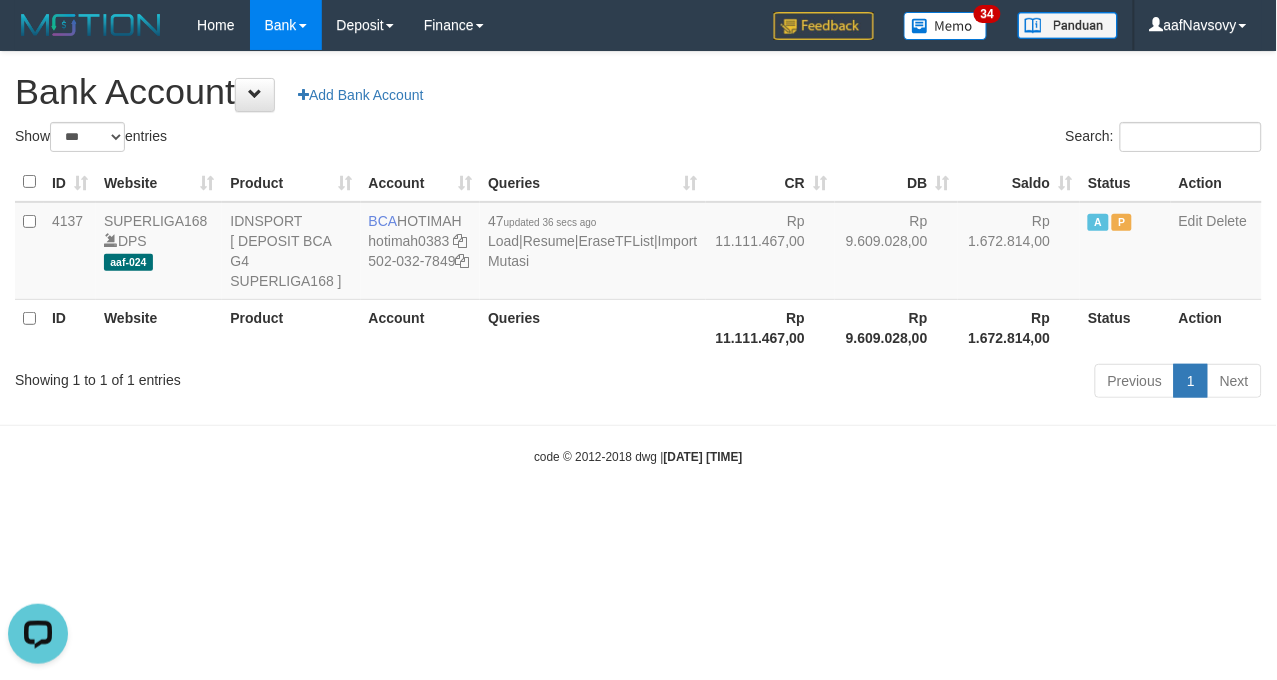 click on "Toggle navigation
Home
Bank
Account List
Load
By Website
Group
[ISPORT]													SUPERLIGA168
By Load Group (DPS)" at bounding box center (638, 258) 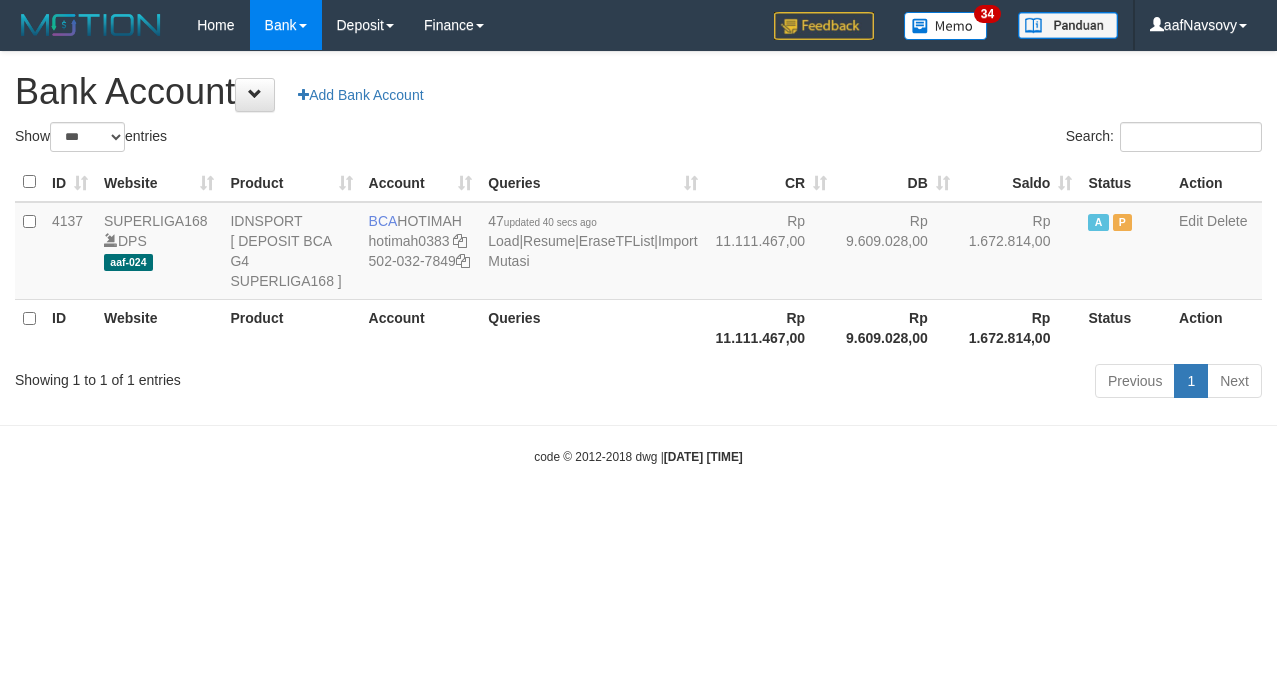 select on "***" 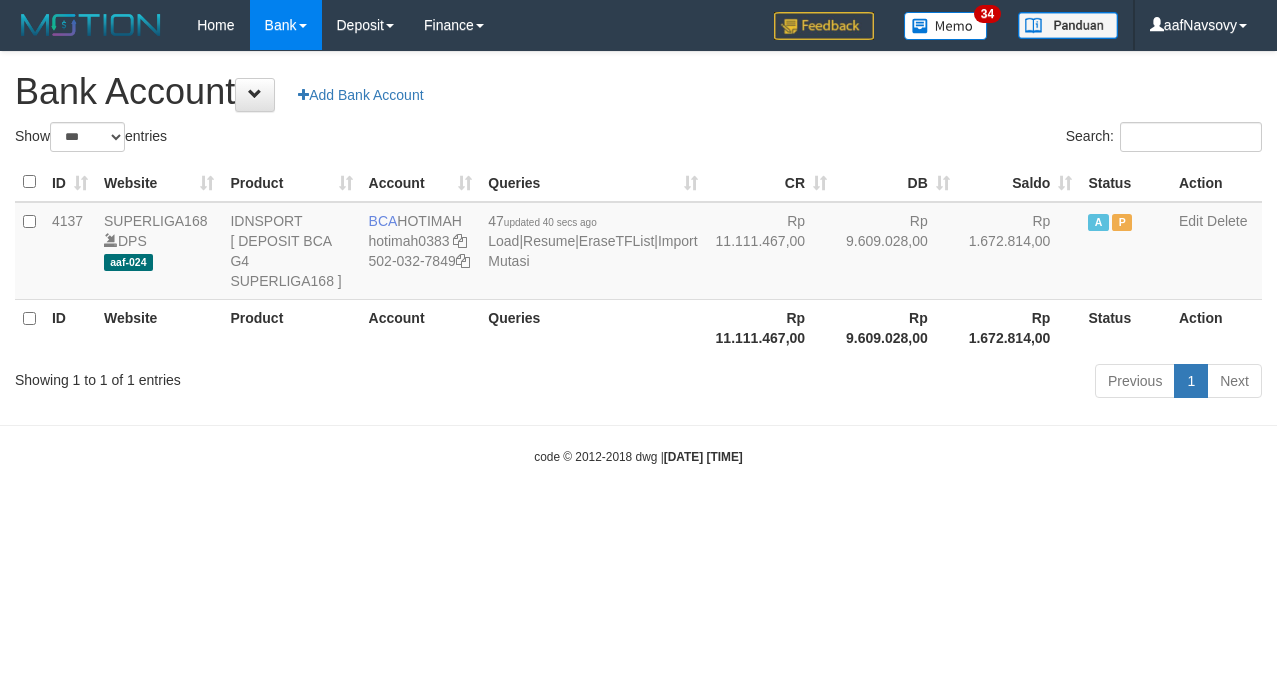 scroll, scrollTop: 0, scrollLeft: 0, axis: both 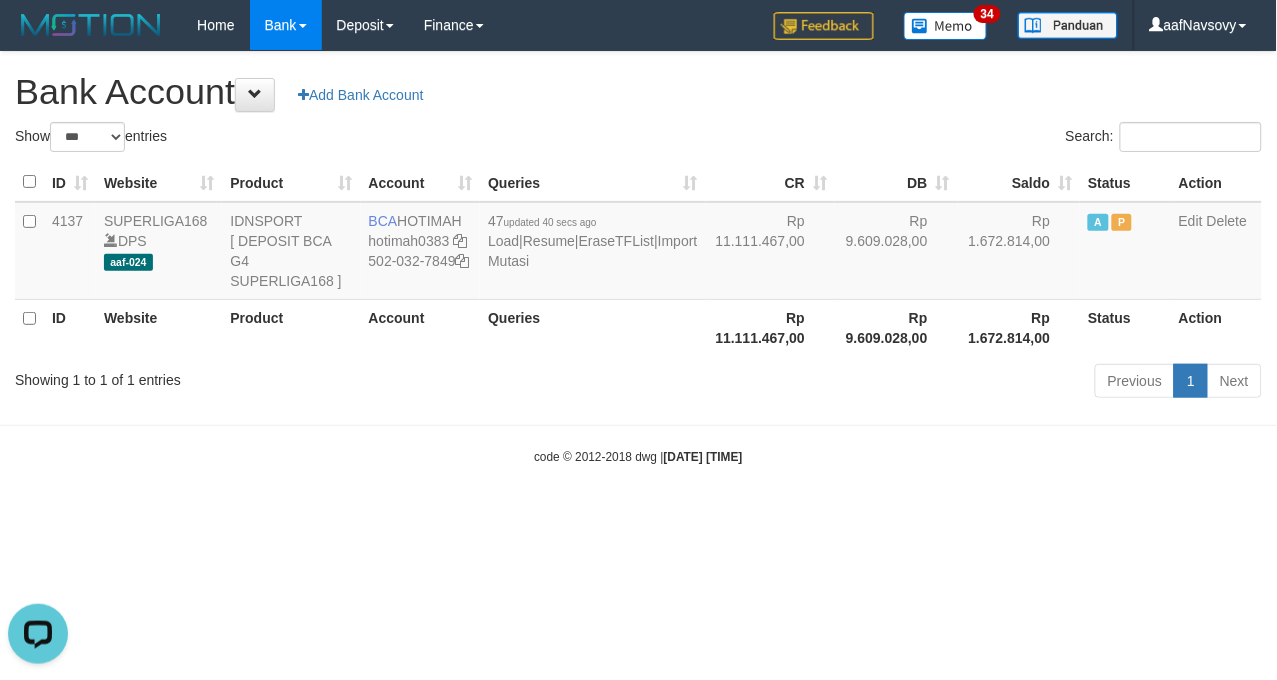 click on "Toggle navigation
Home
Bank
Account List
Load
By Website
Group
[ISPORT]													SUPERLIGA168
By Load Group (DPS)" at bounding box center (638, 258) 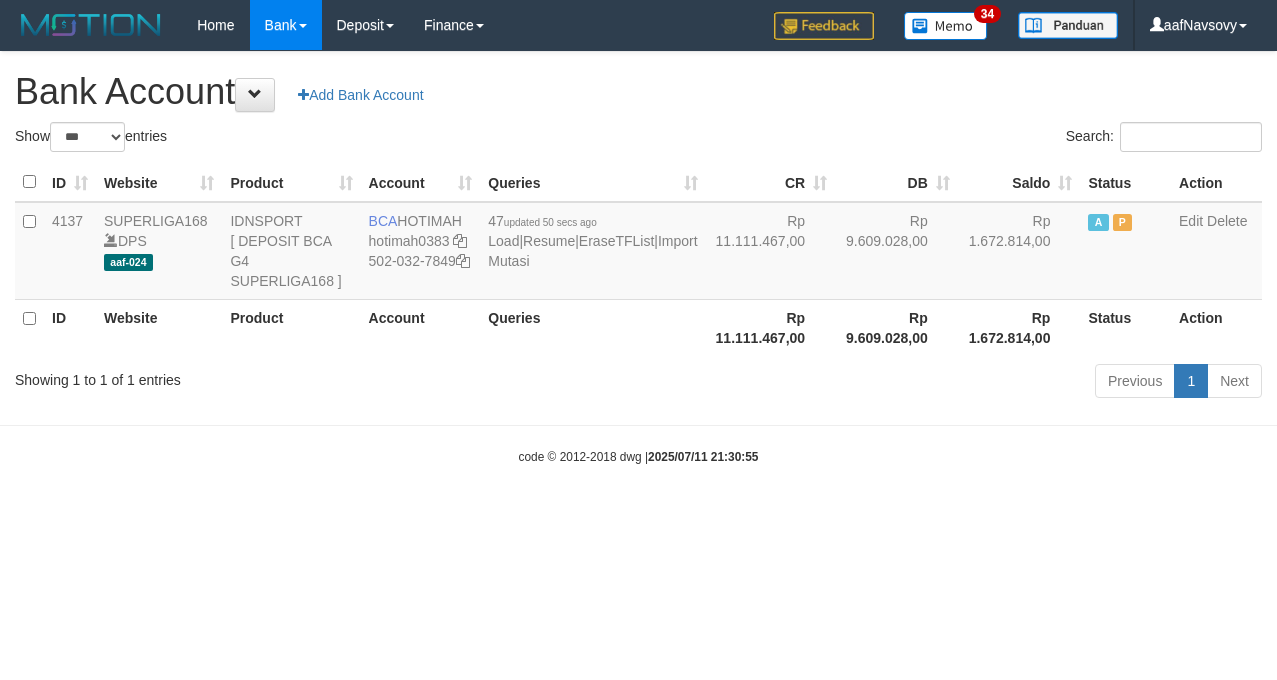 select on "***" 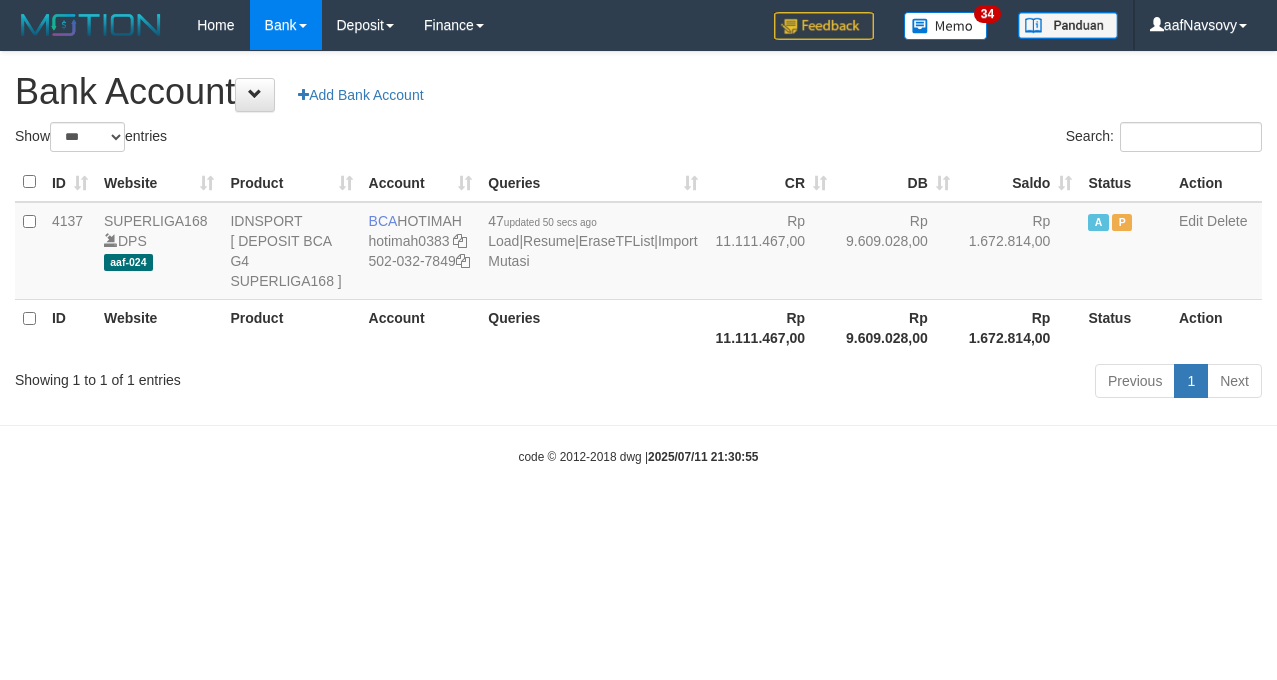 scroll, scrollTop: 0, scrollLeft: 0, axis: both 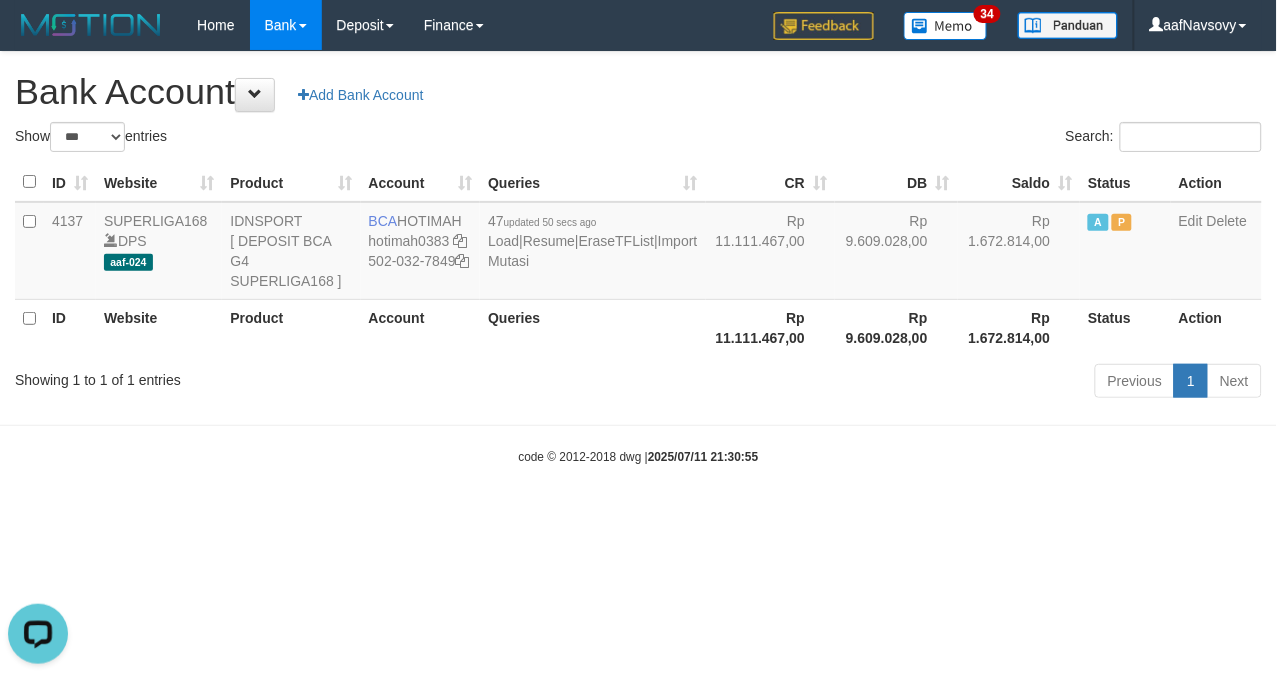 click on "Toggle navigation
Home
Bank
Account List
Load
By Website
Group
[ISPORT]													SUPERLIGA168
By Load Group (DPS)" at bounding box center (638, 258) 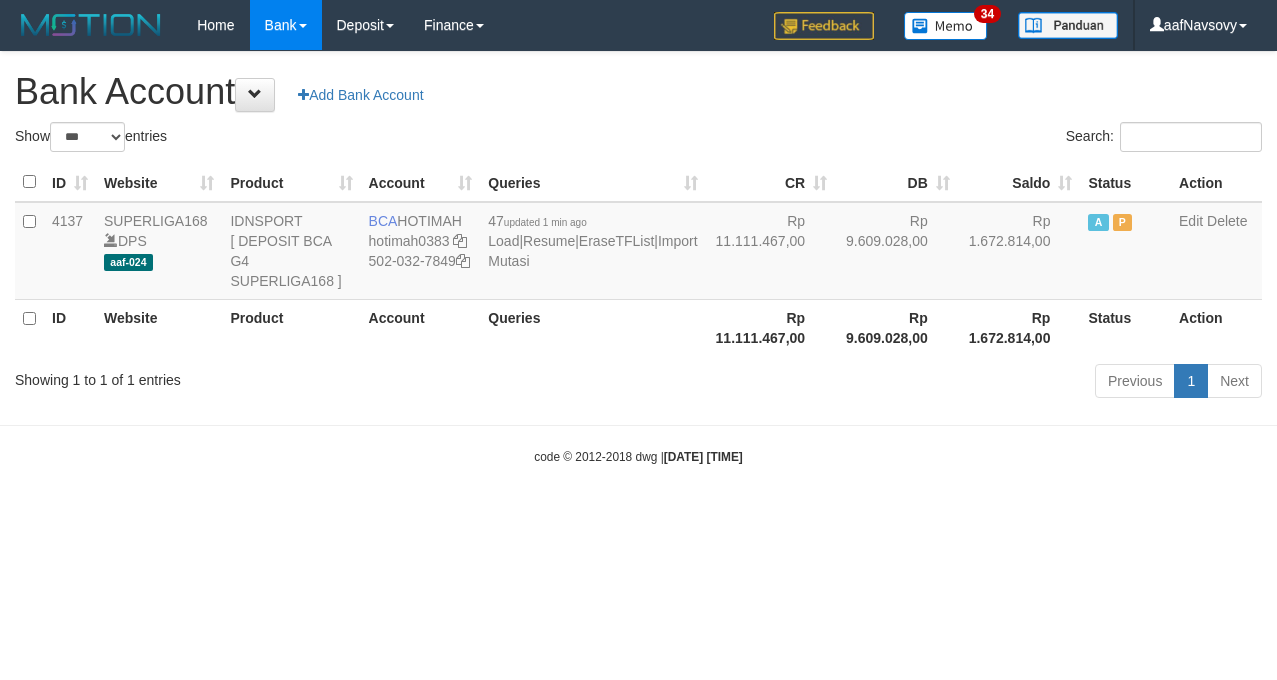 select on "***" 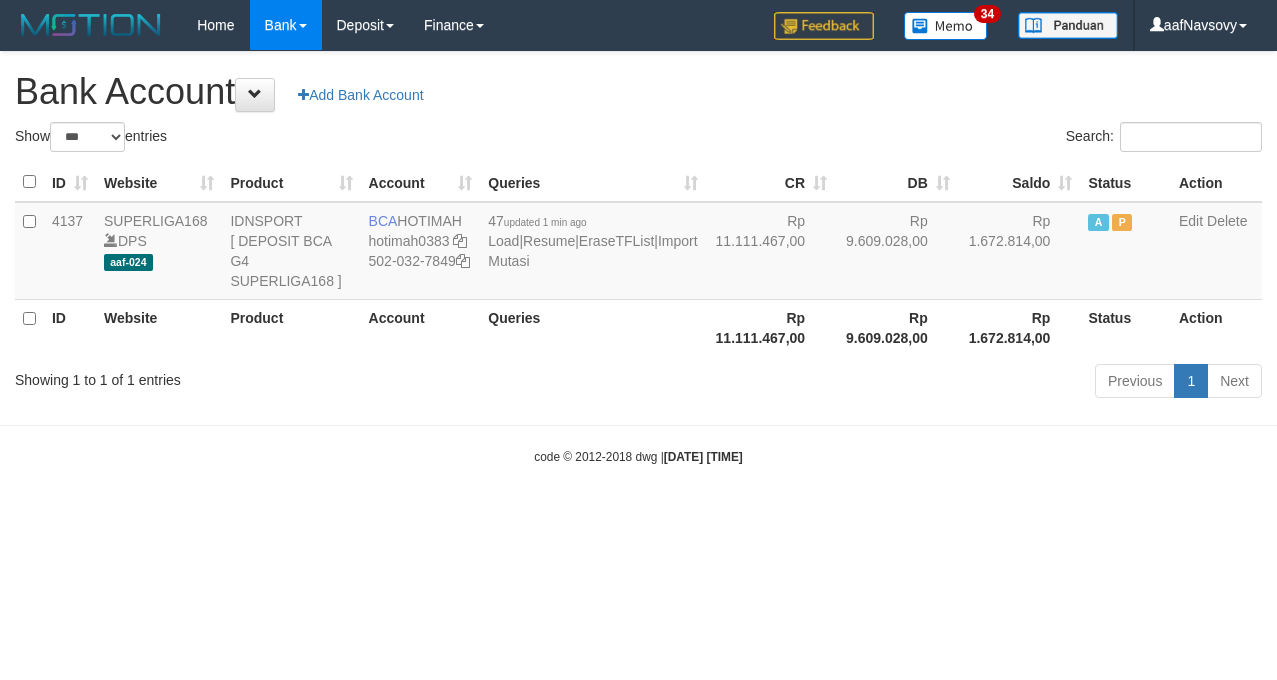 scroll, scrollTop: 0, scrollLeft: 0, axis: both 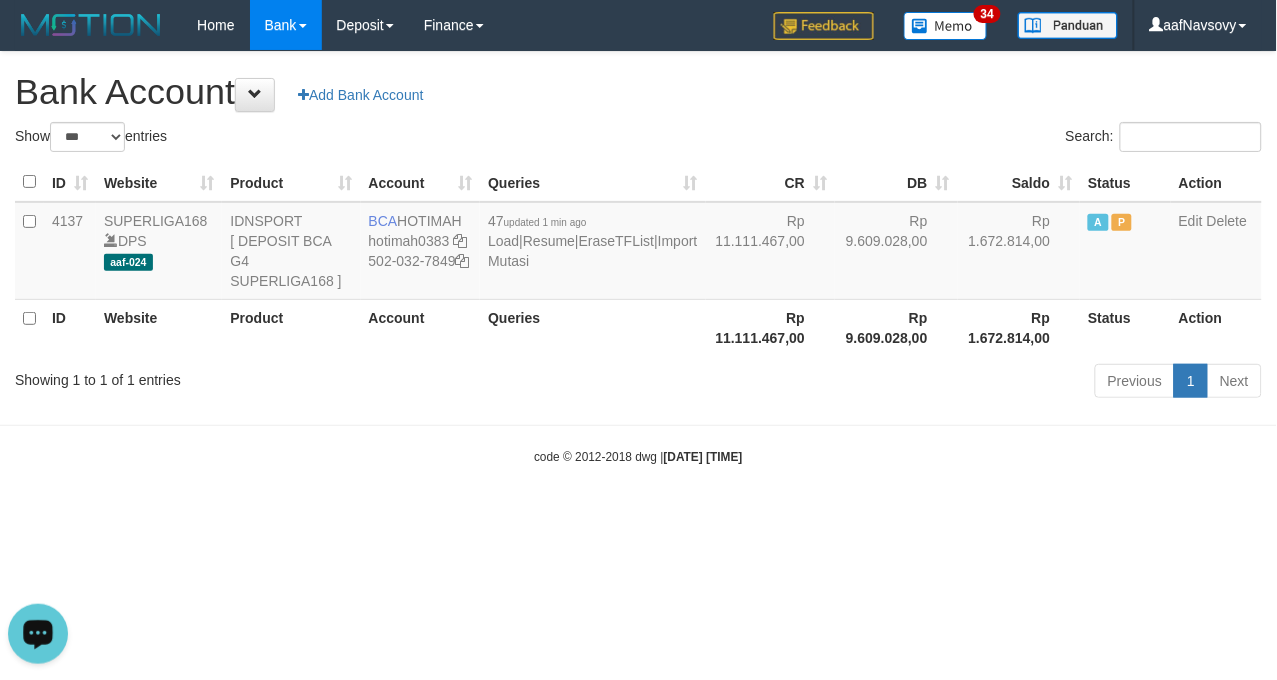 click on "Toggle navigation
Home
Bank
Account List
Load
By Website
Group
[ISPORT]													SUPERLIGA168
By Load Group (DPS)
34" at bounding box center (638, 258) 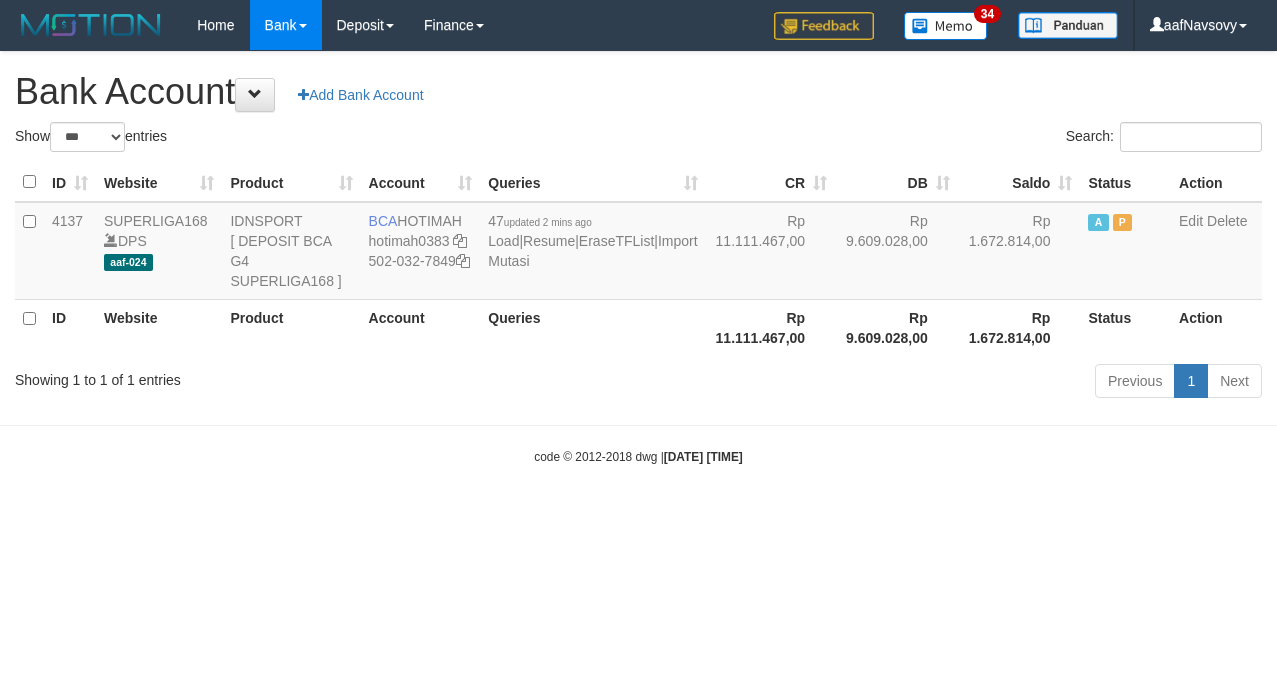select on "***" 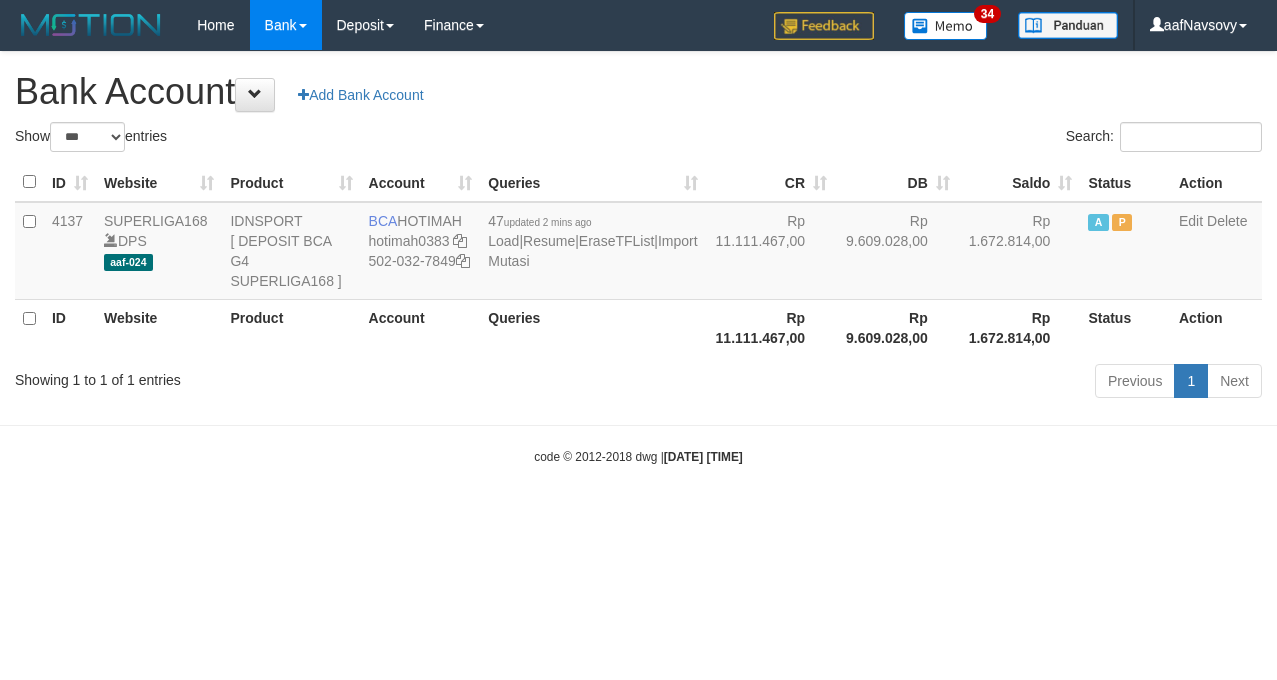 scroll, scrollTop: 0, scrollLeft: 0, axis: both 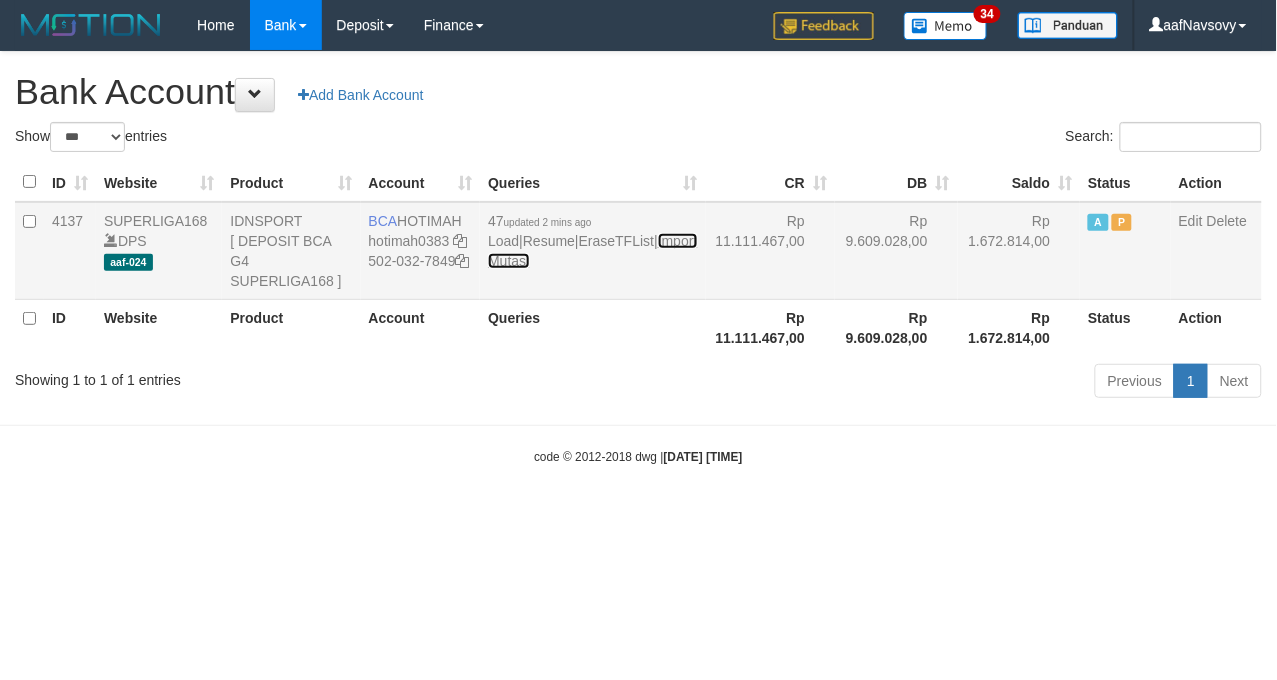click on "Import Mutasi" at bounding box center [592, 251] 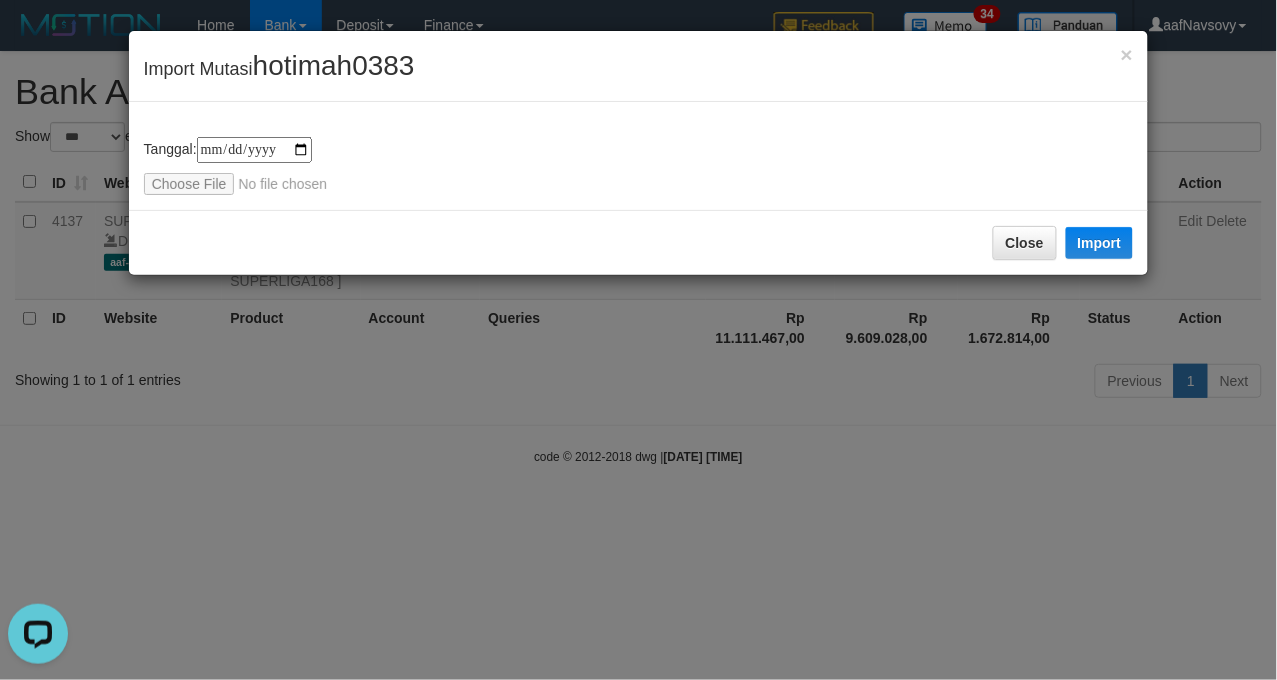 scroll, scrollTop: 0, scrollLeft: 0, axis: both 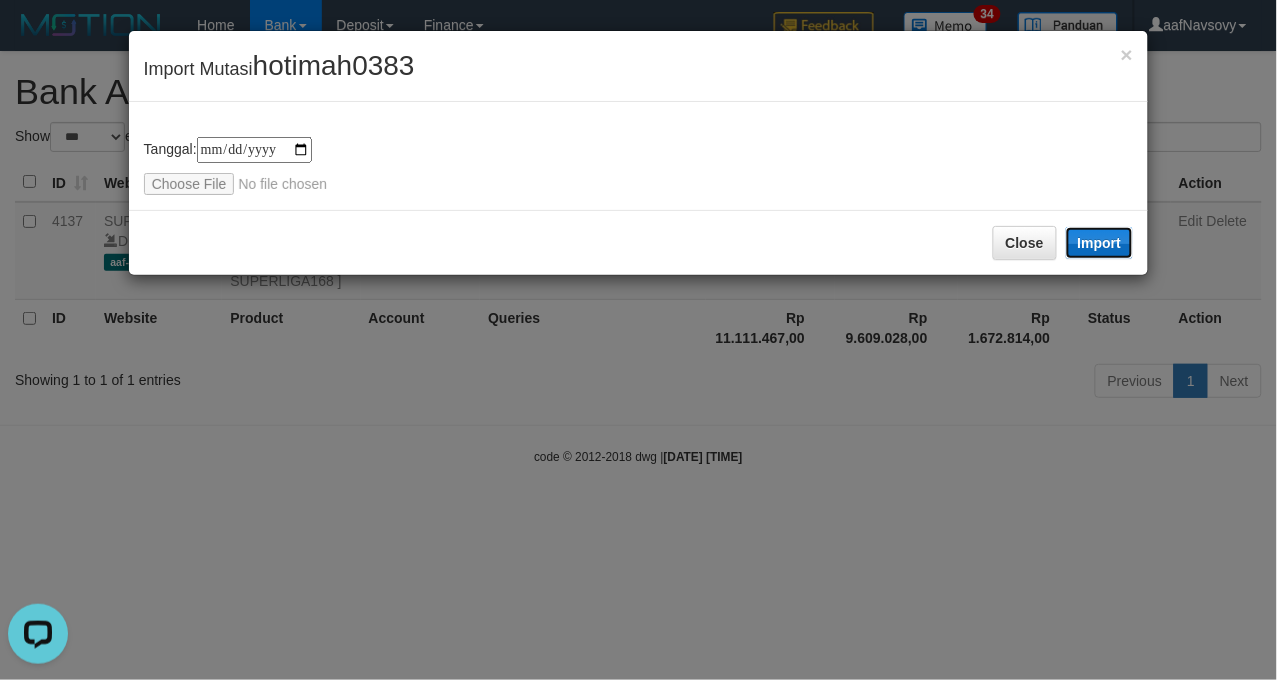 click on "Import" at bounding box center [1100, 243] 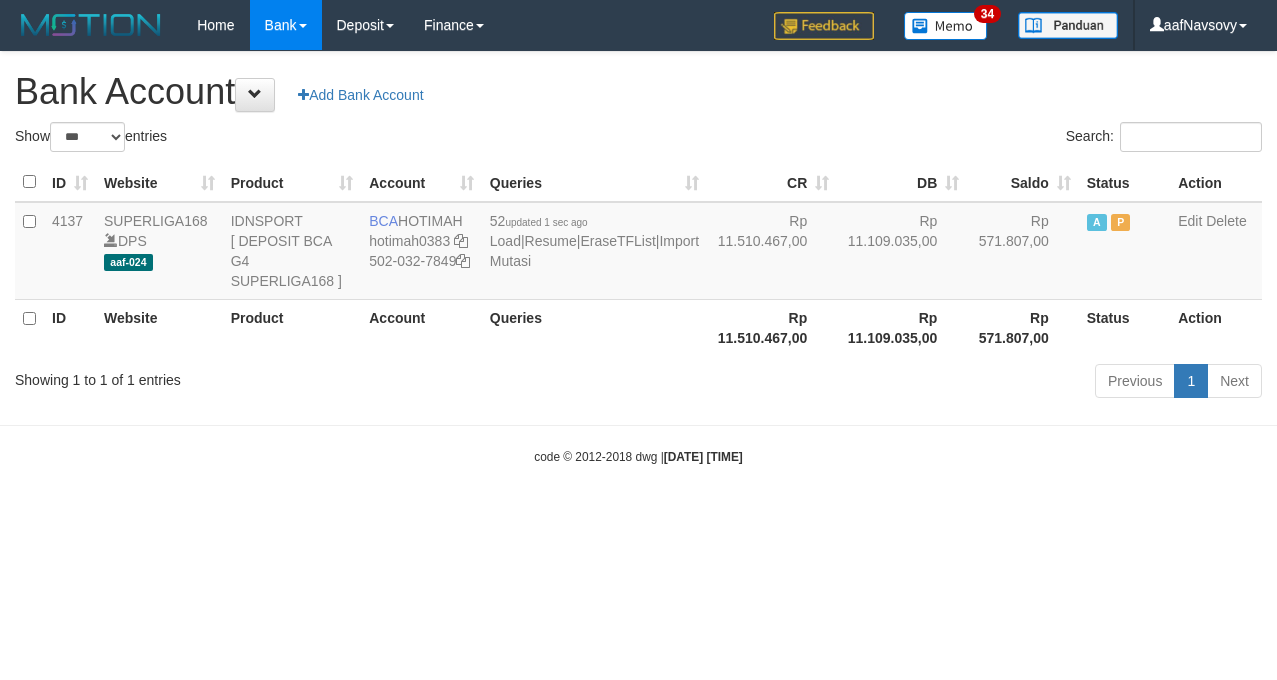 select on "***" 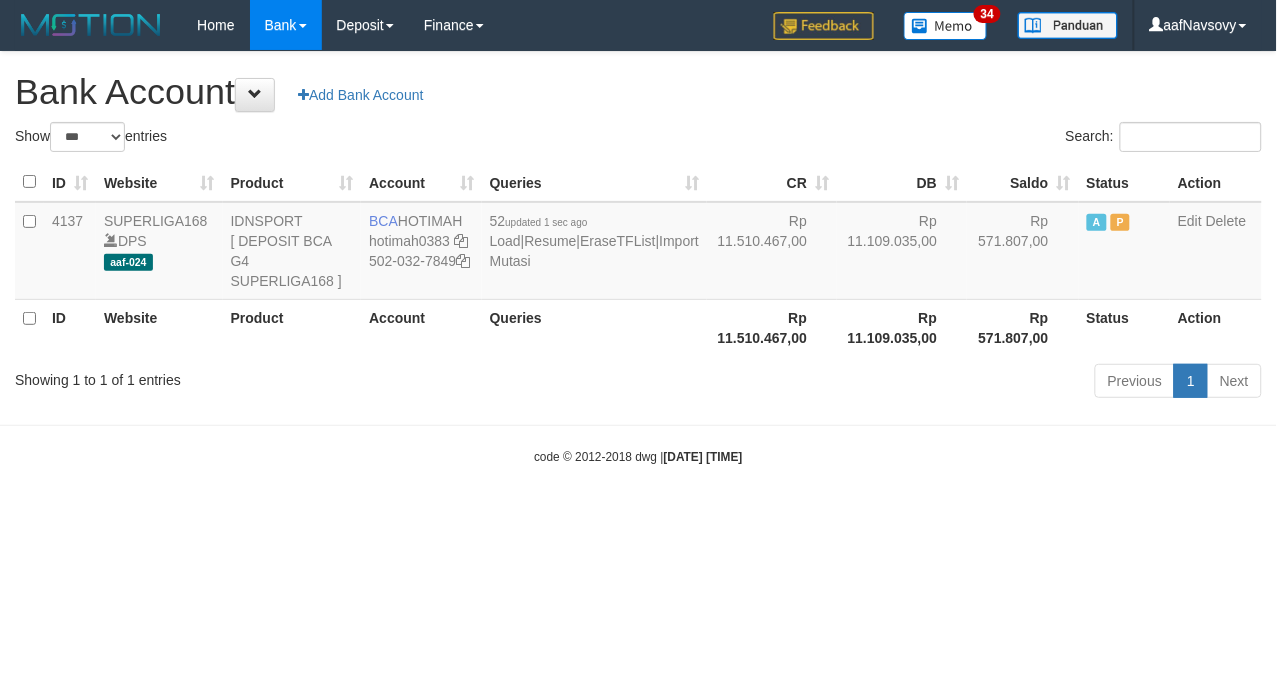 click on "code © 2012-2018 dwg |  2025/07/11 21:32:36" at bounding box center (638, 456) 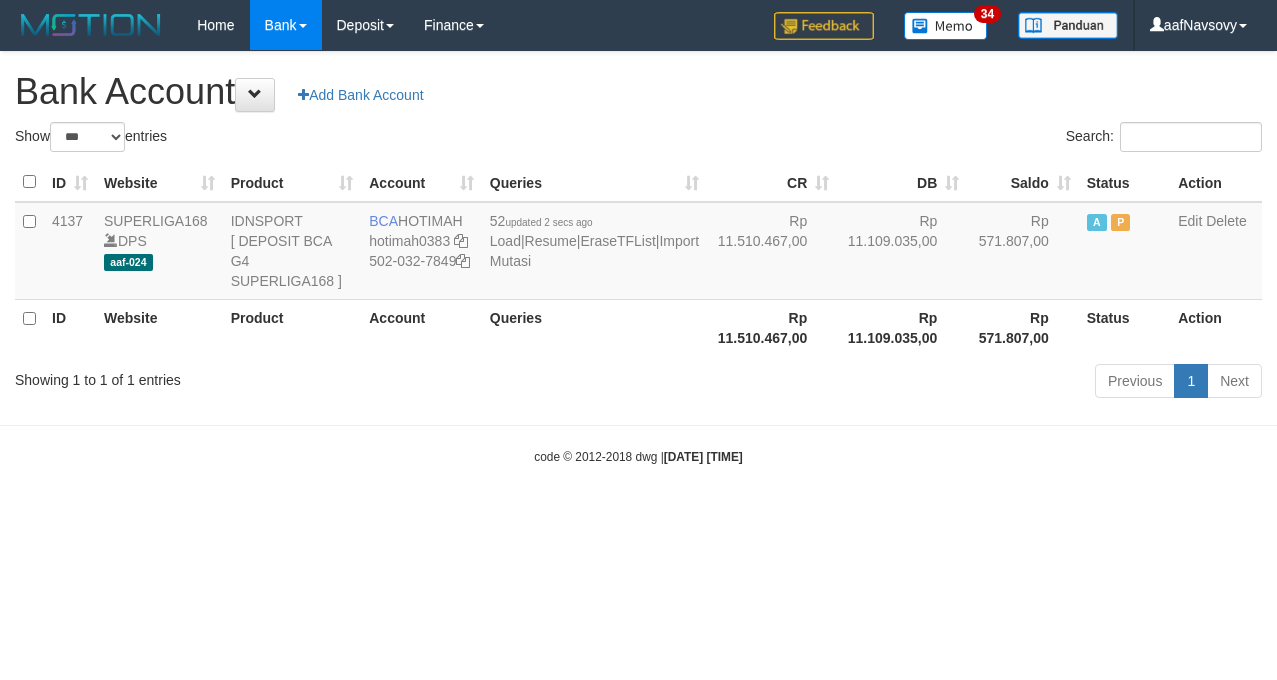 select on "***" 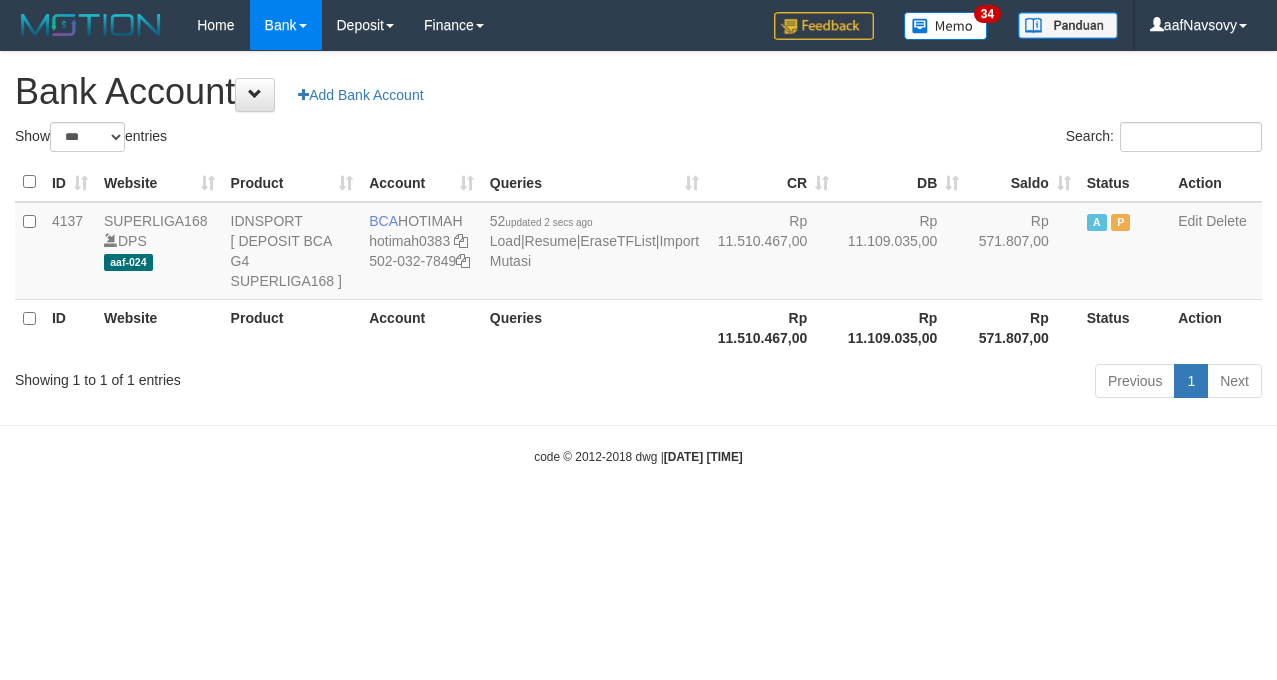 scroll, scrollTop: 0, scrollLeft: 0, axis: both 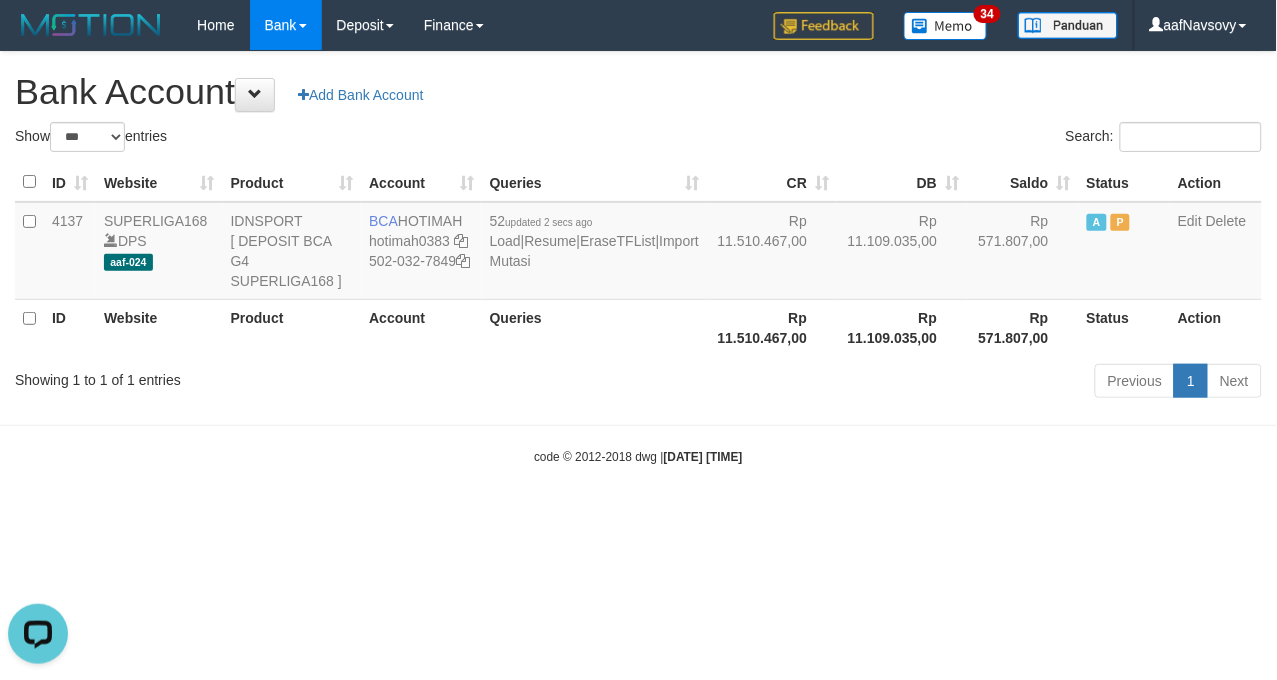 click on "Toggle navigation
Home
Bank
Account List
Load
By Website
Group
[ISPORT]													SUPERLIGA168
By Load Group (DPS)" at bounding box center [638, 258] 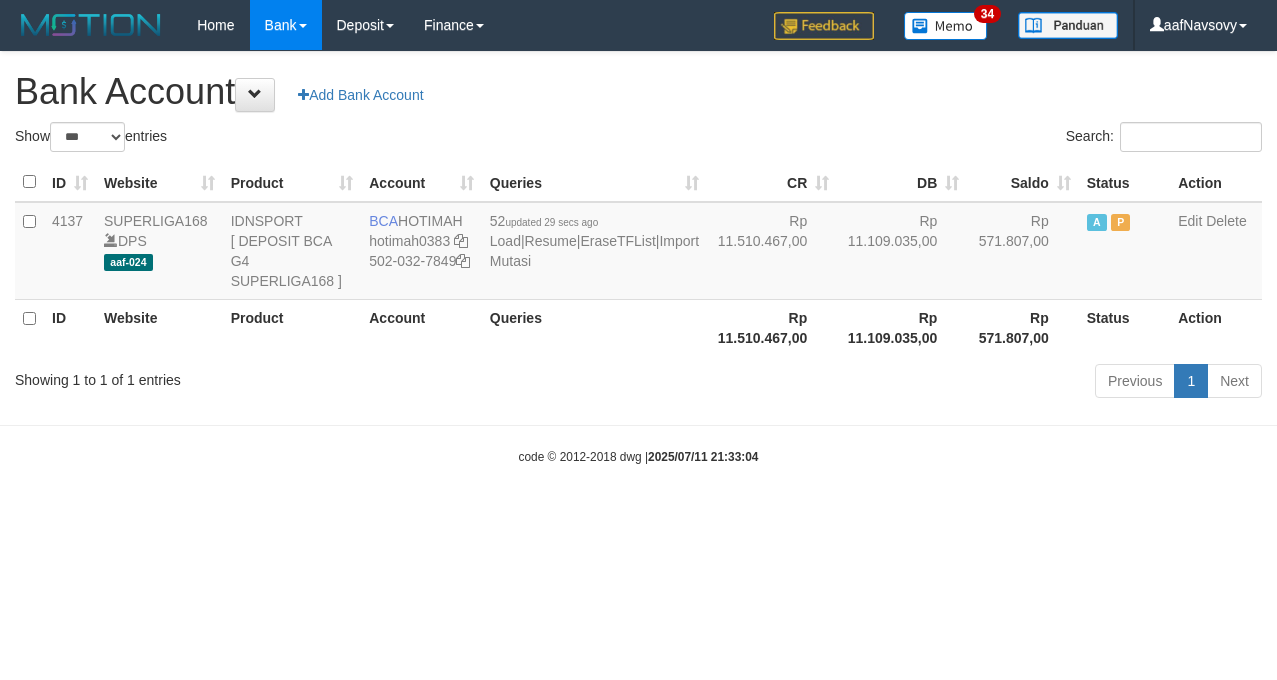 select on "***" 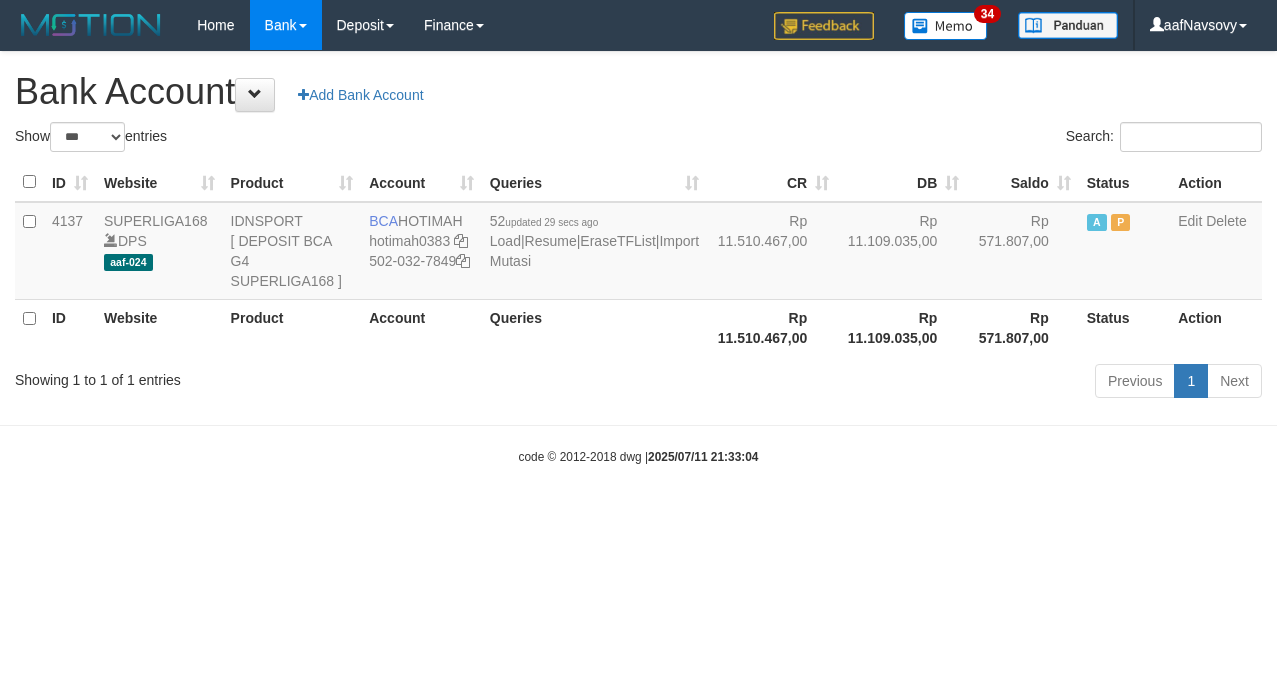 scroll, scrollTop: 0, scrollLeft: 0, axis: both 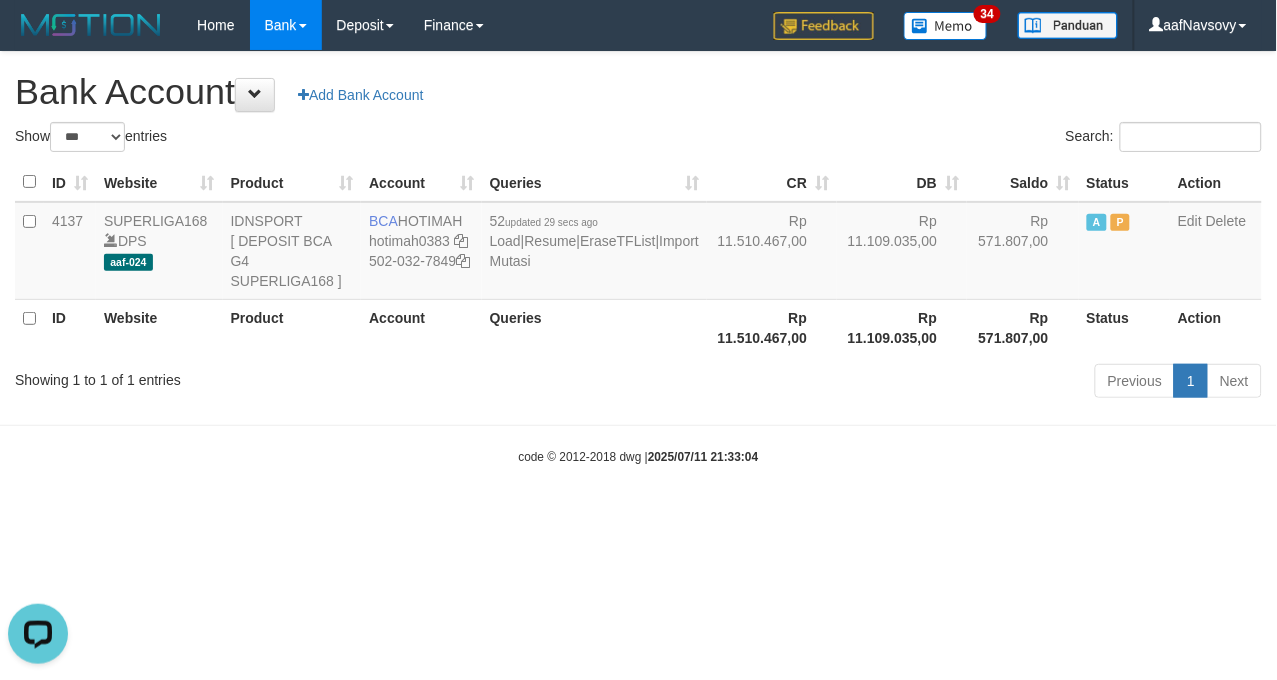 click on "Toggle navigation
Home
Bank
Account List
Load
By Website
Group
[ISPORT]													SUPERLIGA168
By Load Group (DPS)" at bounding box center [638, 258] 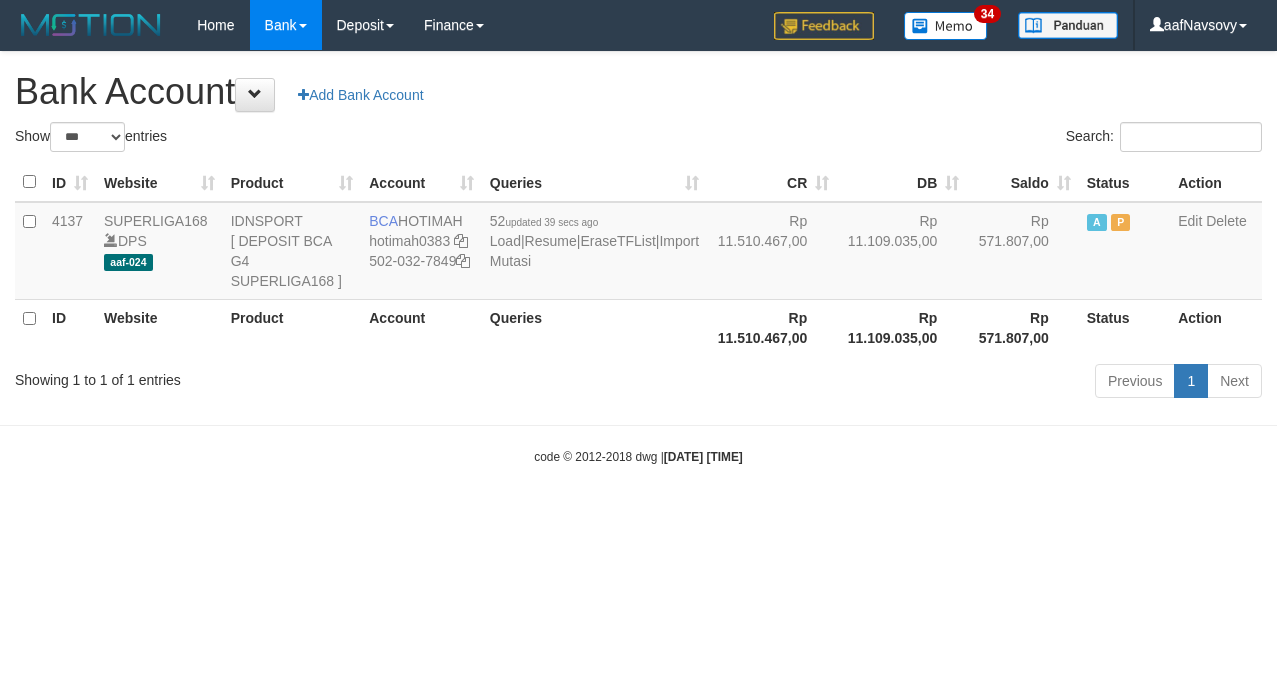 select on "***" 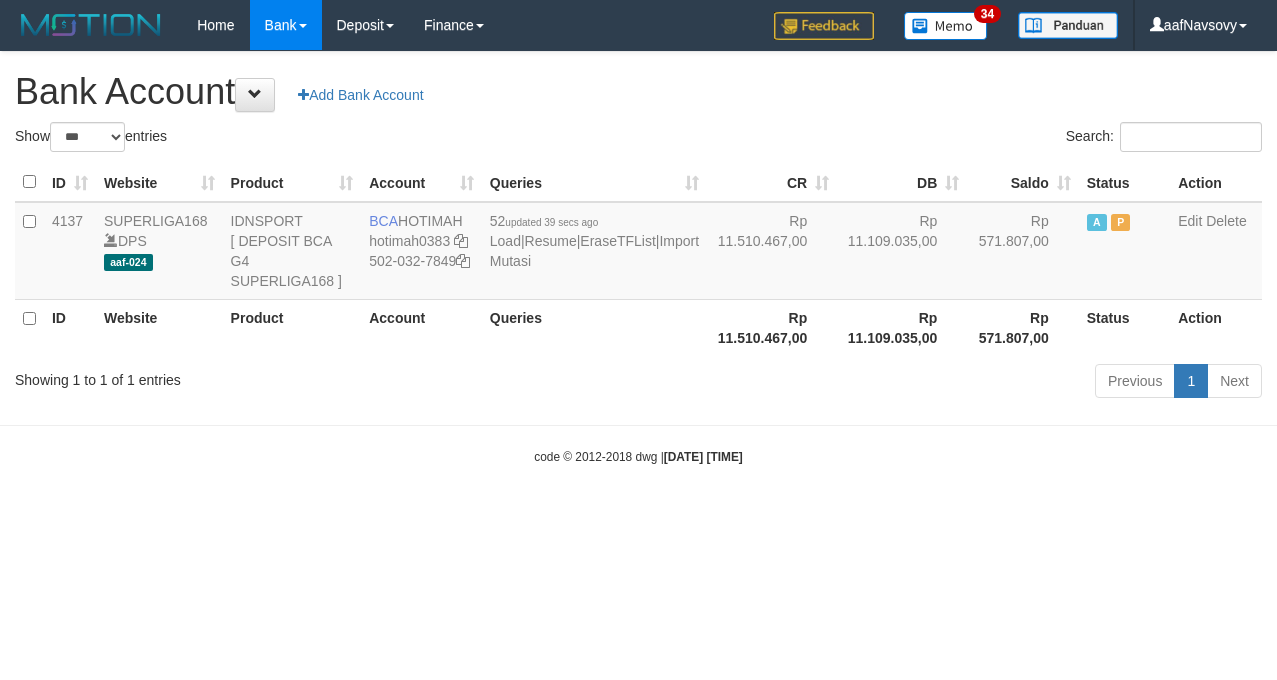 scroll, scrollTop: 0, scrollLeft: 0, axis: both 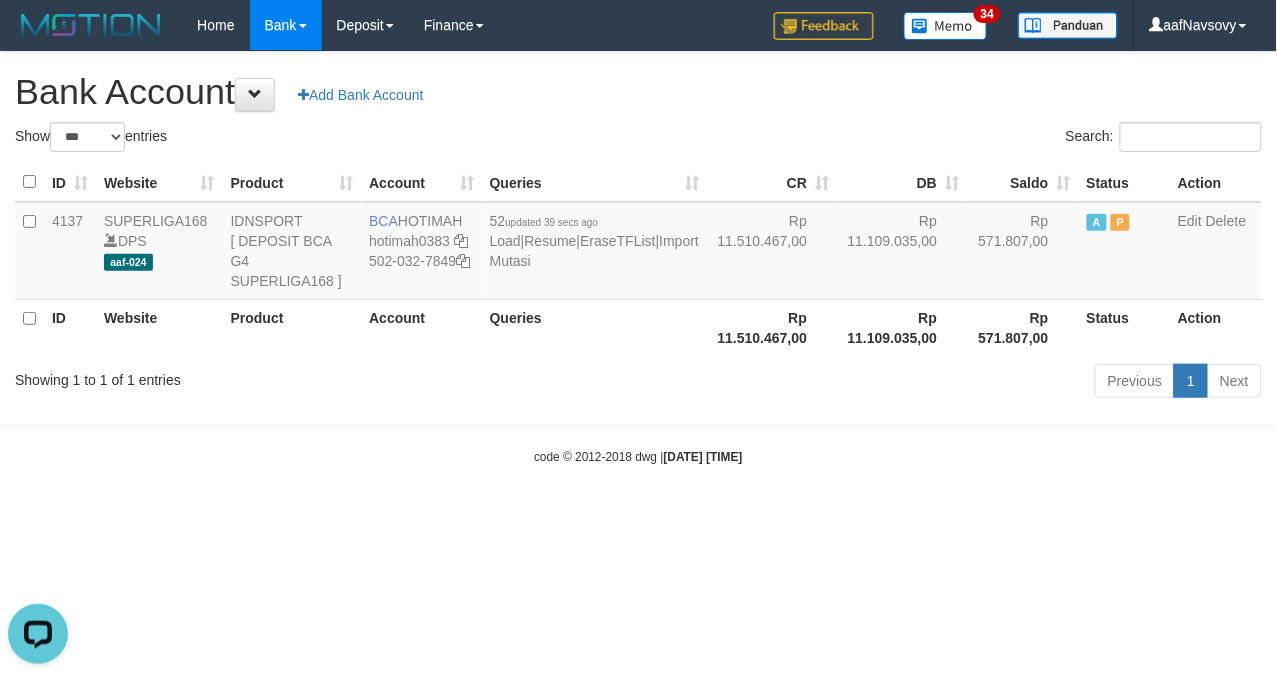 click on "Toggle navigation
Home
Bank
Account List
Load
By Website
Group
[ISPORT]													SUPERLIGA168
By Load Group (DPS)" at bounding box center (638, 258) 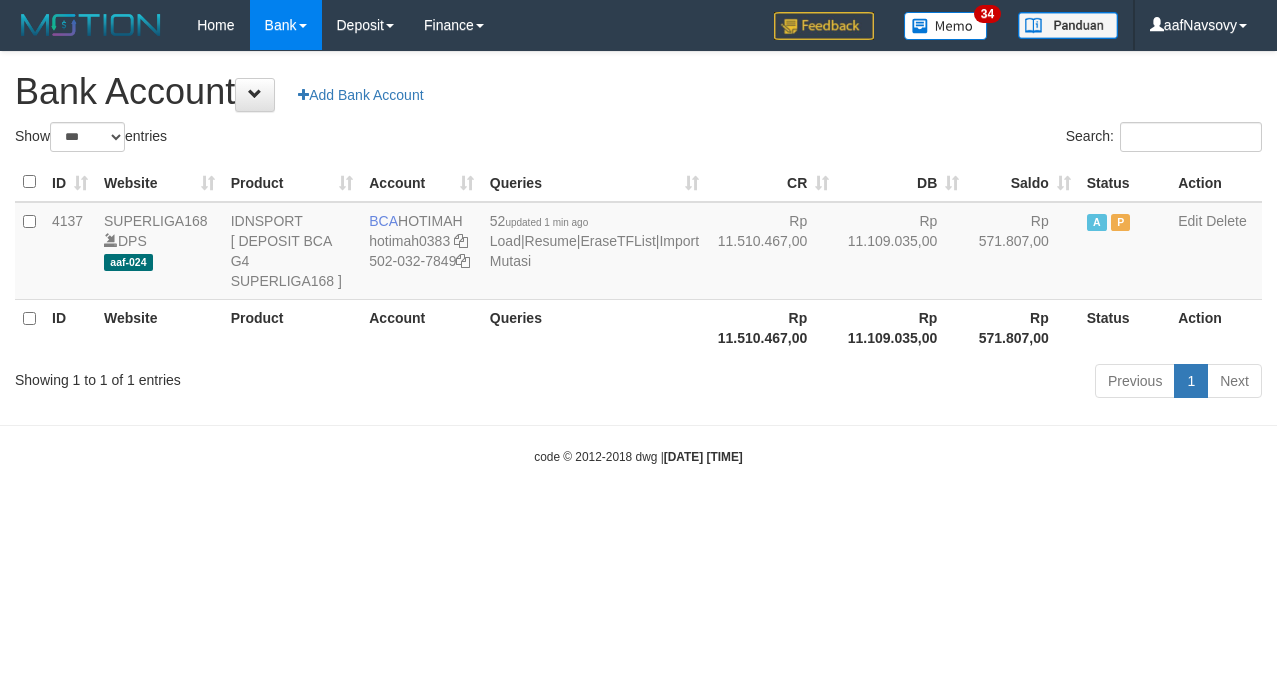 select on "***" 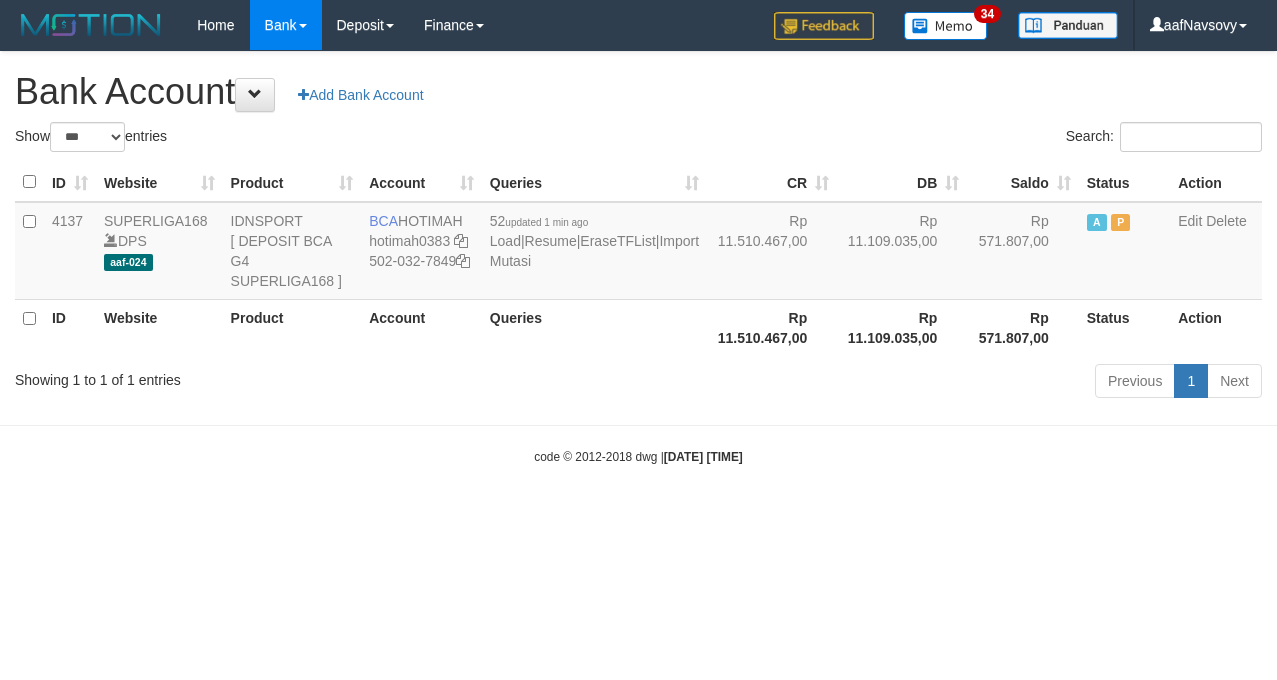 scroll, scrollTop: 0, scrollLeft: 0, axis: both 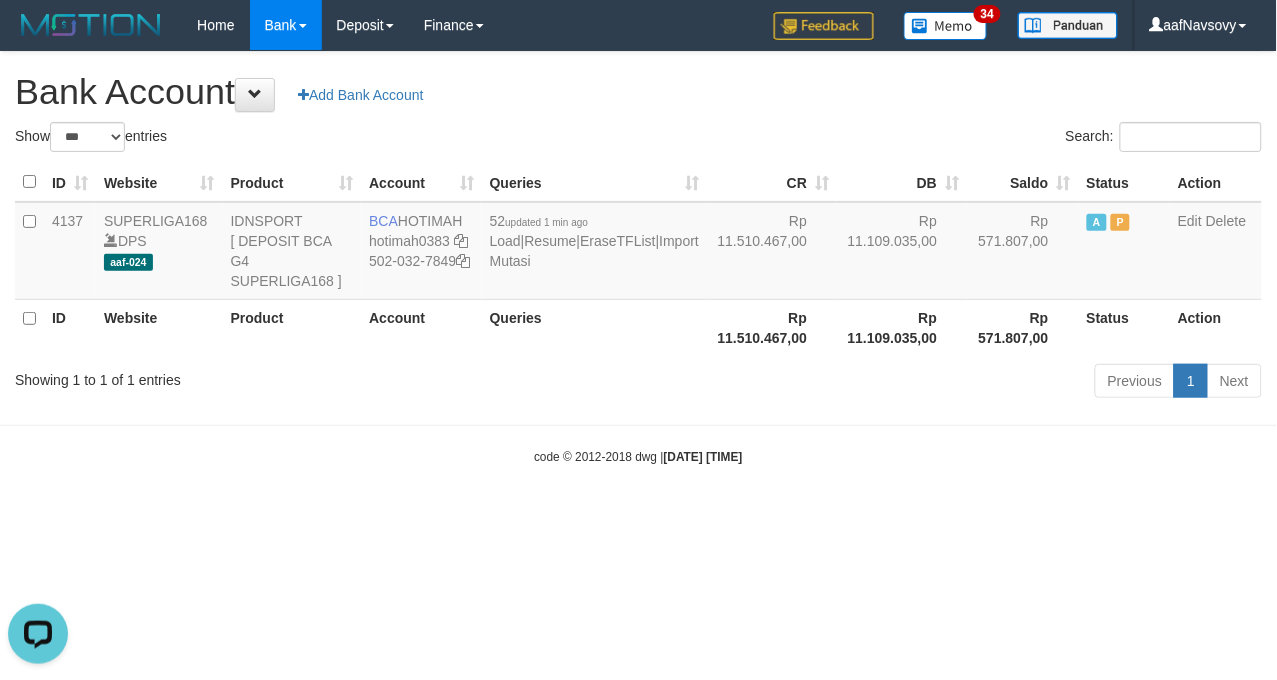 click on "Toggle navigation
Home
Bank
Account List
Load
By Website
Group
[ISPORT]													SUPERLIGA168
By Load Group (DPS)" at bounding box center (638, 258) 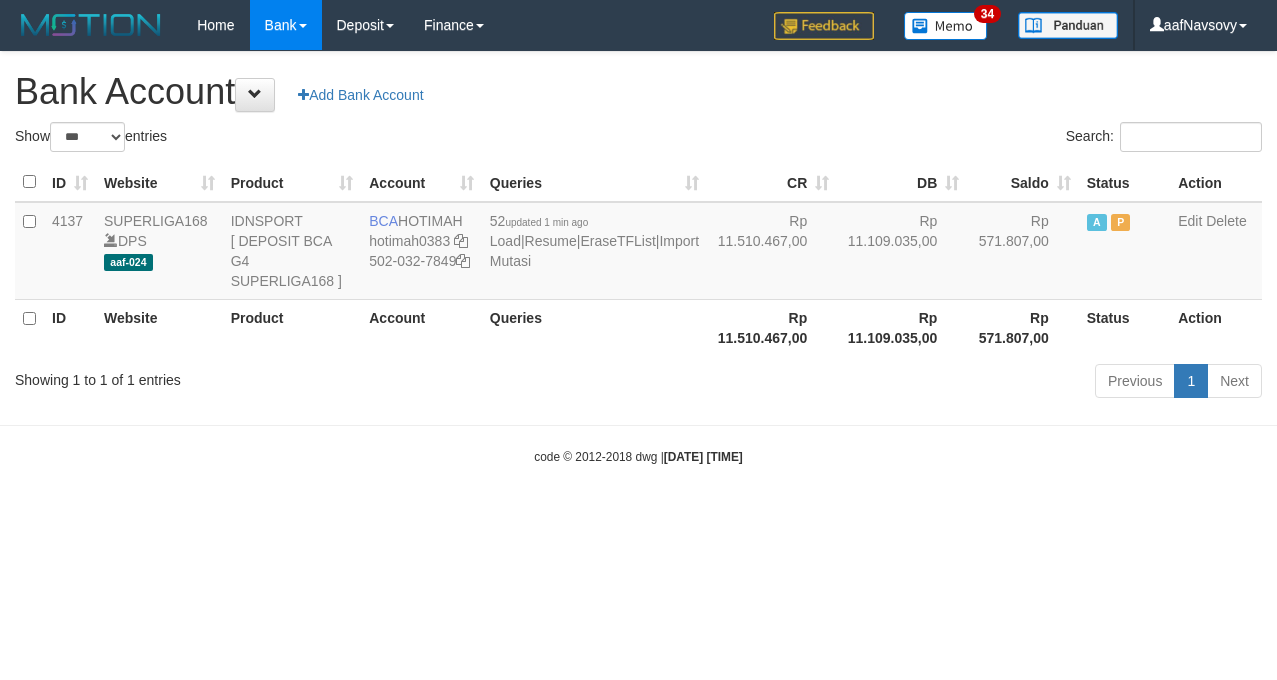 select on "***" 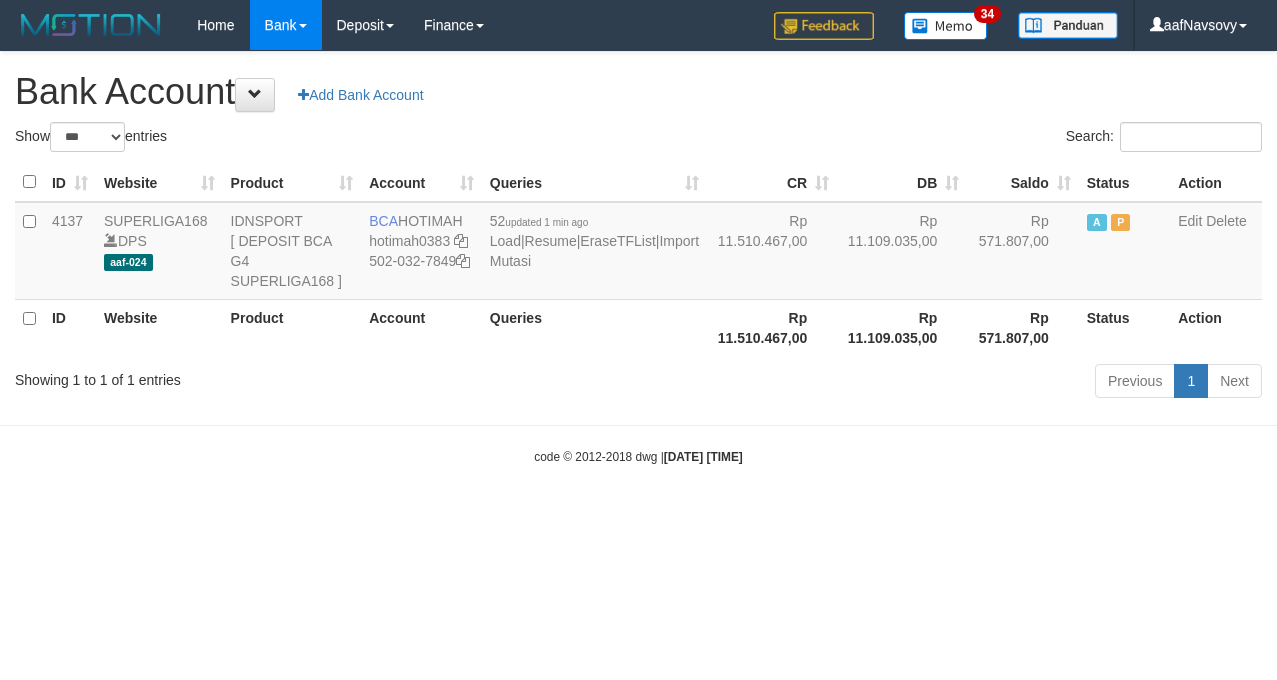 scroll, scrollTop: 0, scrollLeft: 0, axis: both 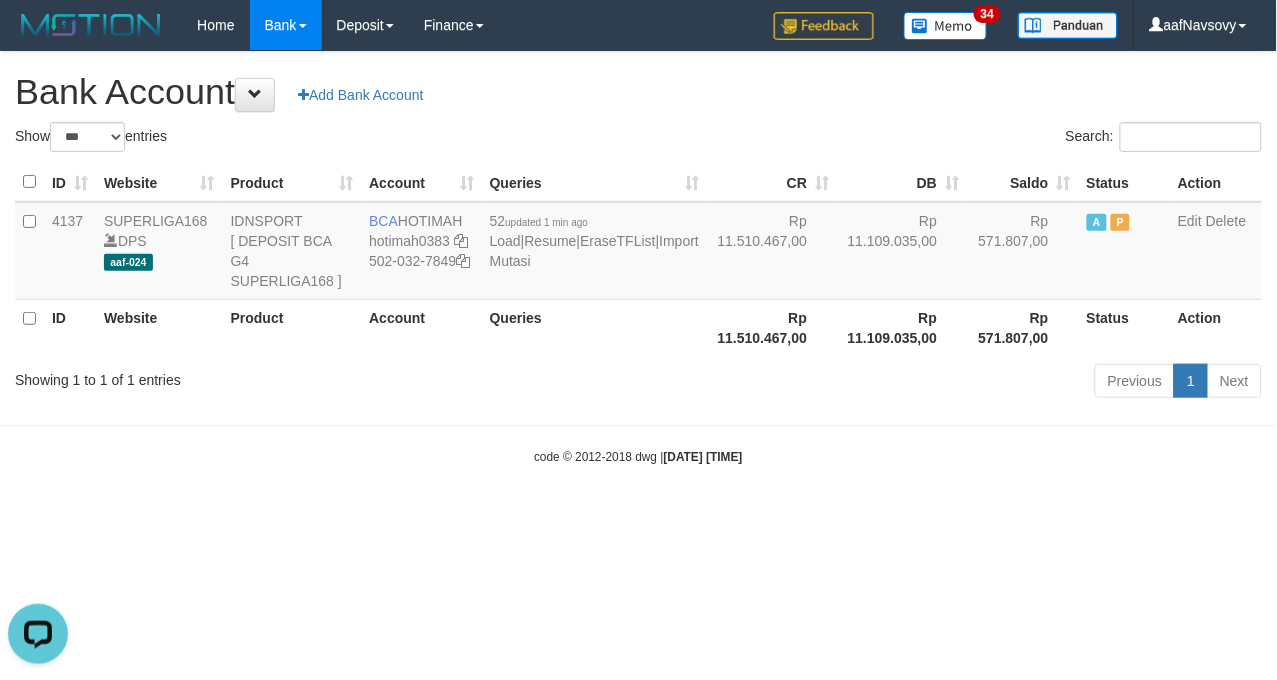 click on "Toggle navigation
Home
Bank
Account List
Load
By Website
Group
[ISPORT]													SUPERLIGA168
By Load Group (DPS)" at bounding box center [638, 258] 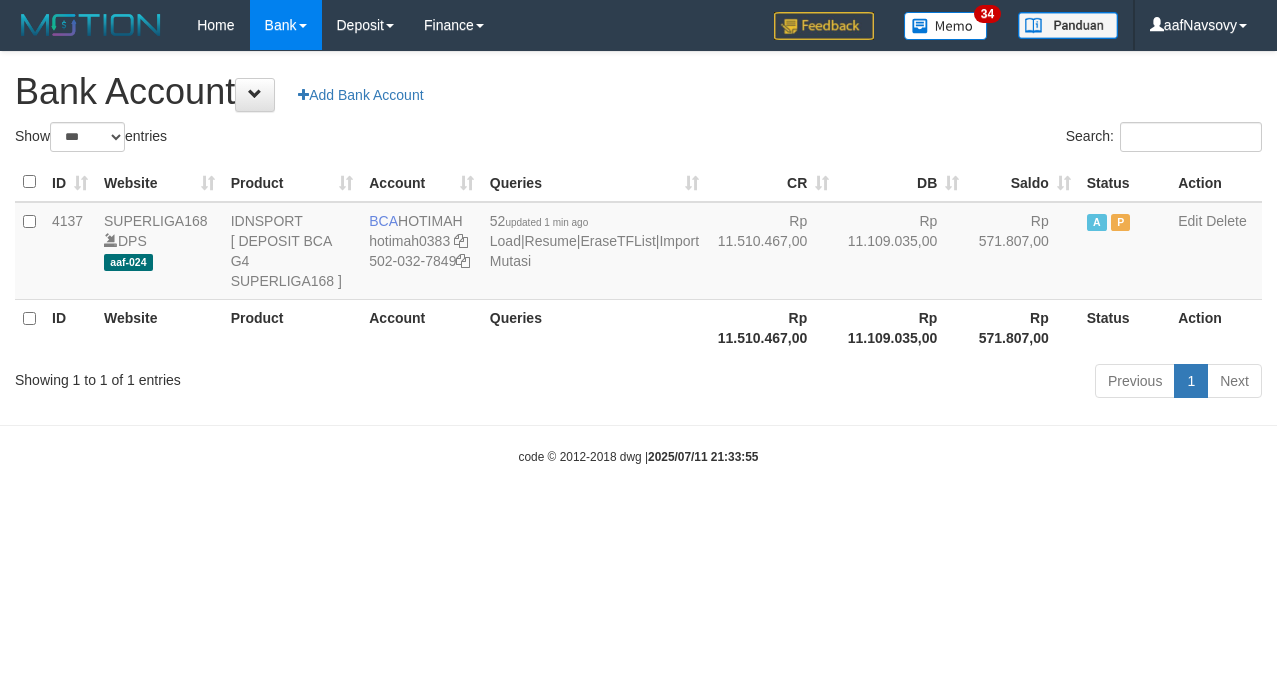 select on "***" 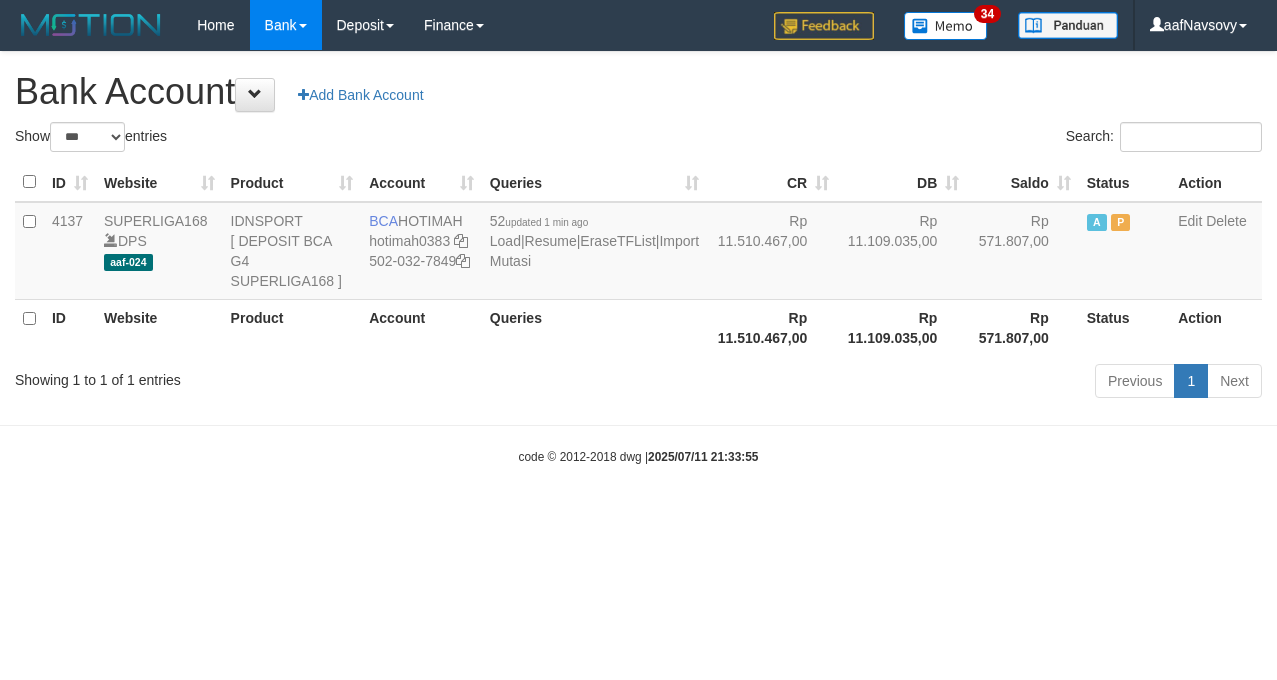 scroll, scrollTop: 0, scrollLeft: 0, axis: both 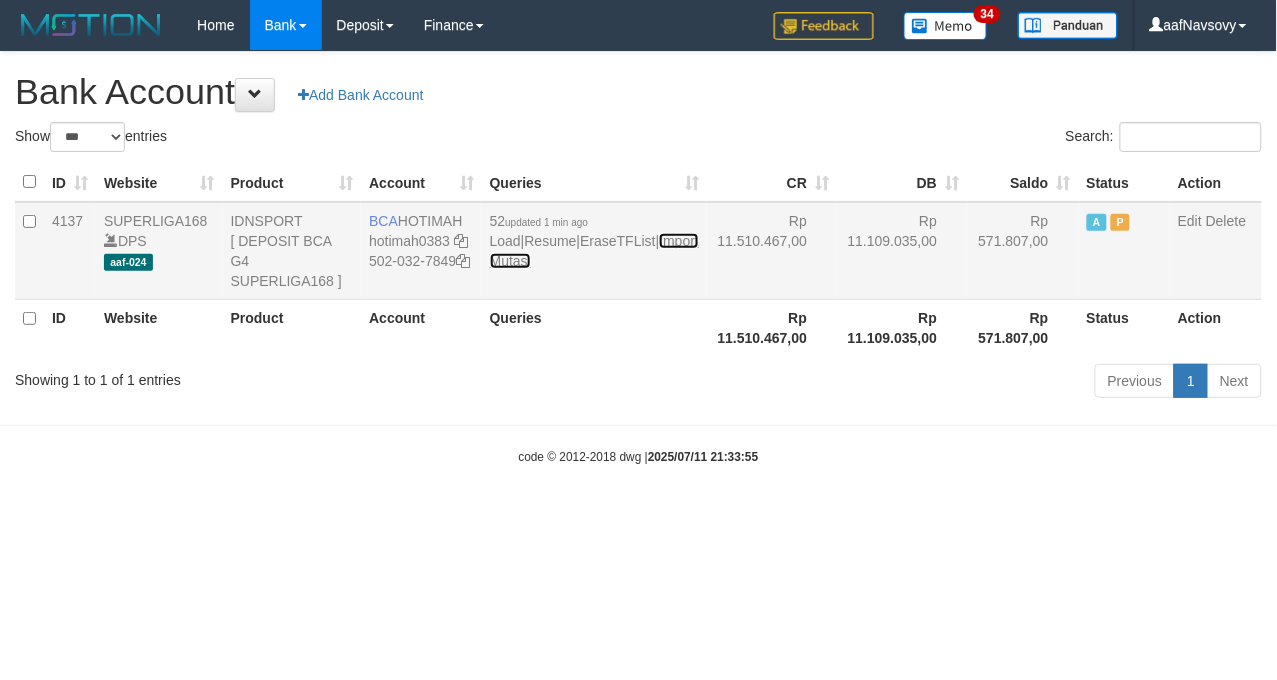 click on "Import Mutasi" at bounding box center (594, 251) 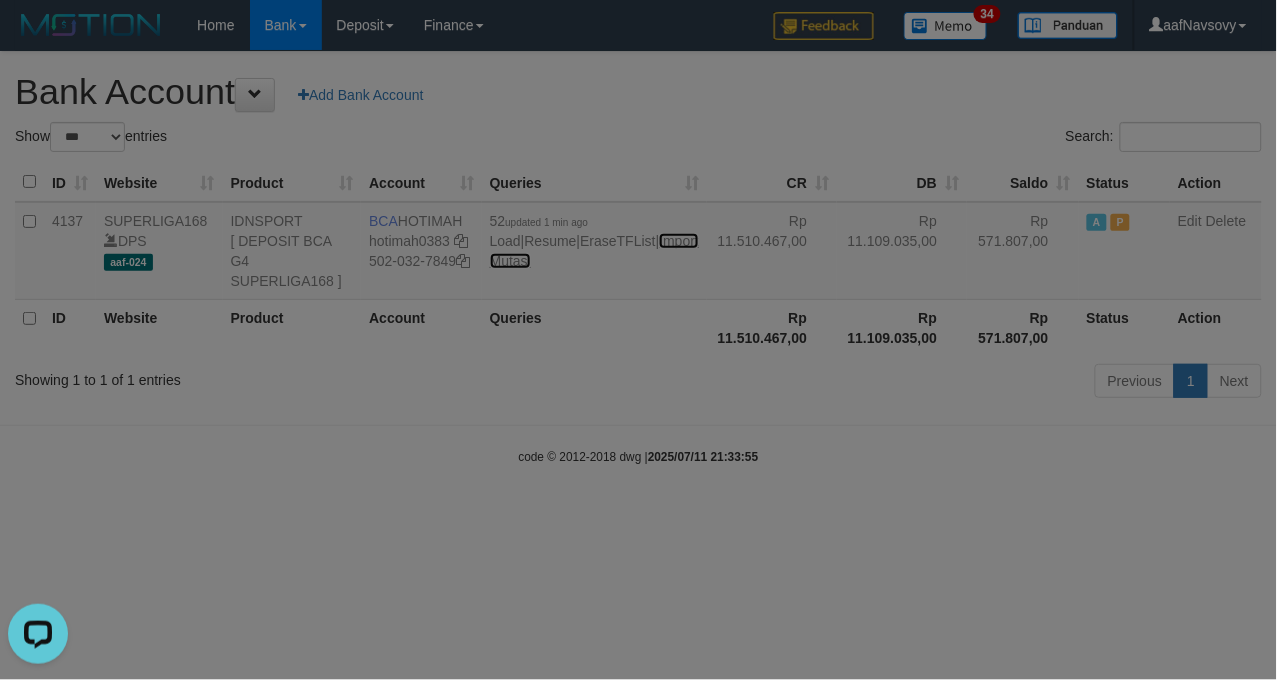 scroll, scrollTop: 0, scrollLeft: 0, axis: both 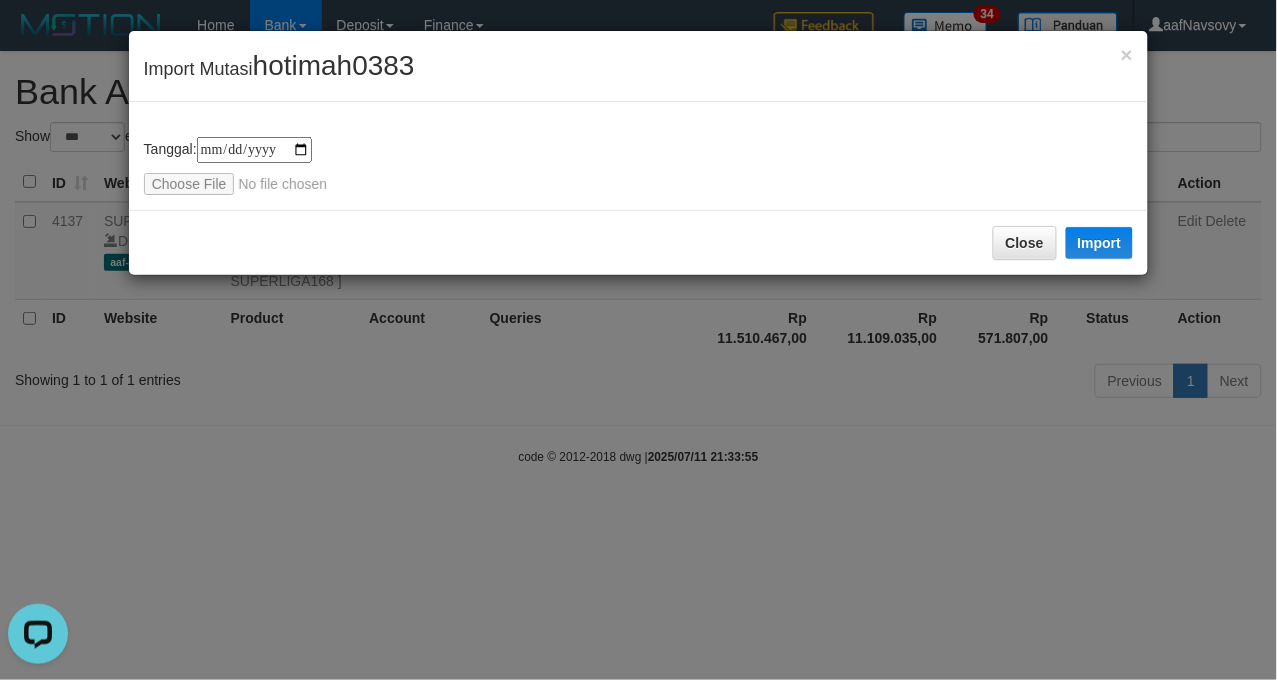type on "**********" 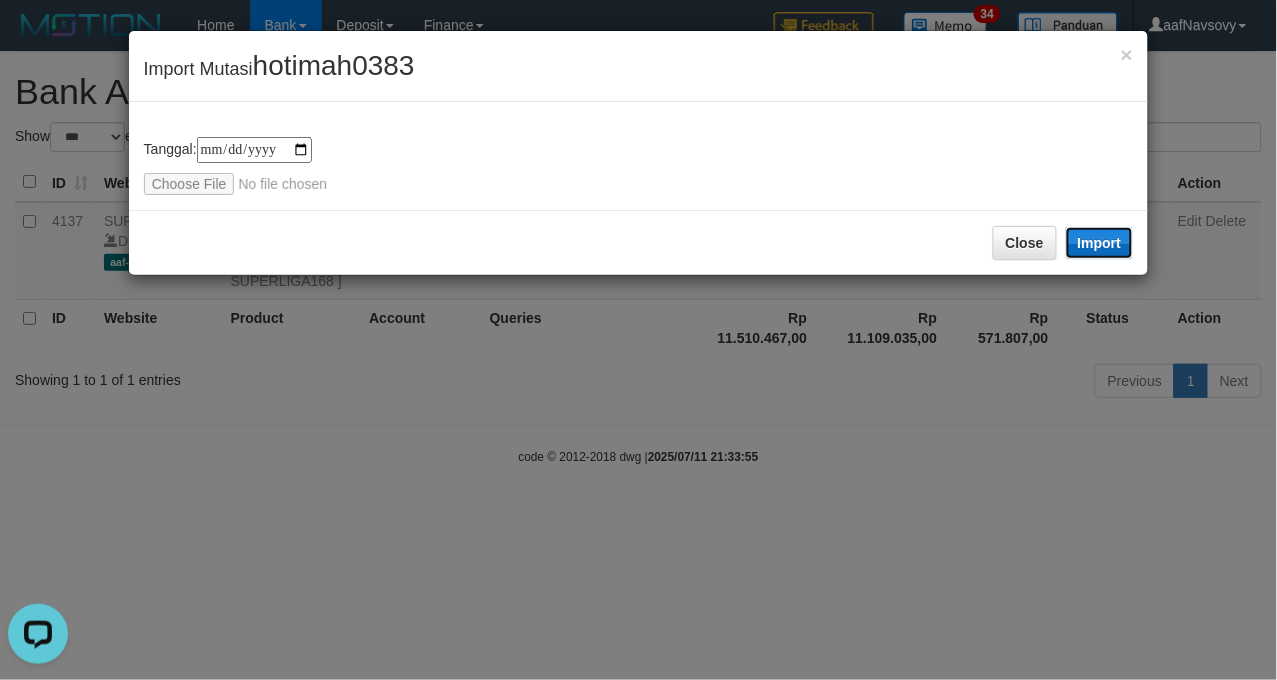 click on "Import" at bounding box center (1100, 243) 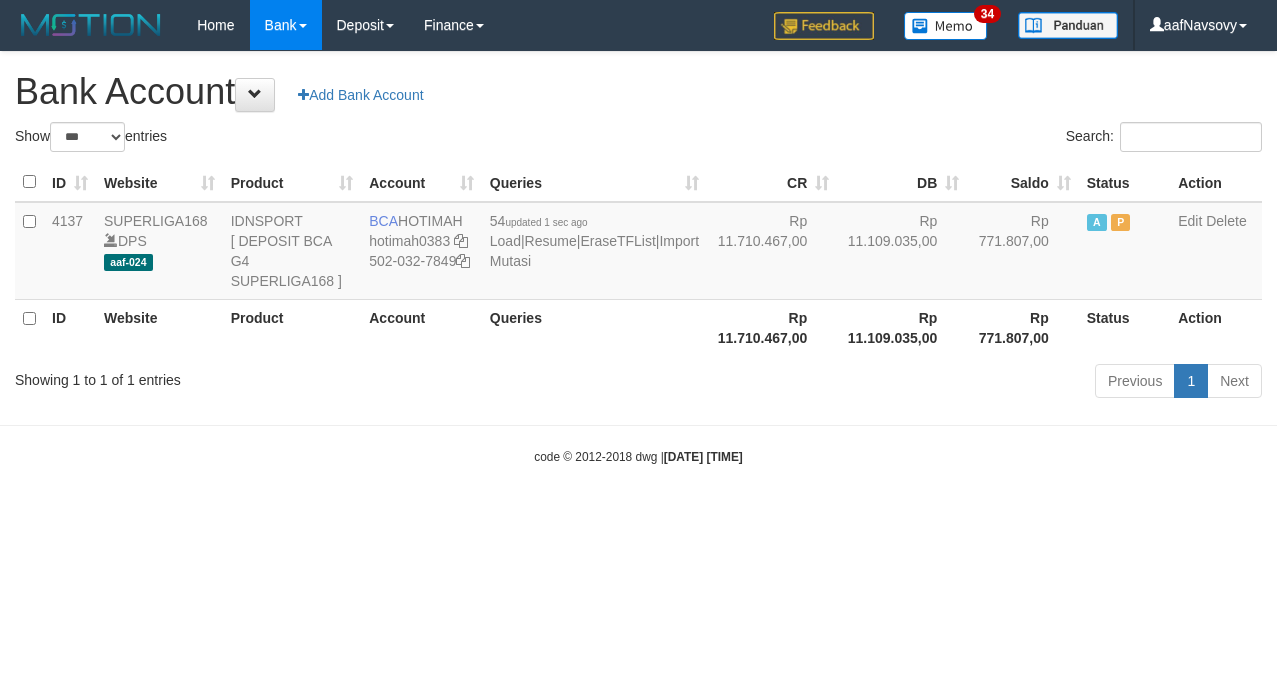 select on "***" 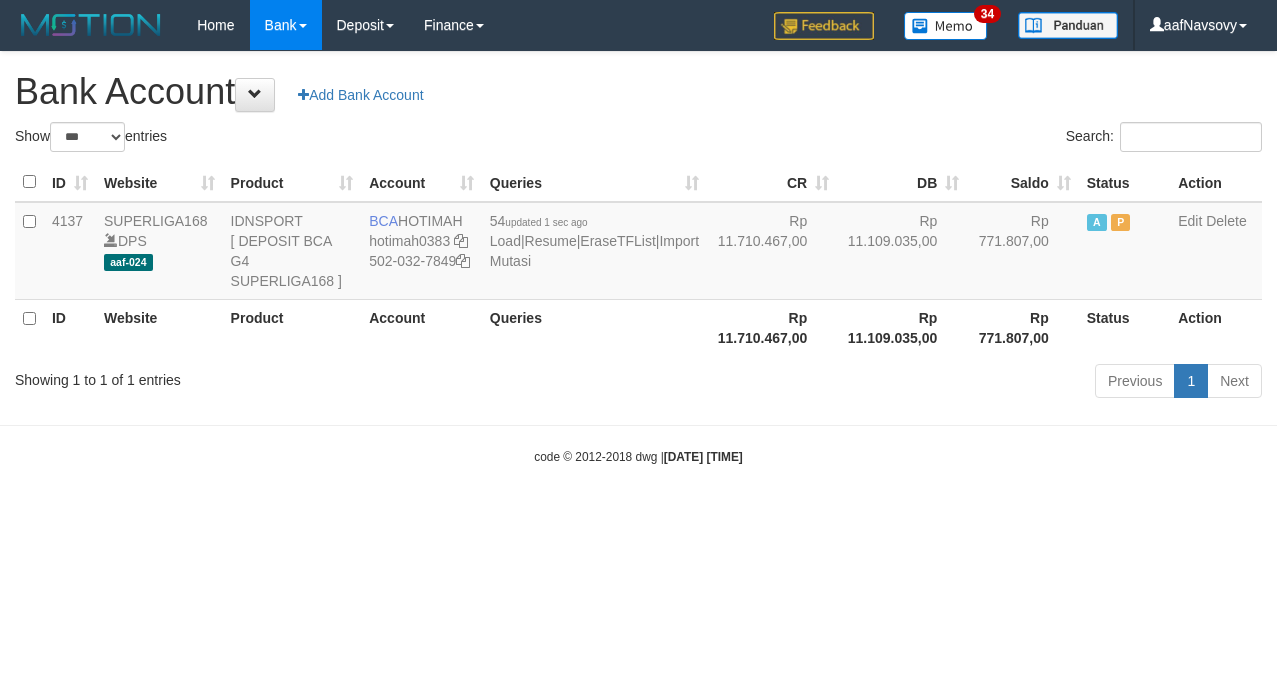 scroll, scrollTop: 0, scrollLeft: 0, axis: both 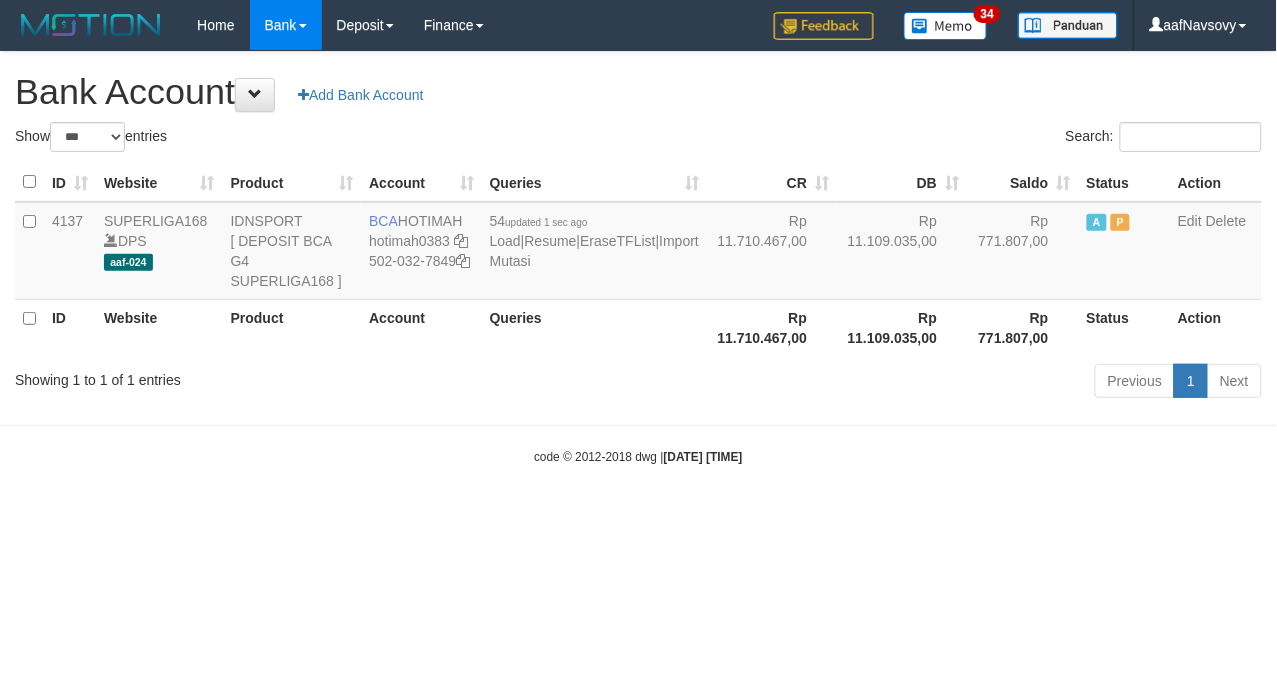 click on "Toggle navigation
Home
Bank
Account List
Load
By Website
Group
[ISPORT]													SUPERLIGA168
By Load Group (DPS)" at bounding box center [638, 258] 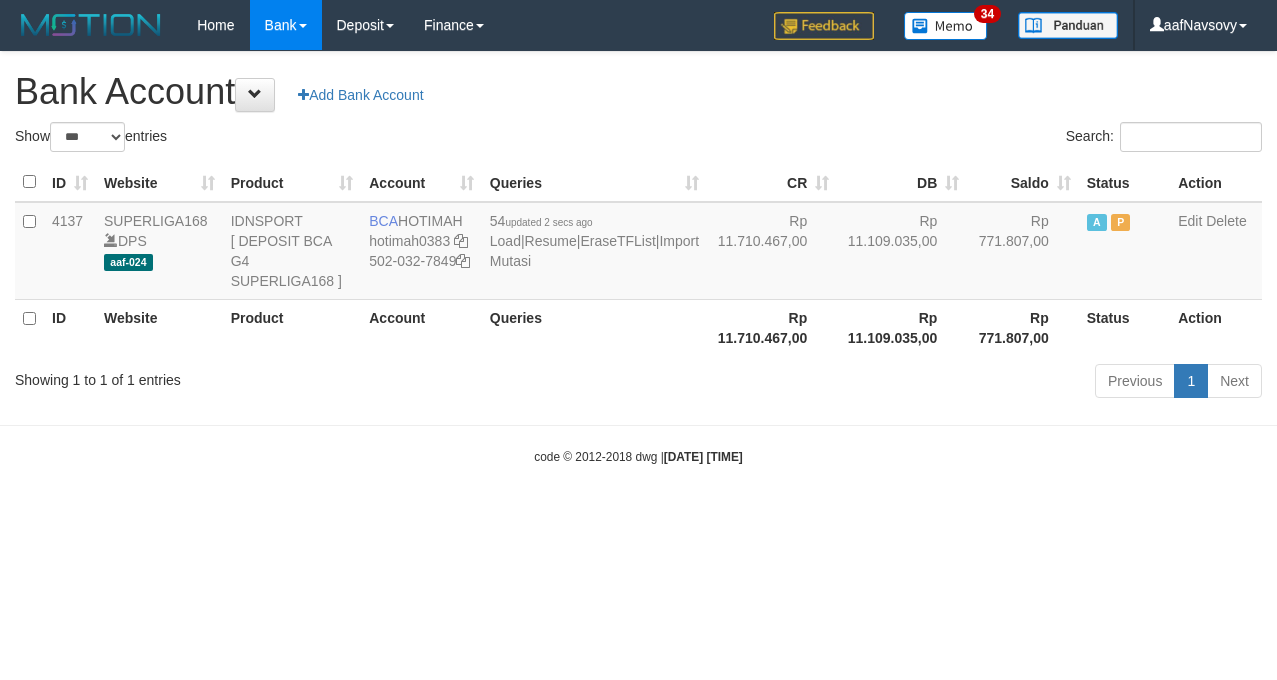 select on "***" 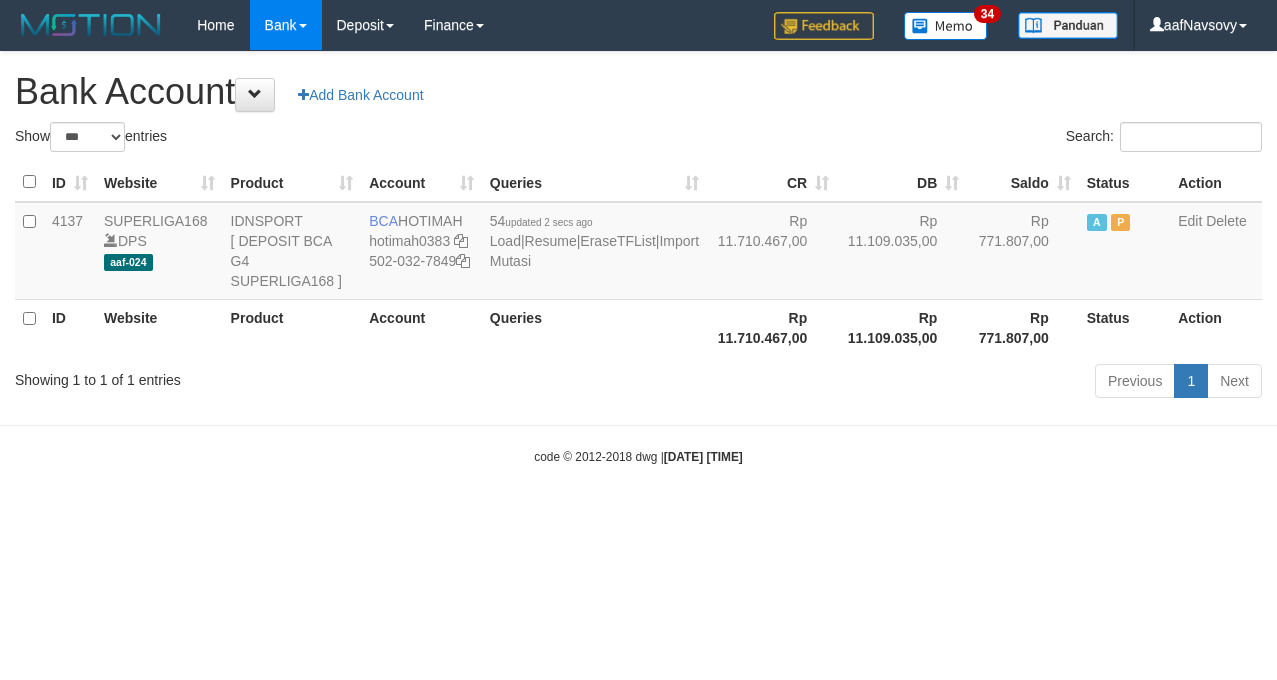 scroll, scrollTop: 0, scrollLeft: 0, axis: both 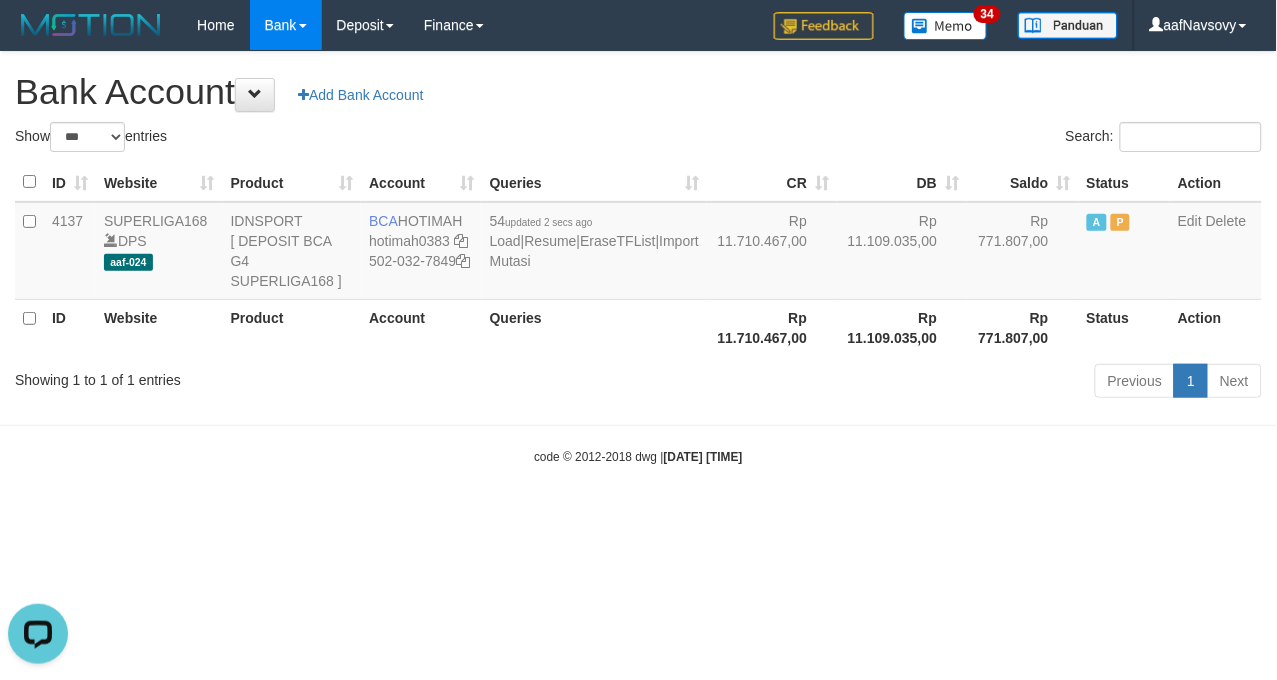 click on "Toggle navigation
Home
Bank
Account List
Load
By Website
Group
[ISPORT]													SUPERLIGA168
By Load Group (DPS)" at bounding box center (638, 258) 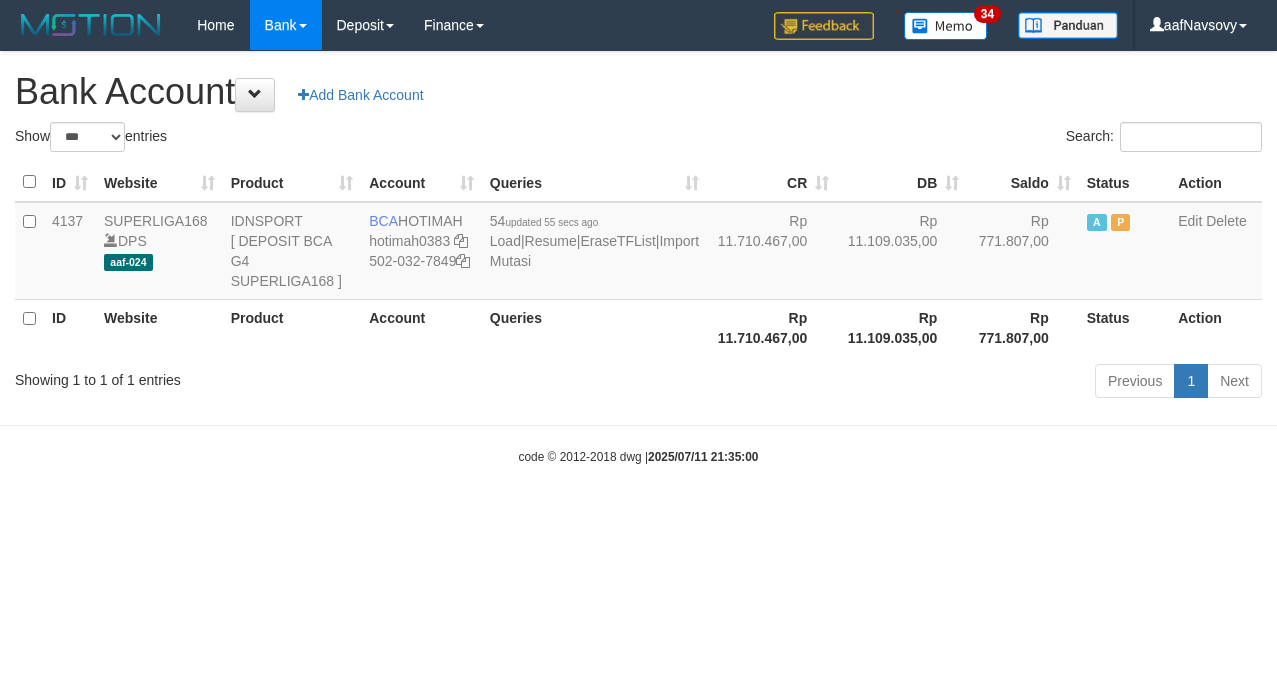 select on "***" 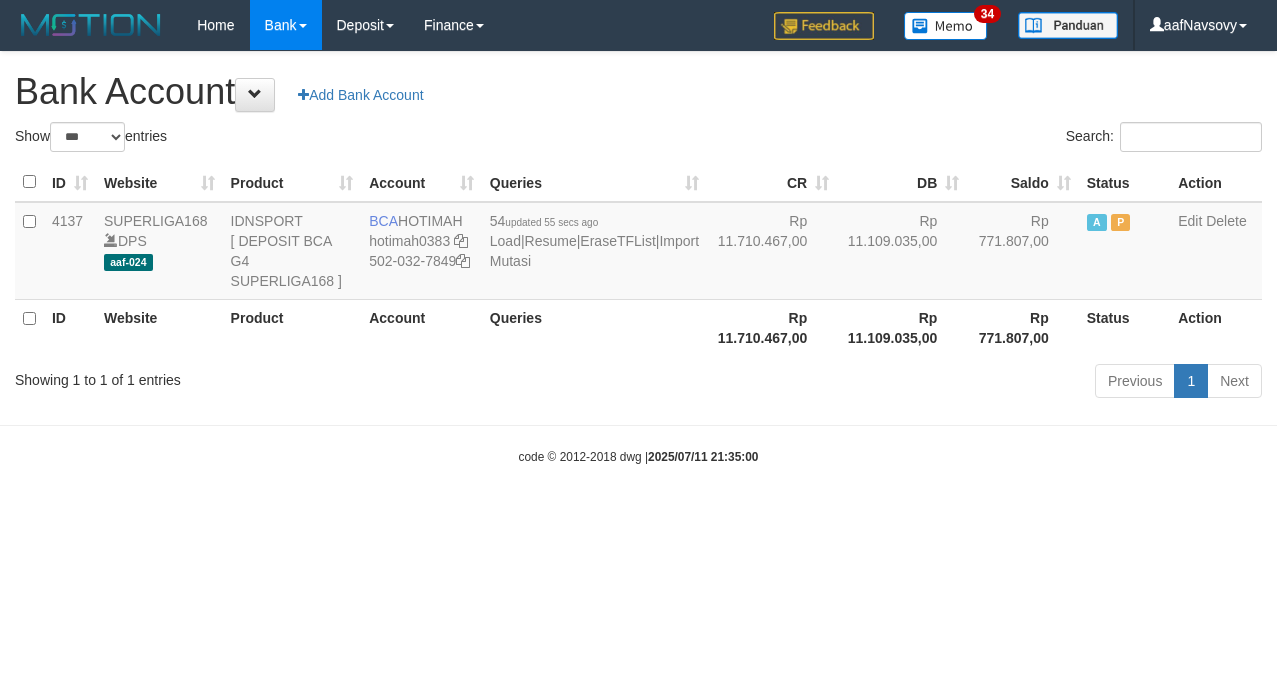 scroll, scrollTop: 0, scrollLeft: 0, axis: both 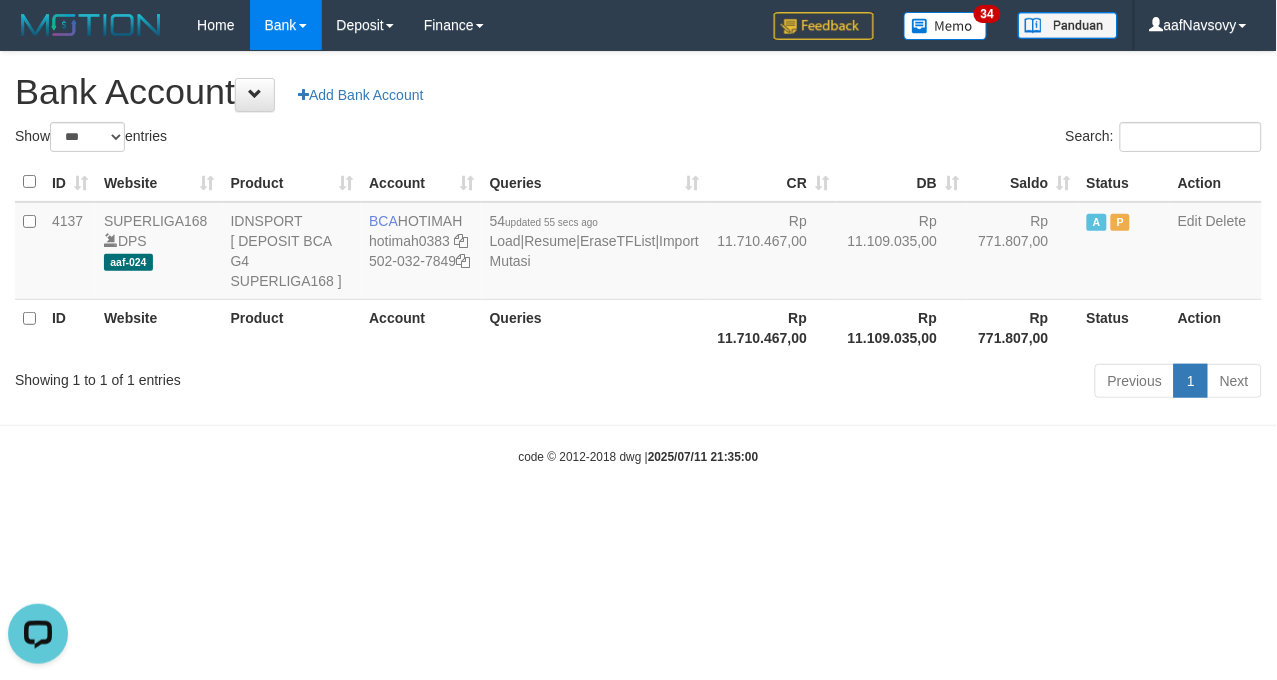 click on "Toggle navigation
Home
Bank
Account List
Load
By Website
Group
[ISPORT]													SUPERLIGA168
By Load Group (DPS)" at bounding box center (638, 258) 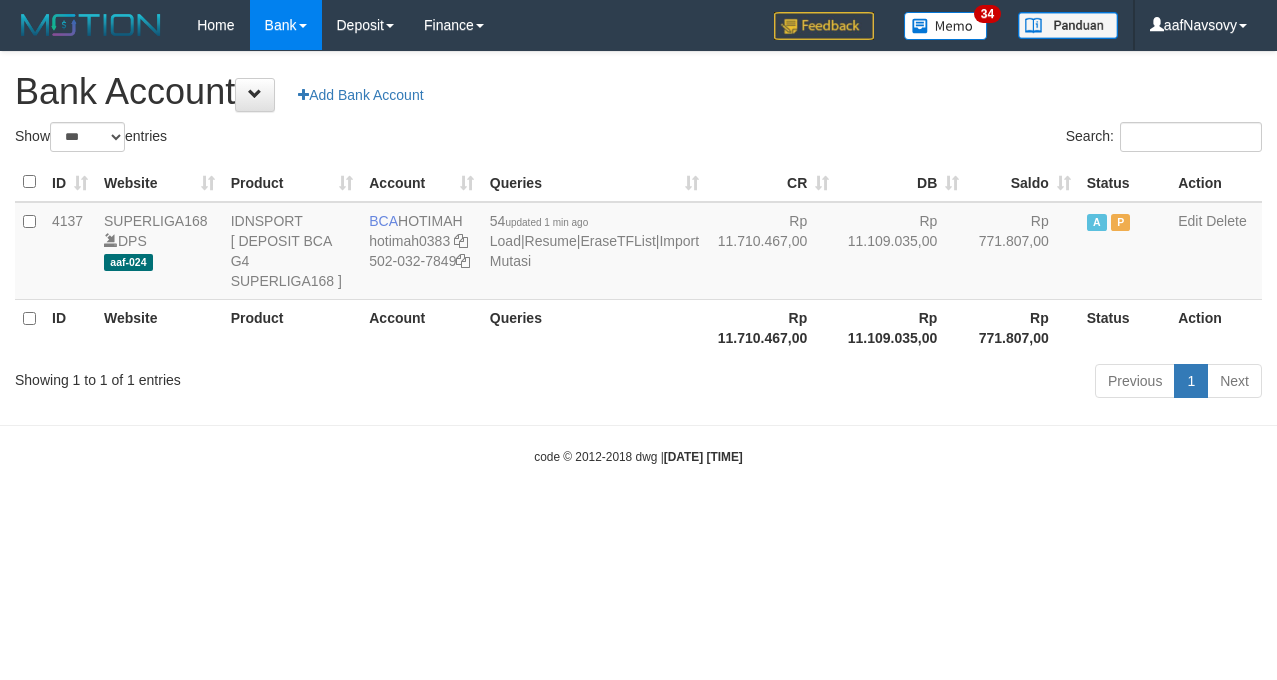 select on "***" 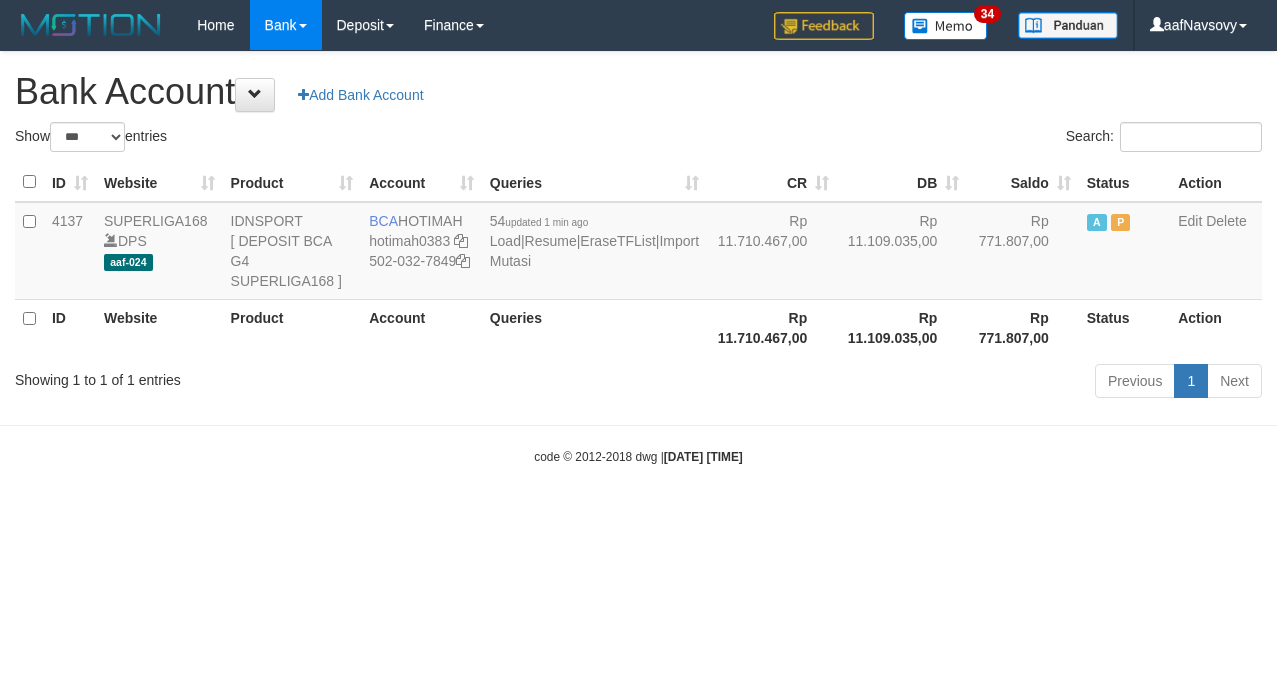 scroll, scrollTop: 0, scrollLeft: 0, axis: both 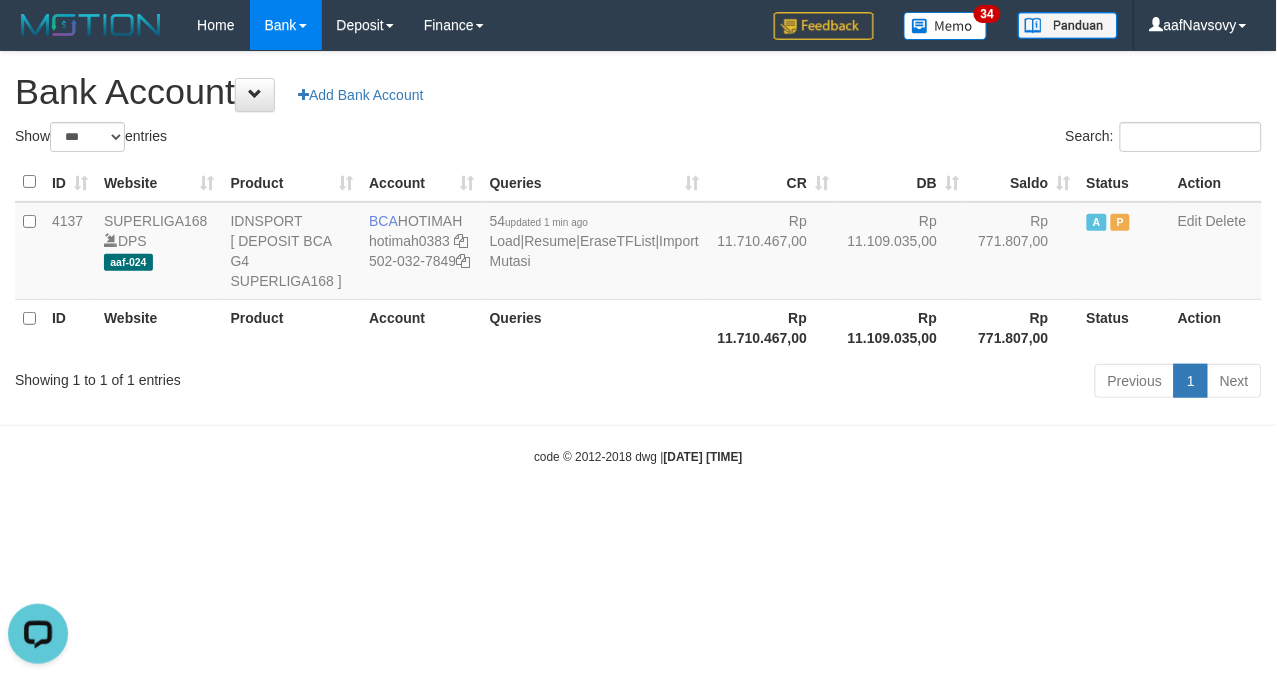 click on "code © 2012-2018 dwg |  [DATE] [TIME]" at bounding box center (638, 457) 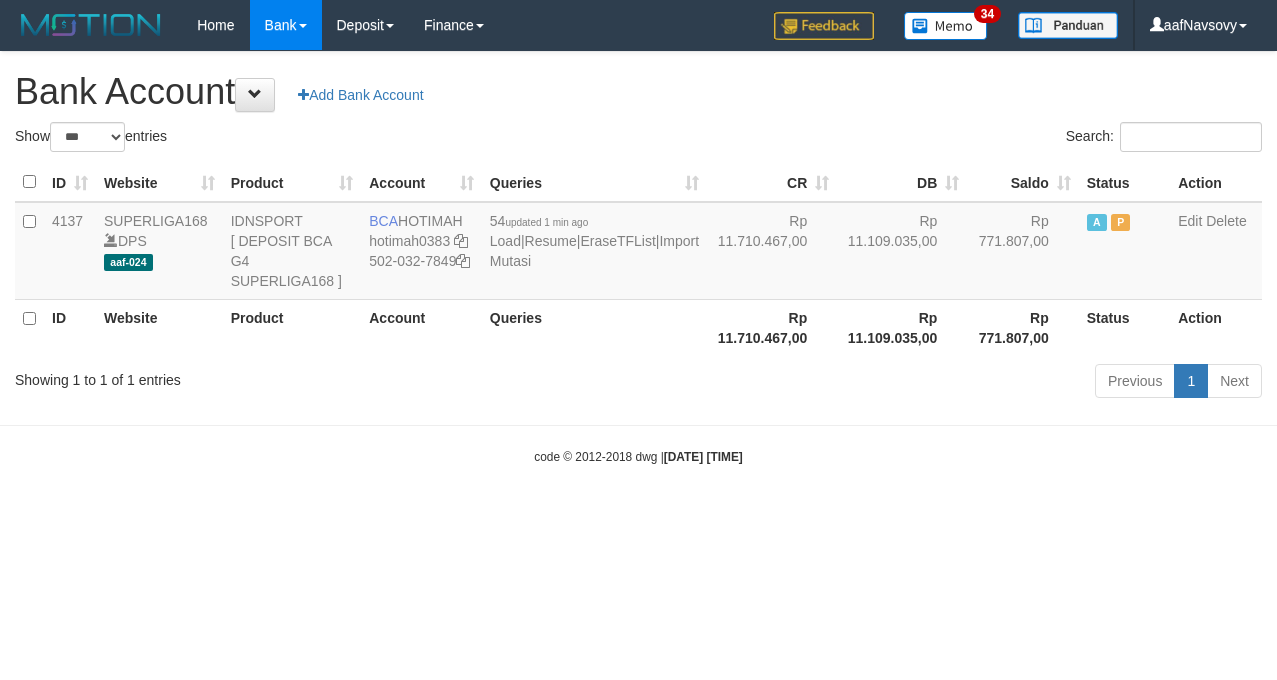 select on "***" 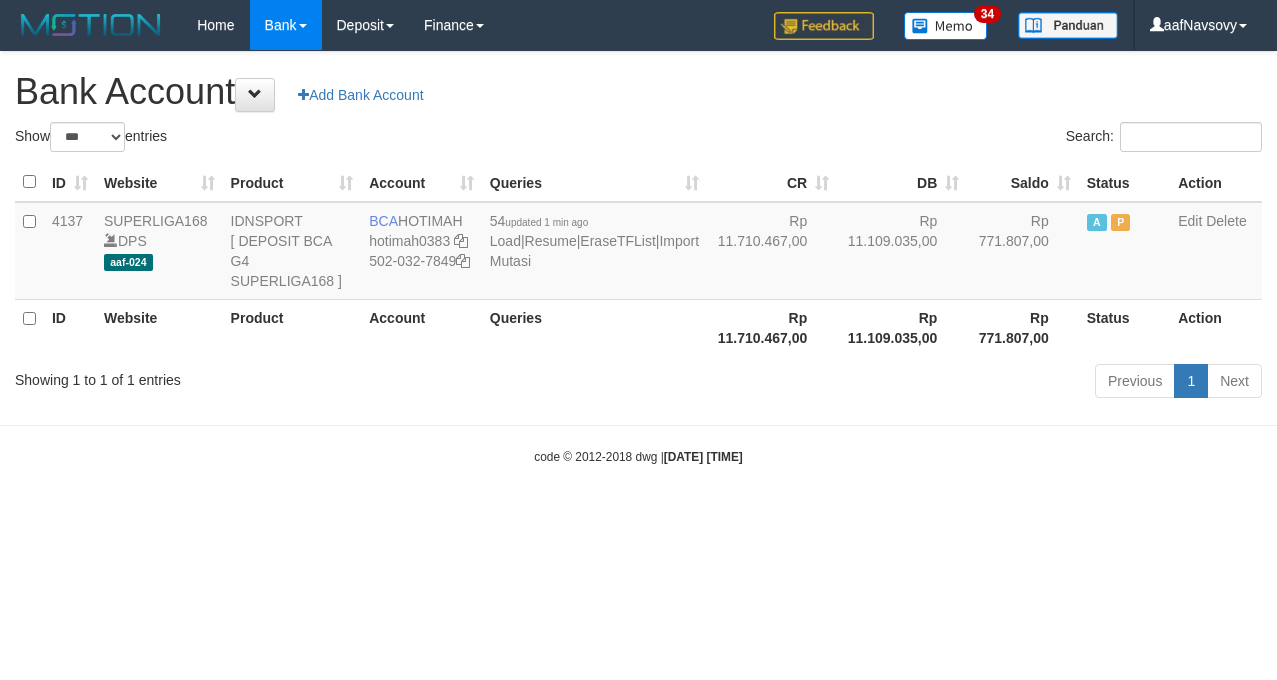scroll, scrollTop: 0, scrollLeft: 0, axis: both 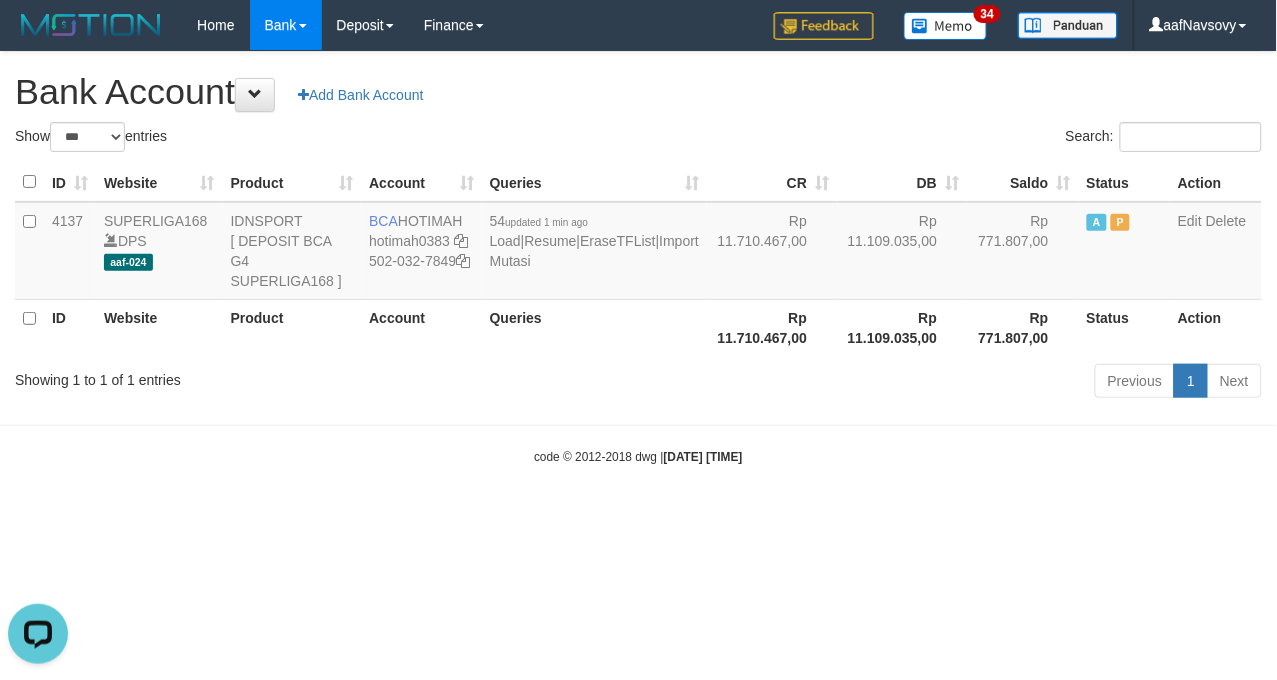 click on "code © 2012-2018 dwg |  2025/07/11 21:35:24" at bounding box center (638, 456) 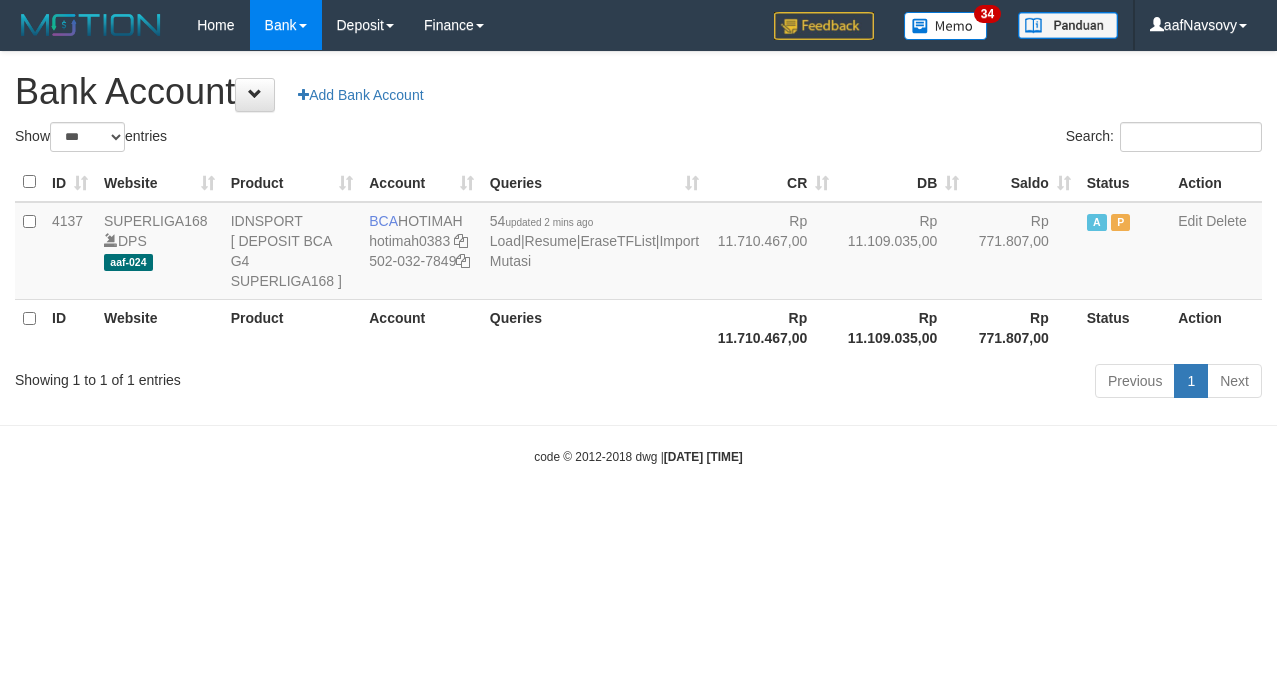 select on "***" 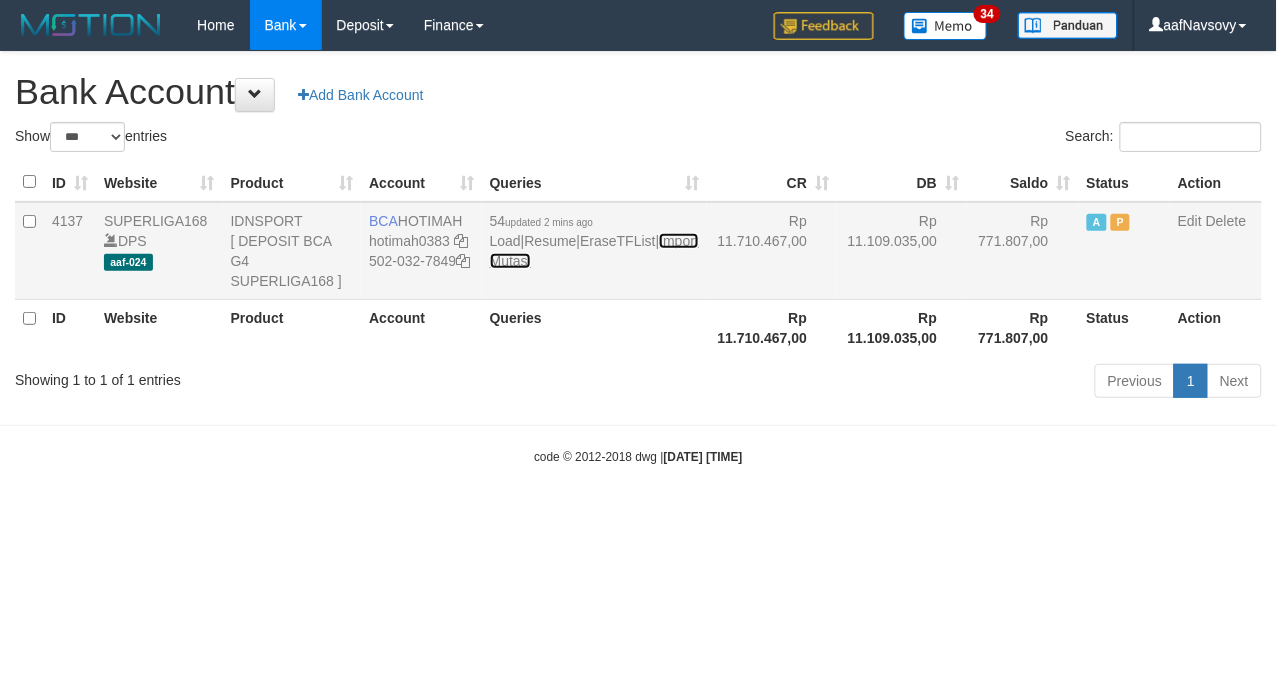 click on "Import Mutasi" at bounding box center (594, 251) 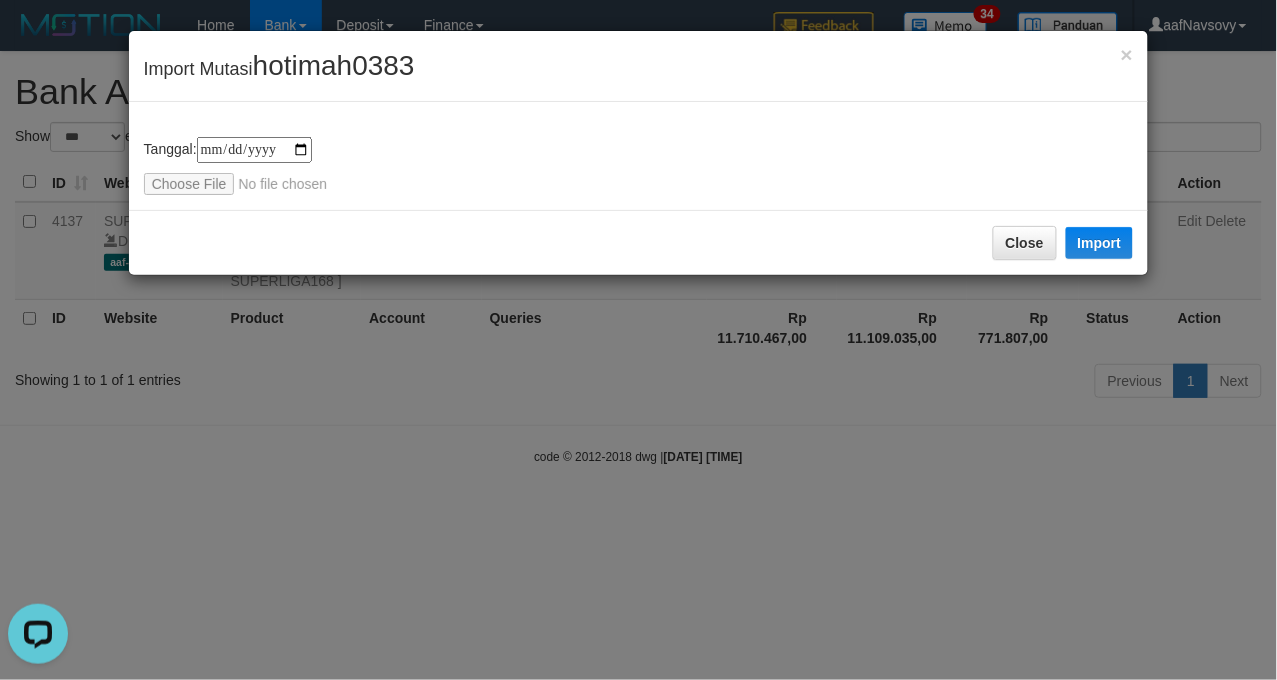 scroll, scrollTop: 0, scrollLeft: 0, axis: both 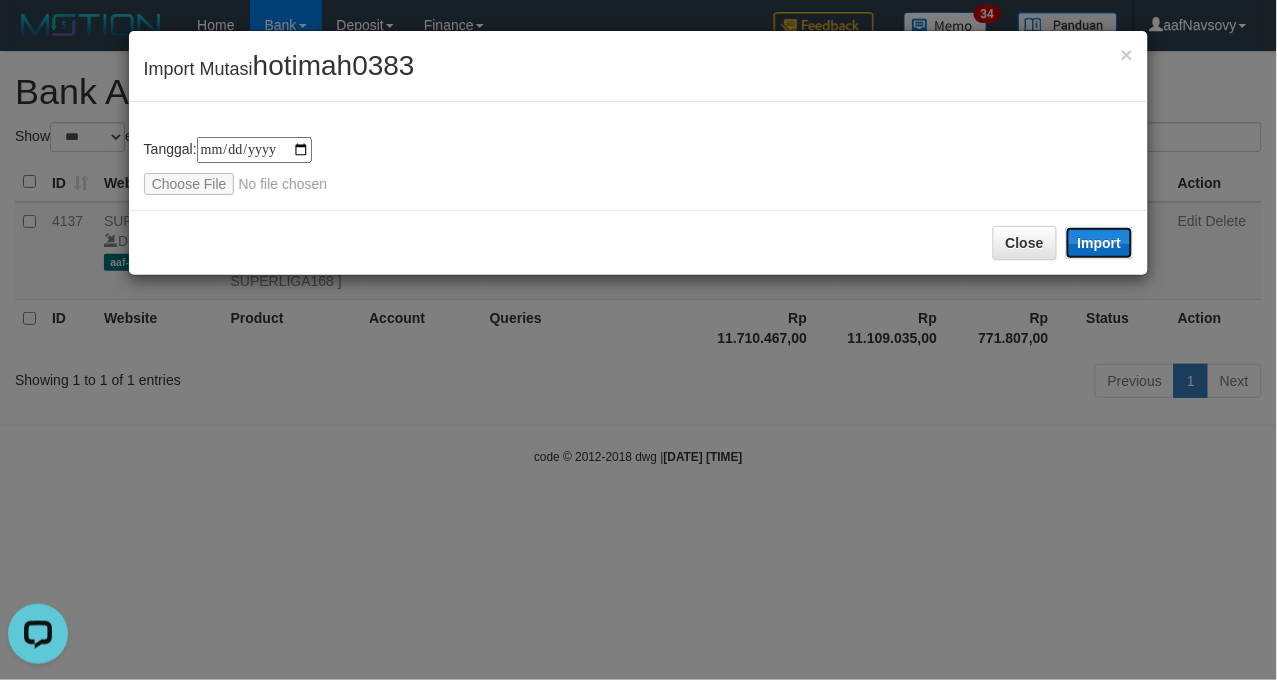 click on "Import" at bounding box center [1100, 243] 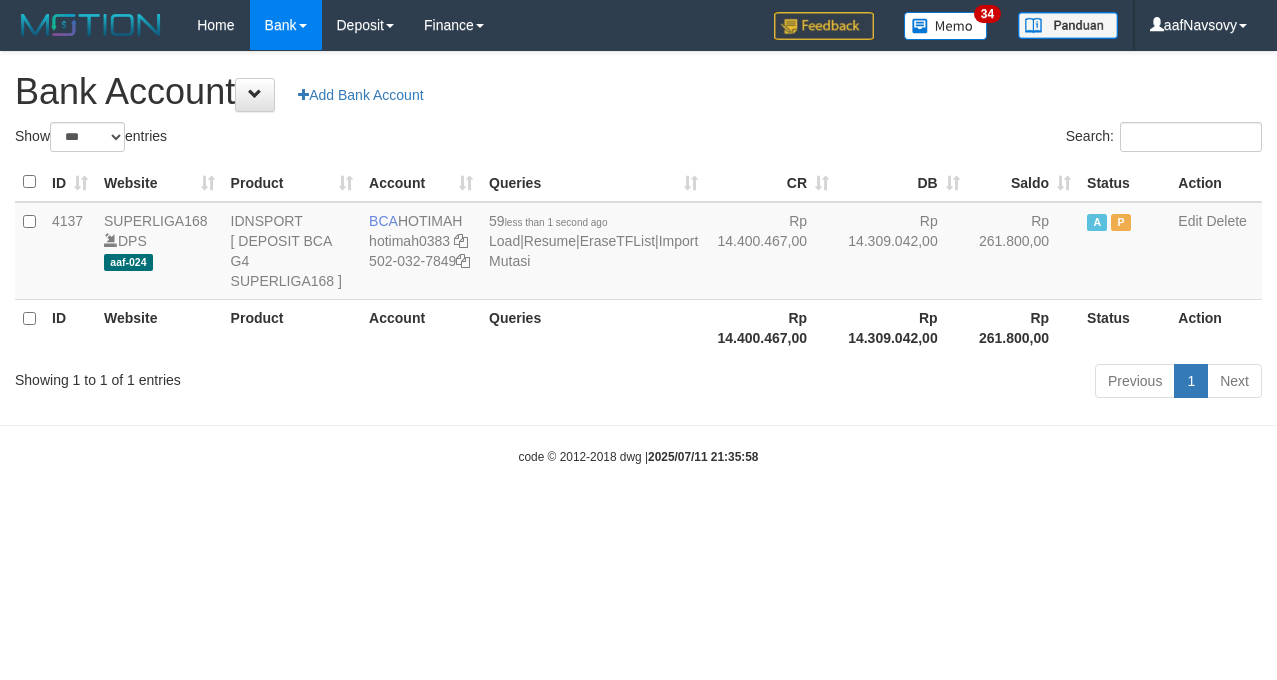 select on "***" 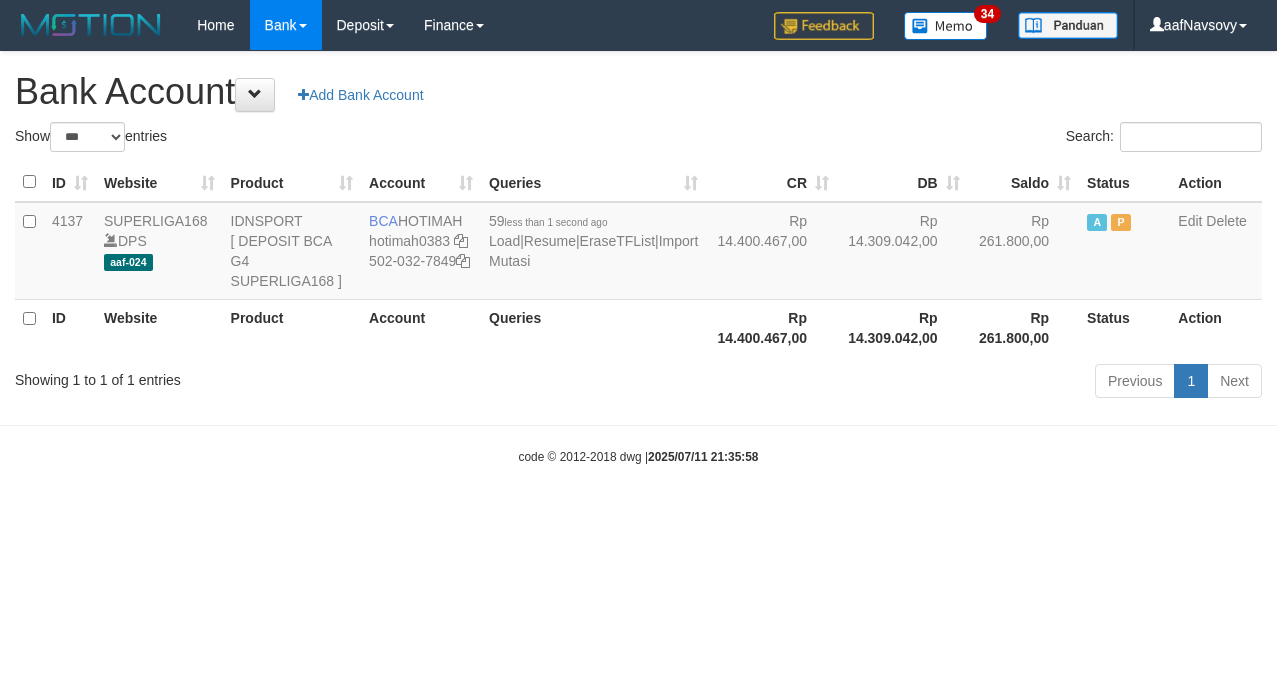scroll, scrollTop: 0, scrollLeft: 0, axis: both 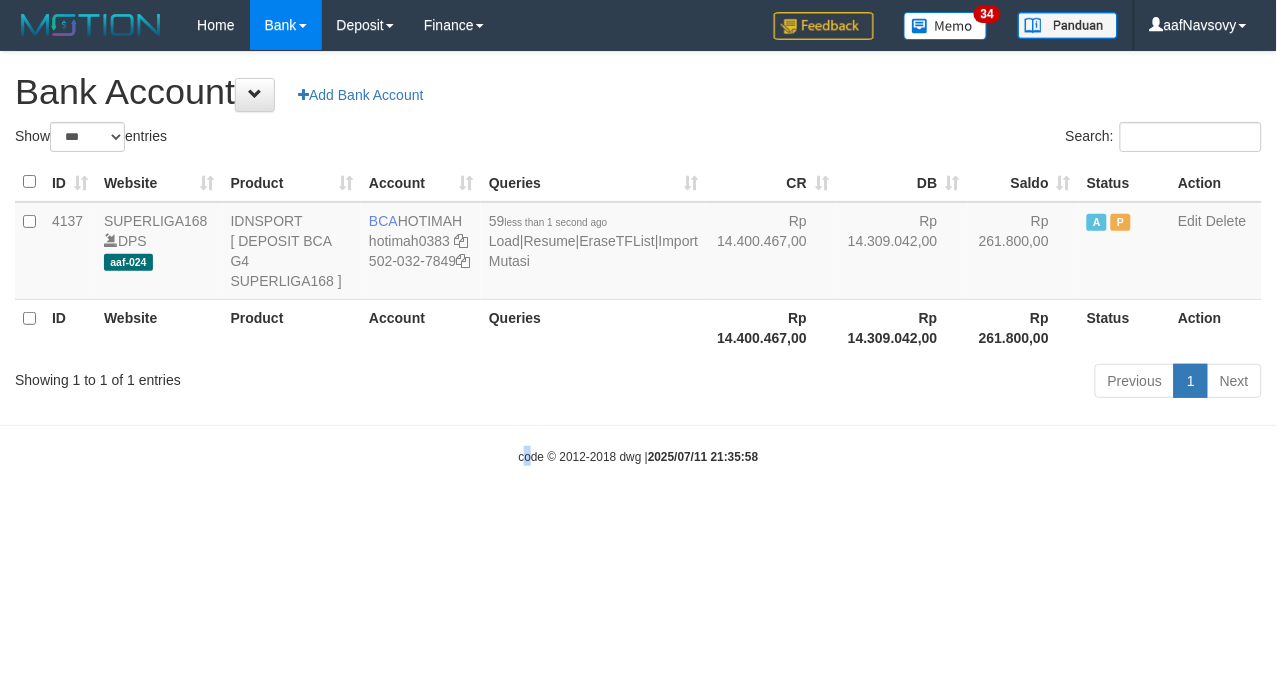 click on "Toggle navigation
Home
Bank
Account List
Load
By Website
Group
[ISPORT]													SUPERLIGA168
By Load Group (DPS)
34" at bounding box center [638, 258] 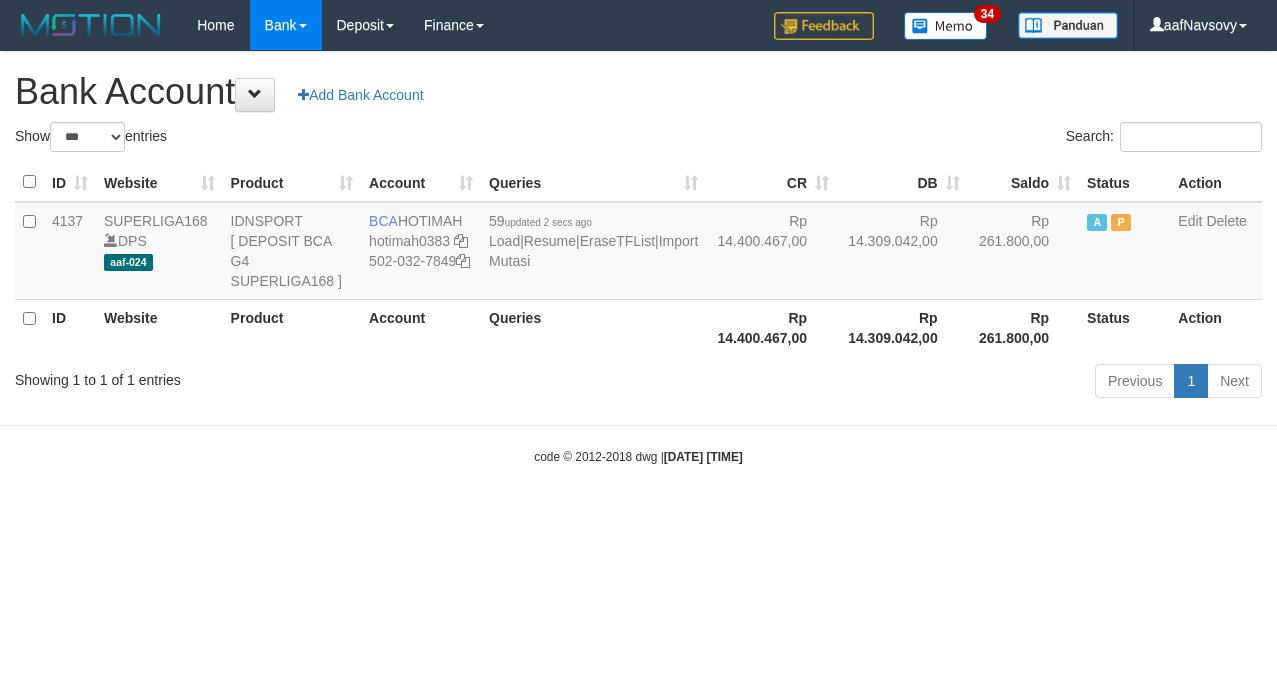 select on "***" 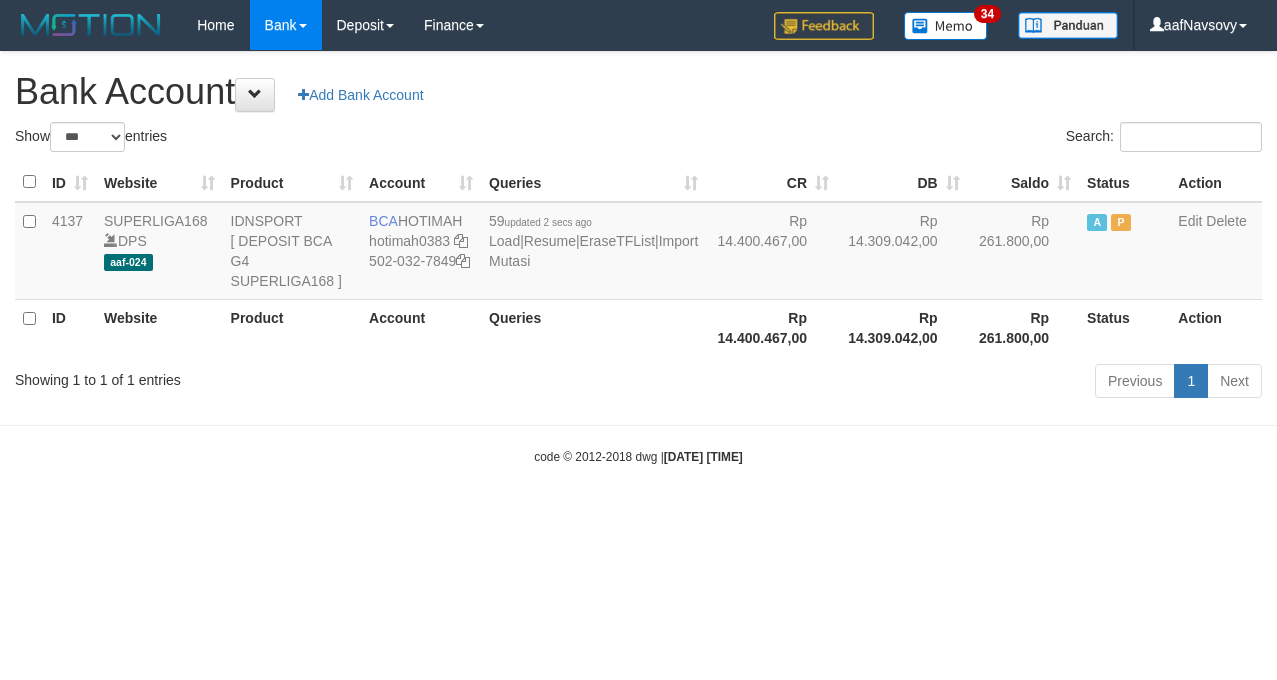 scroll, scrollTop: 0, scrollLeft: 0, axis: both 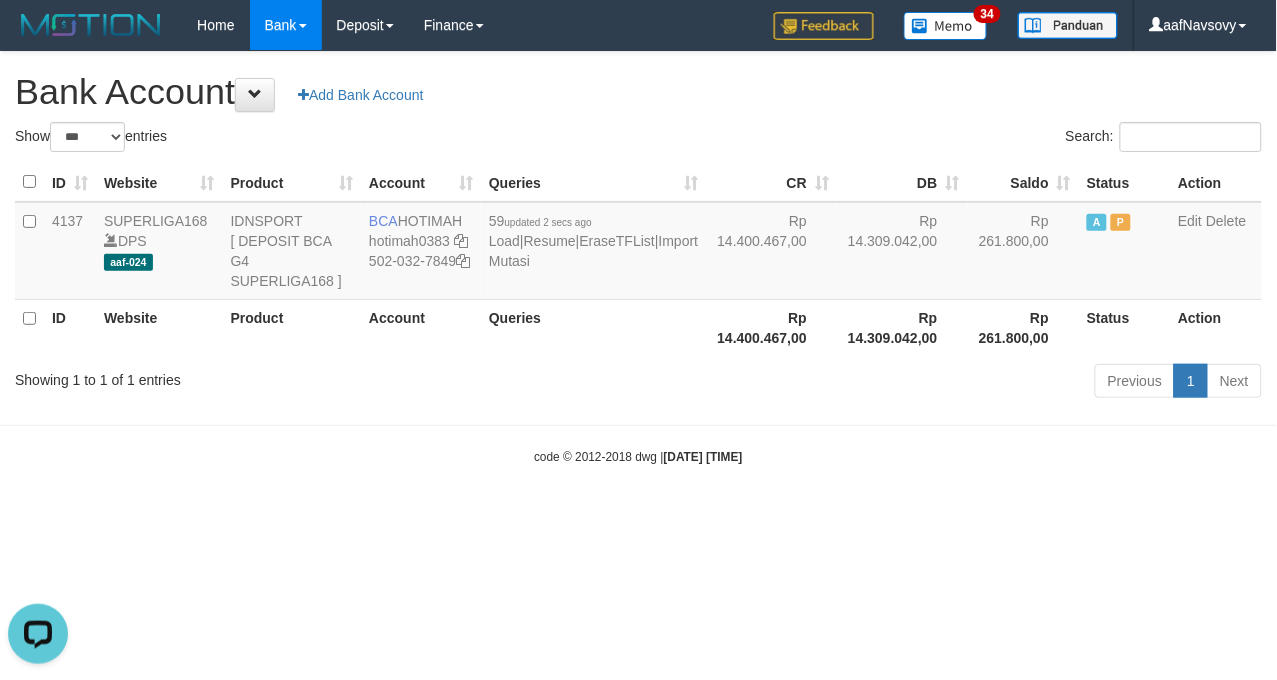 click on "Toggle navigation
Home
Bank
Account List
Load
By Website
Group
[ISPORT]													SUPERLIGA168
By Load Group (DPS)" at bounding box center (638, 258) 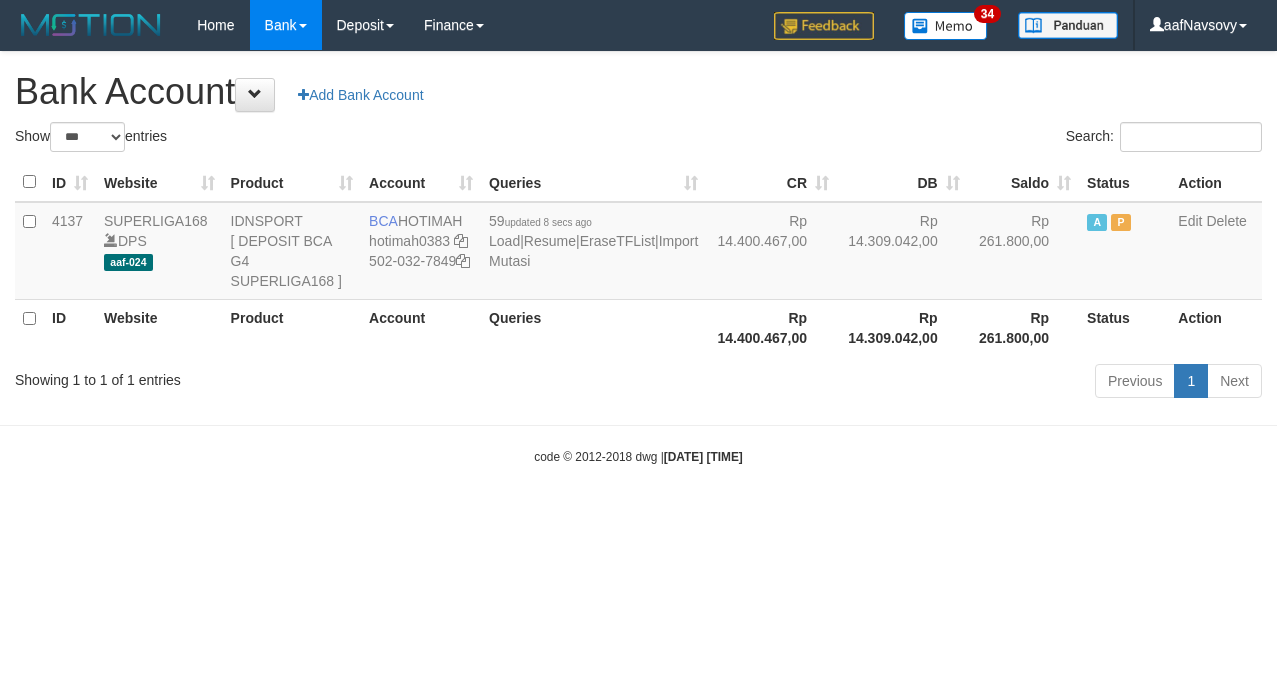 select on "***" 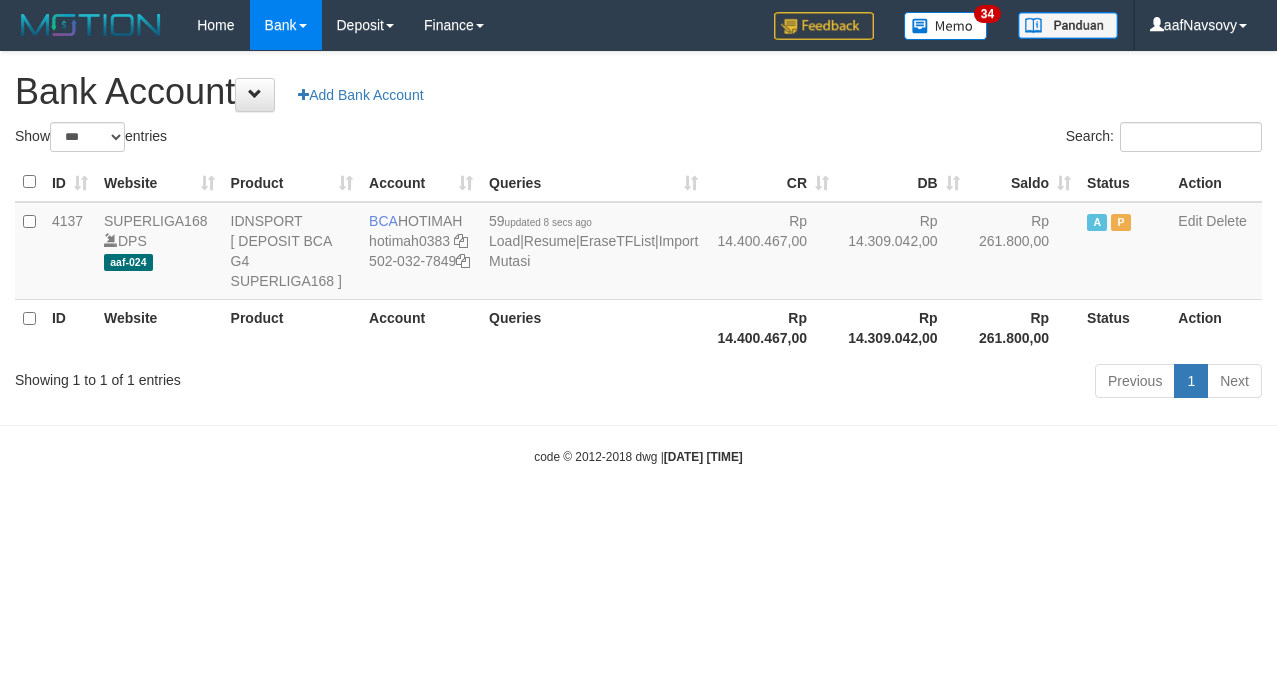 scroll, scrollTop: 0, scrollLeft: 0, axis: both 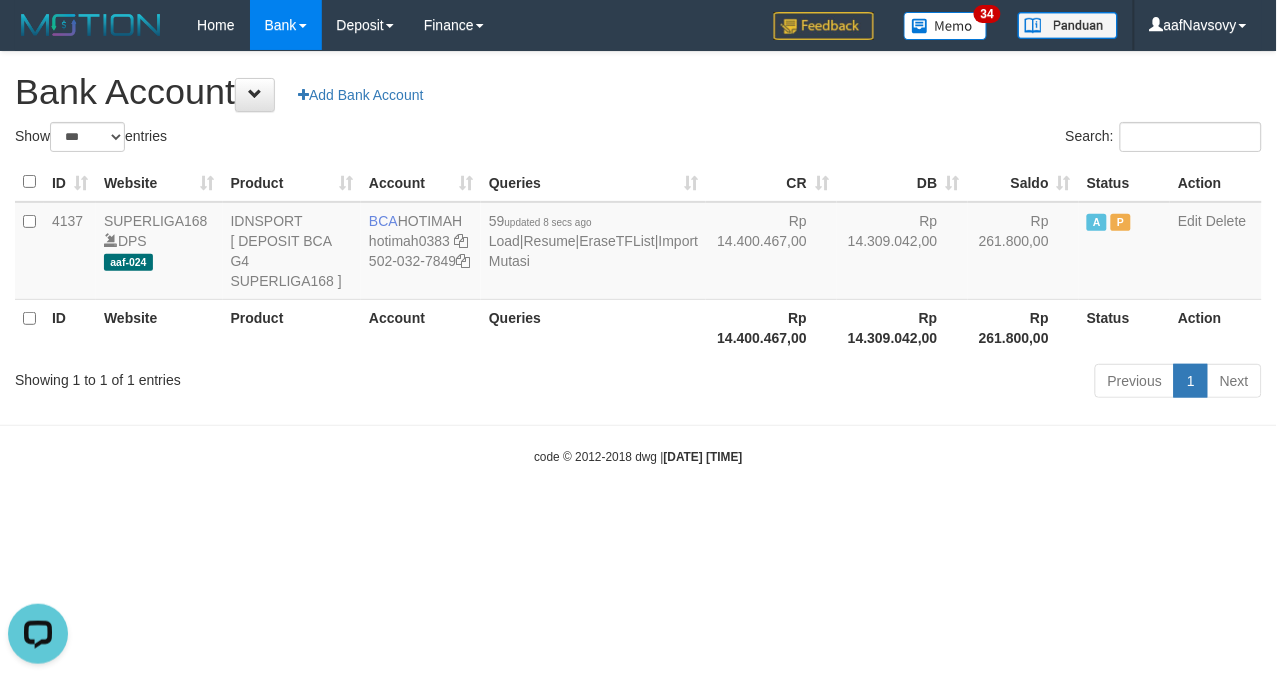 click on "Toggle navigation
Home
Bank
Account List
Load
By Website
Group
[ISPORT]													SUPERLIGA168
By Load Group (DPS)" at bounding box center [638, 258] 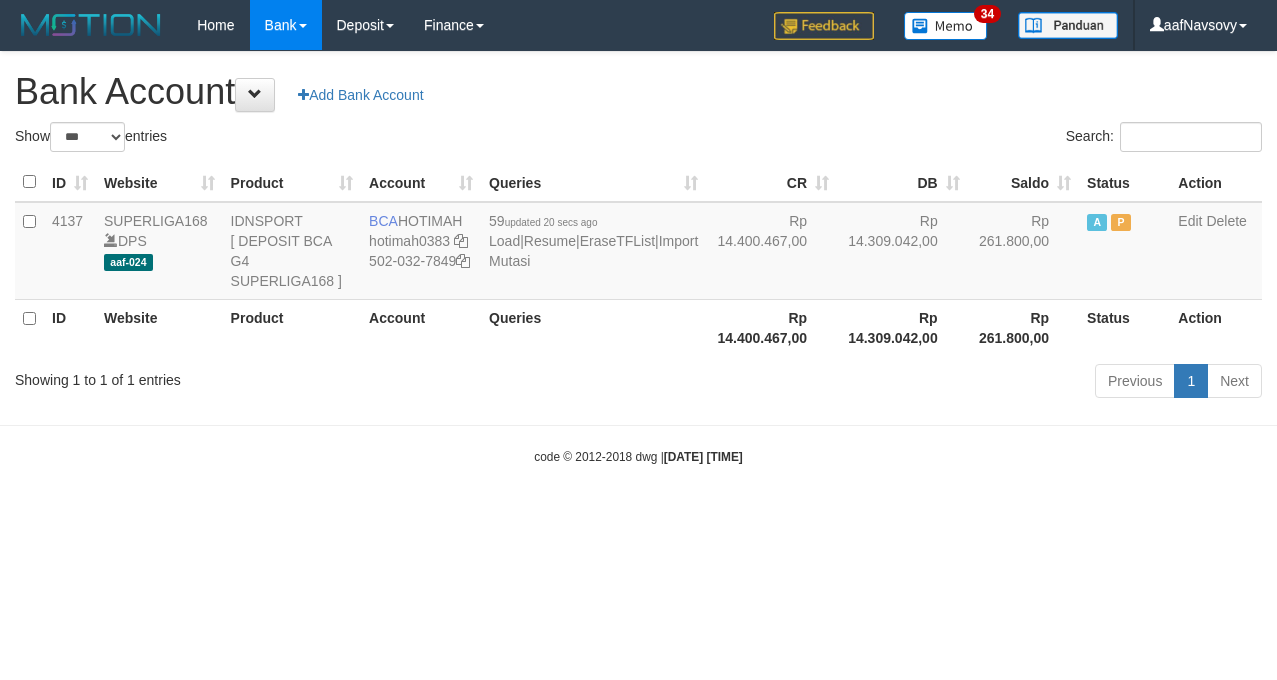 select on "***" 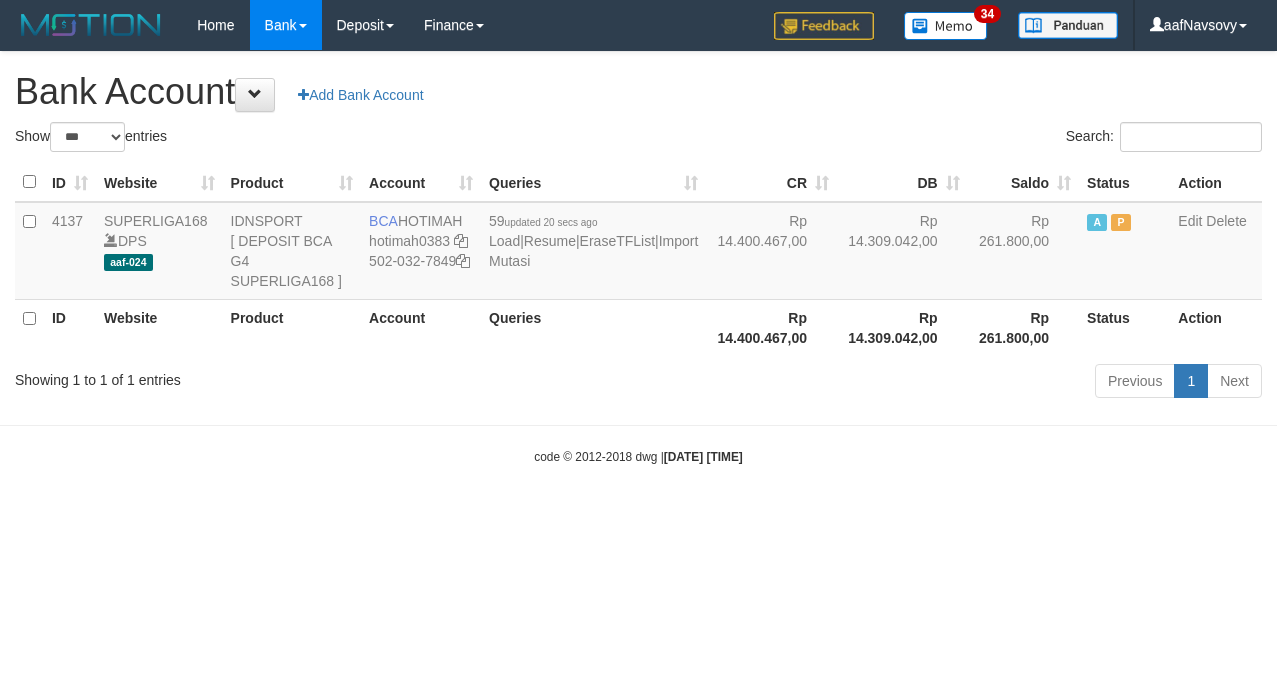 scroll, scrollTop: 0, scrollLeft: 0, axis: both 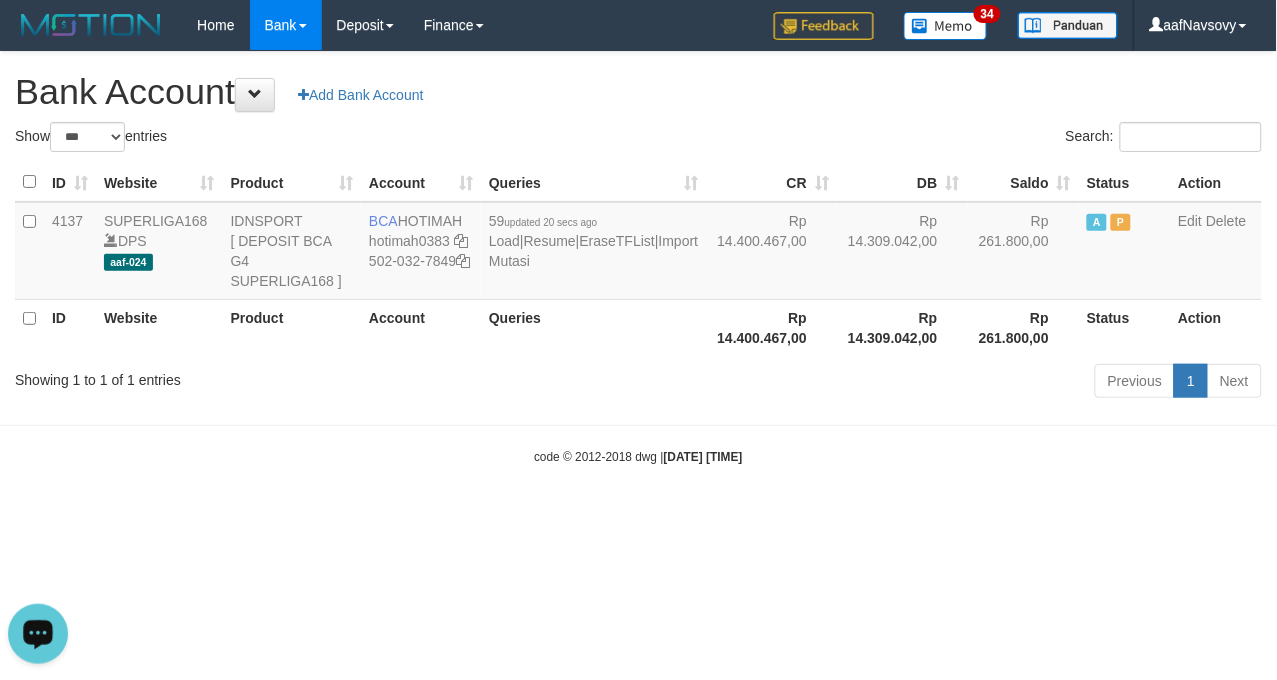 click on "Toggle navigation
Home
Bank
Account List
Load
By Website
Group
[ISPORT]													SUPERLIGA168
By Load Group (DPS)" at bounding box center [638, 258] 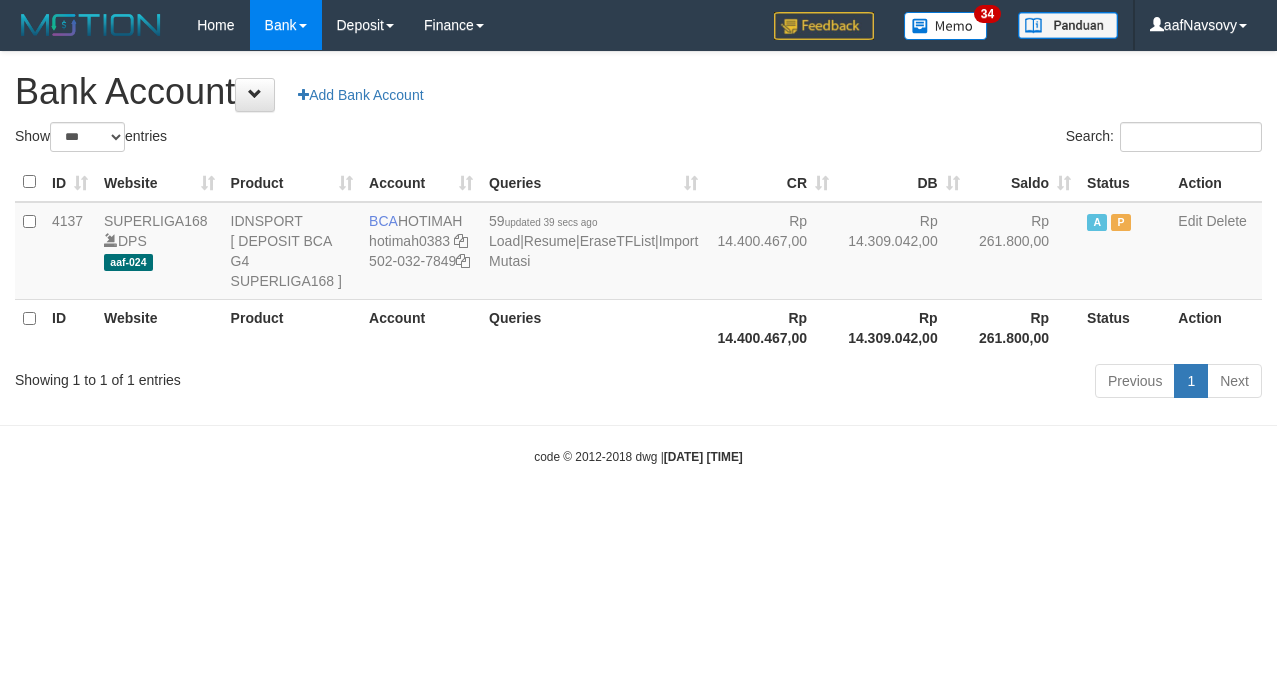 select on "***" 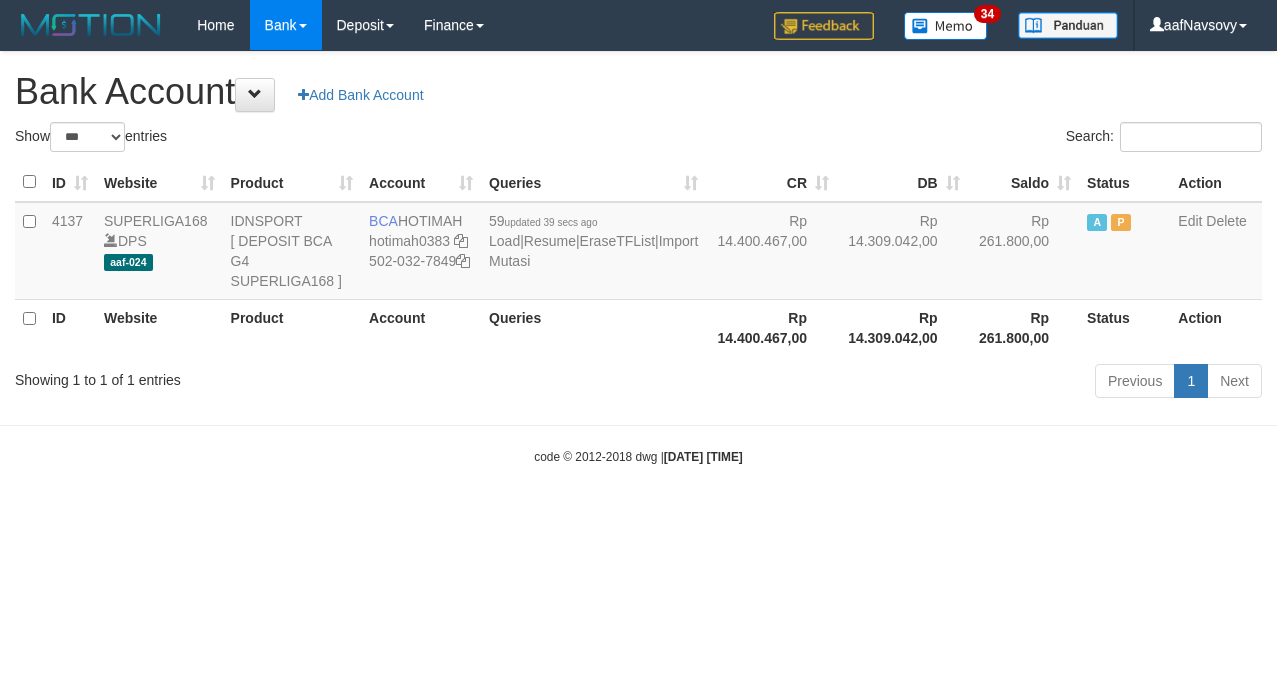 scroll, scrollTop: 0, scrollLeft: 0, axis: both 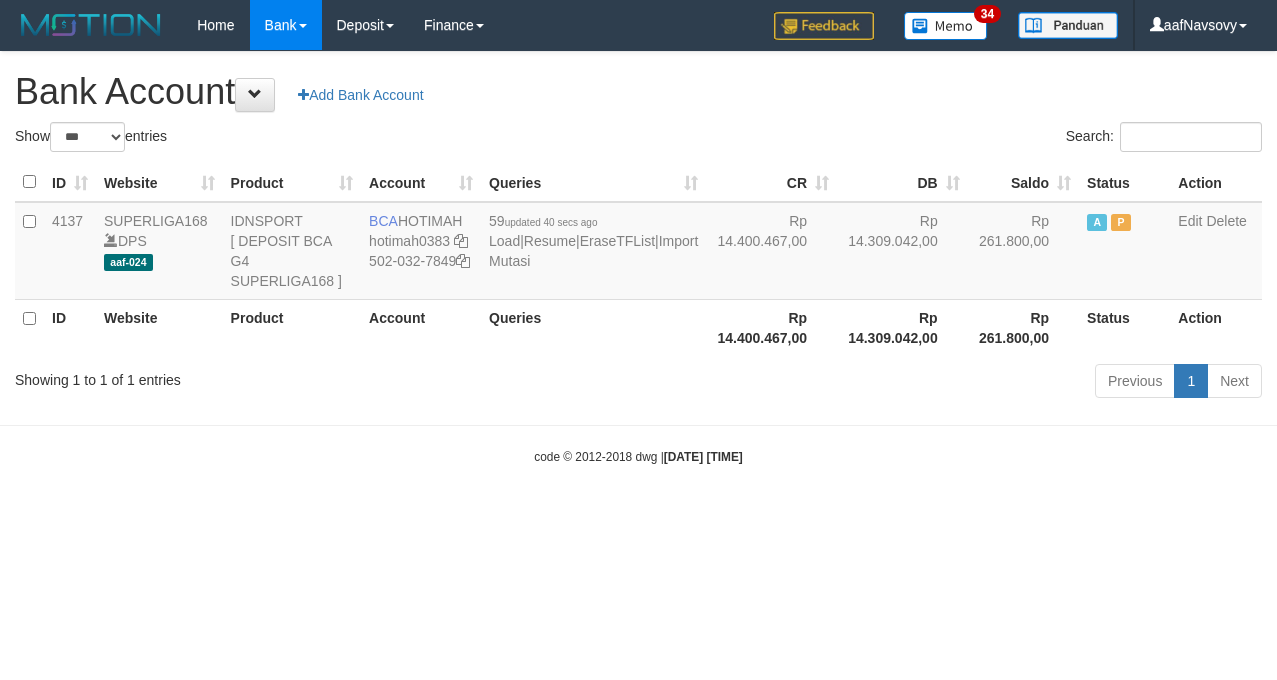 select on "***" 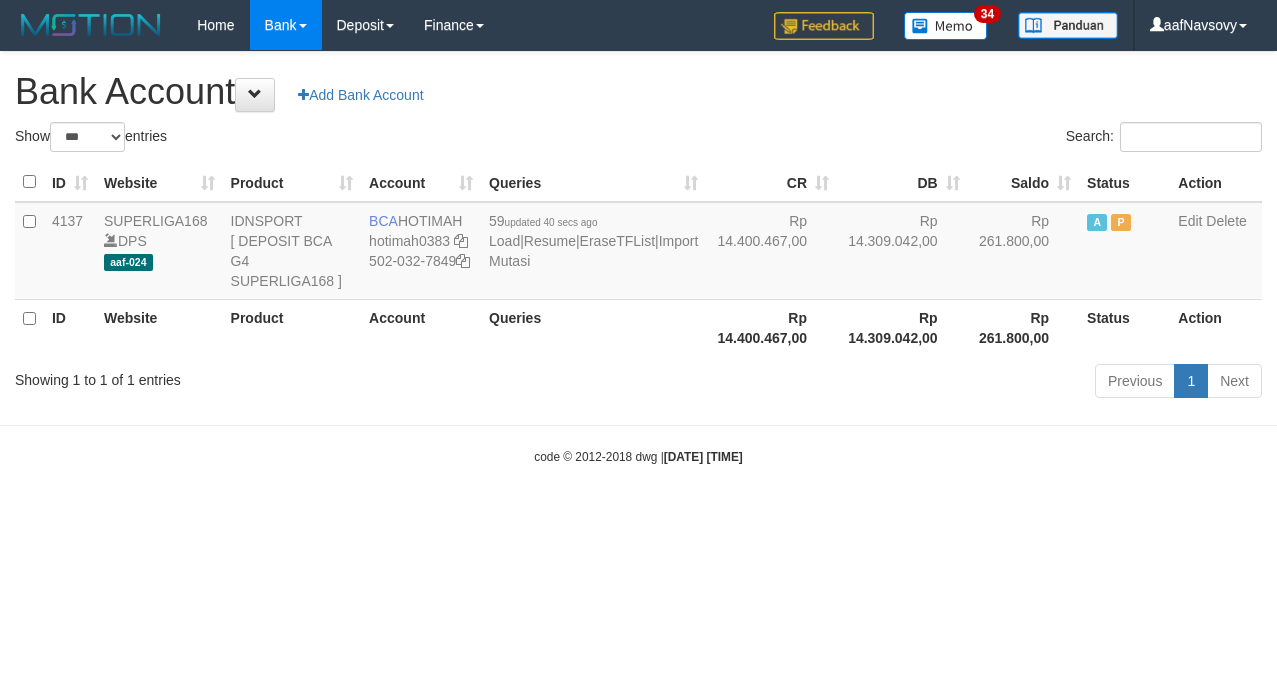 scroll, scrollTop: 0, scrollLeft: 0, axis: both 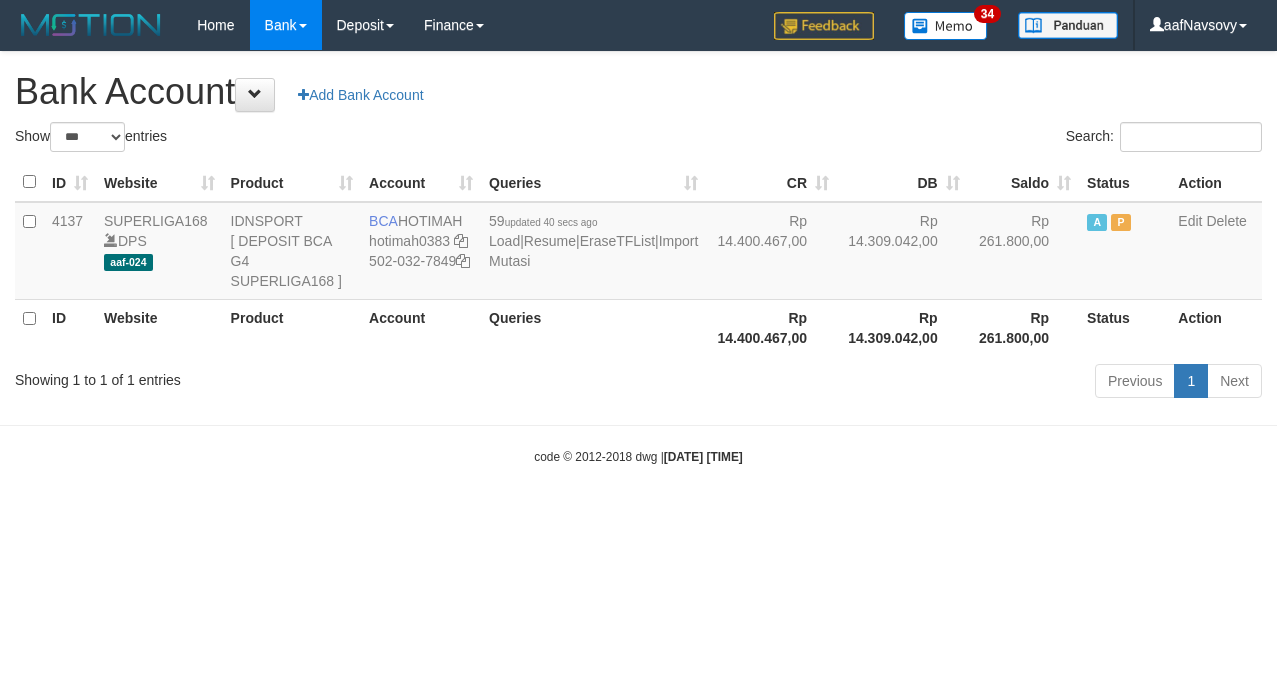 select on "***" 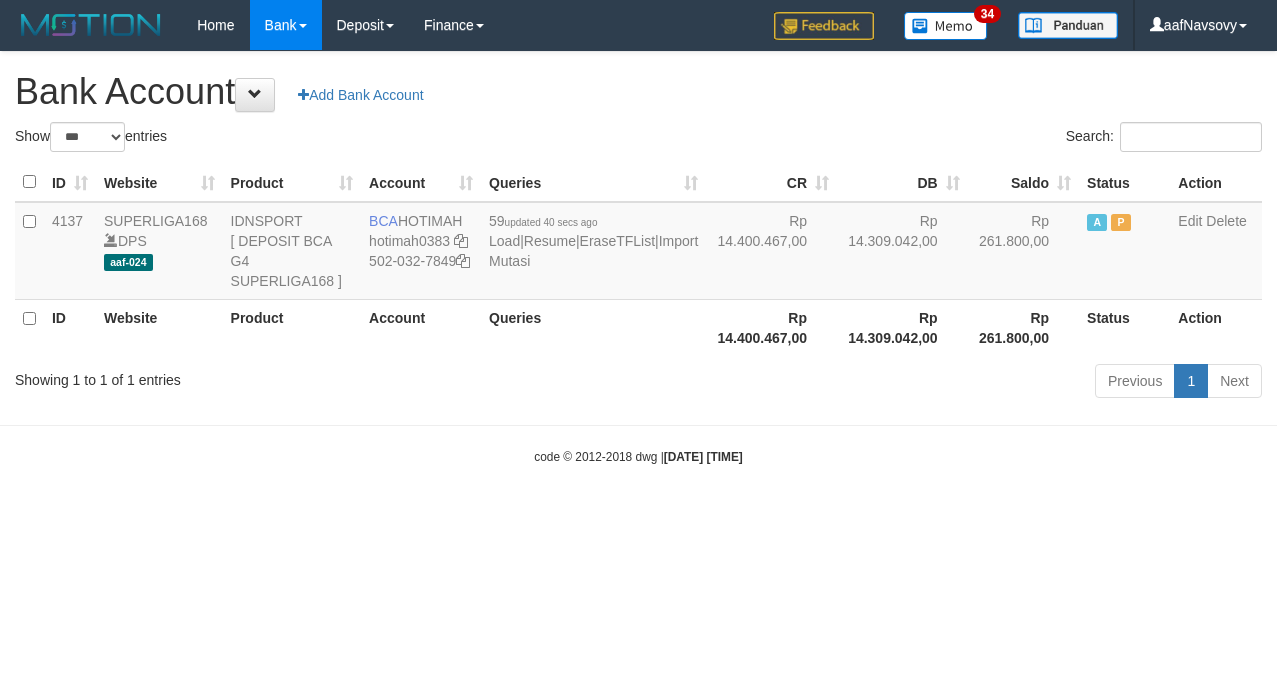 scroll, scrollTop: 0, scrollLeft: 0, axis: both 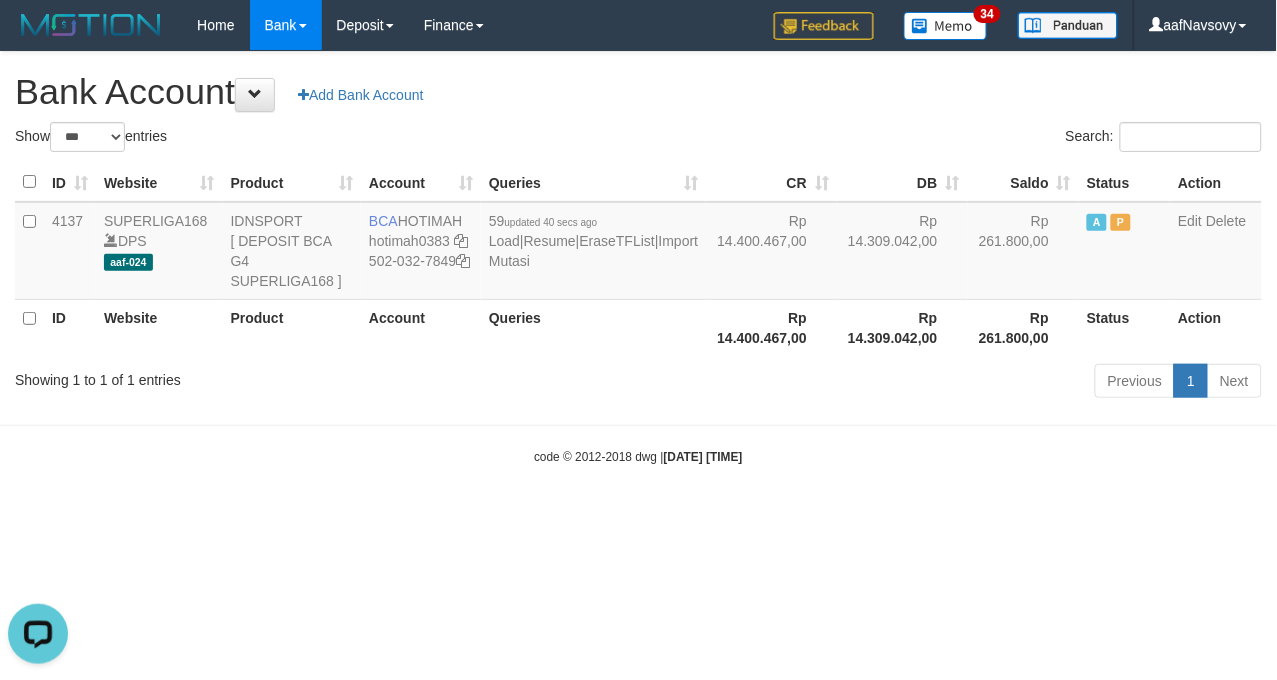 click on "Toggle navigation
Home
Bank
Account List
Load
By Website
Group
[ISPORT]													SUPERLIGA168
By Load Group (DPS)" at bounding box center [638, 258] 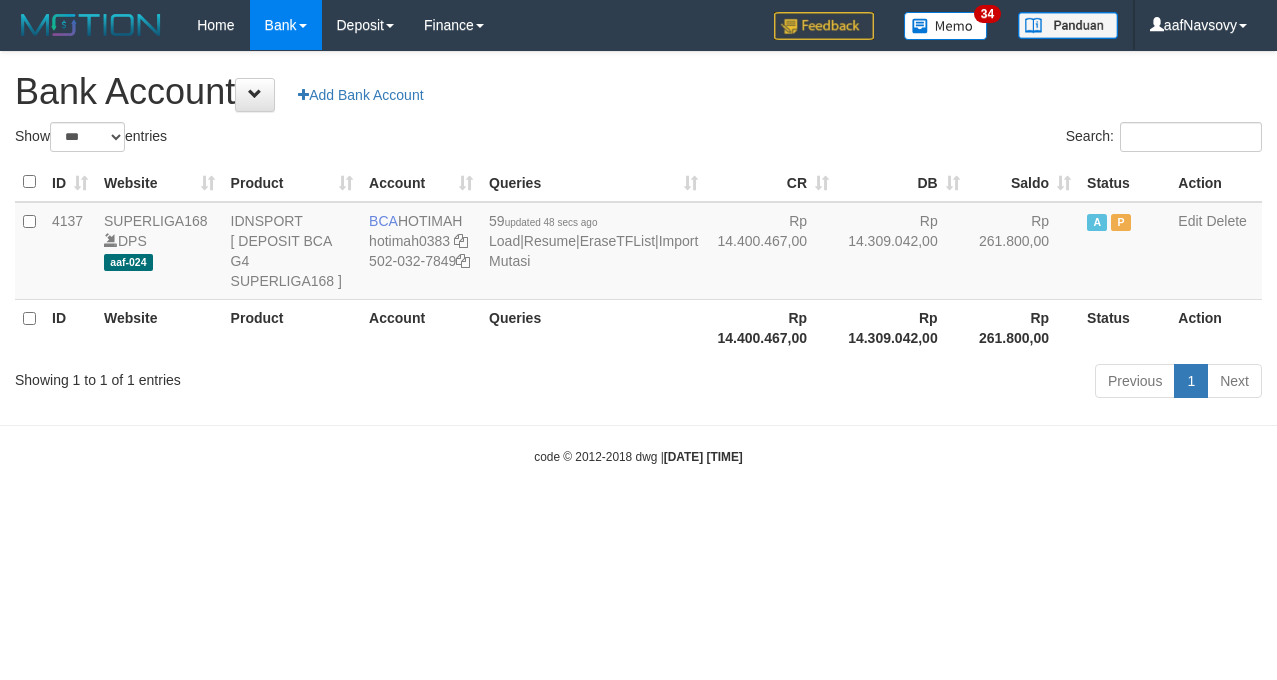 select on "***" 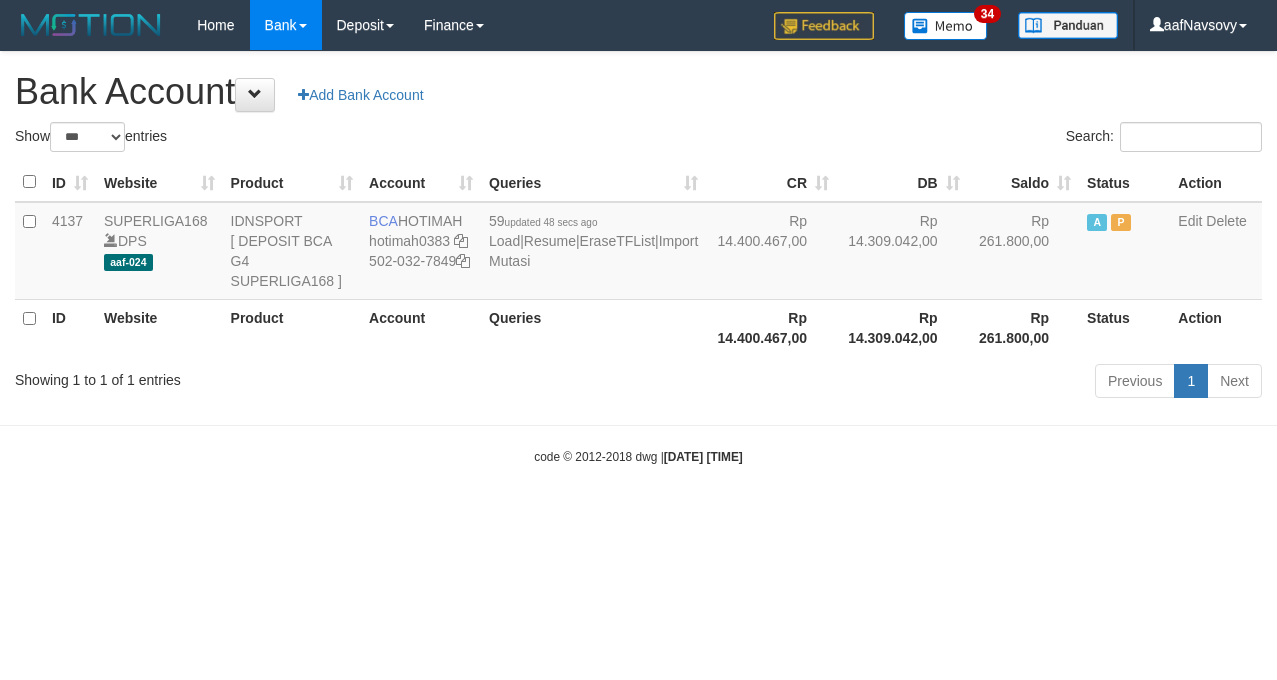 scroll, scrollTop: 0, scrollLeft: 0, axis: both 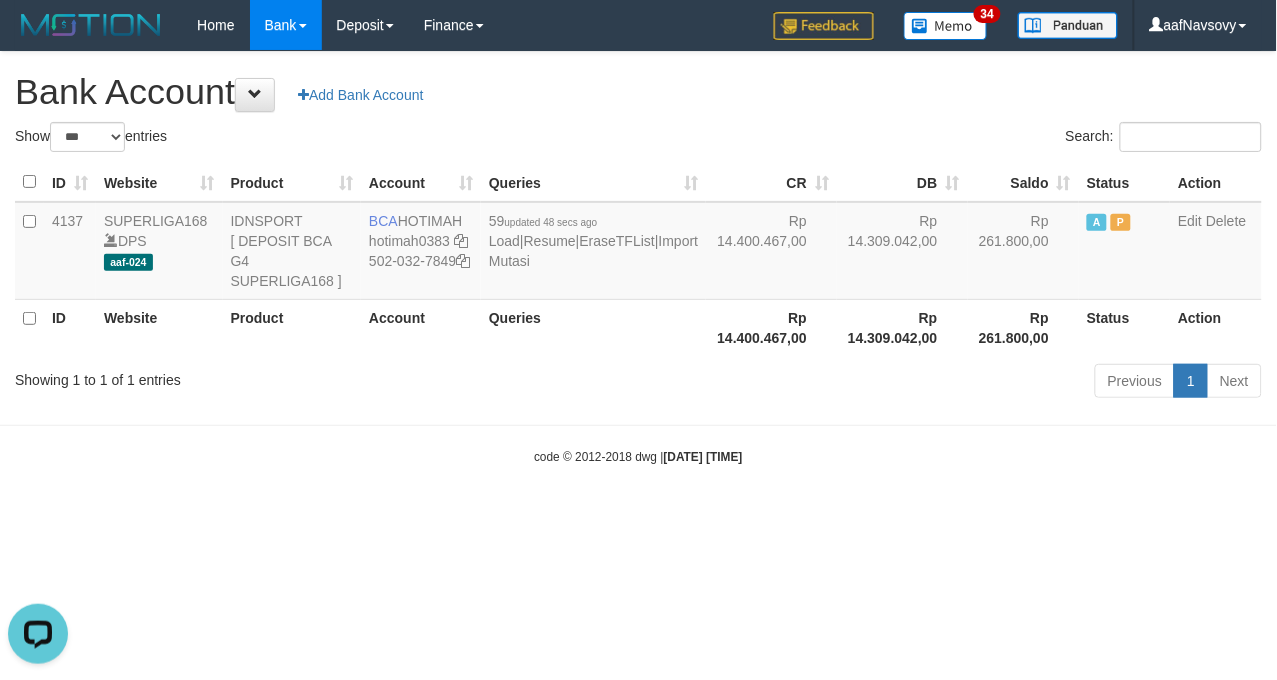 click on "Toggle navigation
Home
Bank
Account List
Load
By Website
Group
[ISPORT]													SUPERLIGA168
By Load Group (DPS)" at bounding box center (638, 258) 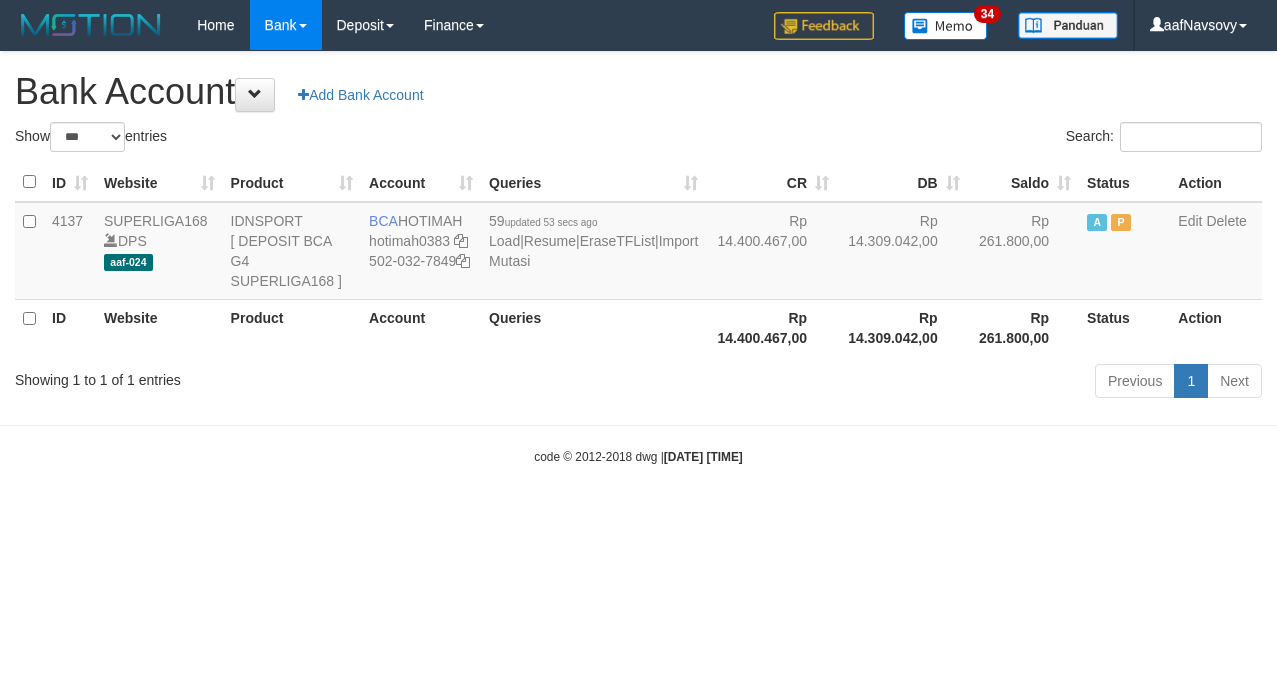 select on "***" 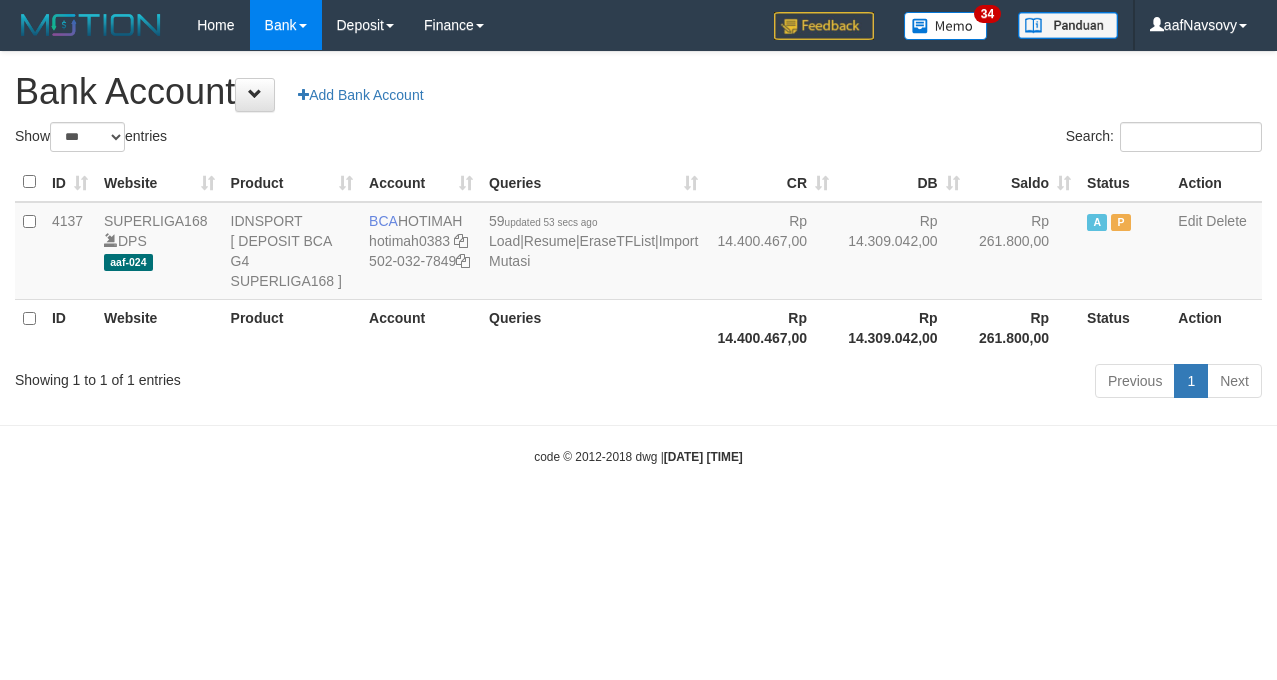 scroll, scrollTop: 0, scrollLeft: 0, axis: both 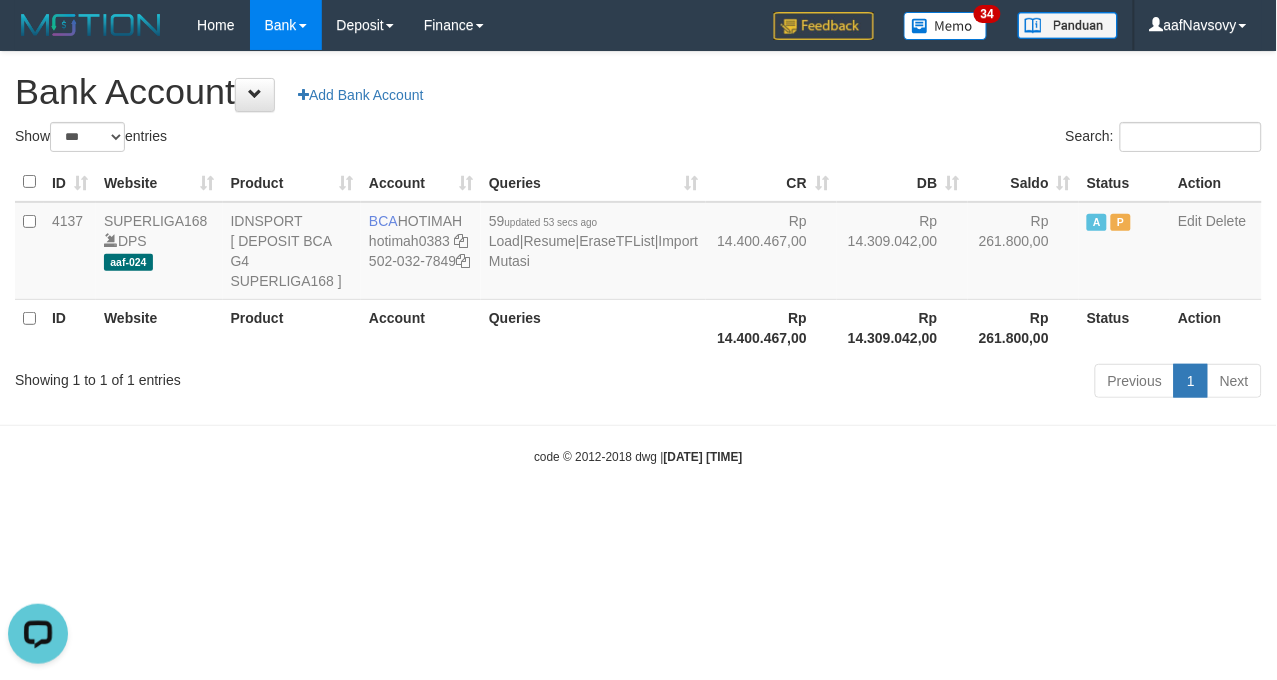 click on "Toggle navigation
Home
Bank
Account List
Load
By Website
Group
[ISPORT]													SUPERLIGA168
By Load Group (DPS)
34" at bounding box center [638, 258] 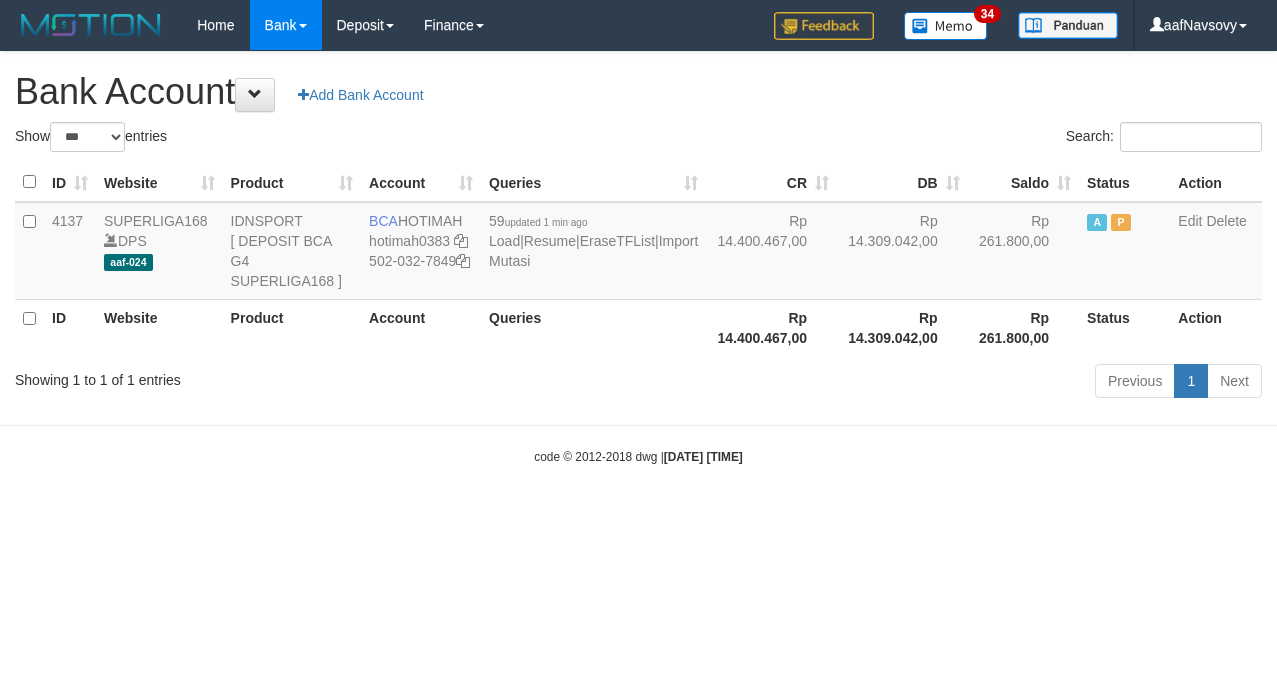 select on "***" 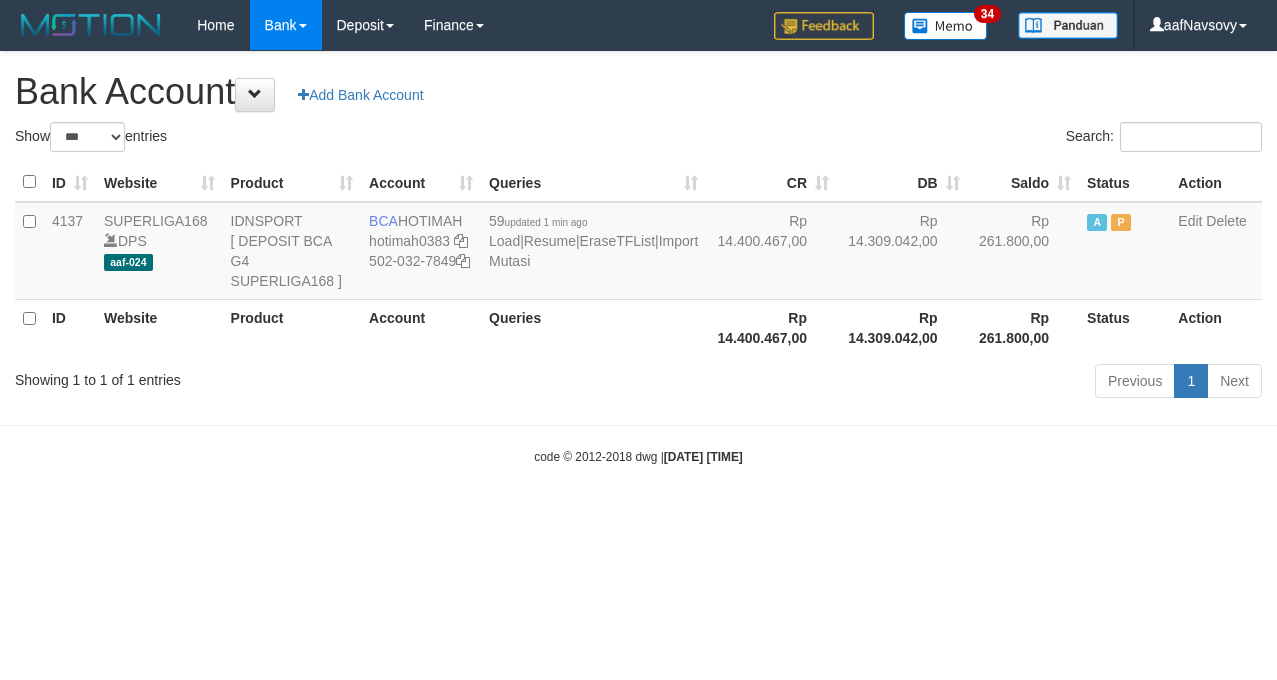 scroll, scrollTop: 0, scrollLeft: 0, axis: both 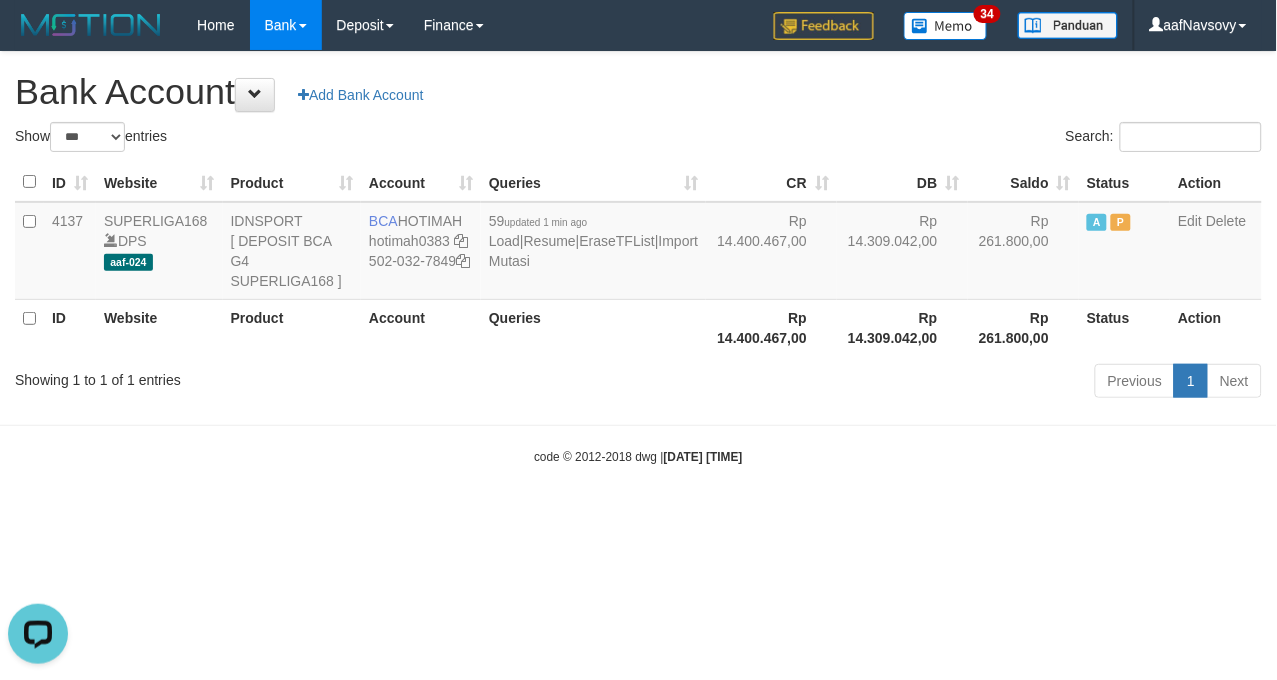 click on "Previous 1 Next" at bounding box center [904, 383] 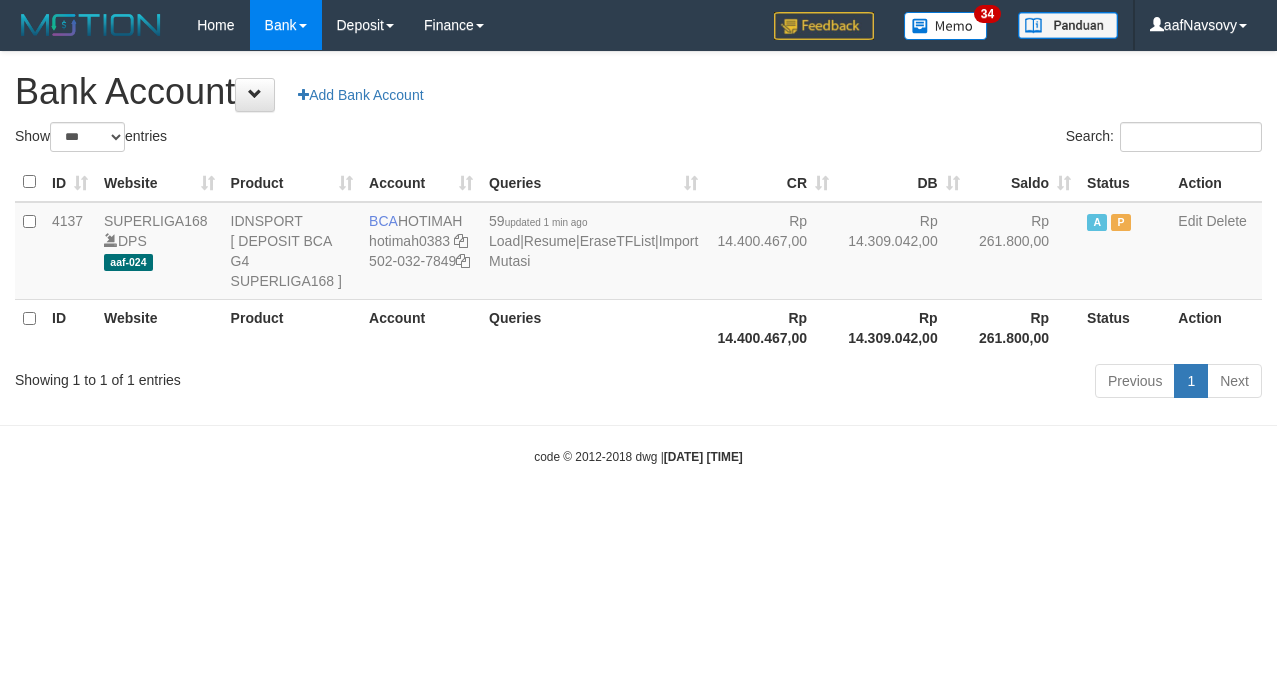 select on "***" 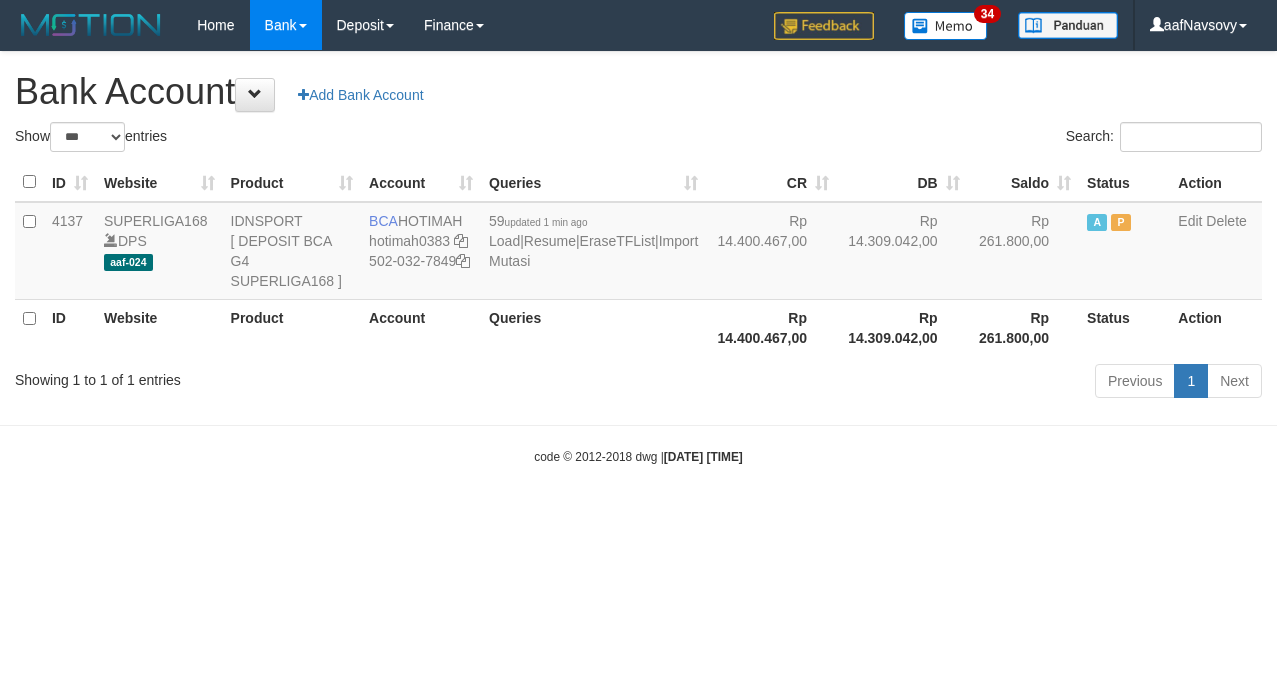 scroll, scrollTop: 0, scrollLeft: 0, axis: both 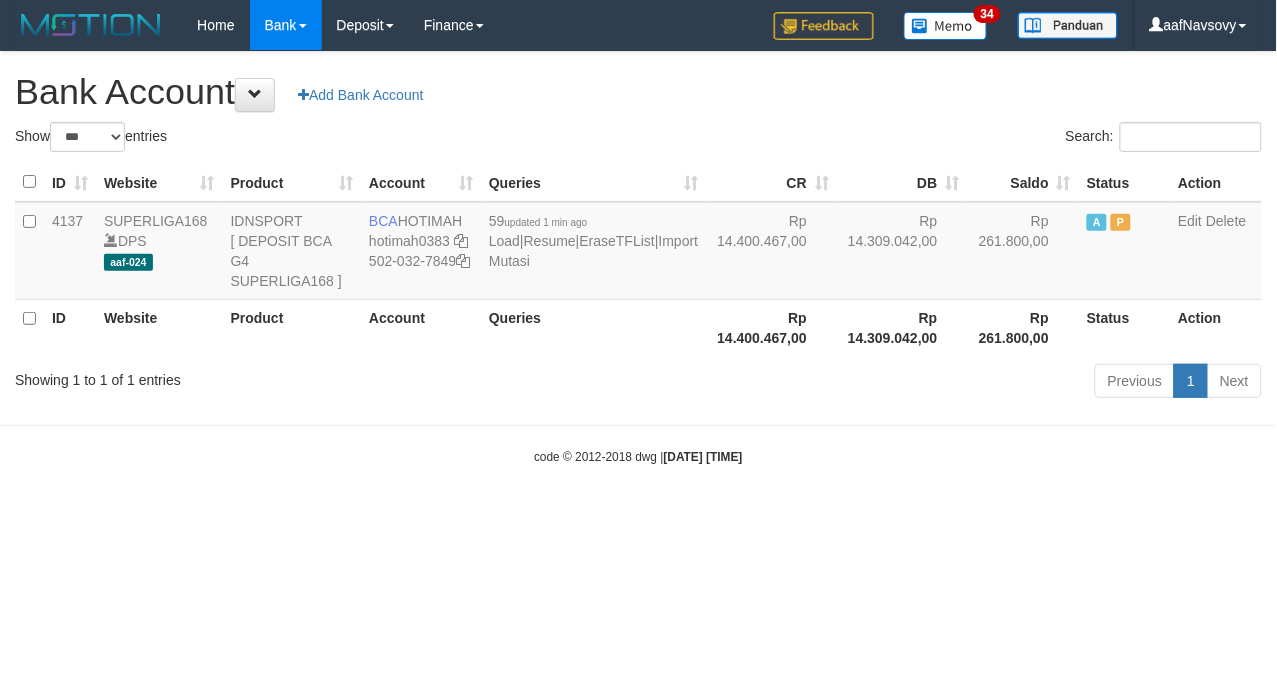 click on "Toggle navigation
Home
Bank
Account List
Load
By Website
Group
[ISPORT]													SUPERLIGA168
By Load Group (DPS)
34" at bounding box center (638, 258) 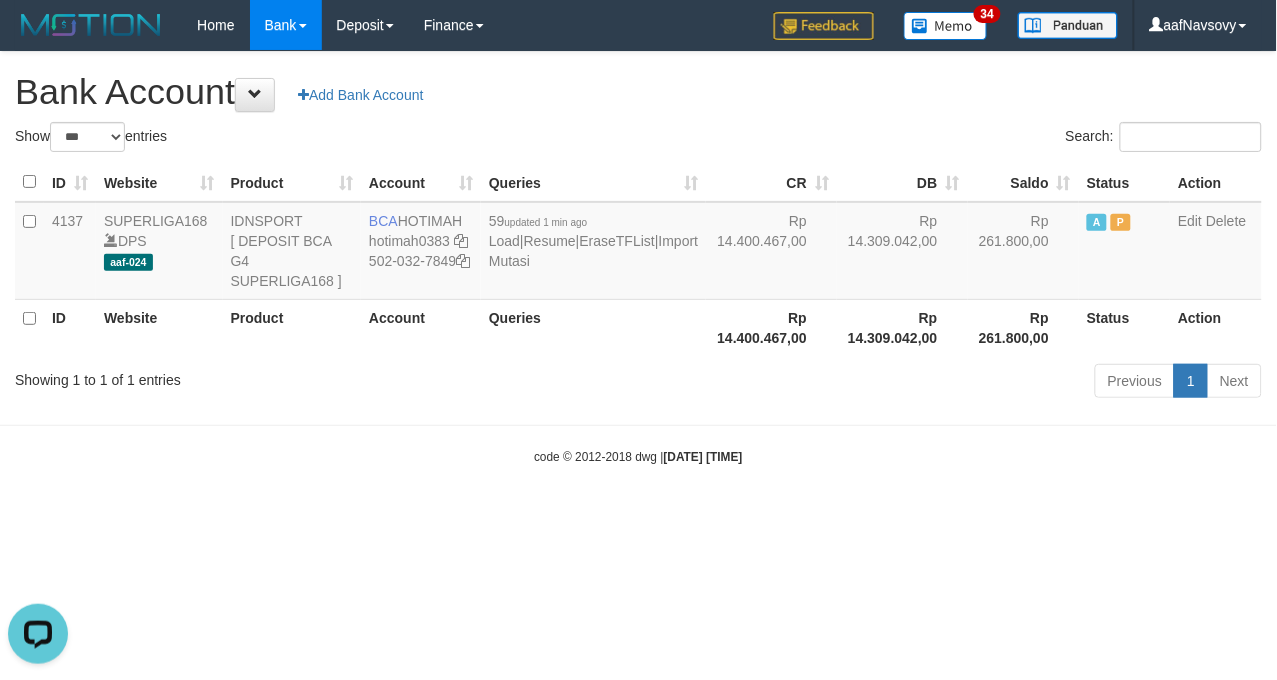 scroll, scrollTop: 0, scrollLeft: 0, axis: both 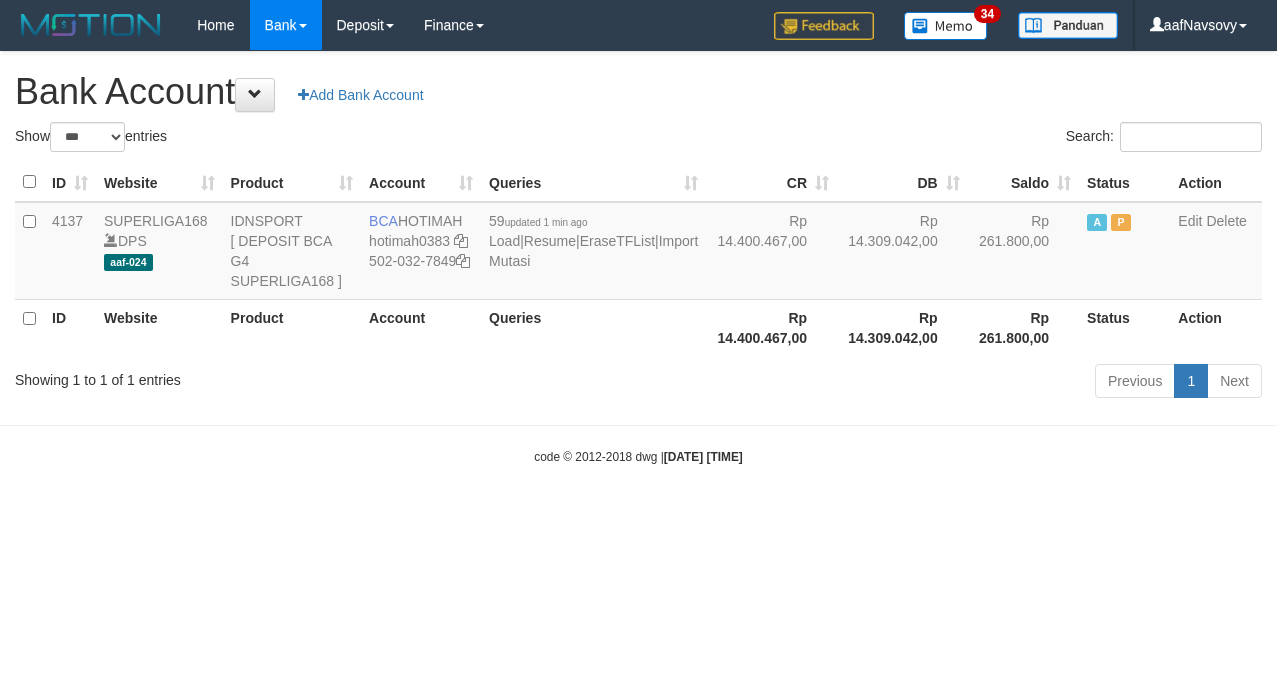 select on "***" 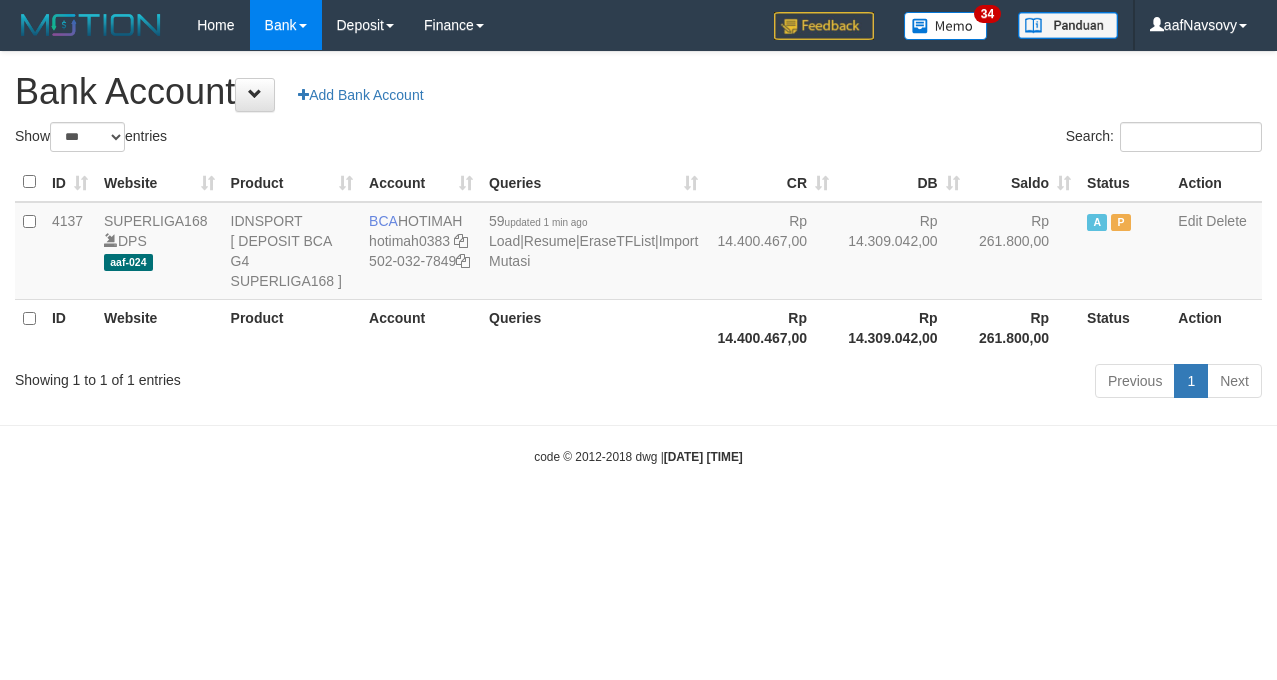 scroll, scrollTop: 0, scrollLeft: 0, axis: both 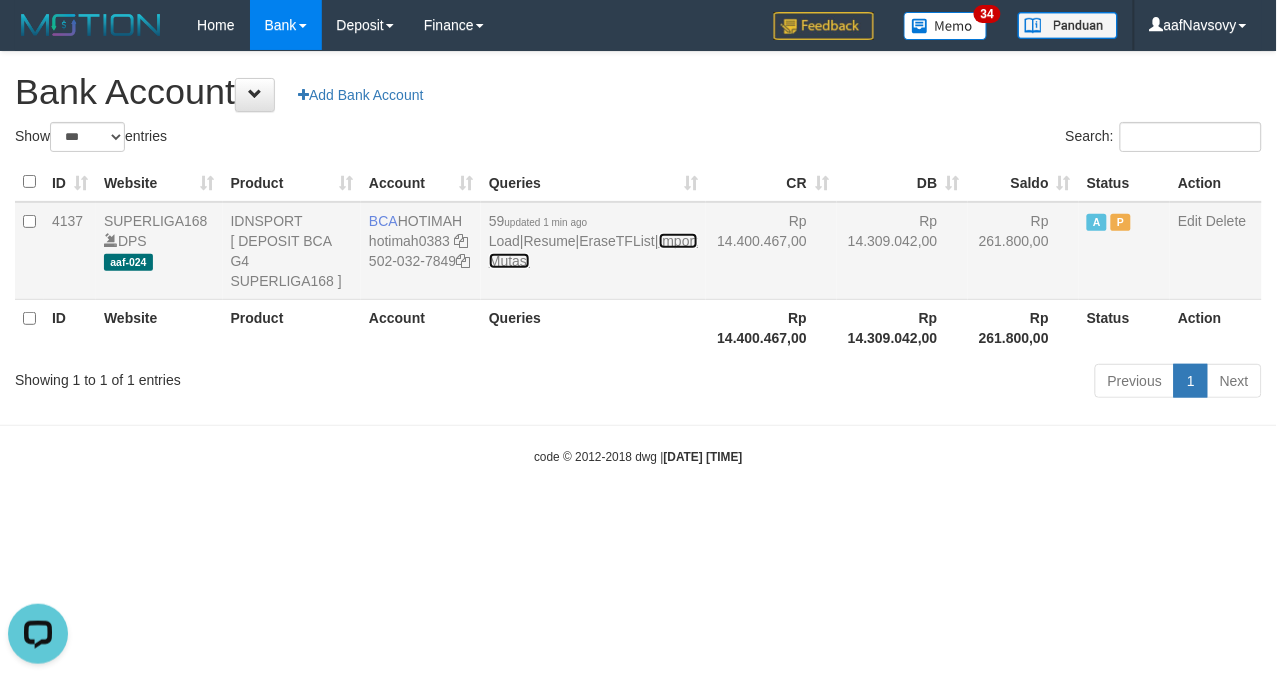 click on "Import Mutasi" at bounding box center (593, 251) 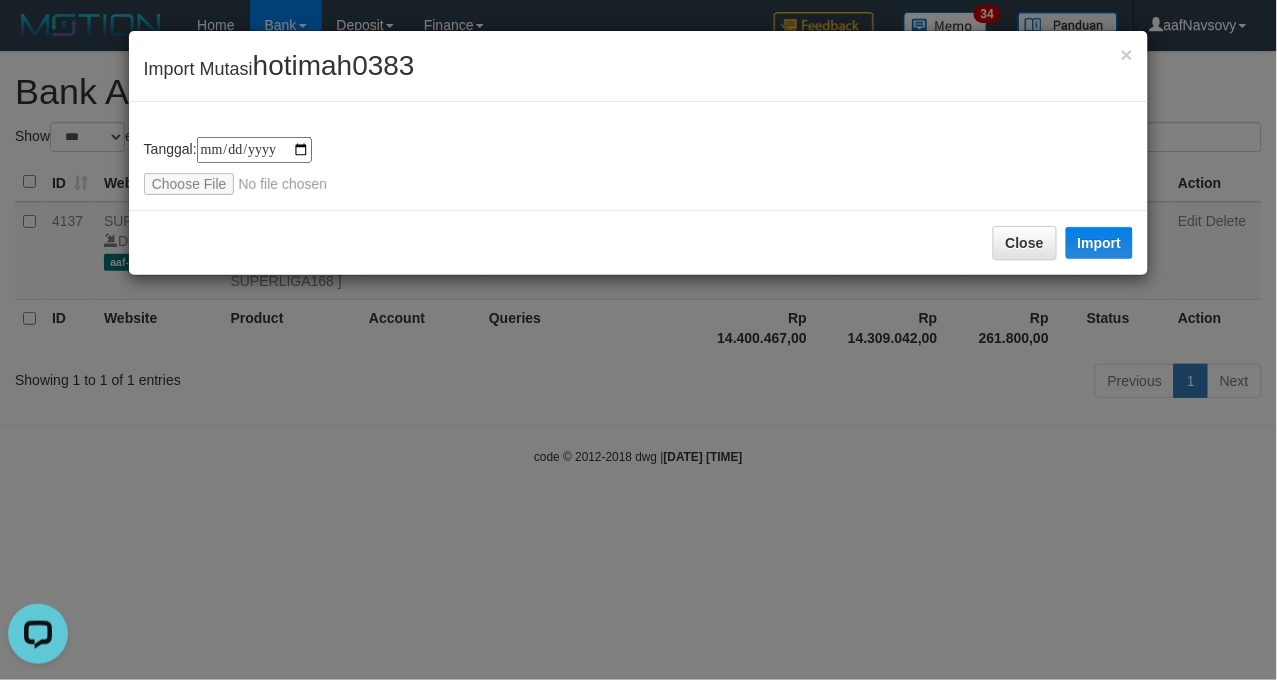 type on "**********" 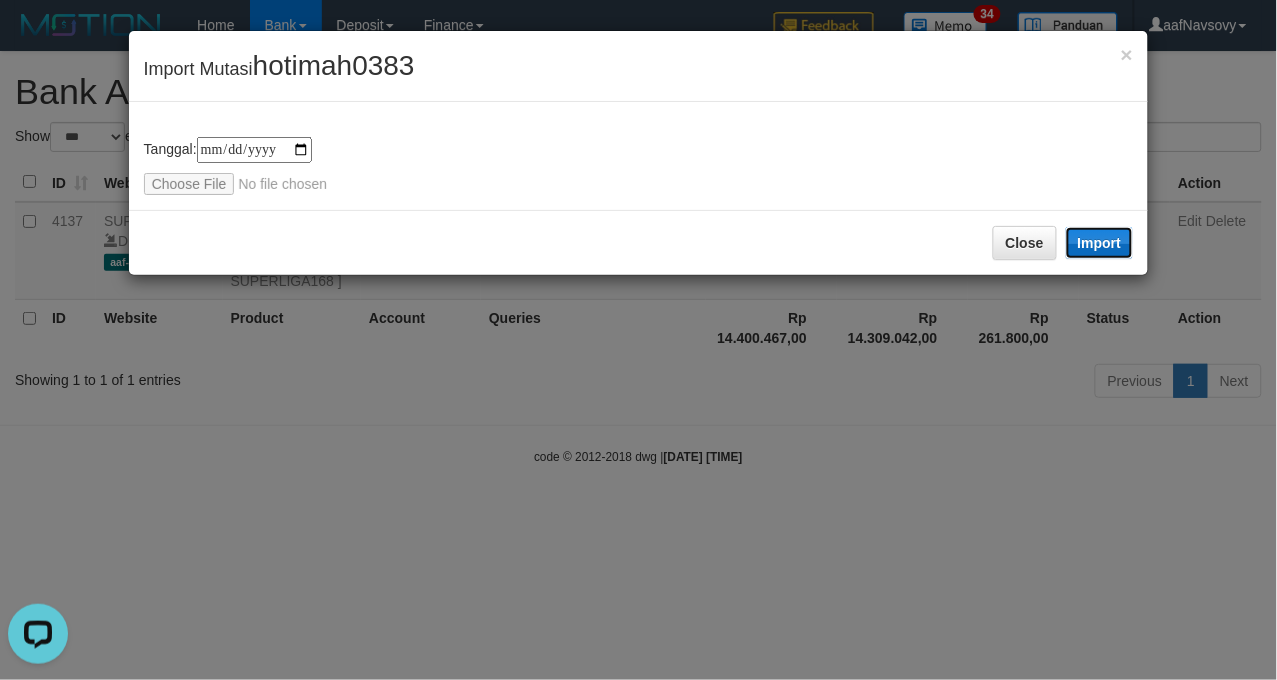 click on "Import" at bounding box center (1100, 243) 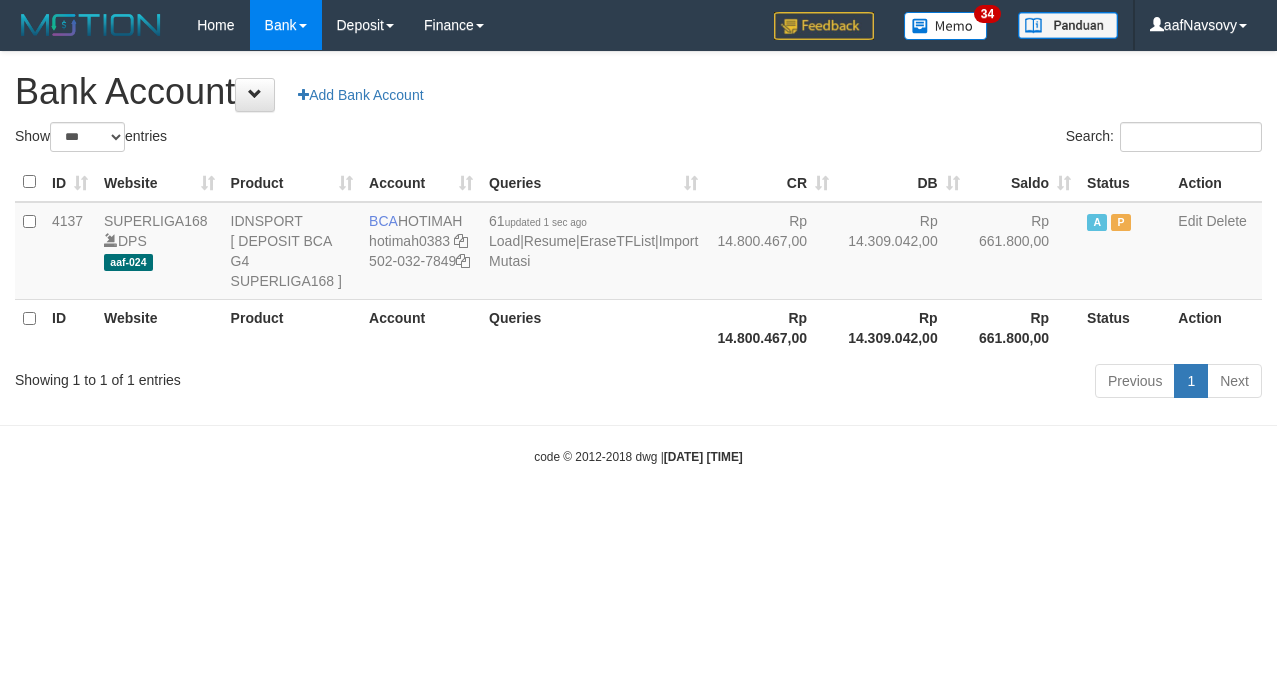 select on "***" 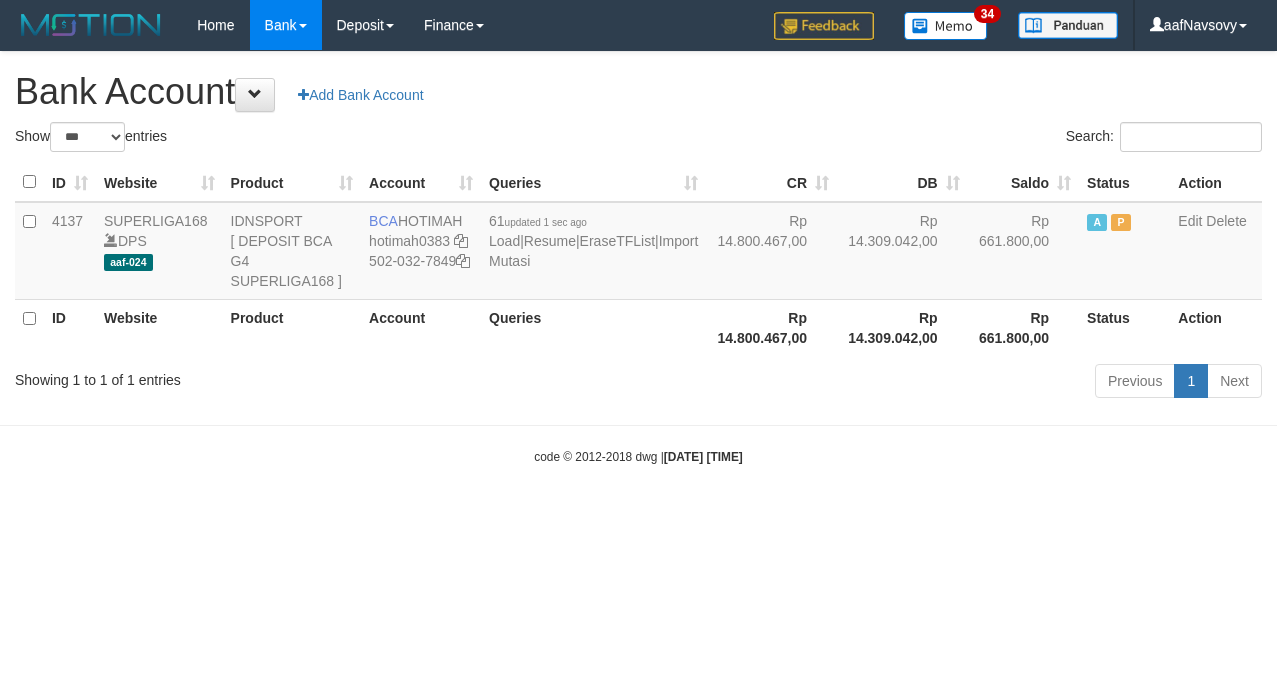 scroll, scrollTop: 0, scrollLeft: 0, axis: both 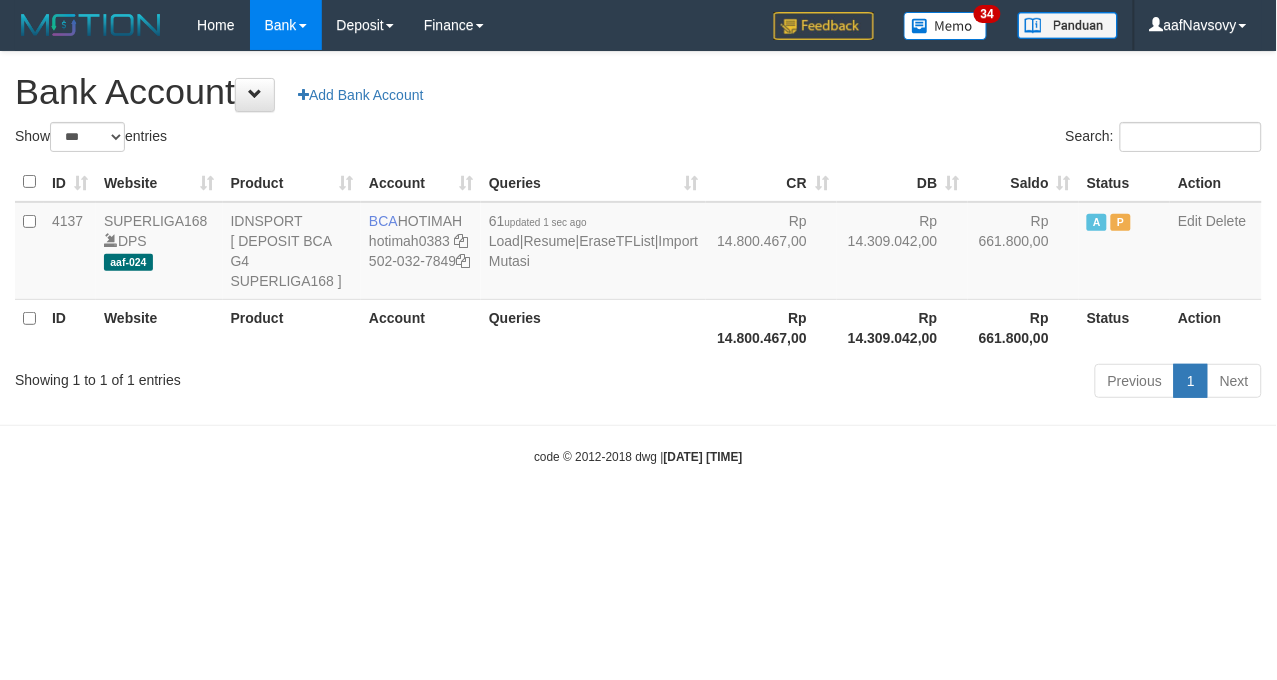 click on "Toggle navigation
Home
Bank
Account List
Load
By Website
Group
[ISPORT]													SUPERLIGA168
By Load Group (DPS)" at bounding box center [638, 258] 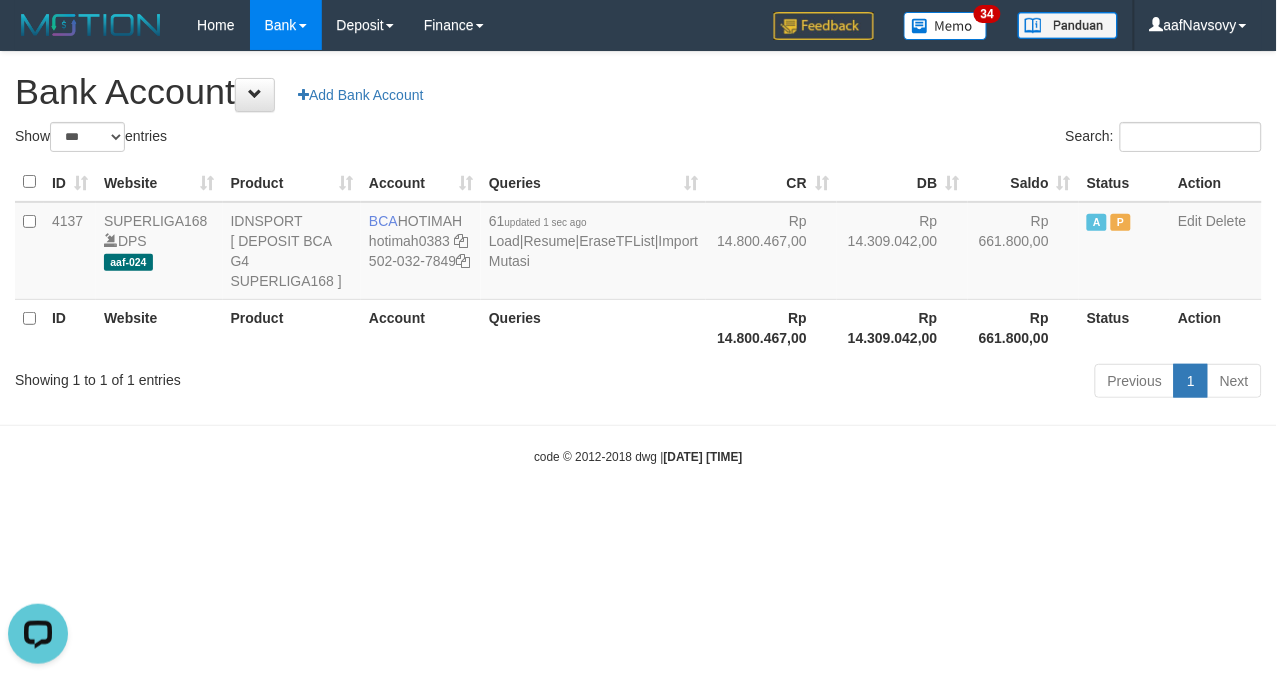 scroll, scrollTop: 0, scrollLeft: 0, axis: both 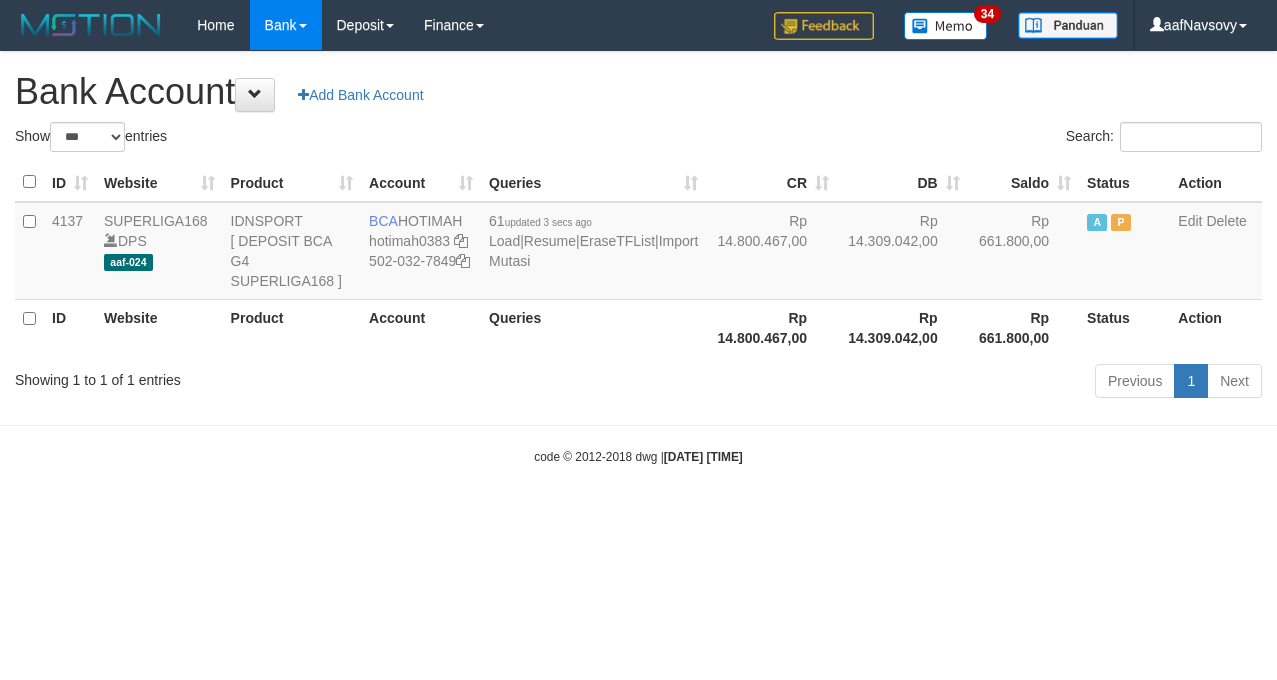 select on "***" 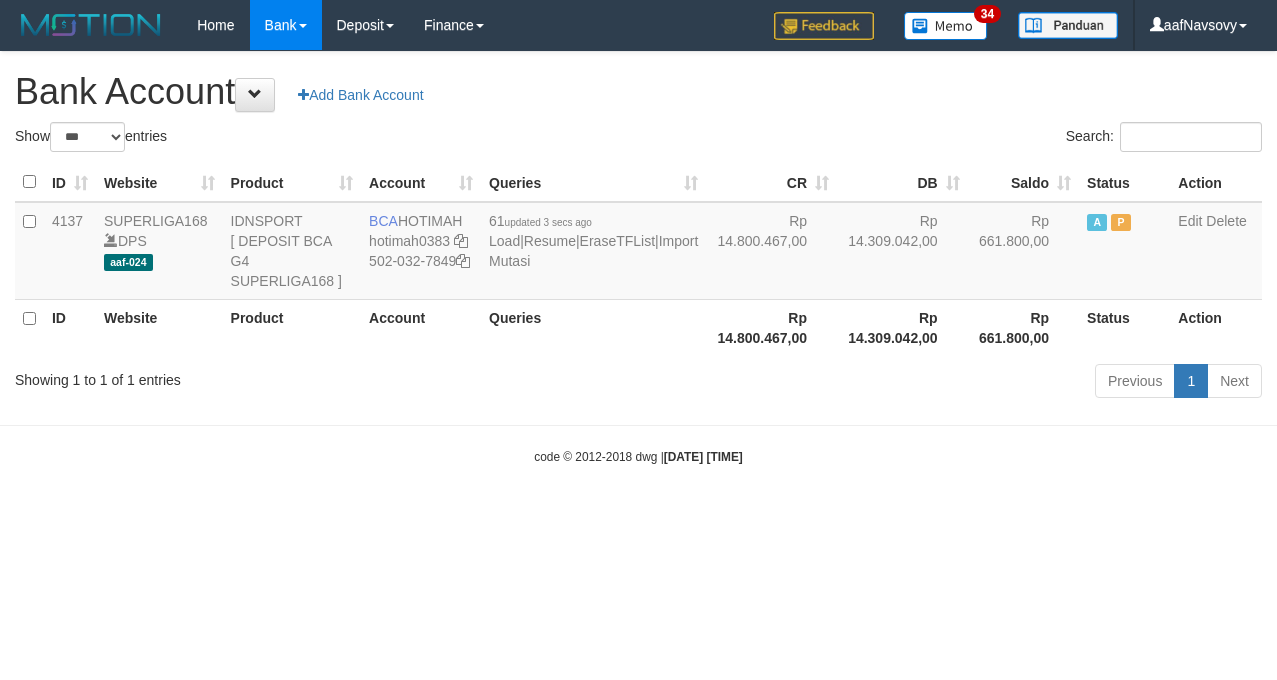 scroll, scrollTop: 0, scrollLeft: 0, axis: both 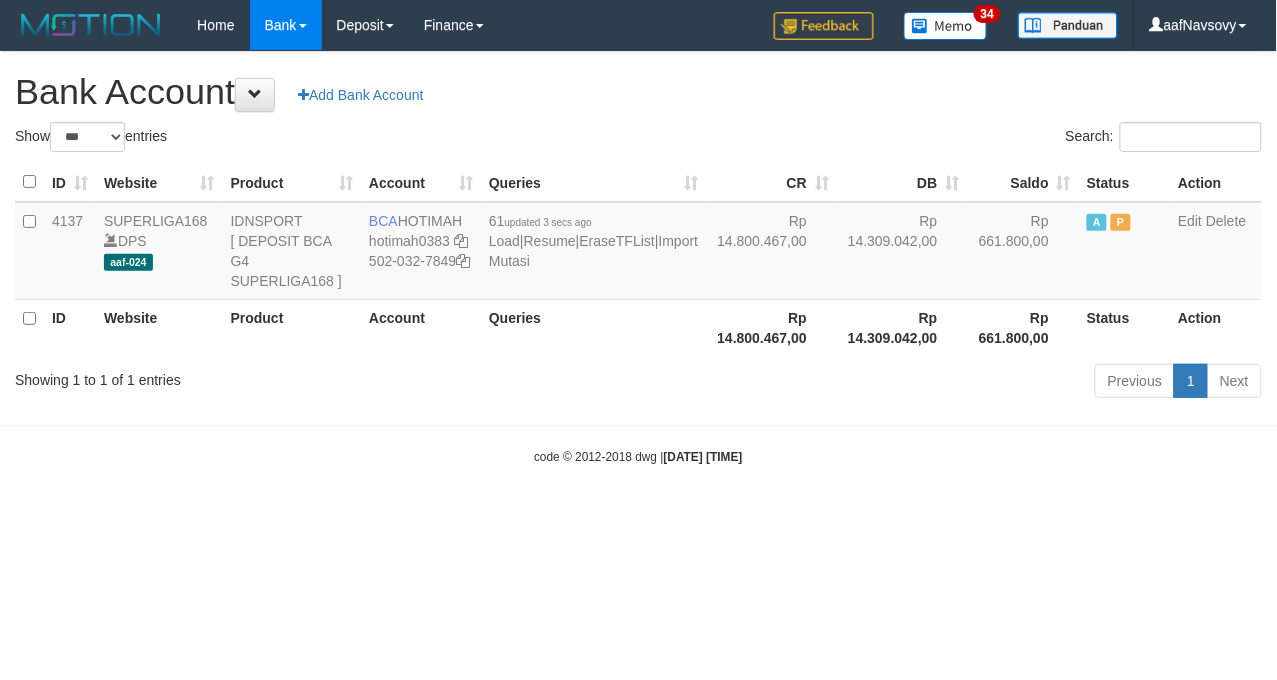 click on "Toggle navigation
Home
Bank
Account List
Load
By Website
Group
[ISPORT]													SUPERLIGA168
By Load Group (DPS)
34" at bounding box center (638, 258) 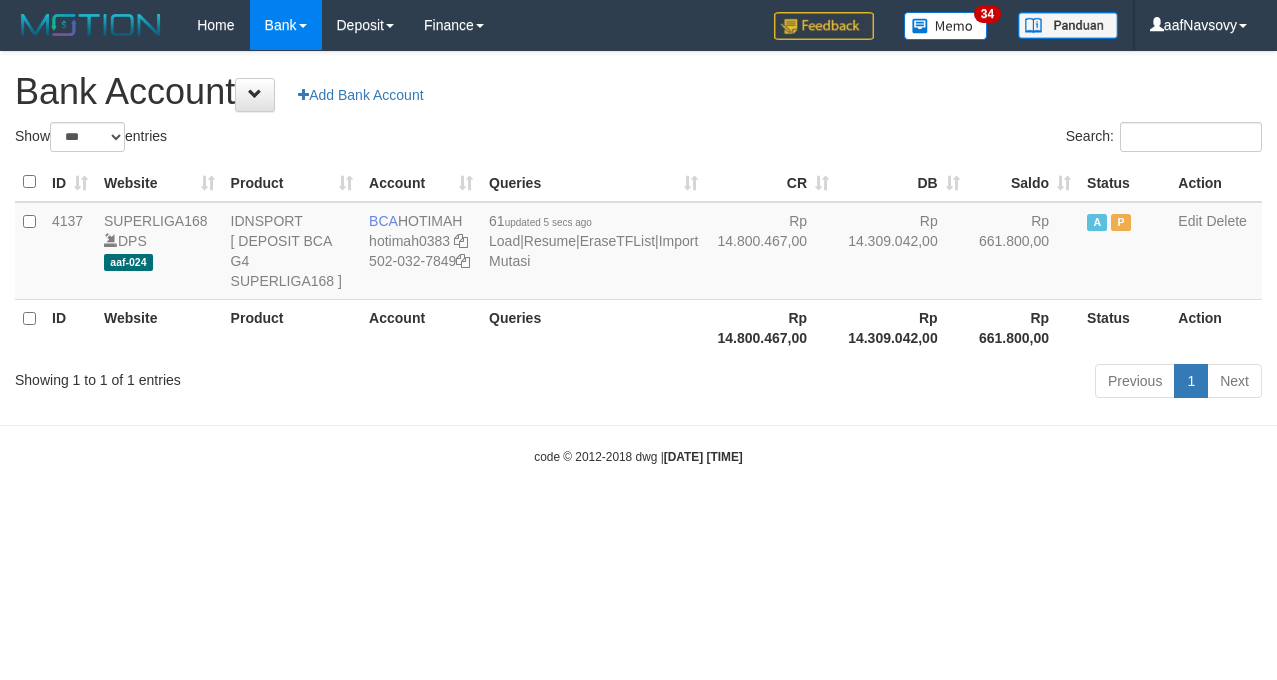 select on "***" 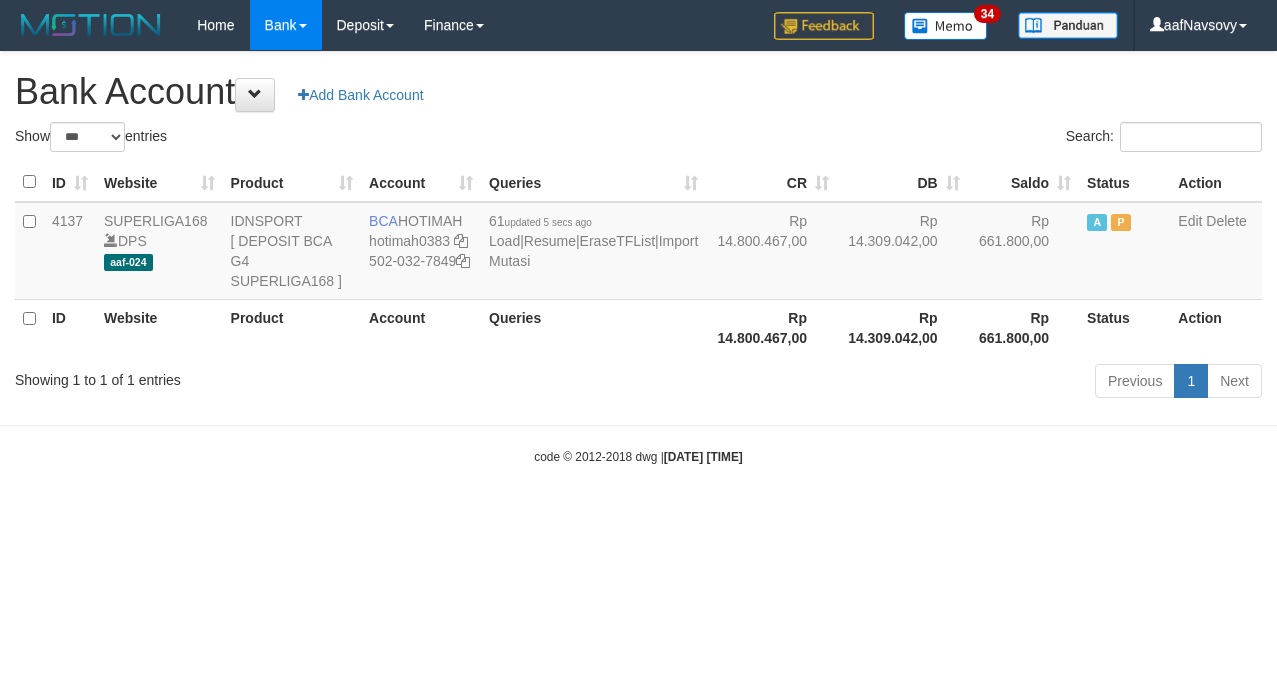 scroll, scrollTop: 0, scrollLeft: 0, axis: both 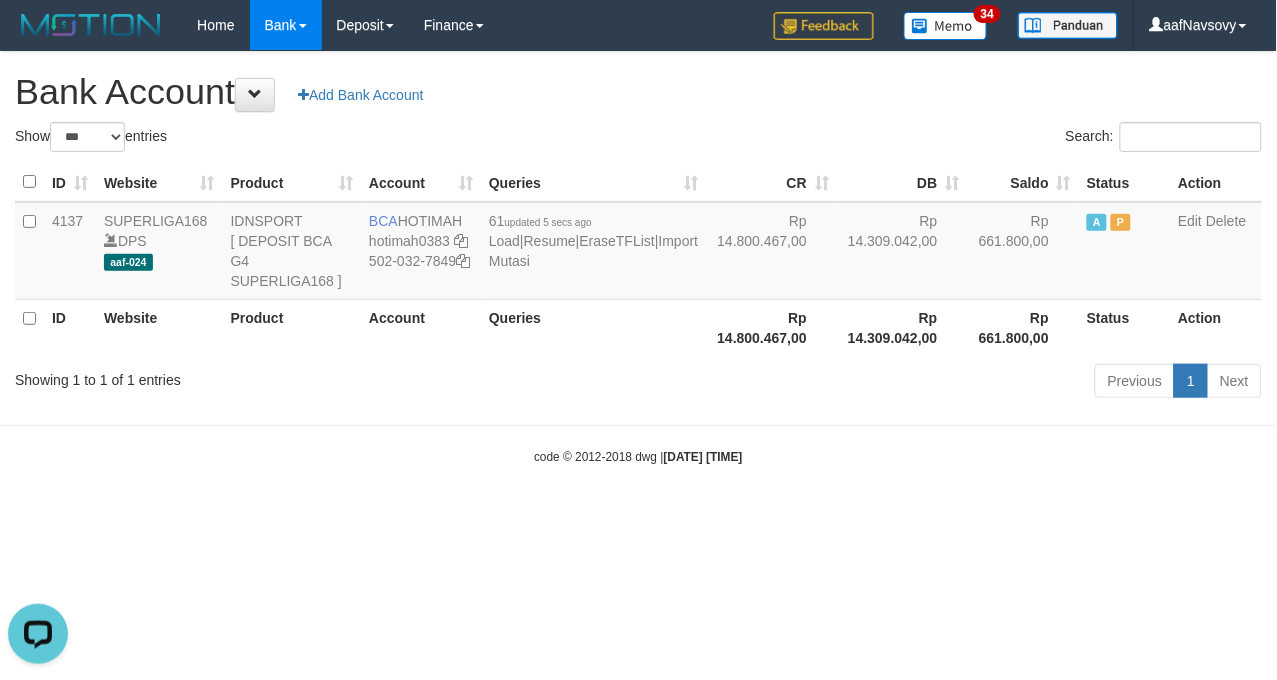 click on "Toggle navigation
Home
Bank
Account List
Load
By Website
Group
[ISPORT]													SUPERLIGA168
By Load Group (DPS)" at bounding box center [638, 258] 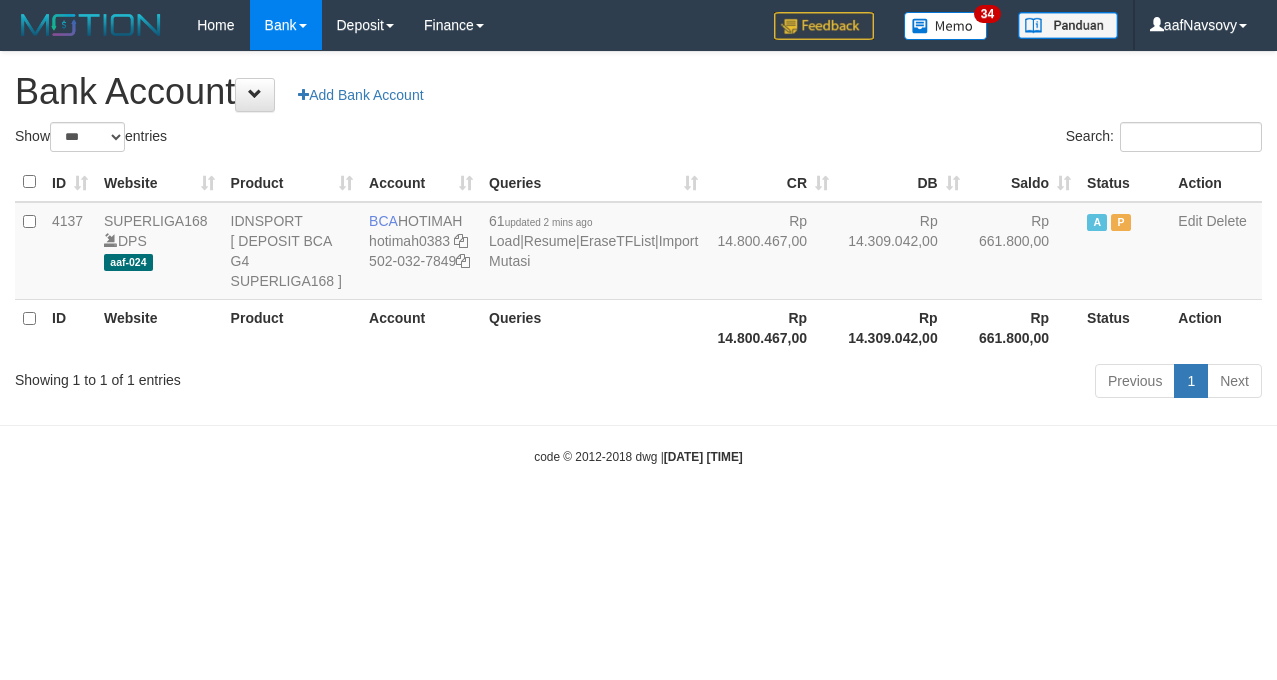 select on "***" 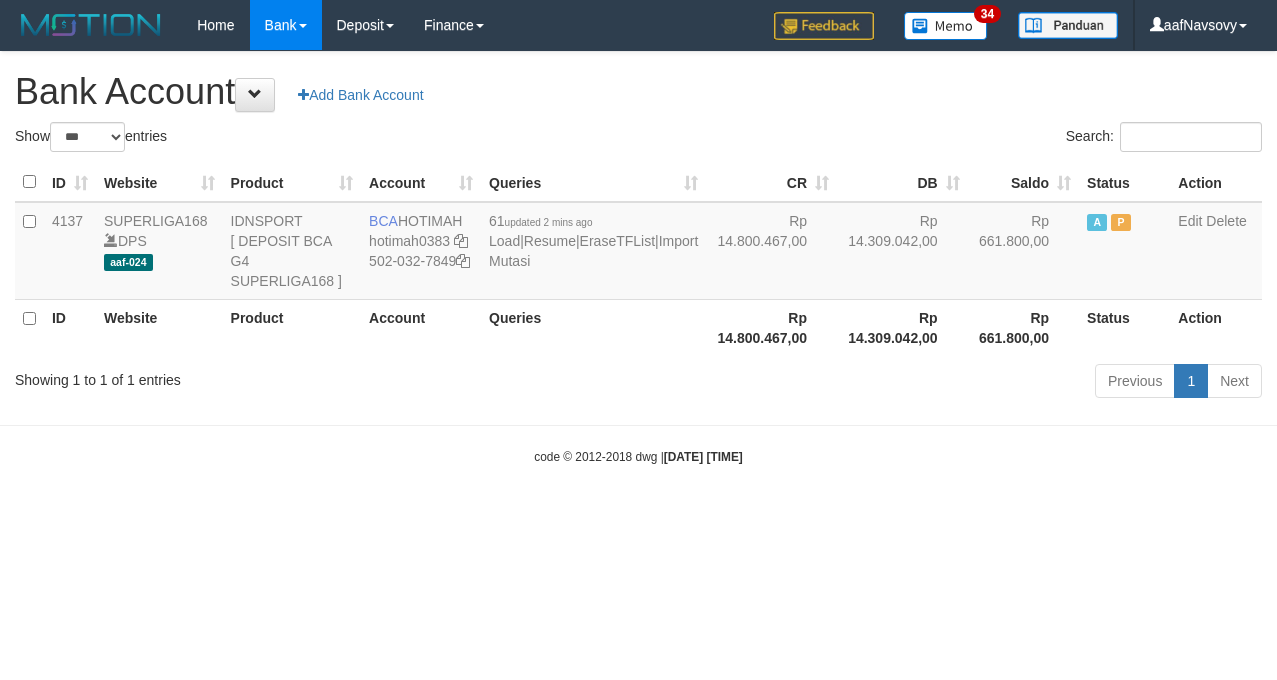 scroll, scrollTop: 0, scrollLeft: 0, axis: both 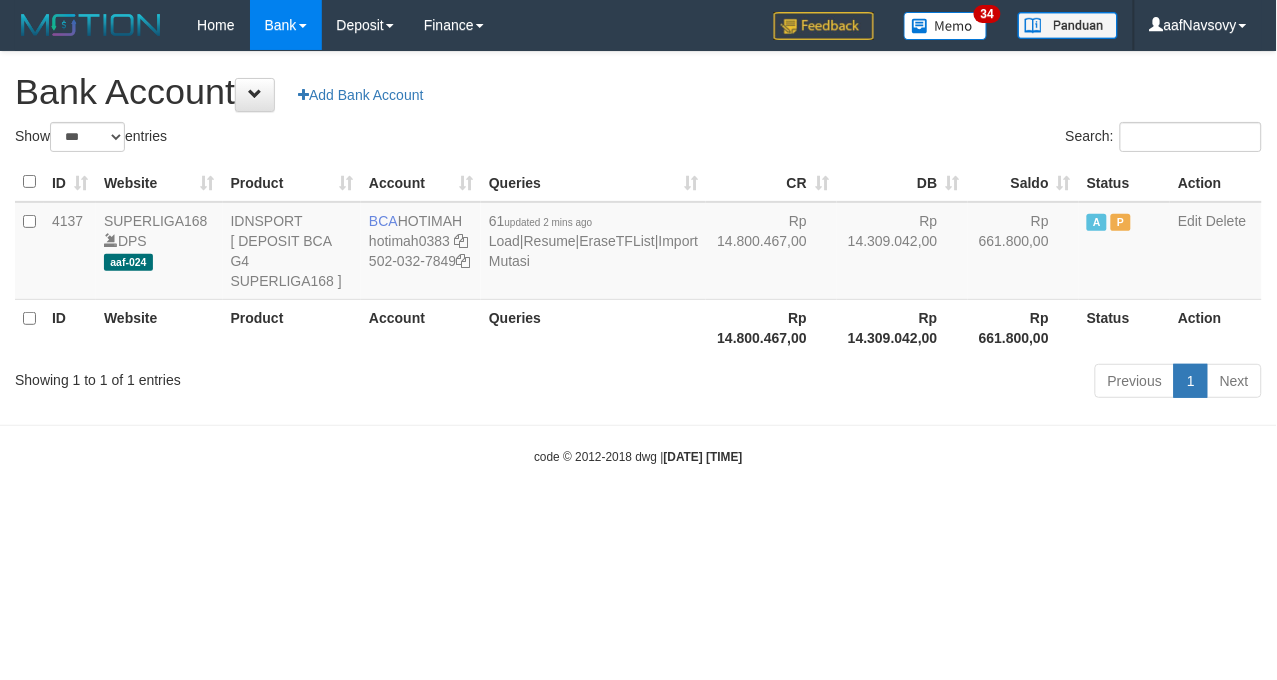 click on "Toggle navigation
Home
Bank
Account List
Load
By Website
Group
[ISPORT]													SUPERLIGA168
By Load Group (DPS)" at bounding box center (638, 258) 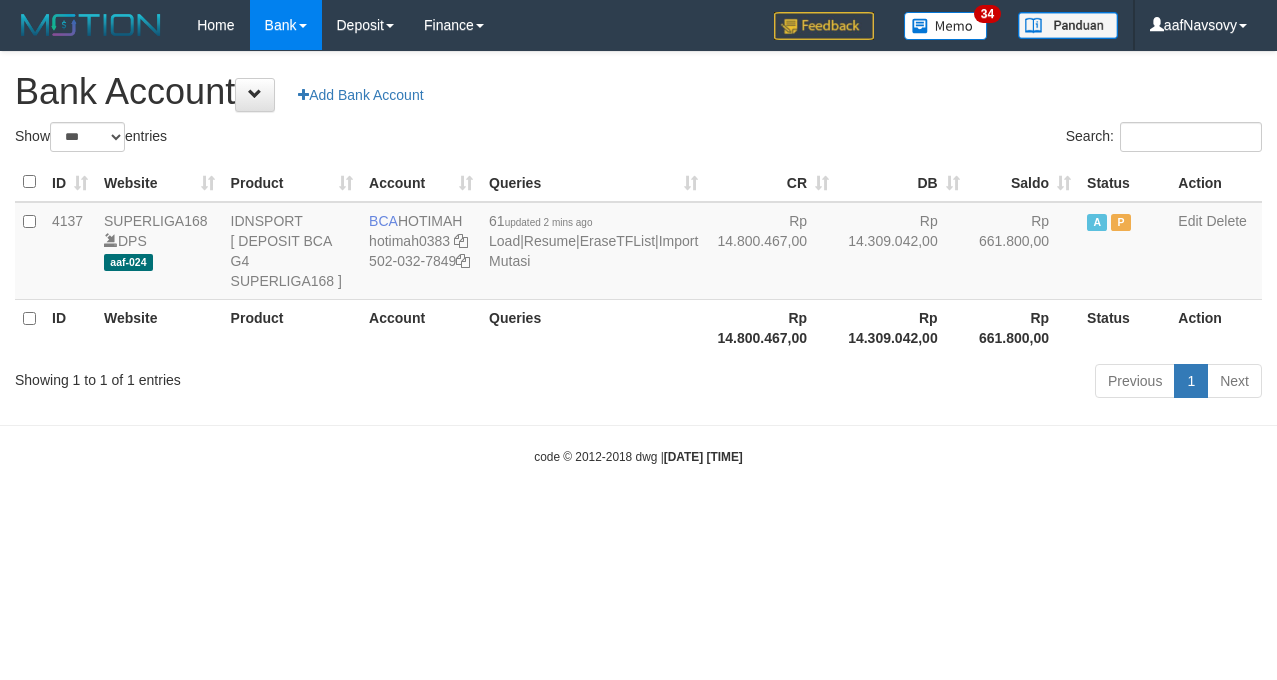 select on "***" 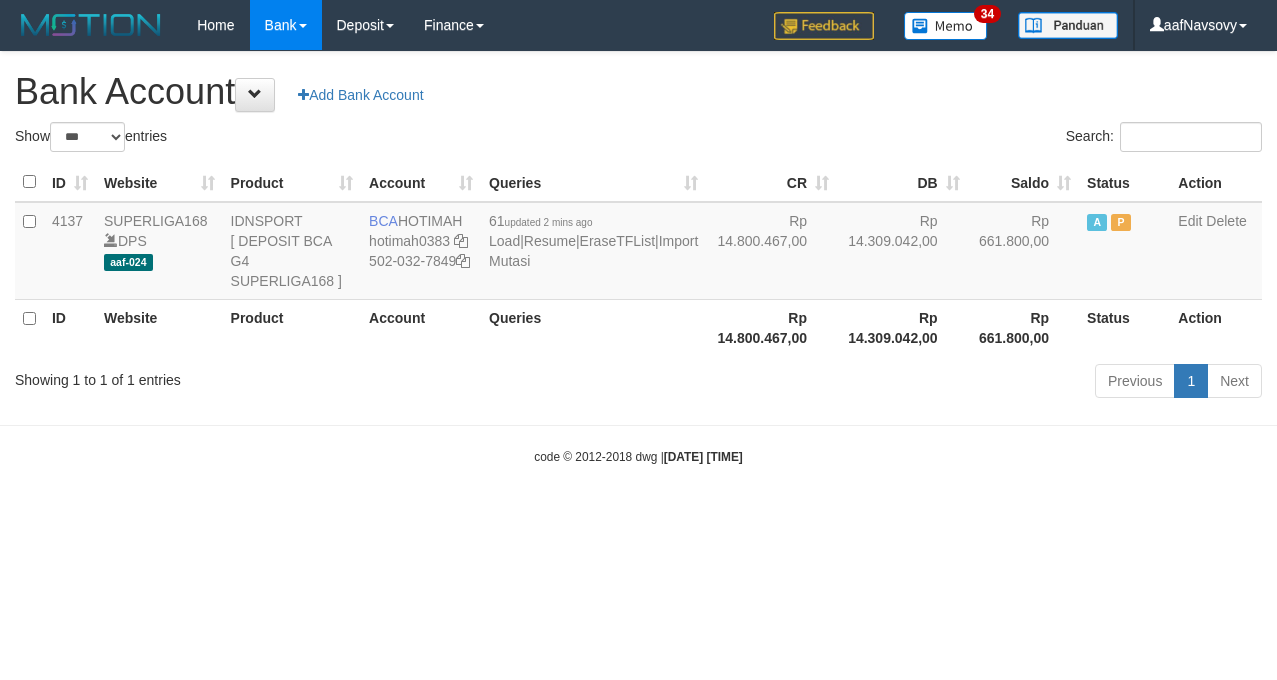 scroll, scrollTop: 0, scrollLeft: 0, axis: both 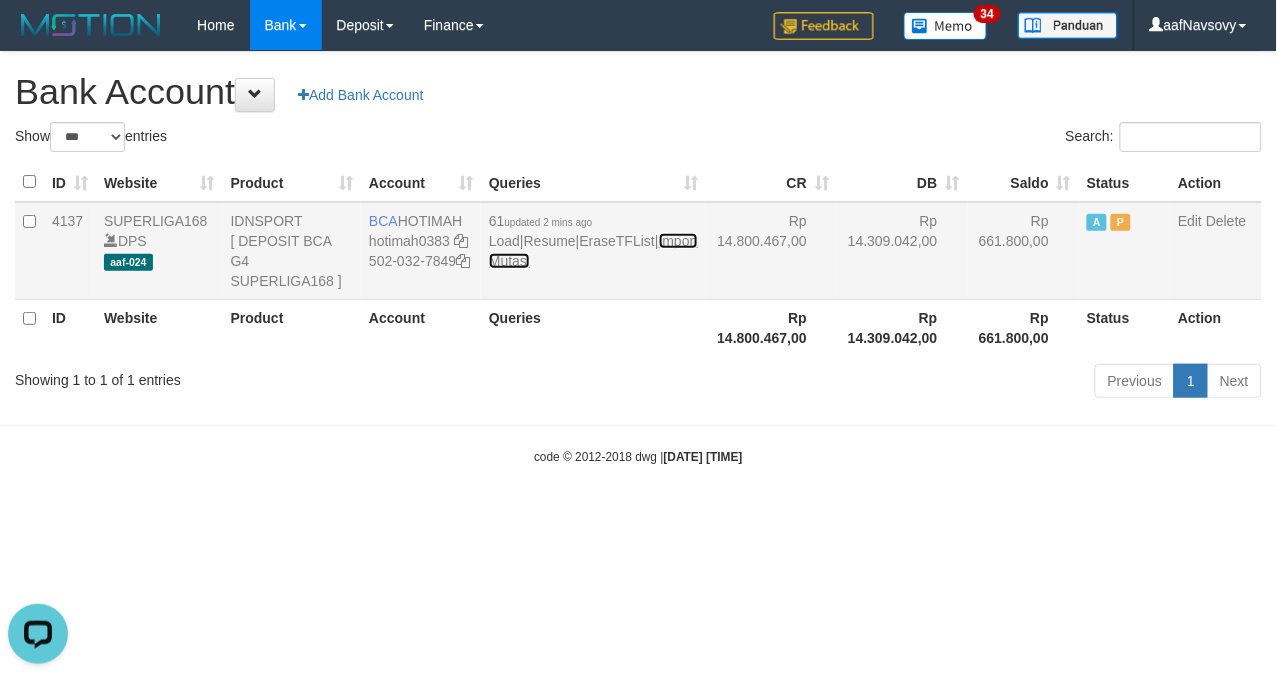 click on "Import Mutasi" at bounding box center [593, 251] 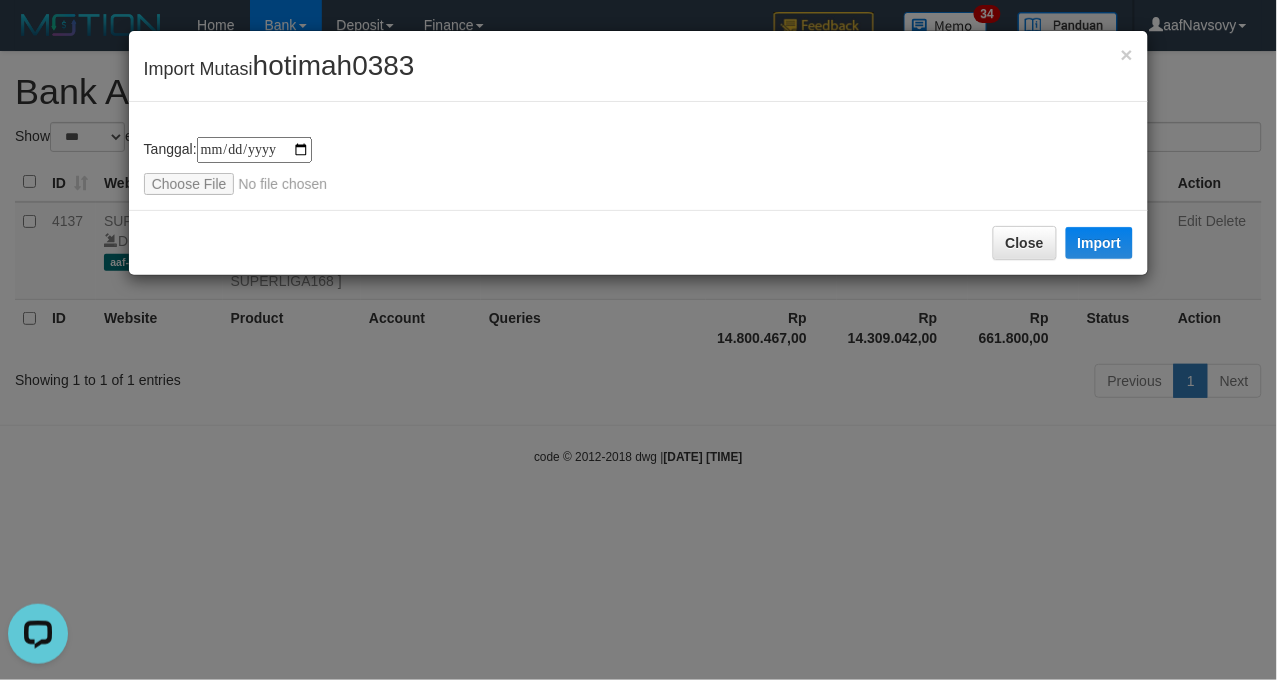 type on "**********" 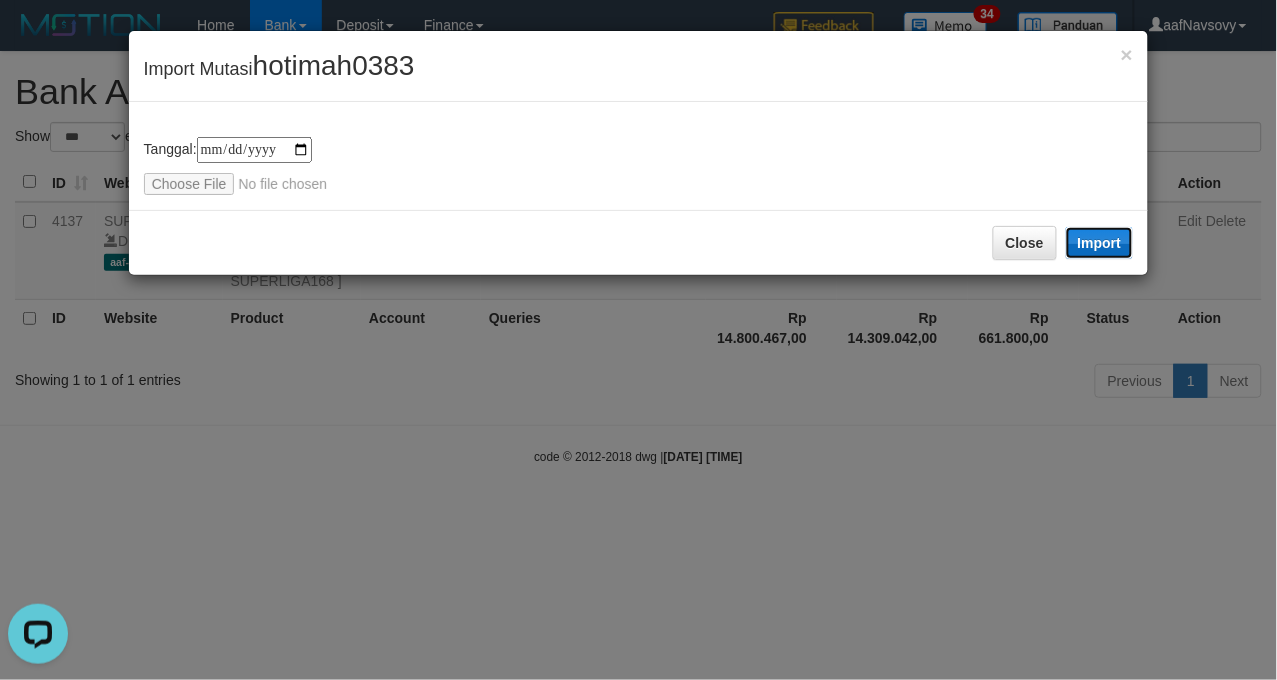 click on "Import" at bounding box center (1100, 243) 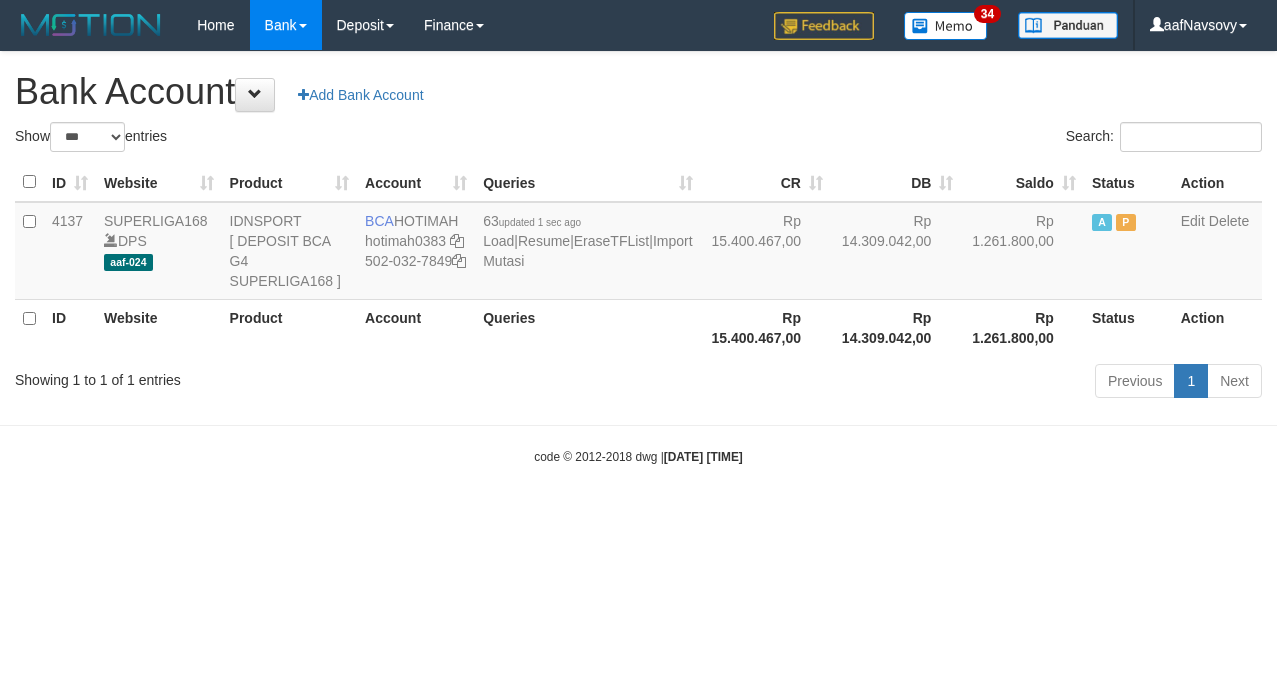 select on "***" 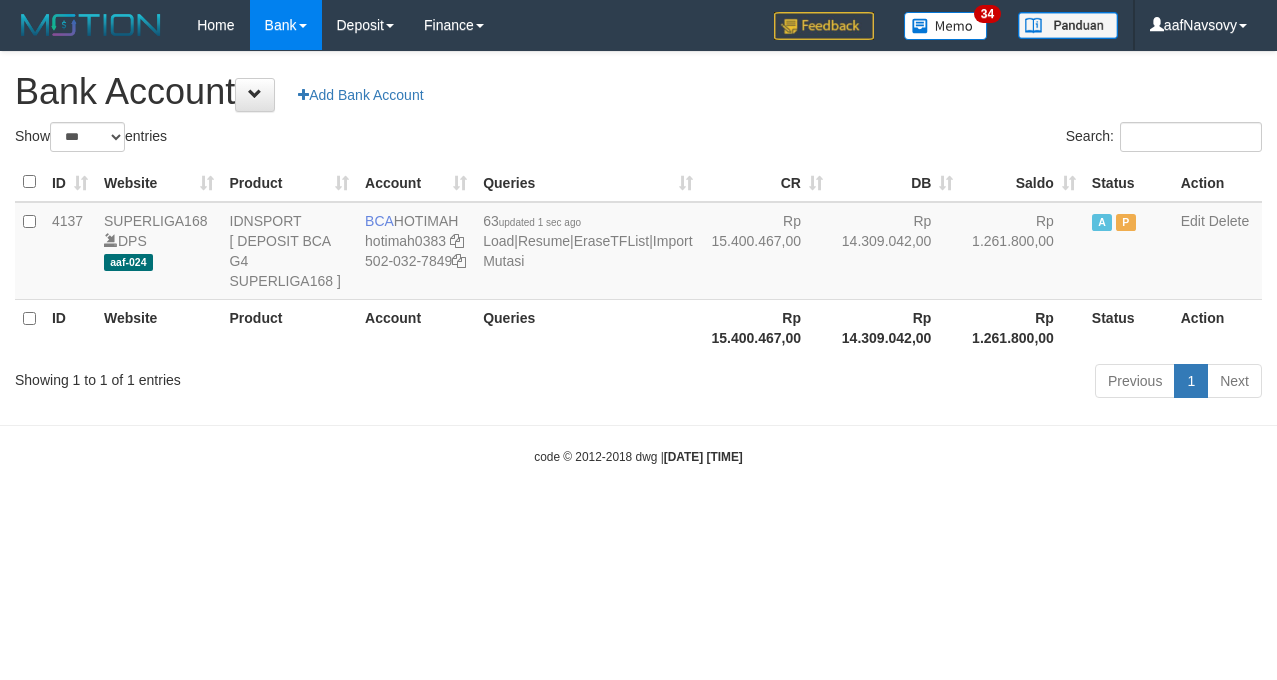 scroll, scrollTop: 0, scrollLeft: 0, axis: both 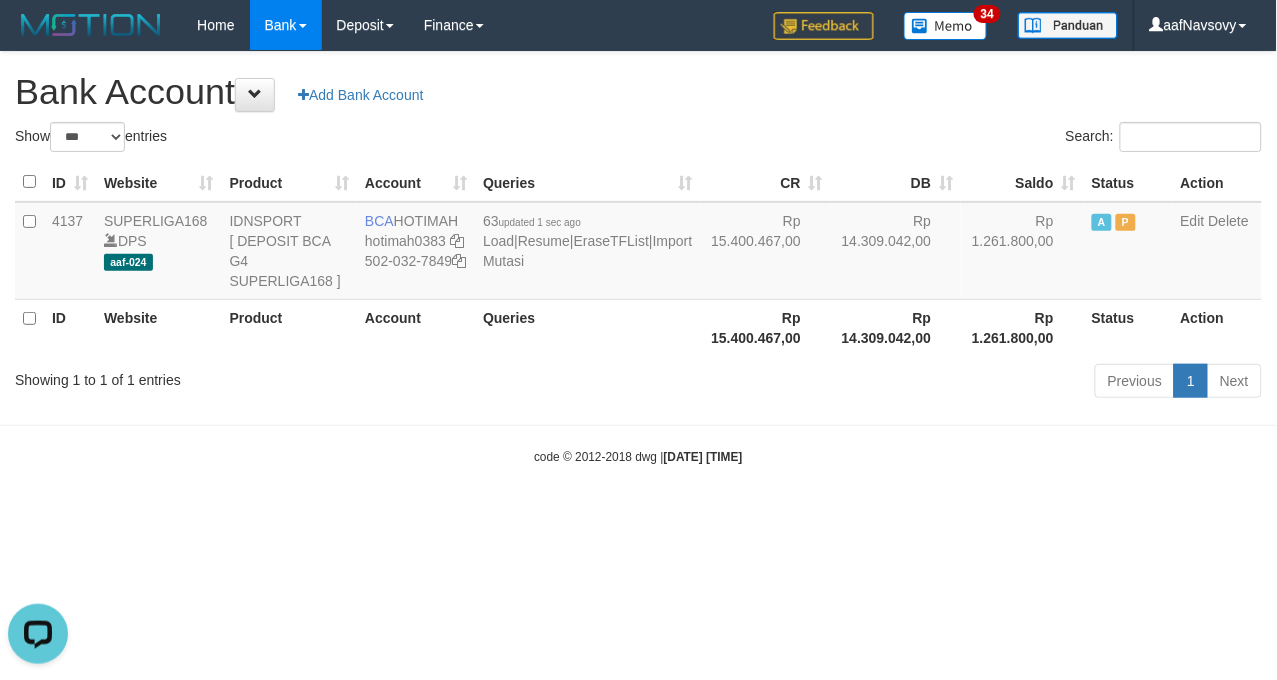 click on "Toggle navigation
Home
Bank
Account List
Load
By Website
Group
[ISPORT]													SUPERLIGA168
By Load Group (DPS)" at bounding box center (638, 258) 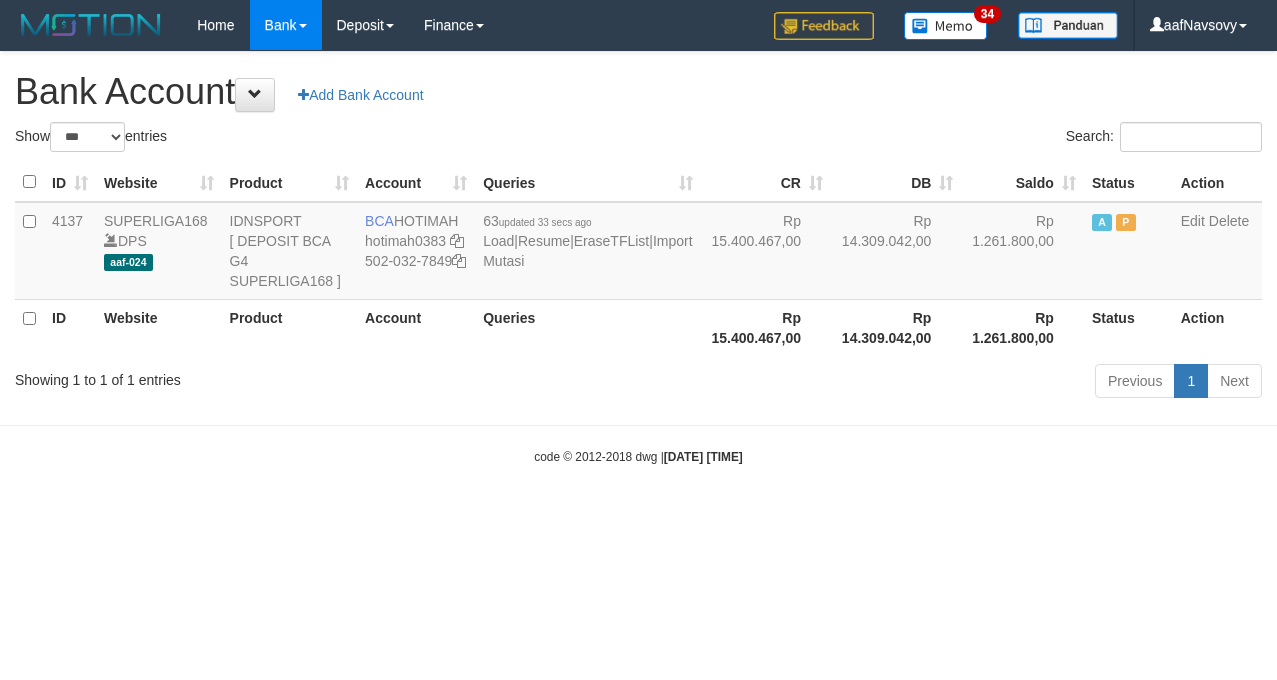select on "***" 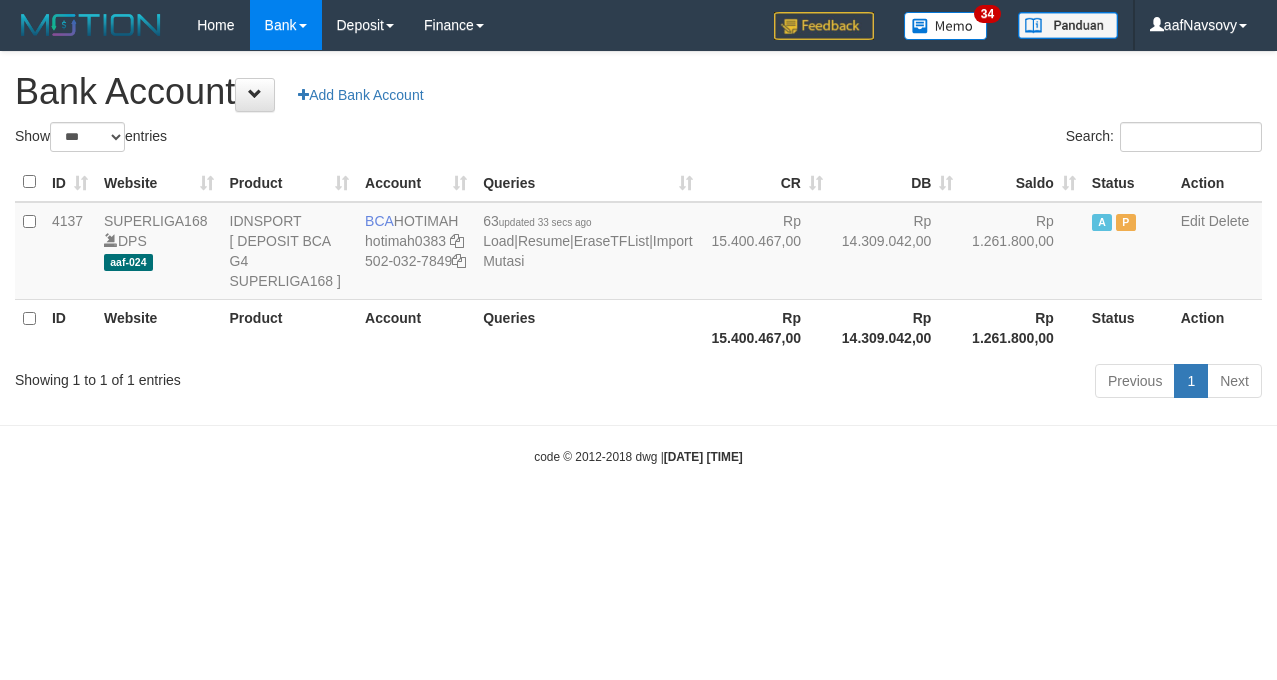 scroll, scrollTop: 0, scrollLeft: 0, axis: both 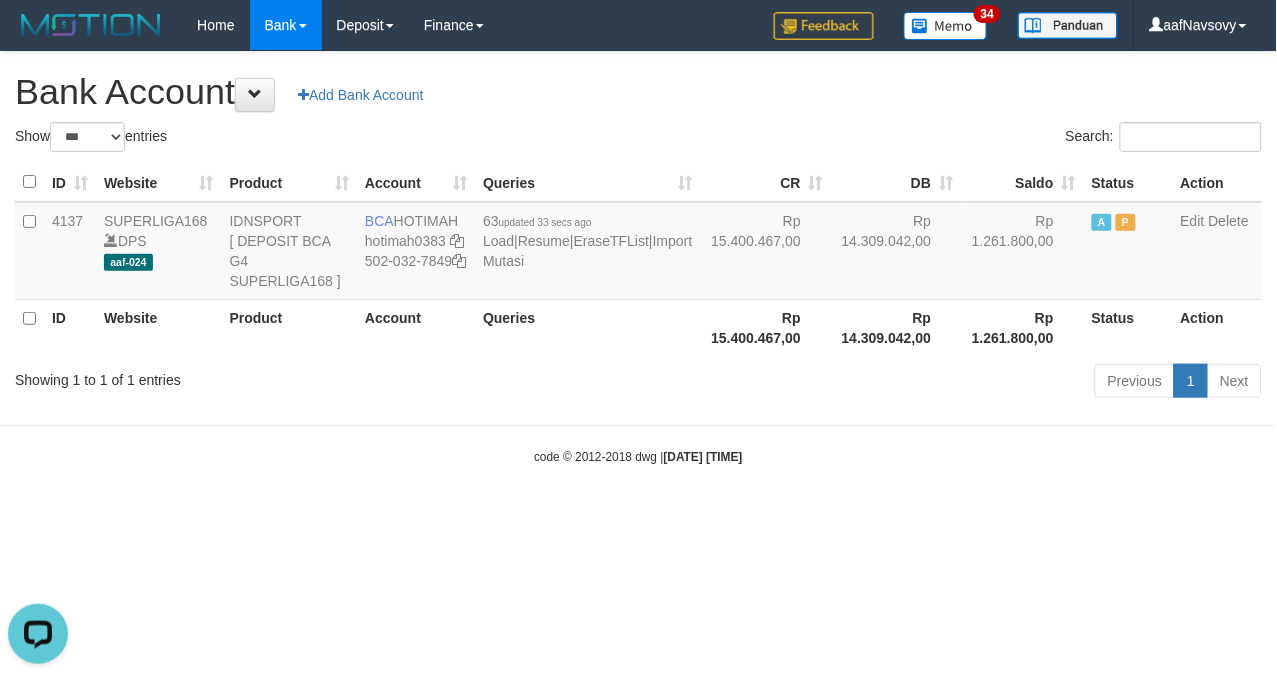 click on "Toggle navigation
Home
Bank
Account List
Load
By Website
Group
[ISPORT]													SUPERLIGA168
By Load Group (DPS)" at bounding box center (638, 258) 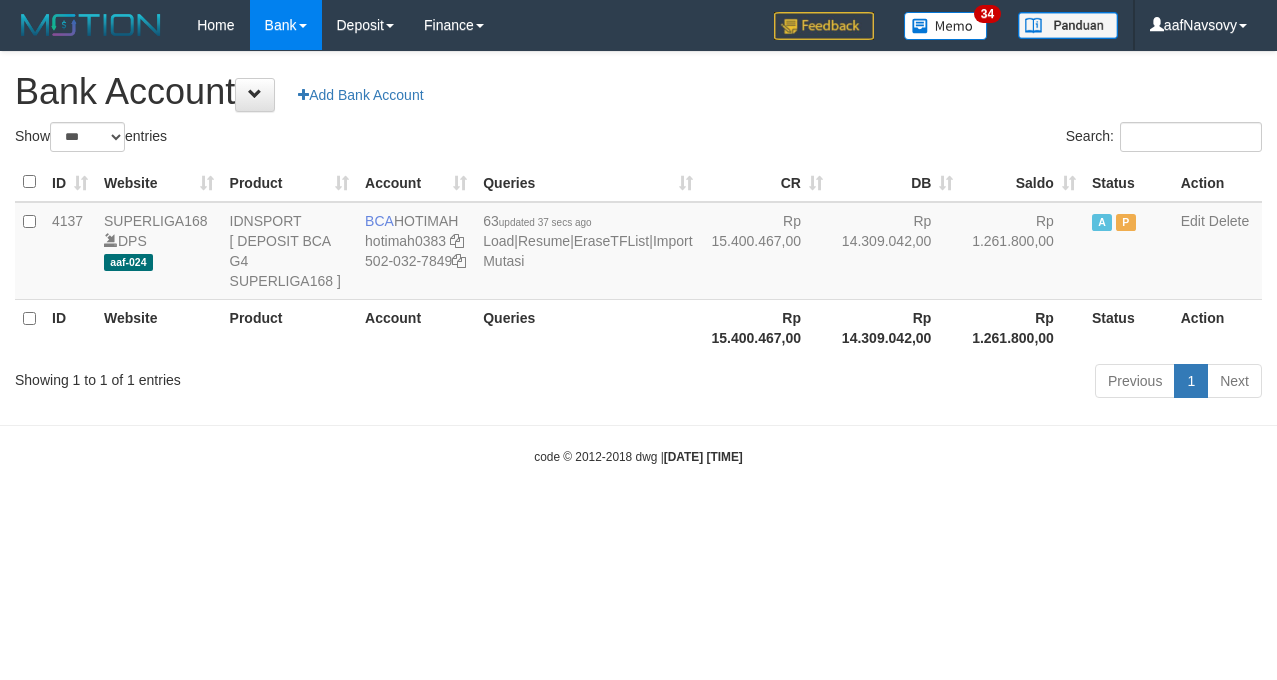 select on "***" 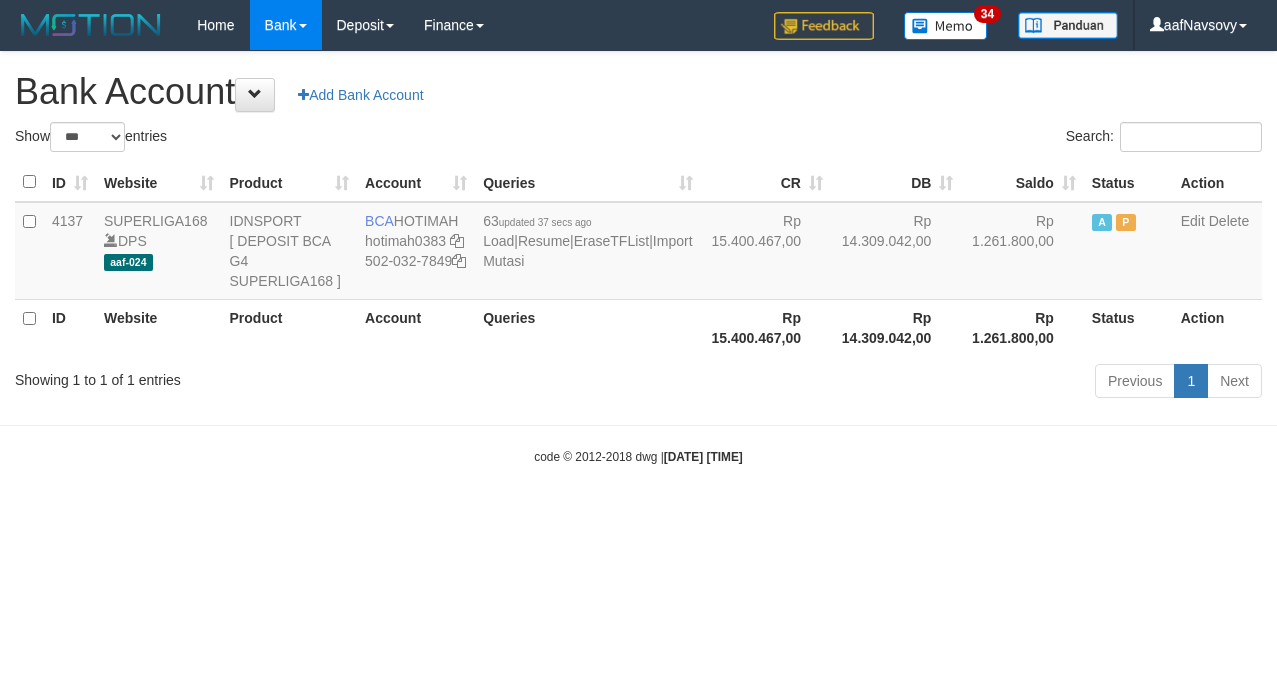 scroll, scrollTop: 0, scrollLeft: 0, axis: both 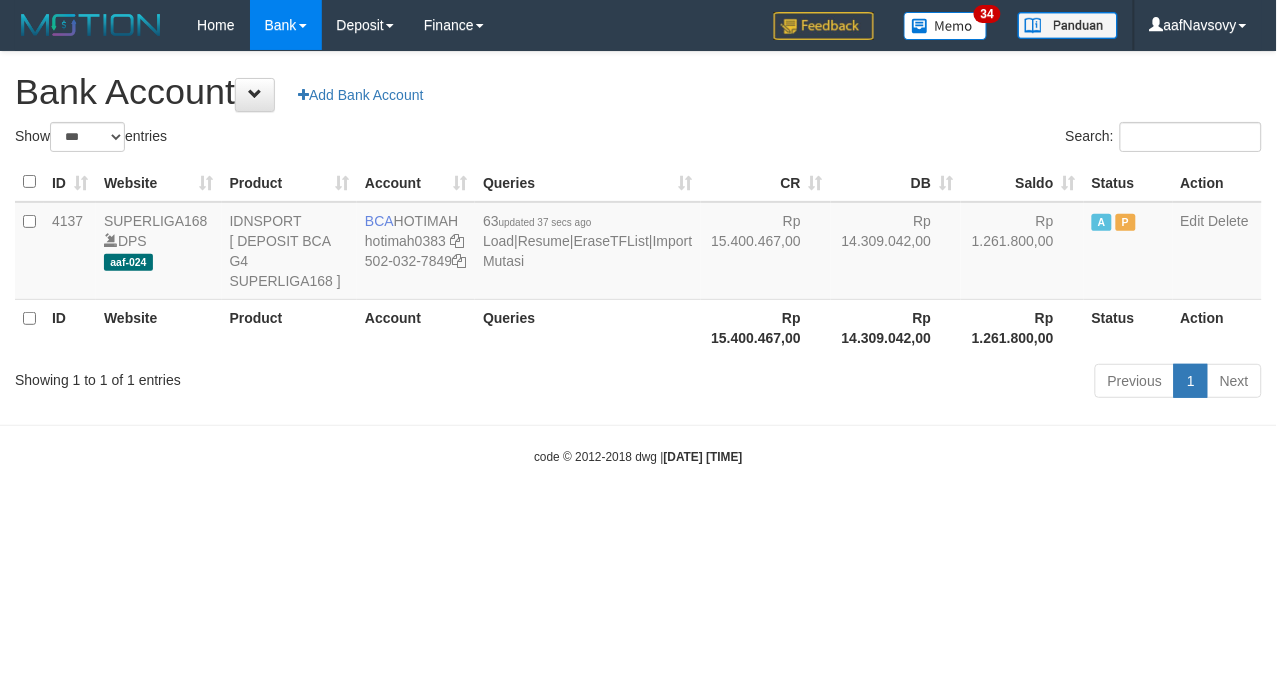 click on "Toggle navigation
Home
Bank
Account List
Load
By Website
Group
[ISPORT]													SUPERLIGA168
By Load Group (DPS)" at bounding box center [638, 258] 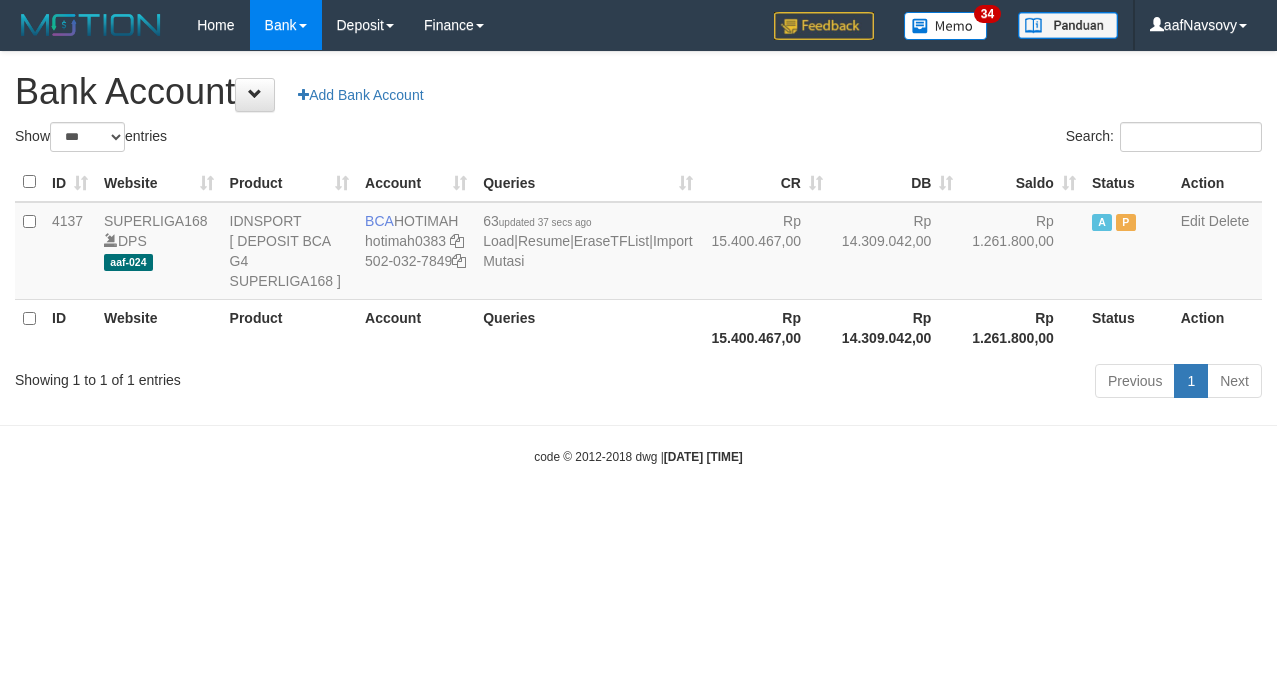 select on "***" 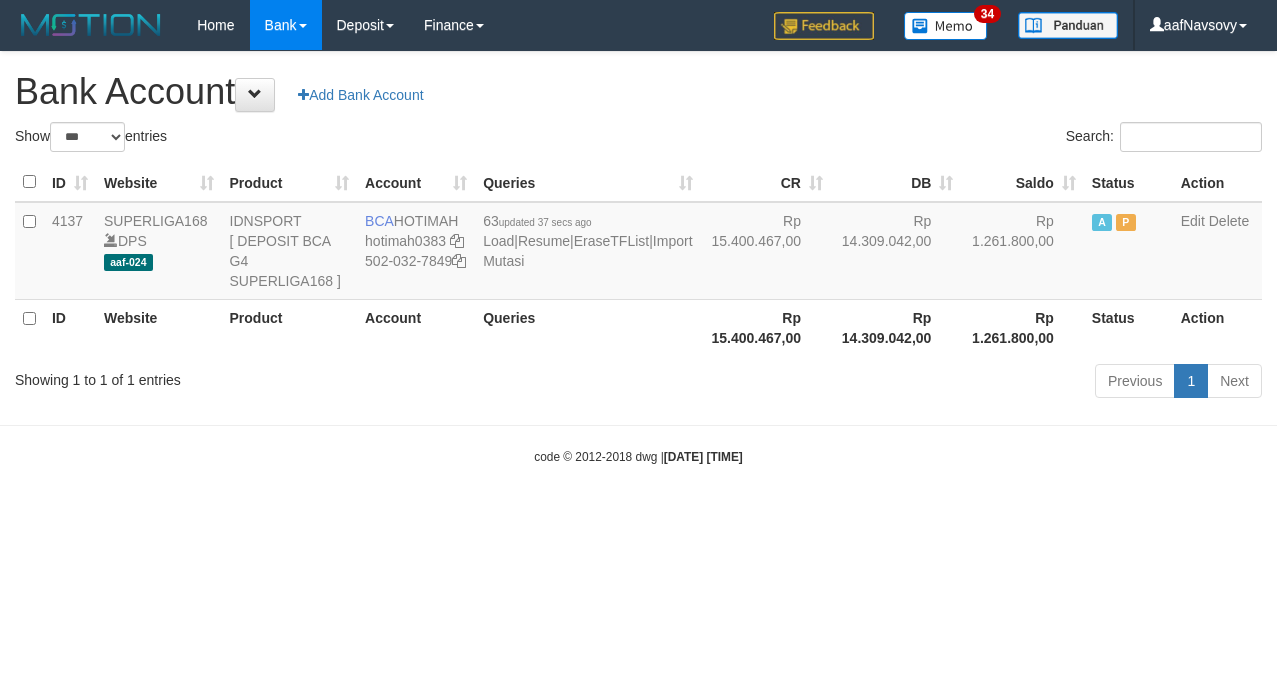 scroll, scrollTop: 0, scrollLeft: 0, axis: both 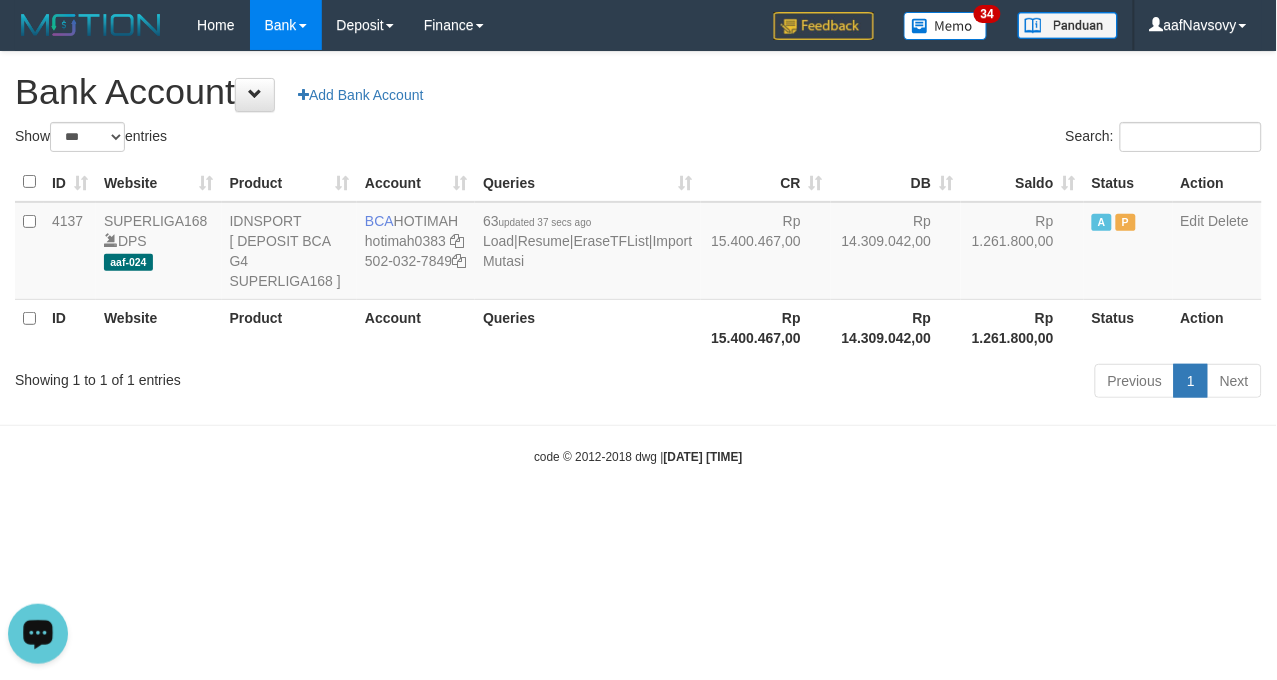 click on "Toggle navigation
Home
Bank
Account List
Load
By Website
Group
[ISPORT]													SUPERLIGA168
By Load Group (DPS)
34" at bounding box center [638, 258] 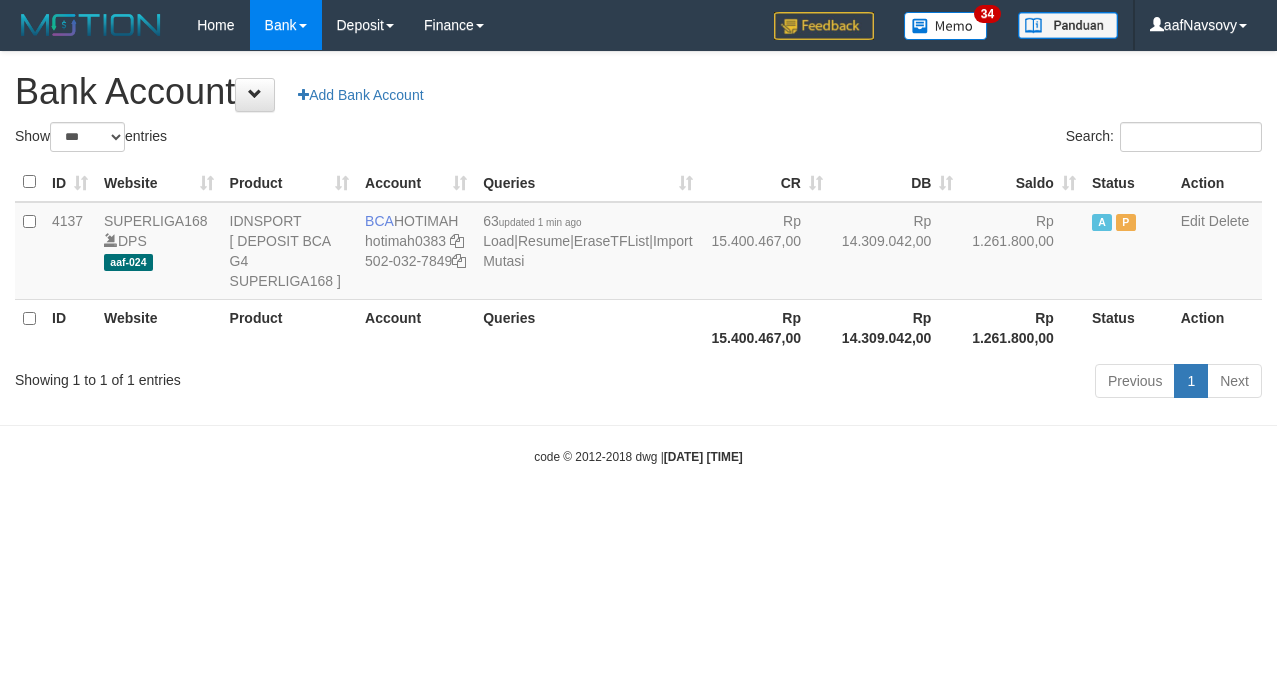 select on "***" 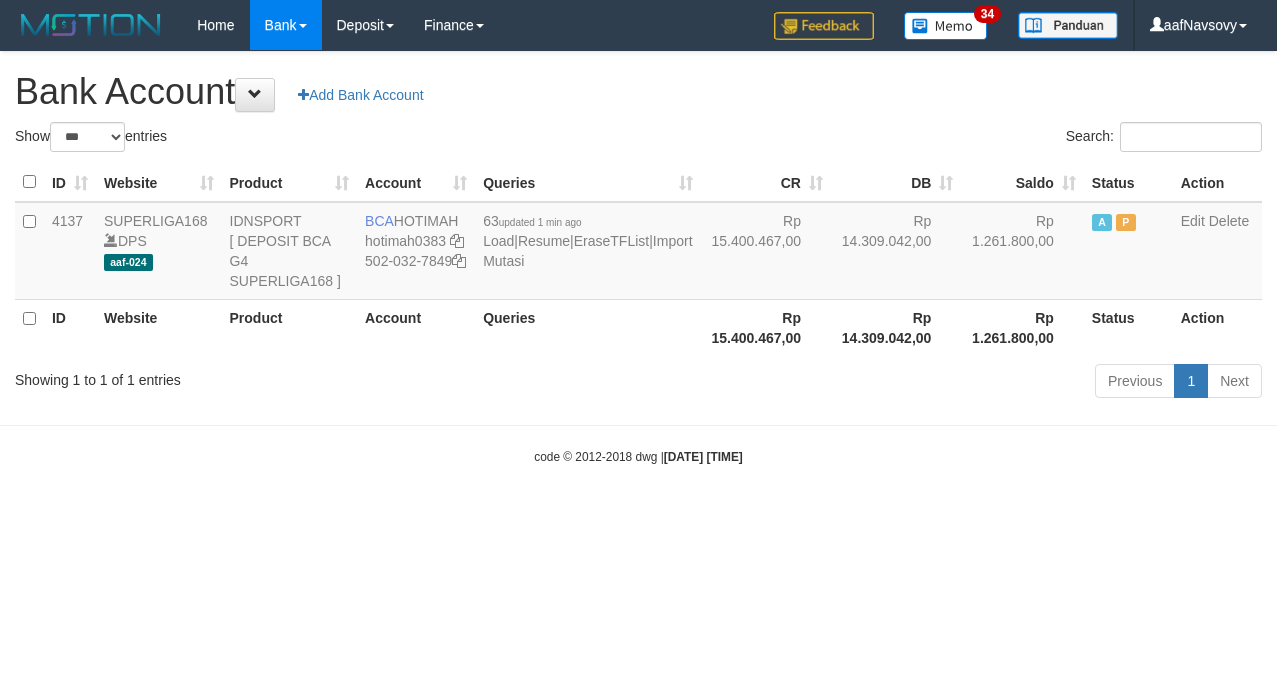 scroll, scrollTop: 0, scrollLeft: 0, axis: both 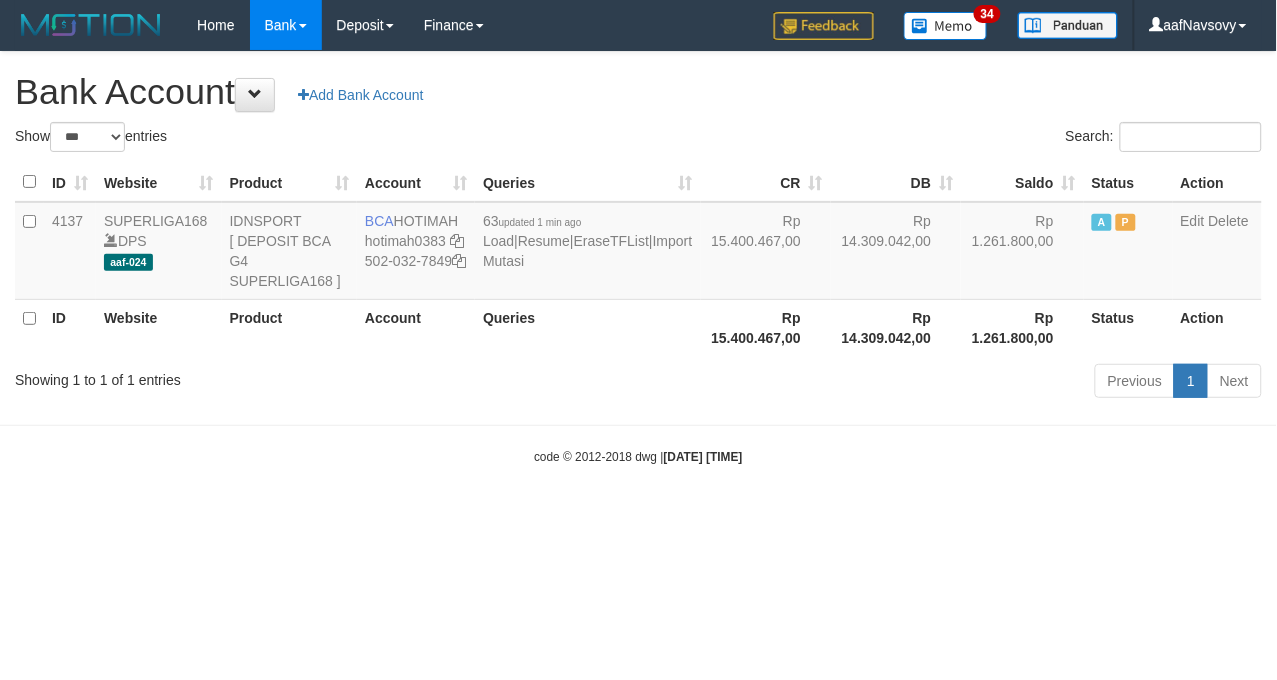click on "Toggle navigation
Home
Bank
Account List
Load
By Website
Group
[ISPORT]													SUPERLIGA168
By Load Group (DPS)
34" at bounding box center [638, 258] 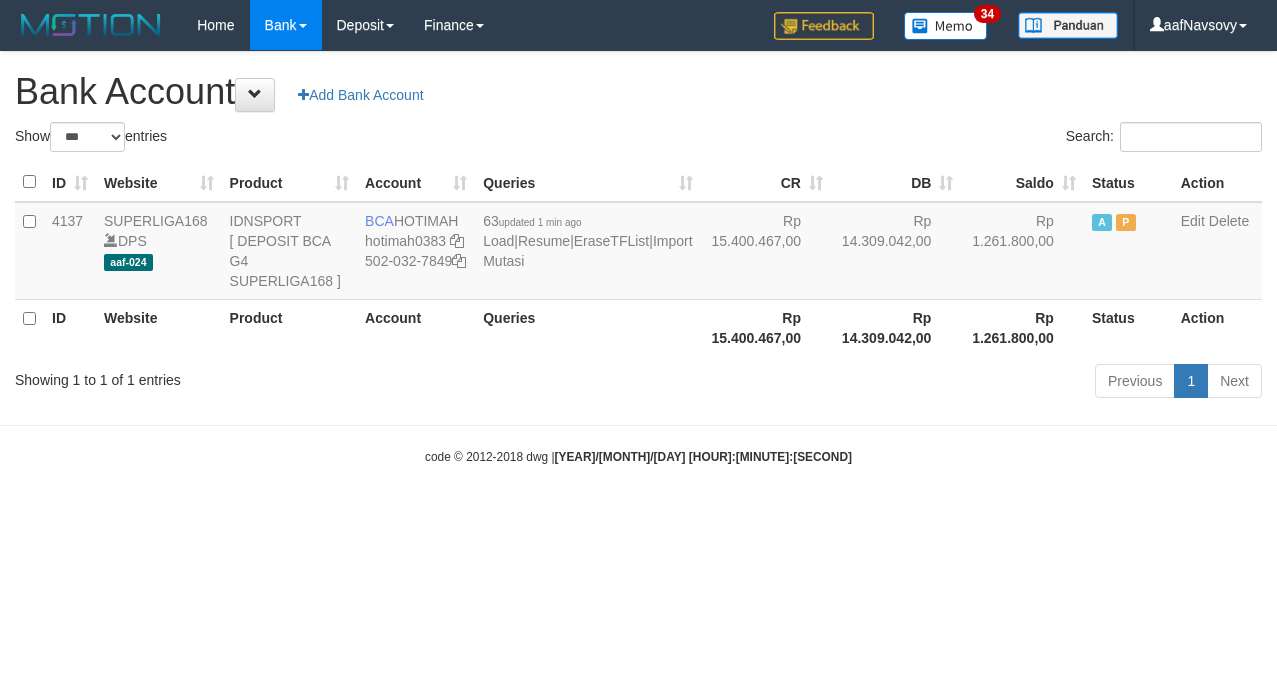select on "***" 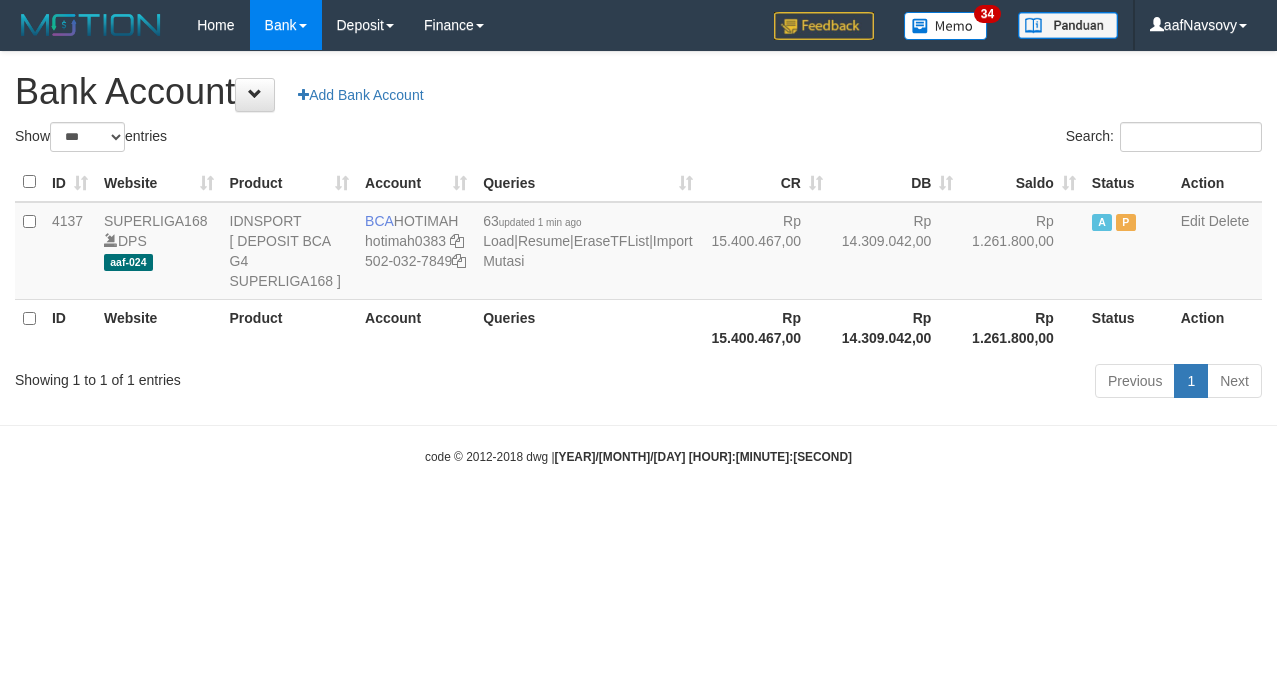 scroll, scrollTop: 0, scrollLeft: 0, axis: both 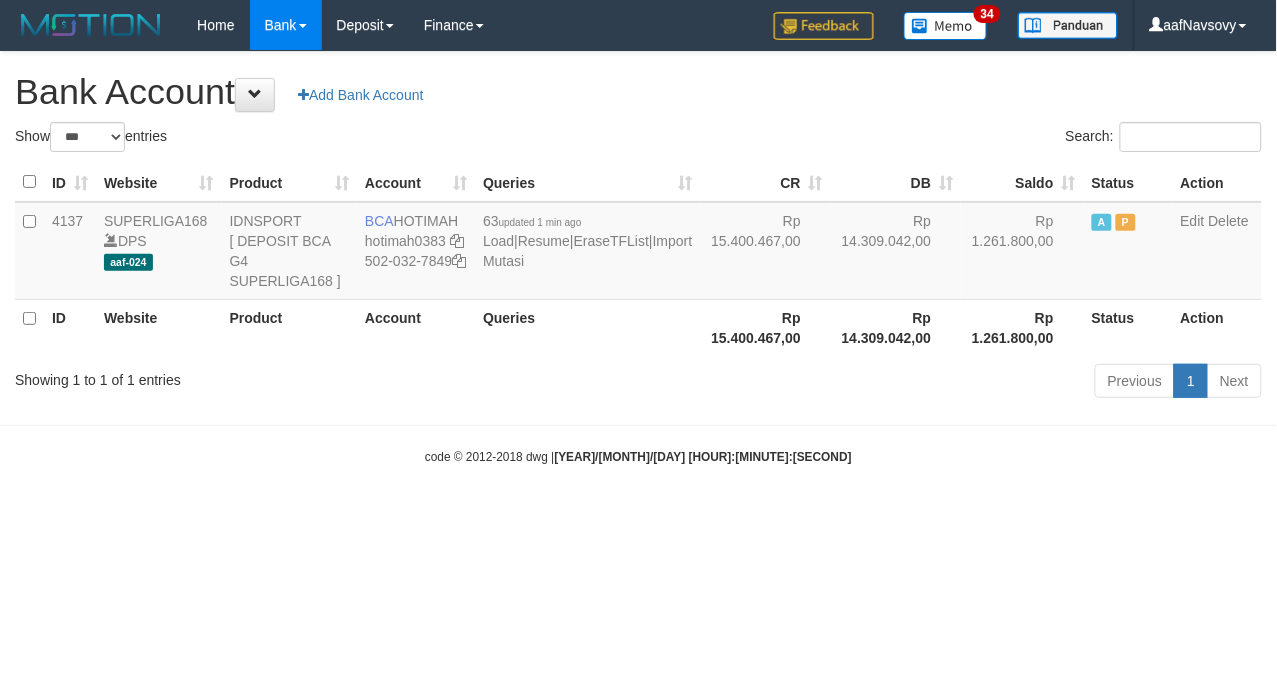 click on "Toggle navigation
Home
Bank
Account List
Load
By Website
Group
[ISPORT]													SUPERLIGA168
By Load Group (DPS)
34" at bounding box center (638, 258) 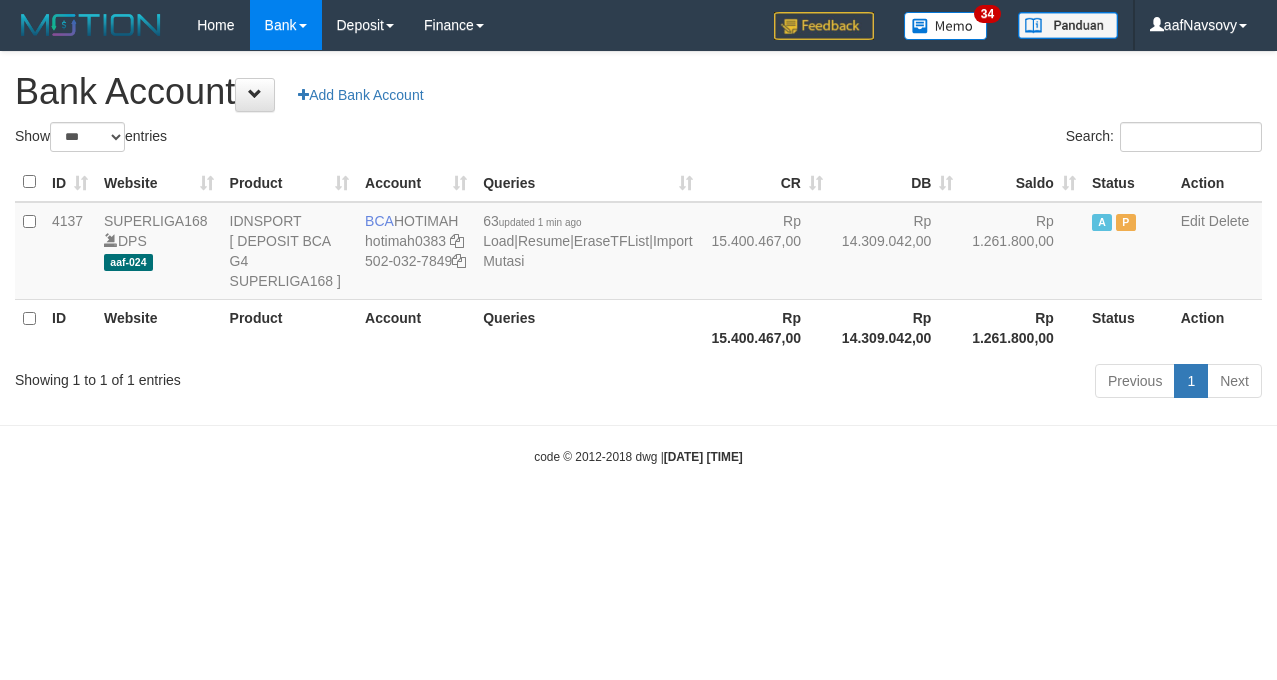 select on "***" 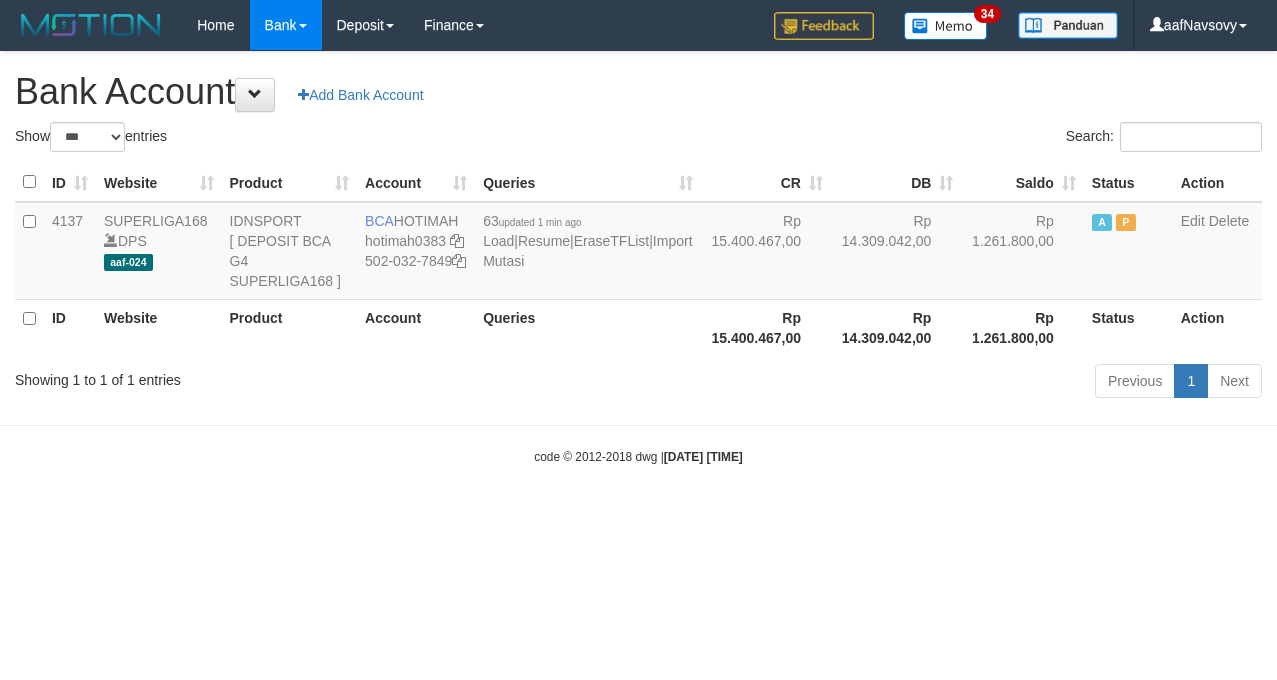 scroll, scrollTop: 0, scrollLeft: 0, axis: both 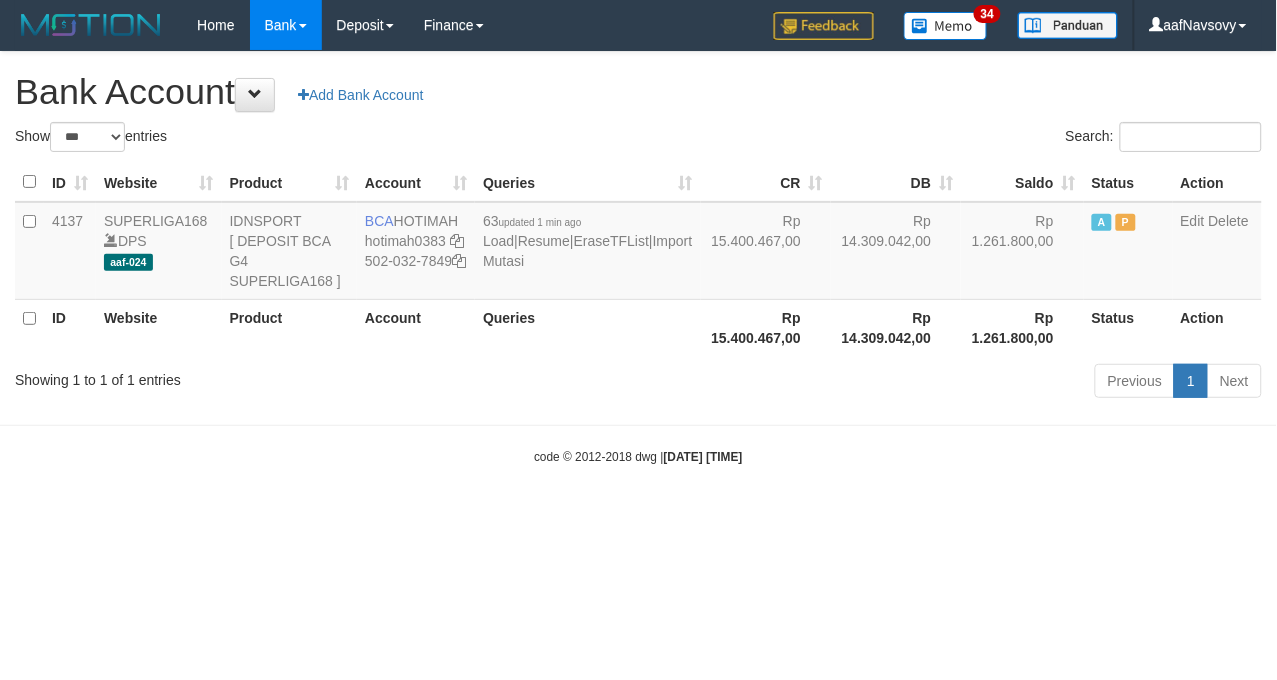 click on "Toggle navigation
Home
Bank
Account List
Load
By Website
Group
[ISPORT]													SUPERLIGA168
By Load Group (DPS)
34" at bounding box center [638, 258] 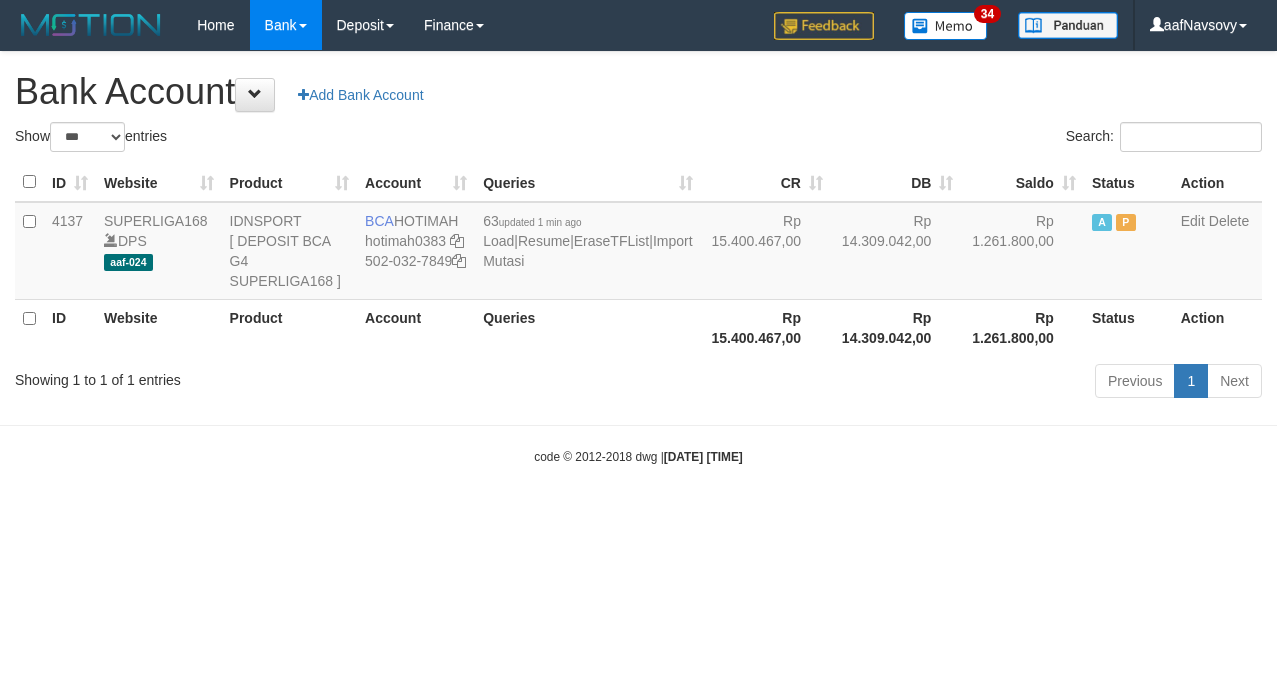 select on "***" 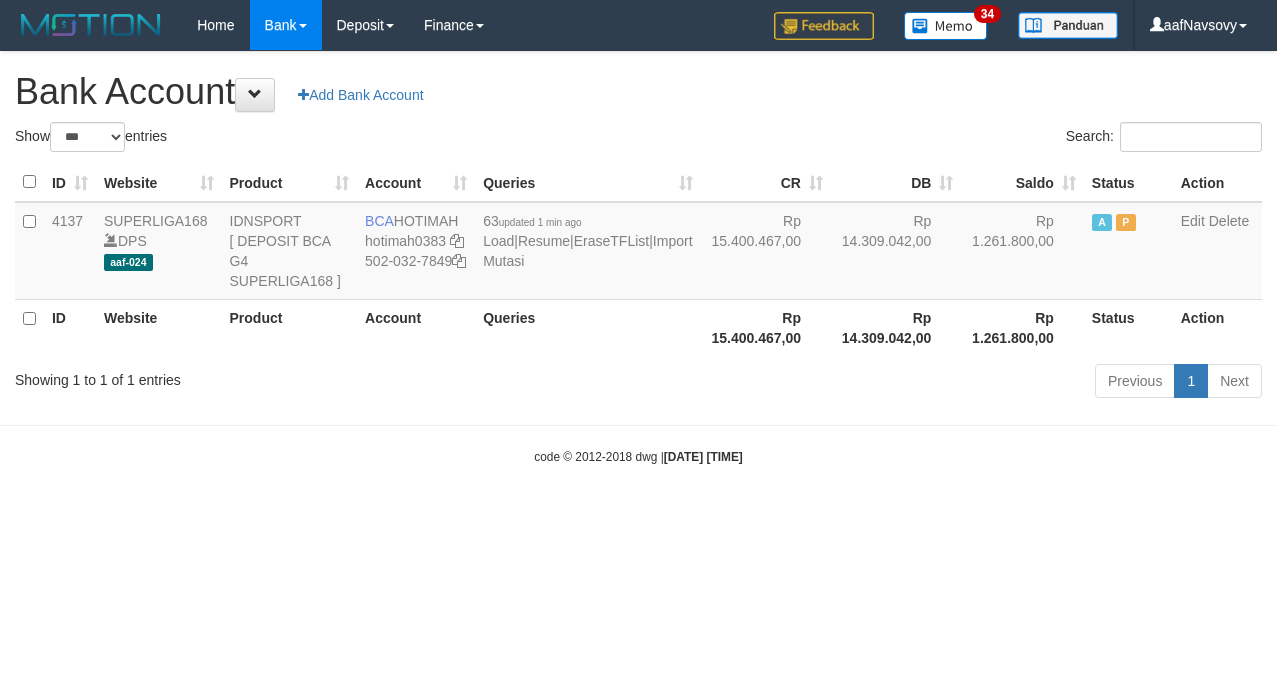 scroll, scrollTop: 0, scrollLeft: 0, axis: both 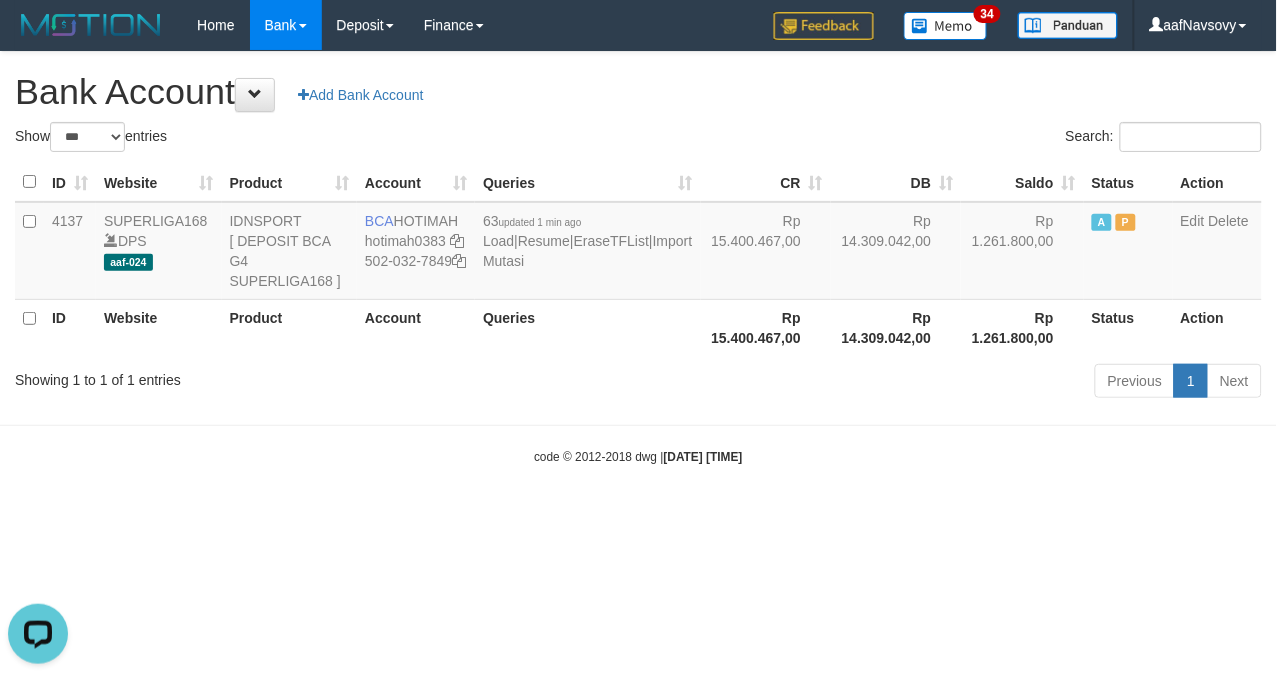 click on "Toggle navigation
Home
Bank
Account List
Load
By Website
Group
[ISPORT]													SUPERLIGA168
By Load Group (DPS)" at bounding box center [638, 258] 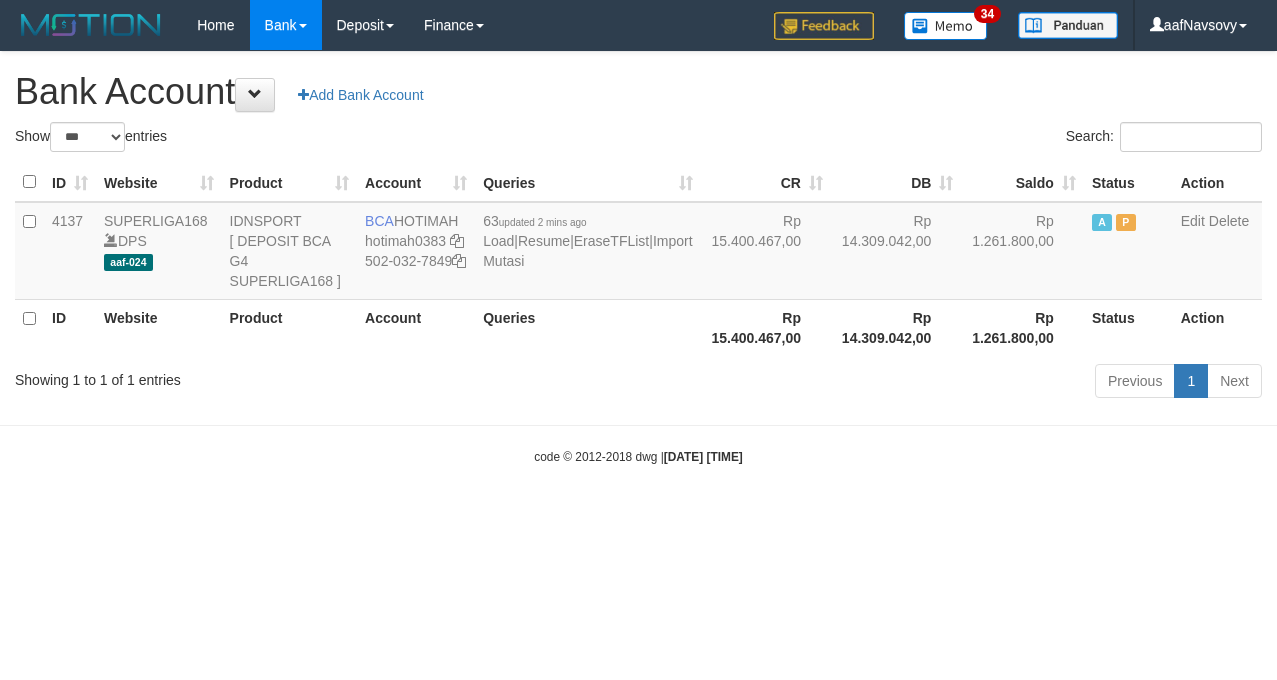 select on "***" 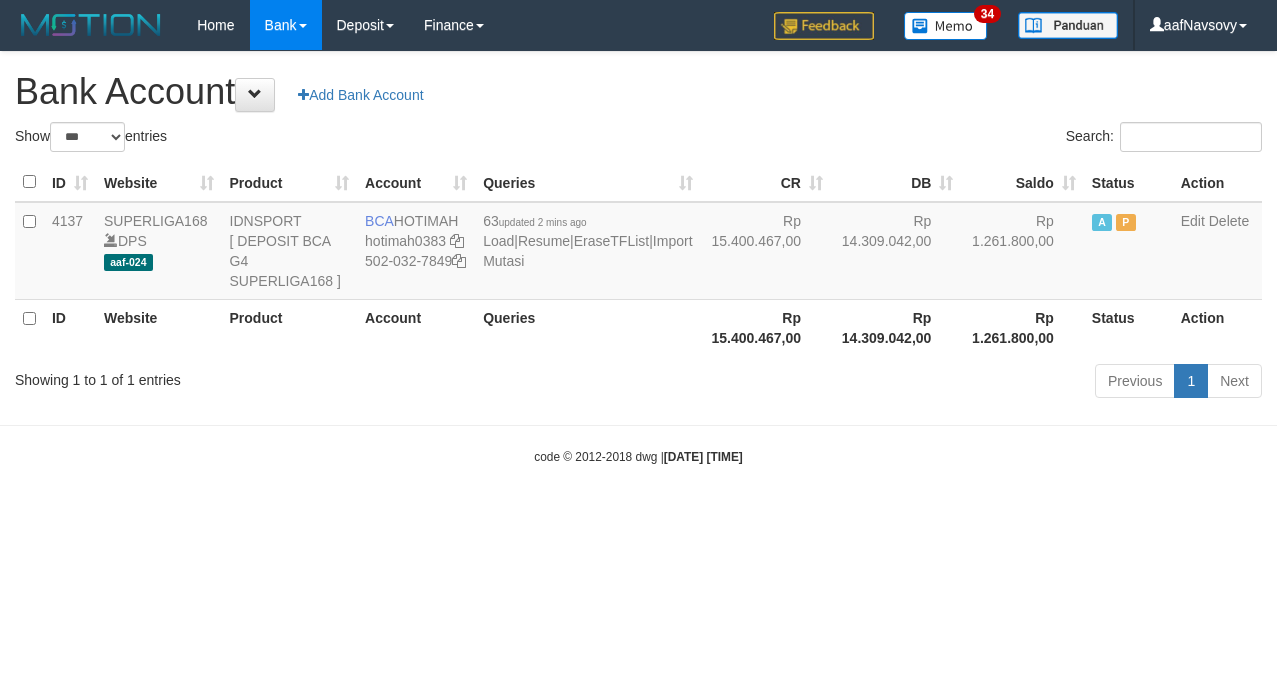 scroll, scrollTop: 0, scrollLeft: 0, axis: both 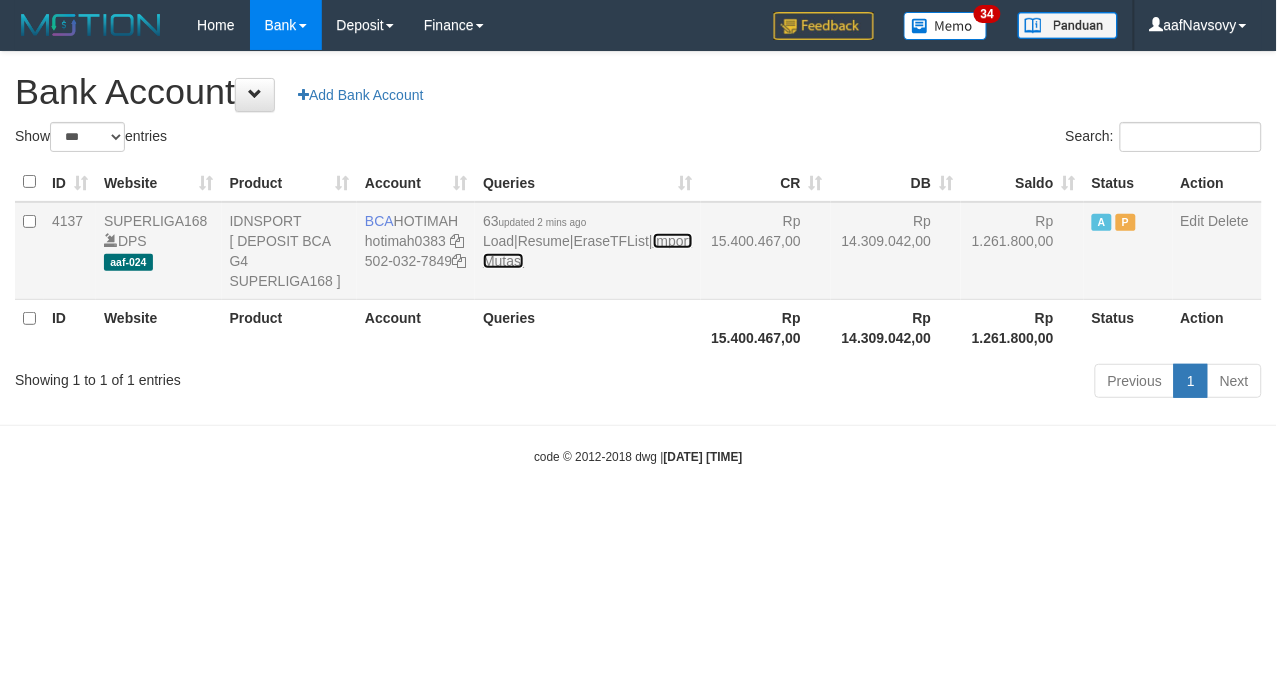 click on "Import Mutasi" at bounding box center (587, 251) 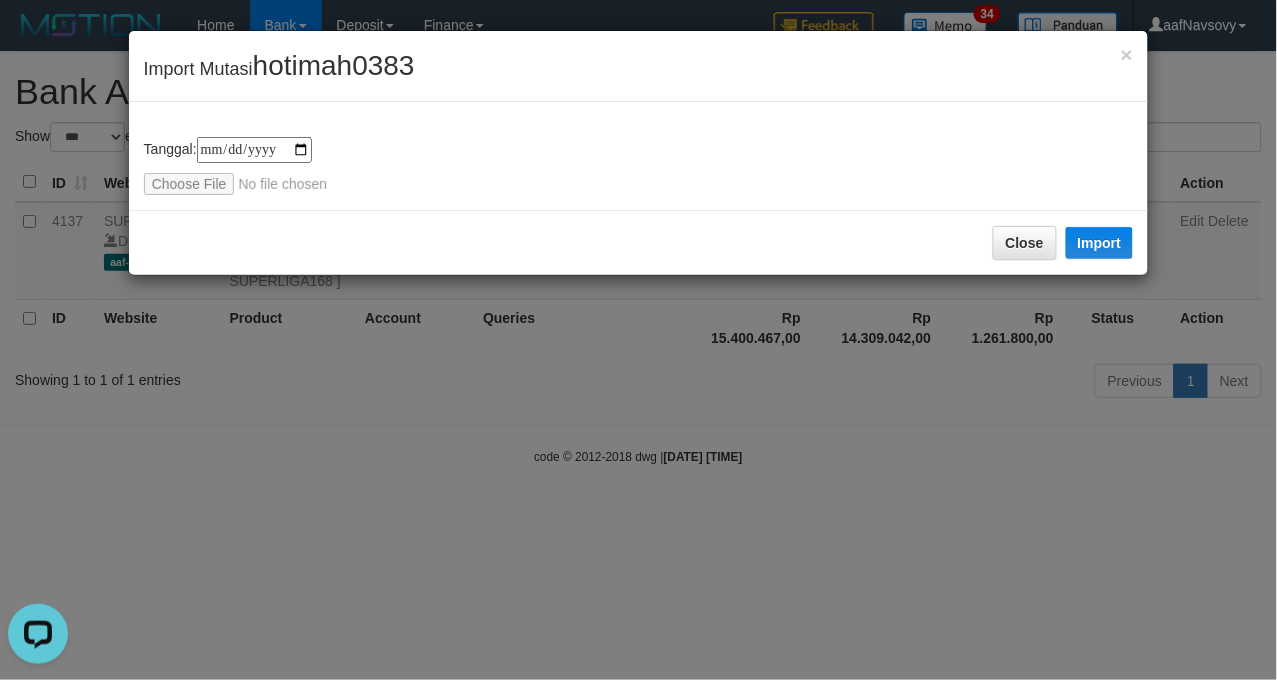 scroll, scrollTop: 0, scrollLeft: 0, axis: both 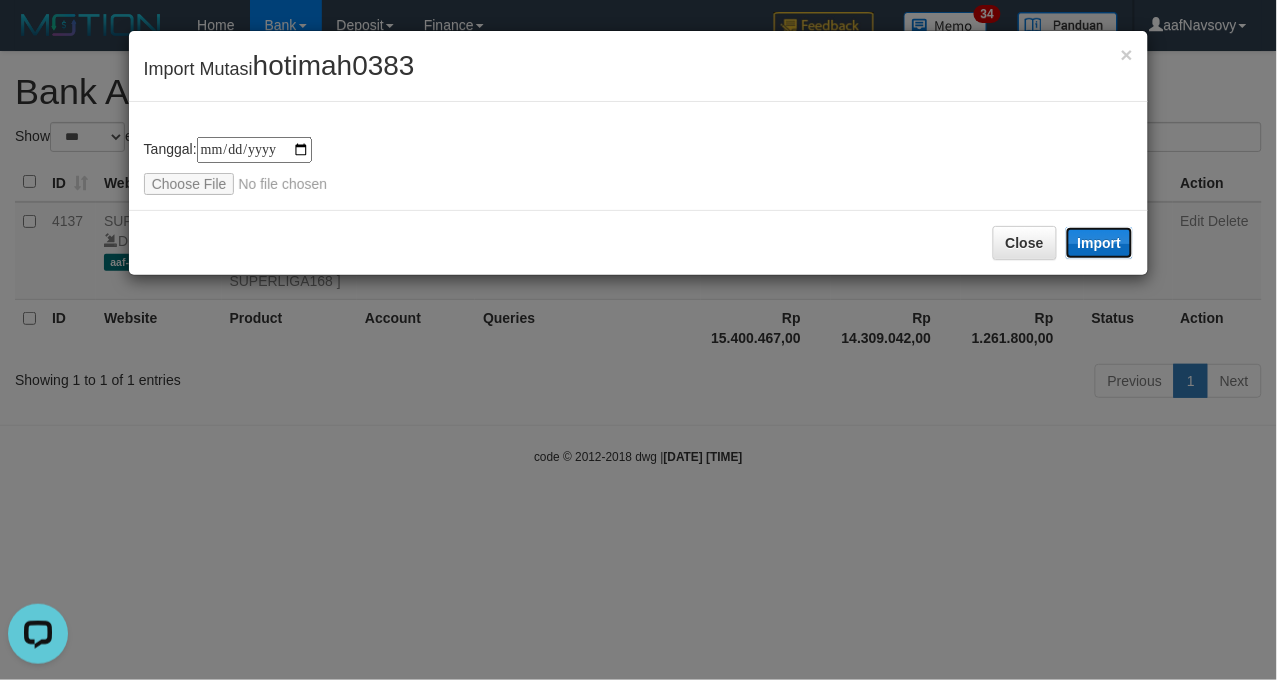 click on "Import" at bounding box center (1100, 243) 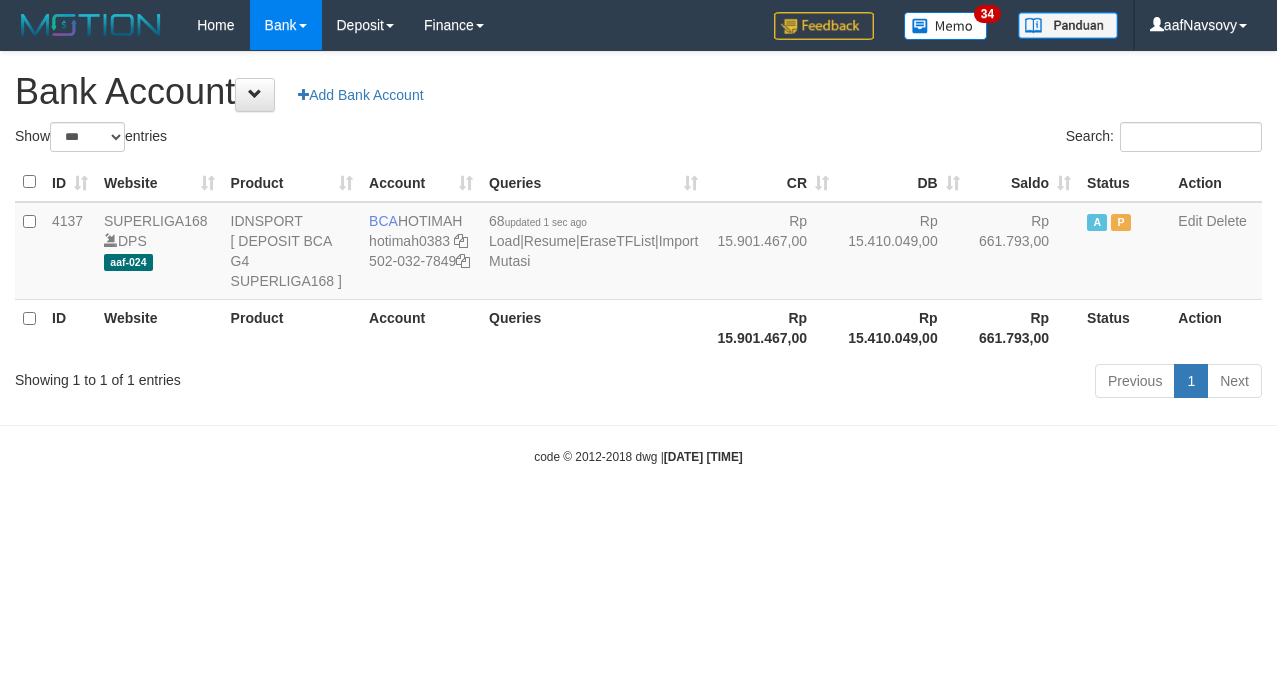 select on "***" 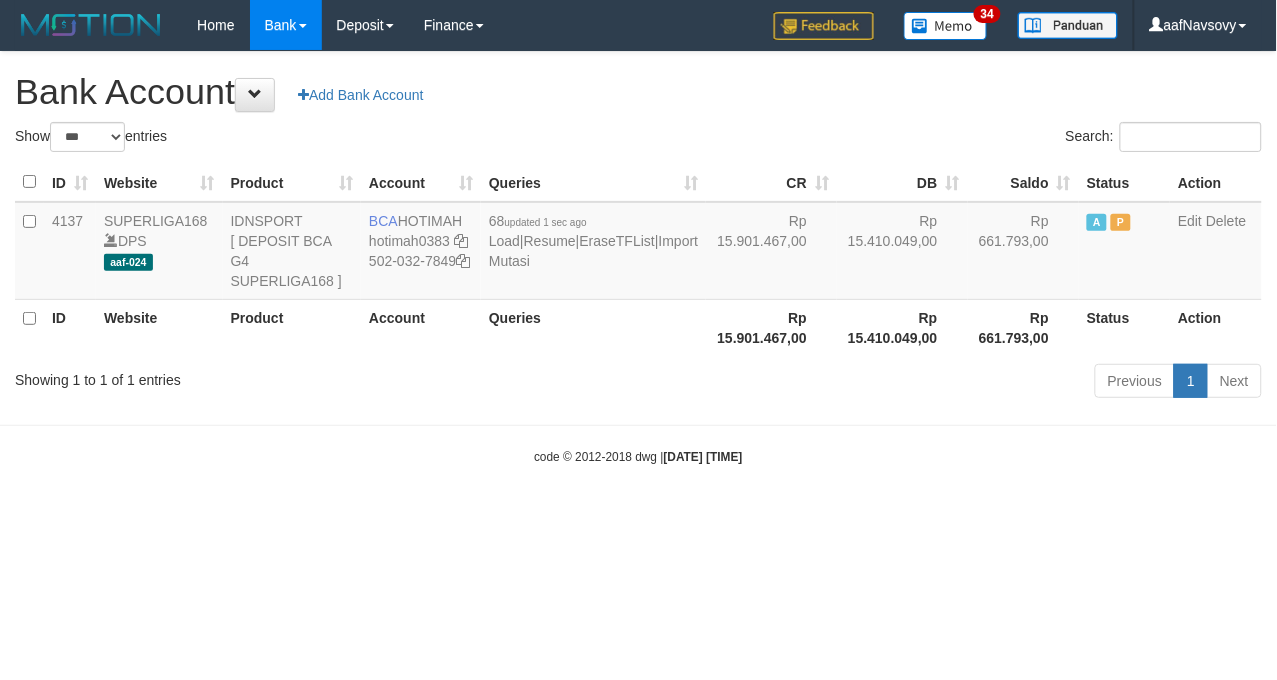 click on "code © 2012-2018 dwg |  2025/07/11 21:42:10" at bounding box center (638, 456) 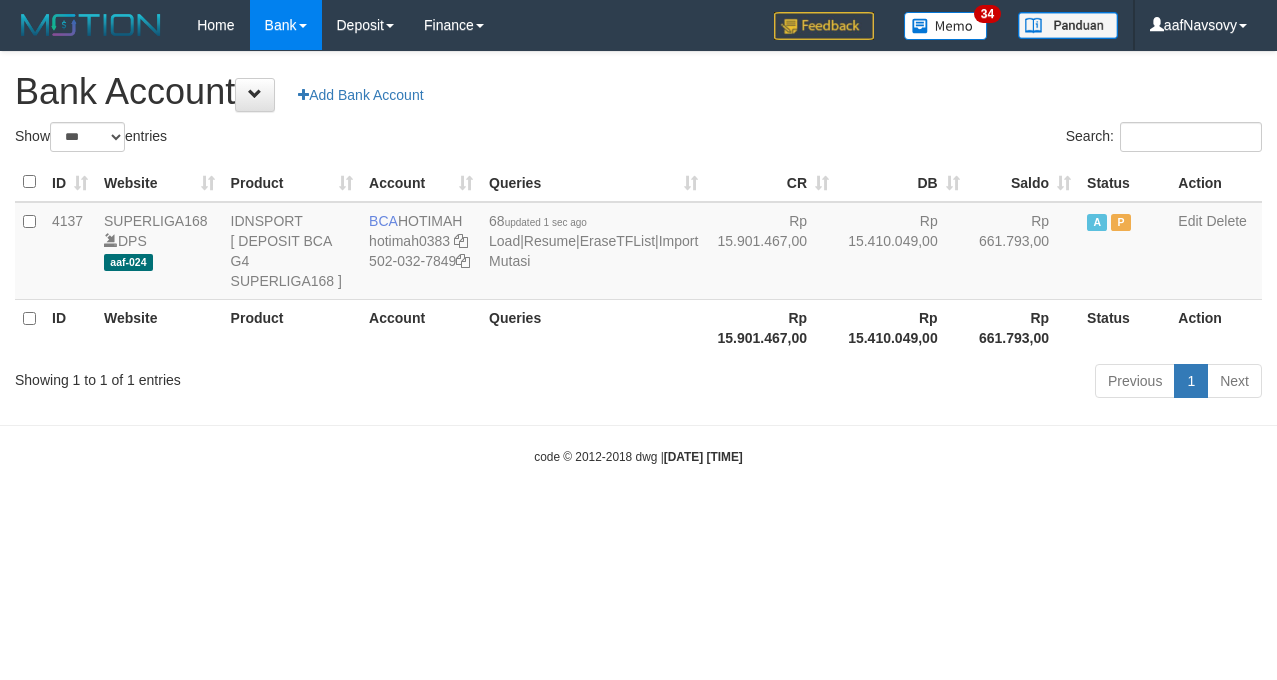 select on "***" 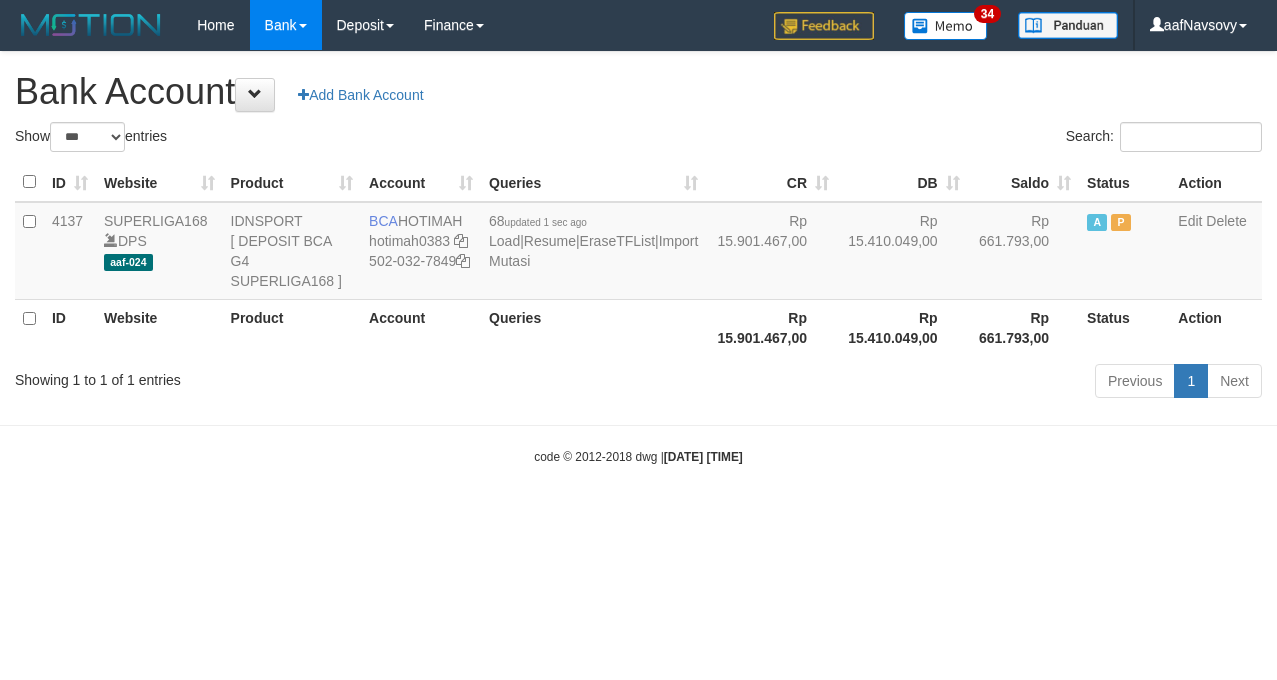 scroll, scrollTop: 0, scrollLeft: 0, axis: both 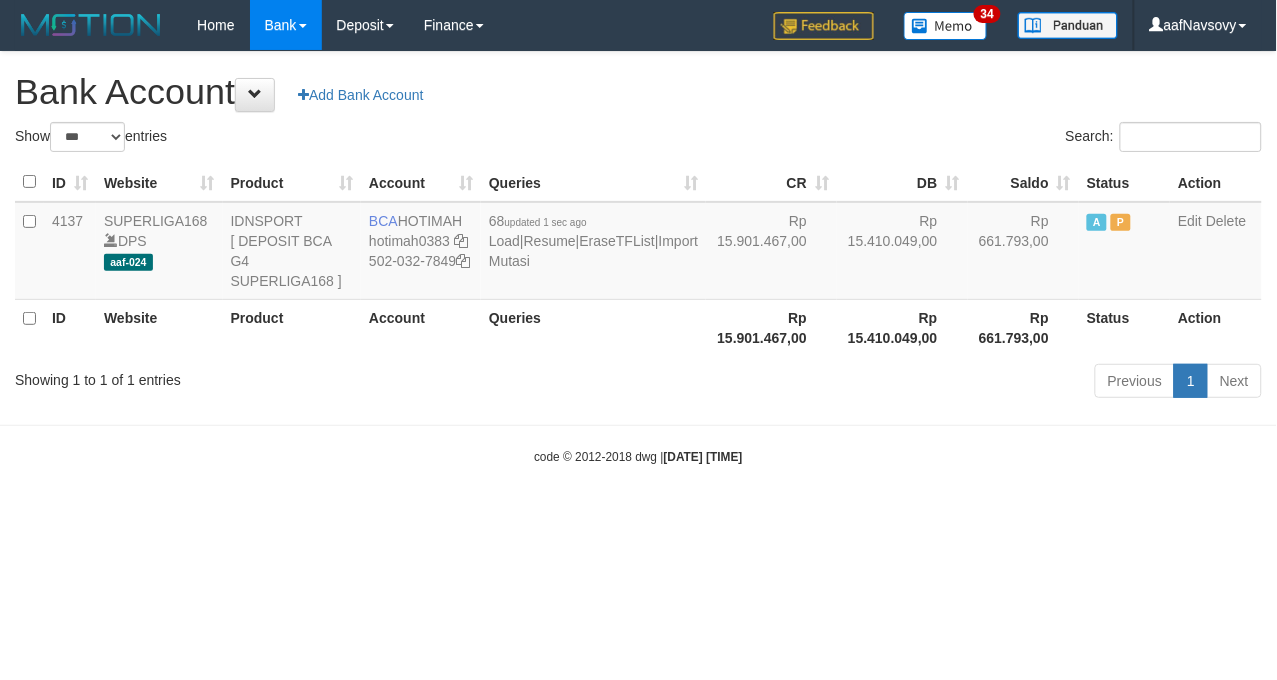 click on "Toggle navigation
Home
Bank
Account List
Load
By Website
Group
[ISPORT]													SUPERLIGA168
By Load Group (DPS)
34" at bounding box center [638, 258] 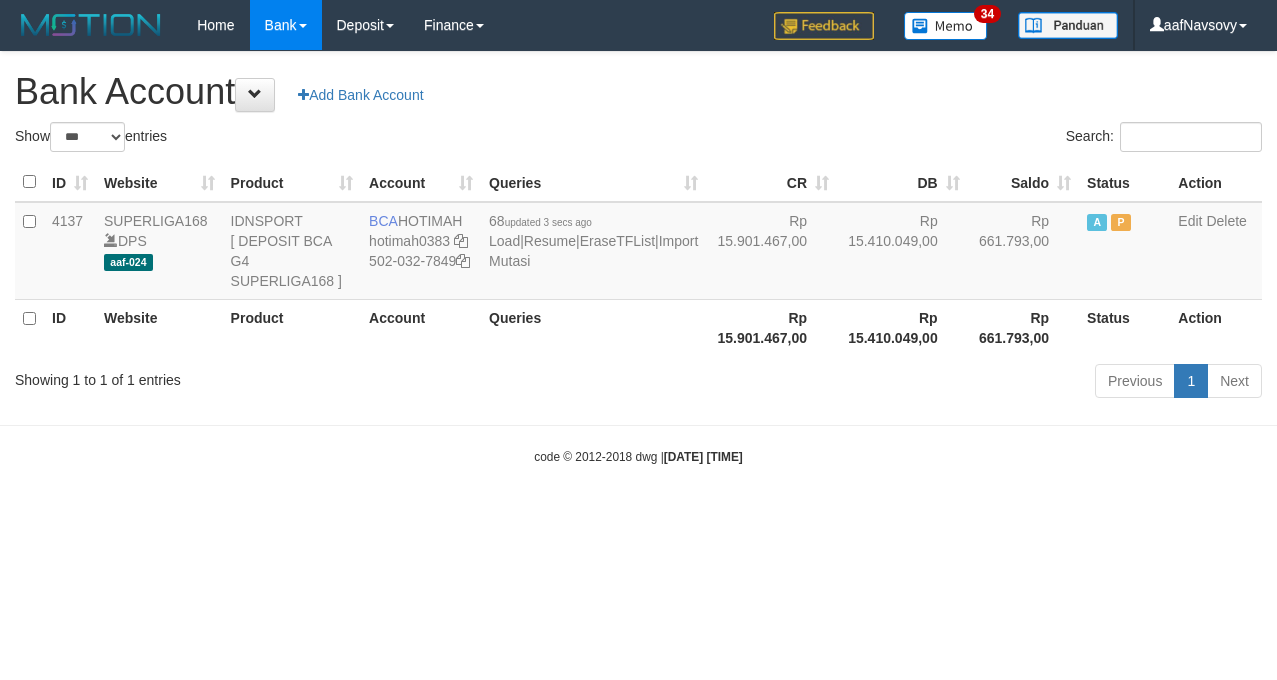 select on "***" 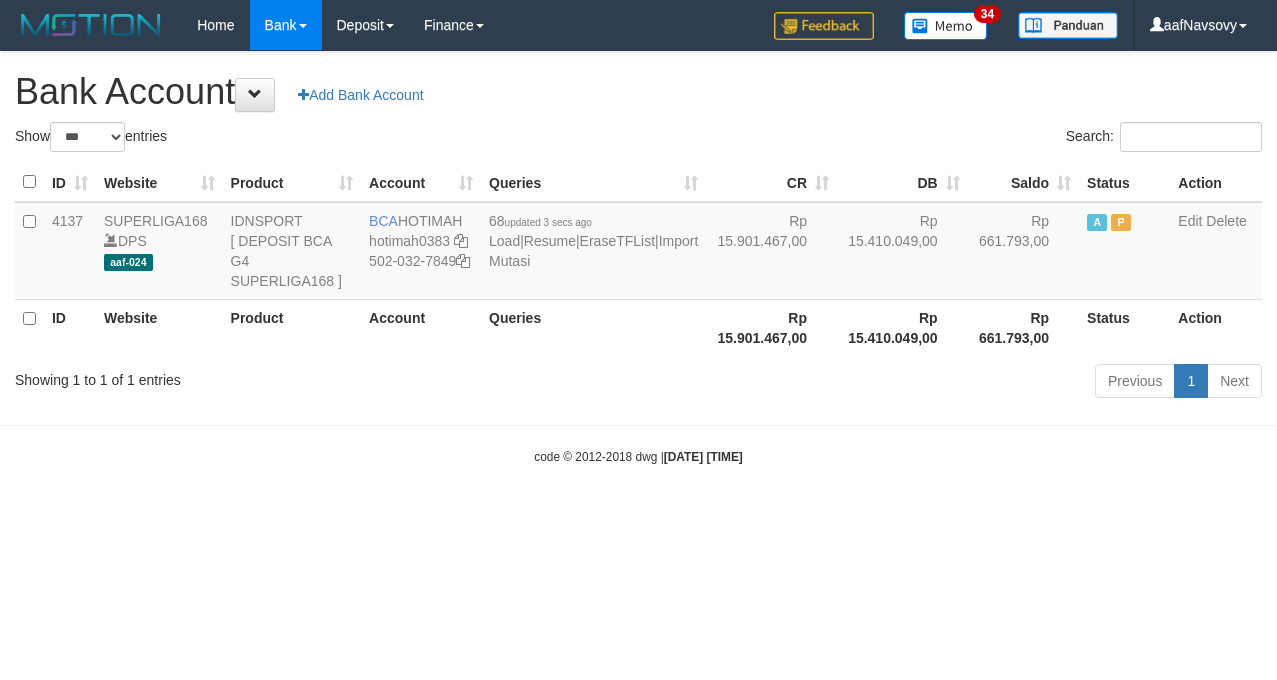 scroll, scrollTop: 0, scrollLeft: 0, axis: both 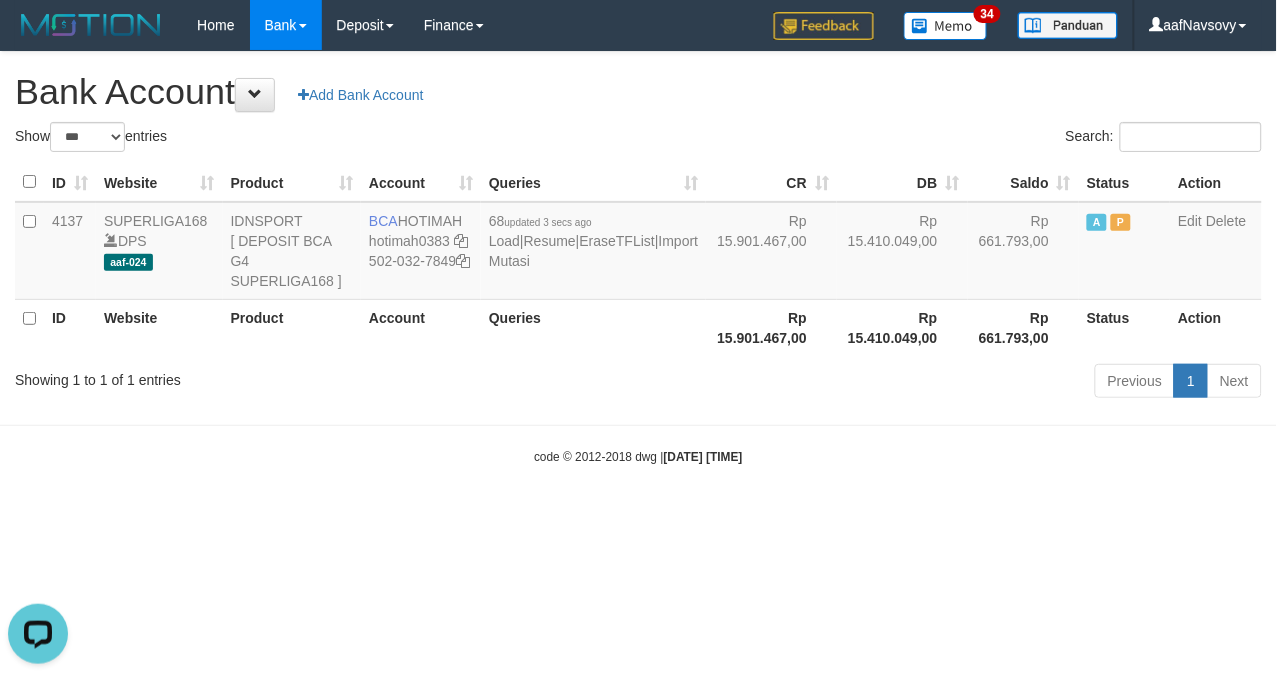 drag, startPoint x: 387, startPoint y: 591, endPoint x: 387, endPoint y: 602, distance: 11 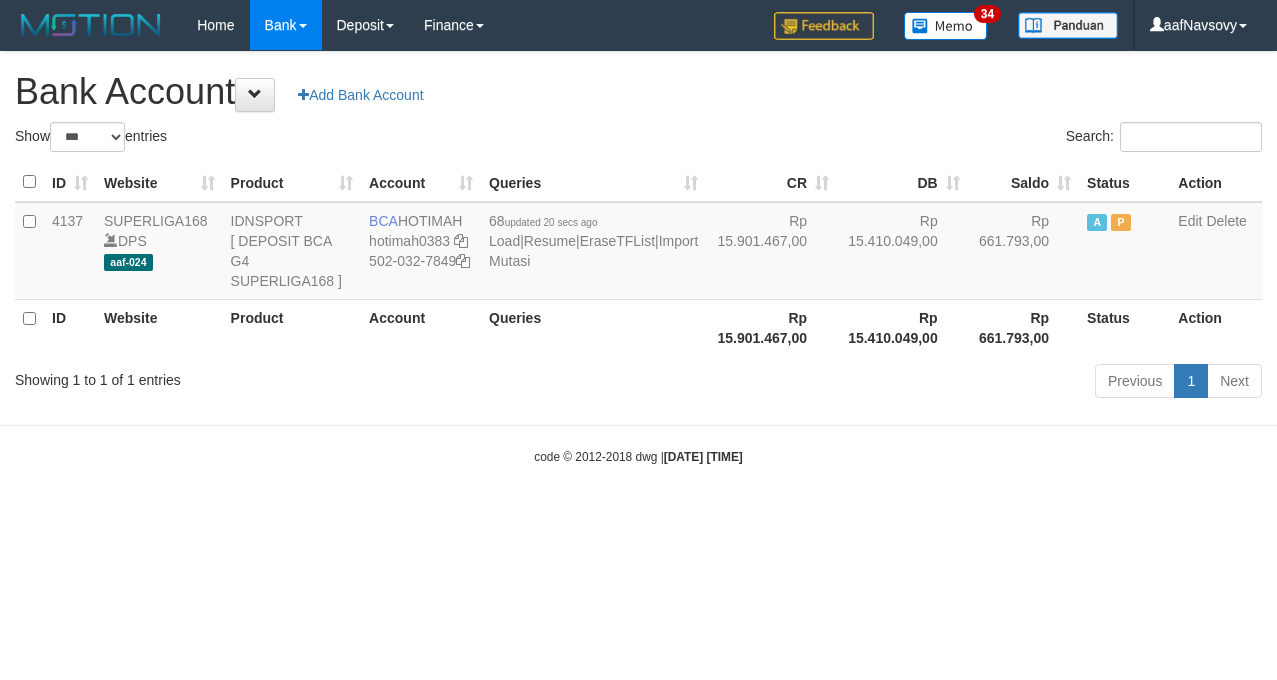 select on "***" 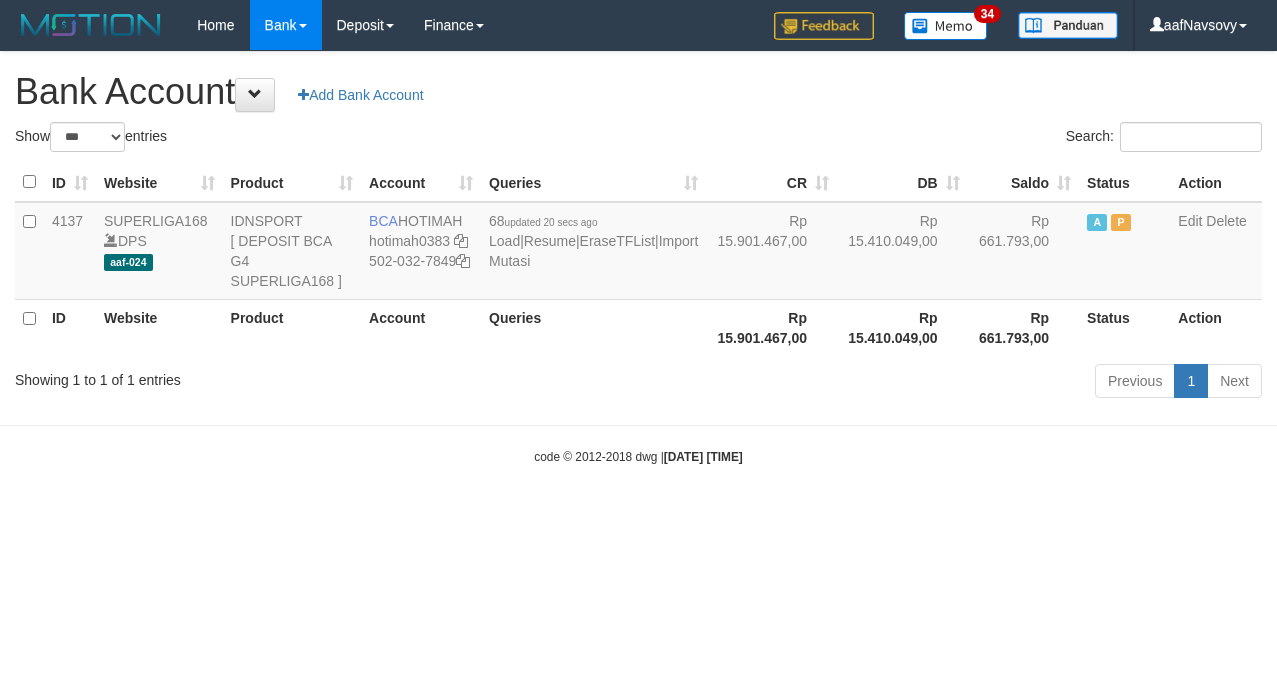 scroll, scrollTop: 0, scrollLeft: 0, axis: both 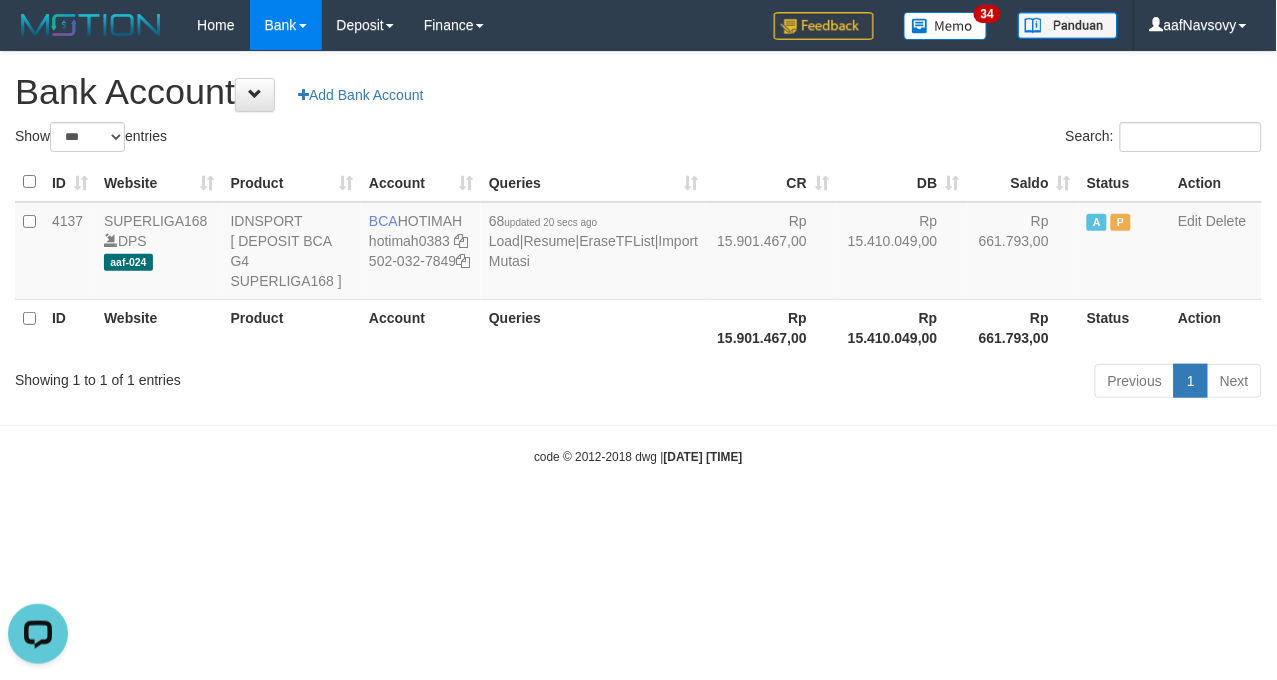 drag, startPoint x: 458, startPoint y: 454, endPoint x: 463, endPoint y: 488, distance: 34.36568 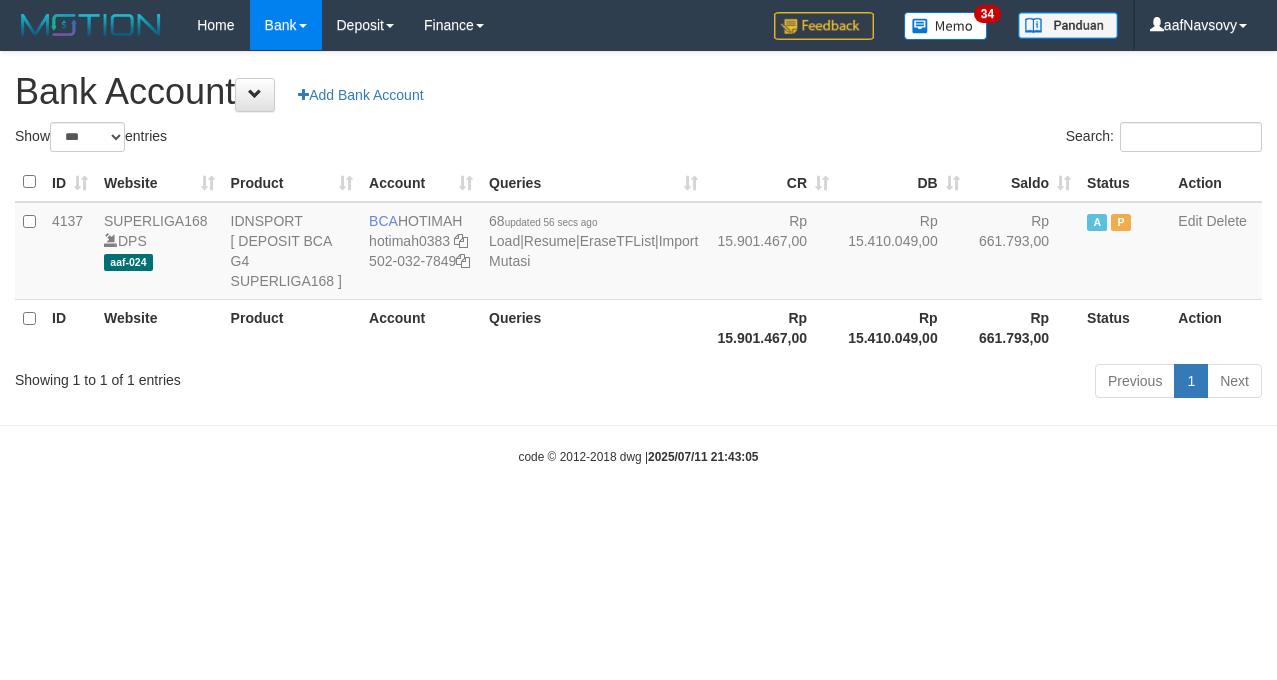 select on "***" 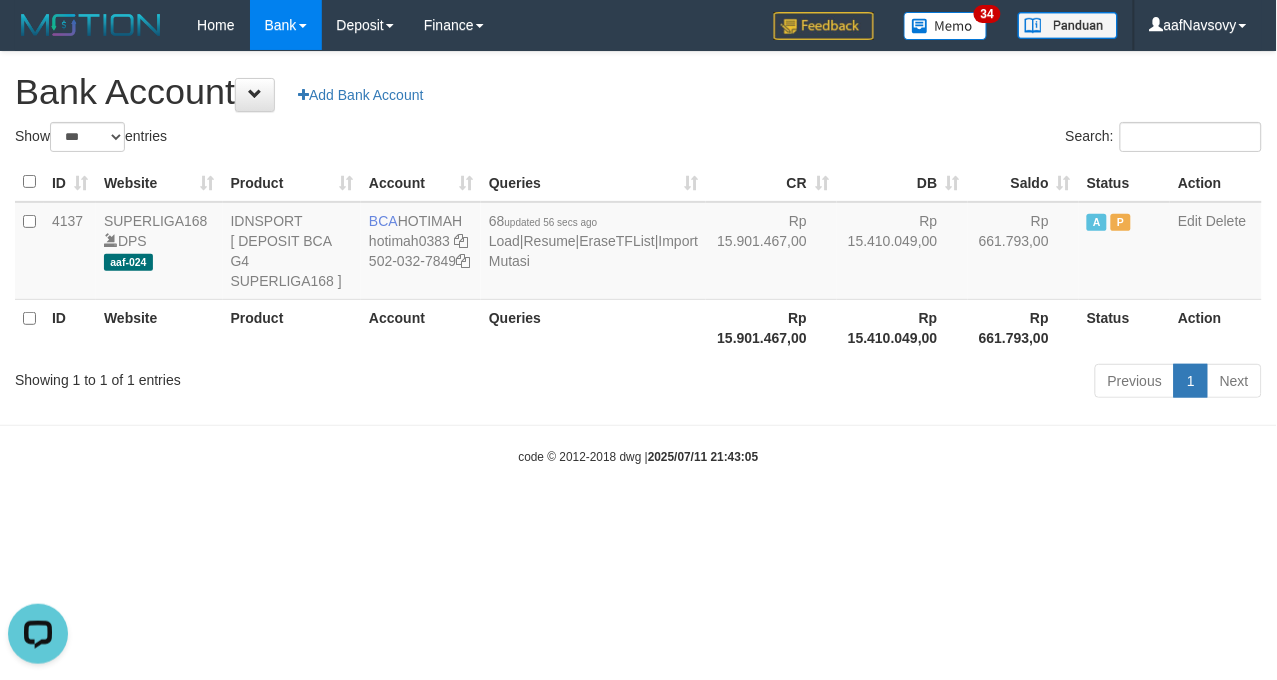 scroll, scrollTop: 0, scrollLeft: 0, axis: both 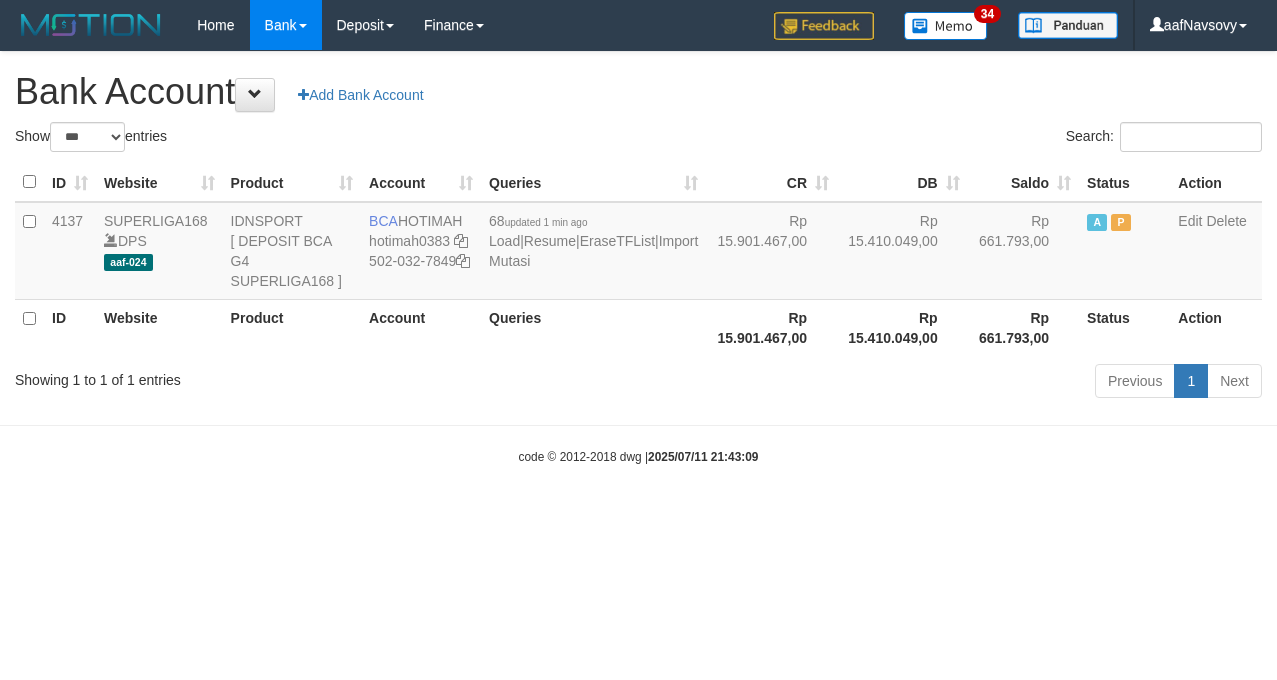 select on "***" 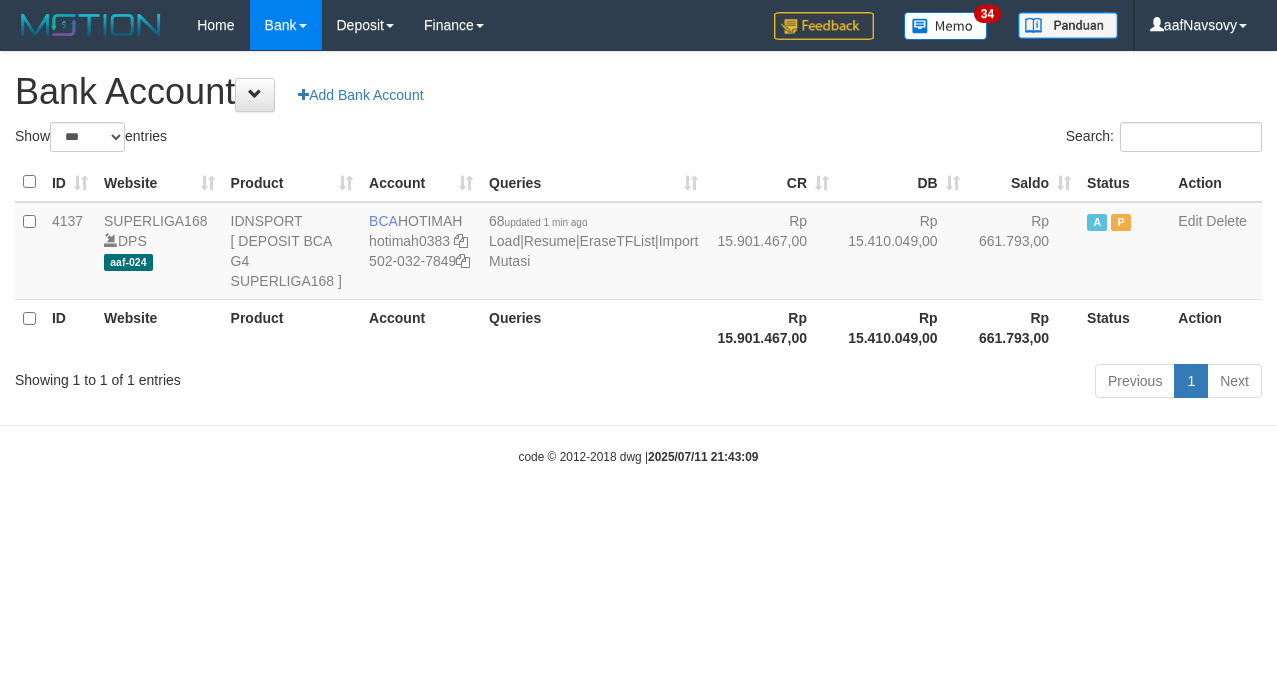 scroll, scrollTop: 0, scrollLeft: 0, axis: both 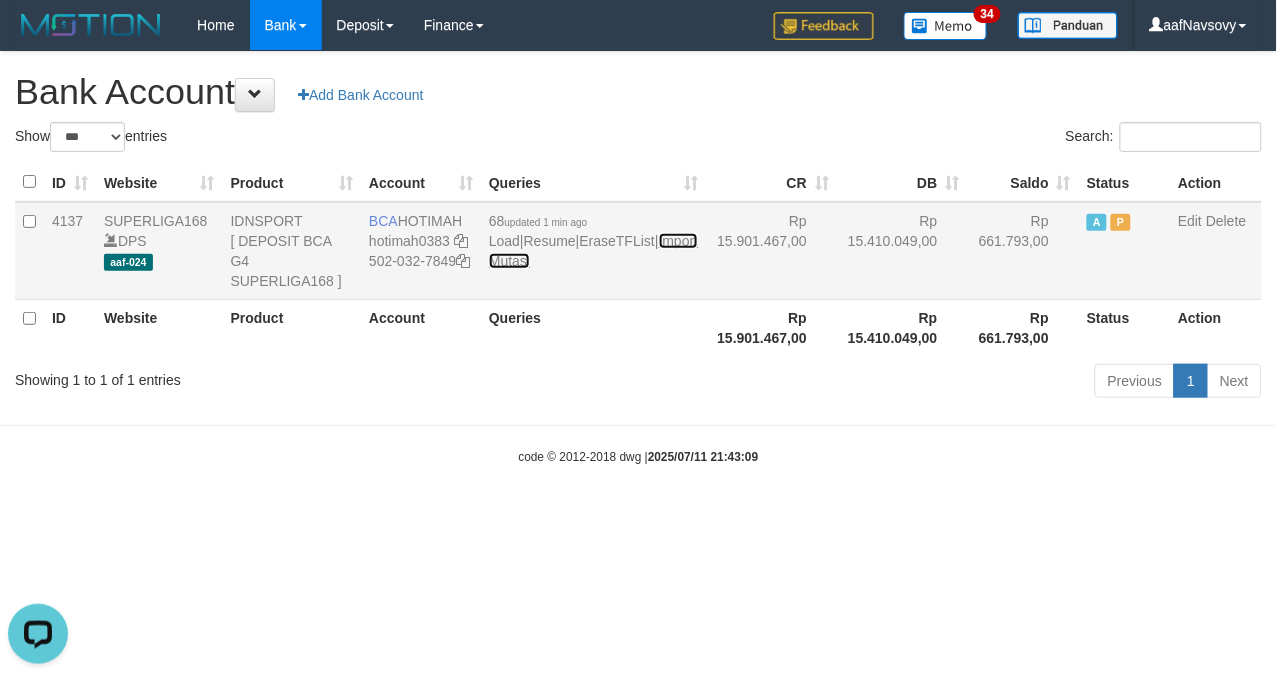 click on "Import Mutasi" at bounding box center [593, 251] 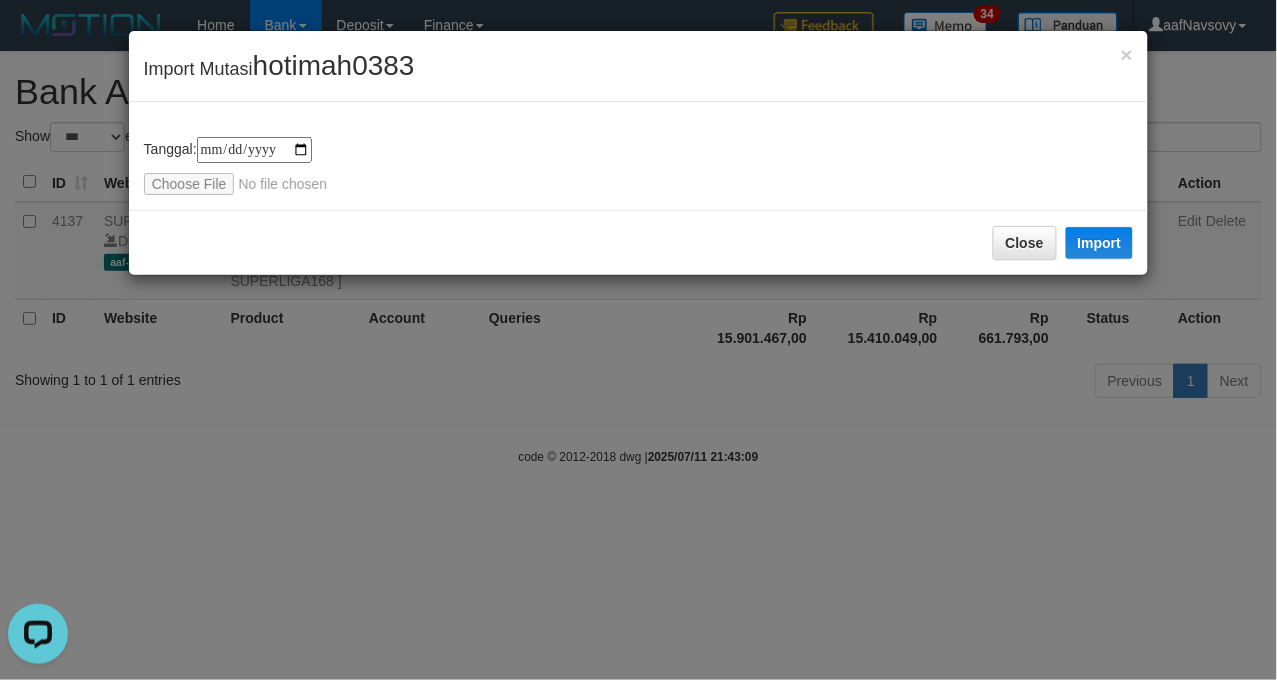 type on "**********" 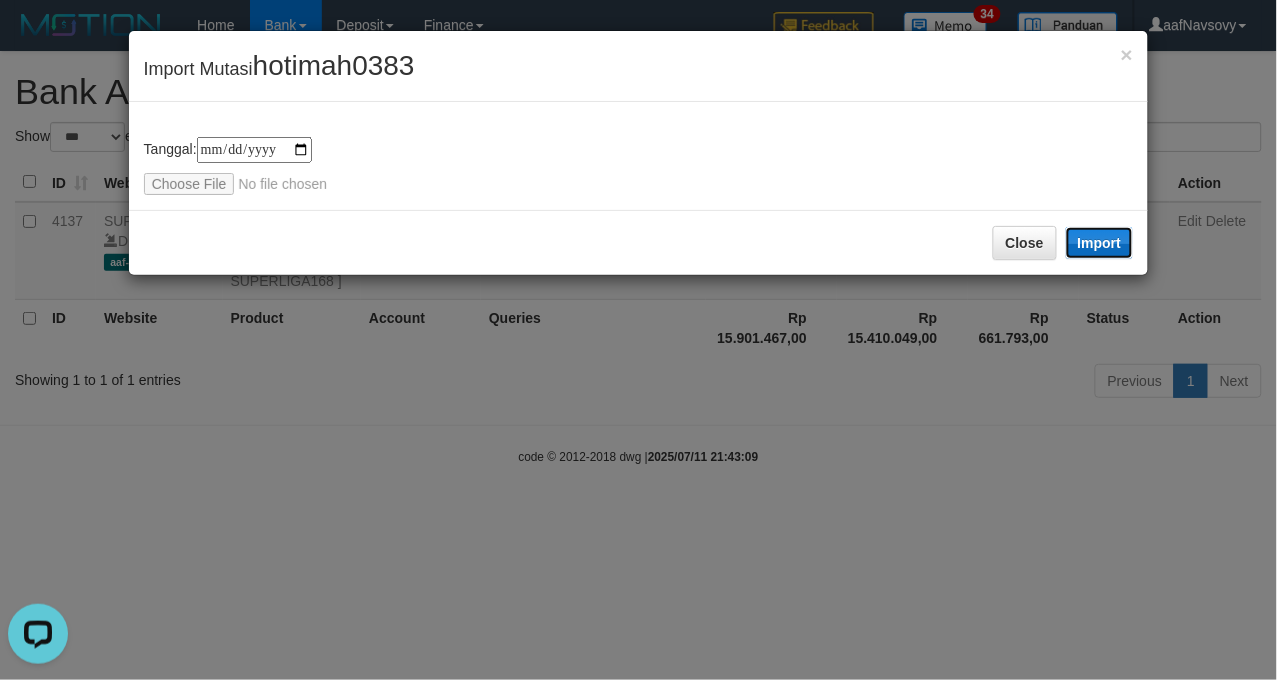 click on "Import" at bounding box center [1100, 243] 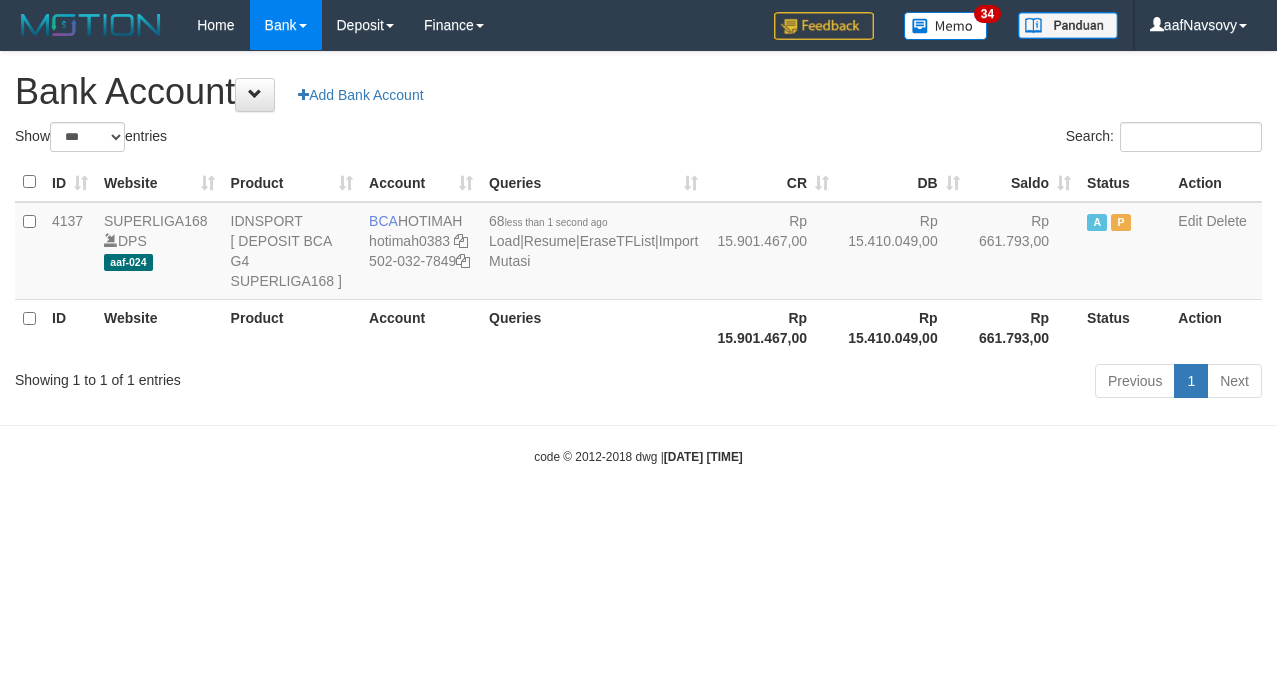 select on "***" 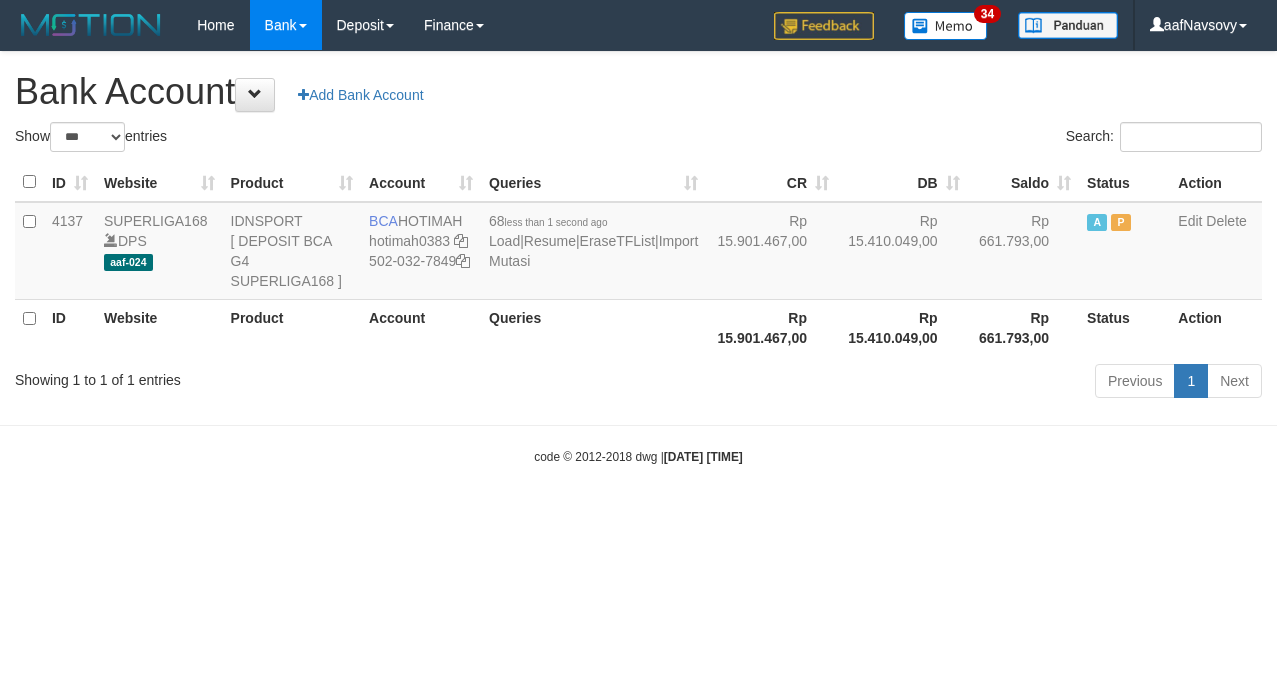 scroll, scrollTop: 0, scrollLeft: 0, axis: both 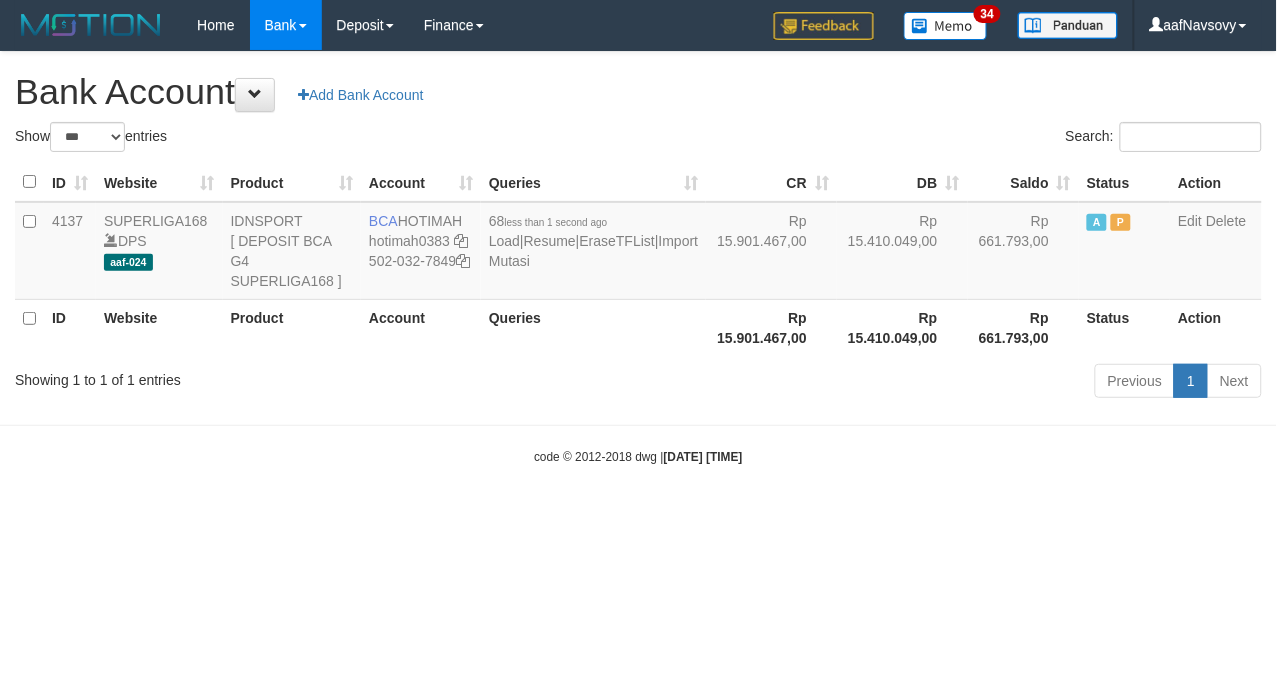 click on "code © 2012-2018 dwg |  2025/07/11 21:44:42" at bounding box center (638, 456) 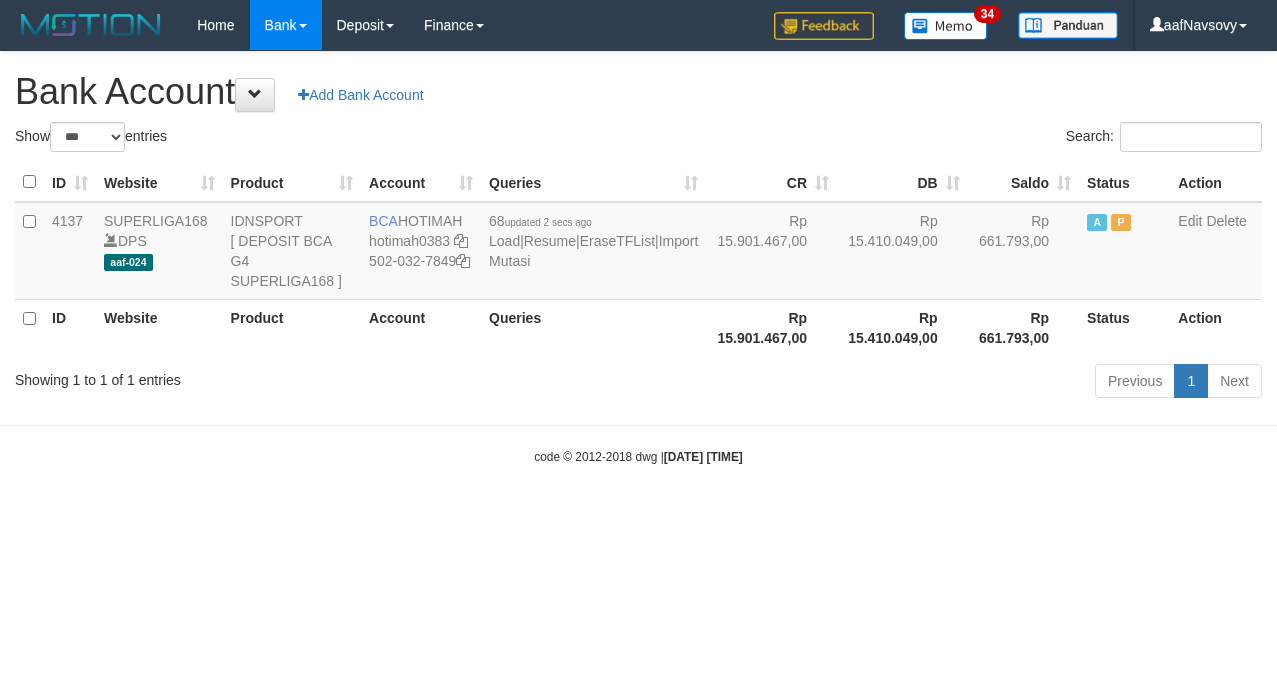 select on "***" 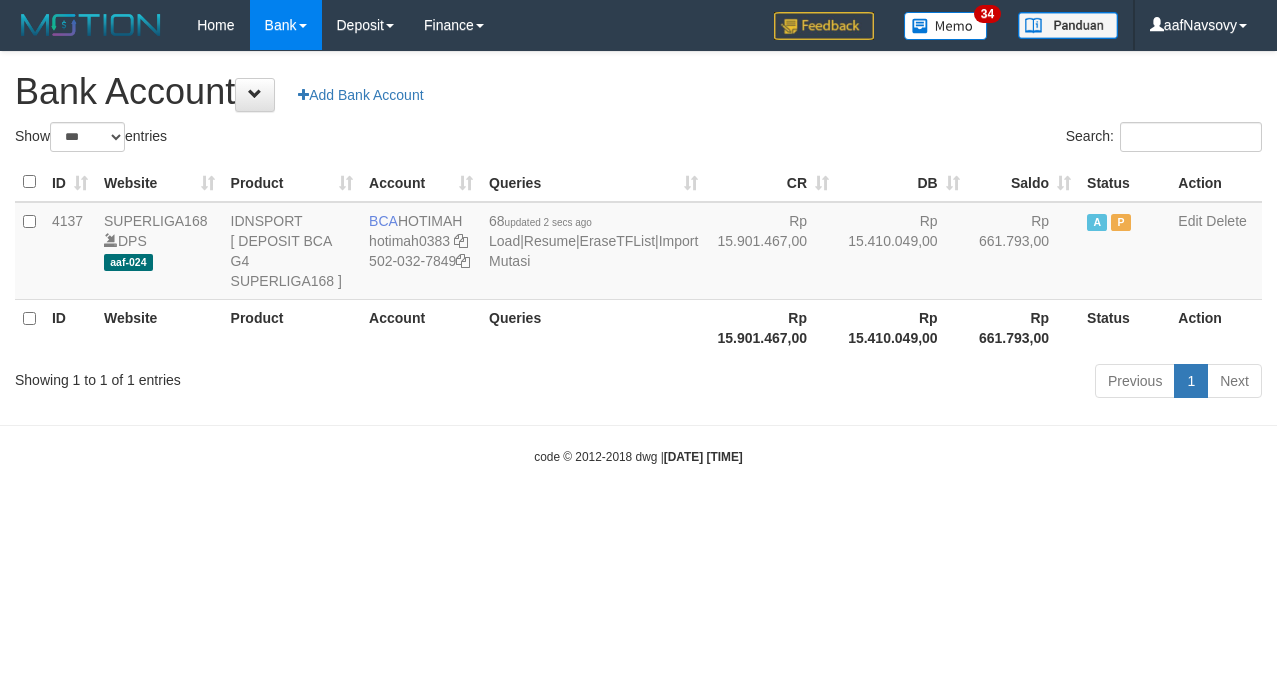 scroll, scrollTop: 0, scrollLeft: 0, axis: both 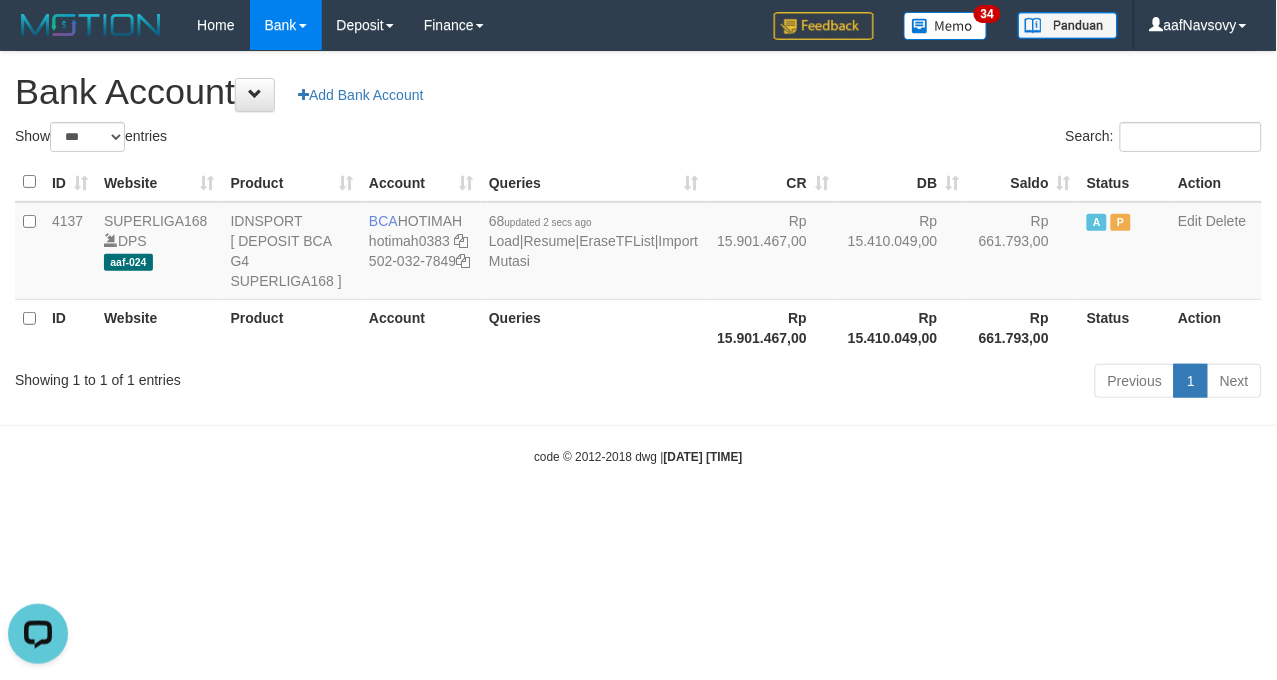 click on "Showing 1 to 1 of 1 entries Previous 1 Next" at bounding box center (638, 383) 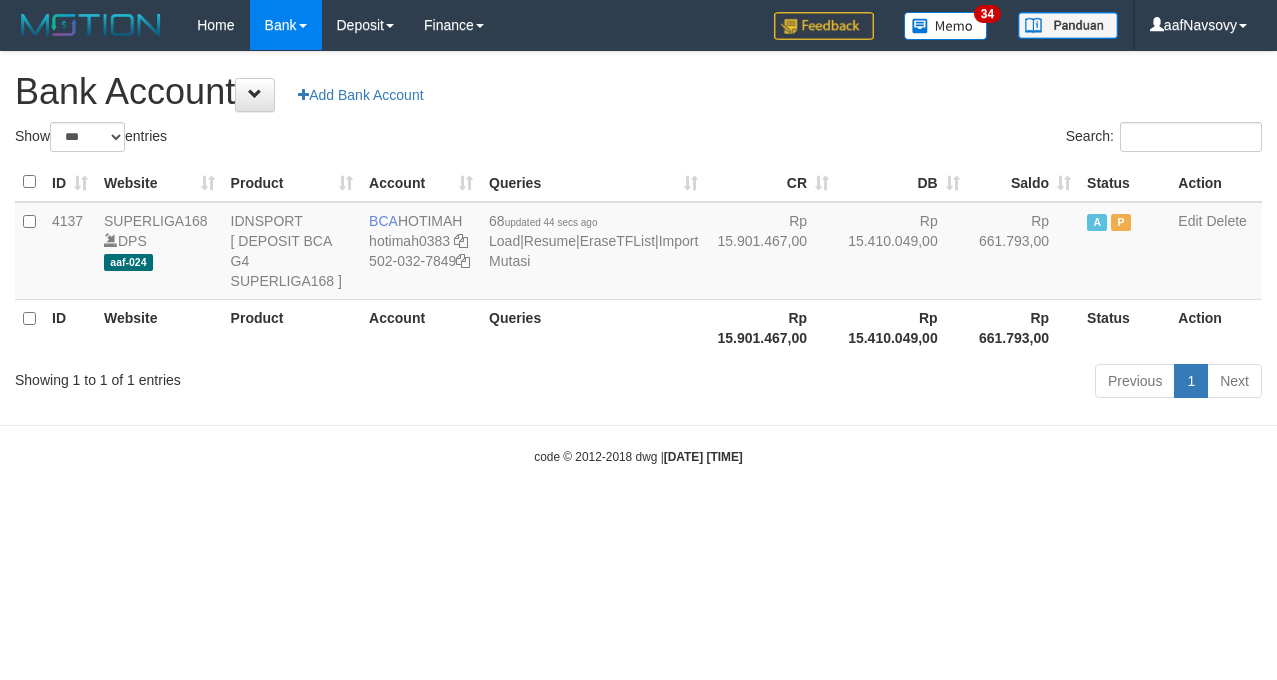 select on "***" 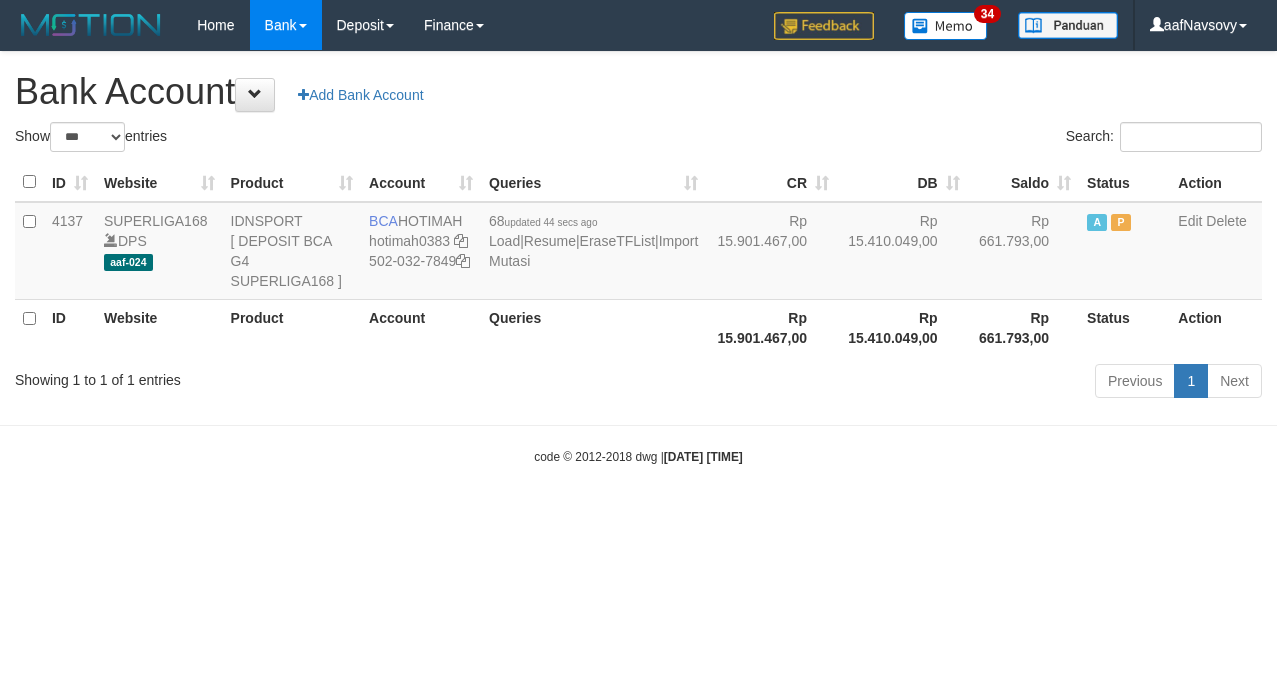 scroll, scrollTop: 0, scrollLeft: 0, axis: both 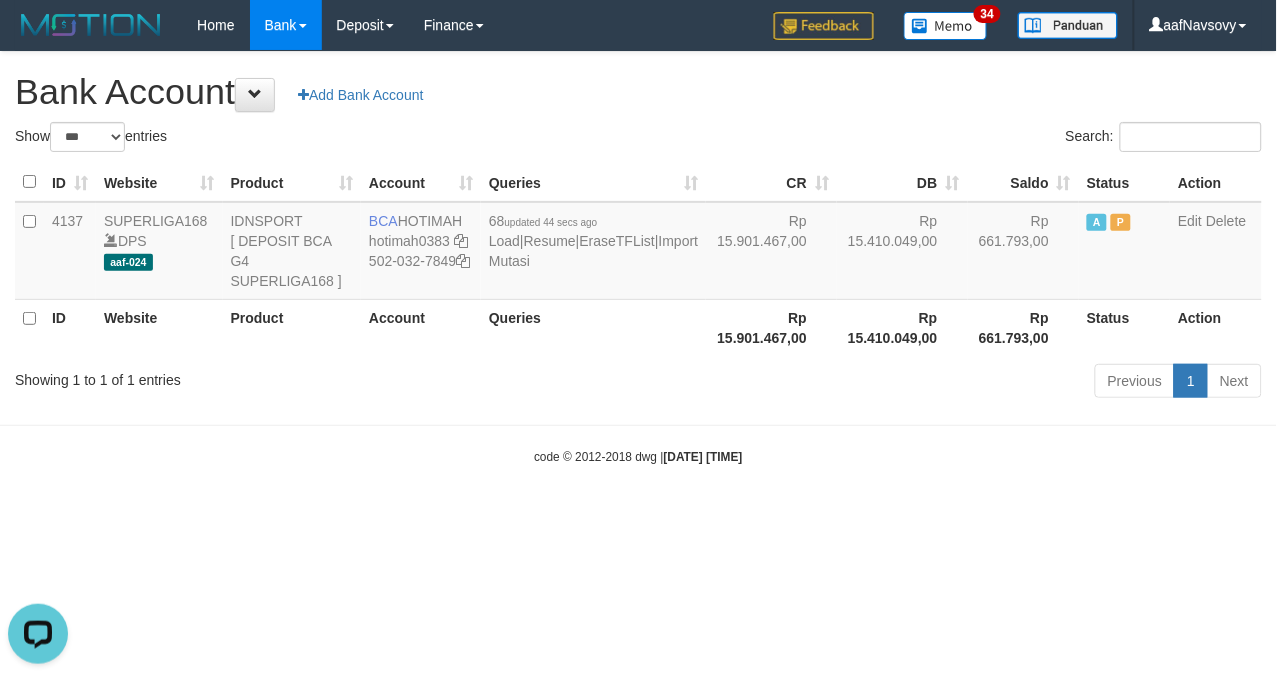 click on "Toggle navigation
Home
Bank
Account List
Load
By Website
Group
[ISPORT]													SUPERLIGA168
By Load Group (DPS)" at bounding box center (638, 258) 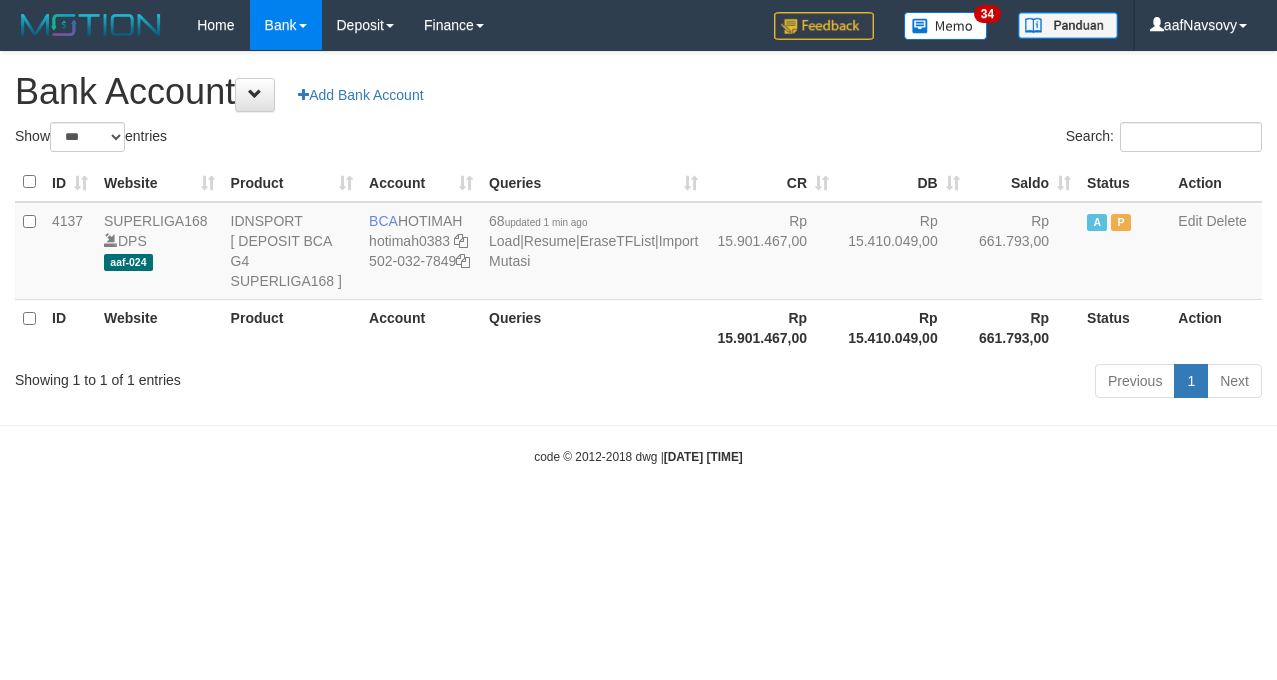 select on "***" 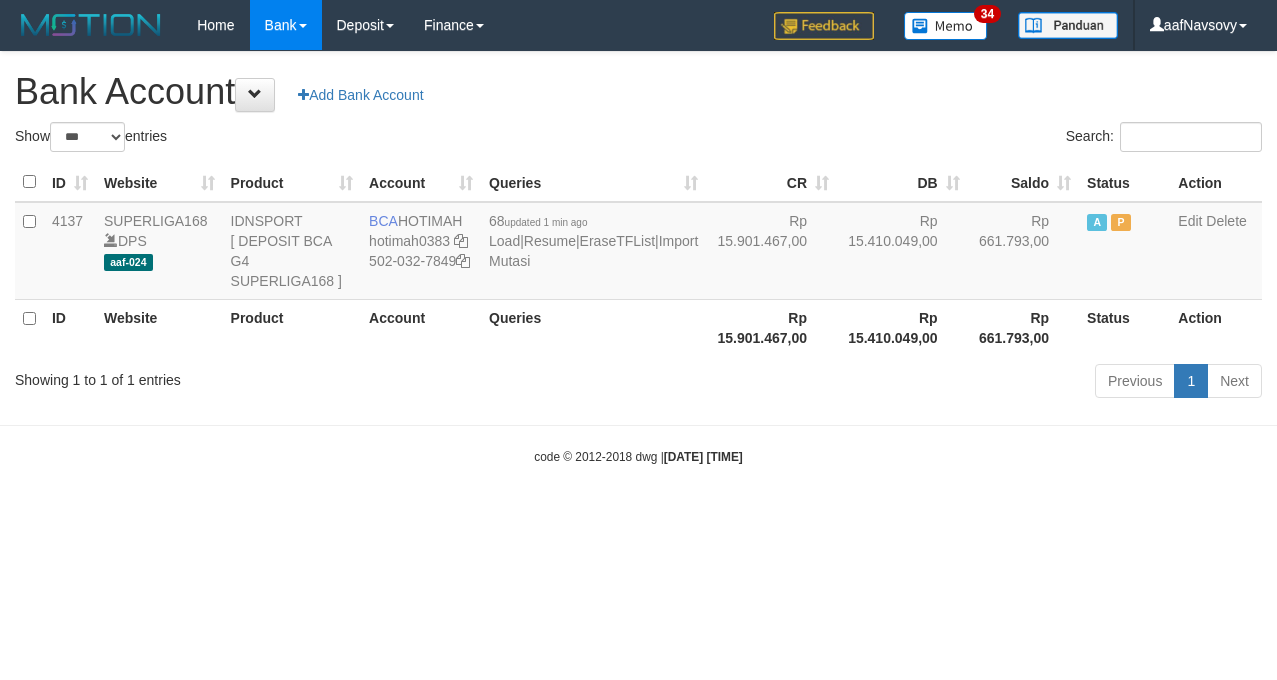scroll, scrollTop: 0, scrollLeft: 0, axis: both 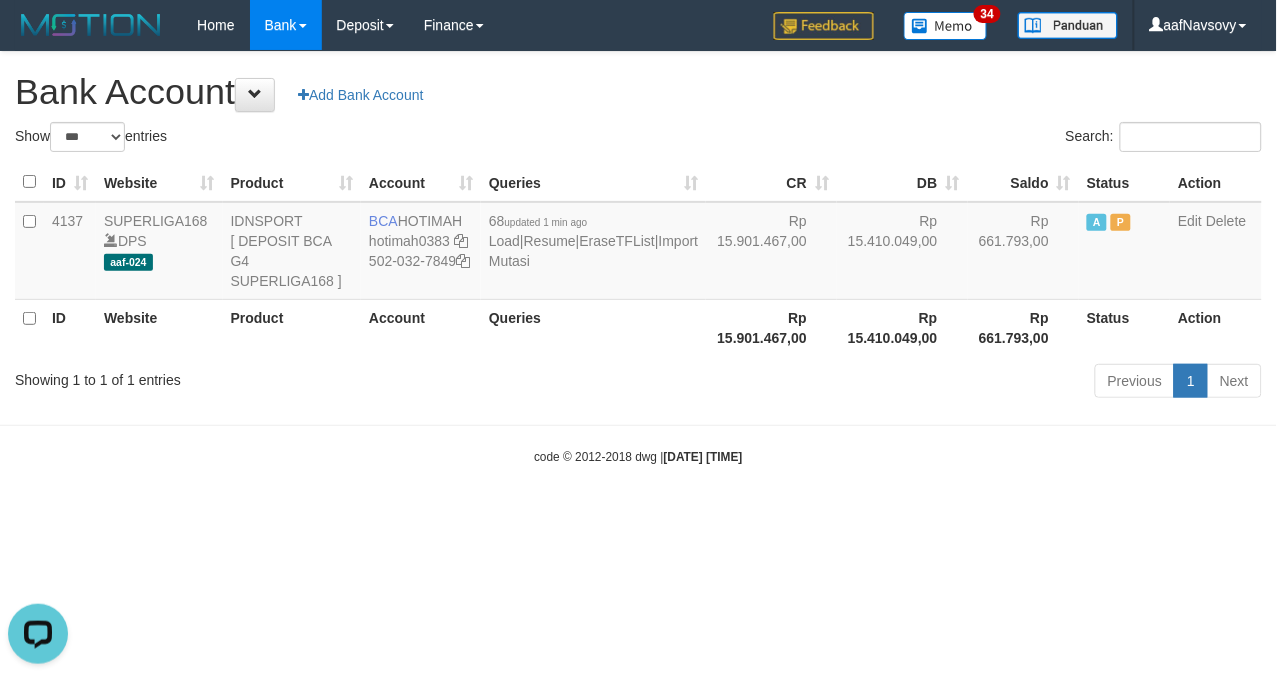 click on "Toggle navigation
Home
Bank
Account List
Load
By Website
Group
[ISPORT]													SUPERLIGA168
By Load Group (DPS)" at bounding box center (638, 258) 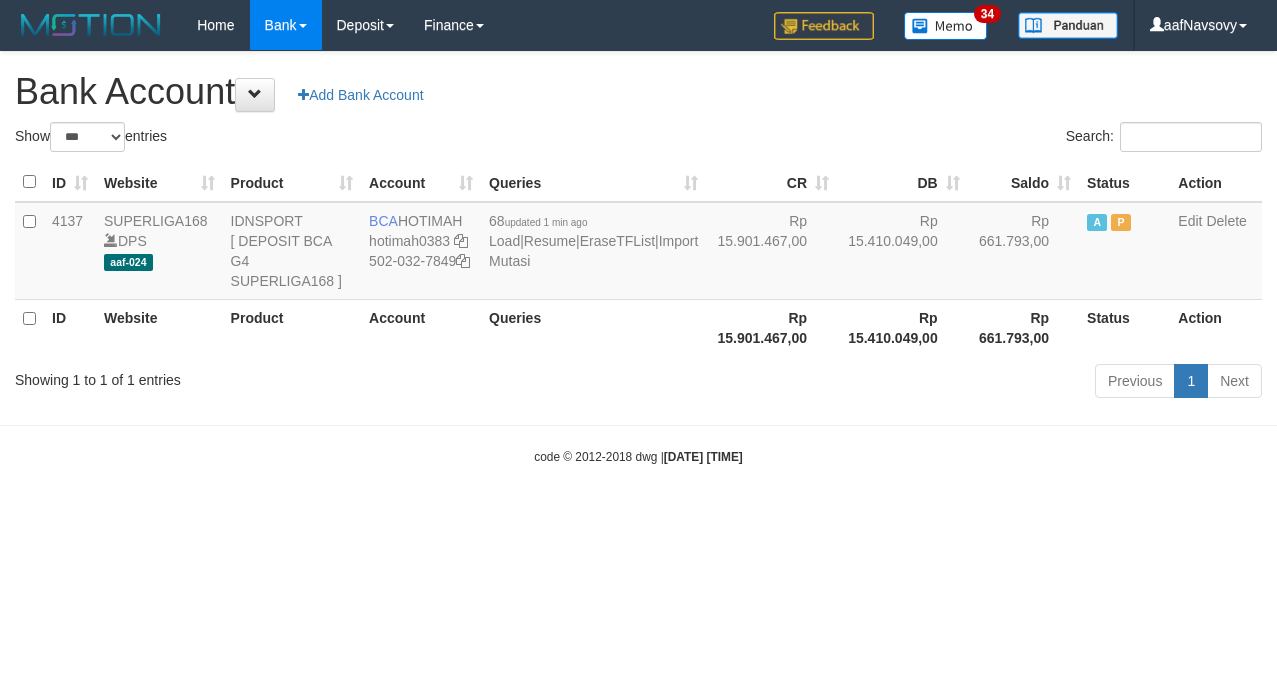 select on "***" 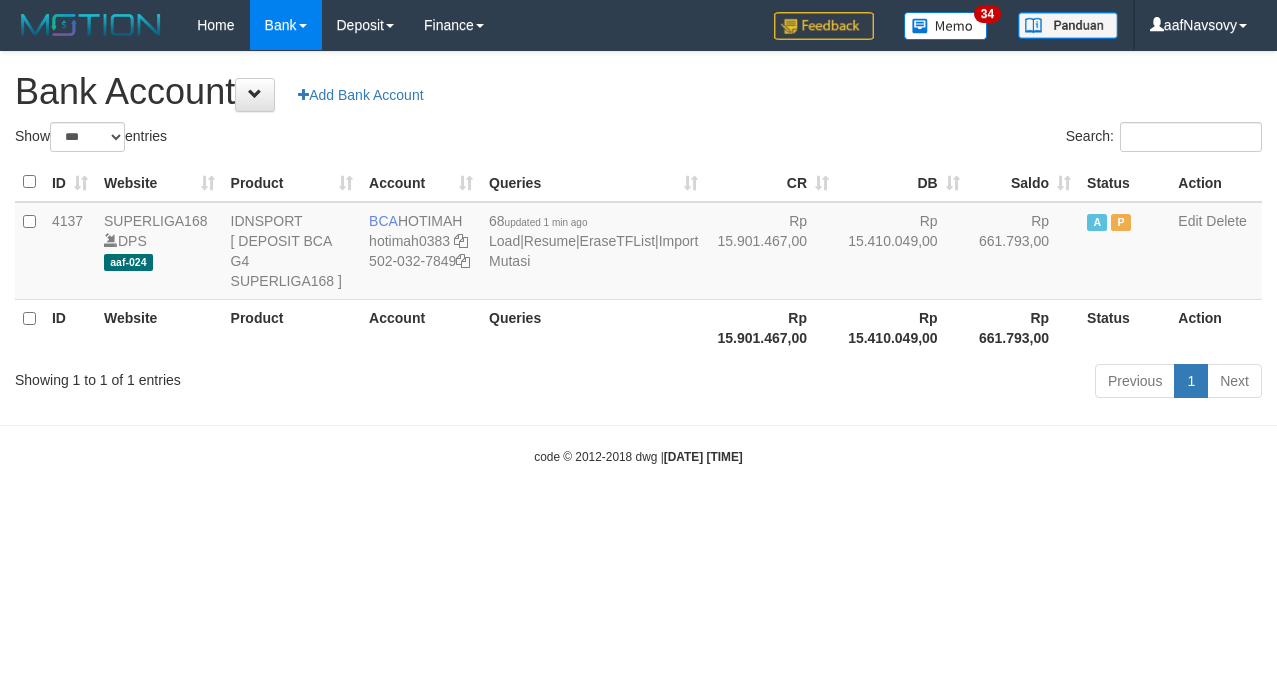 scroll, scrollTop: 0, scrollLeft: 0, axis: both 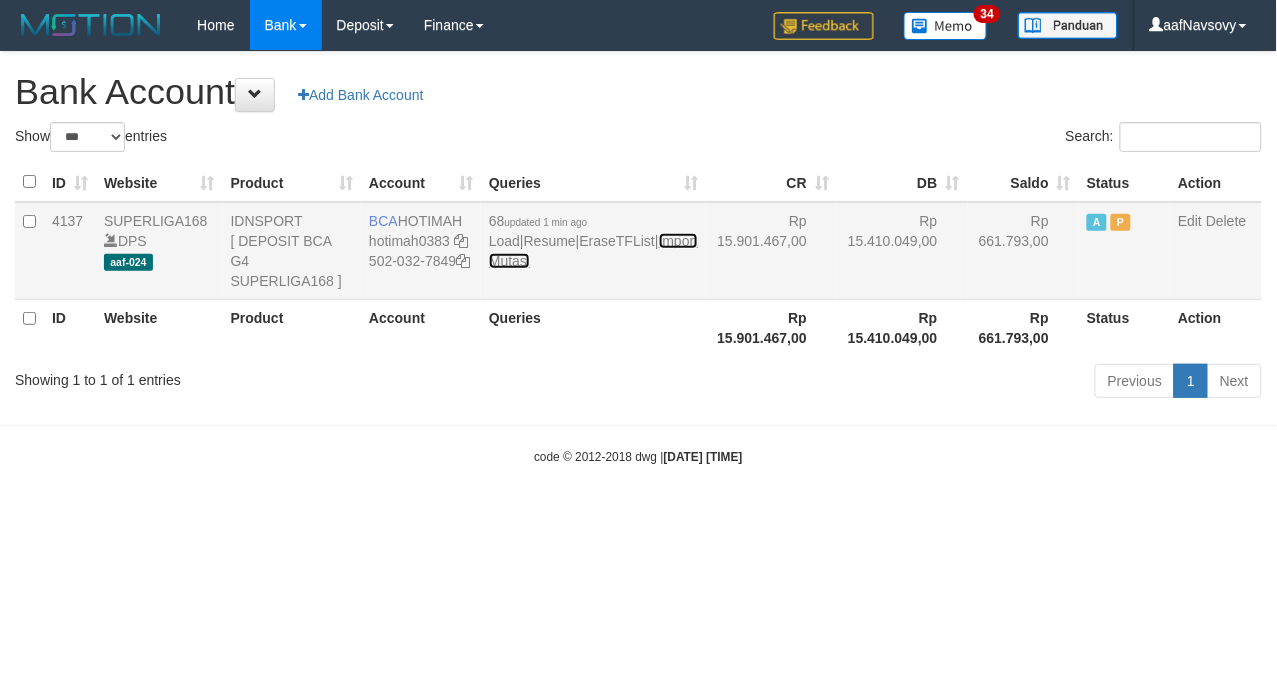 click on "Import Mutasi" at bounding box center [593, 251] 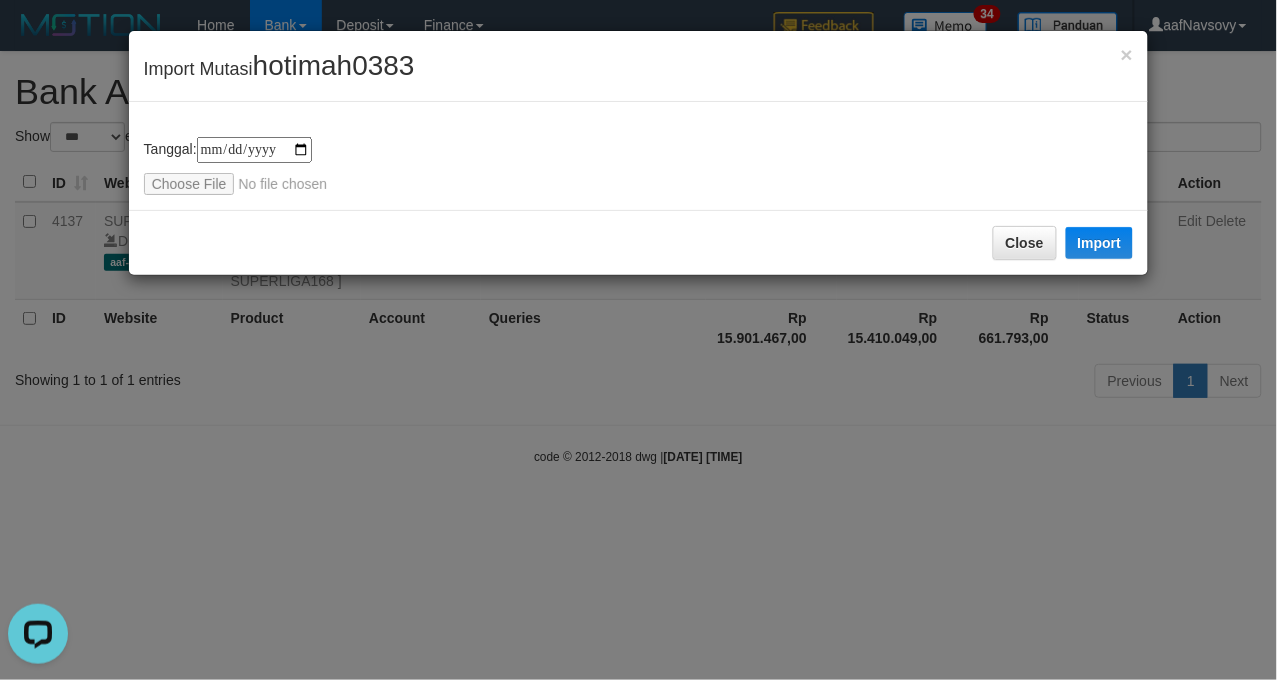 scroll, scrollTop: 0, scrollLeft: 0, axis: both 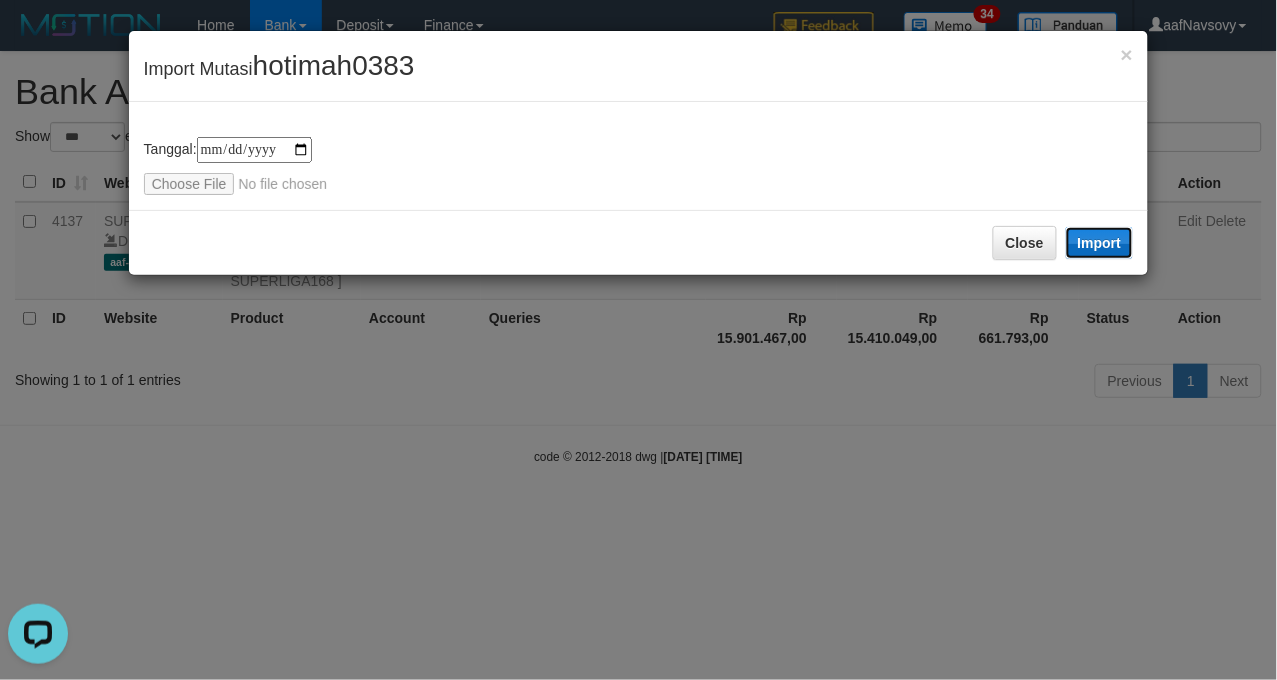 click on "Import" at bounding box center [1100, 243] 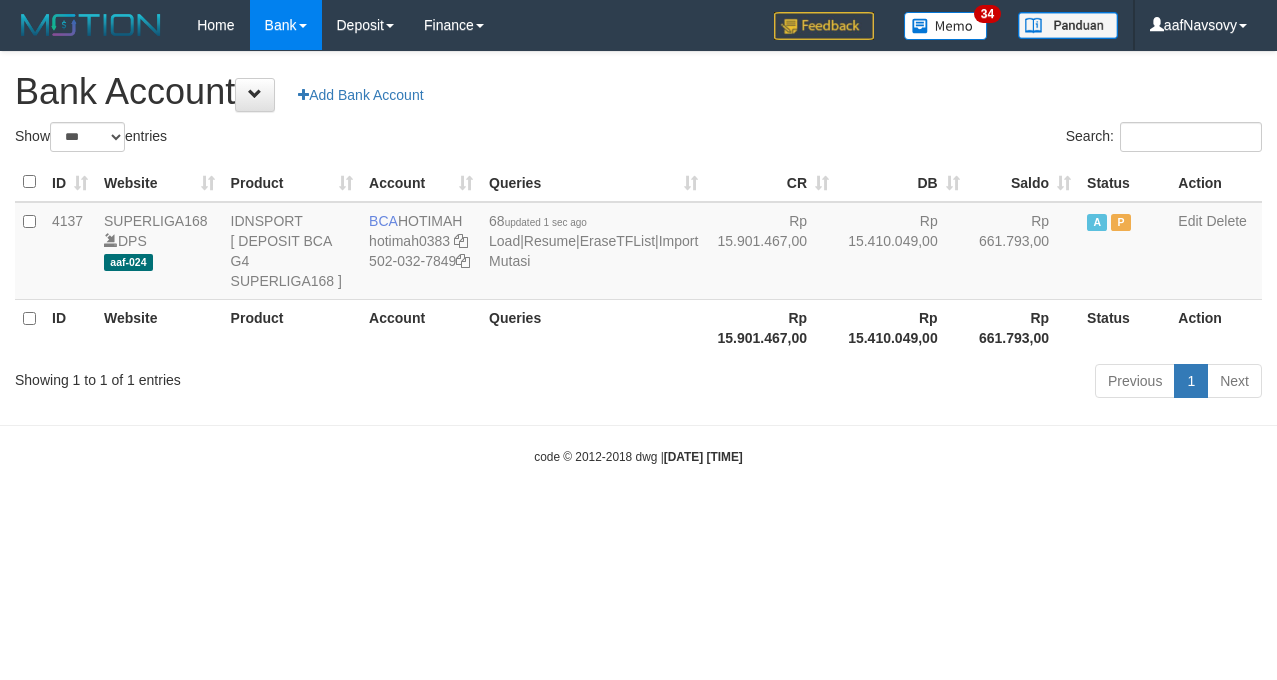 select on "***" 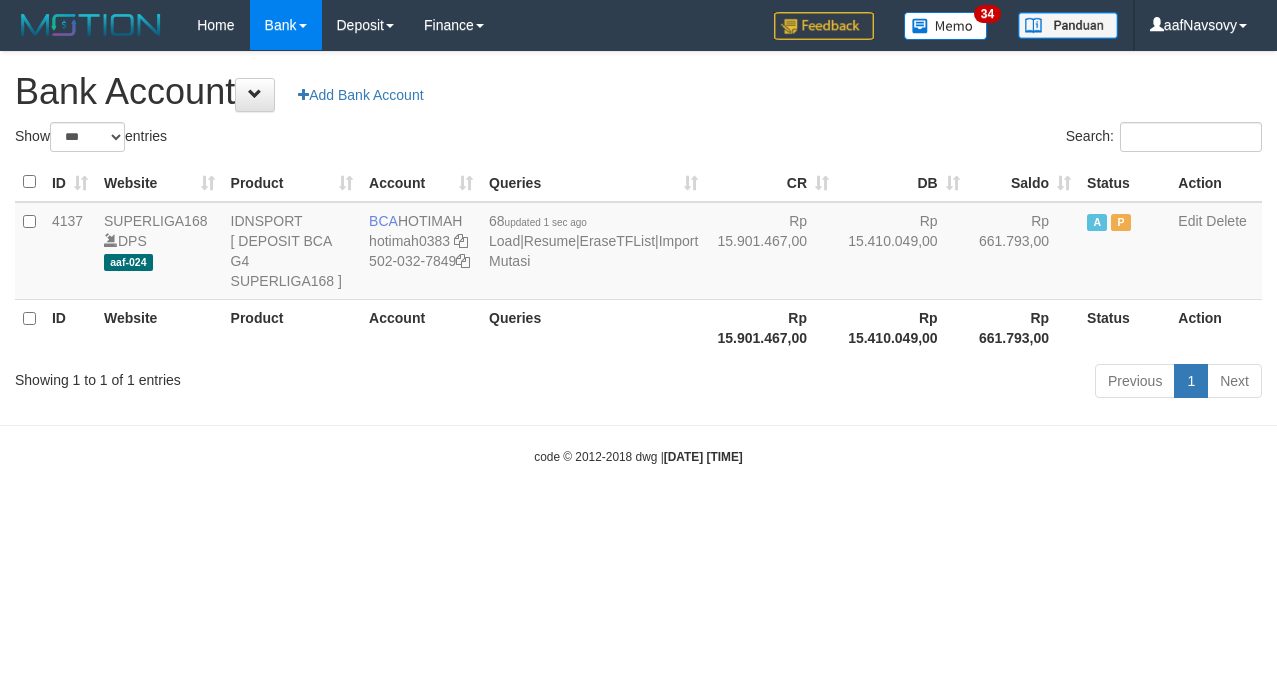 scroll, scrollTop: 0, scrollLeft: 0, axis: both 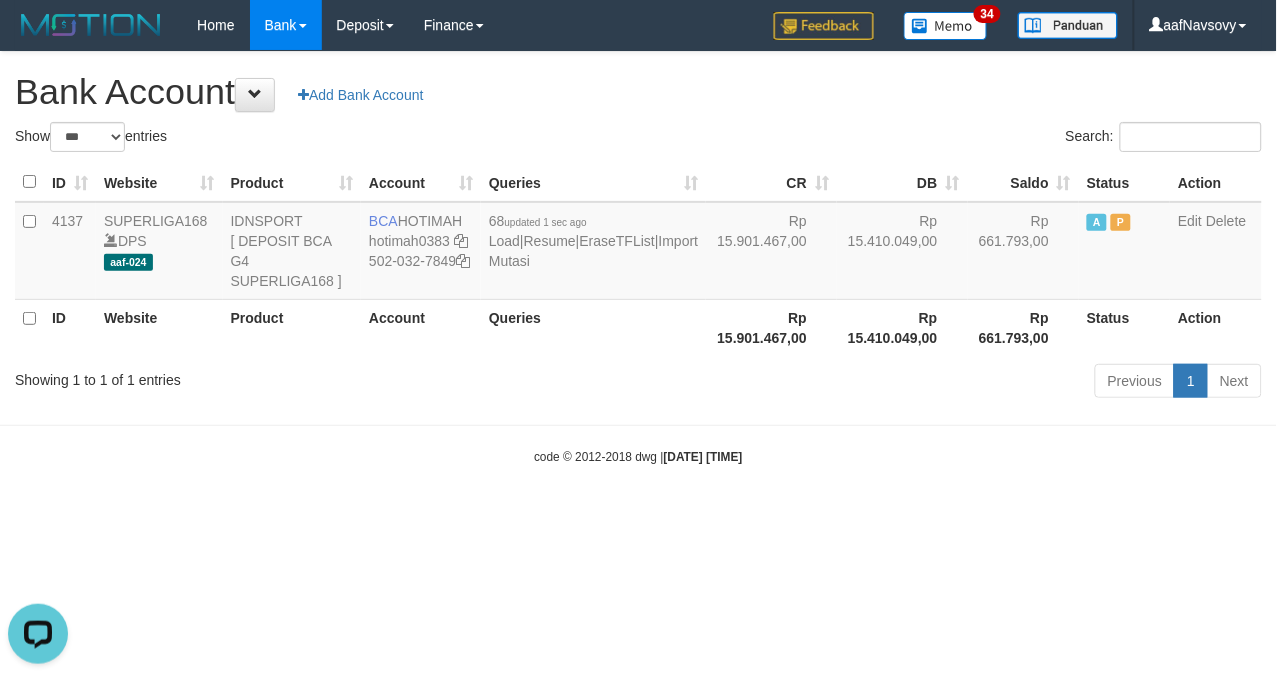 click on "Toggle navigation
Home
Bank
Account List
Load
By Website
Group
[ISPORT]													SUPERLIGA168
By Load Group (DPS)" at bounding box center (638, 258) 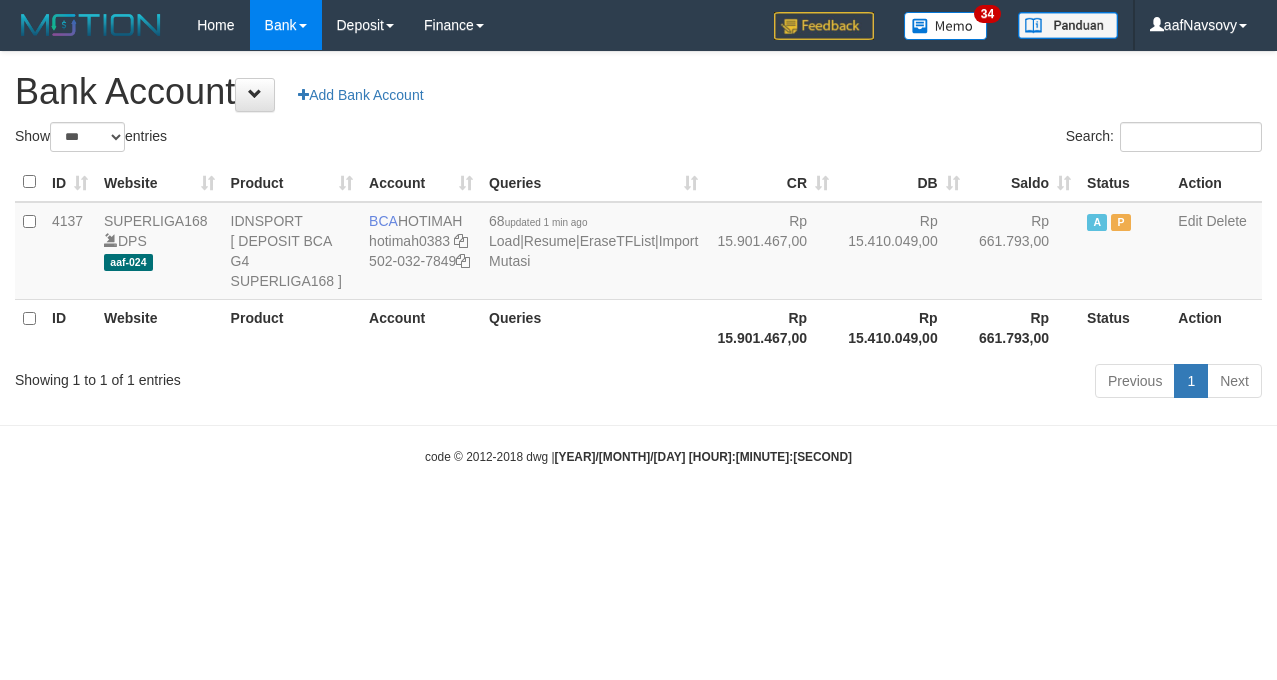 select on "***" 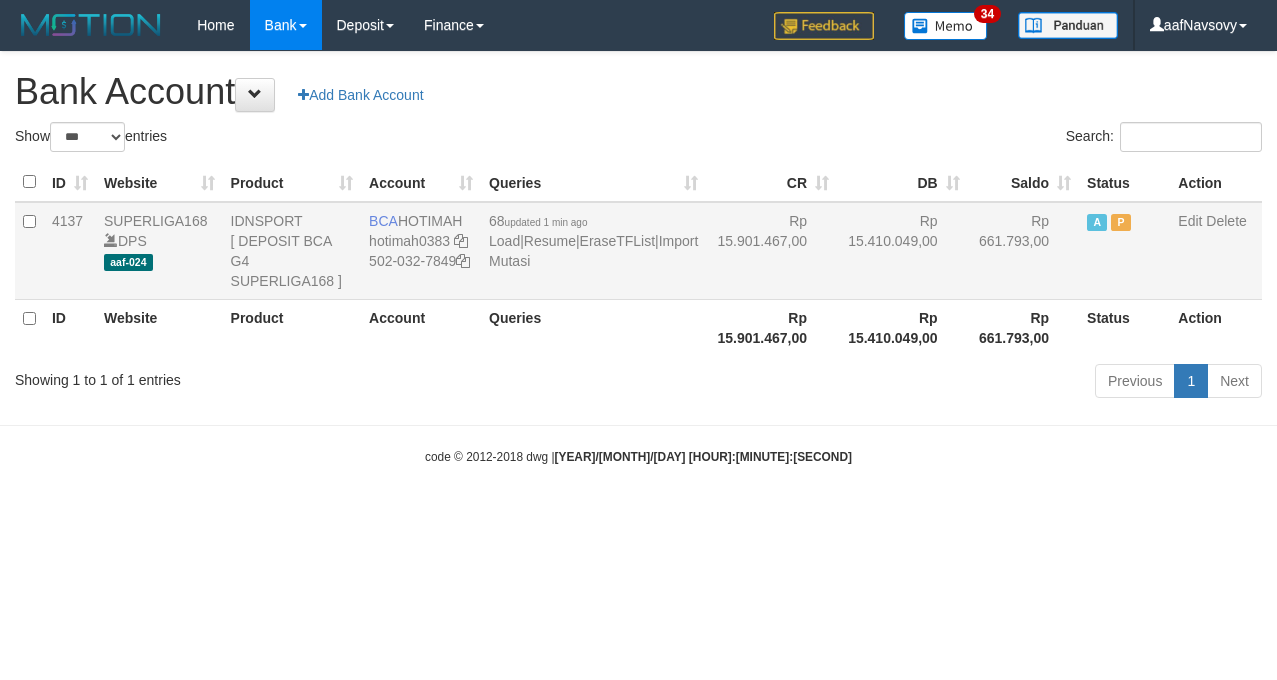 scroll, scrollTop: 0, scrollLeft: 0, axis: both 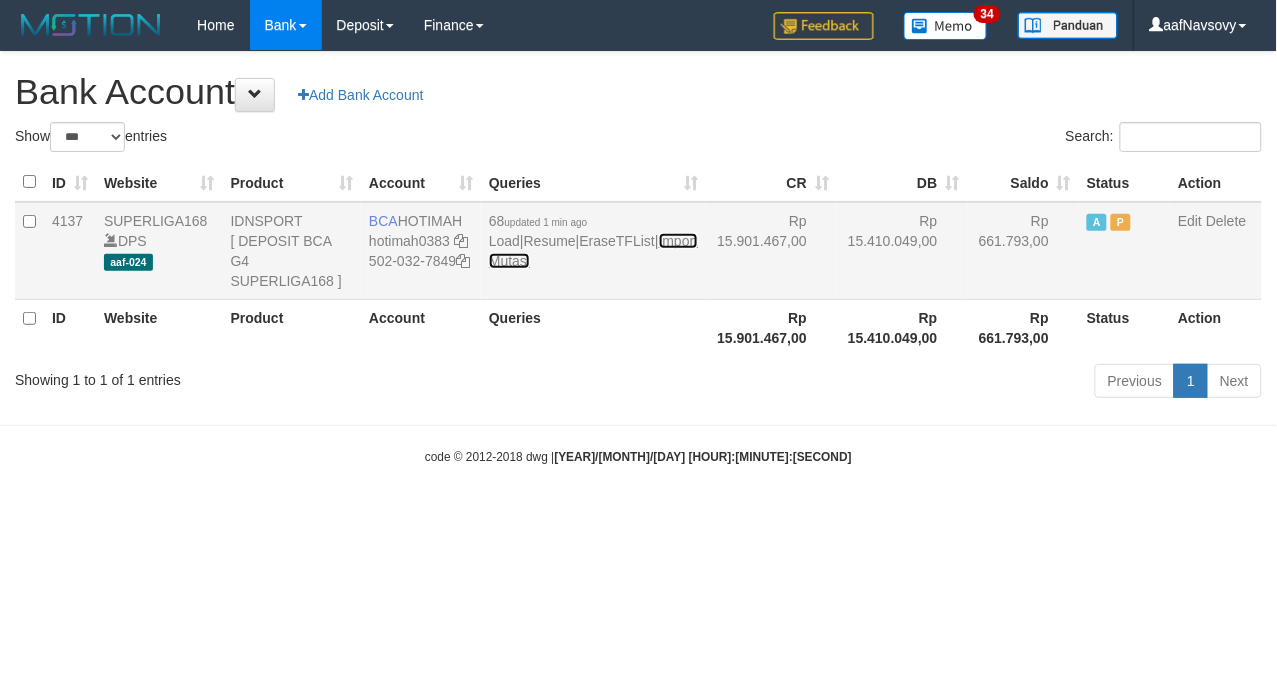 click on "Import Mutasi" at bounding box center (593, 251) 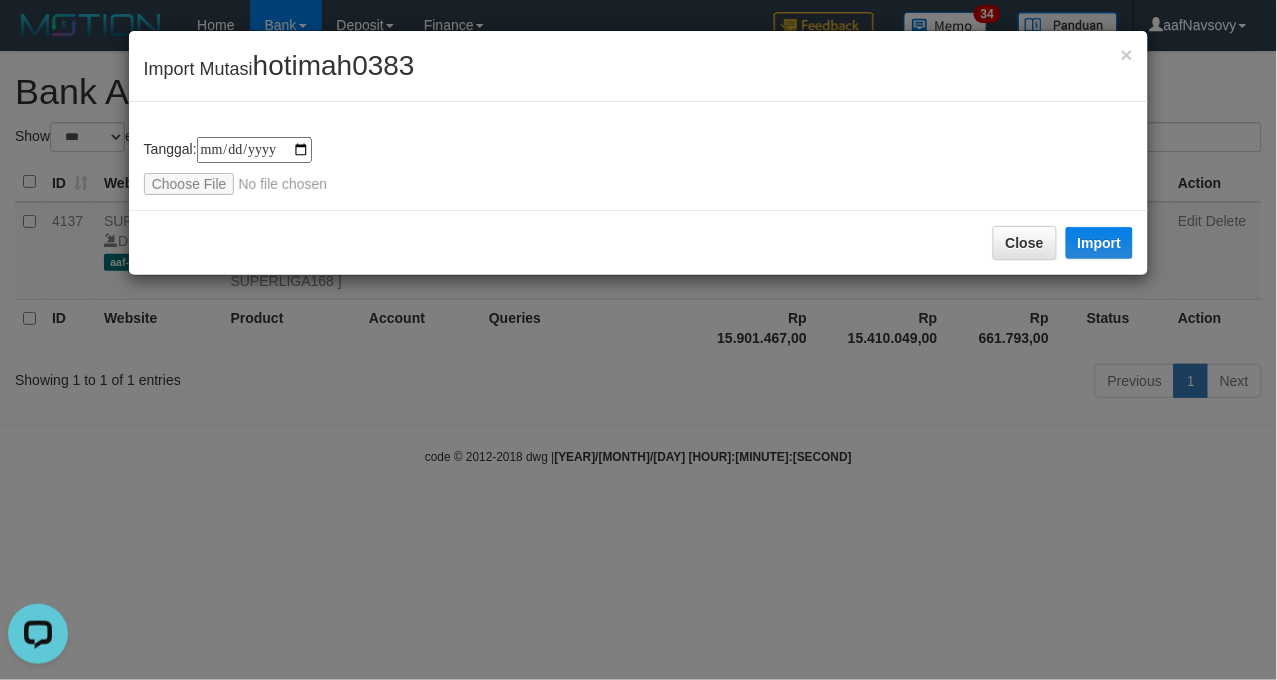 scroll, scrollTop: 0, scrollLeft: 0, axis: both 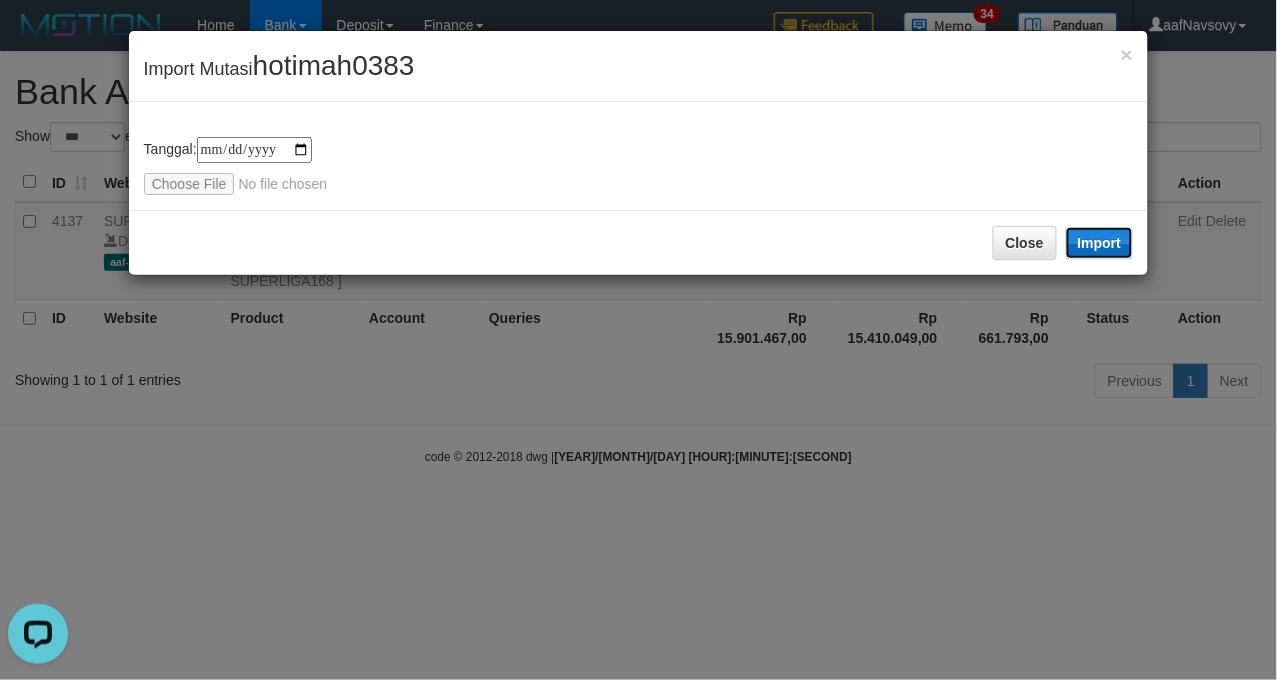 click on "Import" at bounding box center [1100, 243] 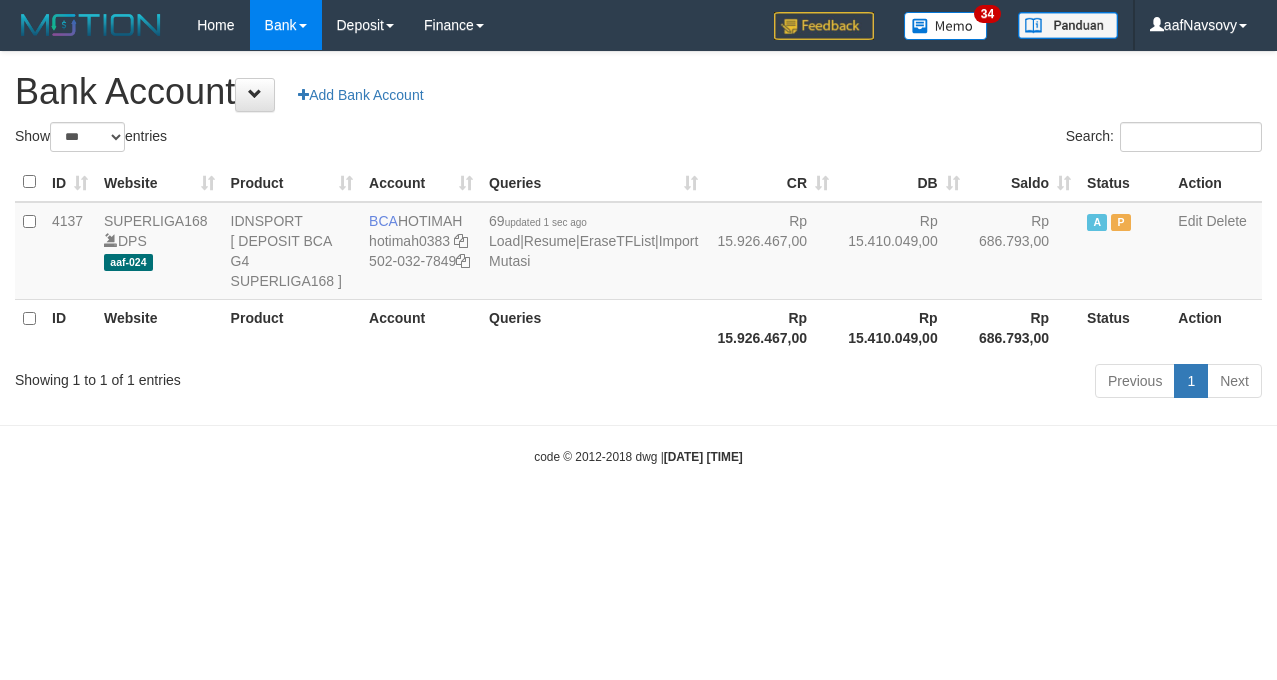 select on "***" 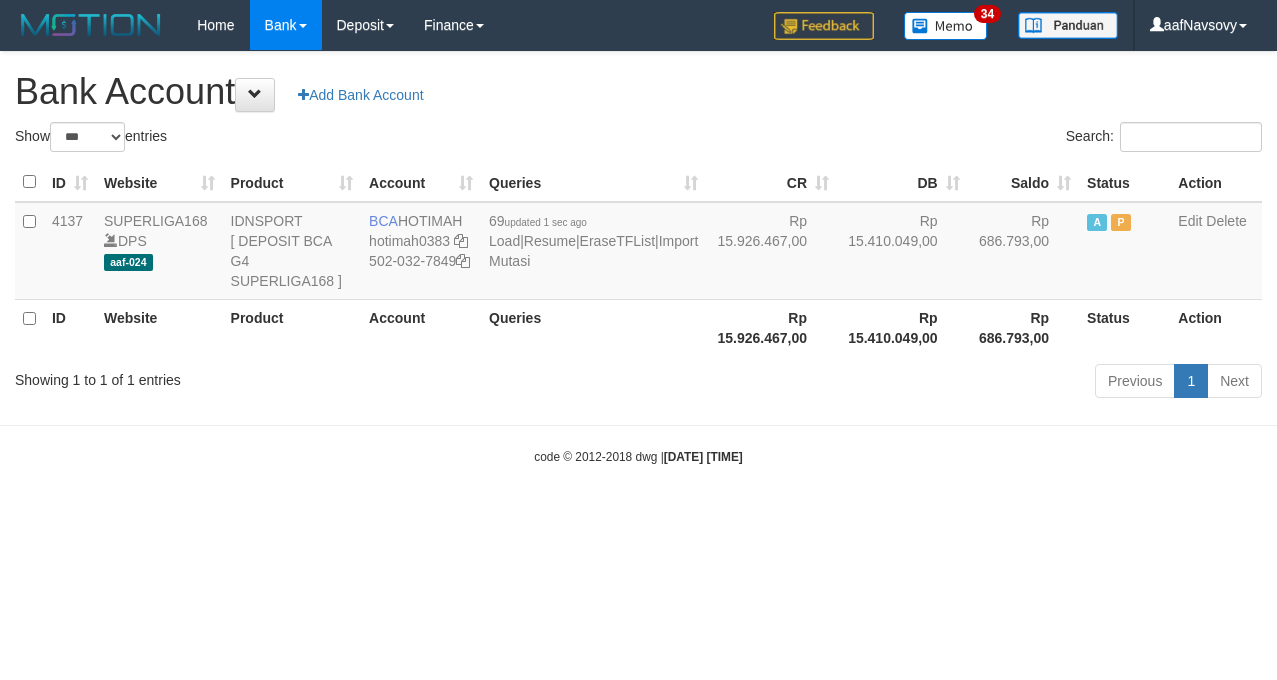 scroll, scrollTop: 0, scrollLeft: 0, axis: both 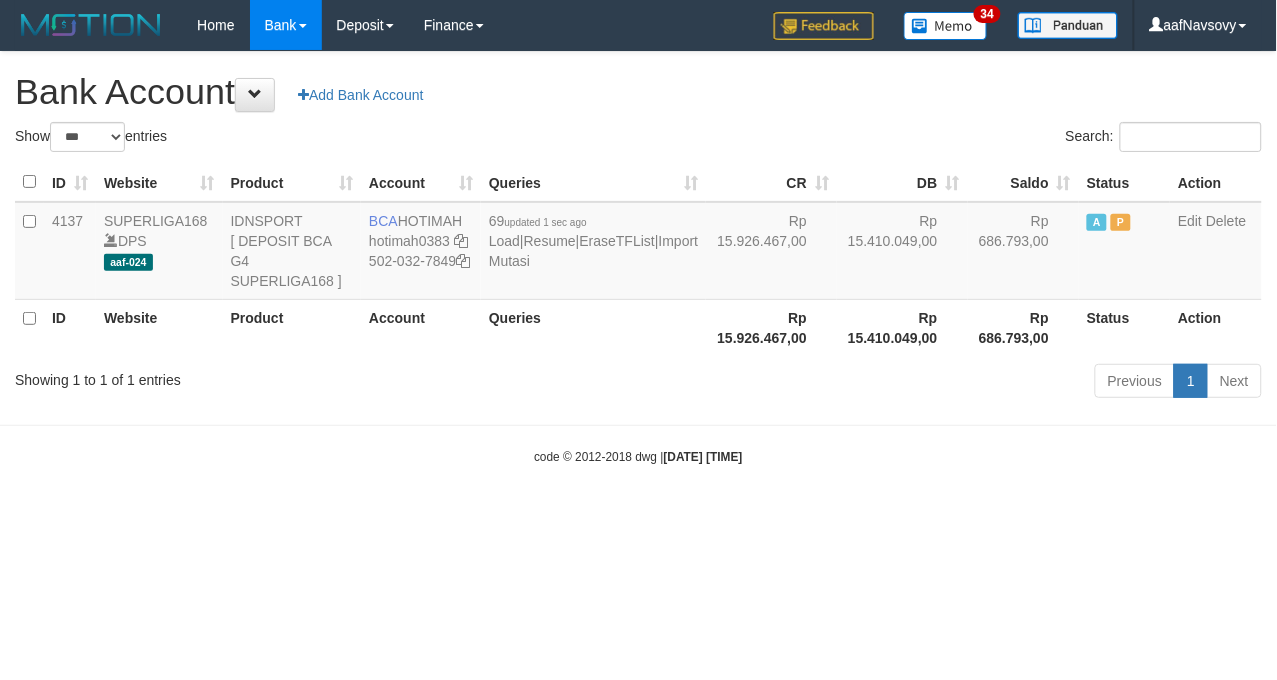 click on "Toggle navigation
Home
Bank
Account List
Load
By Website
Group
[ISPORT]													SUPERLIGA168
By Load Group (DPS)
34" at bounding box center [638, 258] 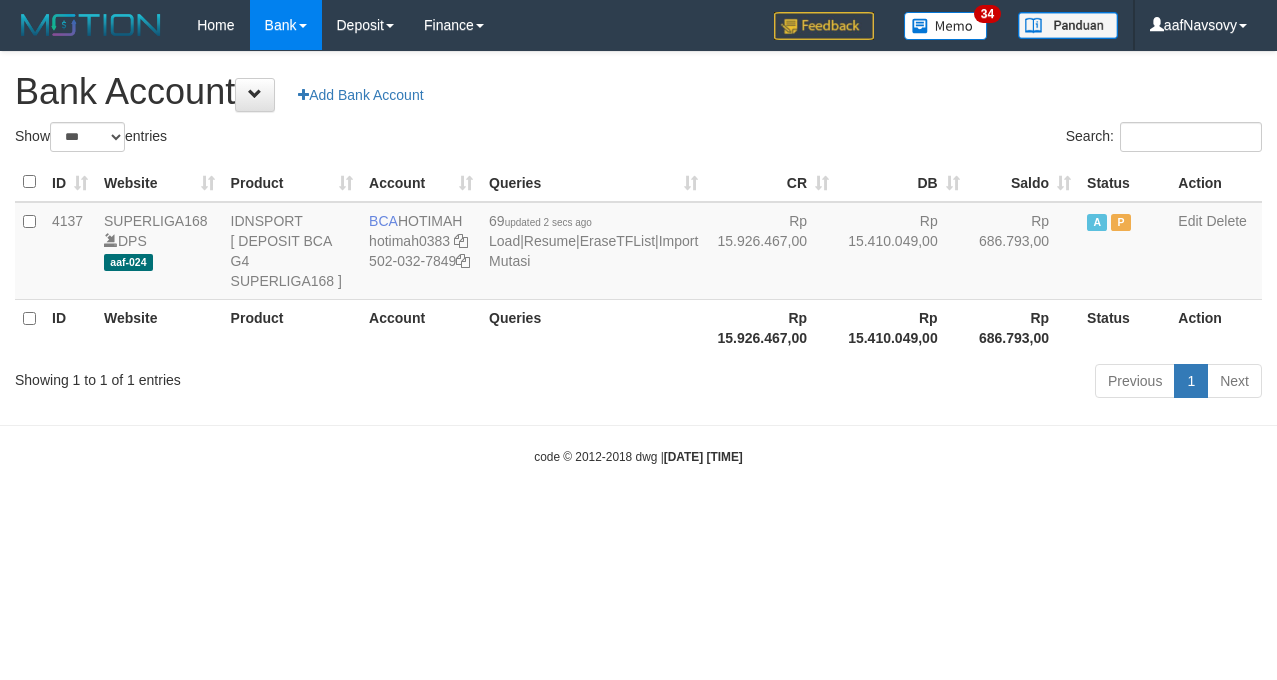 select on "***" 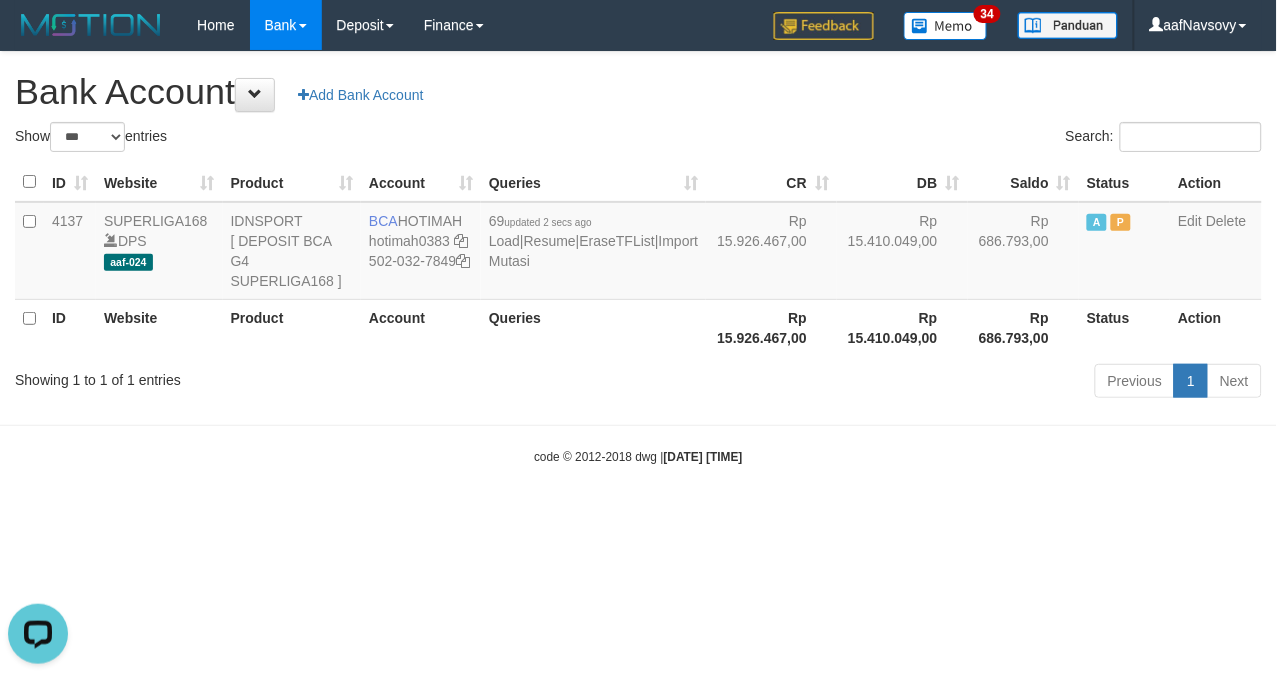 scroll, scrollTop: 0, scrollLeft: 0, axis: both 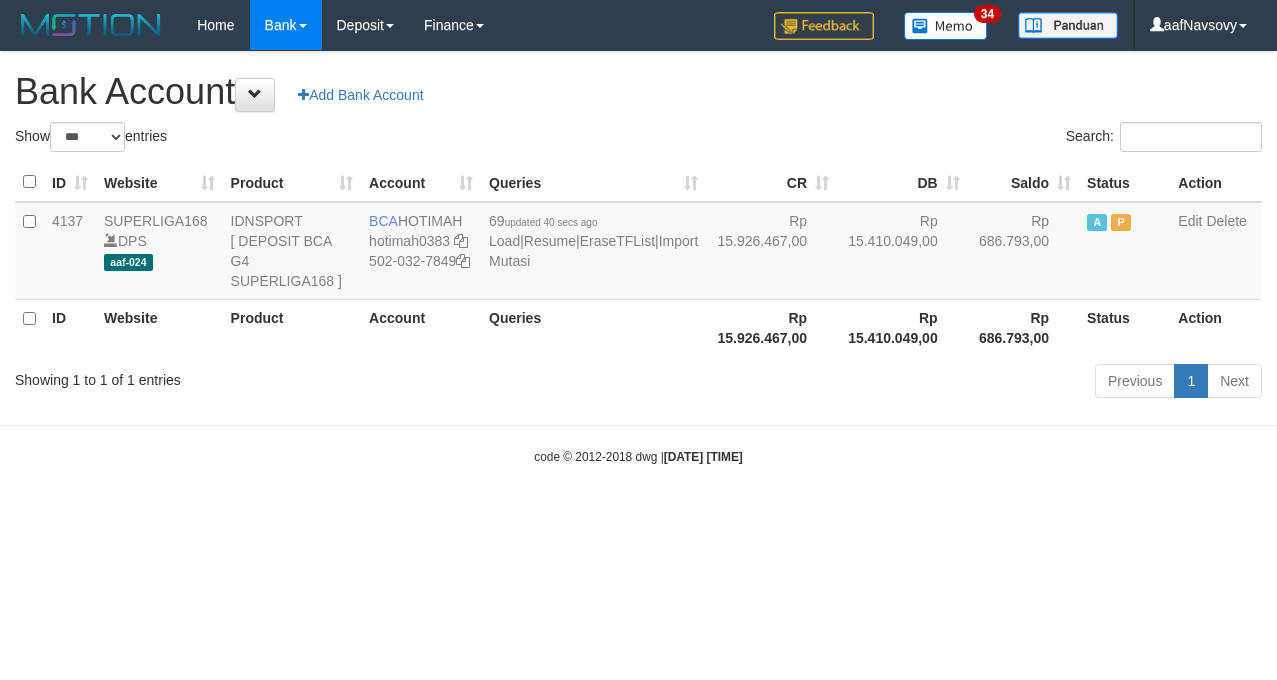 select on "***" 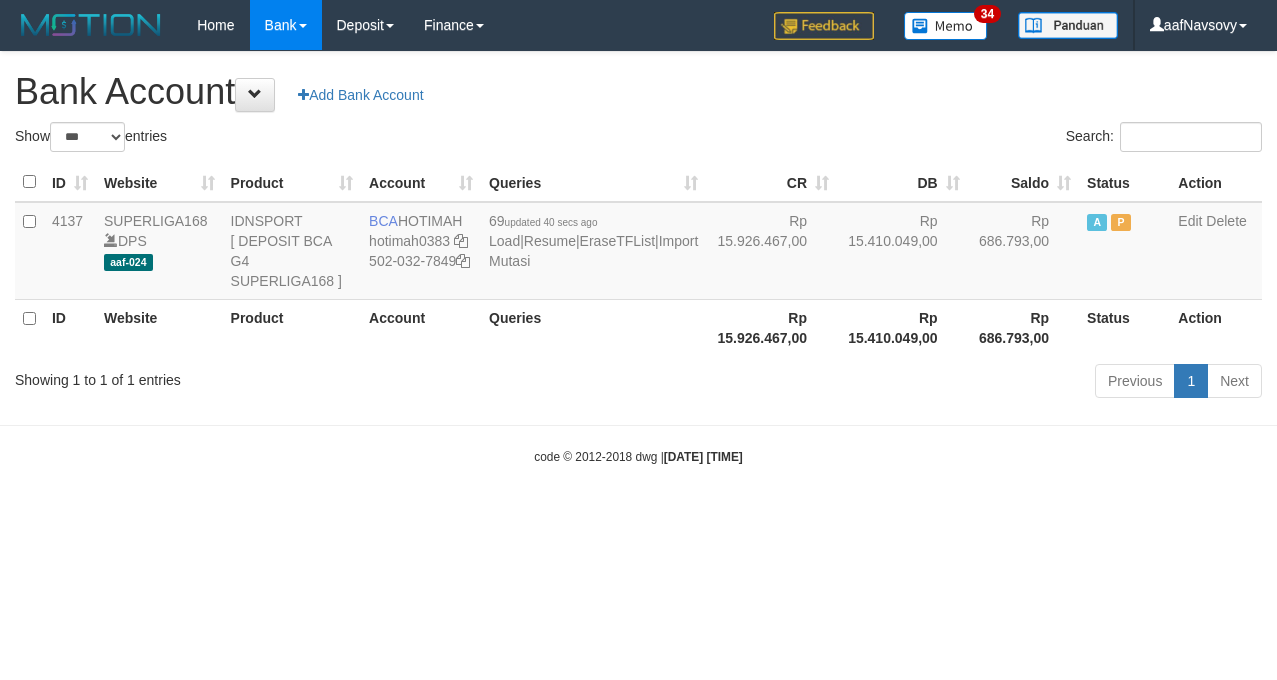 scroll, scrollTop: 0, scrollLeft: 0, axis: both 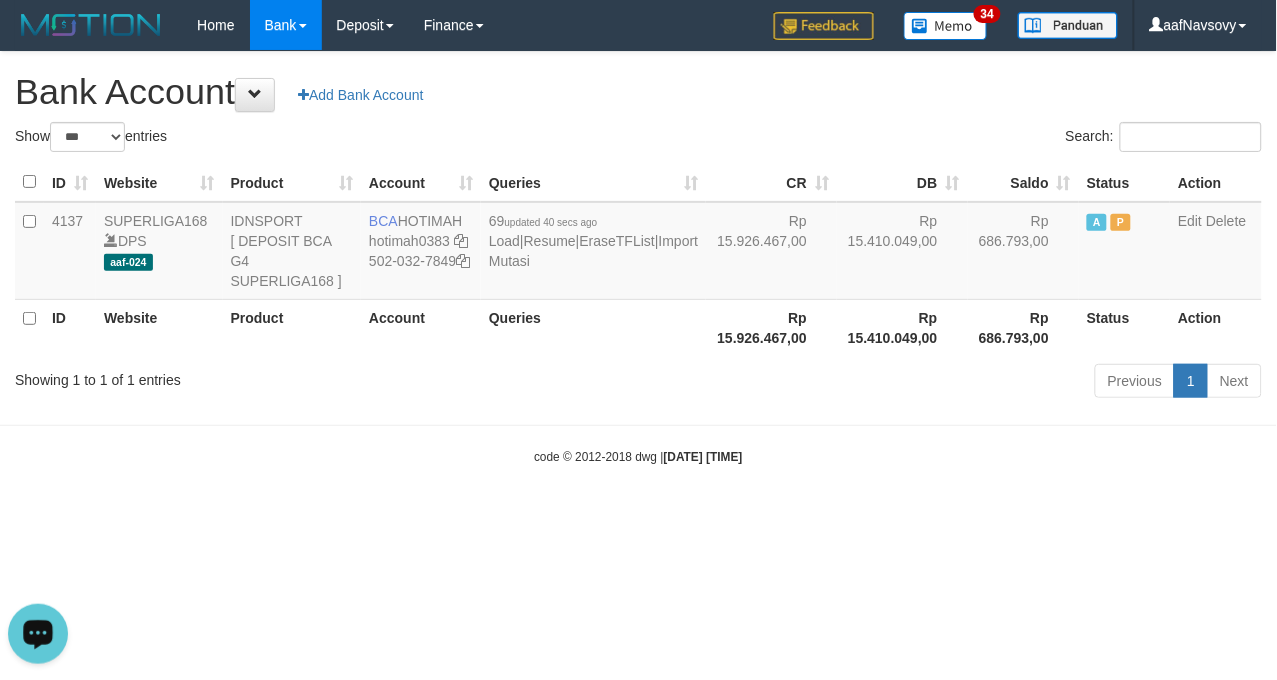 click on "Toggle navigation
Home
Bank
Account List
Load
By Website
Group
[ISPORT]													SUPERLIGA168
By Load Group (DPS)" at bounding box center (638, 258) 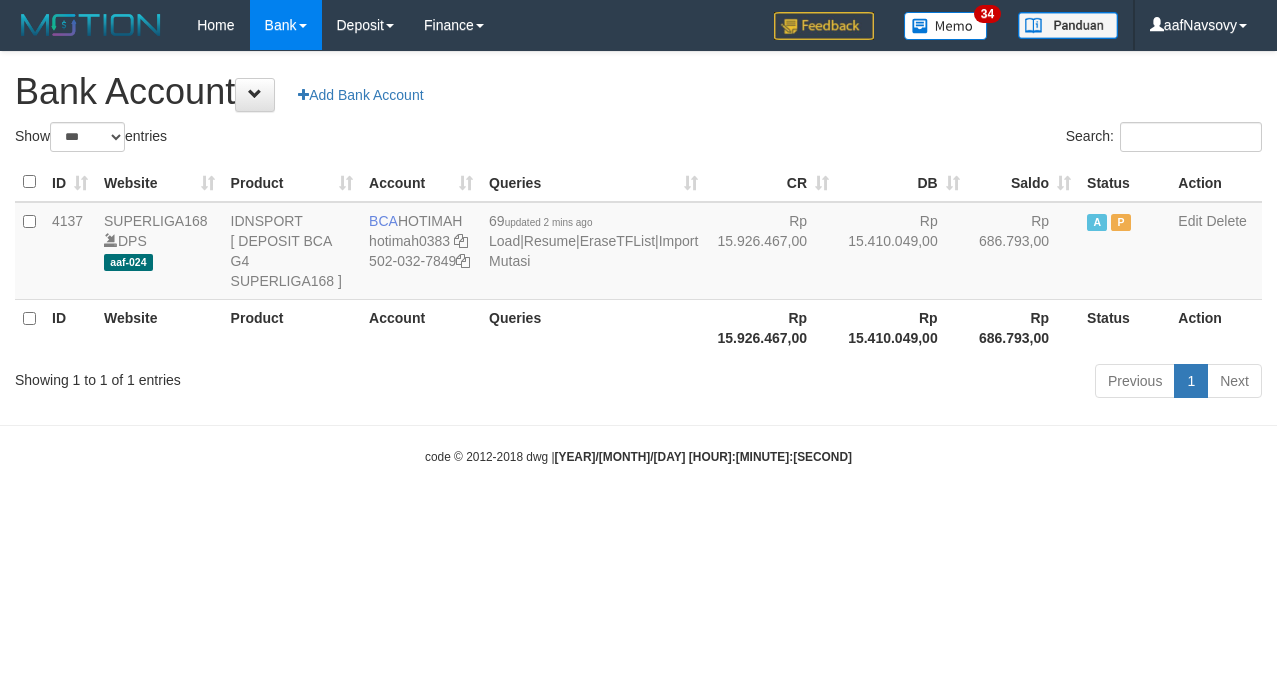 select on "***" 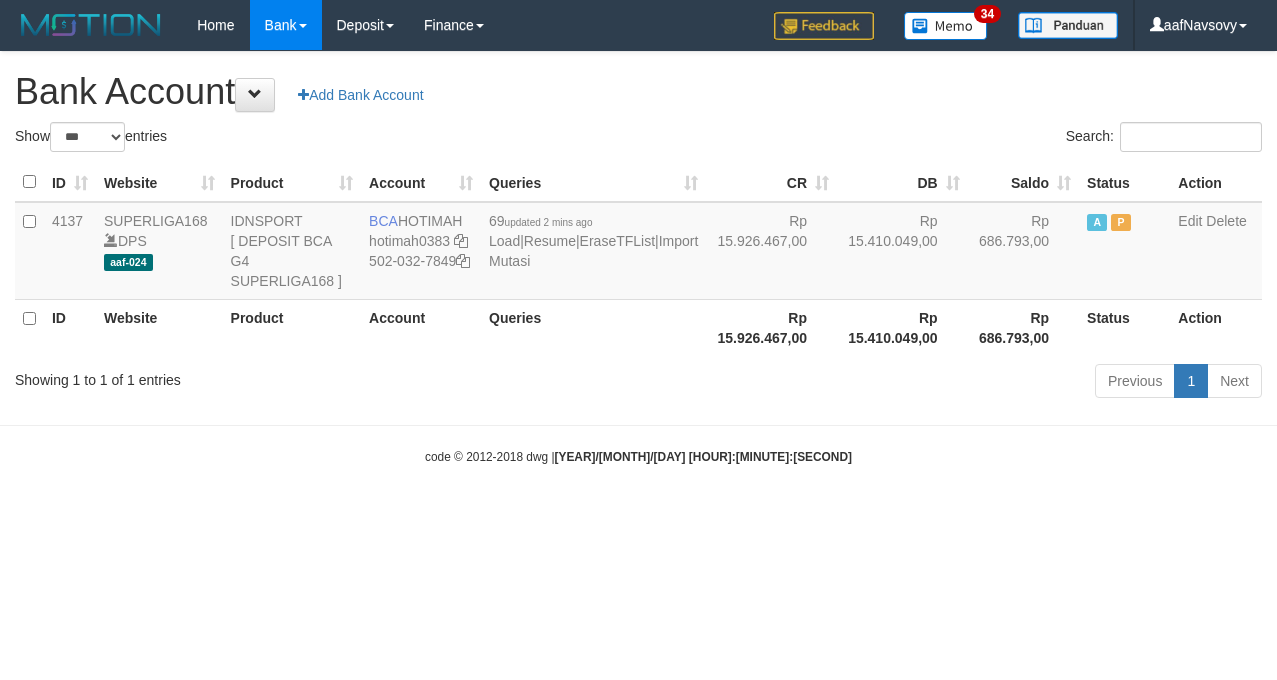 scroll, scrollTop: 0, scrollLeft: 0, axis: both 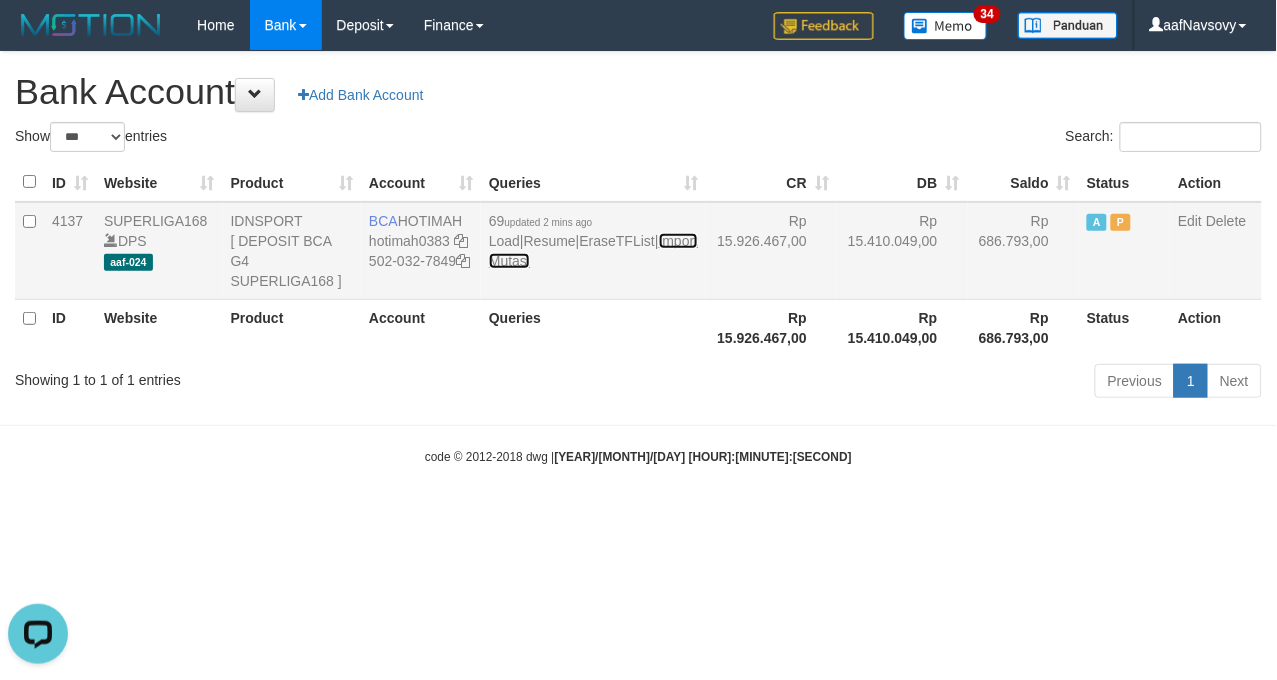click on "Import Mutasi" at bounding box center [593, 251] 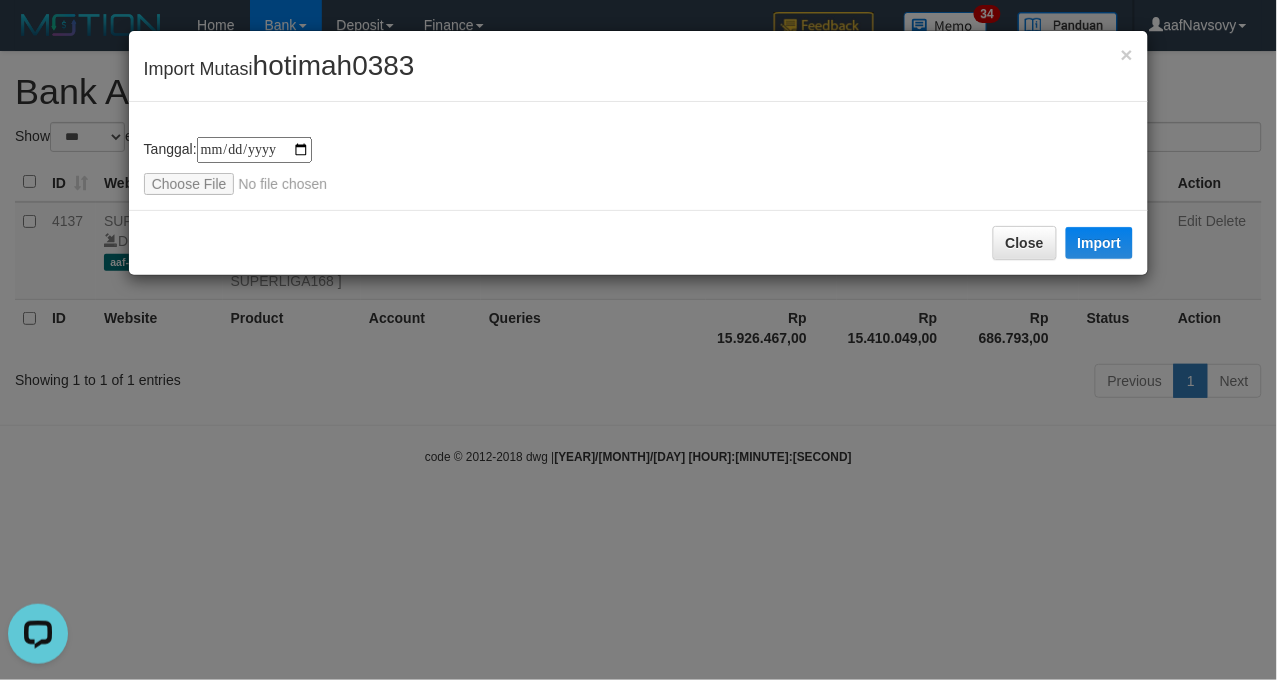 type on "**********" 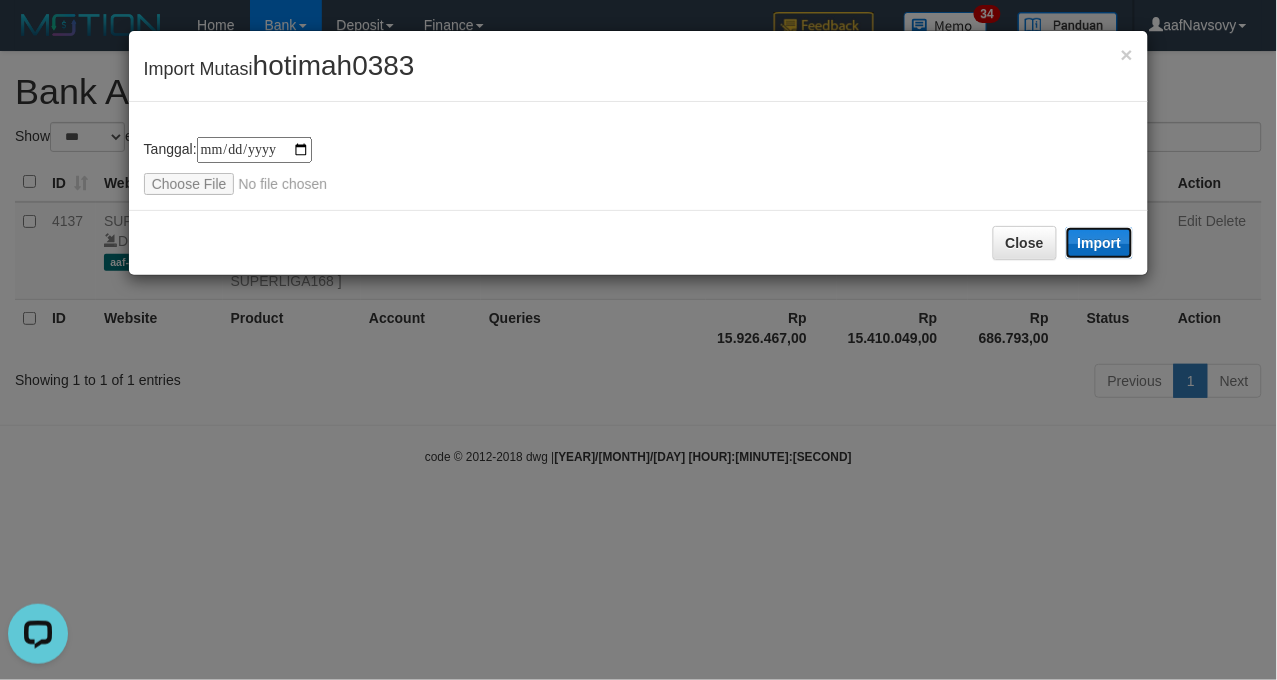 click on "Import" at bounding box center (1100, 243) 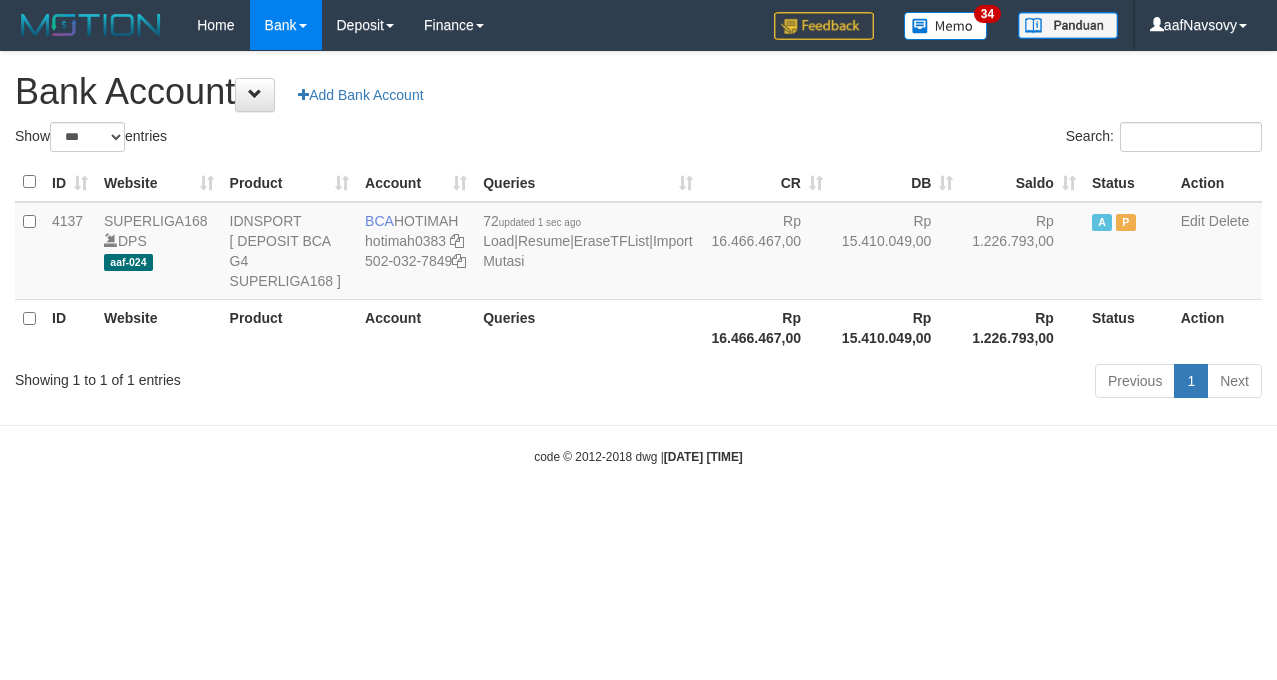 select on "***" 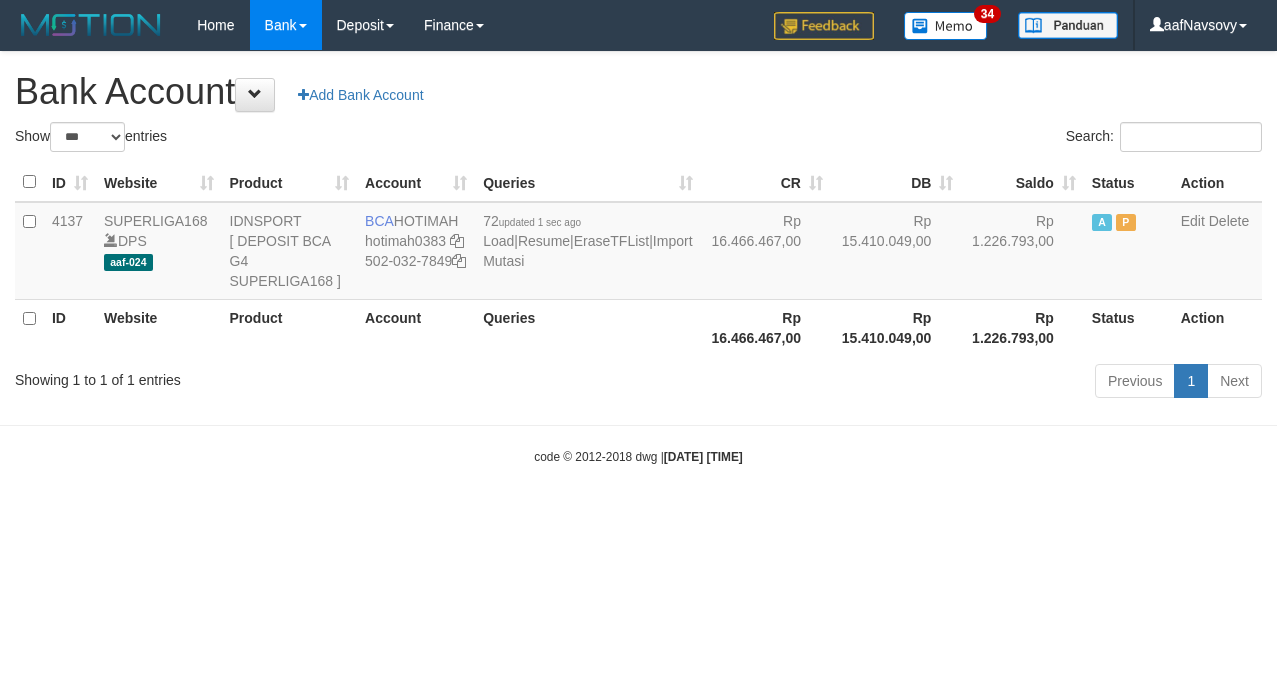 scroll, scrollTop: 0, scrollLeft: 0, axis: both 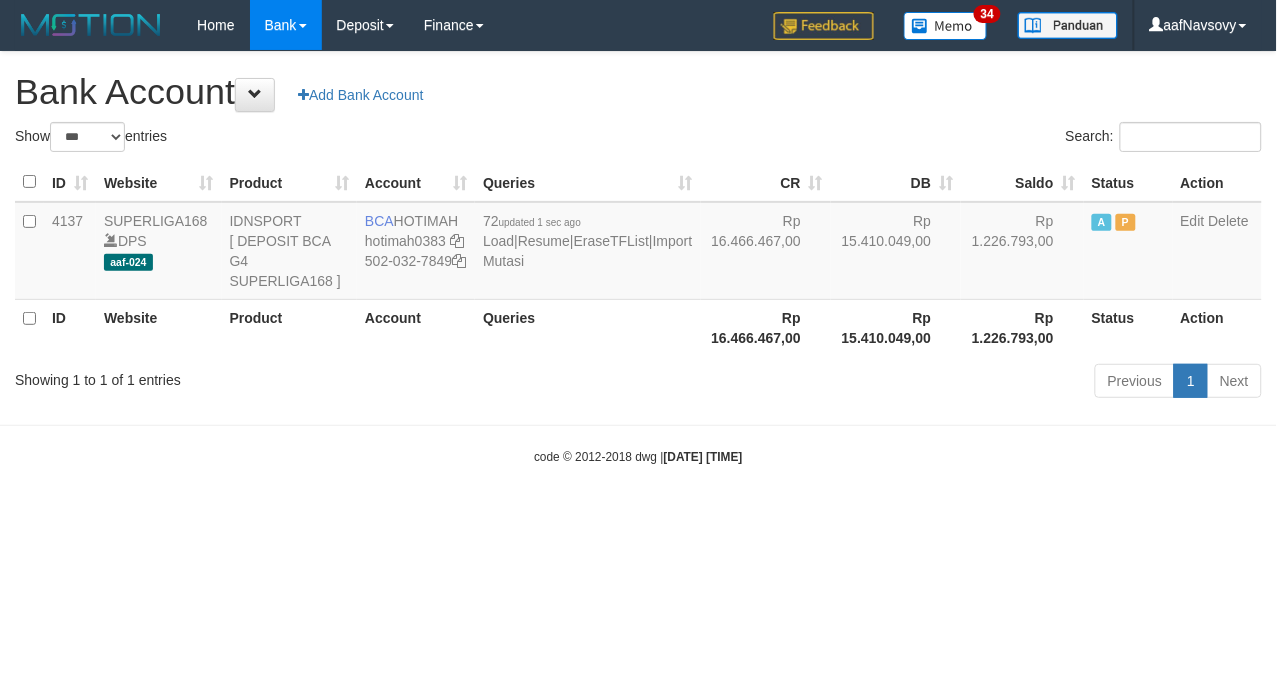click on "Toggle navigation
Home
Bank
Account List
Load
By Website
Group
[ISPORT]													SUPERLIGA168
By Load Group (DPS)" at bounding box center [638, 258] 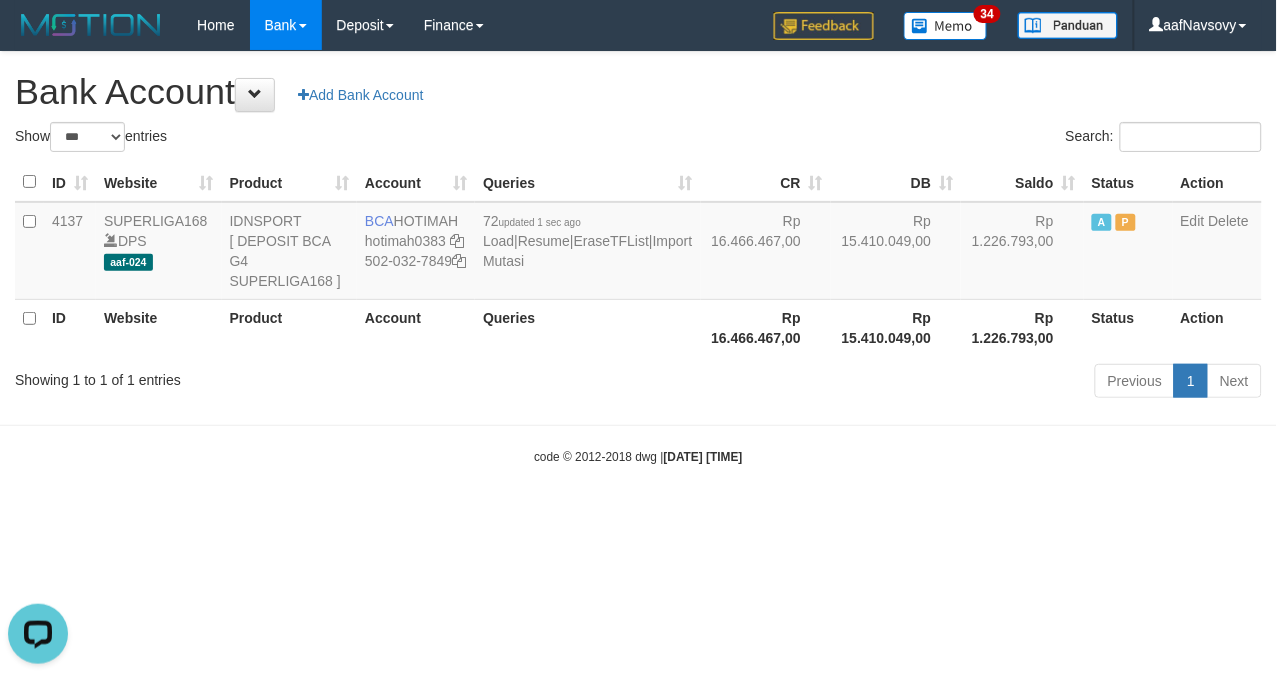 scroll, scrollTop: 0, scrollLeft: 0, axis: both 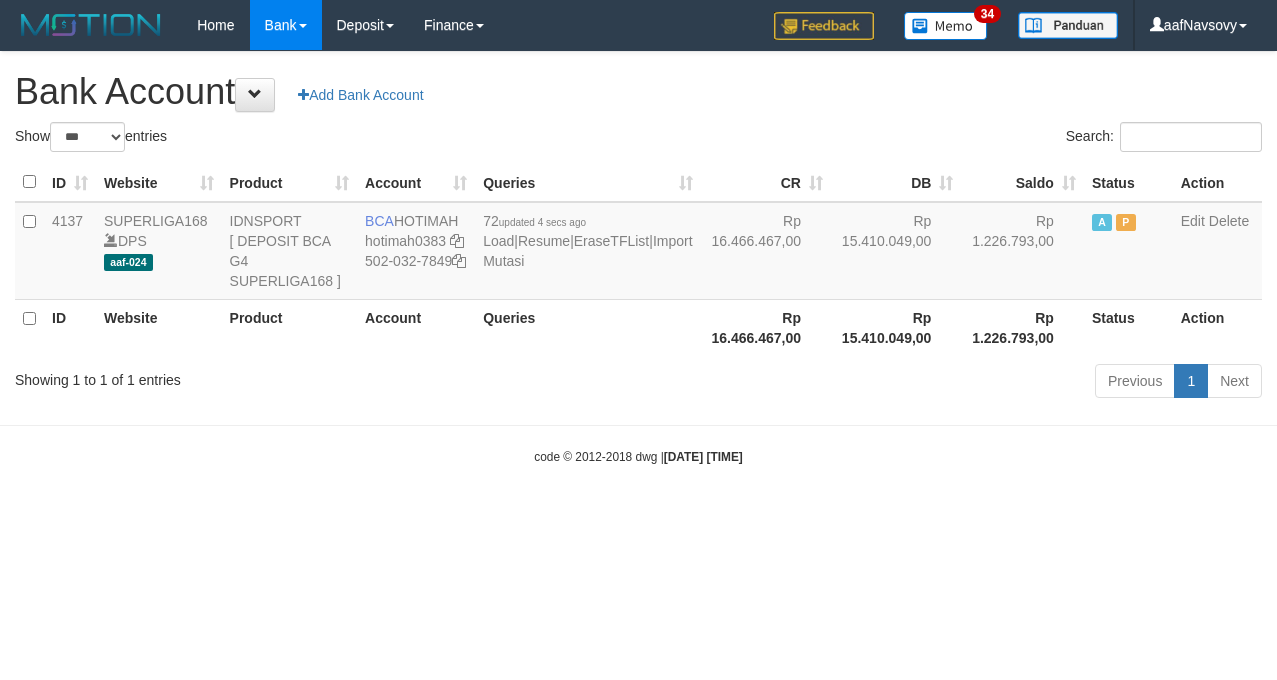 select on "***" 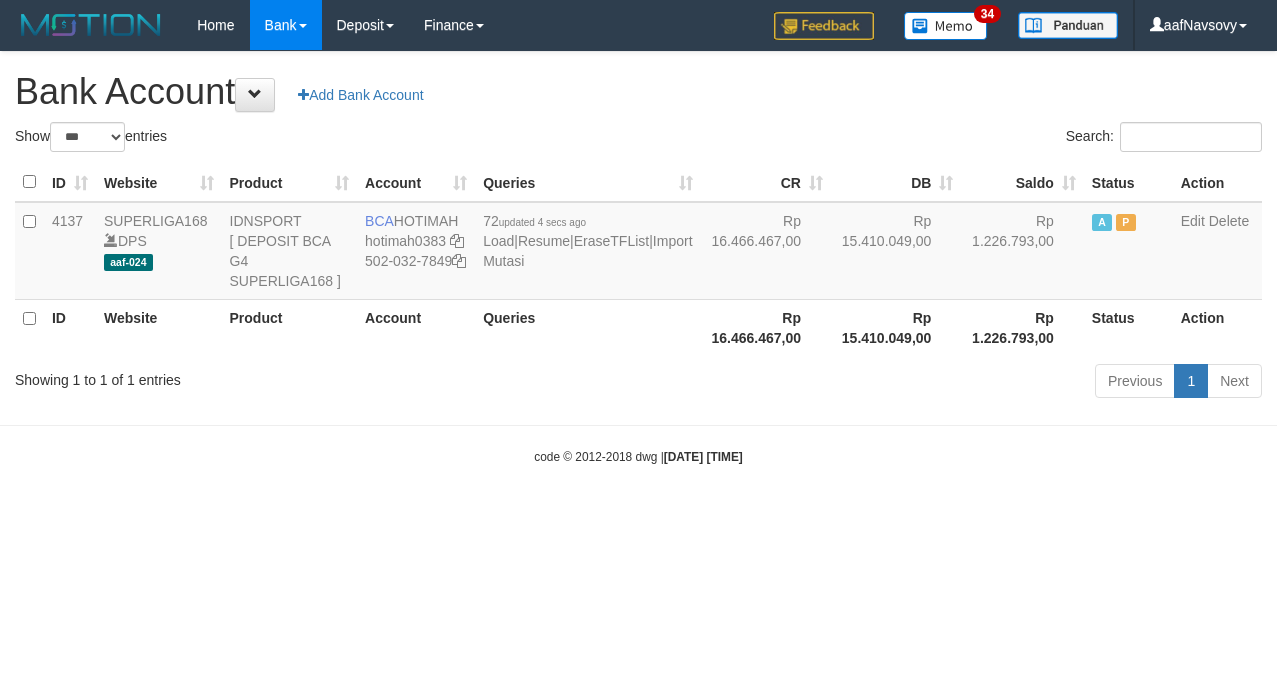 scroll, scrollTop: 0, scrollLeft: 0, axis: both 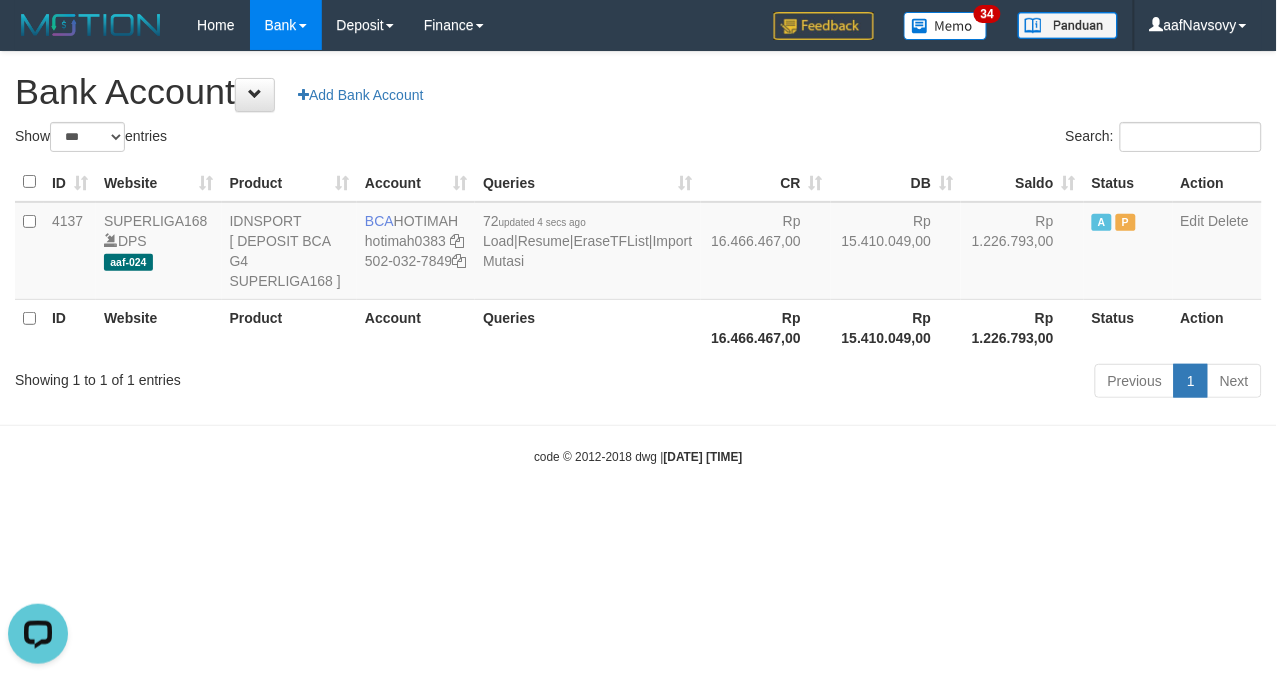 click on "Toggle navigation
Home
Bank
Account List
Load
By Website
Group
[ISPORT]													SUPERLIGA168
By Load Group (DPS)
34" at bounding box center (638, 258) 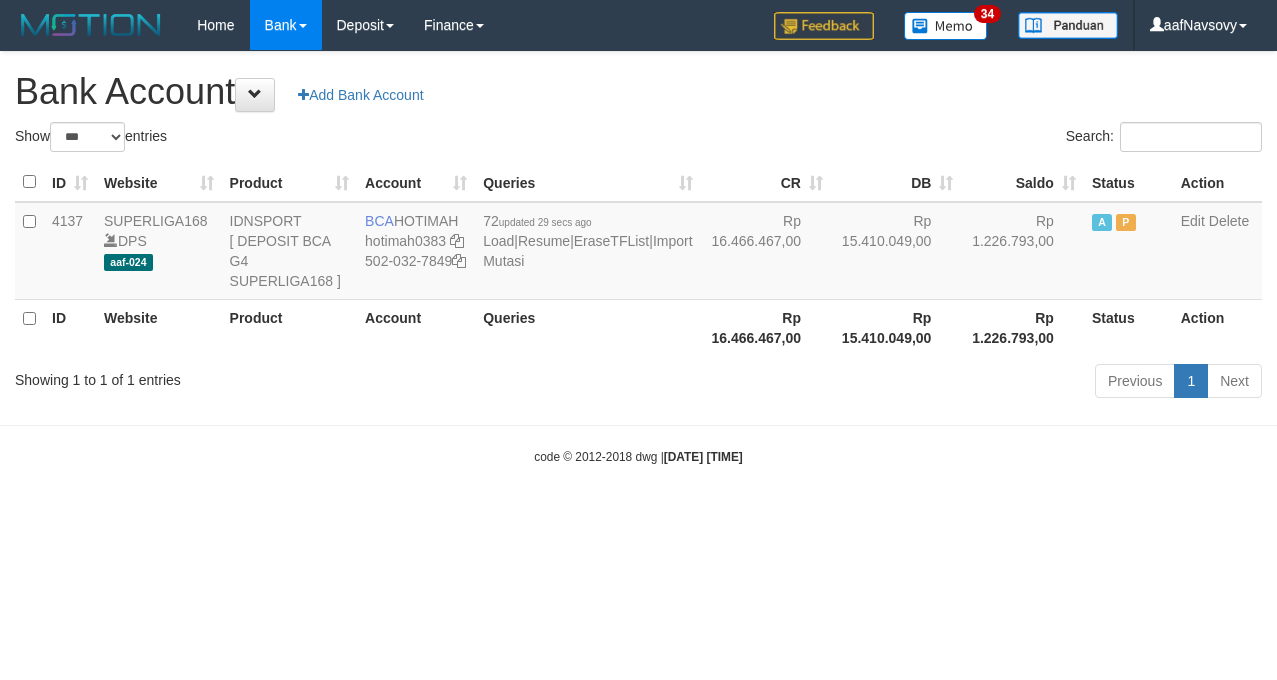 select on "***" 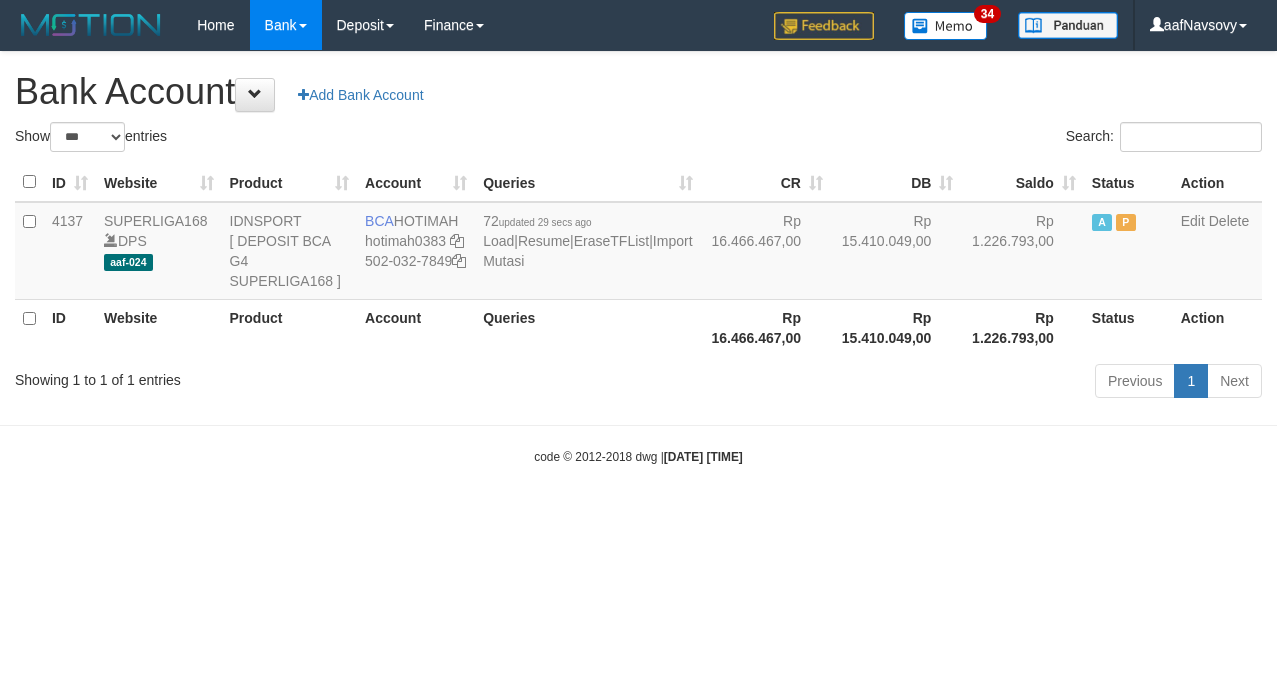 scroll, scrollTop: 0, scrollLeft: 0, axis: both 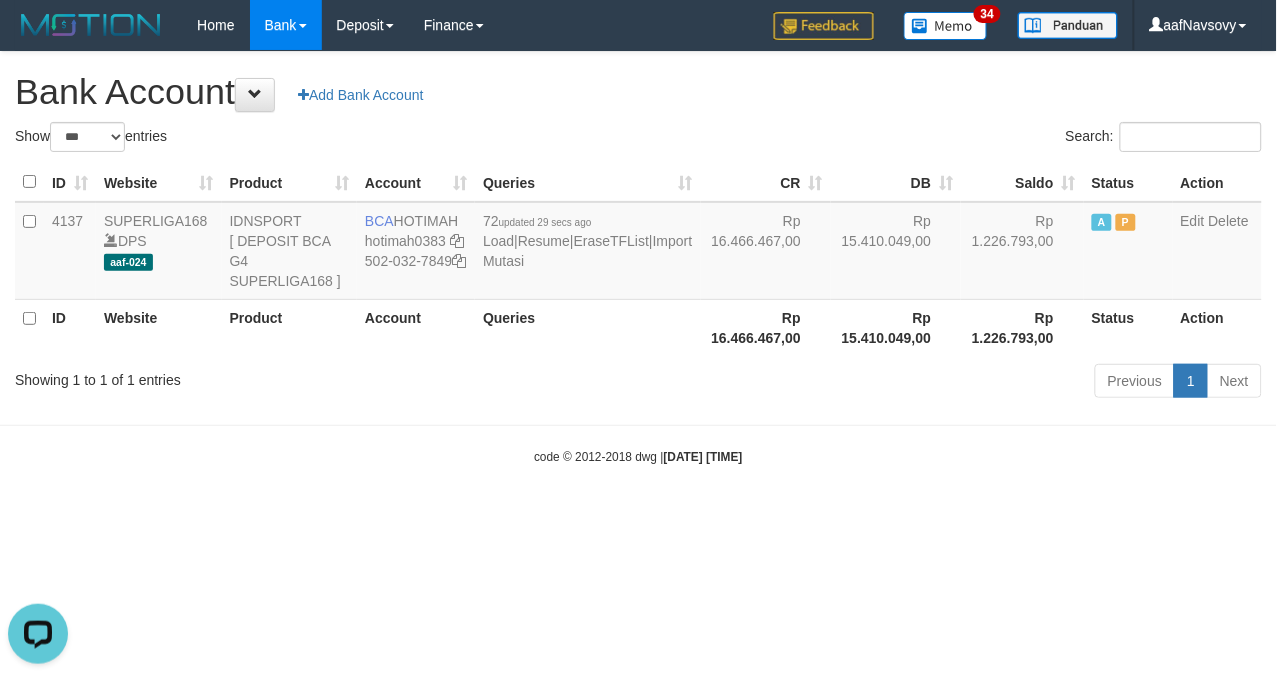 click on "Toggle navigation
Home
Bank
Account List
Load
By Website
Group
[ISPORT]													SUPERLIGA168
By Load Group (DPS)" at bounding box center [638, 258] 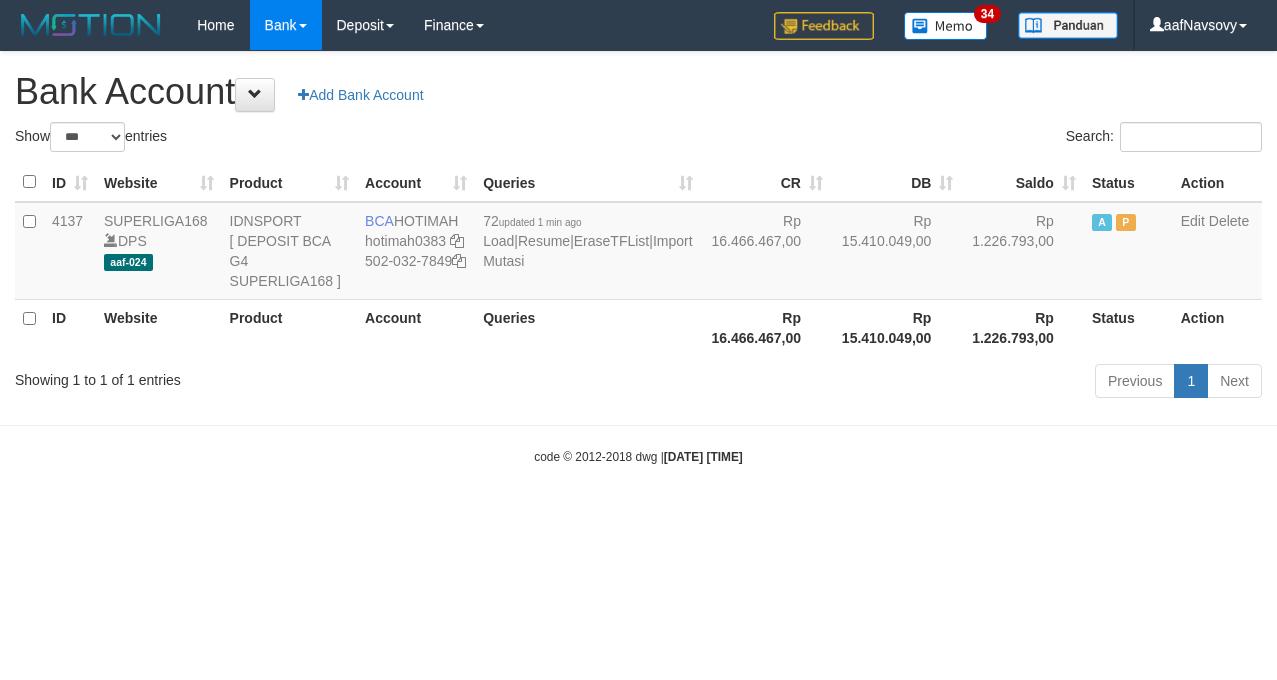 select on "***" 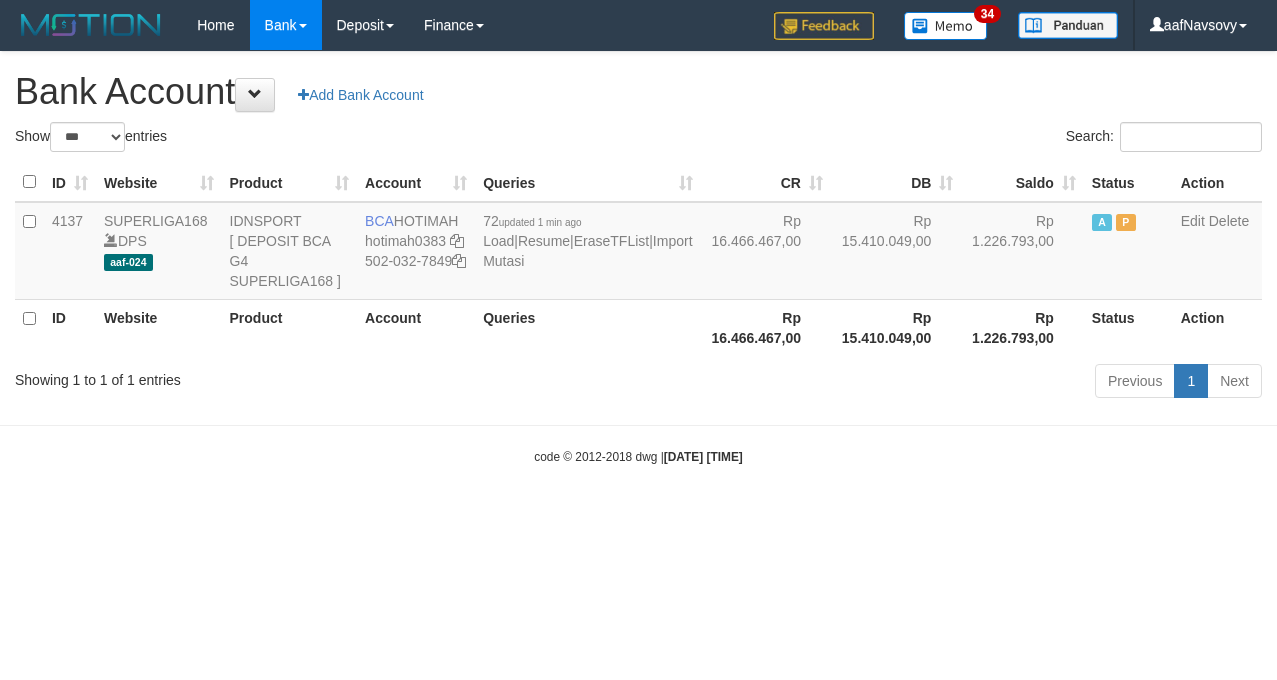 scroll, scrollTop: 0, scrollLeft: 0, axis: both 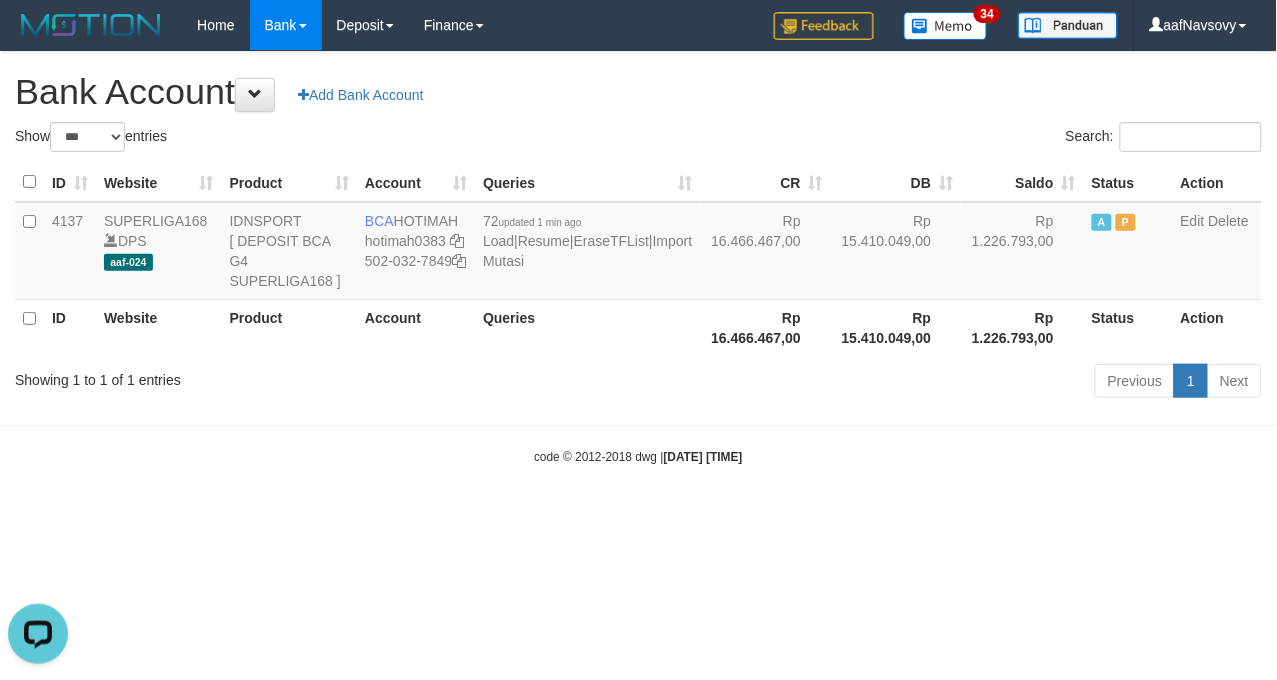 click on "Toggle navigation
Home
Bank
Account List
Load
By Website
Group
[ISPORT]													SUPERLIGA168
By Load Group (DPS)" at bounding box center (638, 258) 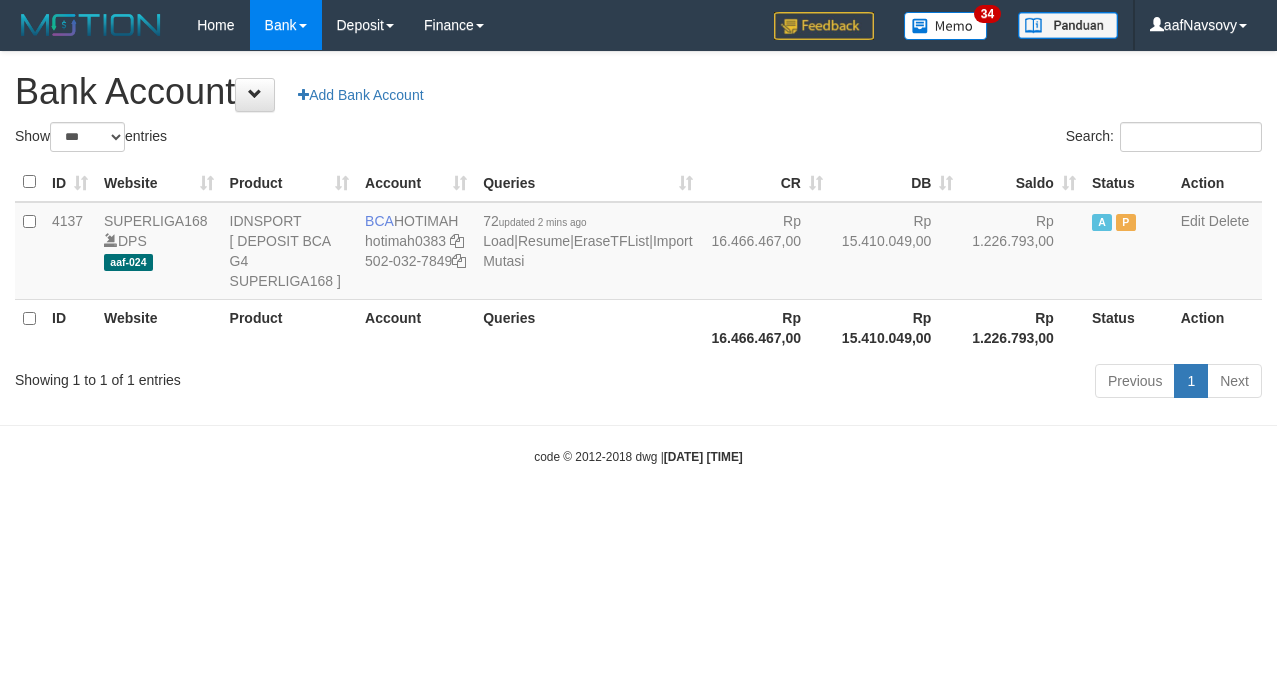 select on "***" 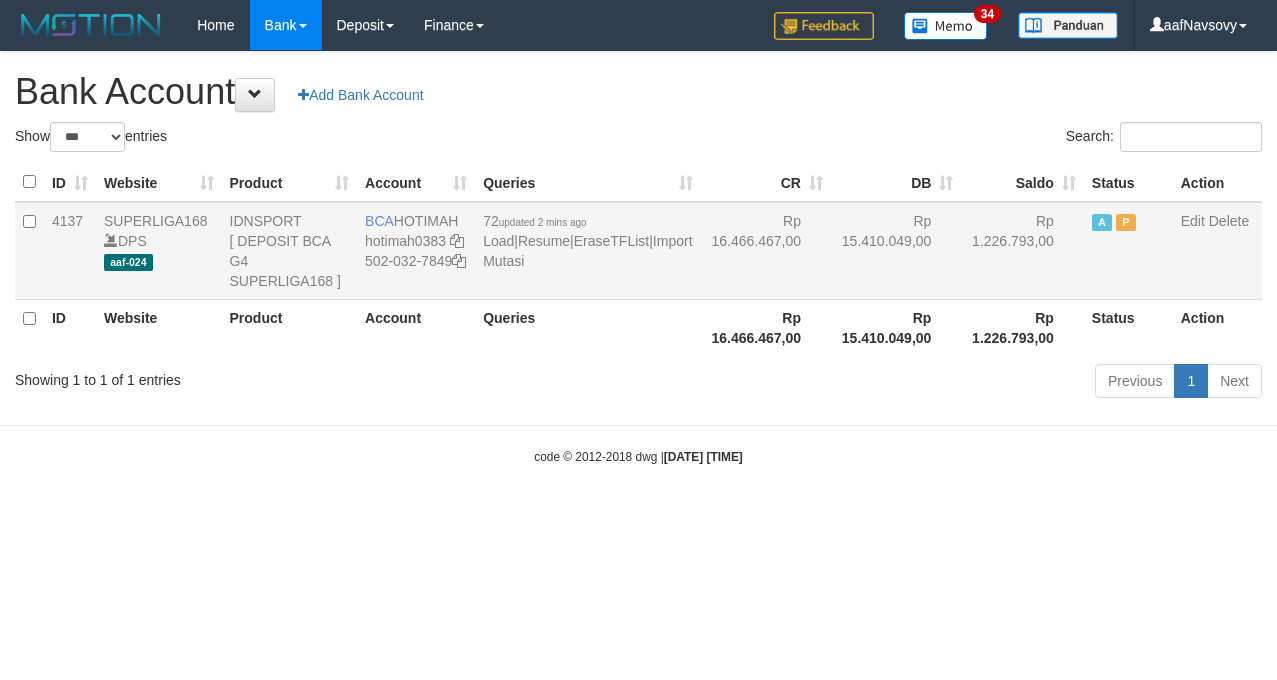 scroll, scrollTop: 0, scrollLeft: 0, axis: both 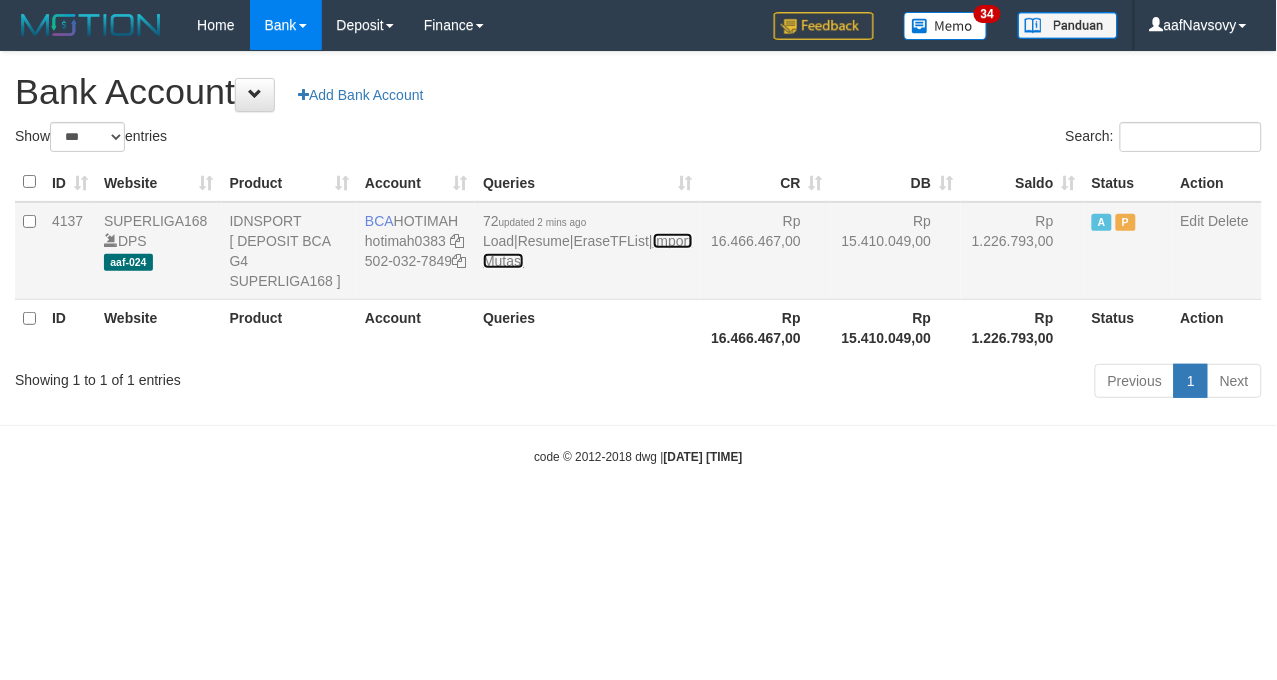 click on "Import Mutasi" at bounding box center (587, 251) 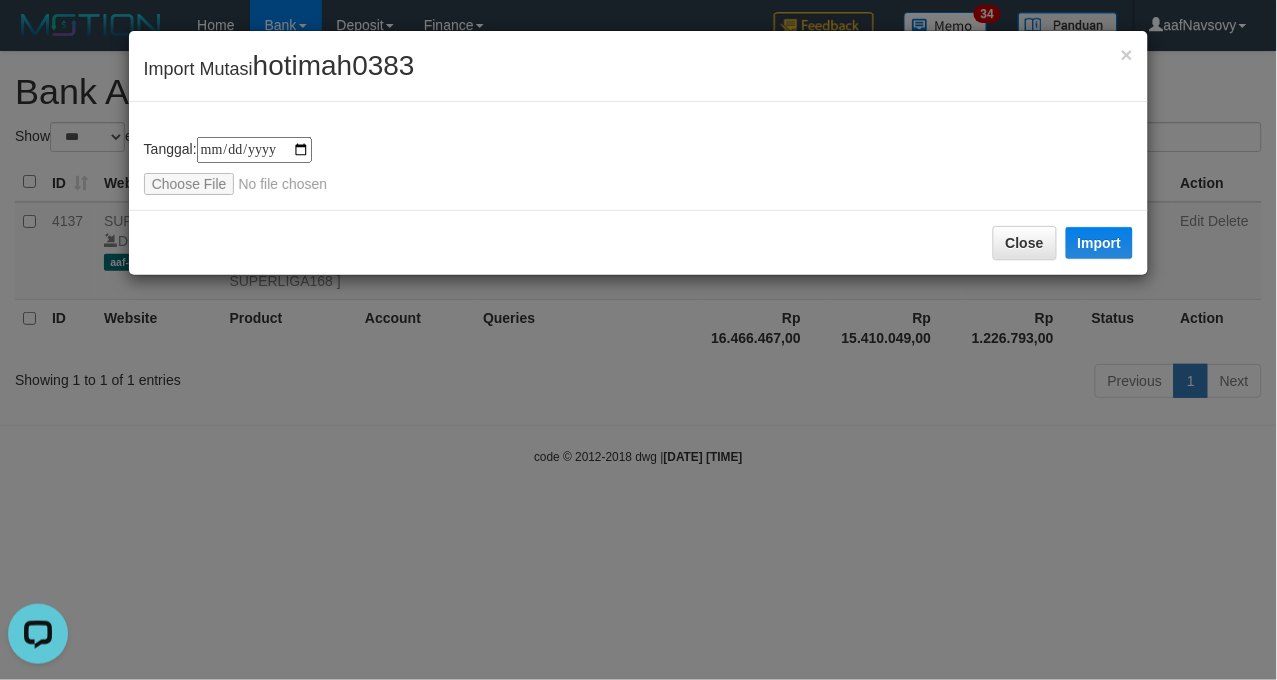scroll, scrollTop: 0, scrollLeft: 0, axis: both 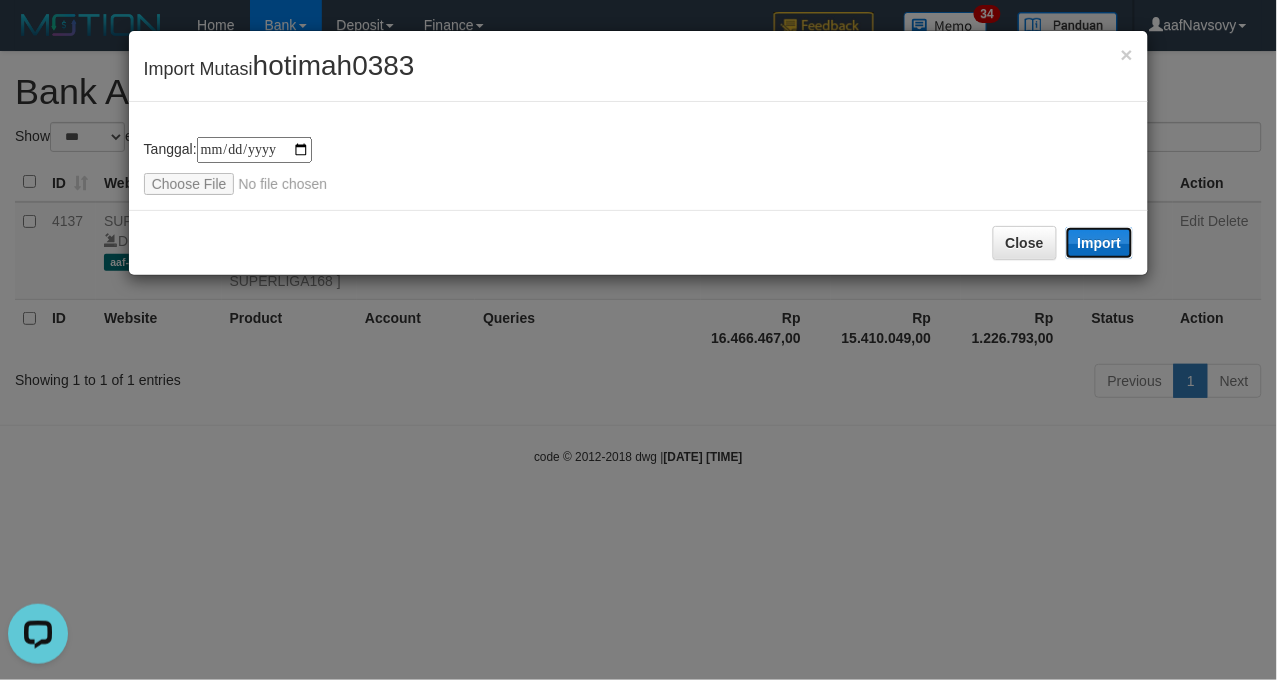 click on "Import" at bounding box center (1100, 243) 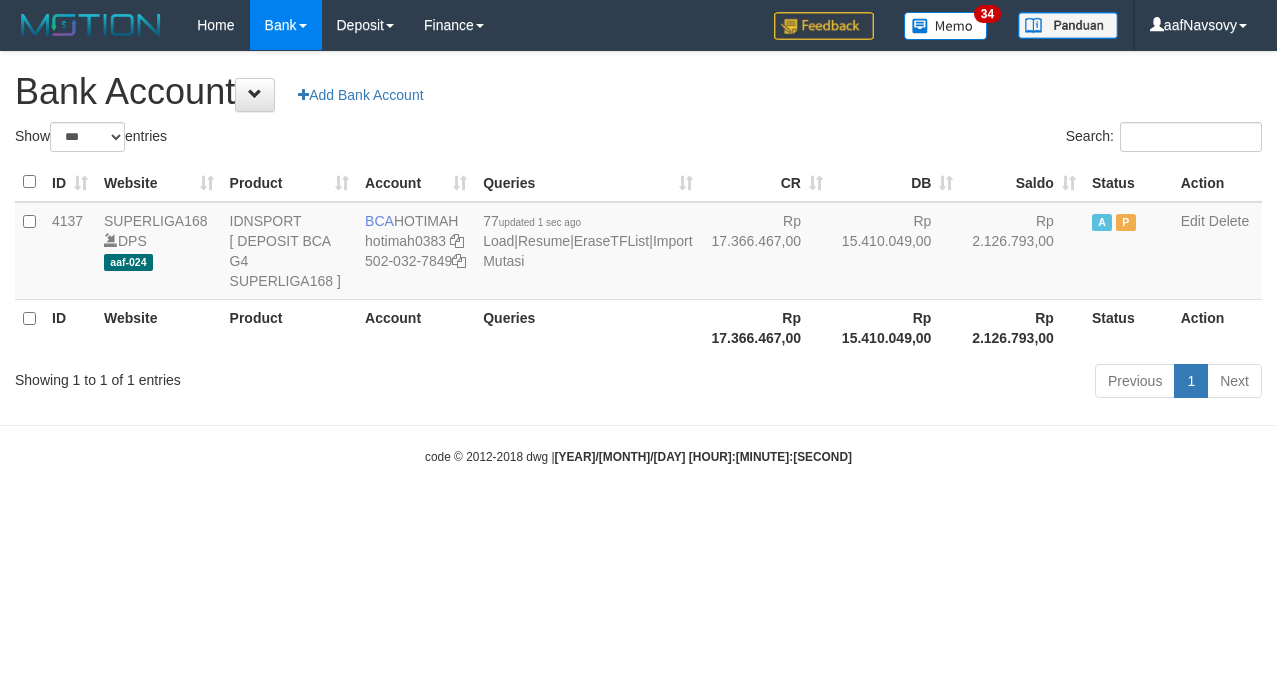 select on "***" 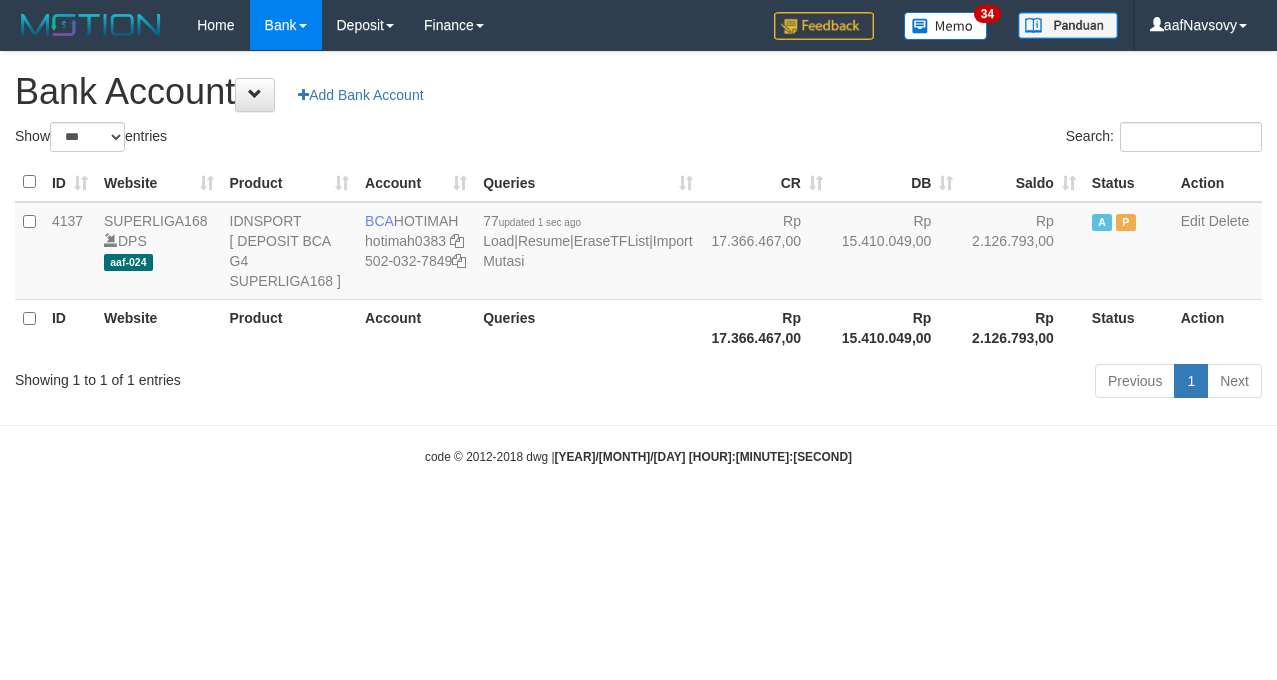 scroll, scrollTop: 0, scrollLeft: 0, axis: both 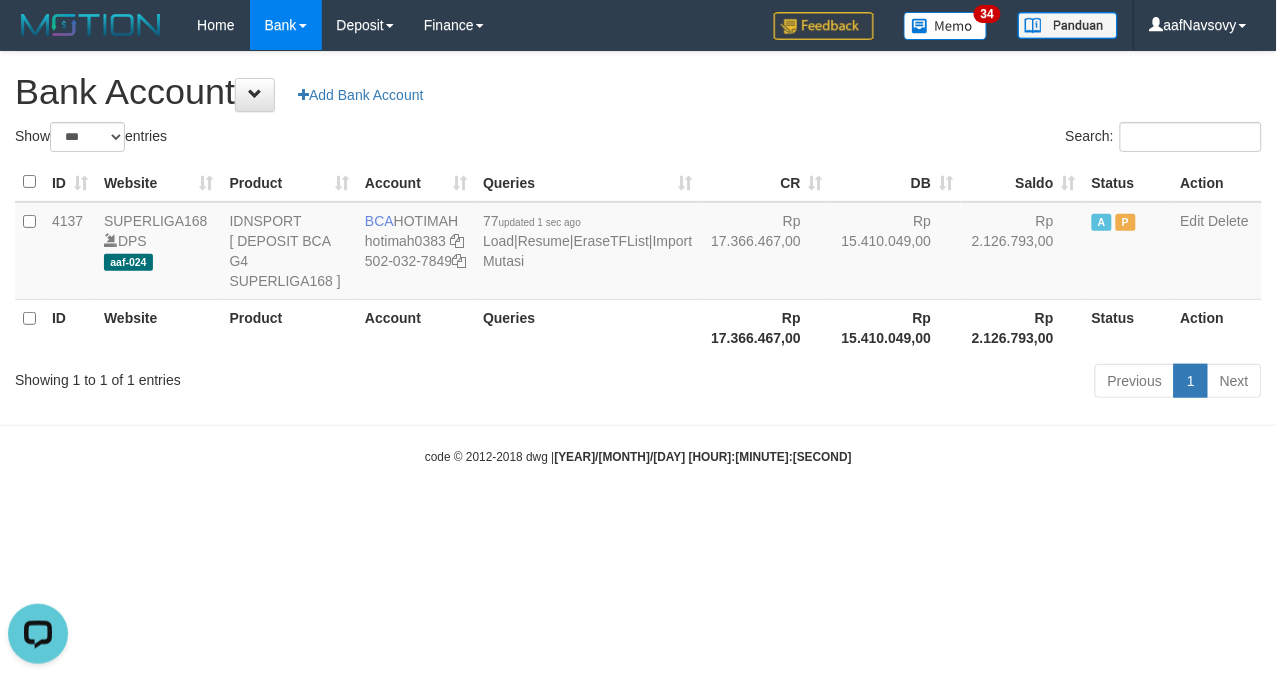 click on "Toggle navigation
Home
Bank
Account List
Load
By Website
Group
[ISPORT]													SUPERLIGA168
By Load Group (DPS)
34" at bounding box center (638, 258) 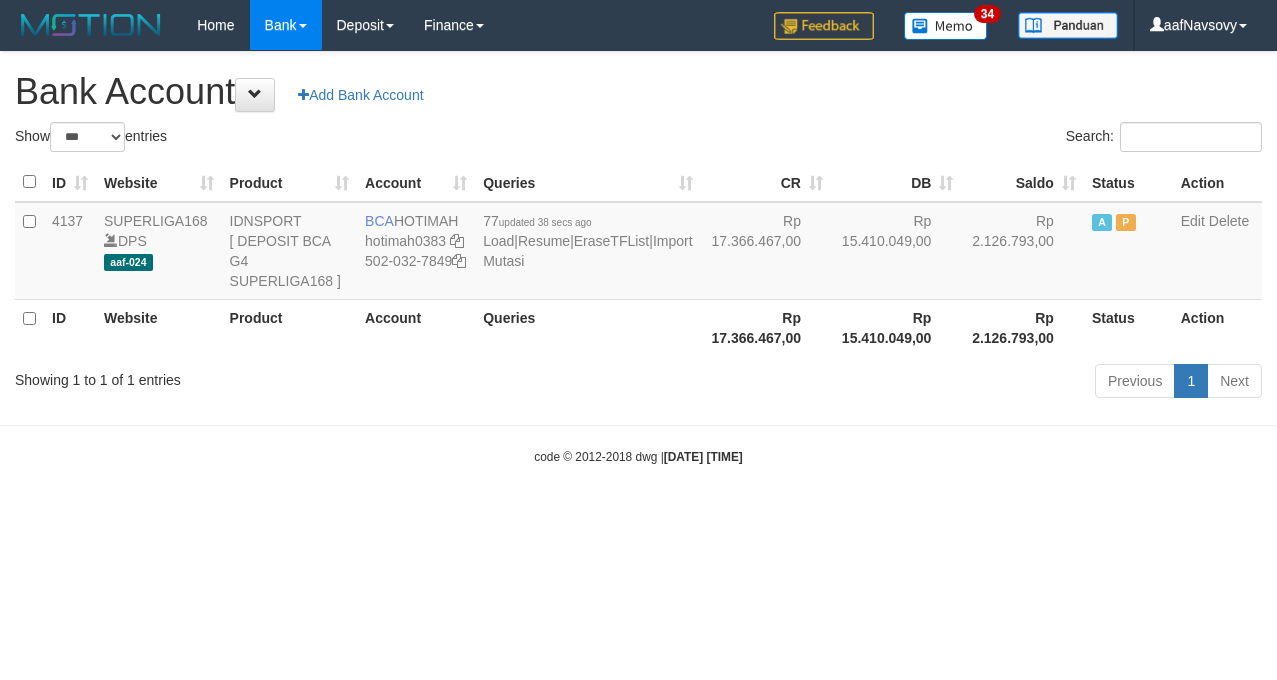 select on "***" 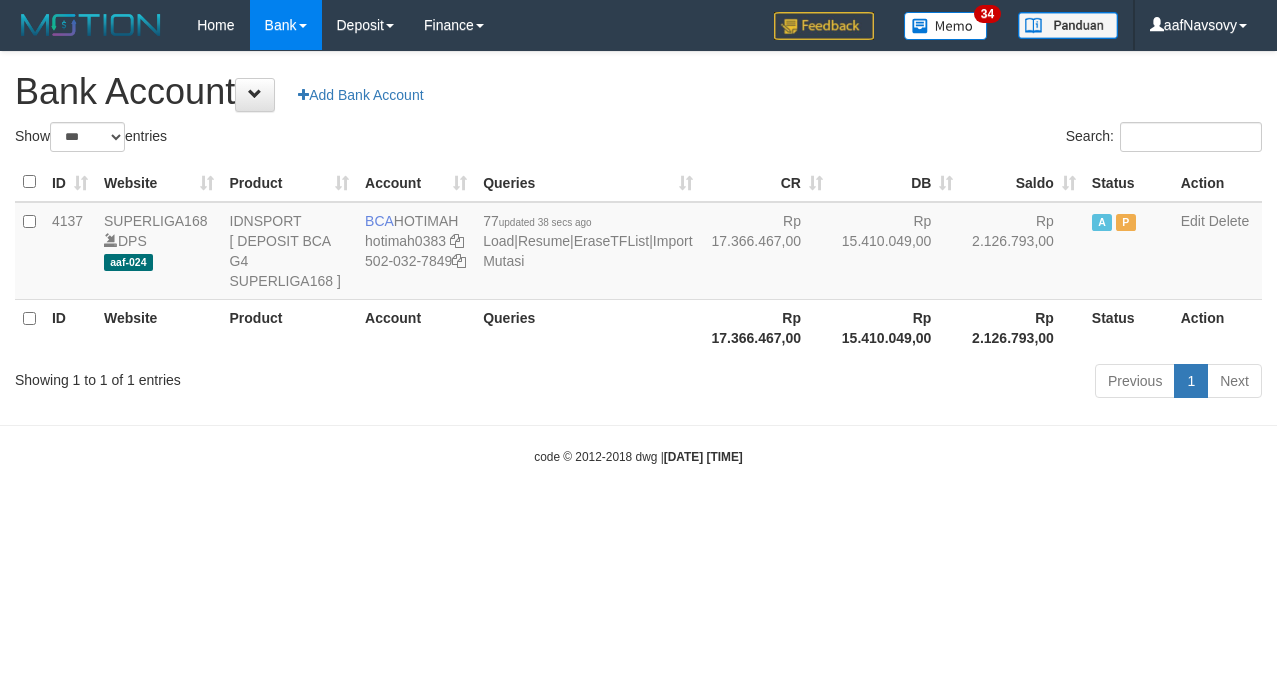 scroll, scrollTop: 0, scrollLeft: 0, axis: both 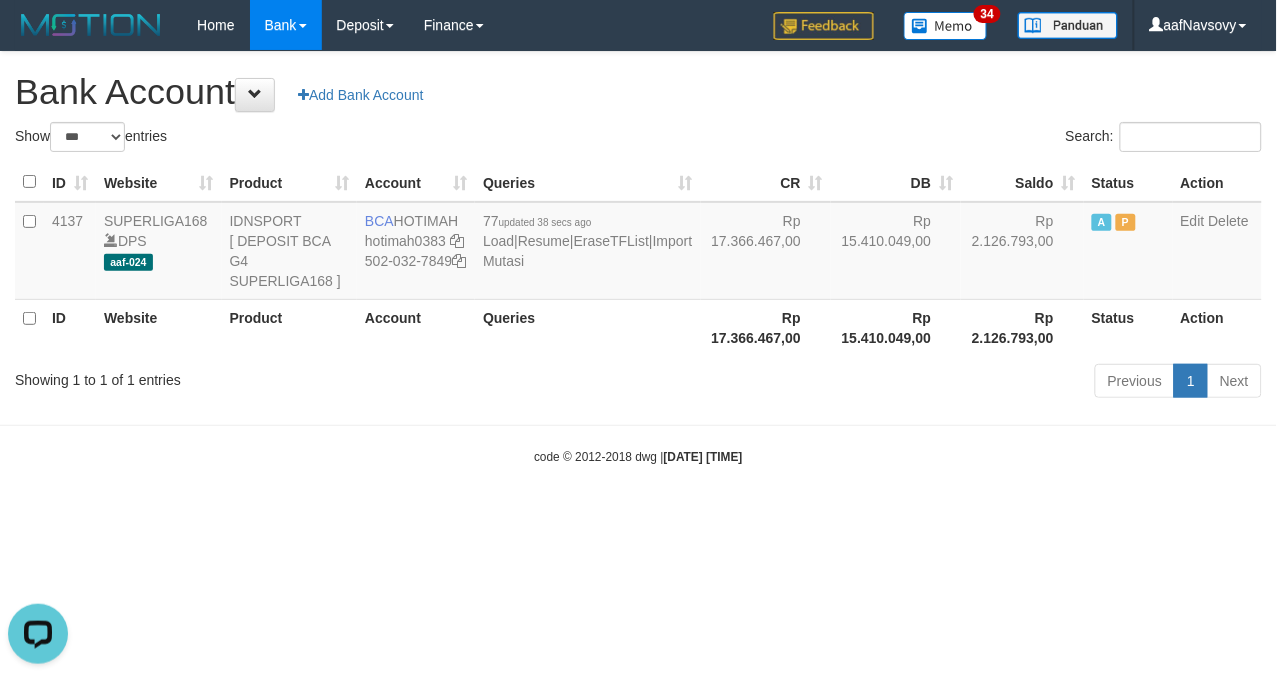 click on "Toggle navigation
Home
Bank
Account List
Load
By Website
Group
[ISPORT]													SUPERLIGA168
By Load Group (DPS)" at bounding box center (638, 258) 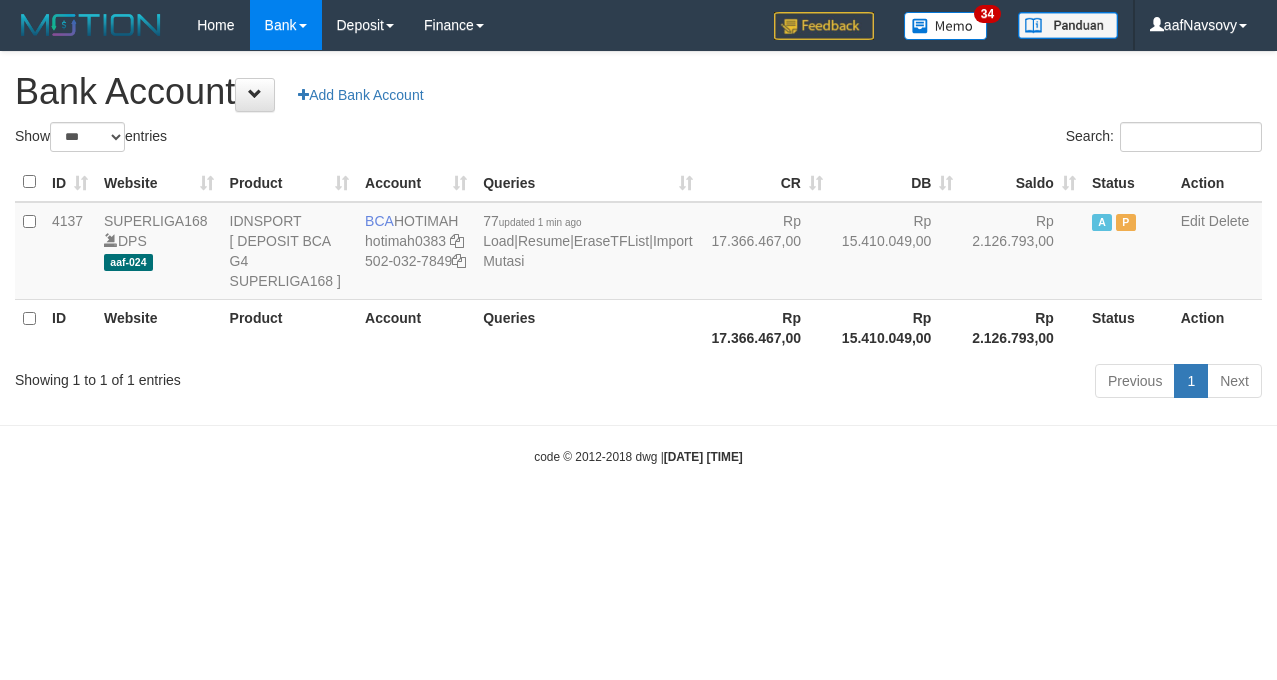 select on "***" 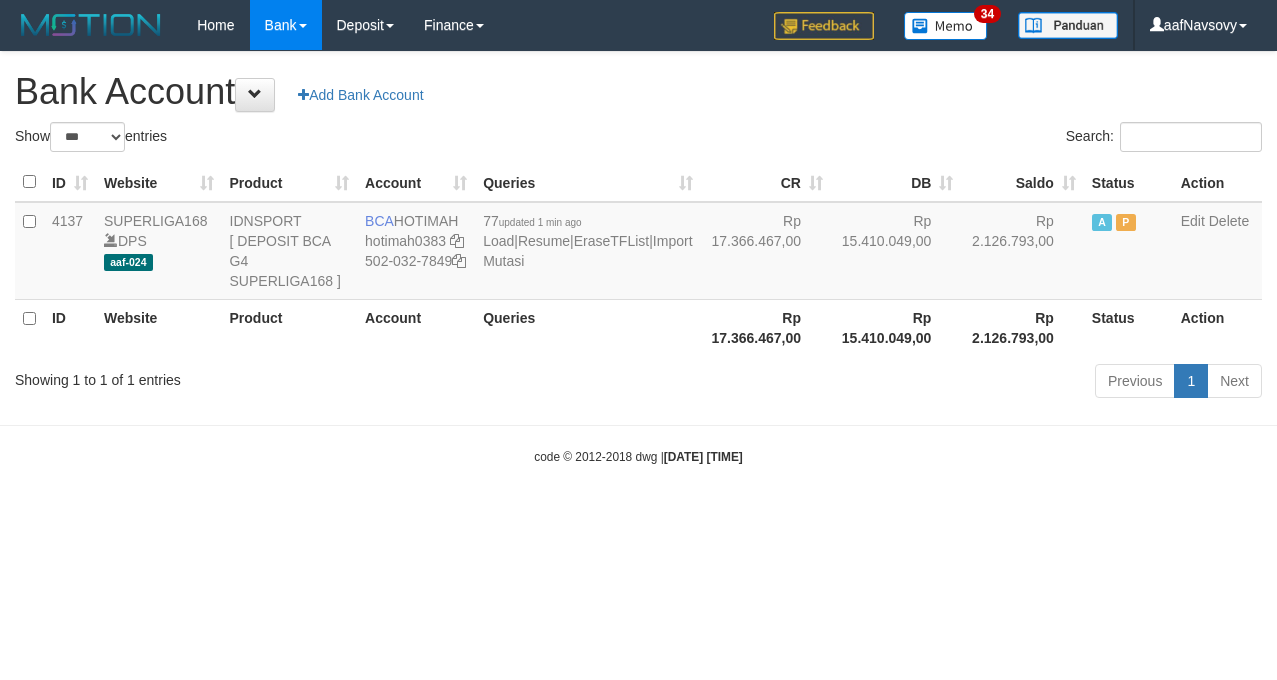 scroll, scrollTop: 0, scrollLeft: 0, axis: both 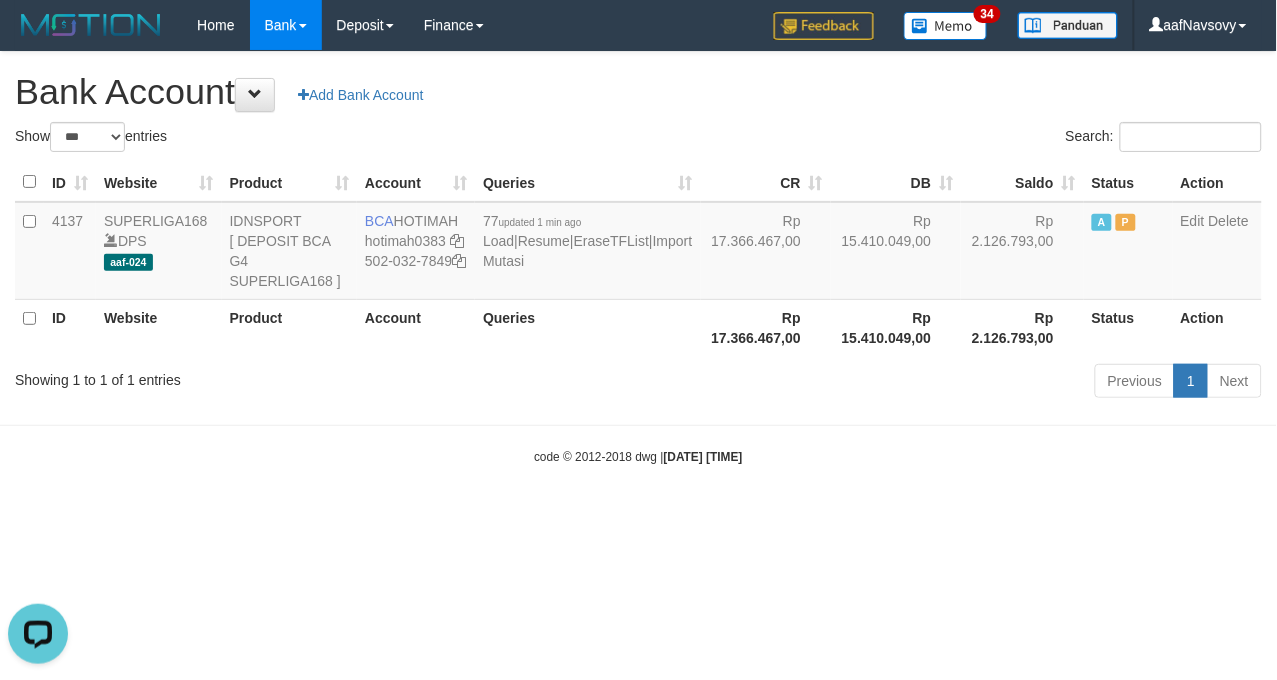 click on "Toggle navigation
Home
Bank
Account List
Load
By Website
Group
[ISPORT]													SUPERLIGA168
By Load Group (DPS)
34" at bounding box center (638, 258) 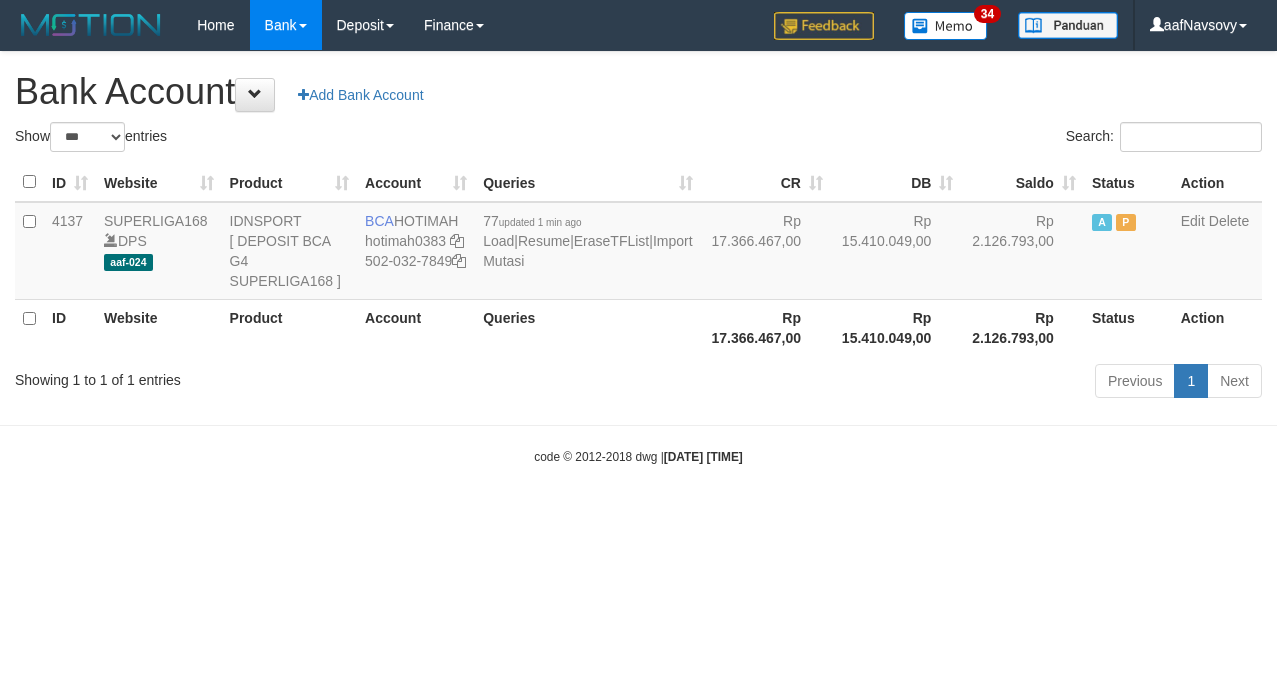 select on "***" 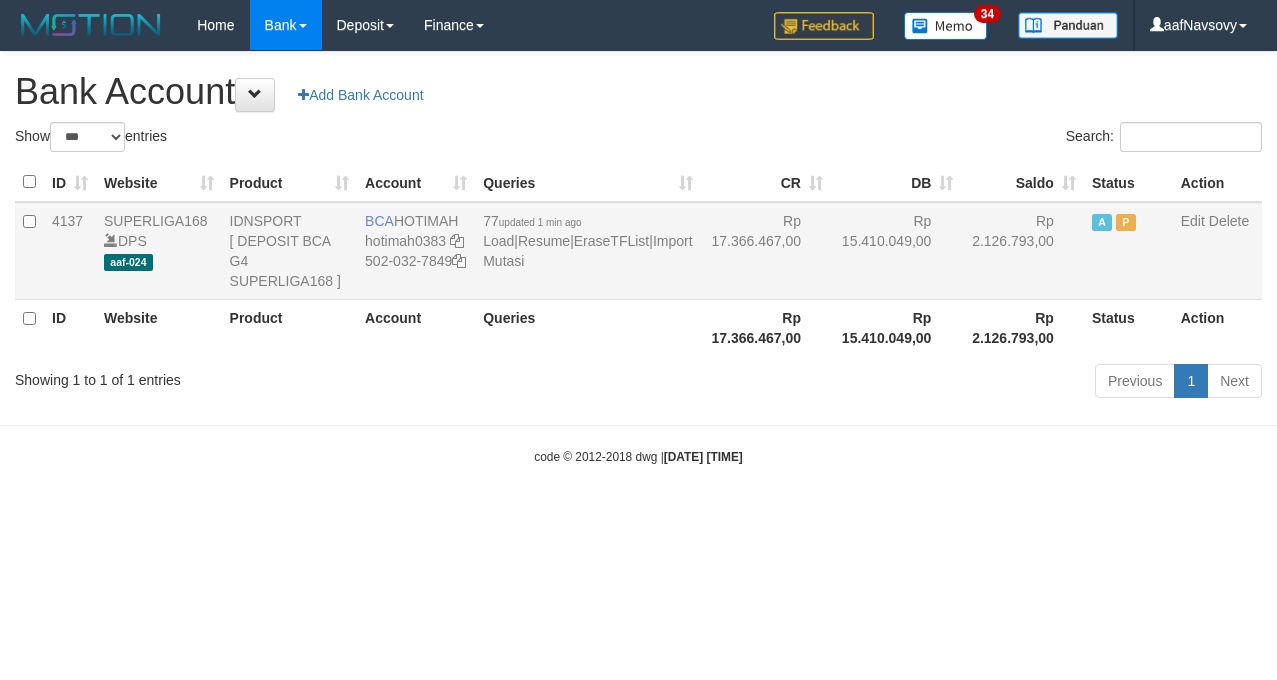 scroll, scrollTop: 0, scrollLeft: 0, axis: both 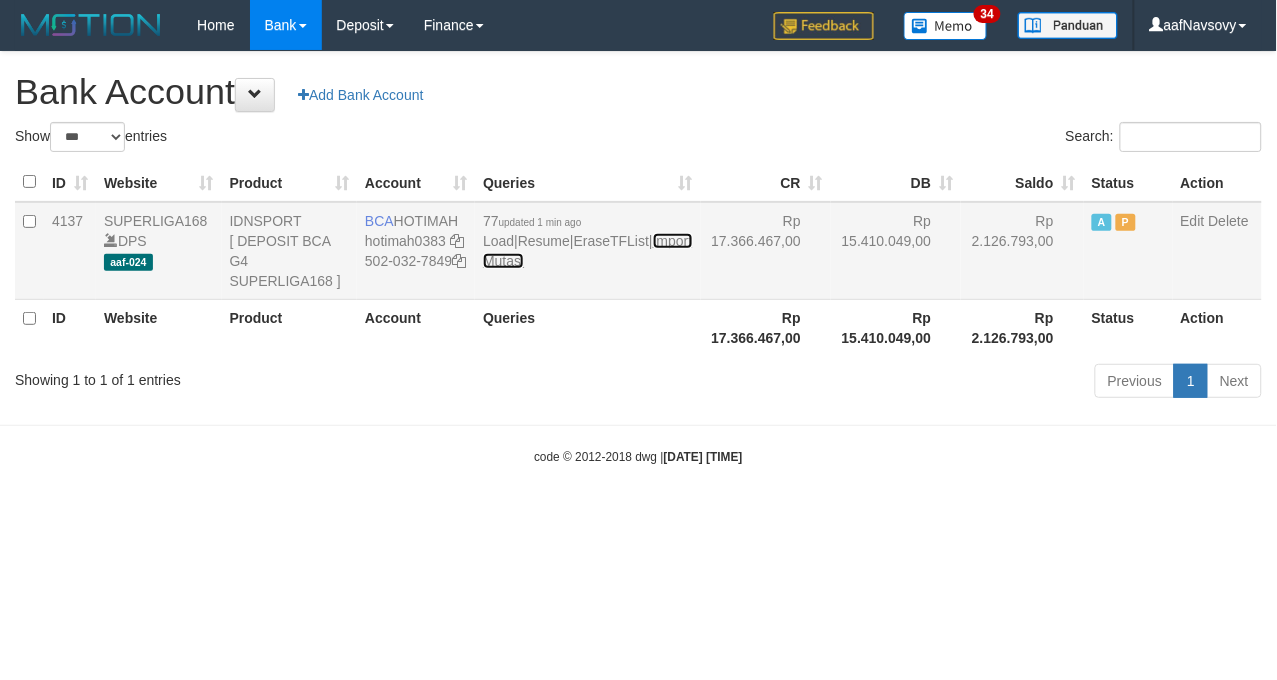 click on "Import Mutasi" at bounding box center (587, 251) 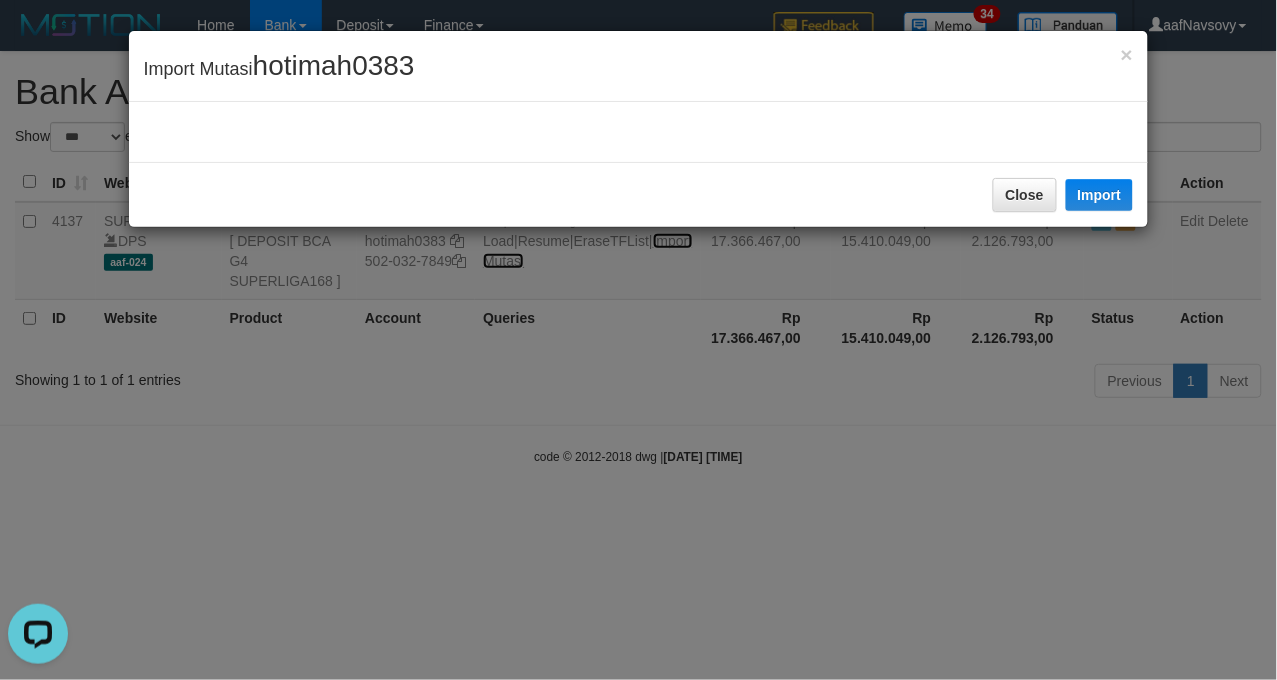 scroll, scrollTop: 0, scrollLeft: 0, axis: both 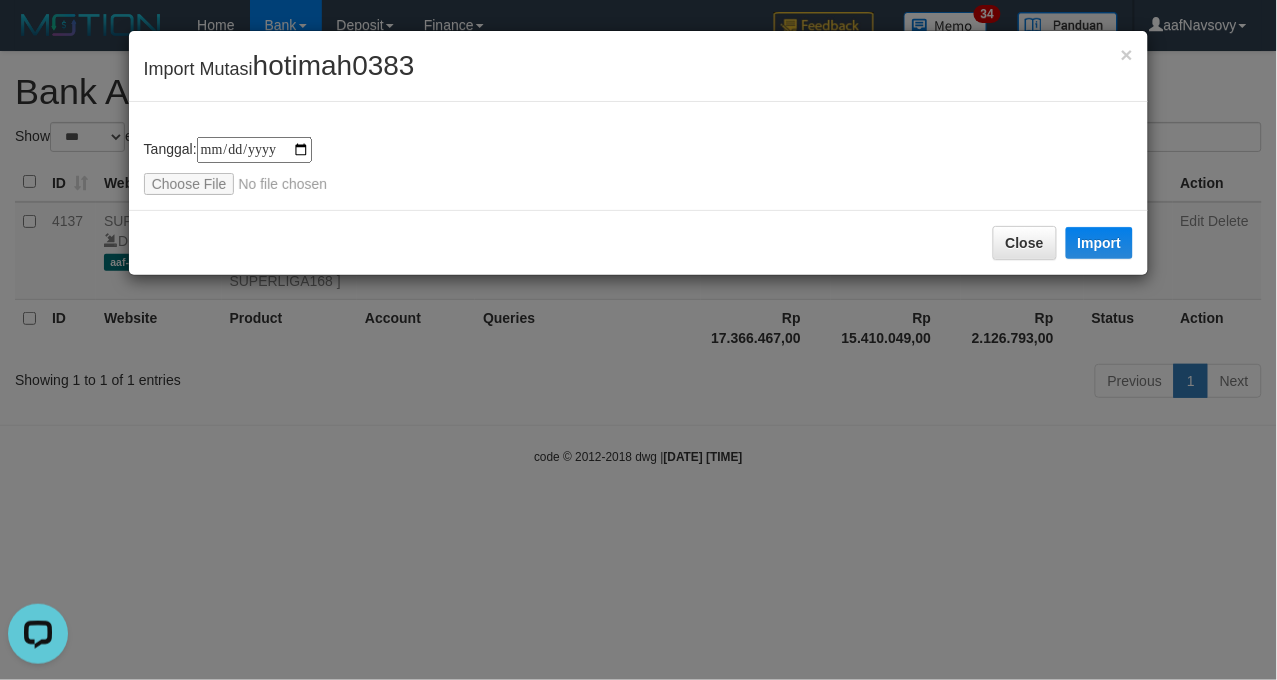 type on "**********" 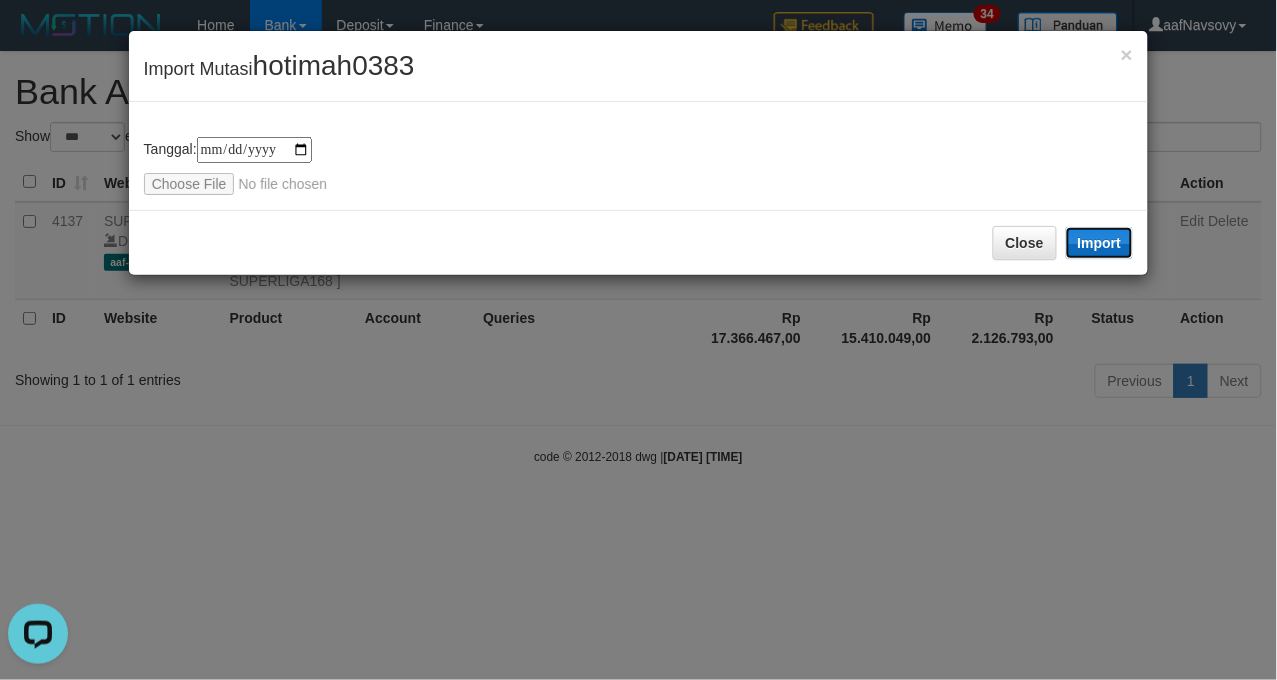 click on "Import" at bounding box center (1100, 243) 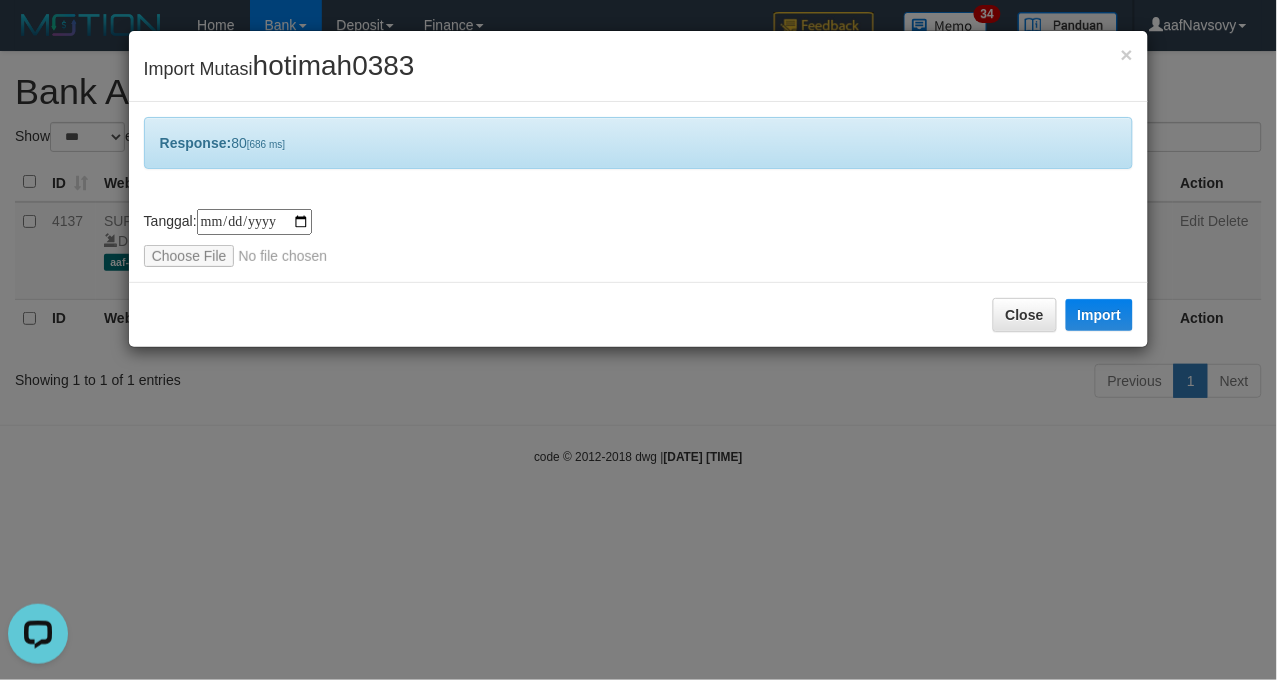 click on "**********" at bounding box center (638, 340) 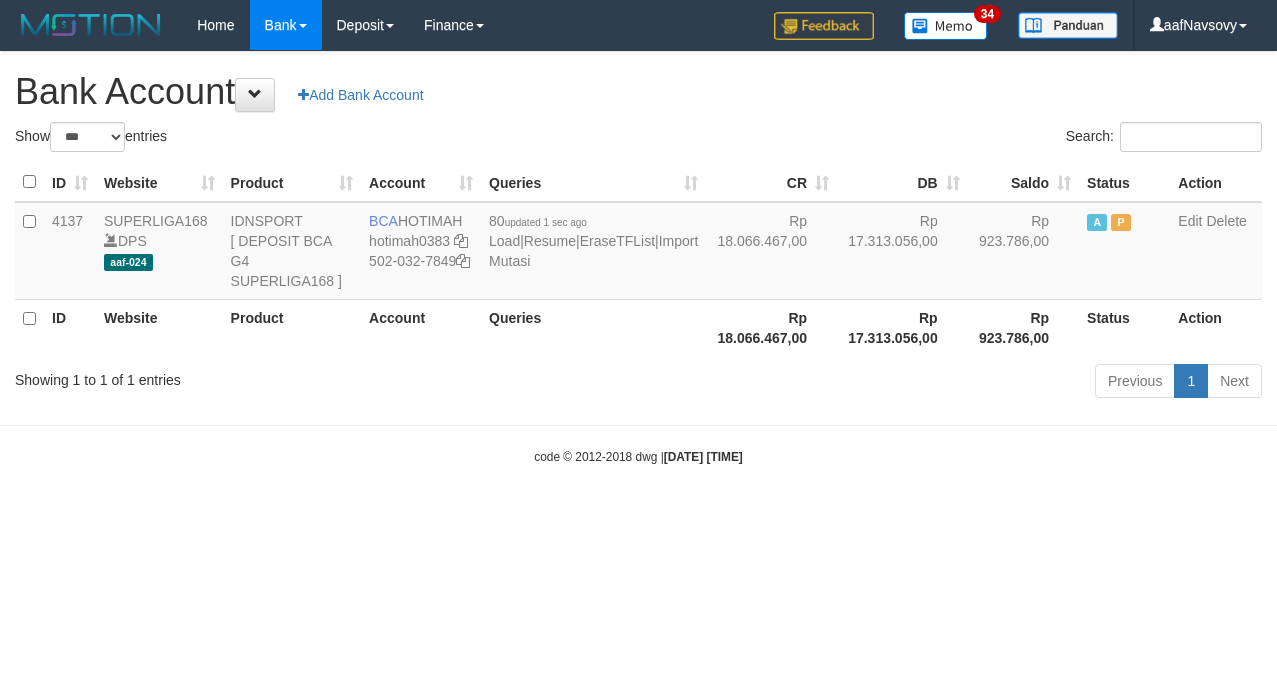 select on "***" 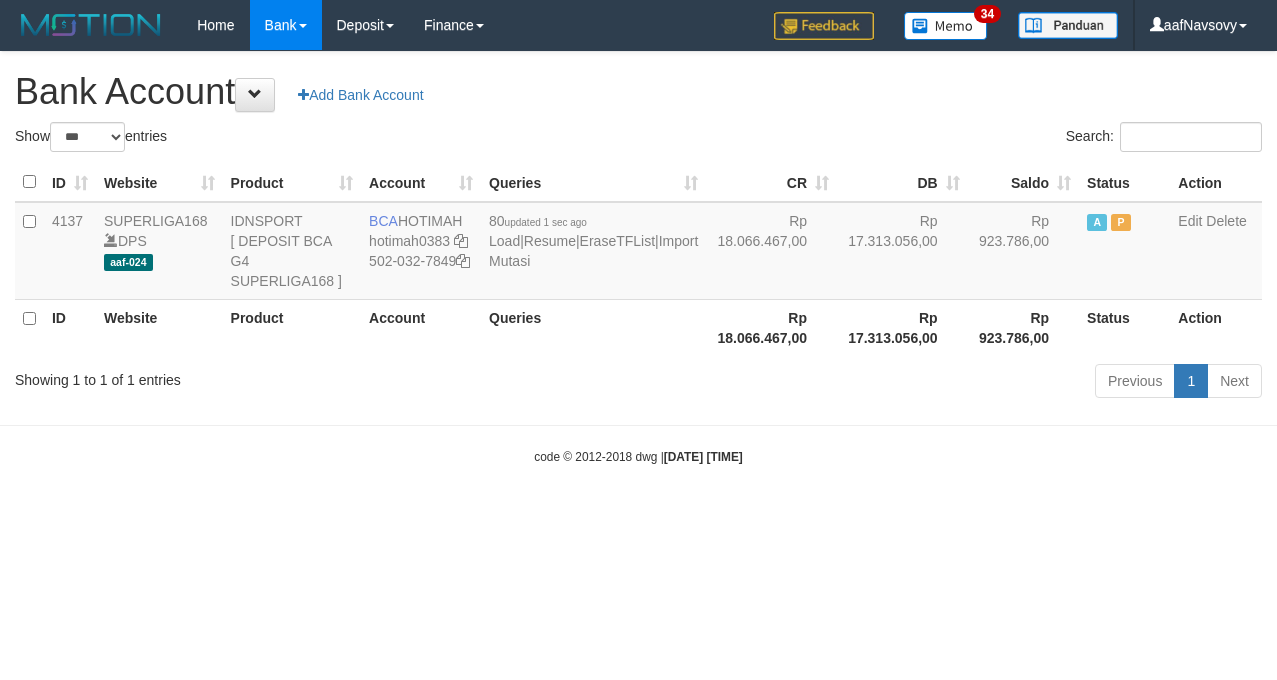 scroll, scrollTop: 0, scrollLeft: 0, axis: both 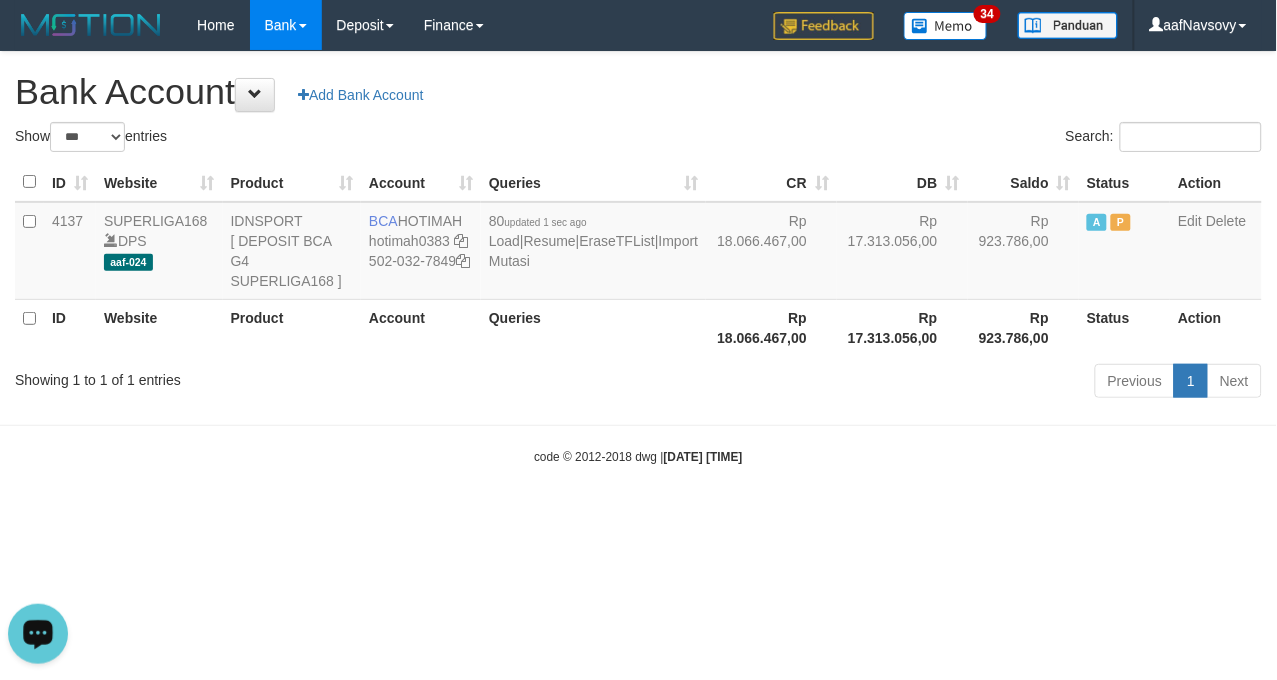 click on "Toggle navigation
Home
Bank
Account List
Load
By Website
Group
[ISPORT]													SUPERLIGA168
By Load Group (DPS)
34" at bounding box center [638, 258] 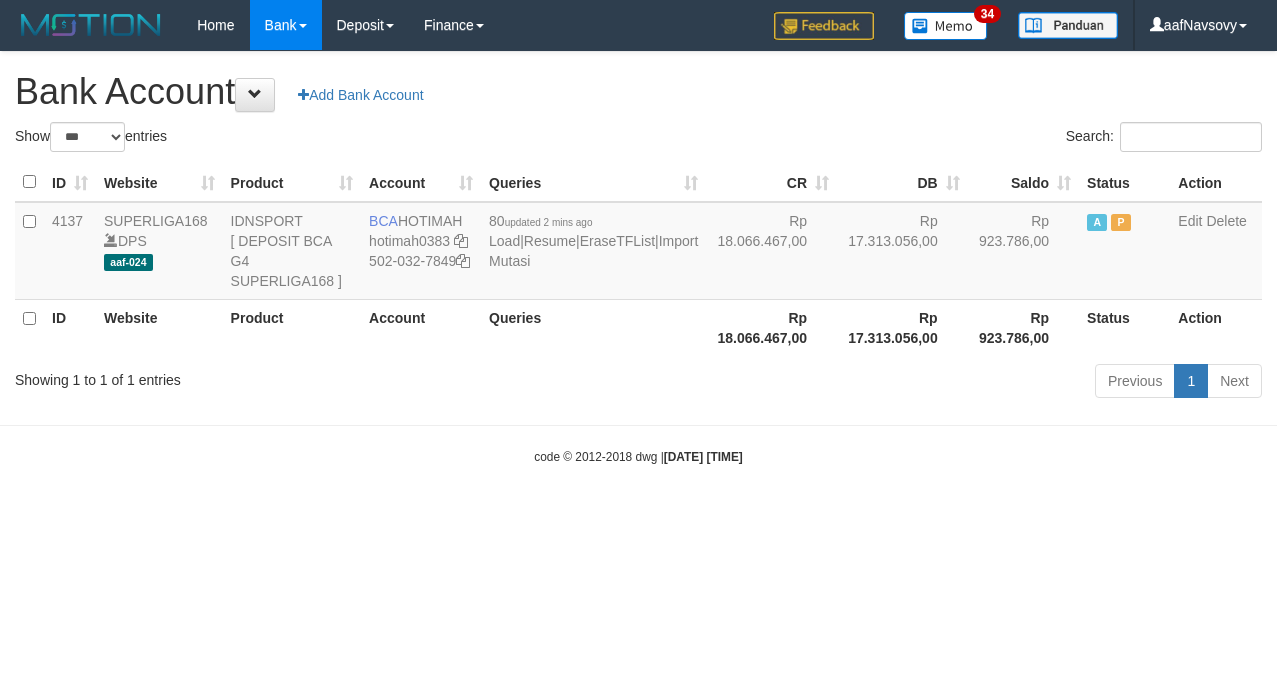 select on "***" 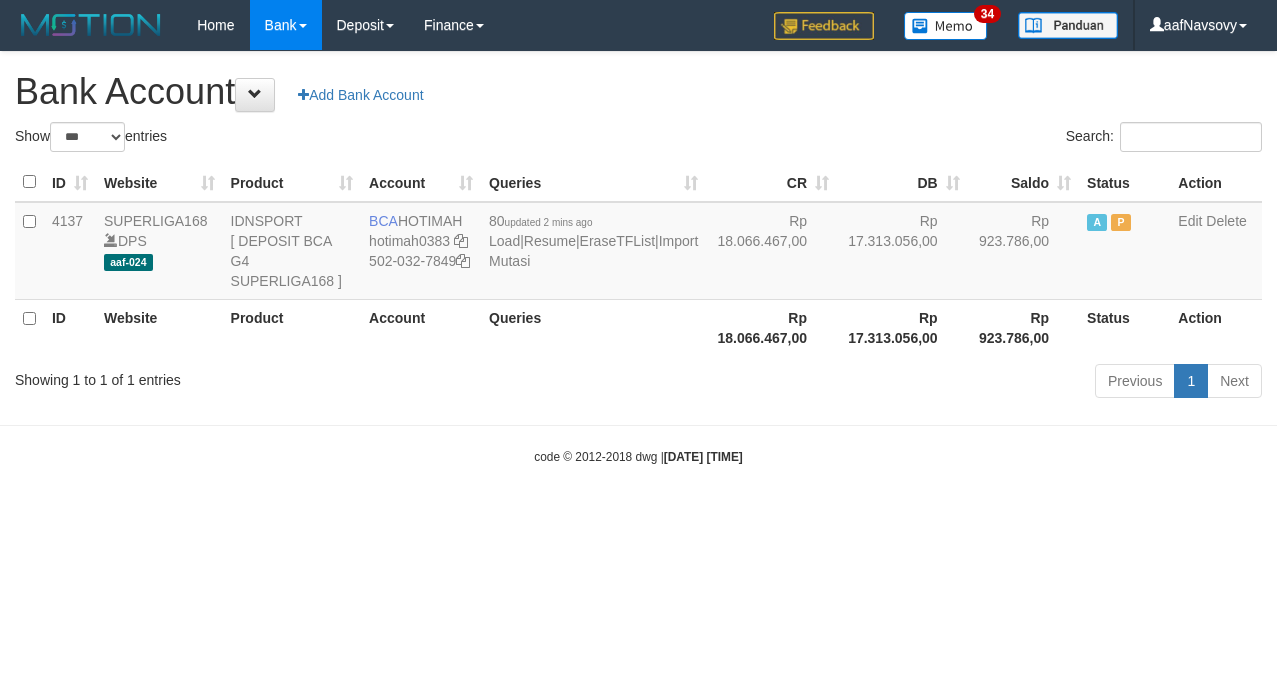 scroll, scrollTop: 0, scrollLeft: 0, axis: both 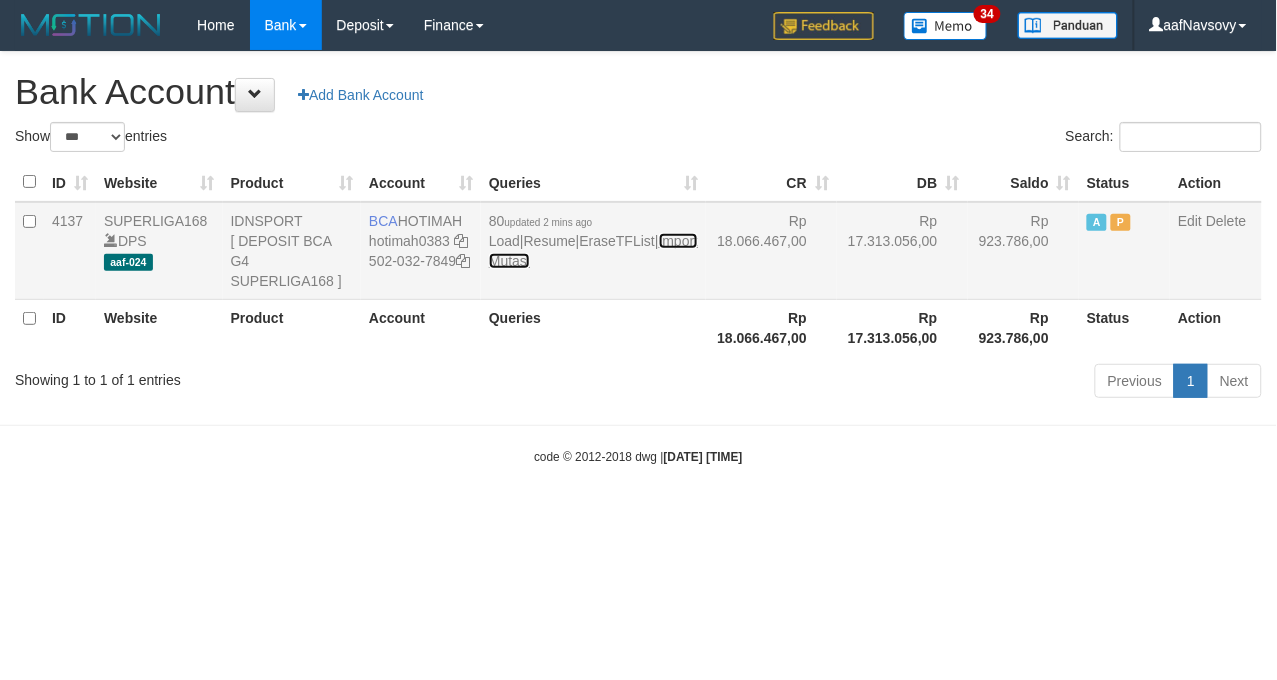 click on "Import Mutasi" at bounding box center [593, 251] 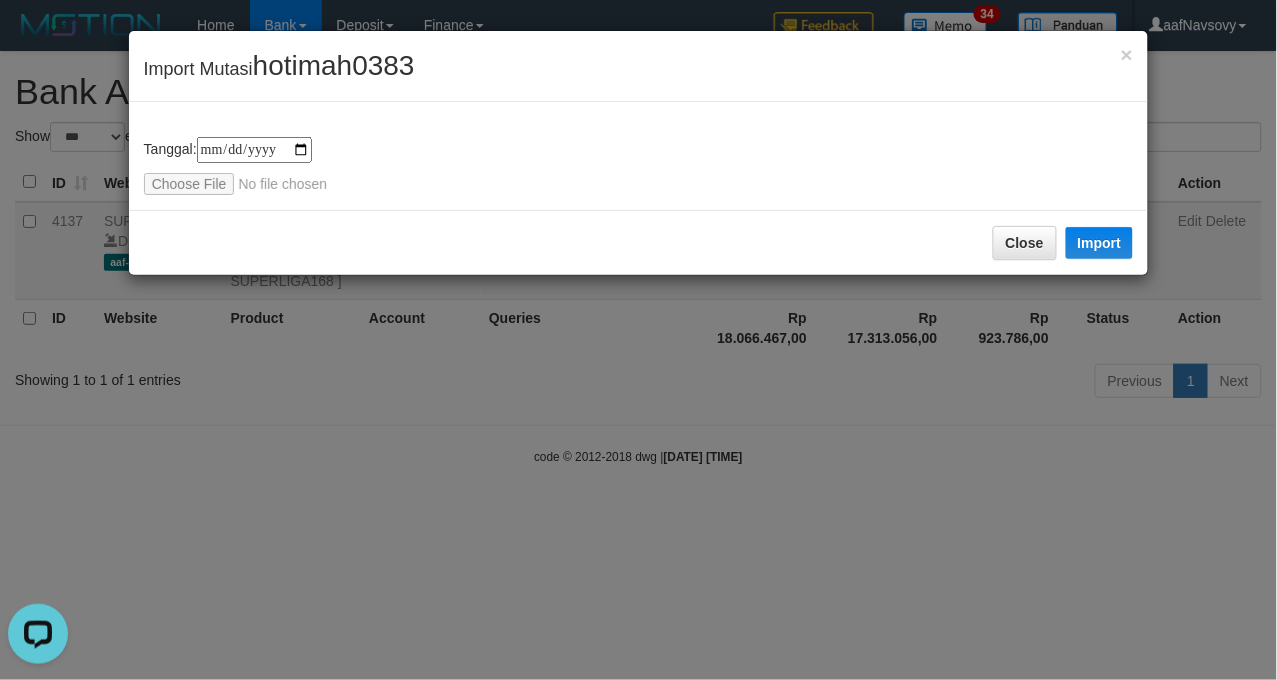 scroll, scrollTop: 0, scrollLeft: 0, axis: both 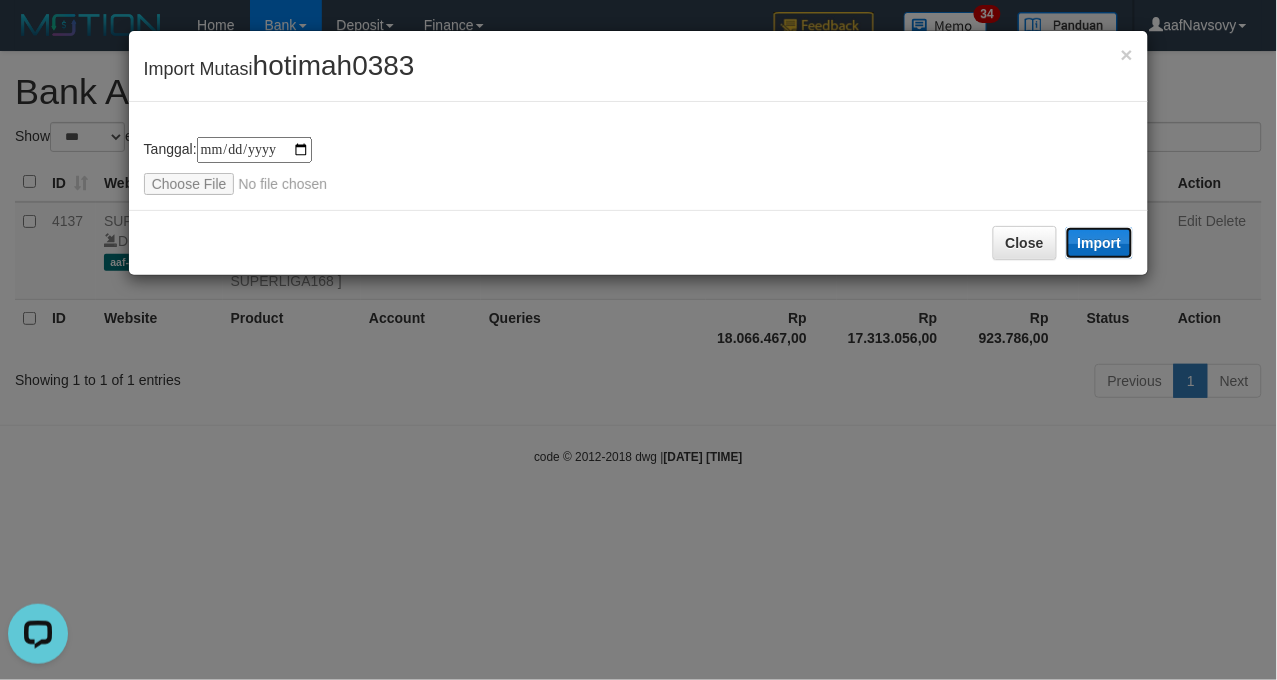 click on "Import" at bounding box center (1100, 243) 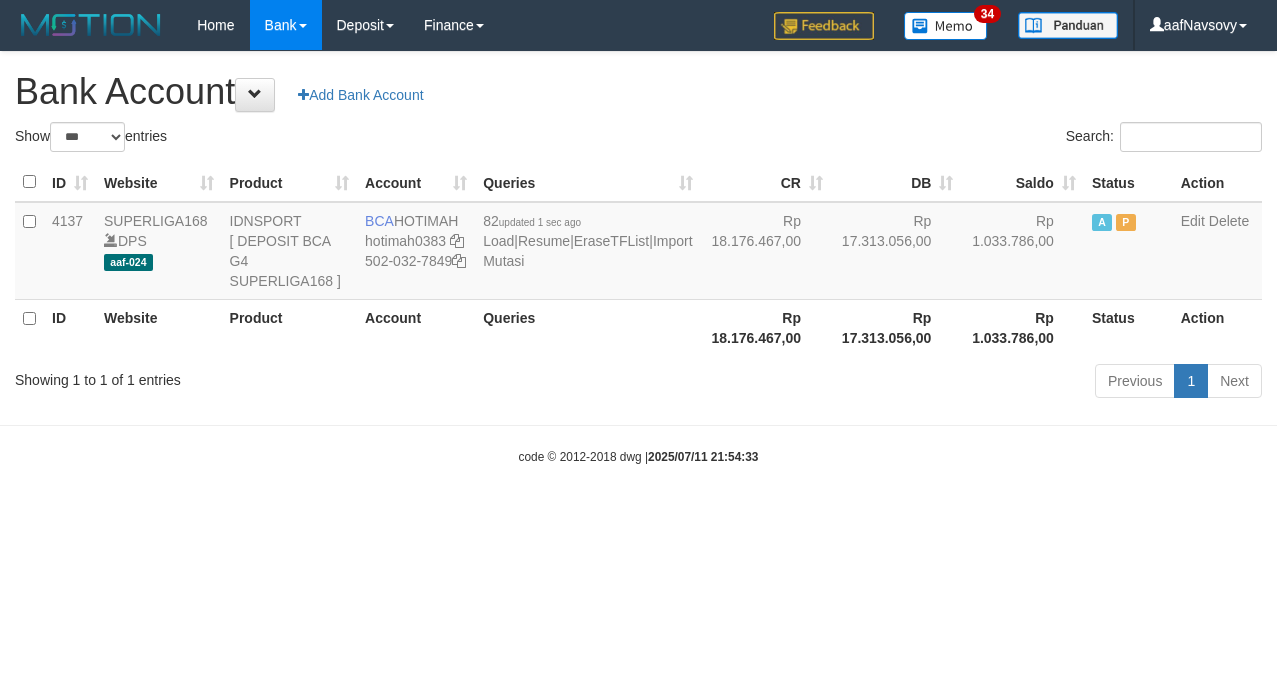 select on "***" 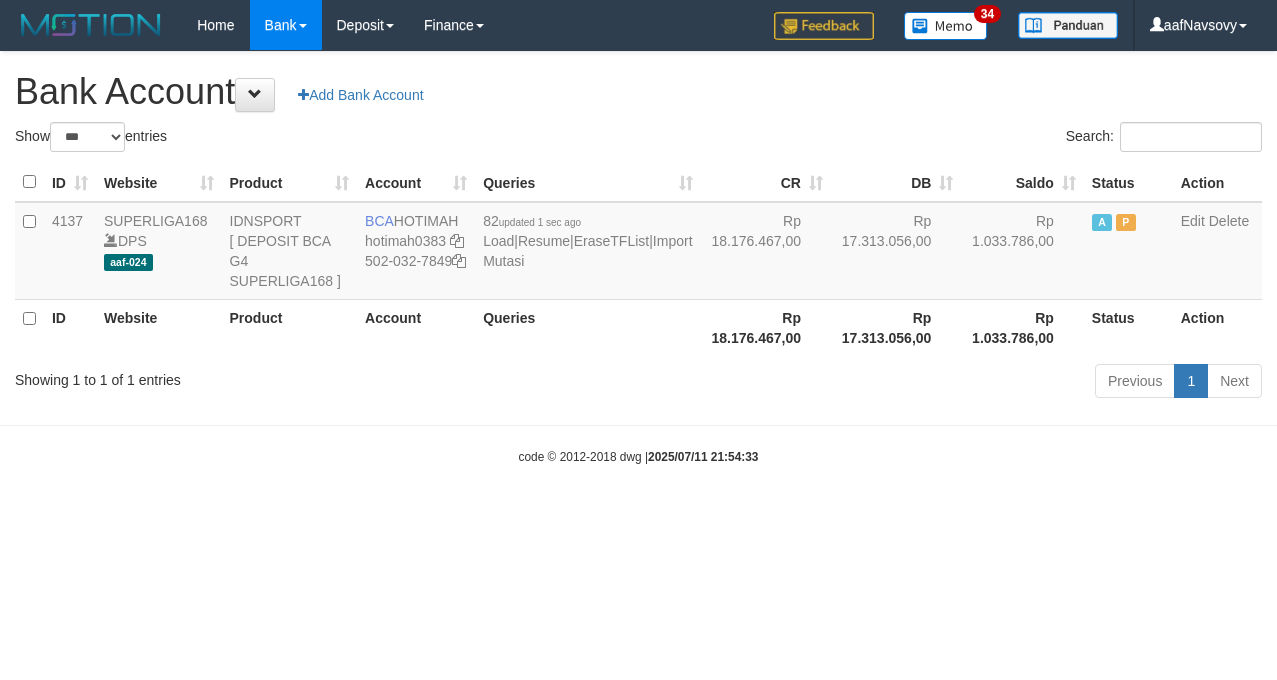 scroll, scrollTop: 0, scrollLeft: 0, axis: both 